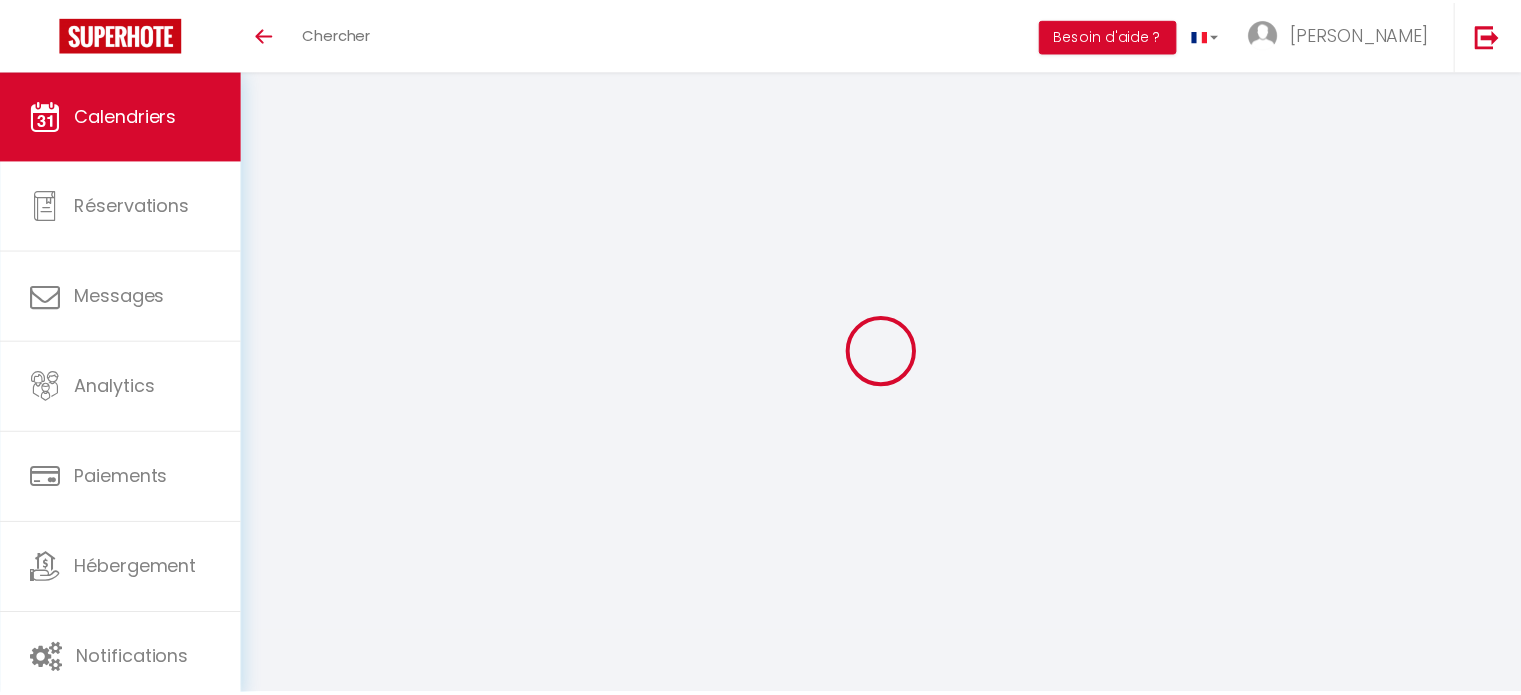 scroll, scrollTop: 0, scrollLeft: 0, axis: both 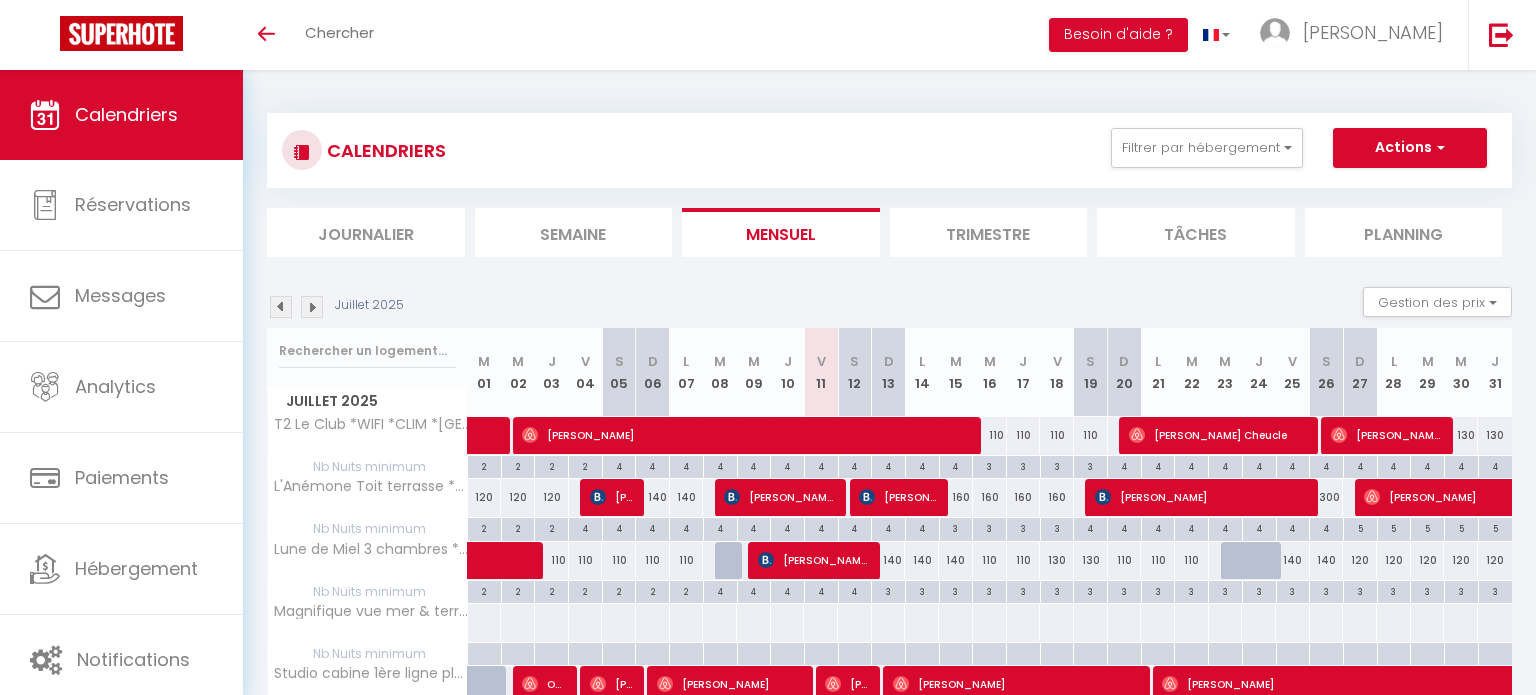 select 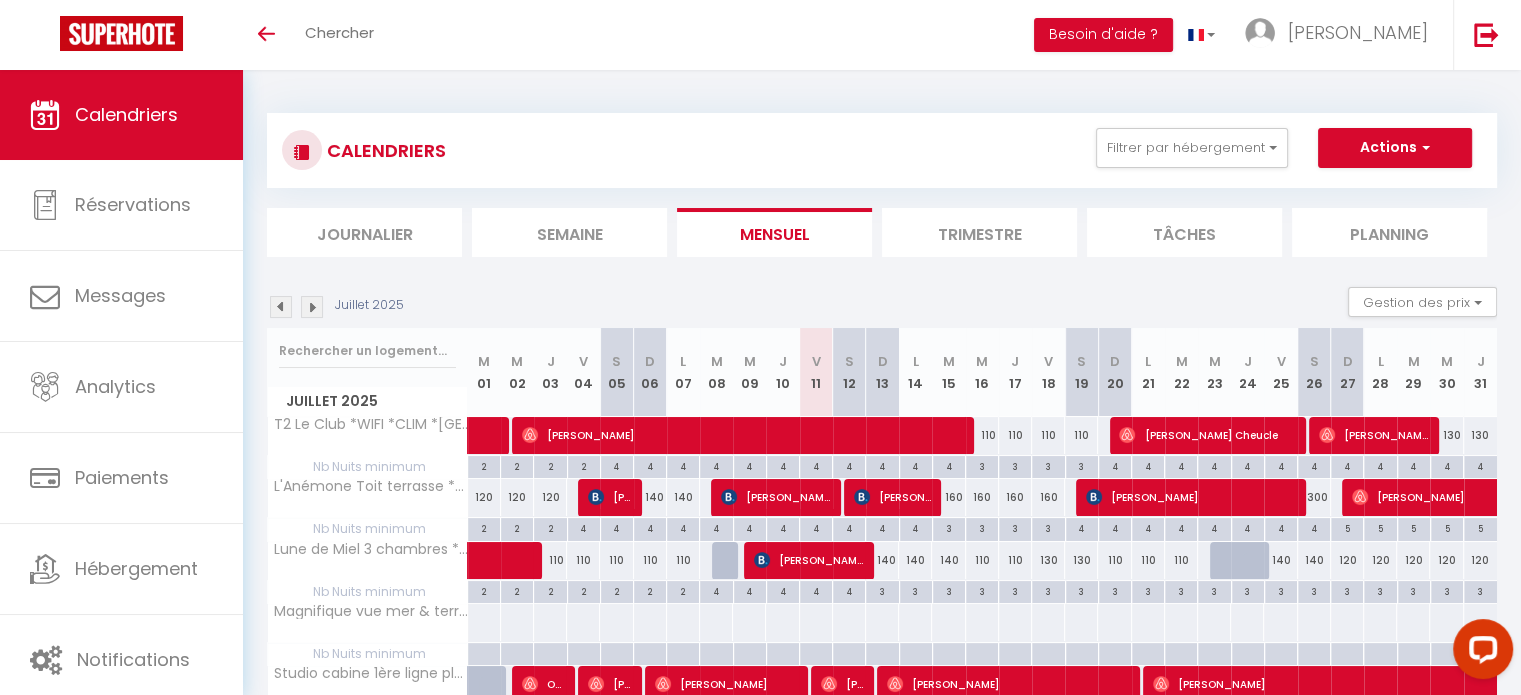 scroll, scrollTop: 0, scrollLeft: 0, axis: both 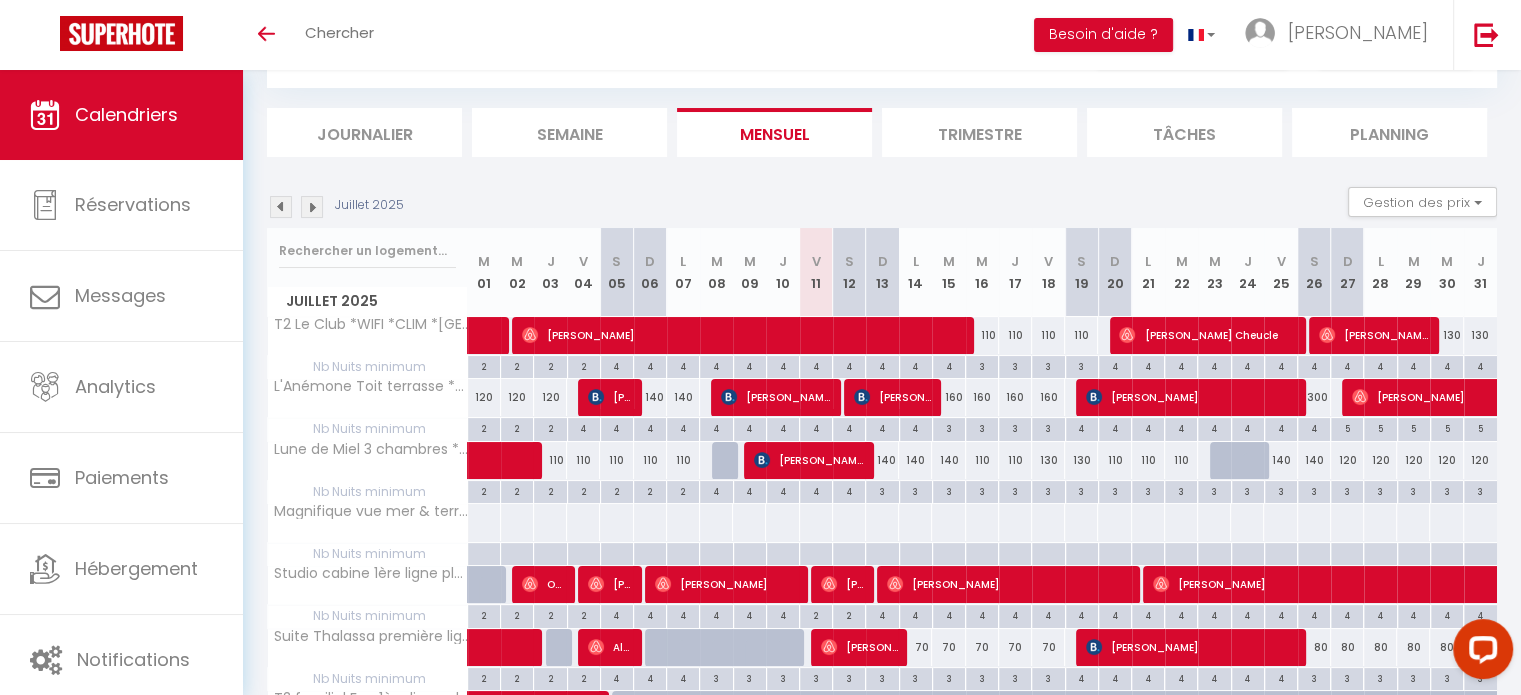 click at bounding box center (816, 522) 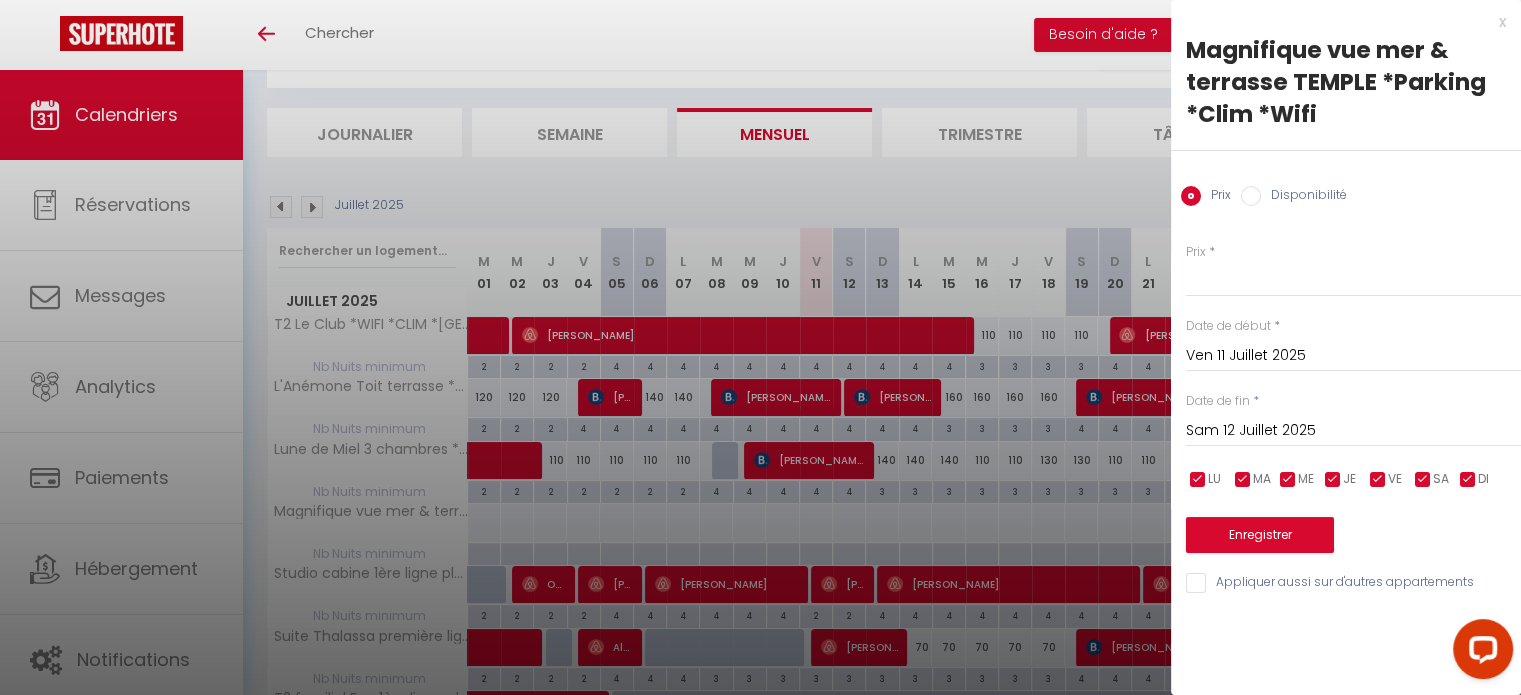 click on "Disponibilité" at bounding box center [1304, 197] 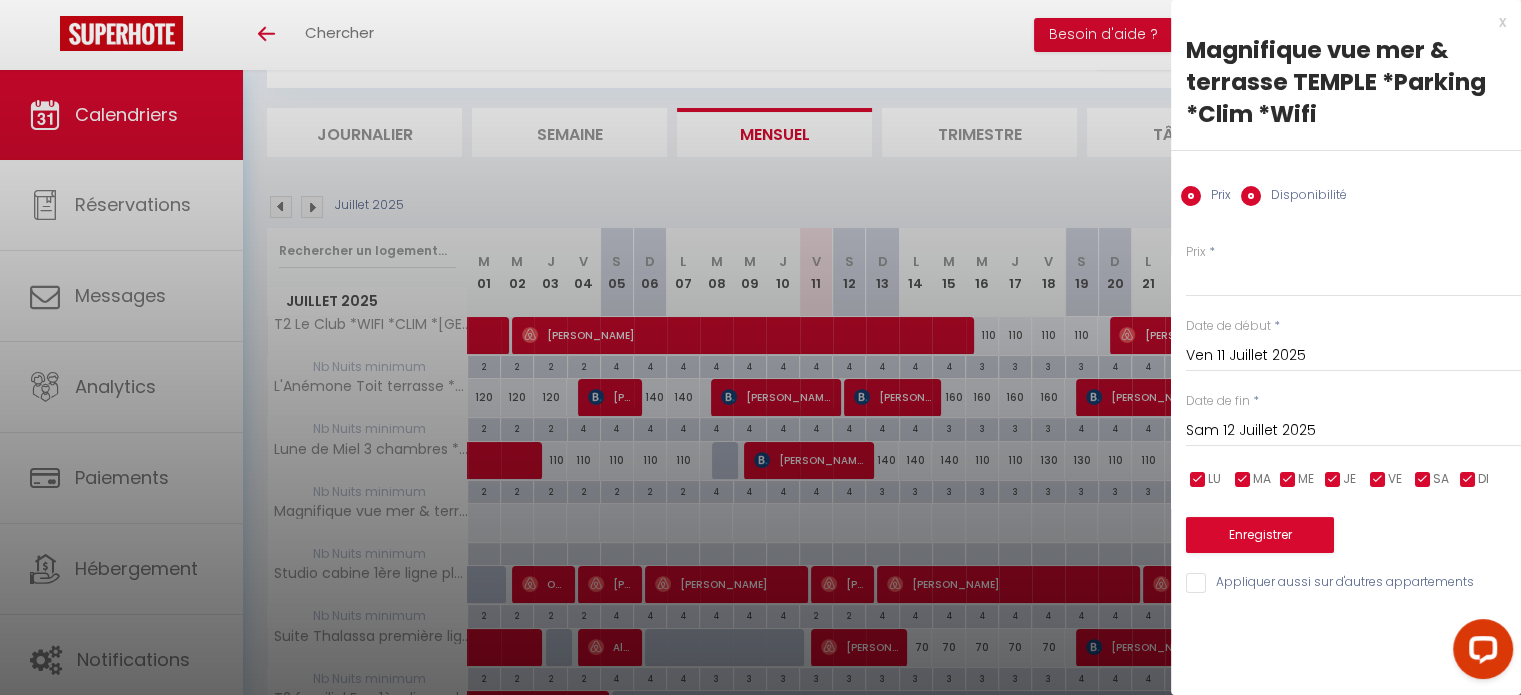 radio on "false" 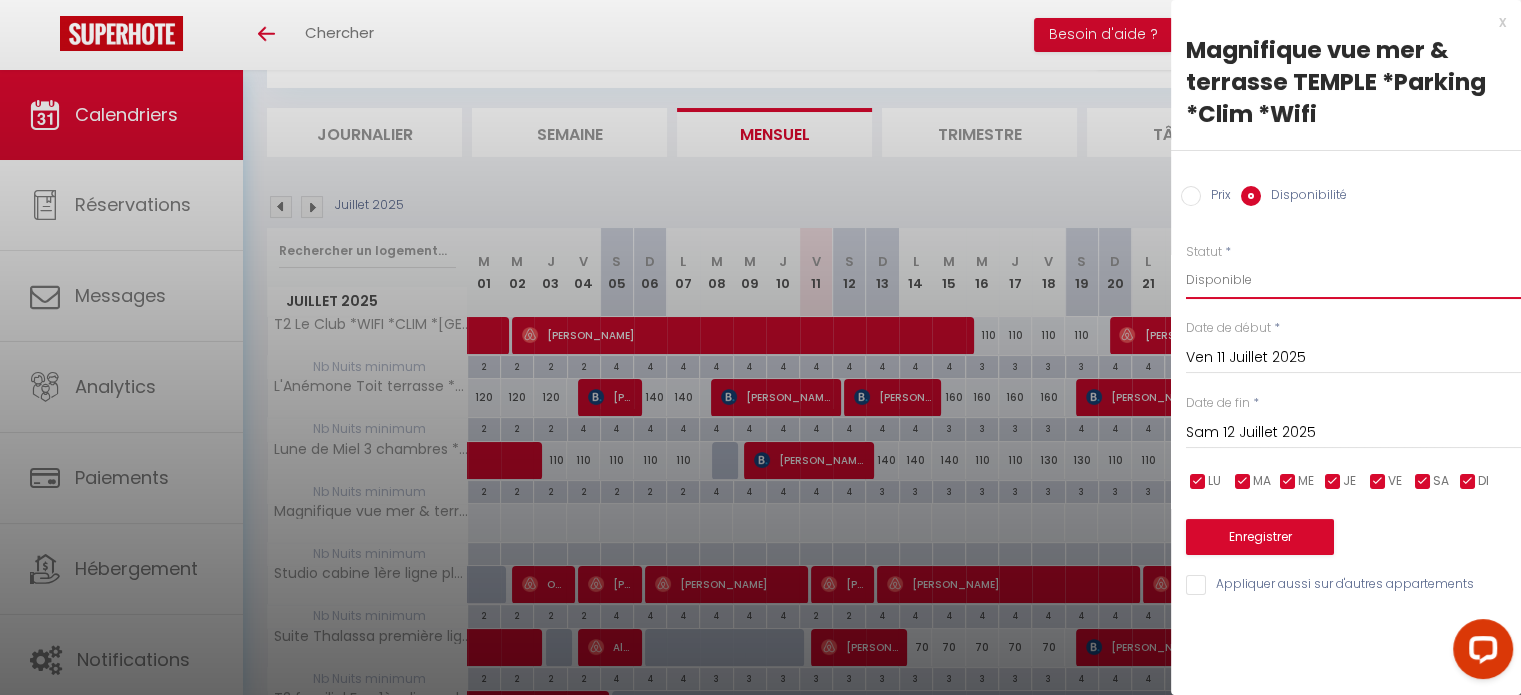 click on "Disponible
Indisponible" at bounding box center (1353, 280) 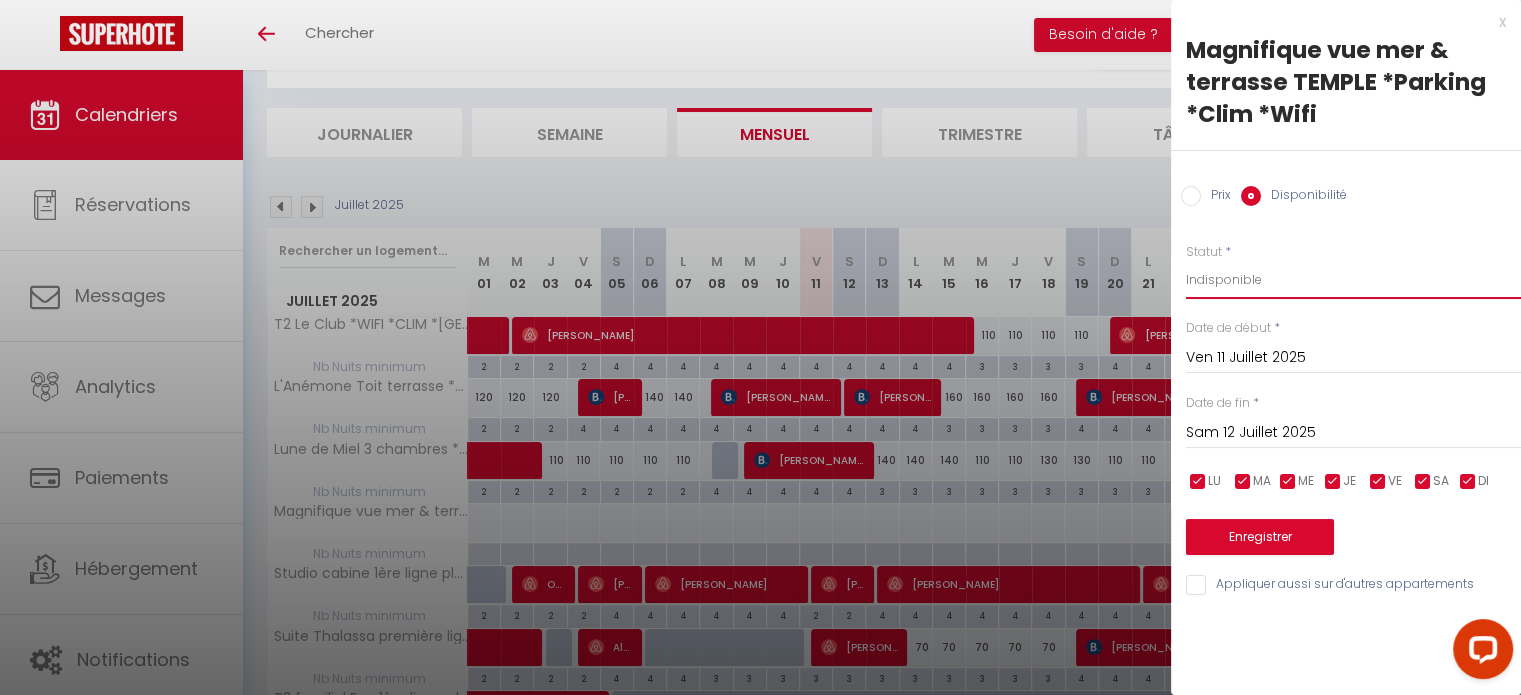 click on "Disponible
Indisponible" at bounding box center [1353, 280] 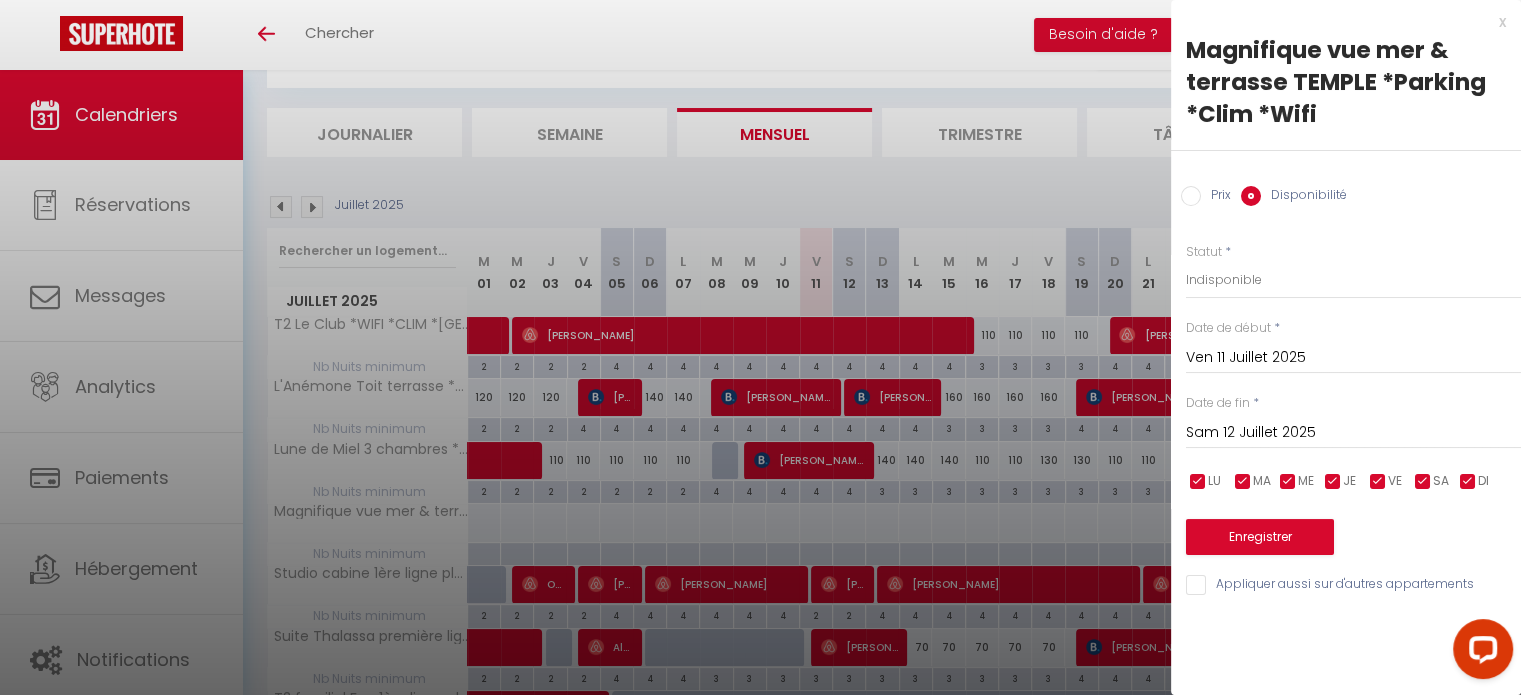 click on "[PERSON_NAME] 12 Juillet 2025         <   Juil 2025   >   Dim Lun Mar Mer Jeu Ven Sam   1 2 3 4 5 6 7 8 9 10 11 12 13 14 15 16 17 18 19 20 21 22 23 24 25 26 27 28 29 30 31     <   2025   >   [PERSON_NAME] Mars [PERSON_NAME] Juin Juillet Août Septembre Octobre Novembre Décembre     <   [DATE] - [DATE]   >   2020 2021 2022 2023 2024 2025 2026 2027 2028 2029" at bounding box center (1353, 431) 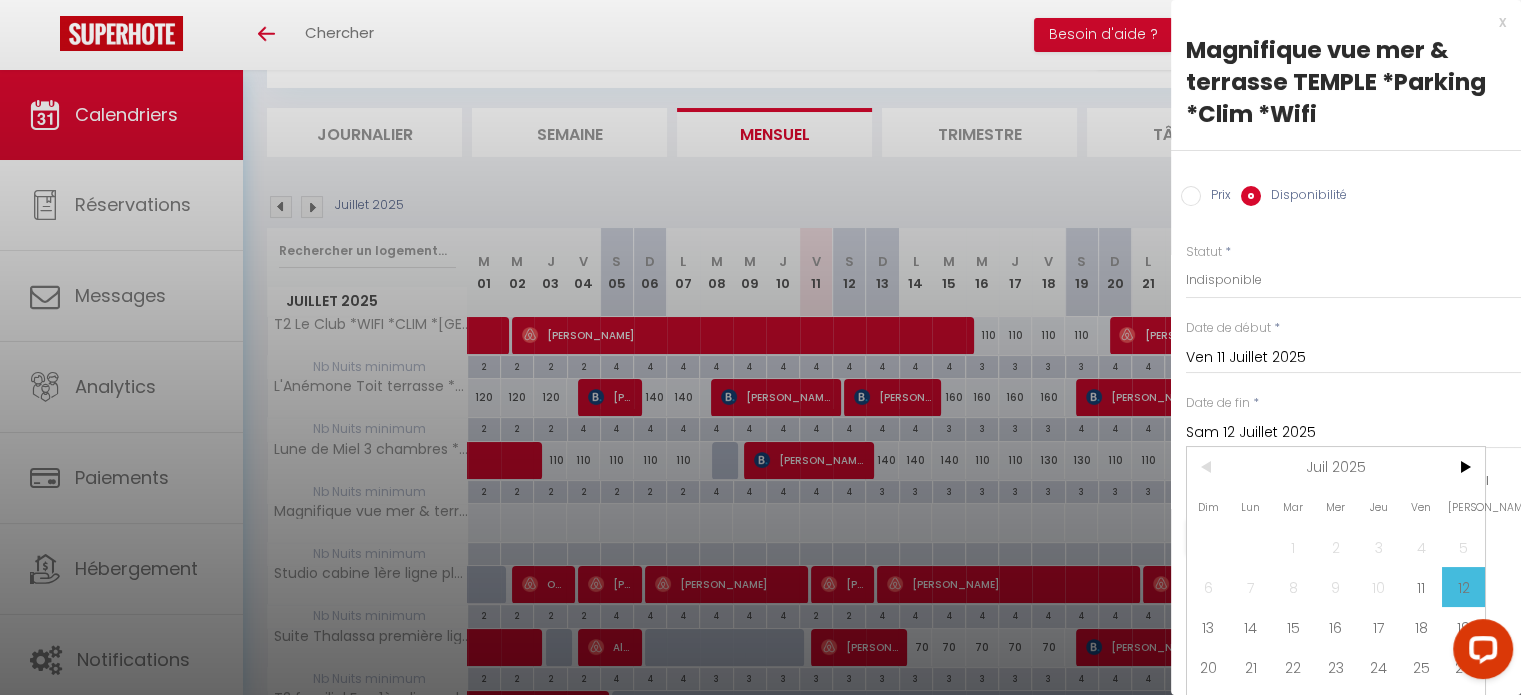 scroll, scrollTop: 47, scrollLeft: 0, axis: vertical 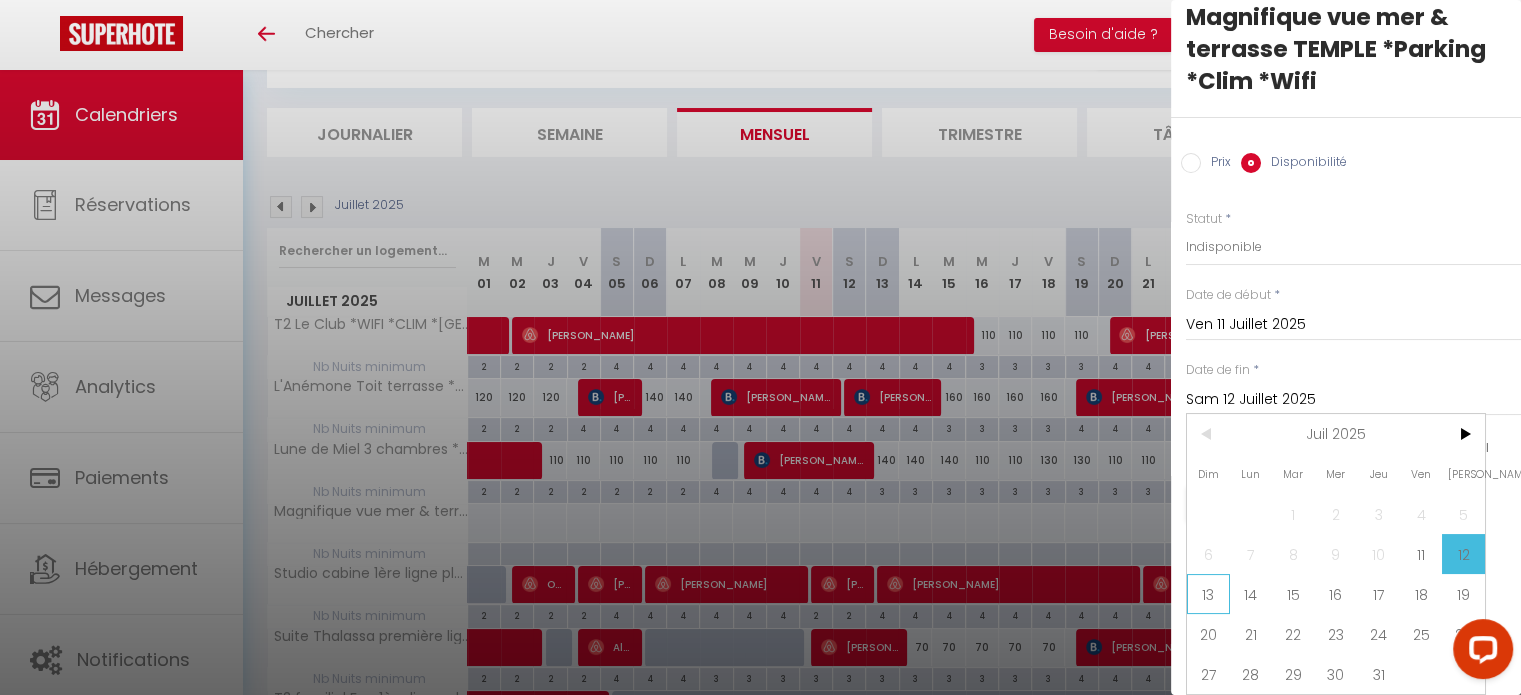 click on "13" at bounding box center [1208, 594] 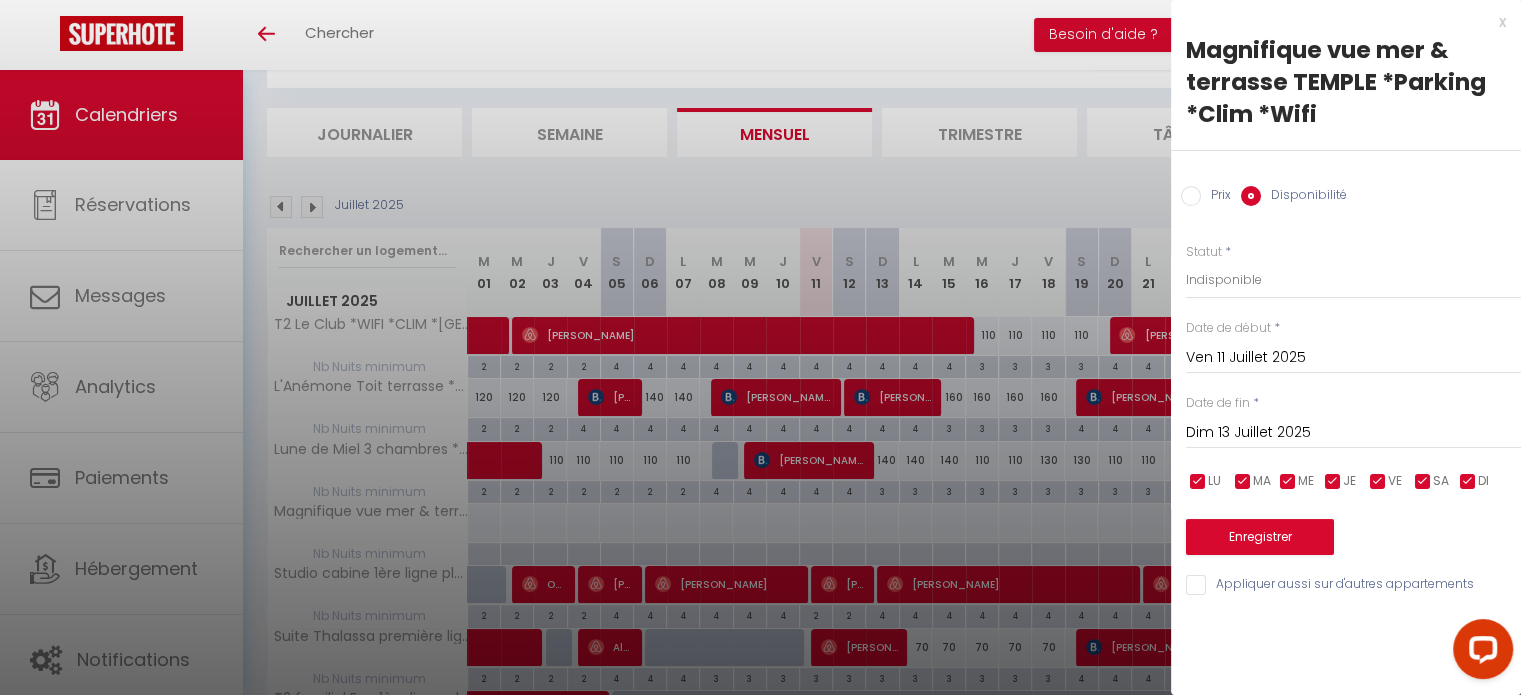 scroll, scrollTop: 0, scrollLeft: 0, axis: both 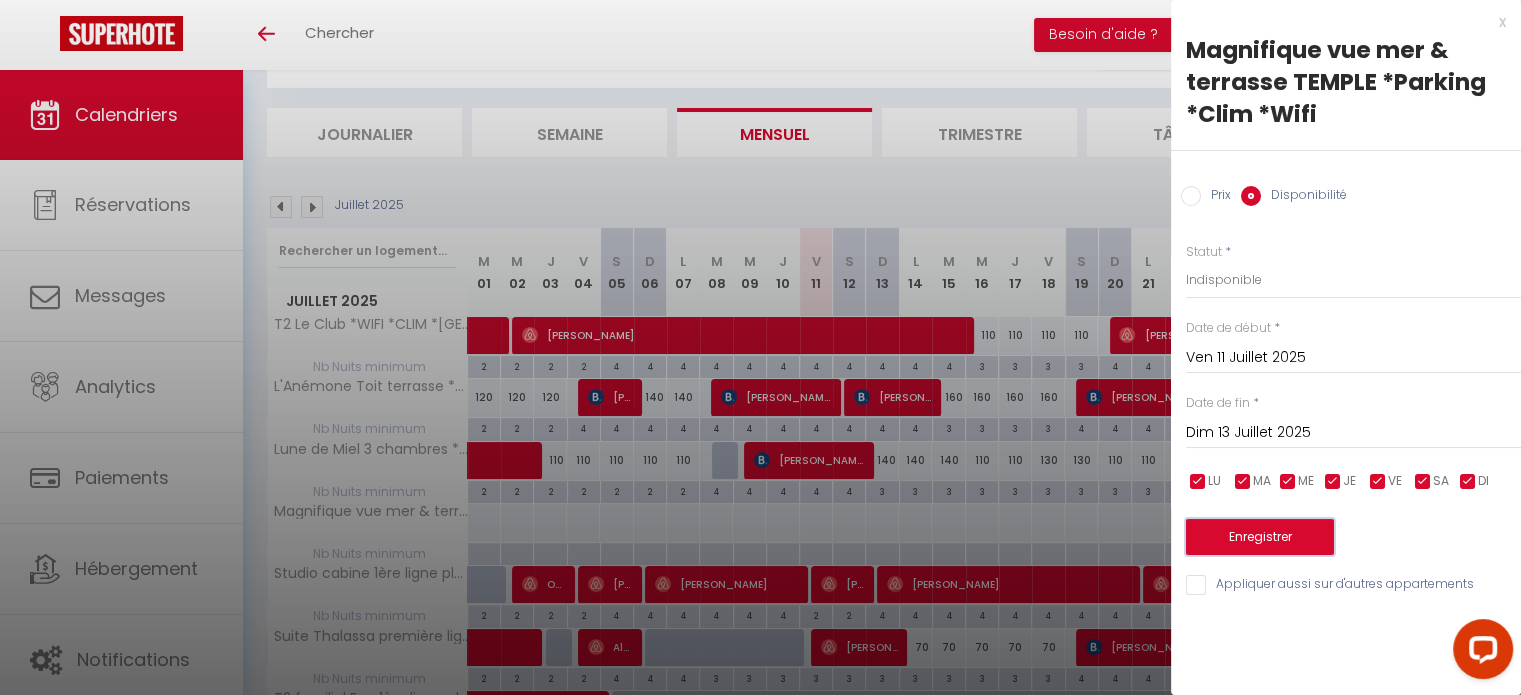 click on "Enregistrer" at bounding box center [1260, 537] 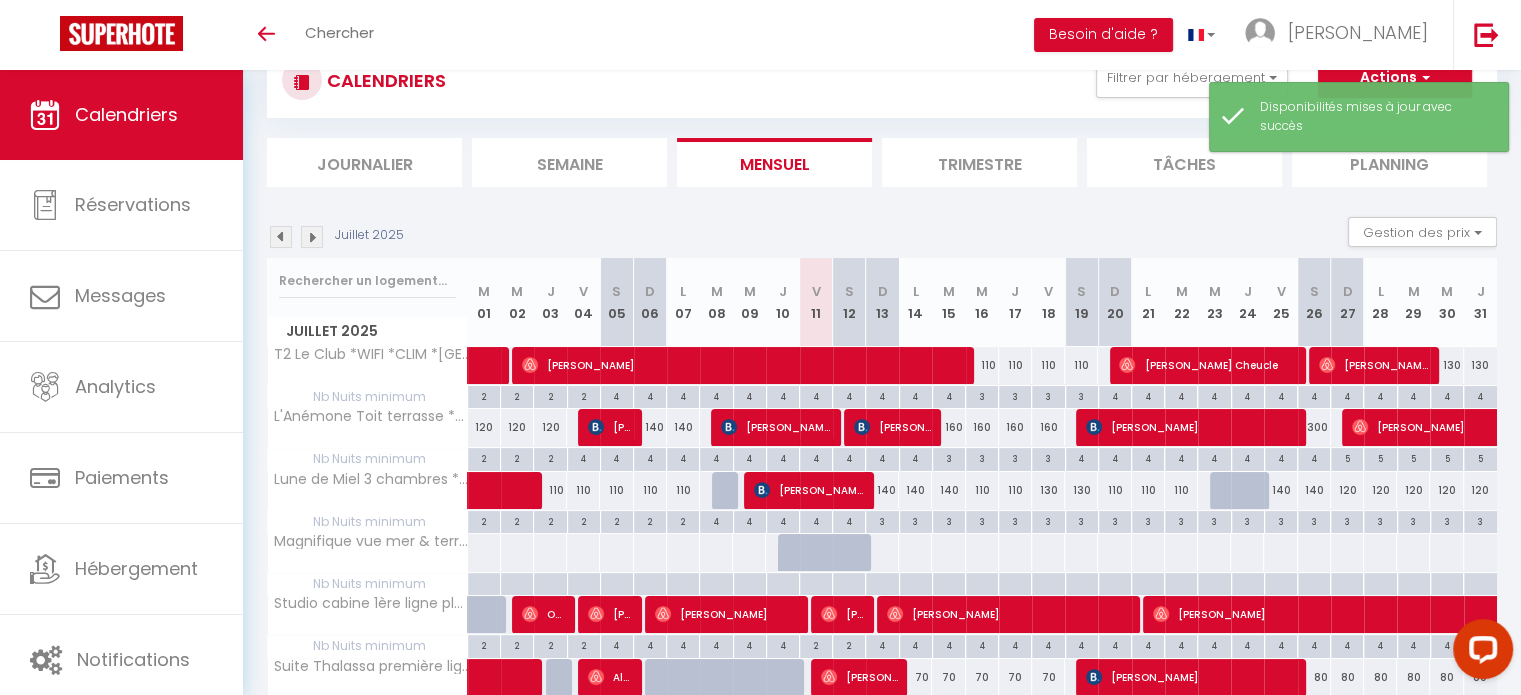 scroll, scrollTop: 100, scrollLeft: 0, axis: vertical 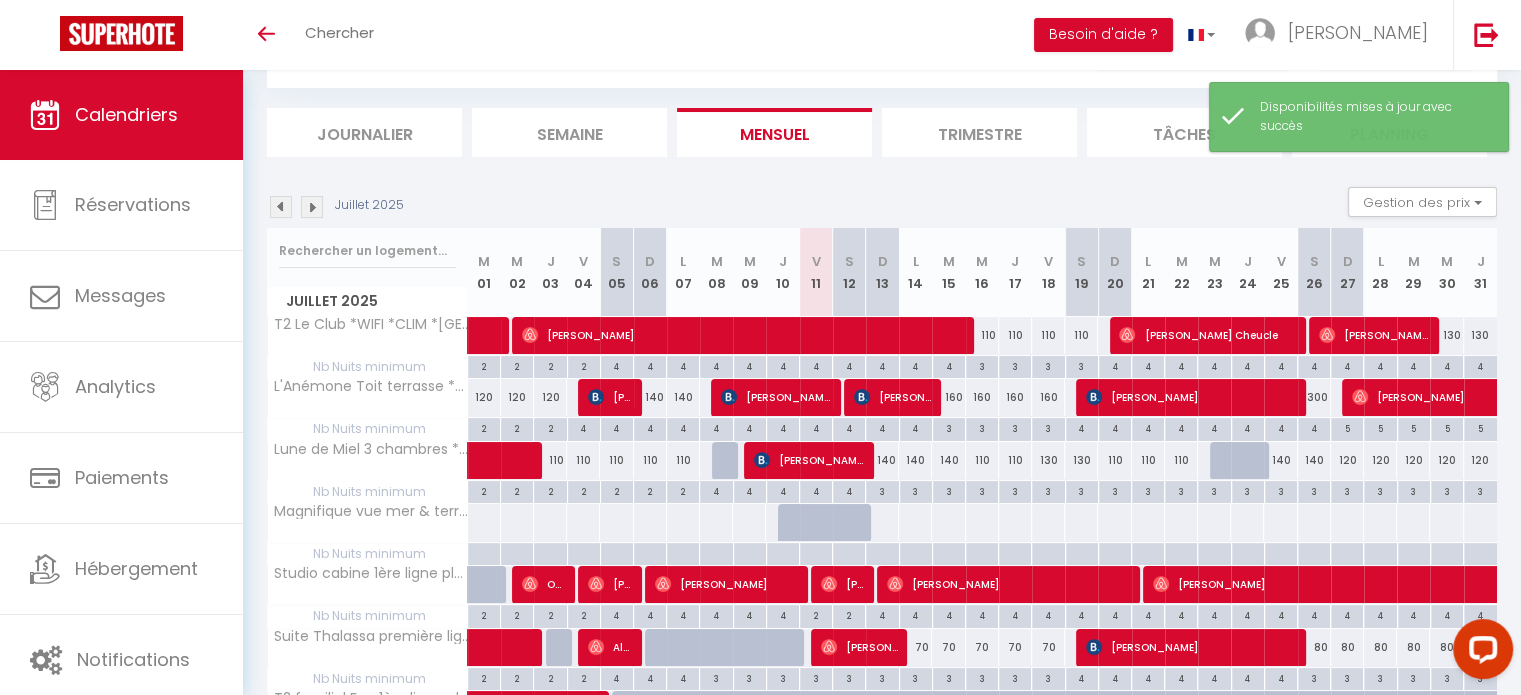 click at bounding box center (882, 522) 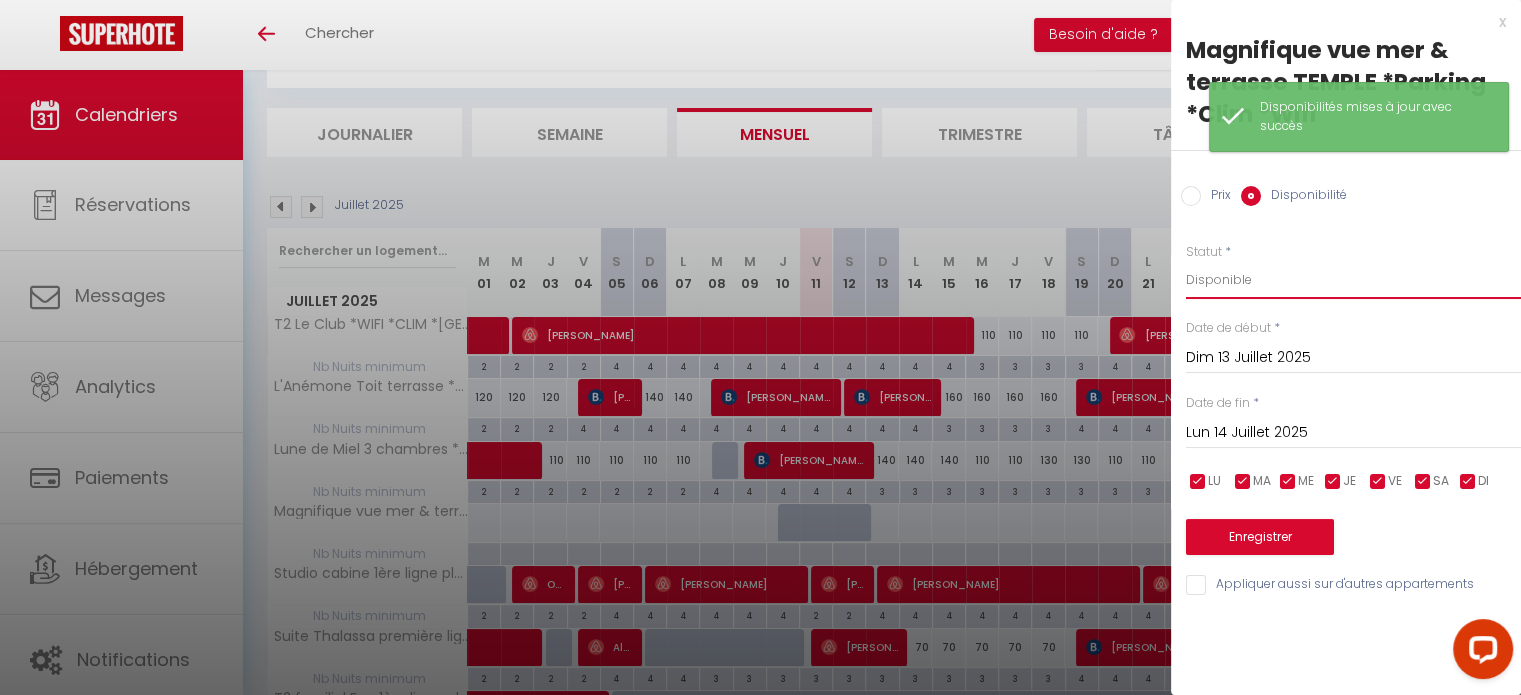 click on "Disponible
Indisponible" at bounding box center [1353, 280] 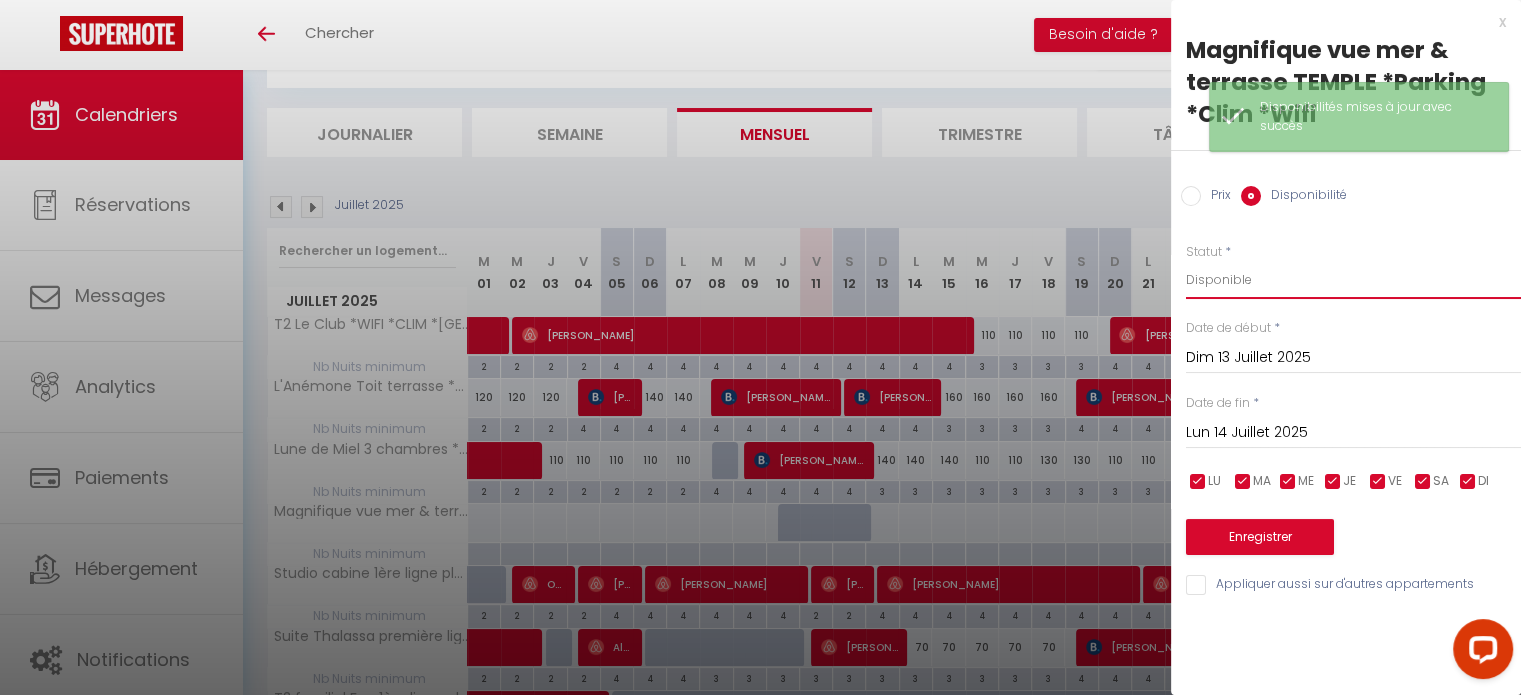 select on "0" 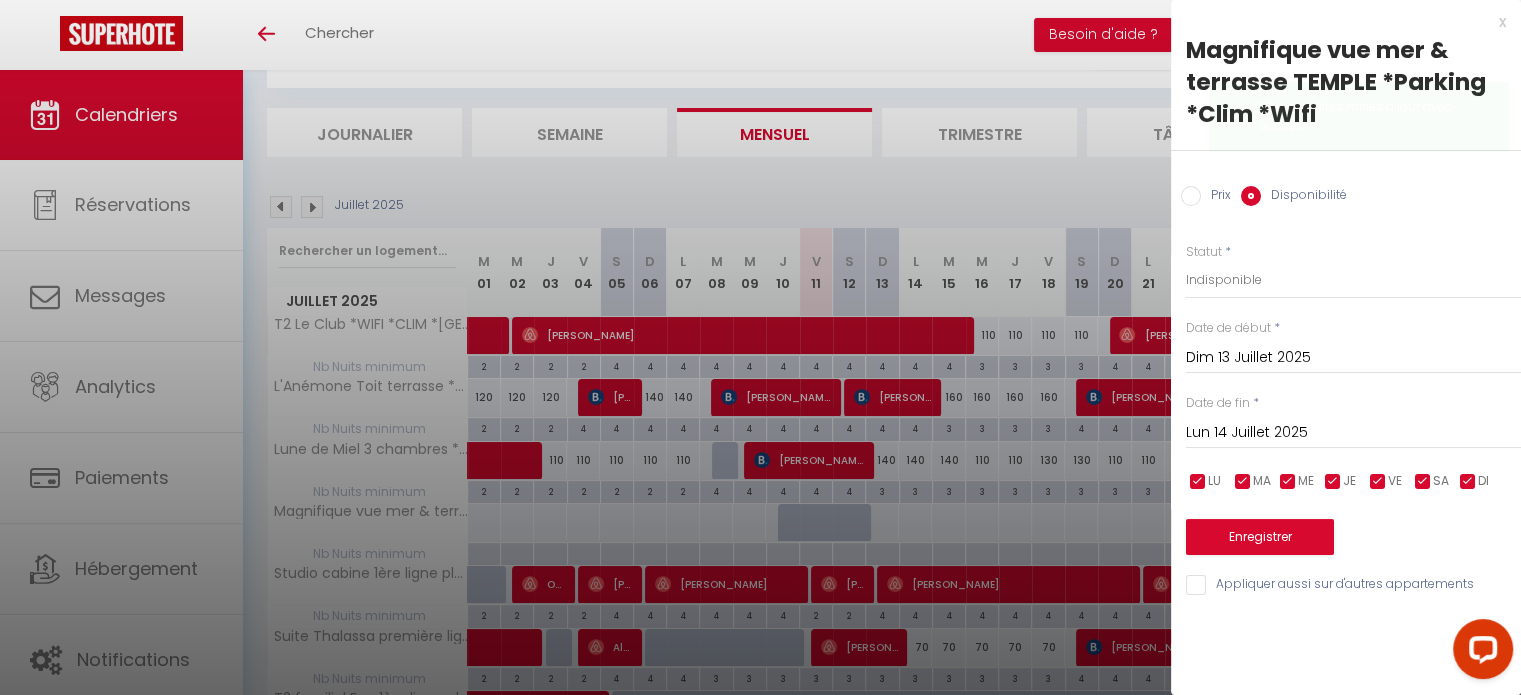 click on "Lun 14 Juillet 2025         <   Juil 2025   >   Dim Lun Mar Mer Jeu Ven Sam   1 2 3 4 5 6 7 8 9 10 11 12 13 14 15 16 17 18 19 20 21 22 23 24 25 26 27 28 29 30 31     <   2025   >   [PERSON_NAME] Mars [PERSON_NAME] Juin Juillet Août Septembre Octobre Novembre Décembre     <   [DATE] - [DATE]   >   2020 2021 2022 2023 2024 2025 2026 2027 2028 2029" at bounding box center (1353, 431) 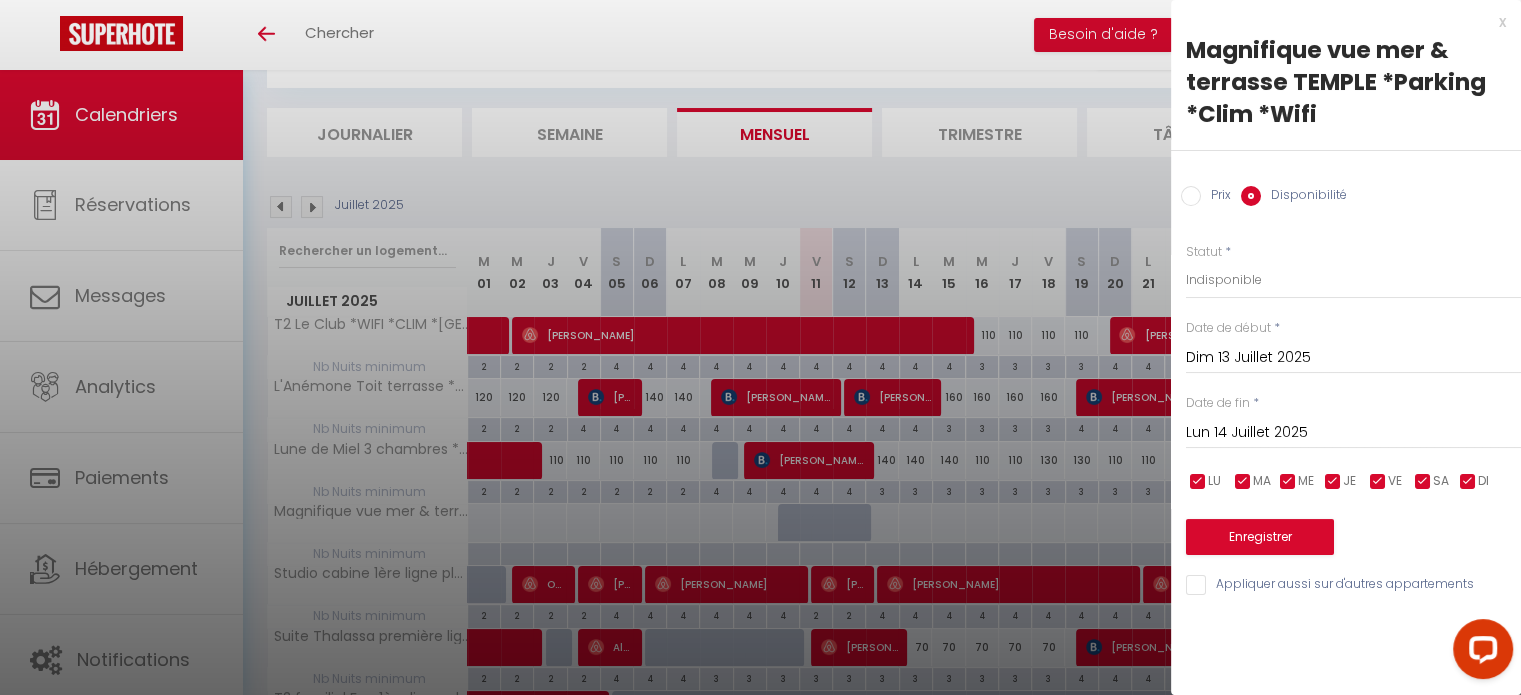click on "Lun 14 Juillet 2025" at bounding box center [1353, 433] 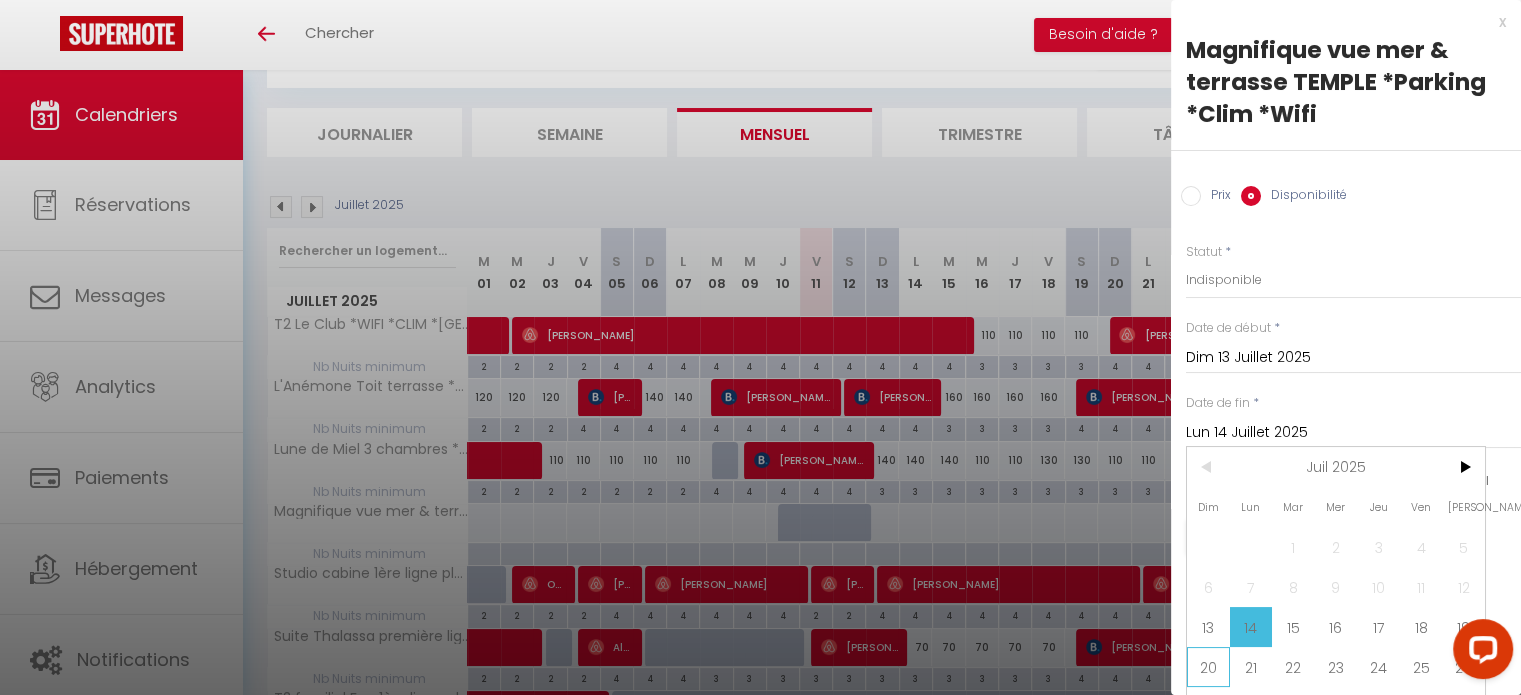 click on "20" at bounding box center (1208, 667) 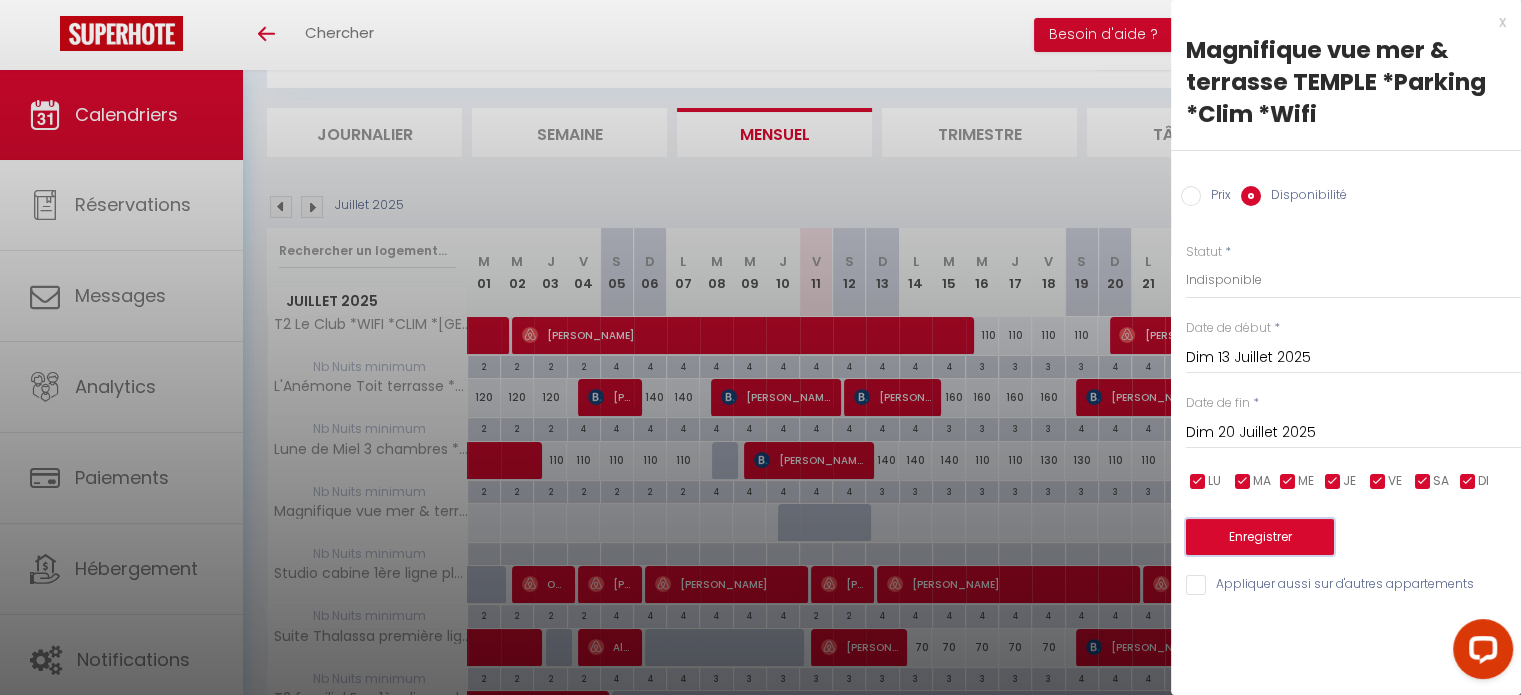 click on "Enregistrer" at bounding box center [1260, 537] 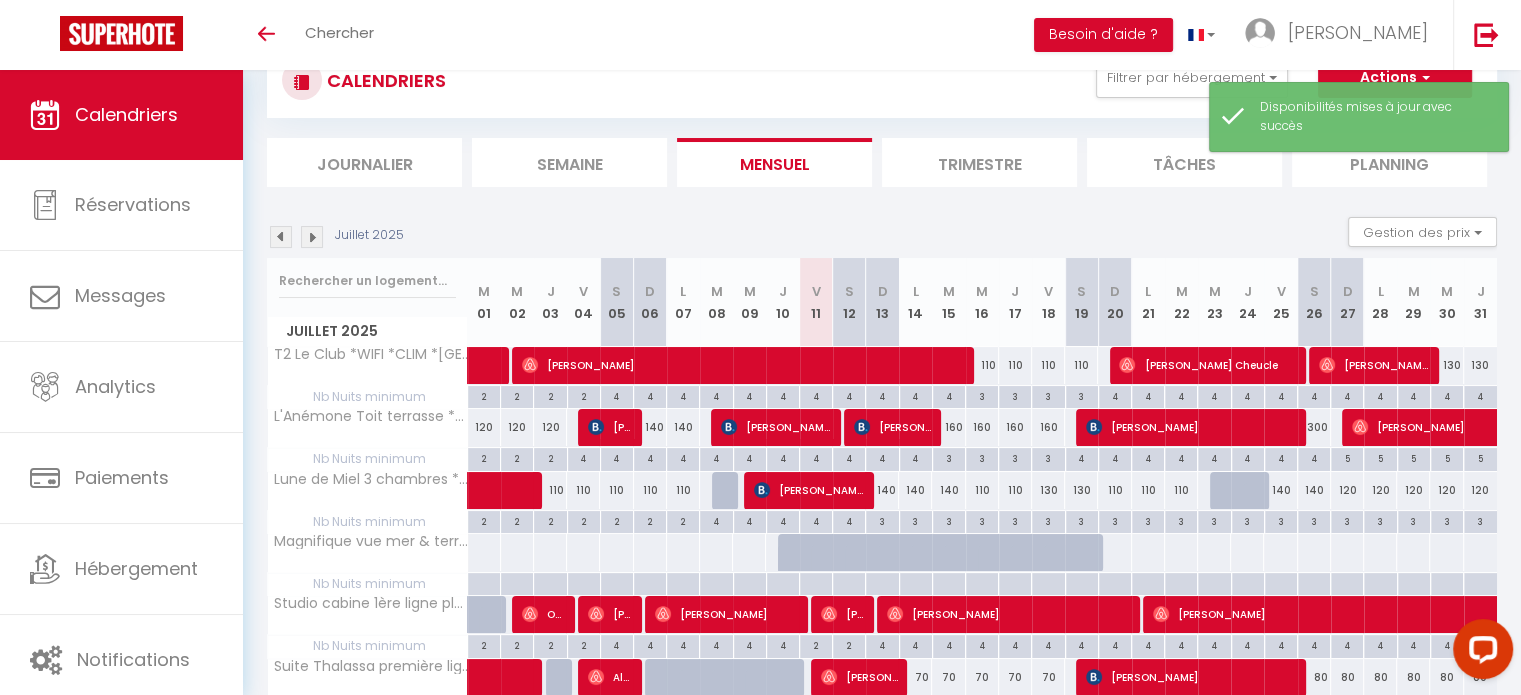 scroll, scrollTop: 100, scrollLeft: 0, axis: vertical 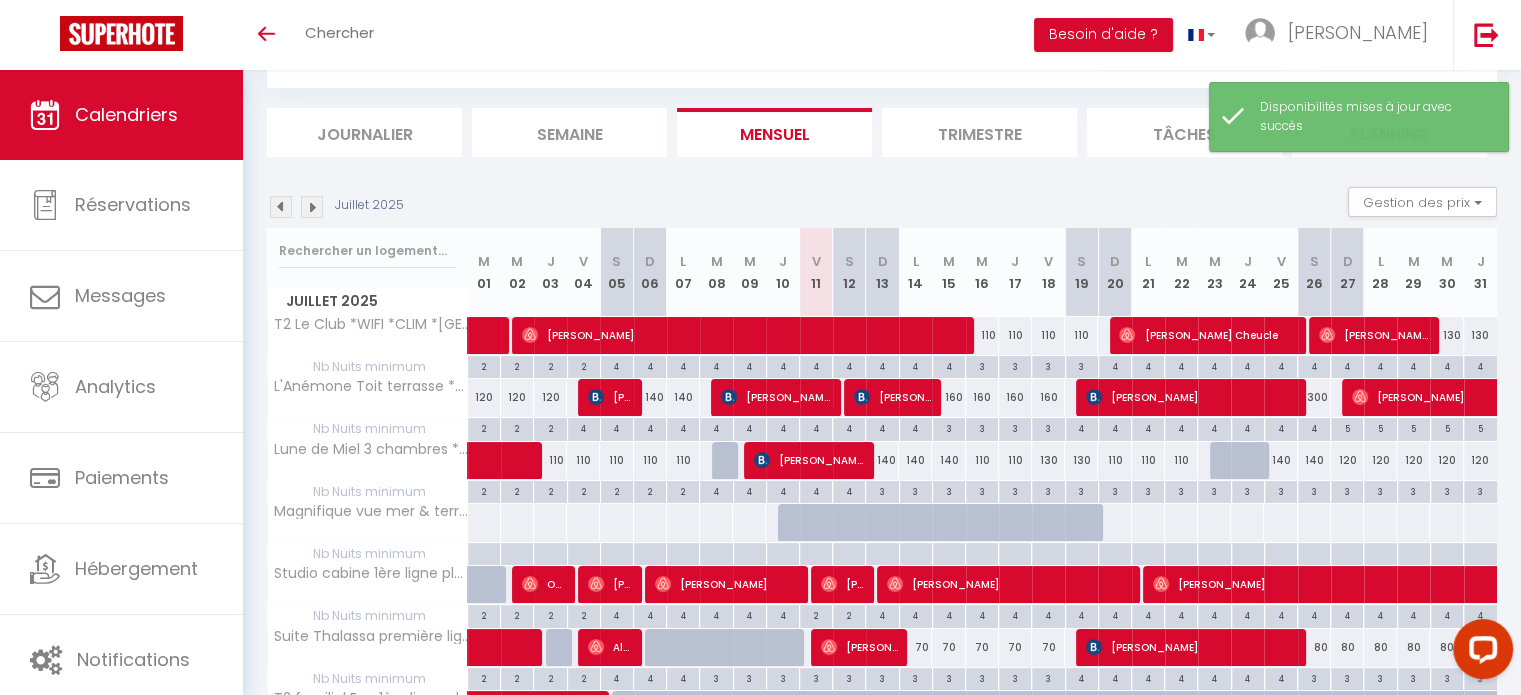 click at bounding box center (1114, 554) 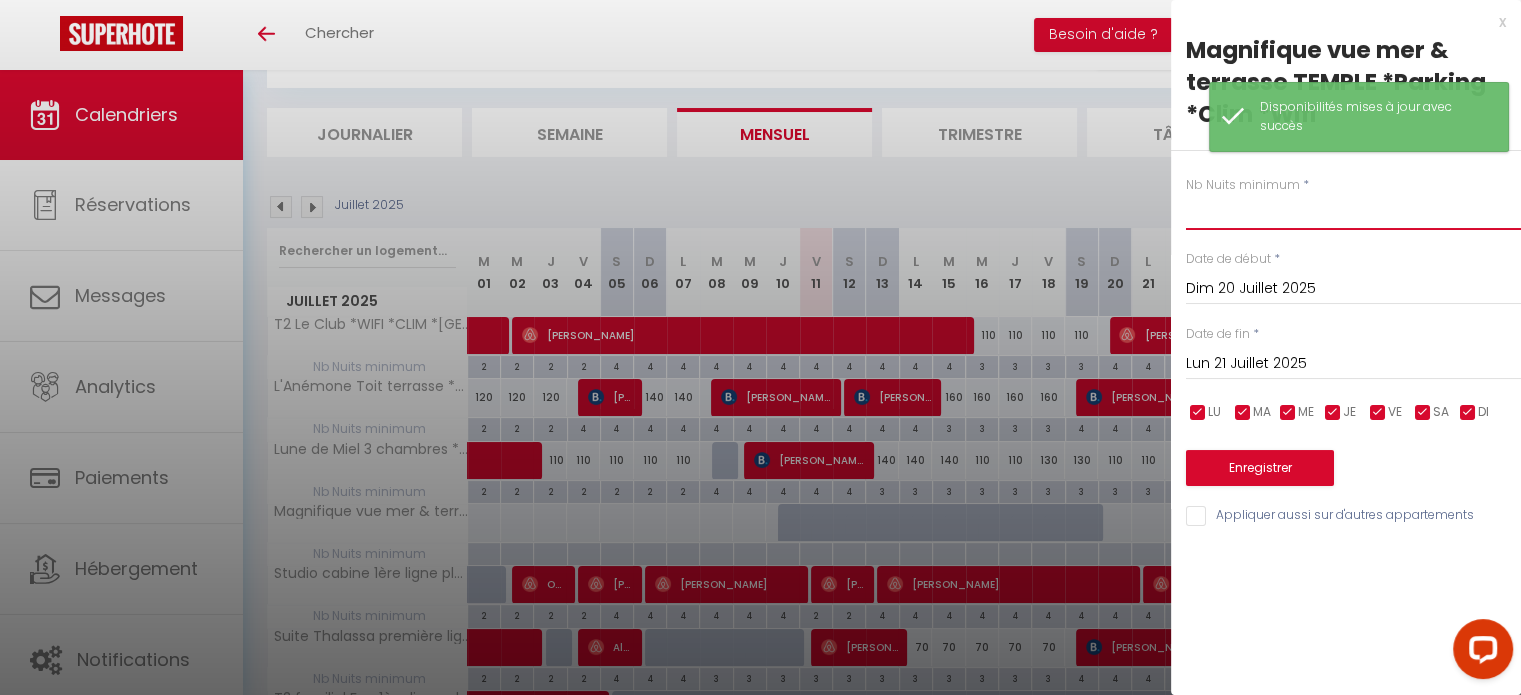 click at bounding box center [1353, 212] 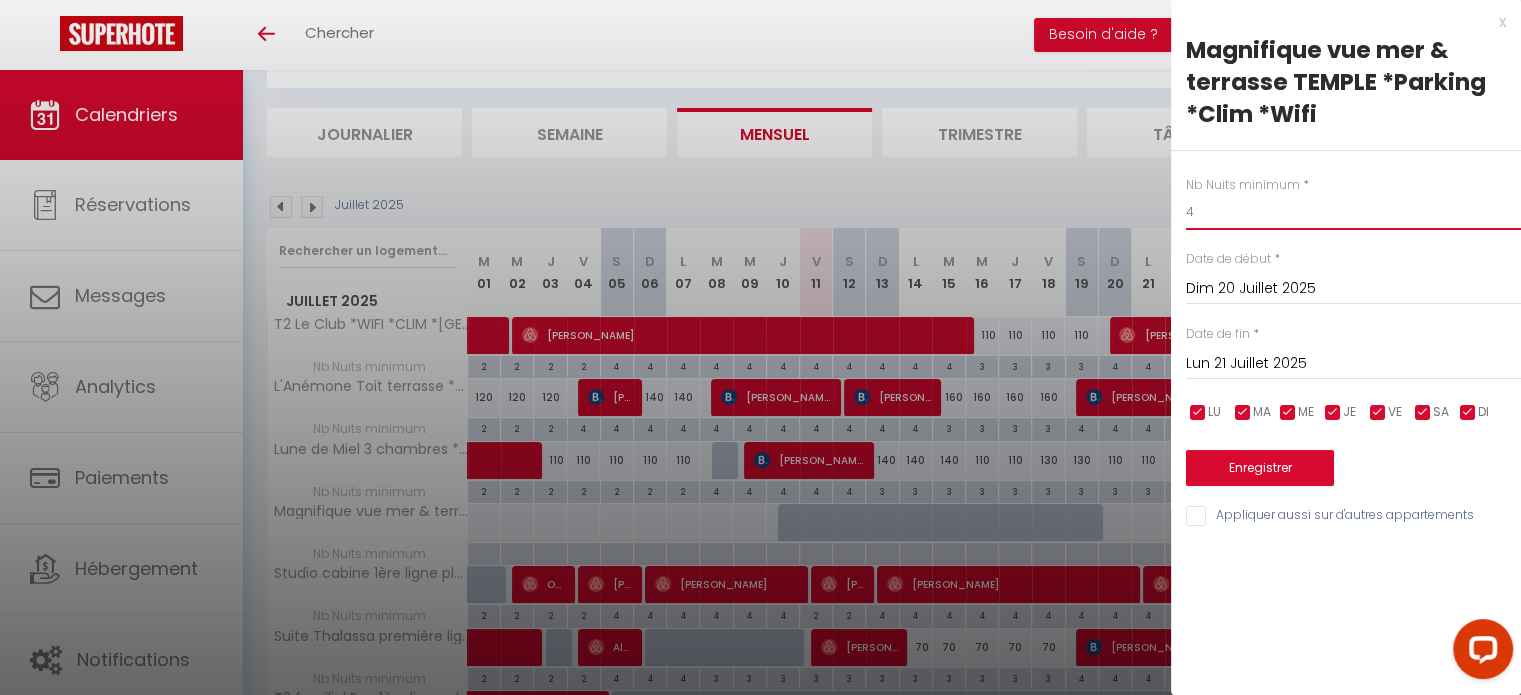type on "4" 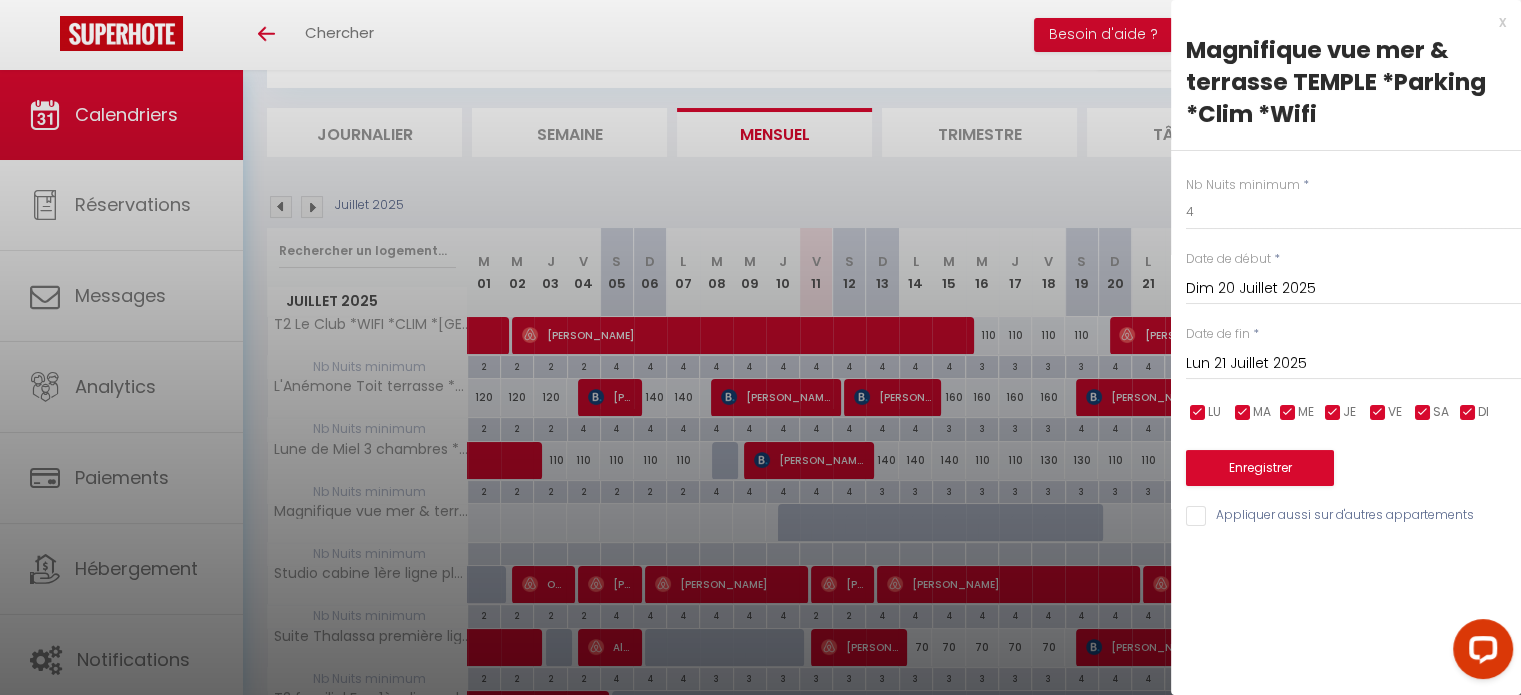 click on "Lun 21 Juillet 2025" at bounding box center [1353, 364] 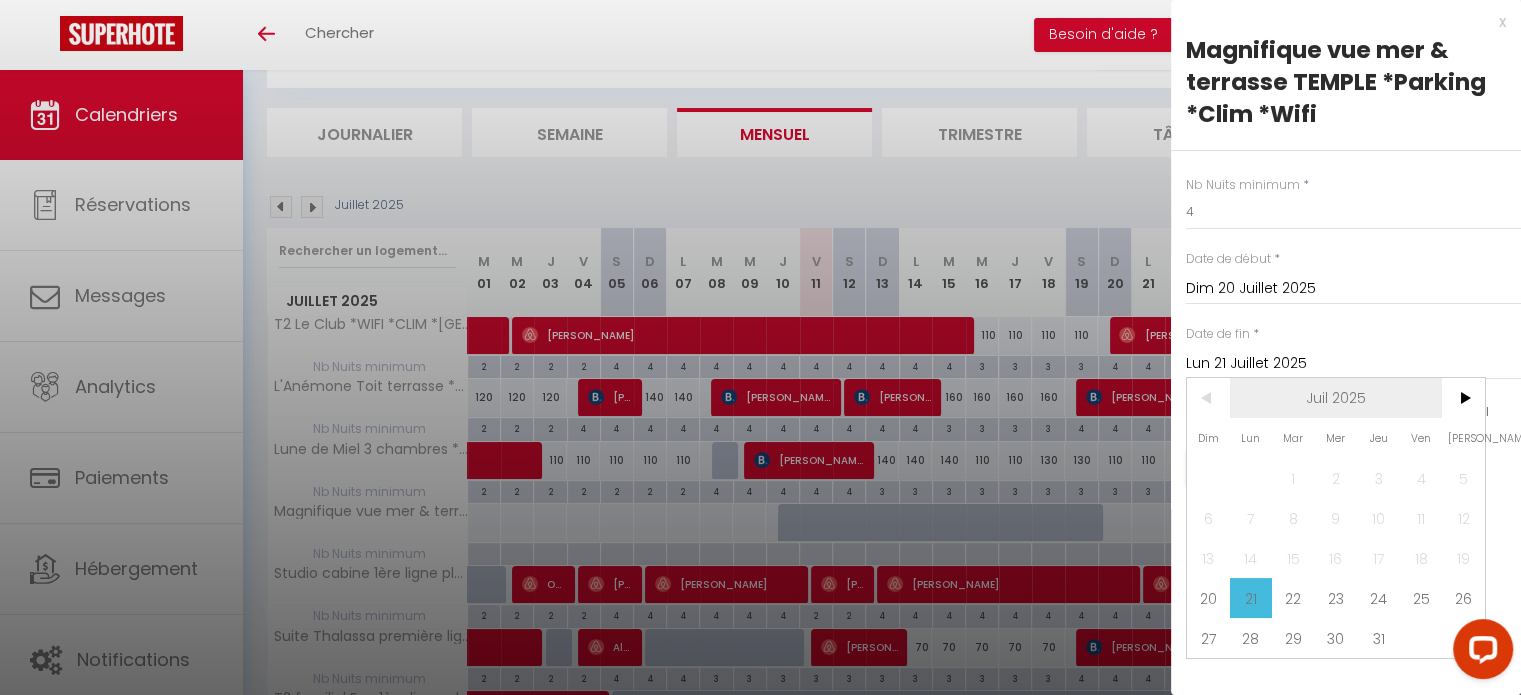 click on "Juil 2025" at bounding box center [1336, 398] 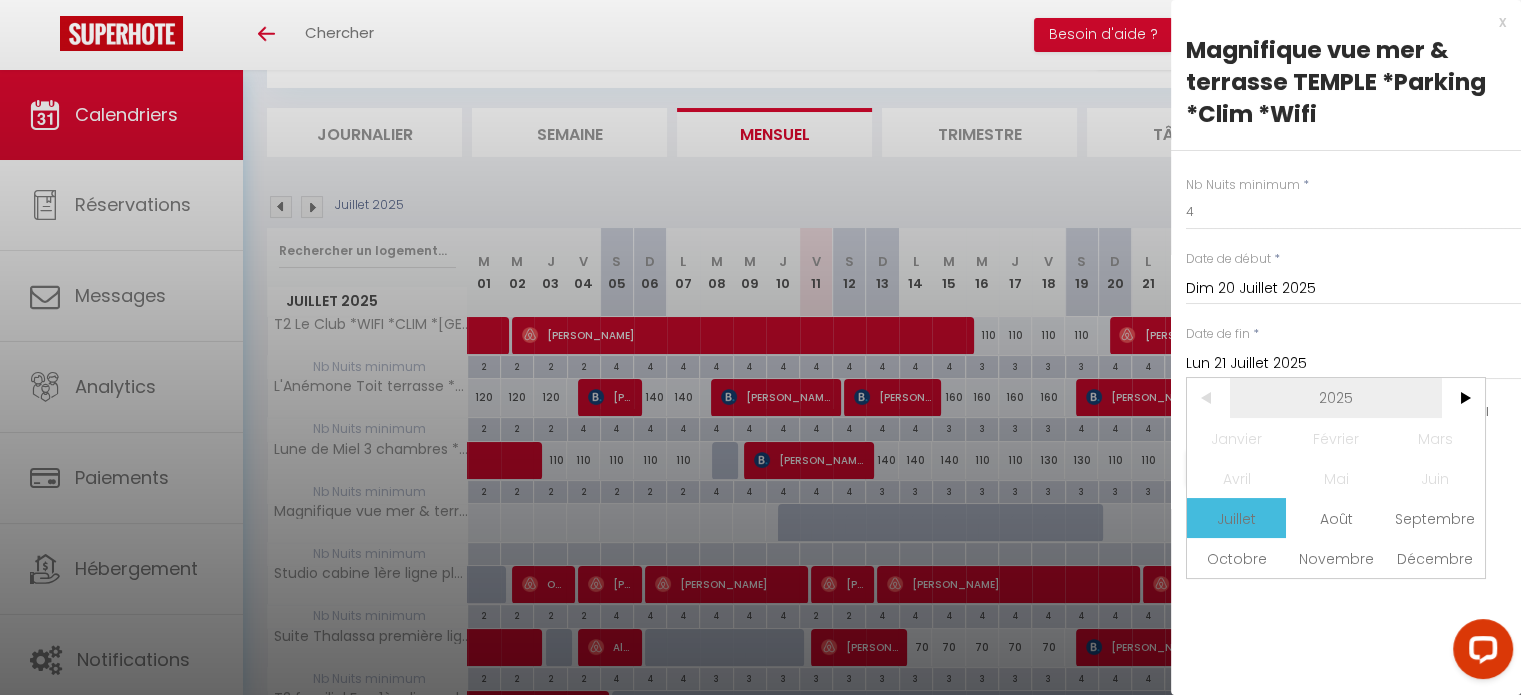 click on "2025" at bounding box center [1336, 398] 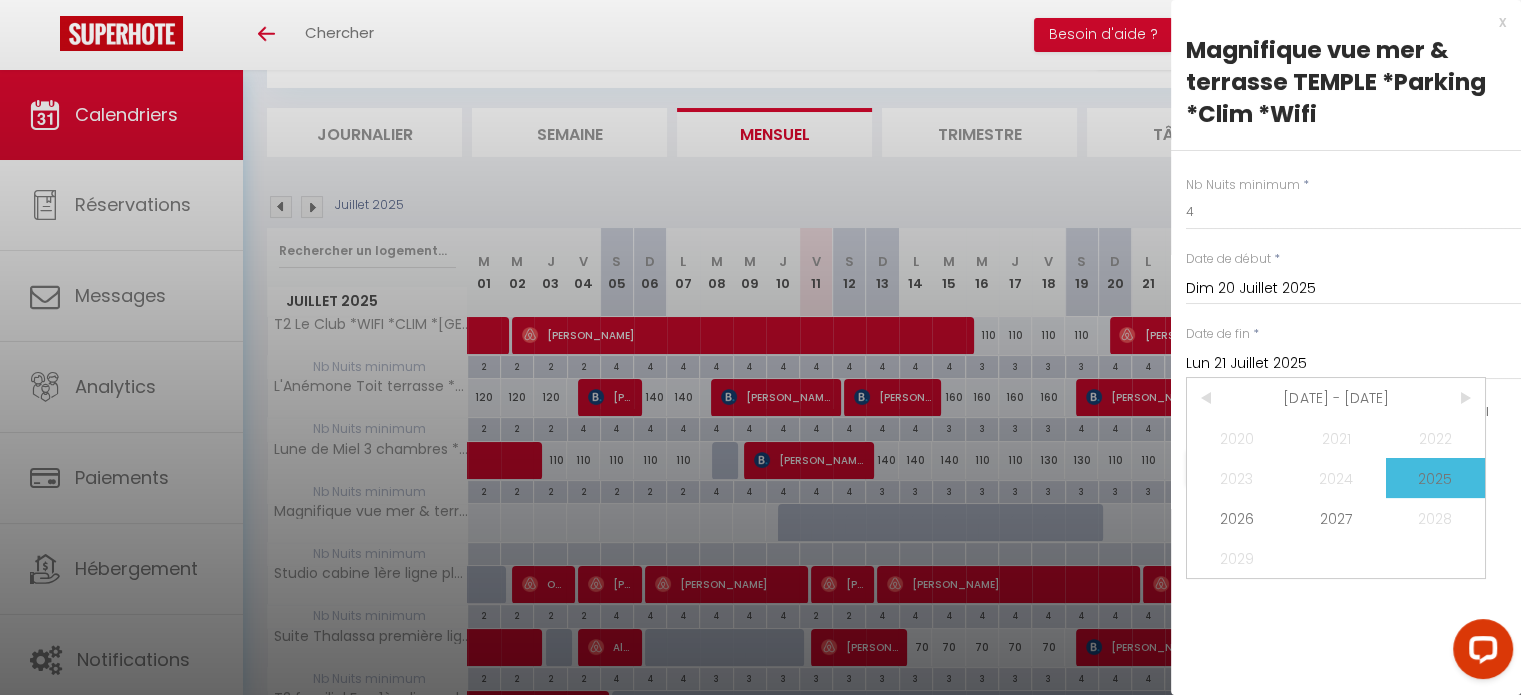 click on "2025" at bounding box center (1435, 478) 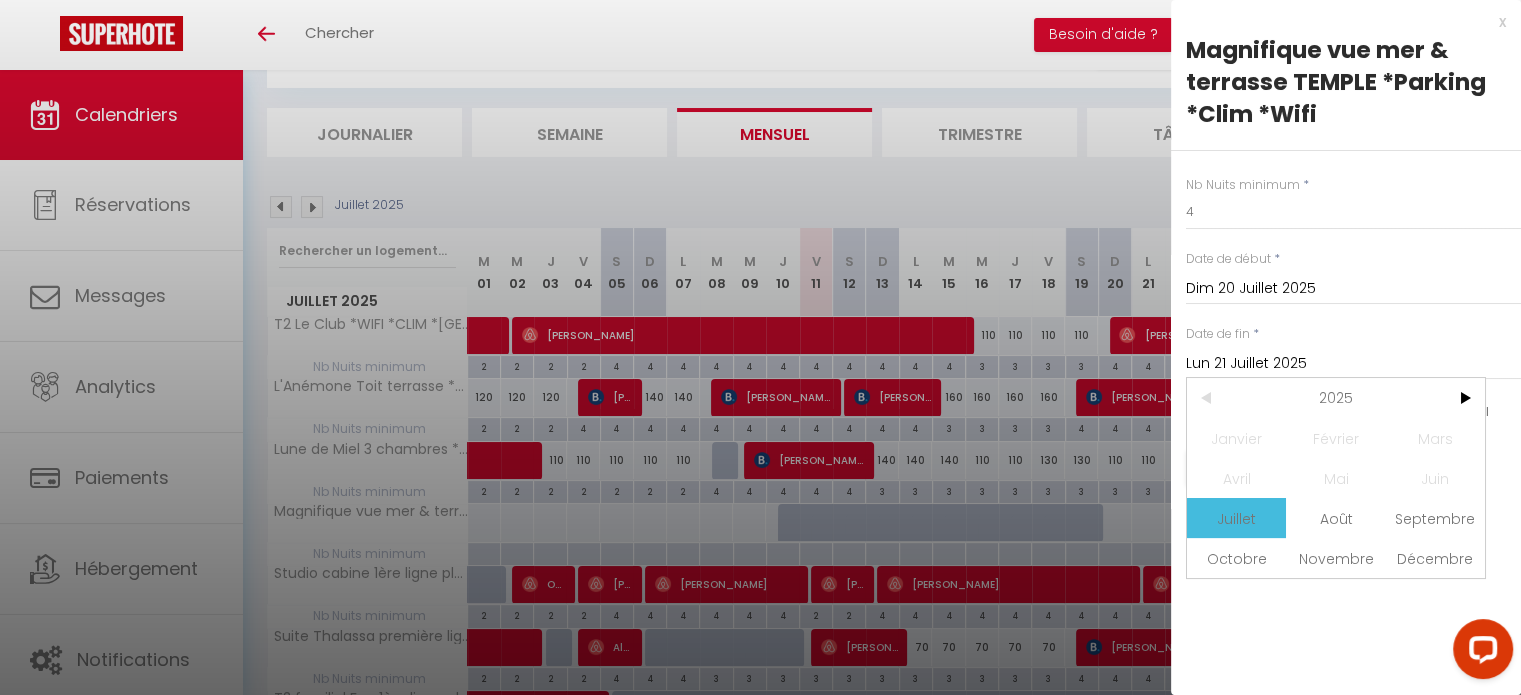 click on "Juillet" at bounding box center (1236, 518) 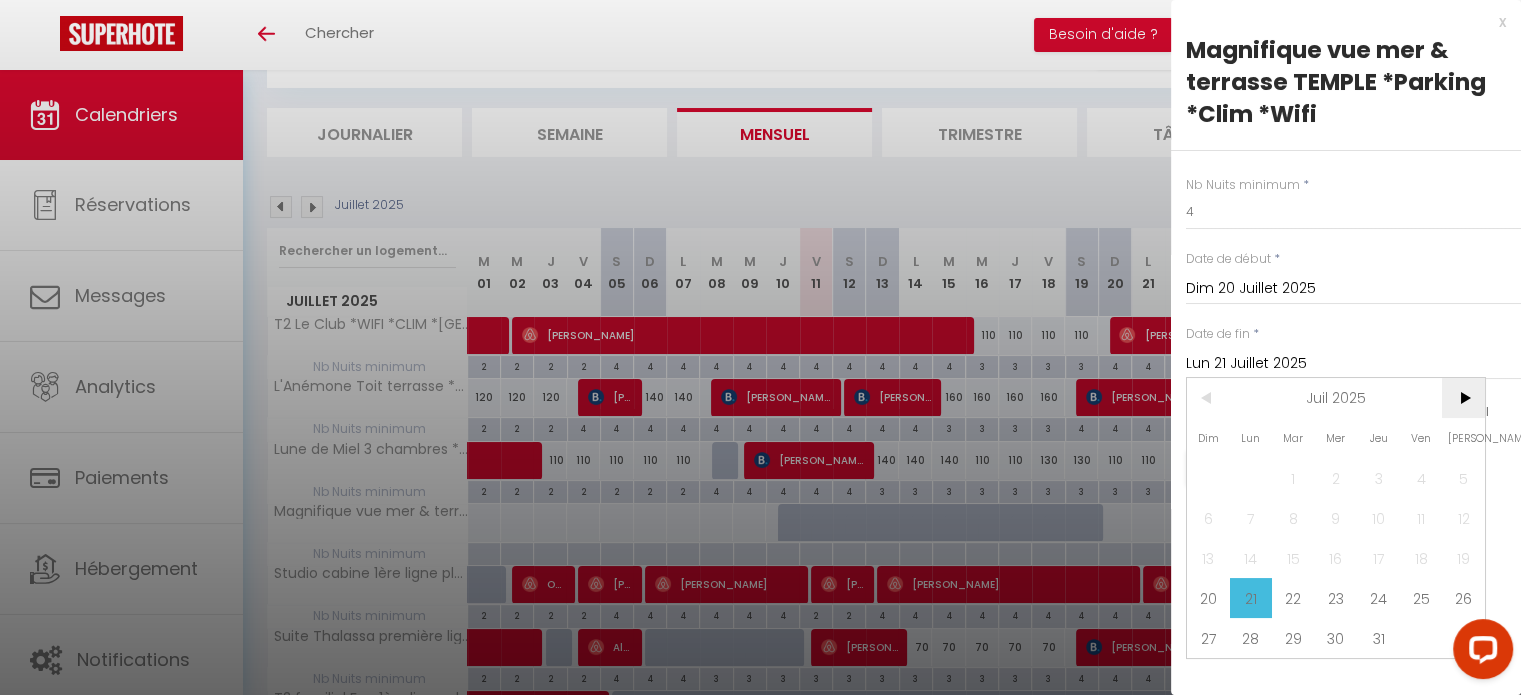 click on ">" at bounding box center (1463, 398) 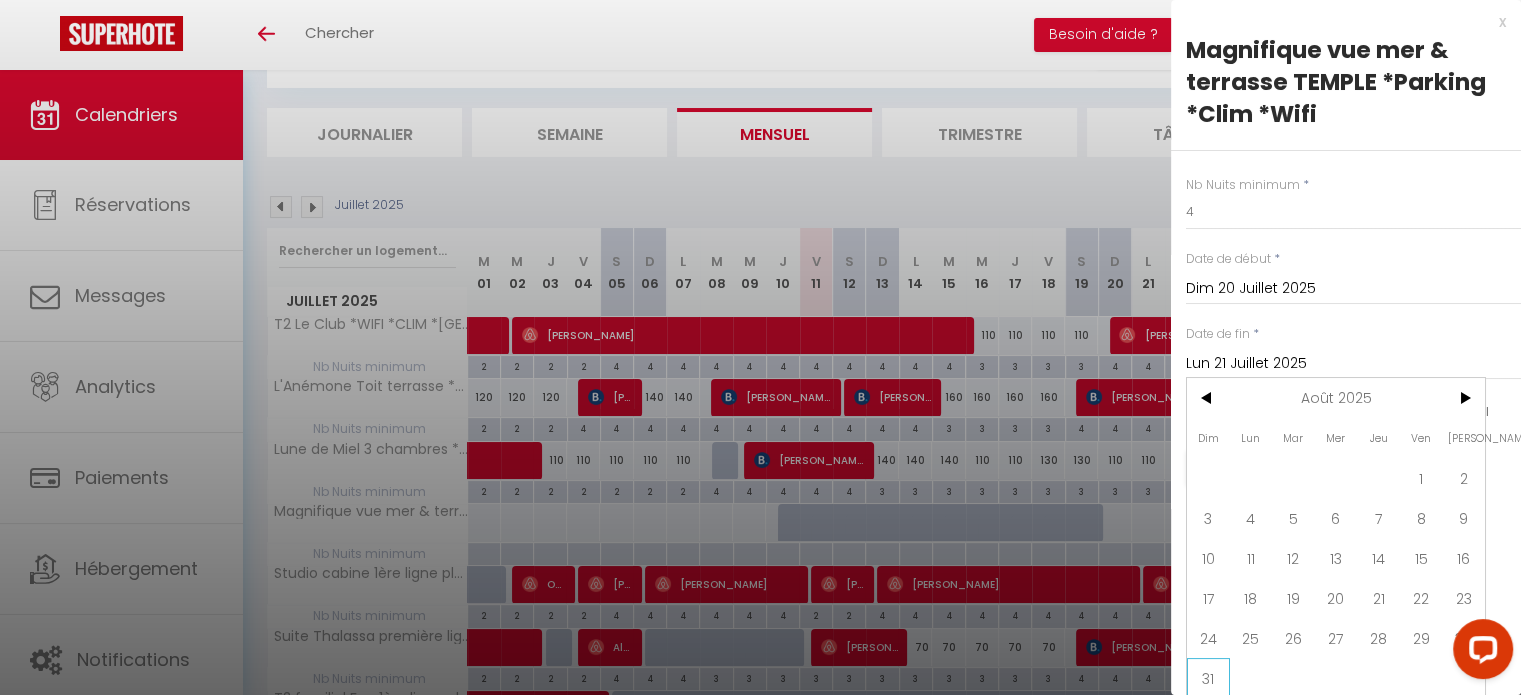 click on "31" at bounding box center (1208, 678) 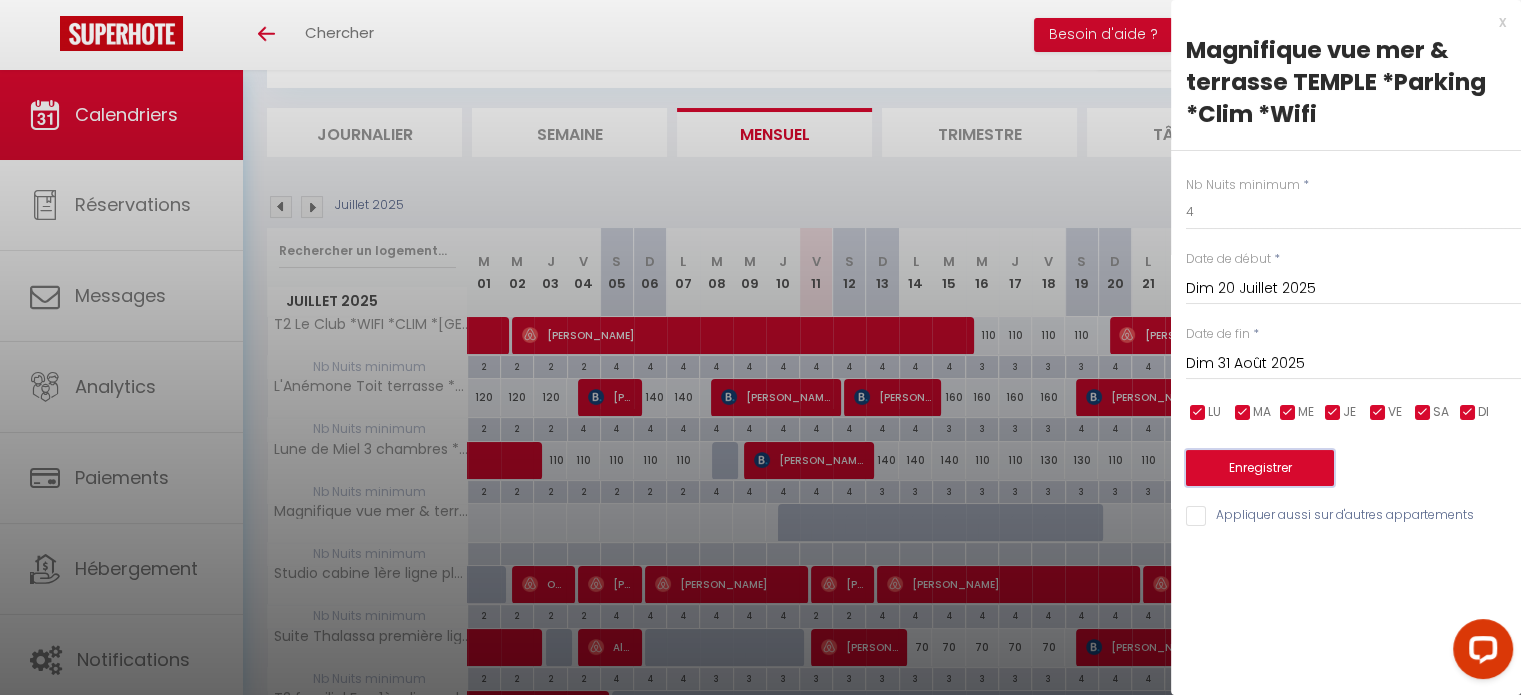 click on "Enregistrer" at bounding box center (1260, 468) 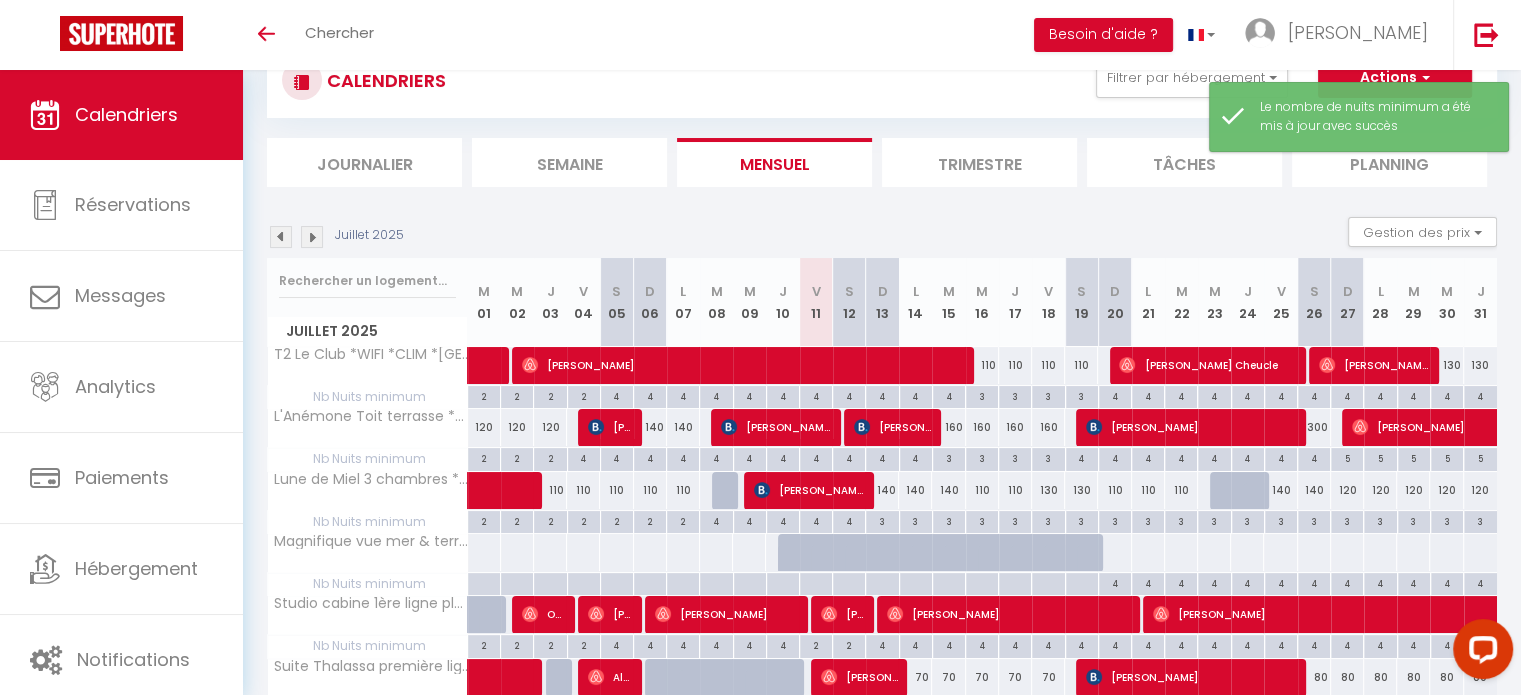 scroll, scrollTop: 100, scrollLeft: 0, axis: vertical 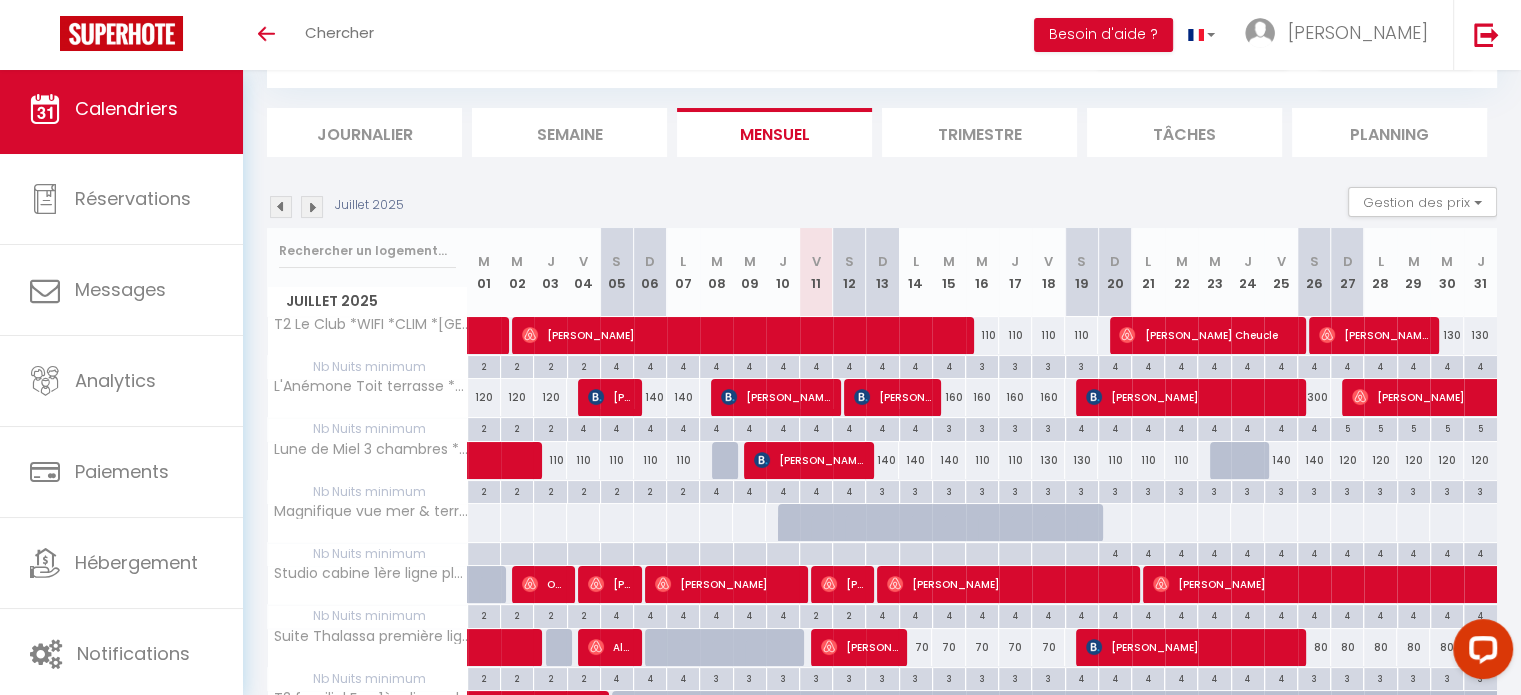click at bounding box center (1114, 522) 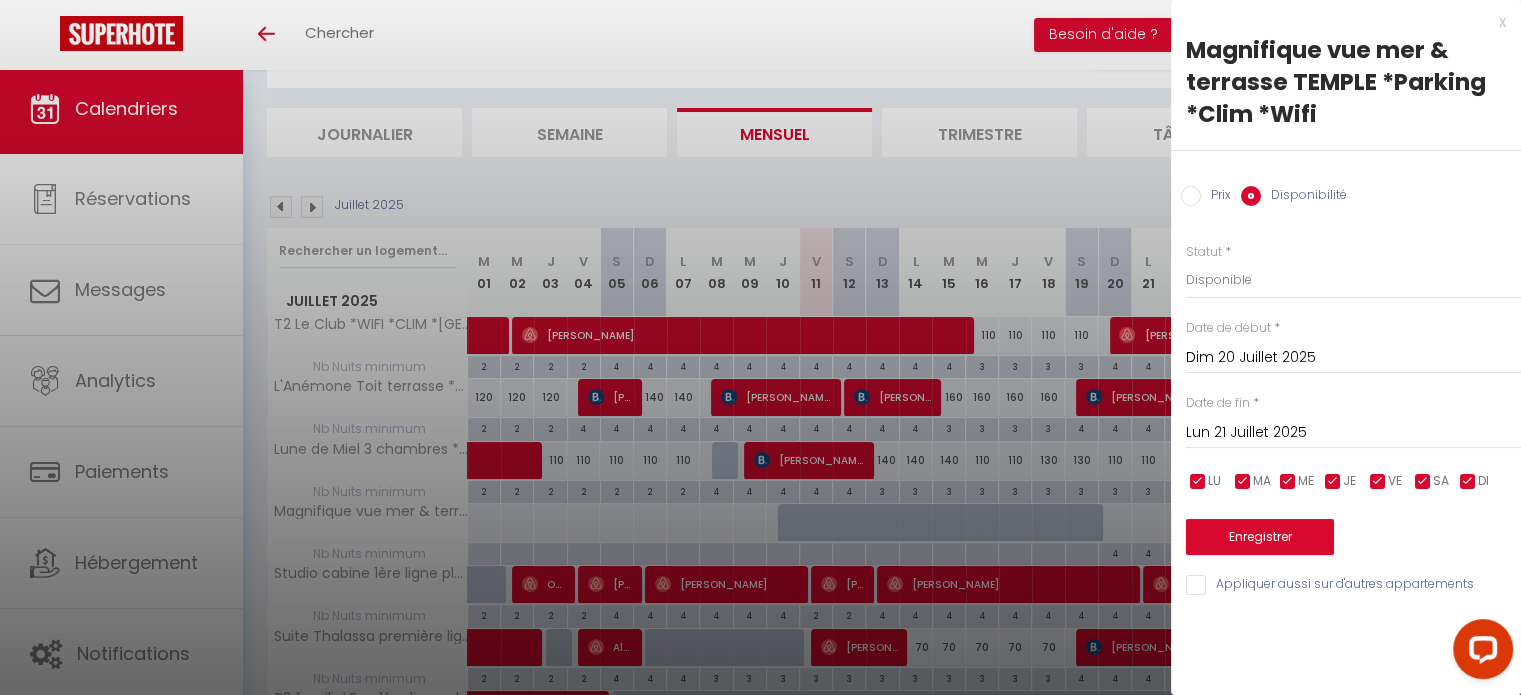 click on "Prix" at bounding box center [1216, 197] 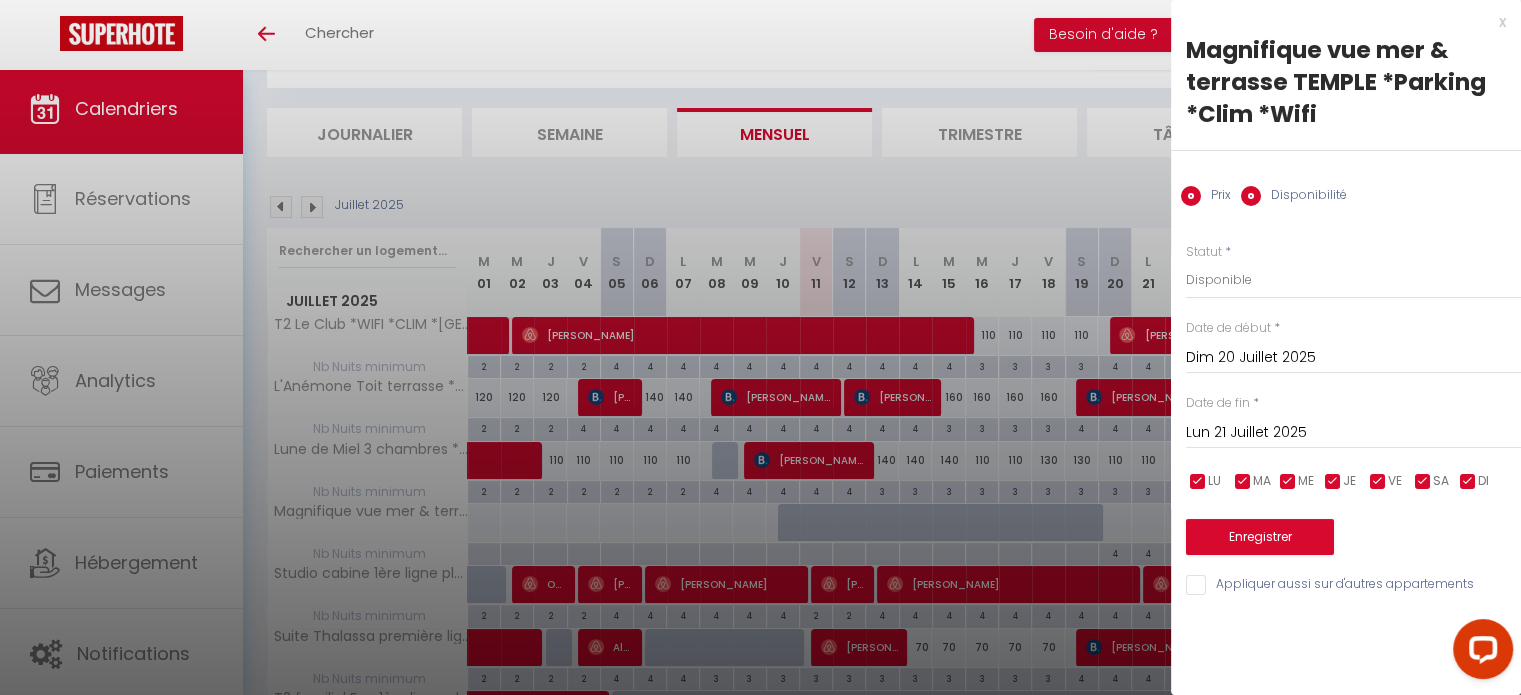 radio on "false" 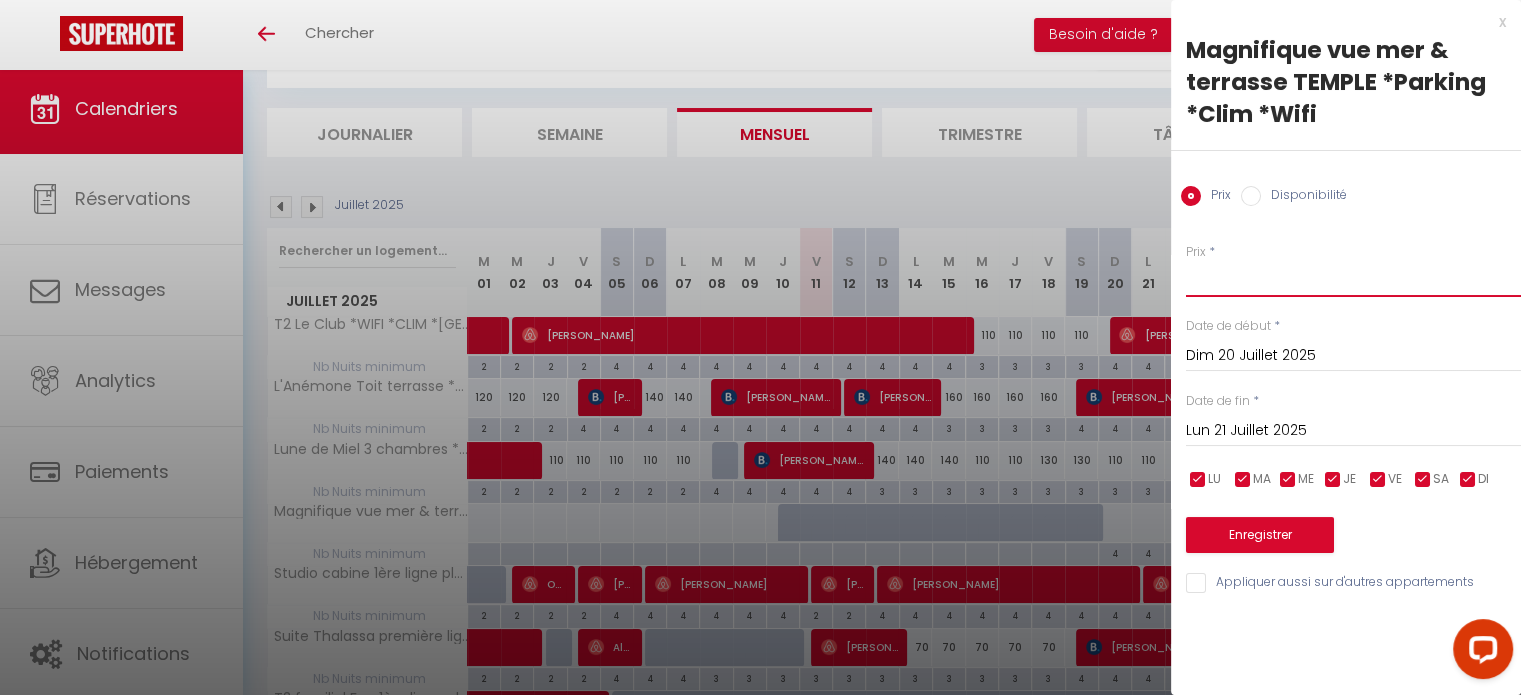 click on "Prix" at bounding box center [1353, 279] 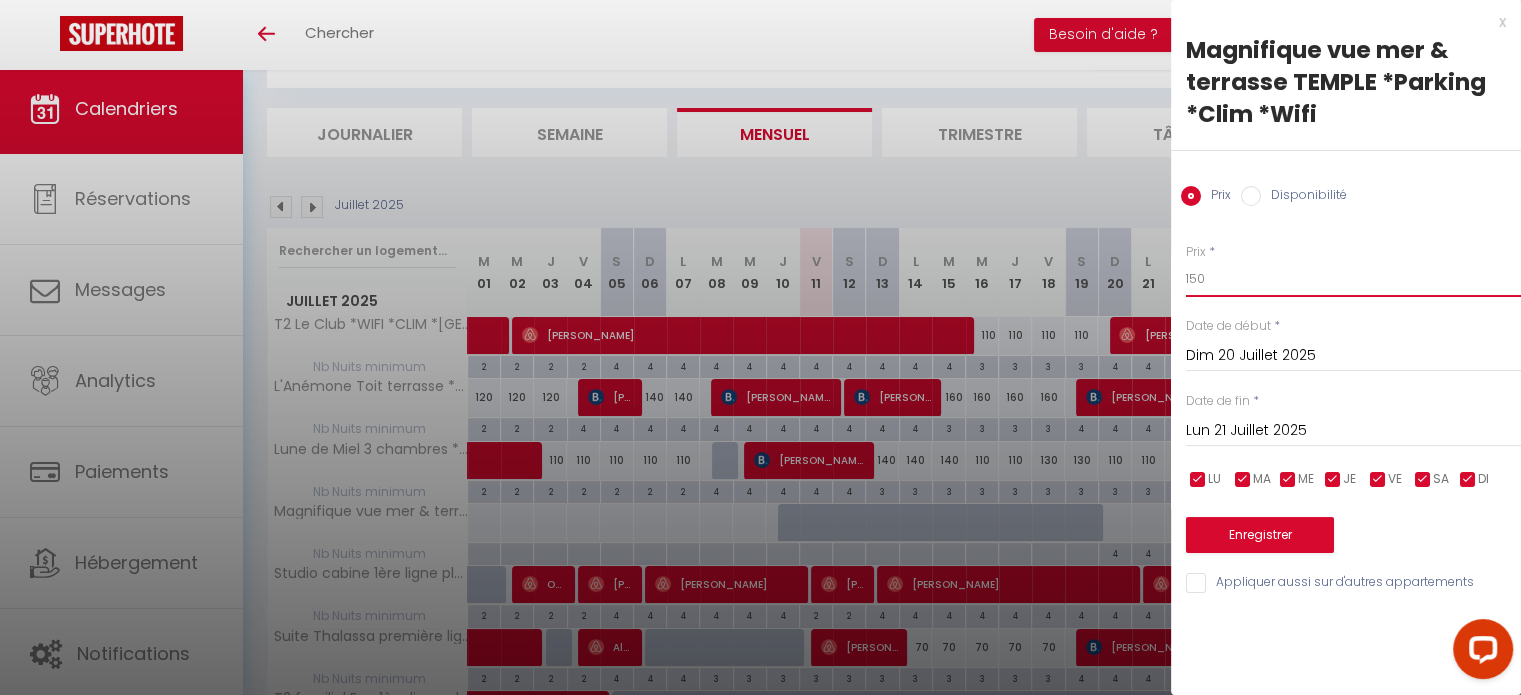 type on "150" 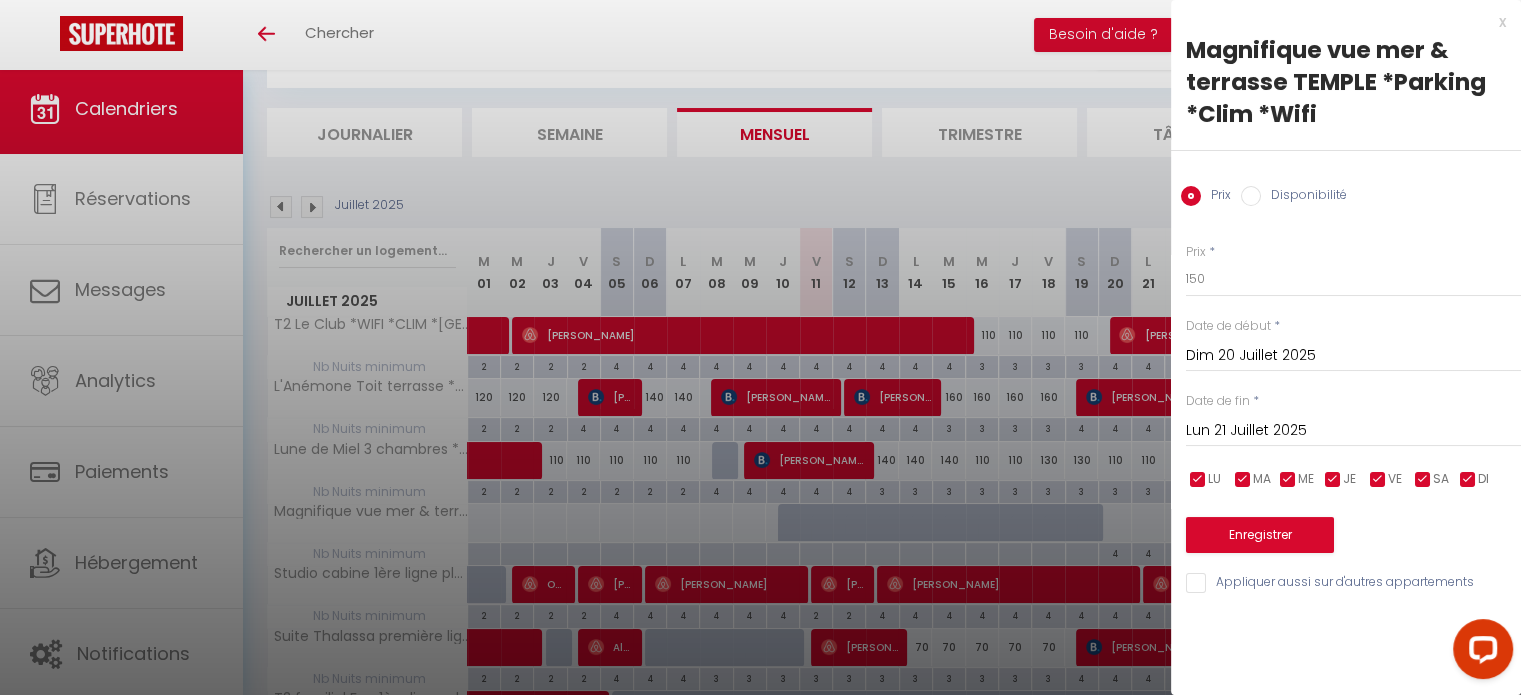 click on "Lun 21 Juillet 2025" at bounding box center [1353, 431] 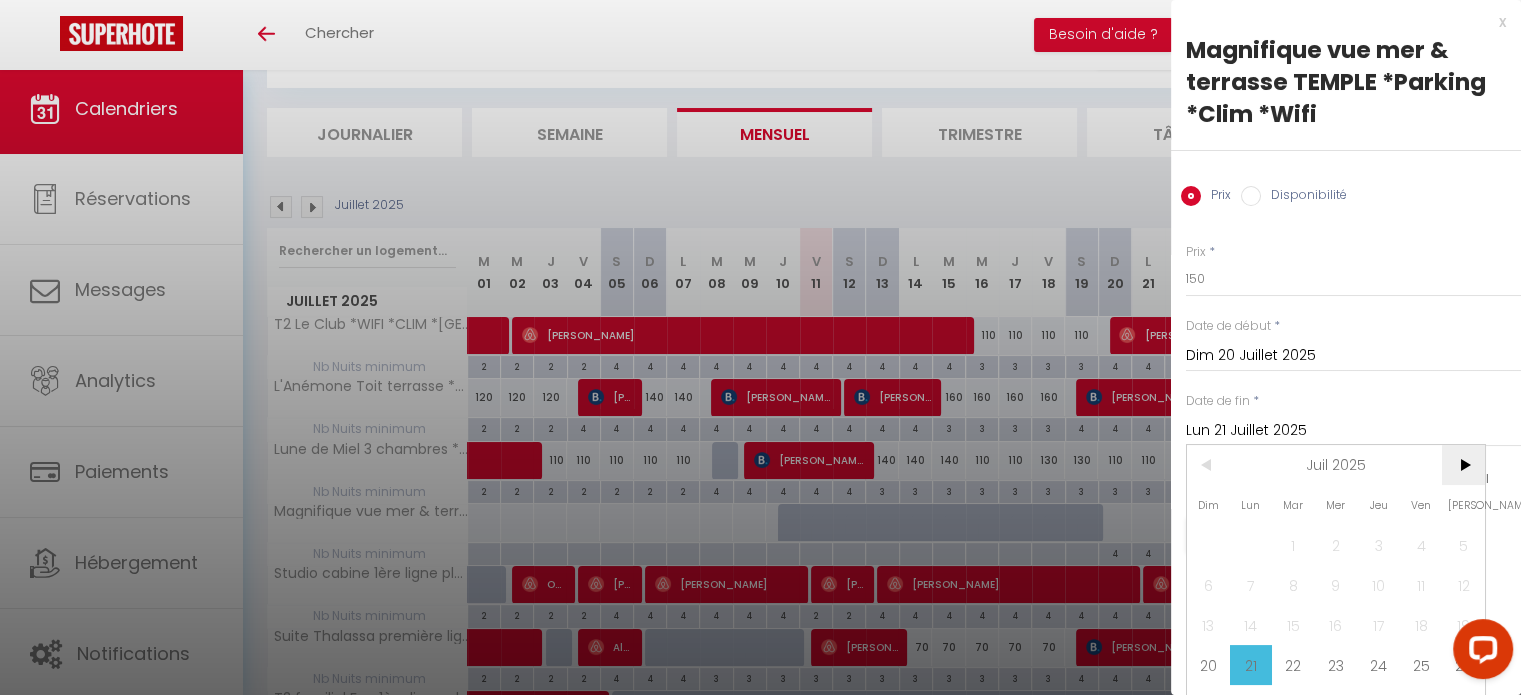click on ">" at bounding box center (1463, 465) 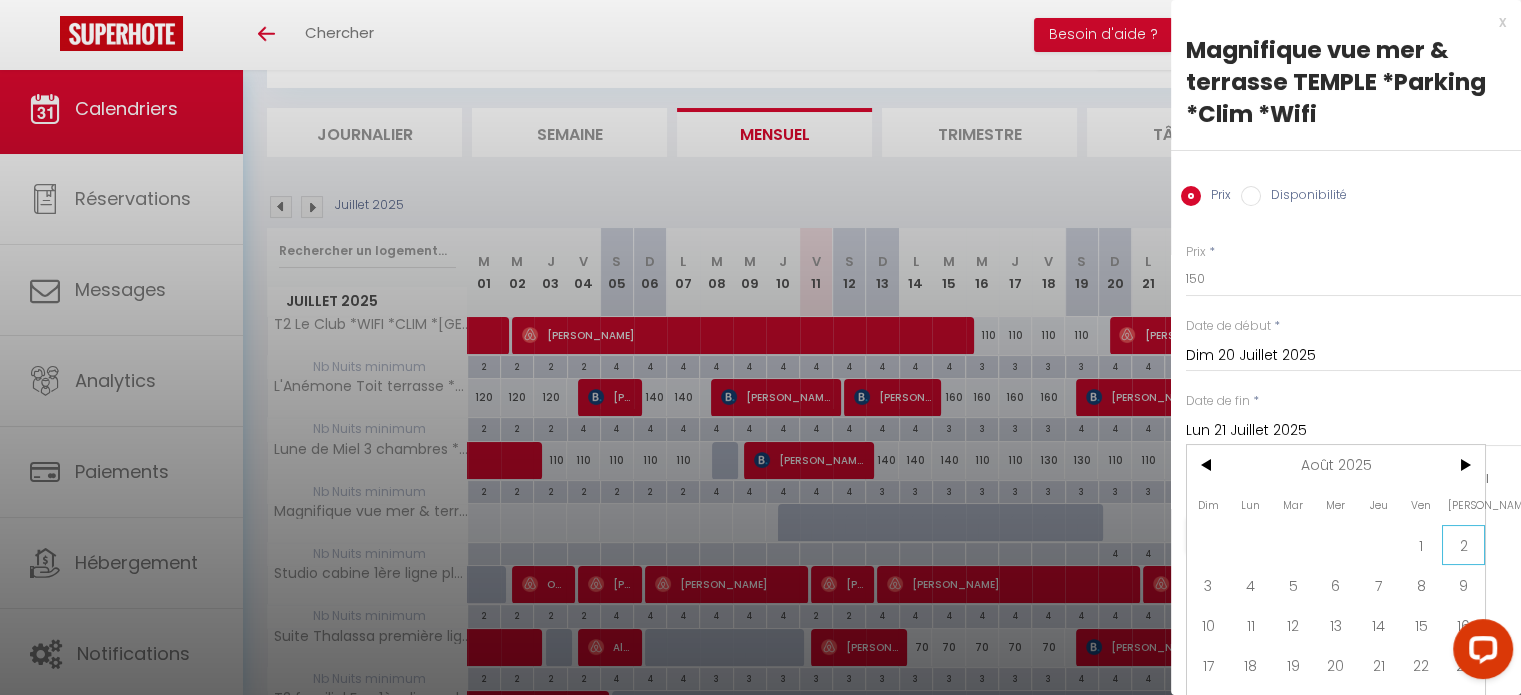 click on "2" at bounding box center [1463, 545] 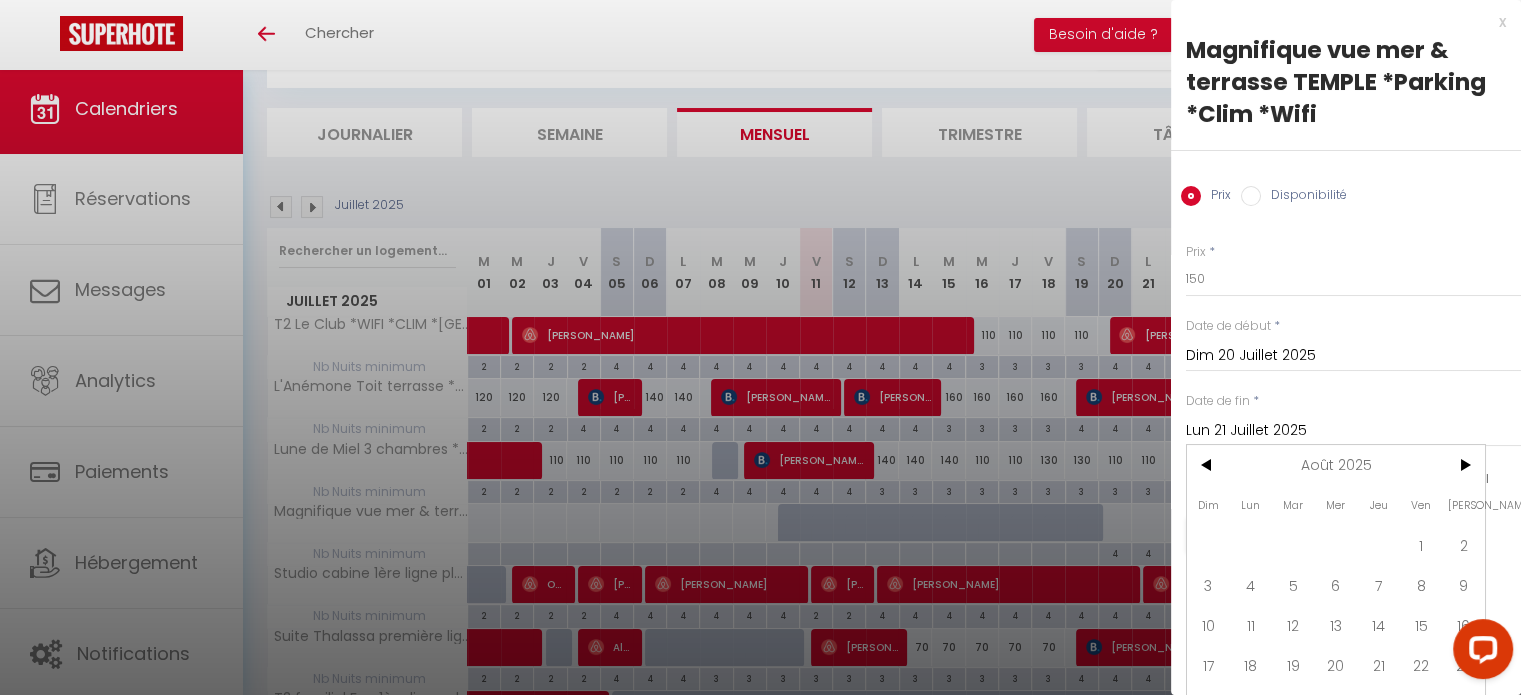 type on "Sam 02 Août 2025" 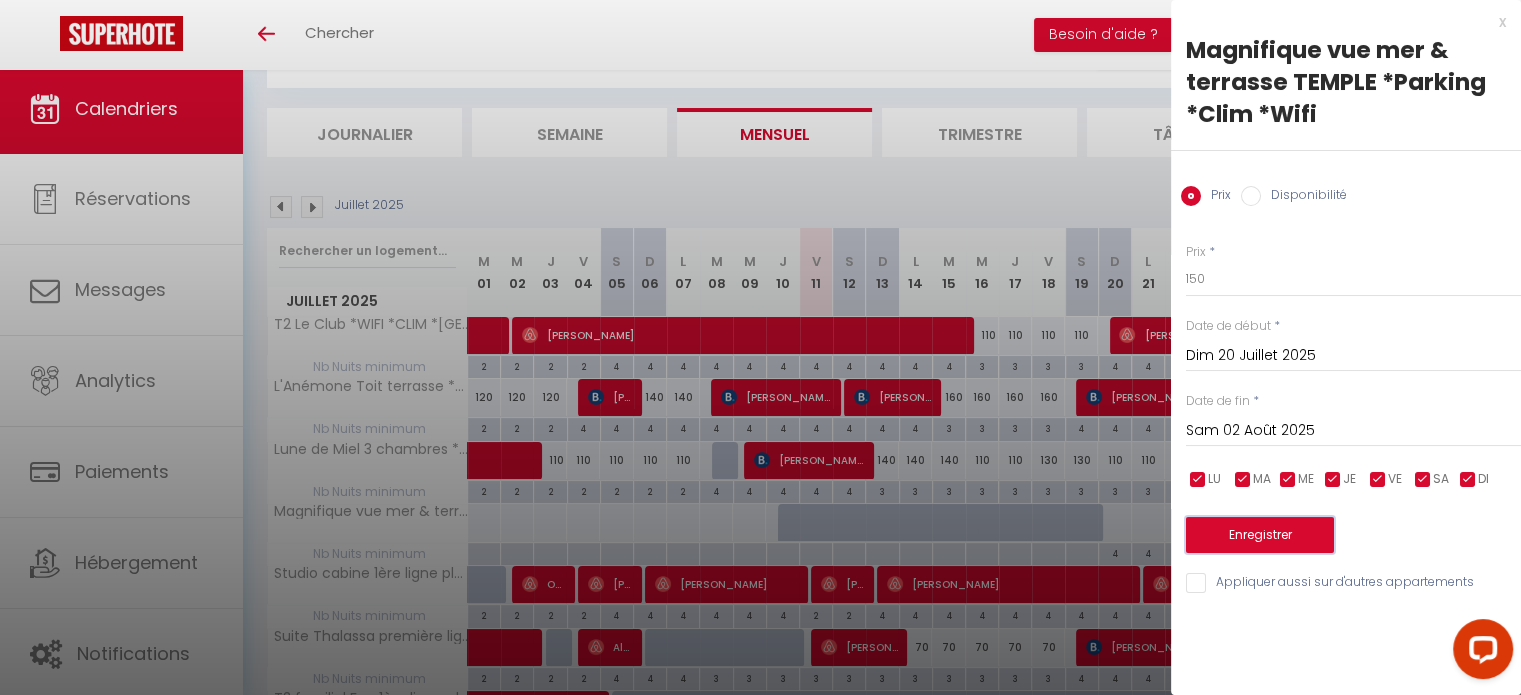 click on "Enregistrer" at bounding box center [1260, 535] 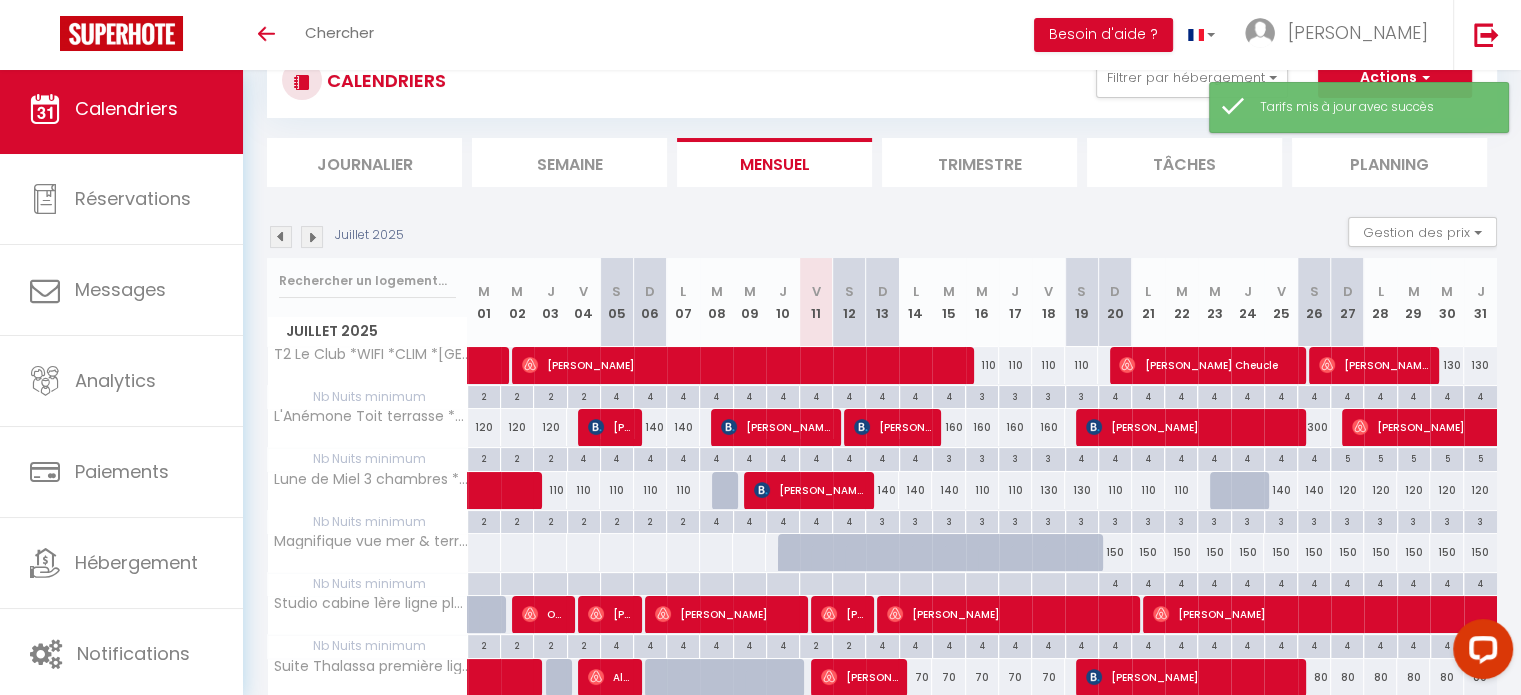 scroll, scrollTop: 100, scrollLeft: 0, axis: vertical 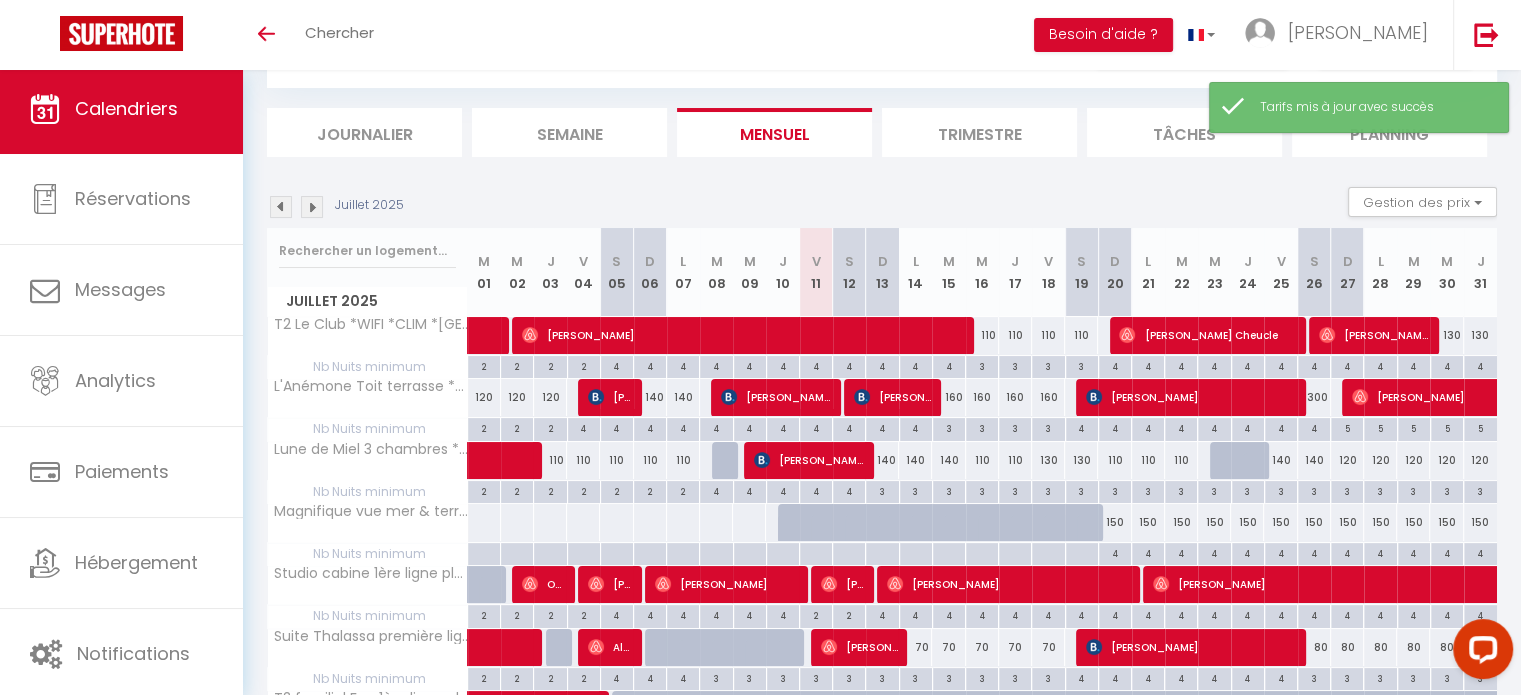 click at bounding box center [312, 207] 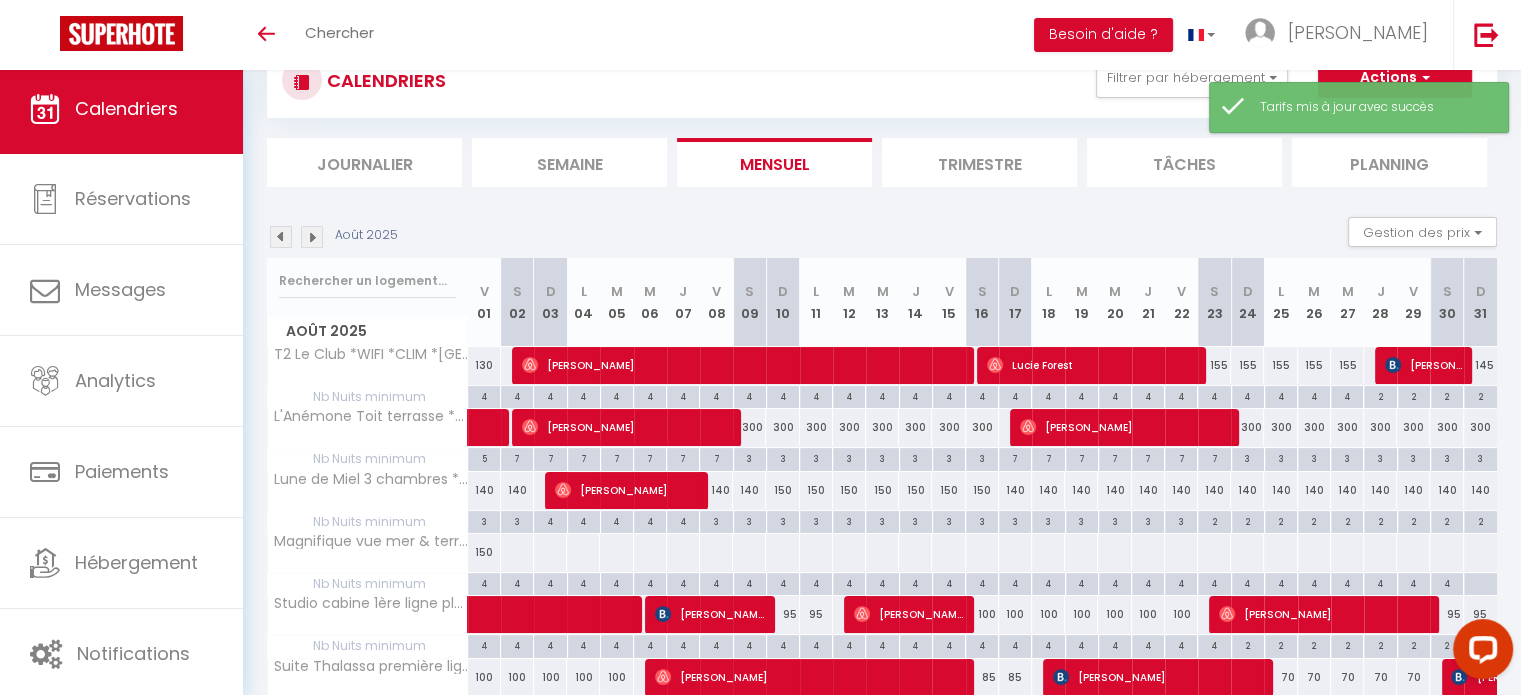 scroll, scrollTop: 100, scrollLeft: 0, axis: vertical 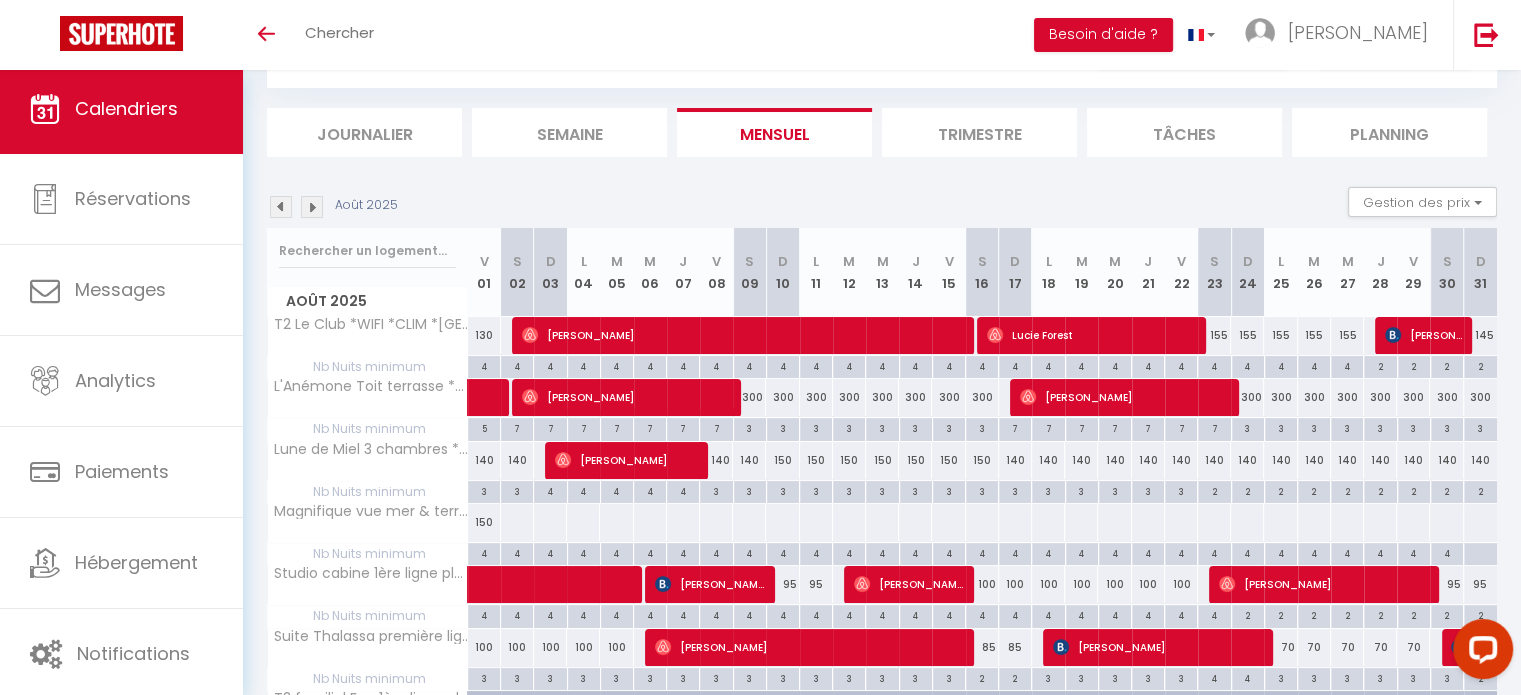 click at bounding box center [517, 522] 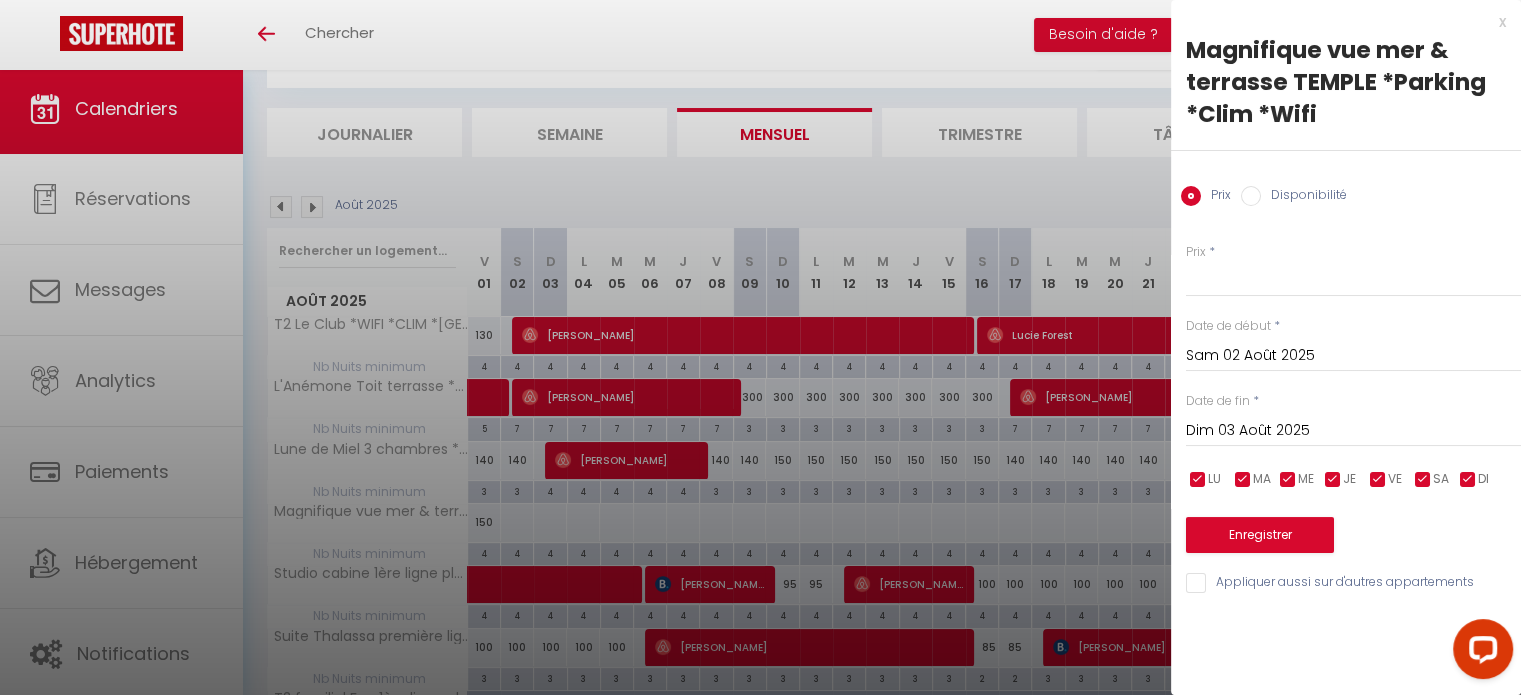 click on "Dim 03 Août 2025" at bounding box center [1353, 431] 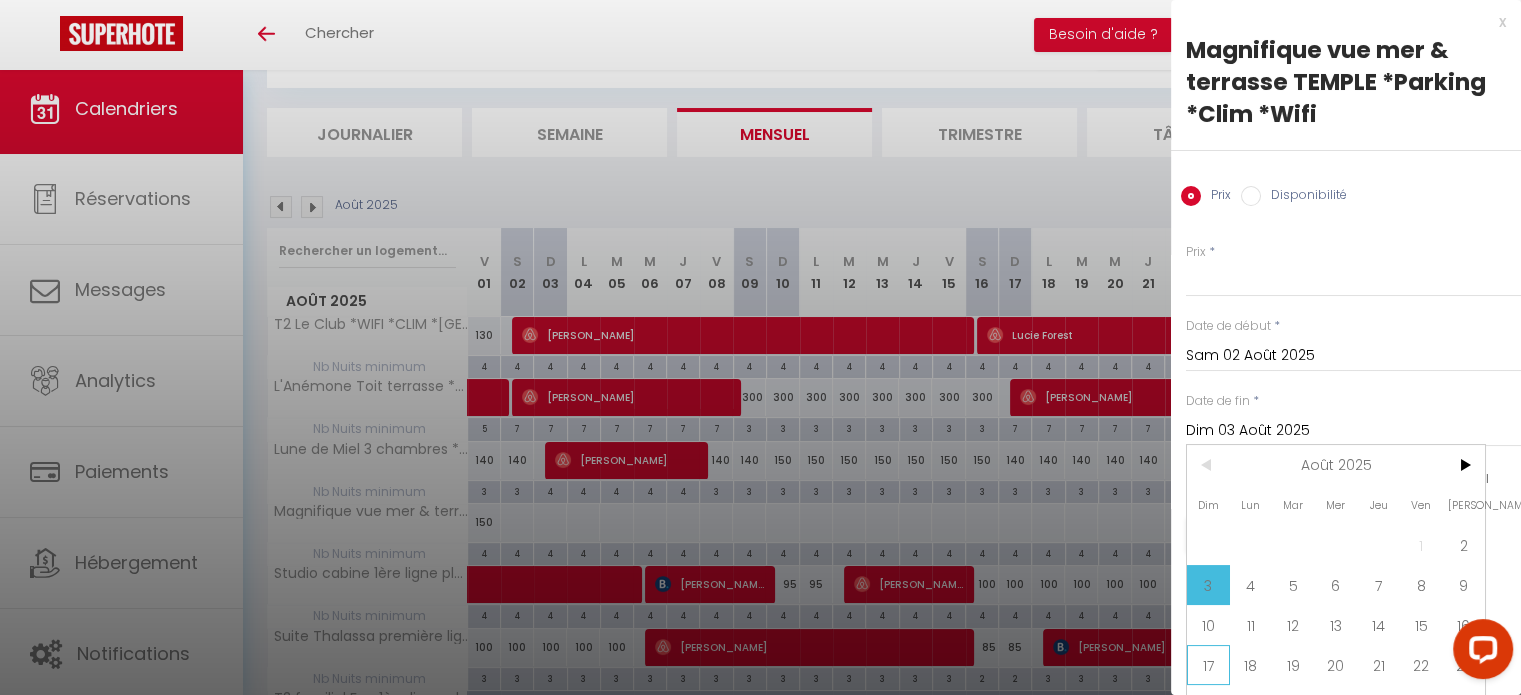 click on "17" at bounding box center (1208, 665) 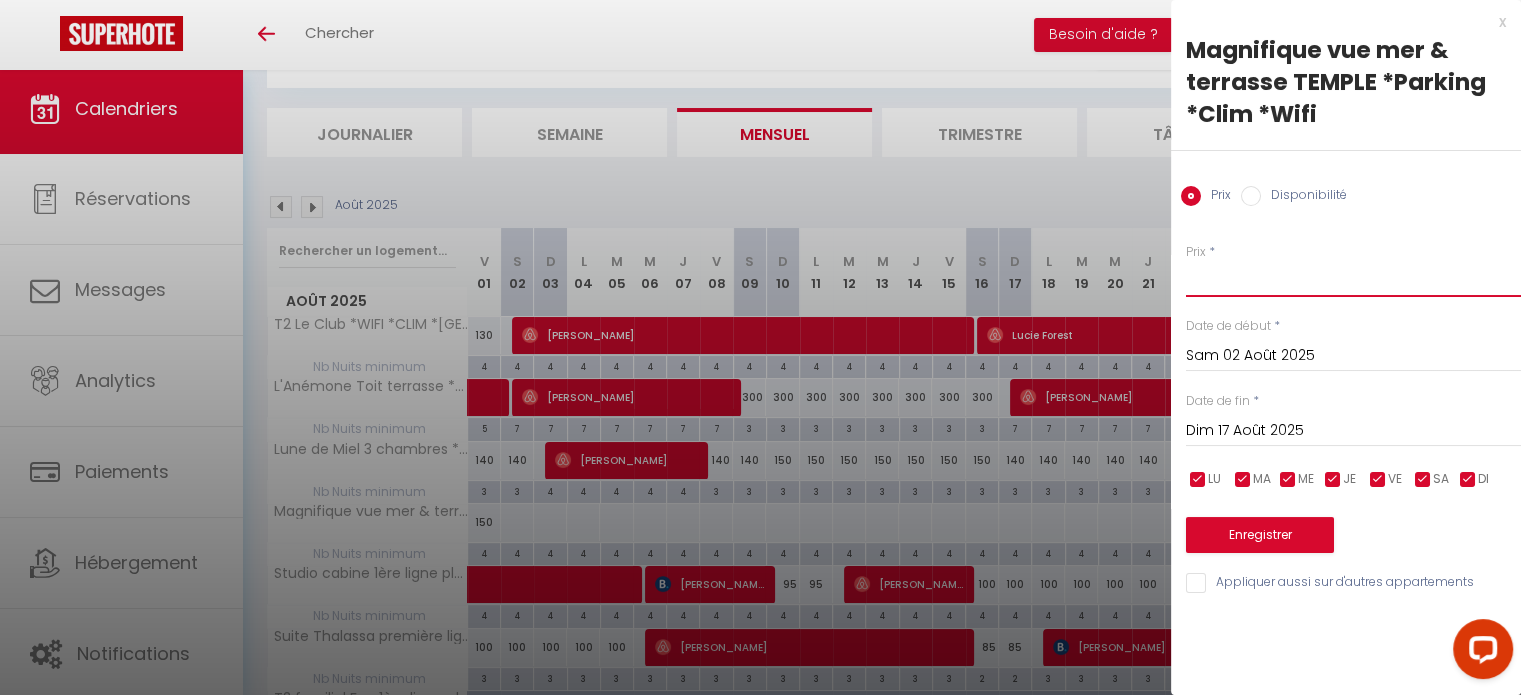 click on "Prix" at bounding box center [1353, 279] 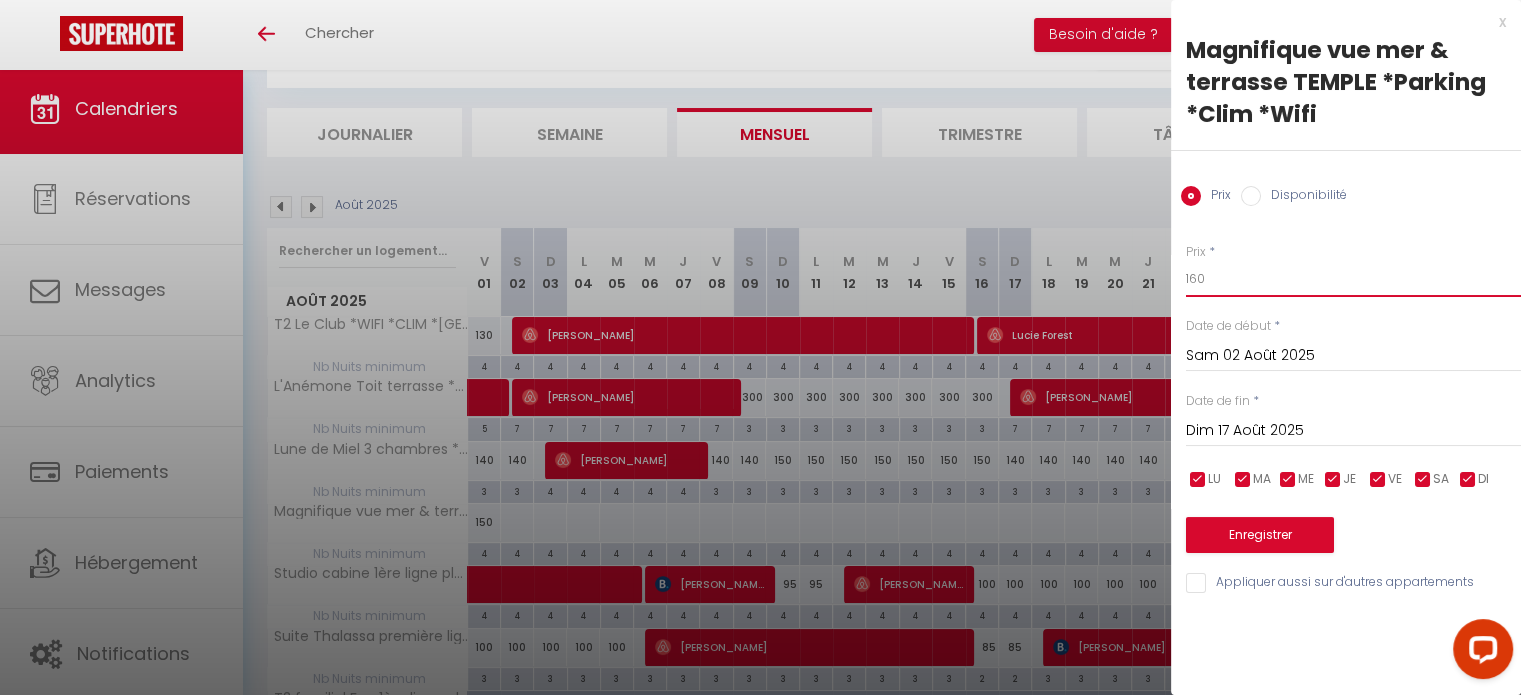 type on "160" 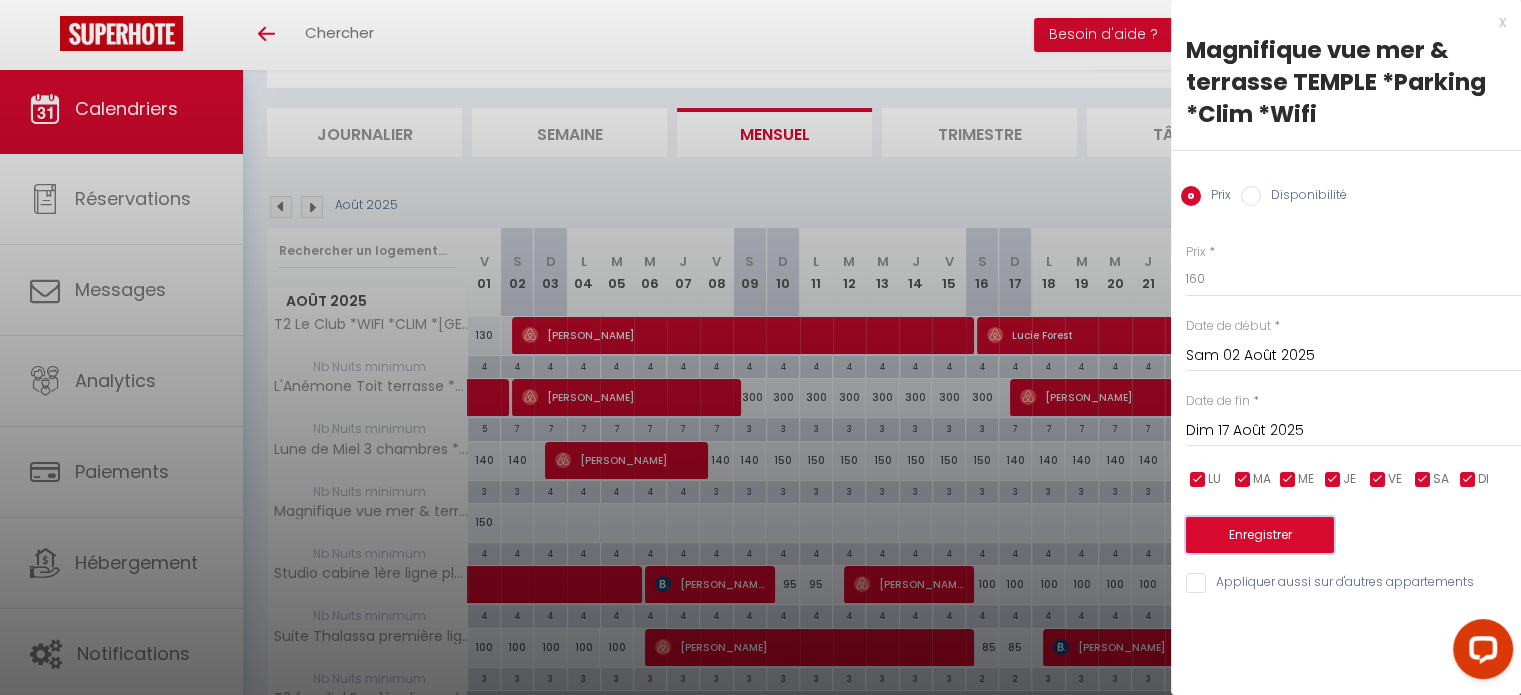 click on "Enregistrer" at bounding box center (1260, 535) 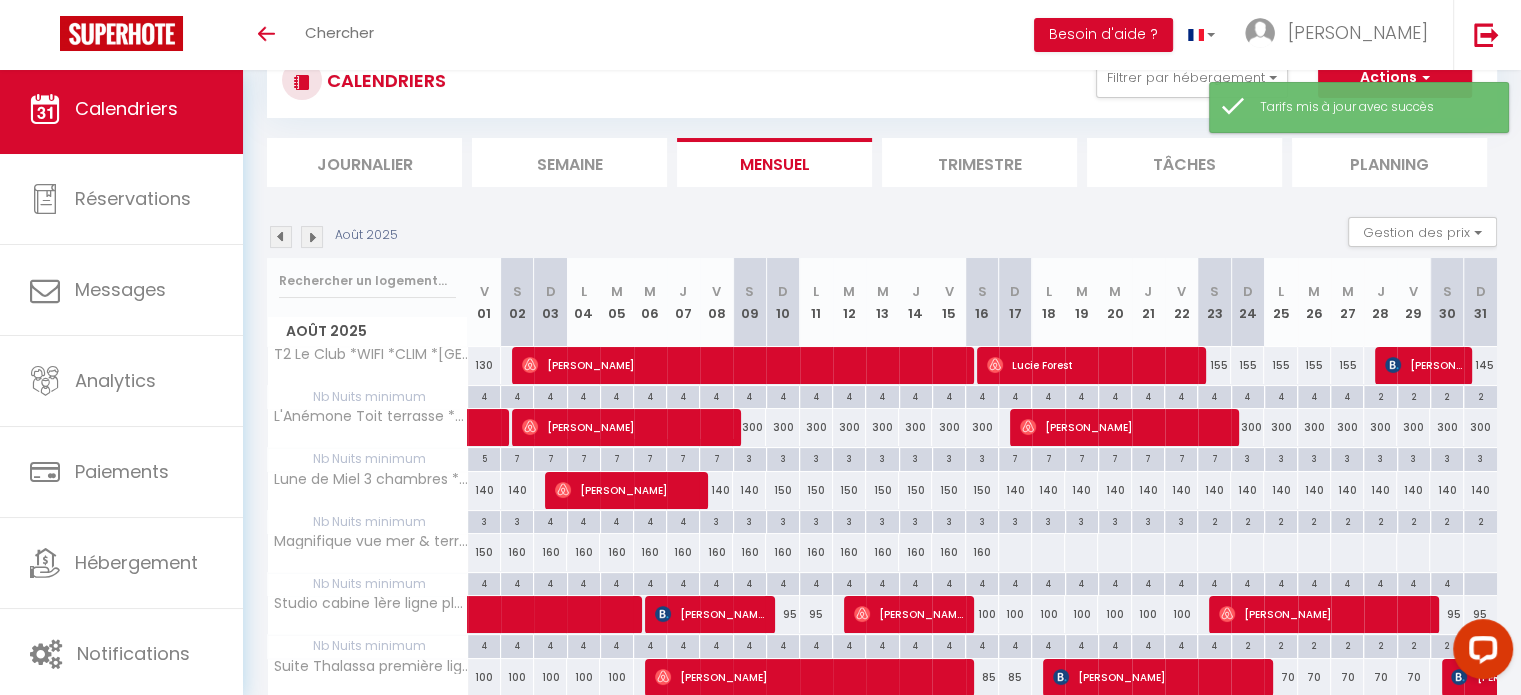 scroll, scrollTop: 100, scrollLeft: 0, axis: vertical 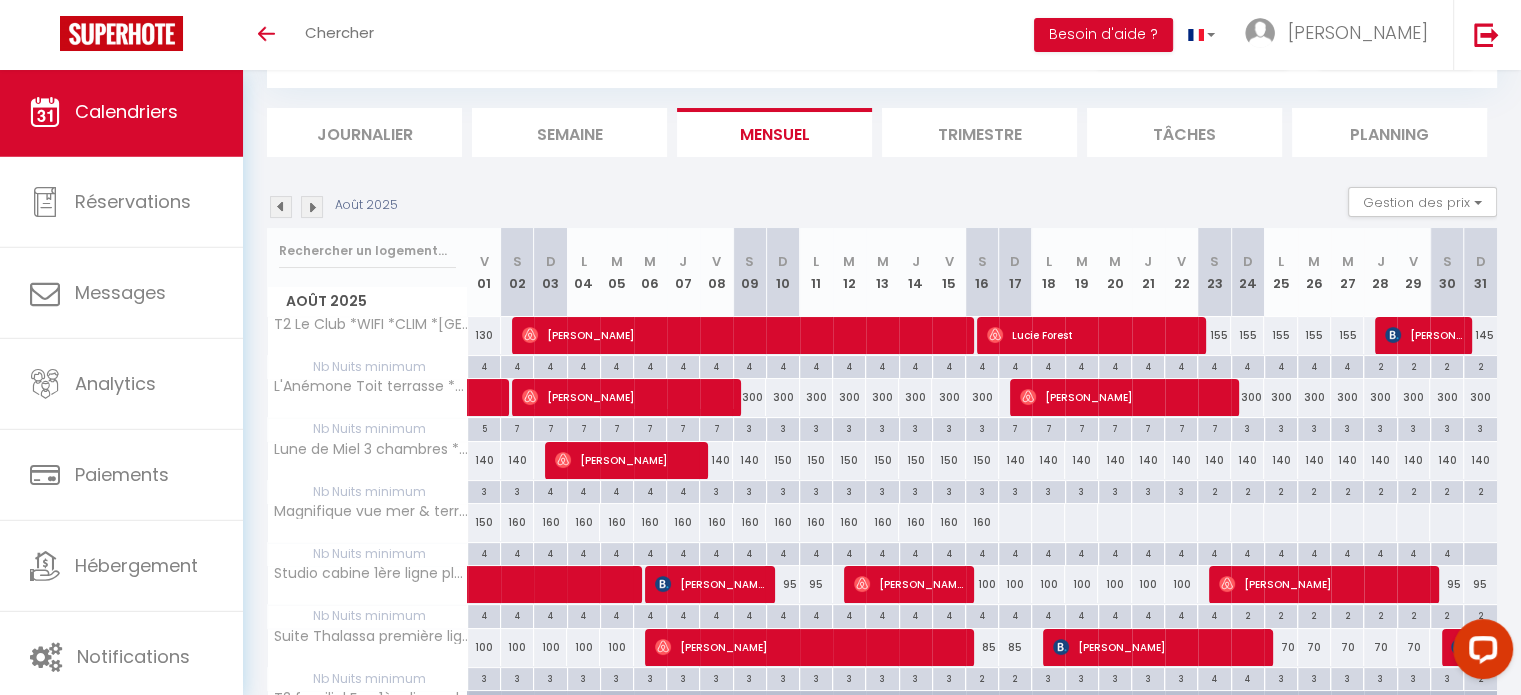 click at bounding box center (281, 207) 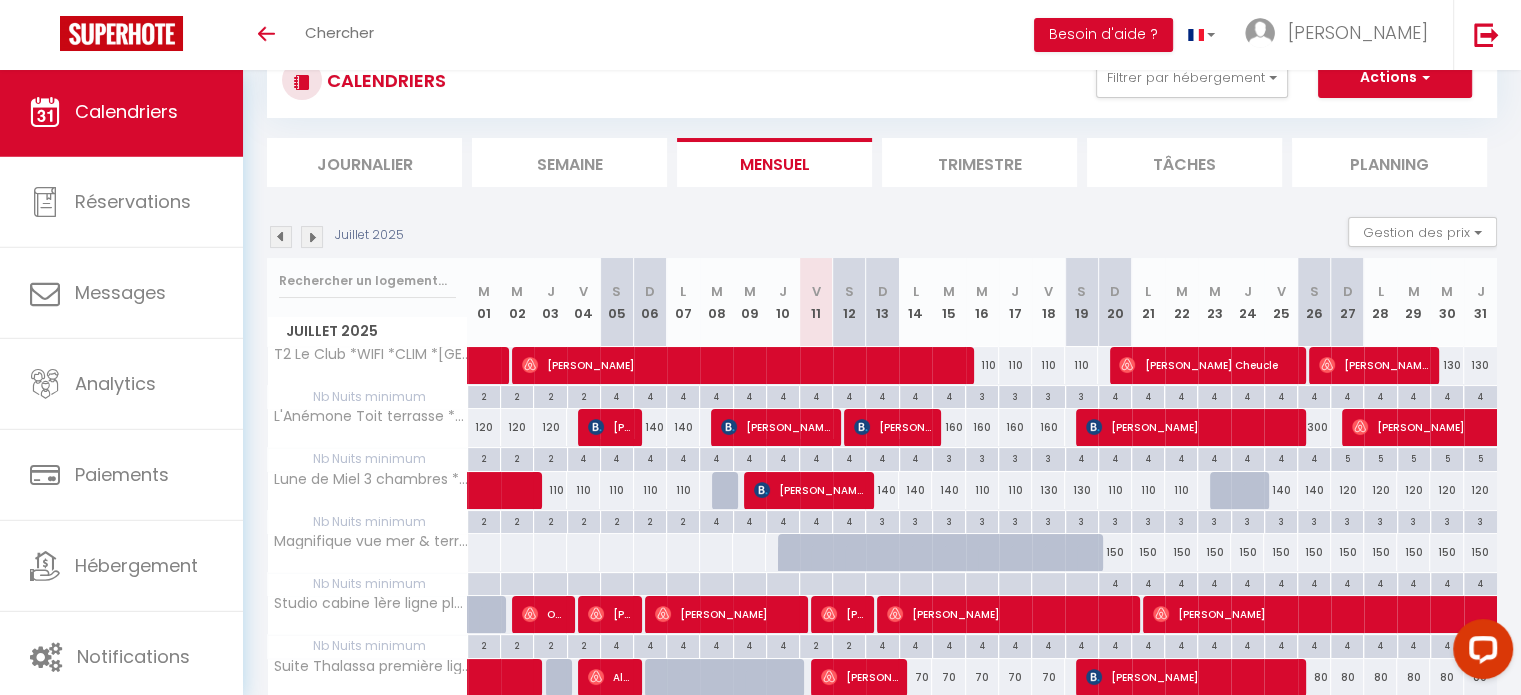 scroll, scrollTop: 100, scrollLeft: 0, axis: vertical 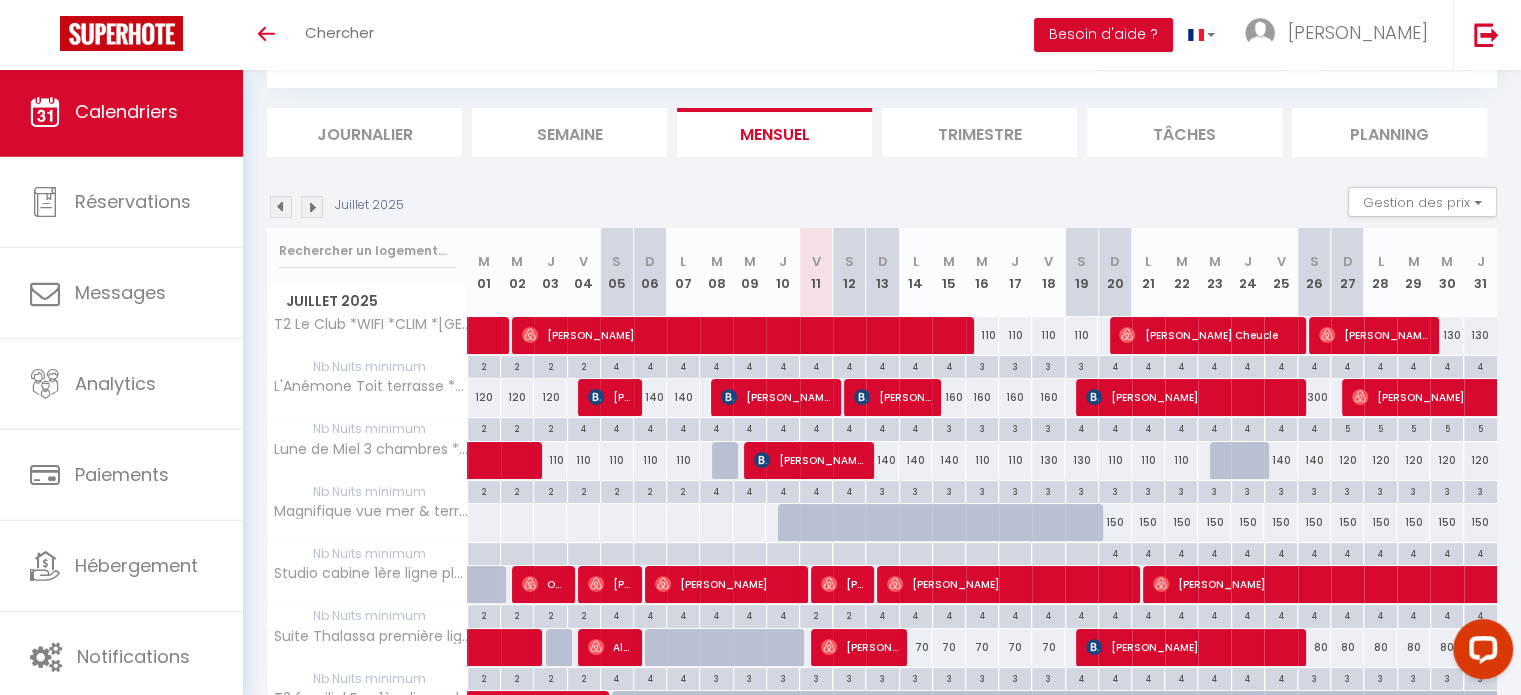 click on "150" at bounding box center (1114, 522) 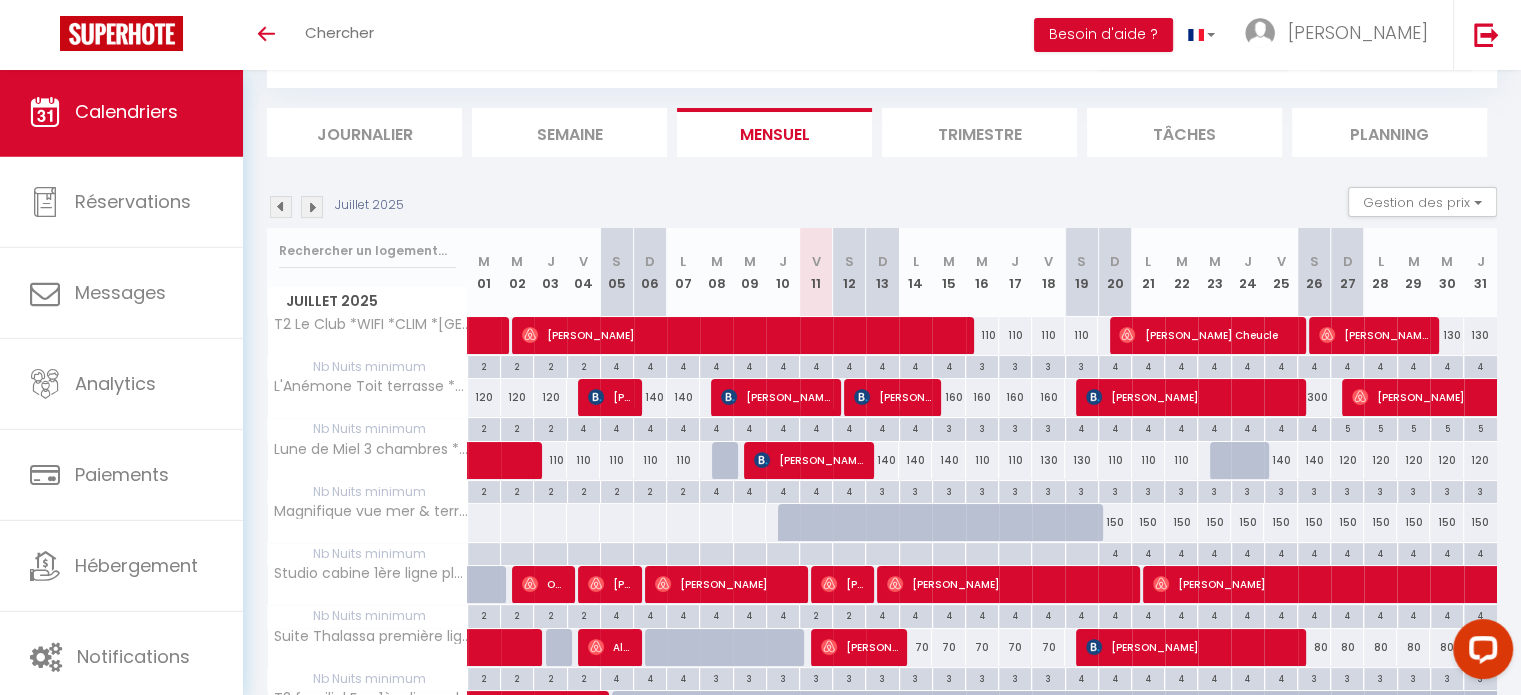 type on "150" 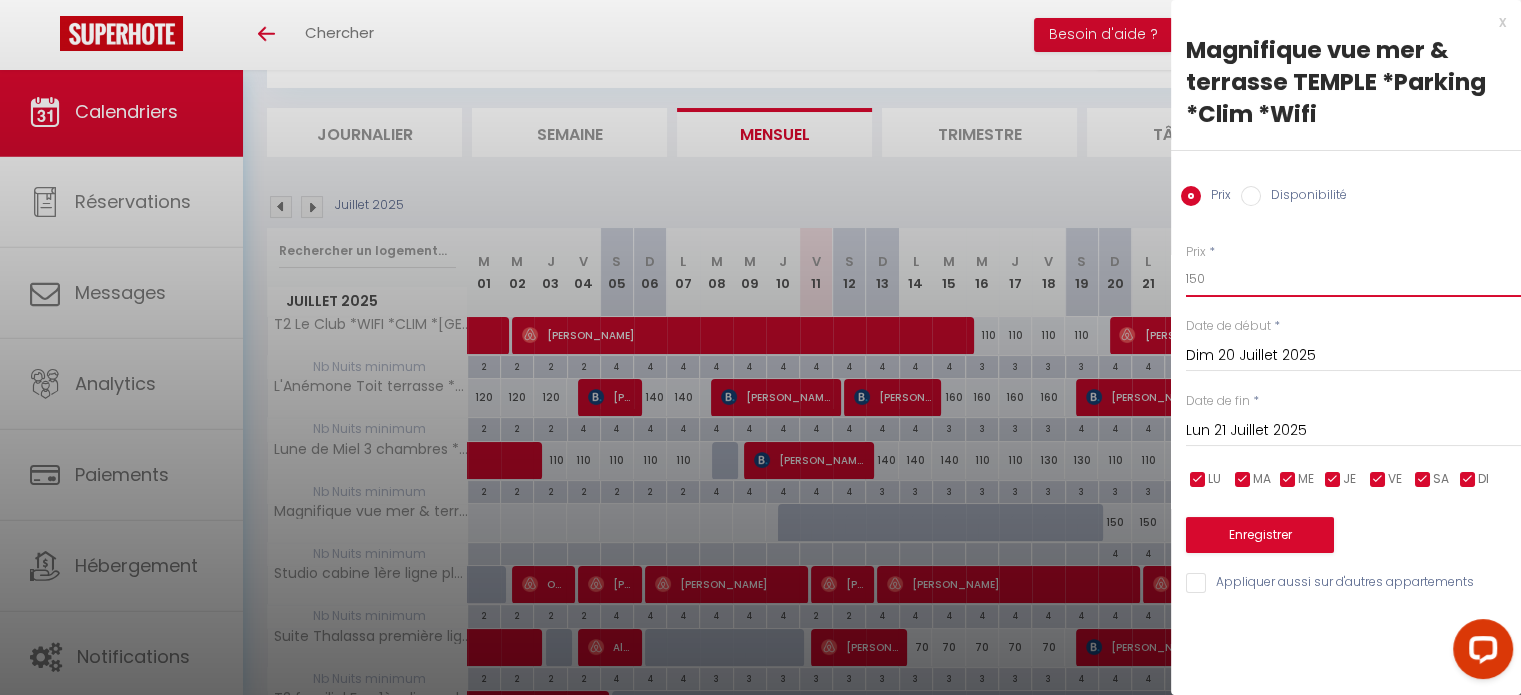 click on "150" at bounding box center [1353, 279] 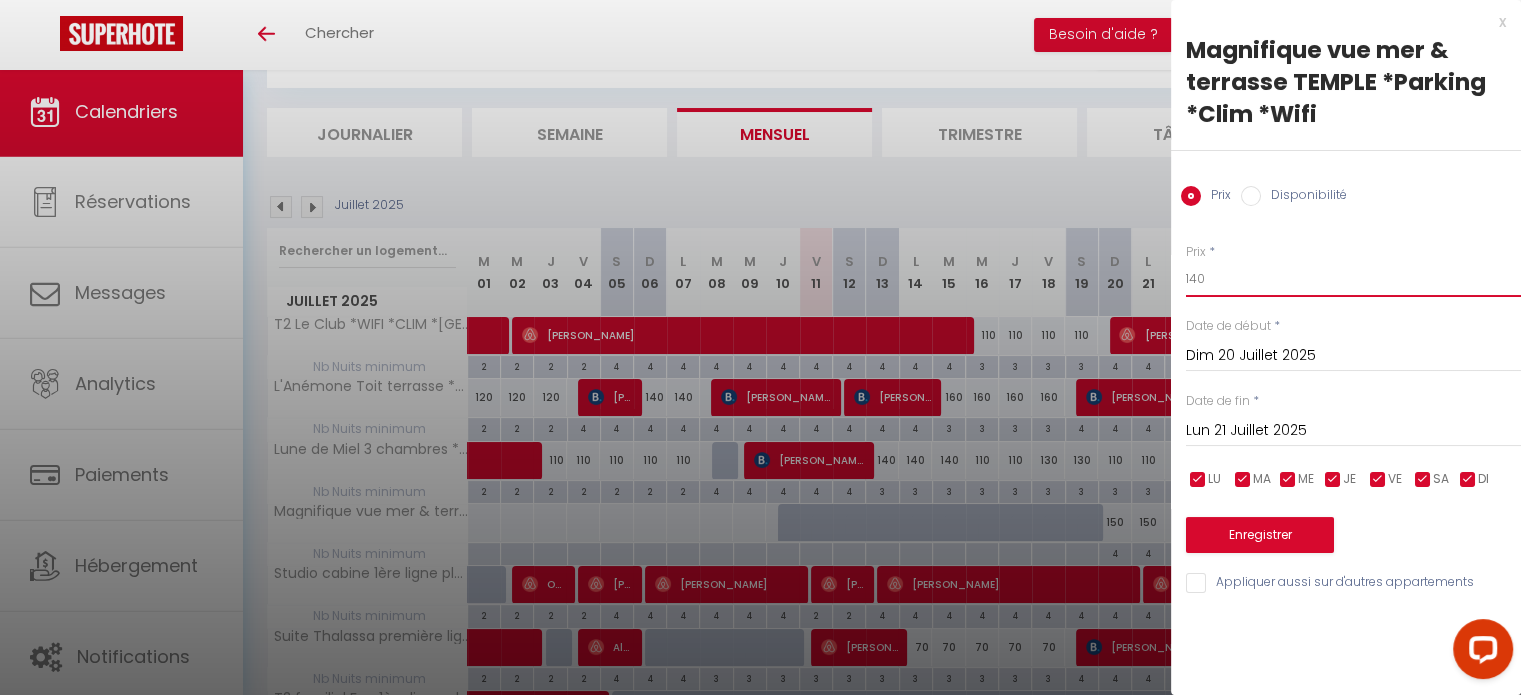 type on "140" 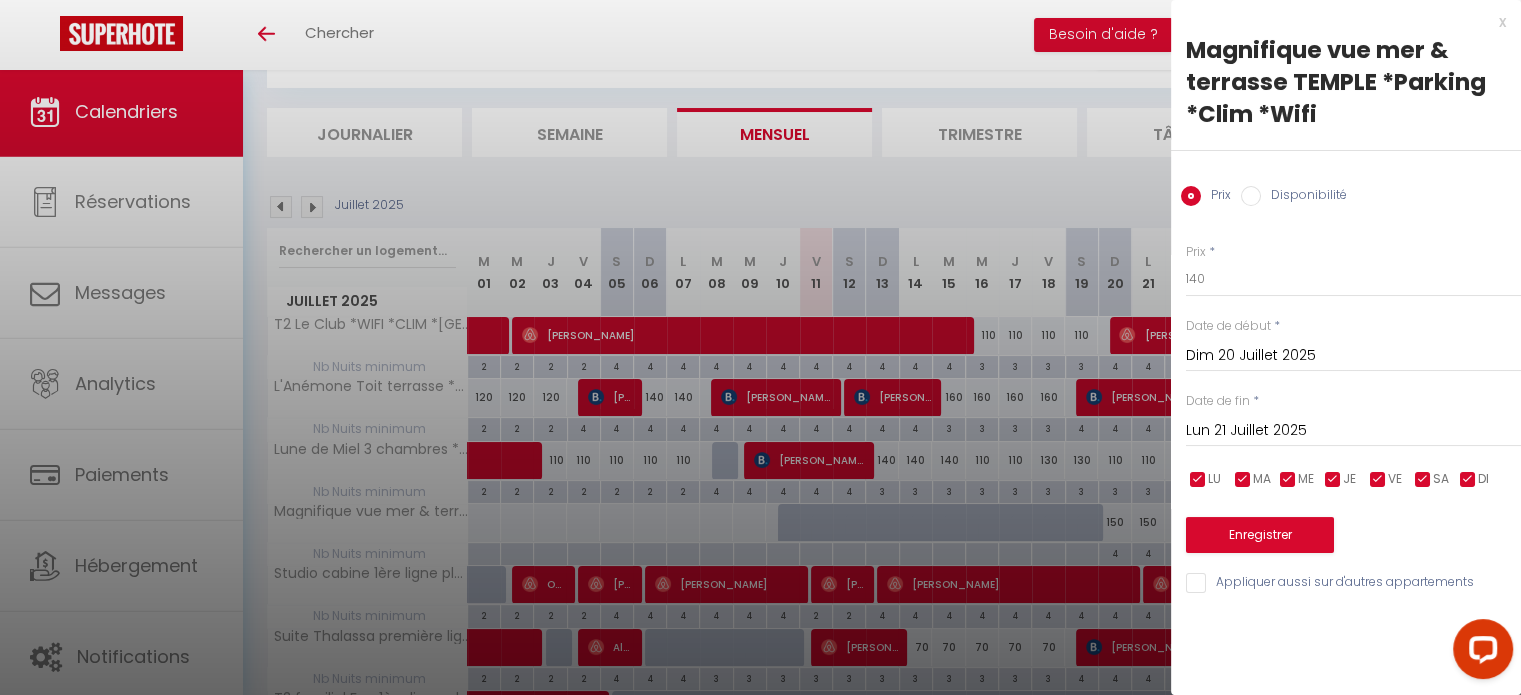 click on "Lun 21 Juillet 2025" at bounding box center [1353, 431] 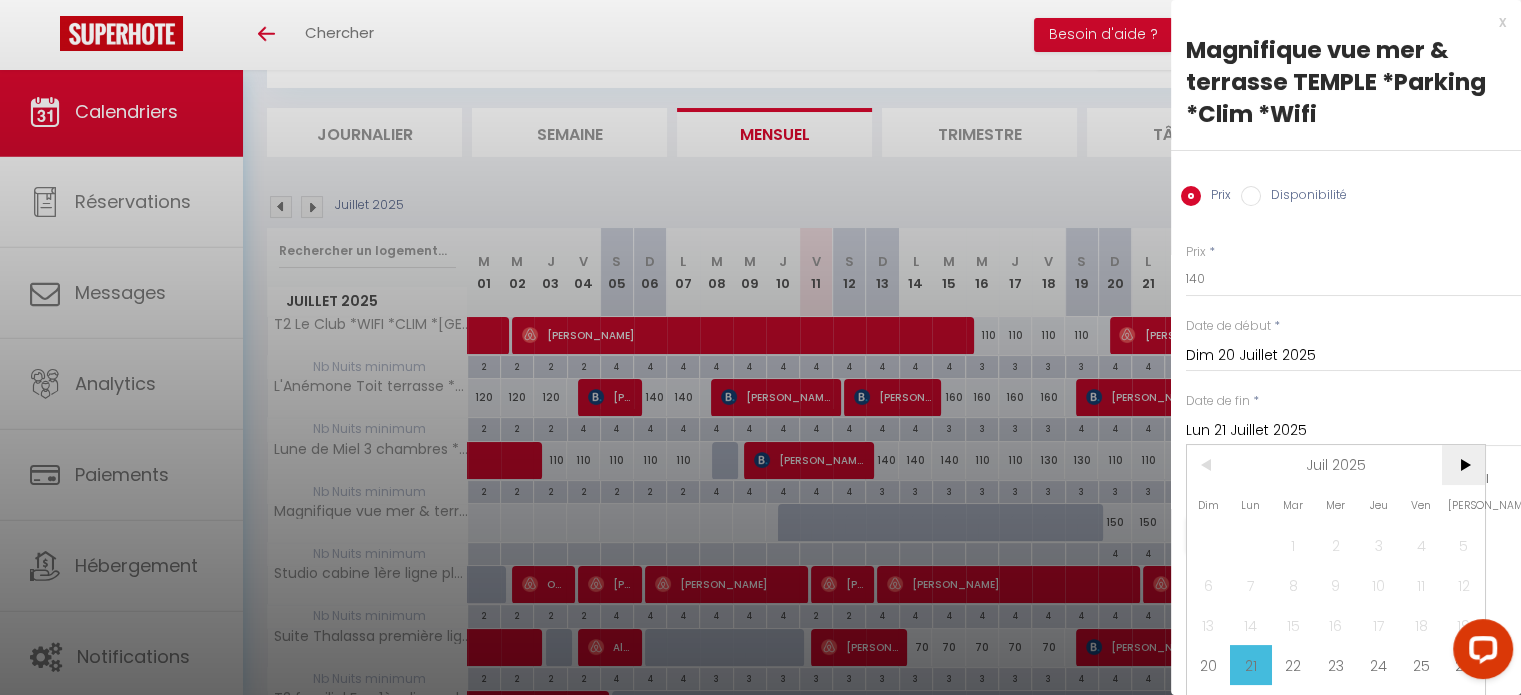 click on ">" at bounding box center [1463, 465] 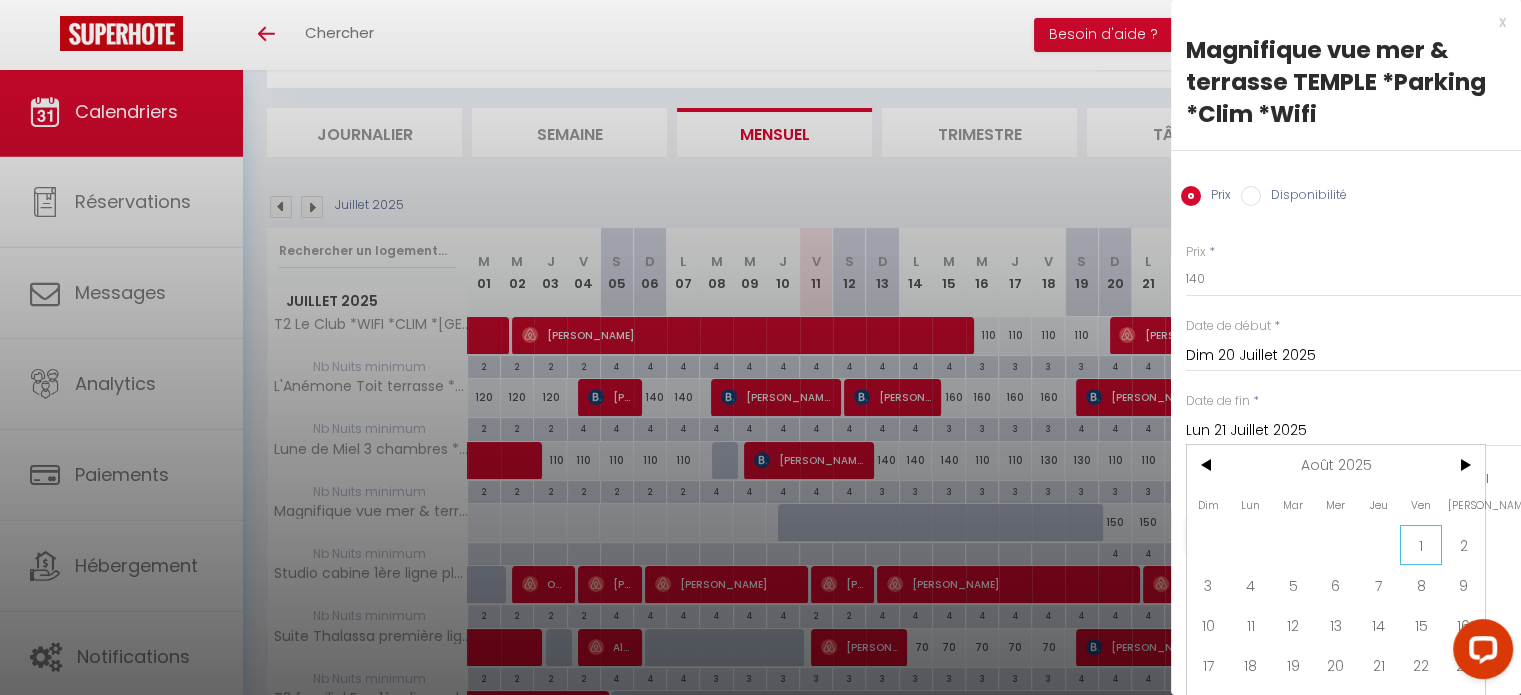 click on "1" at bounding box center [1421, 545] 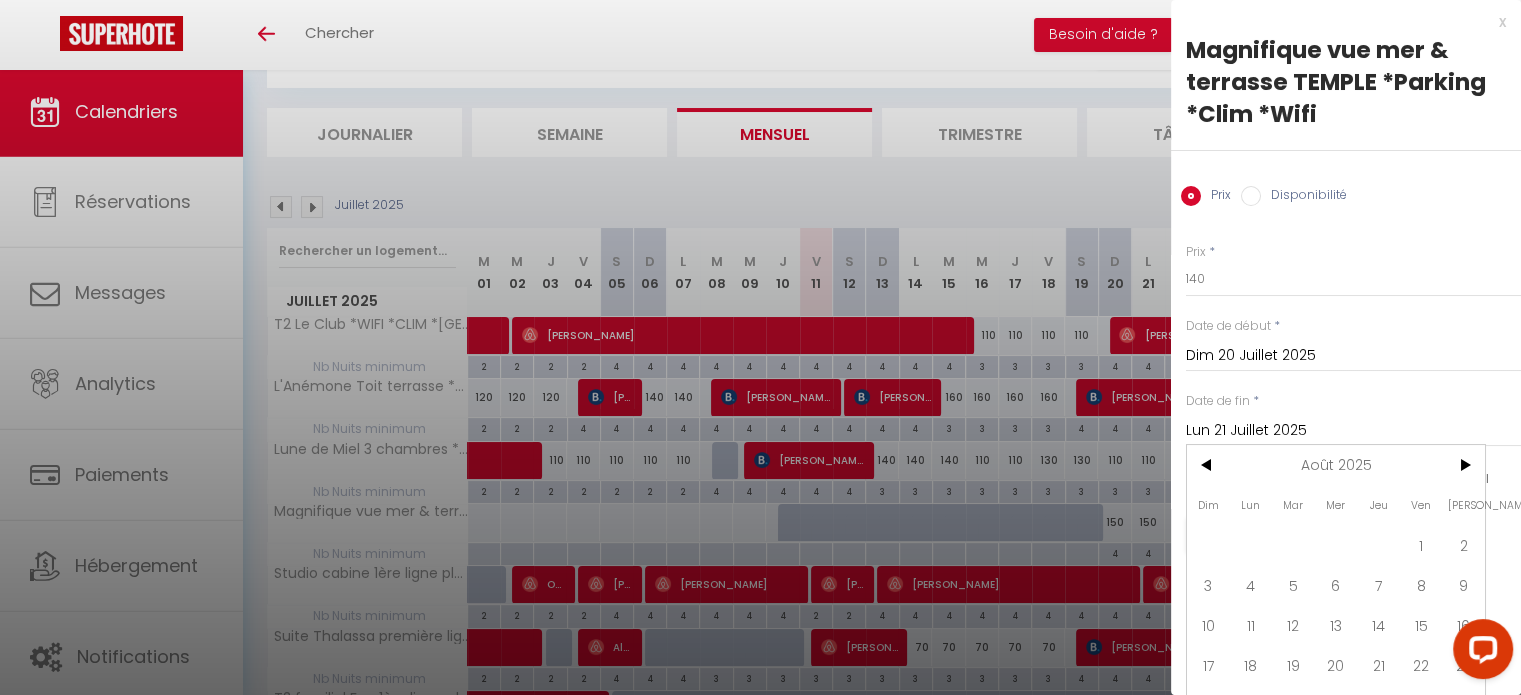 type on "Ven 01 Août 2025" 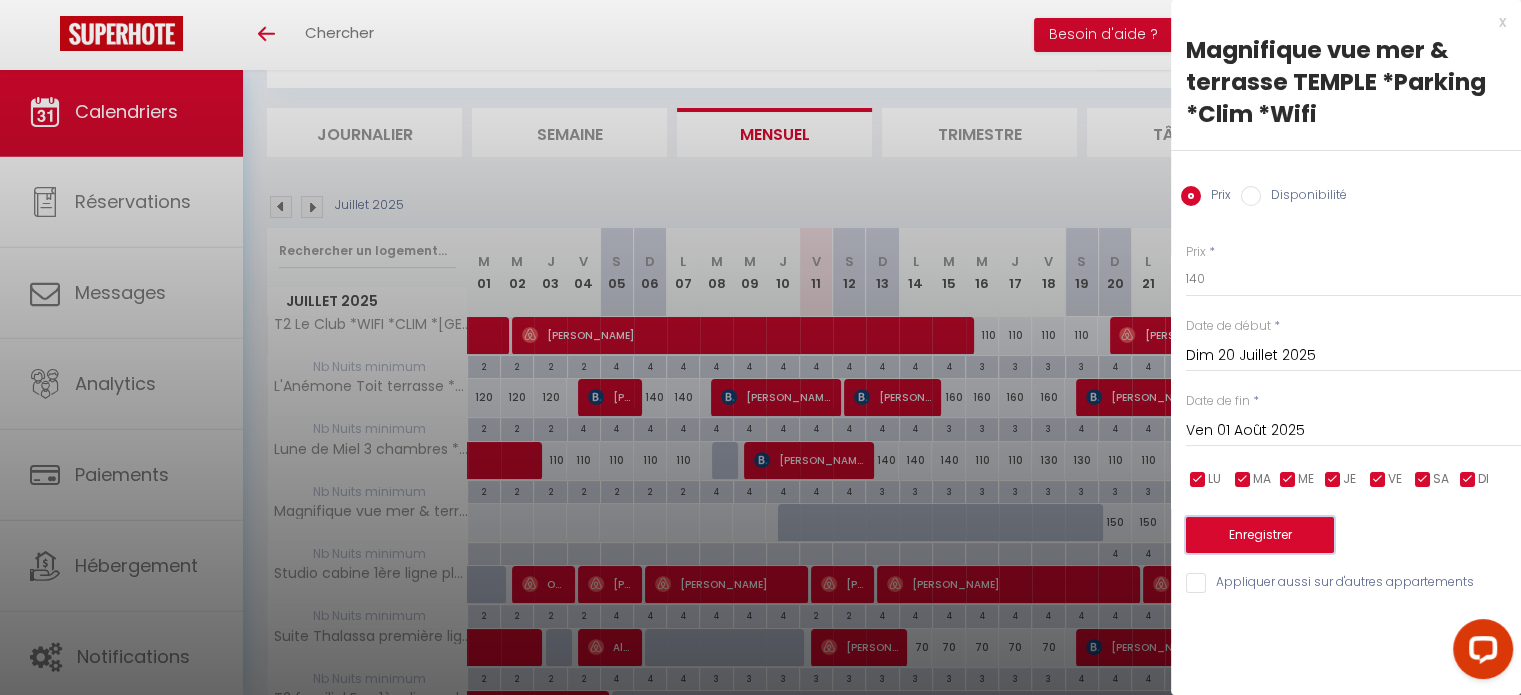 click on "Enregistrer" at bounding box center [1260, 535] 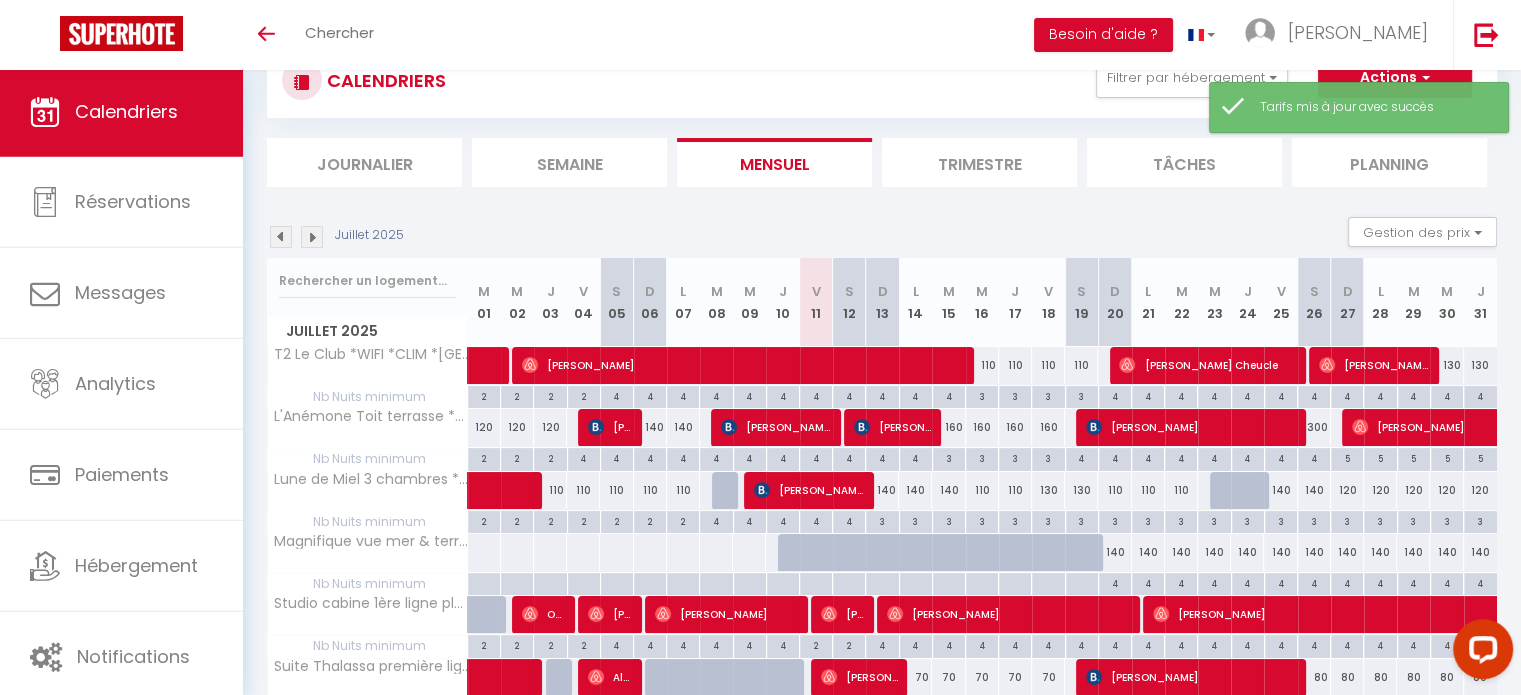 scroll, scrollTop: 100, scrollLeft: 0, axis: vertical 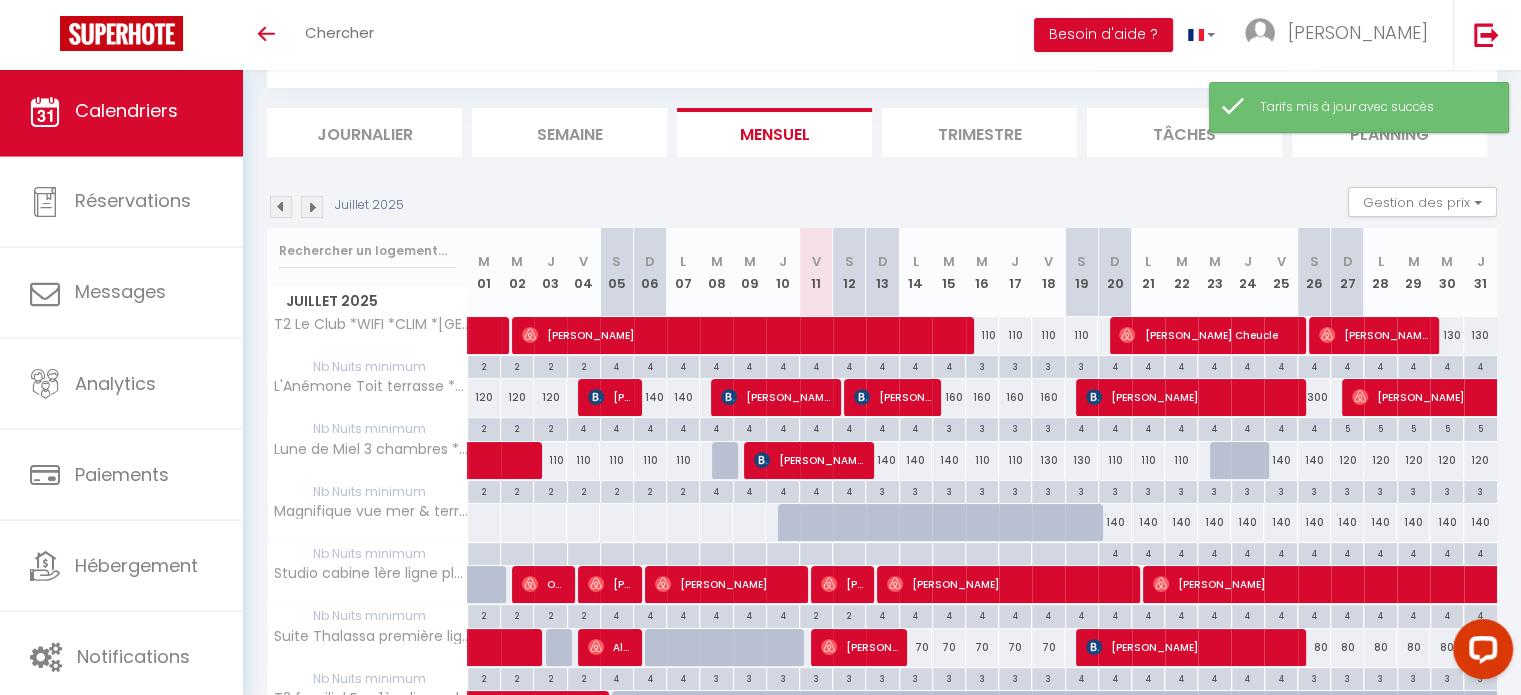 click at bounding box center (312, 207) 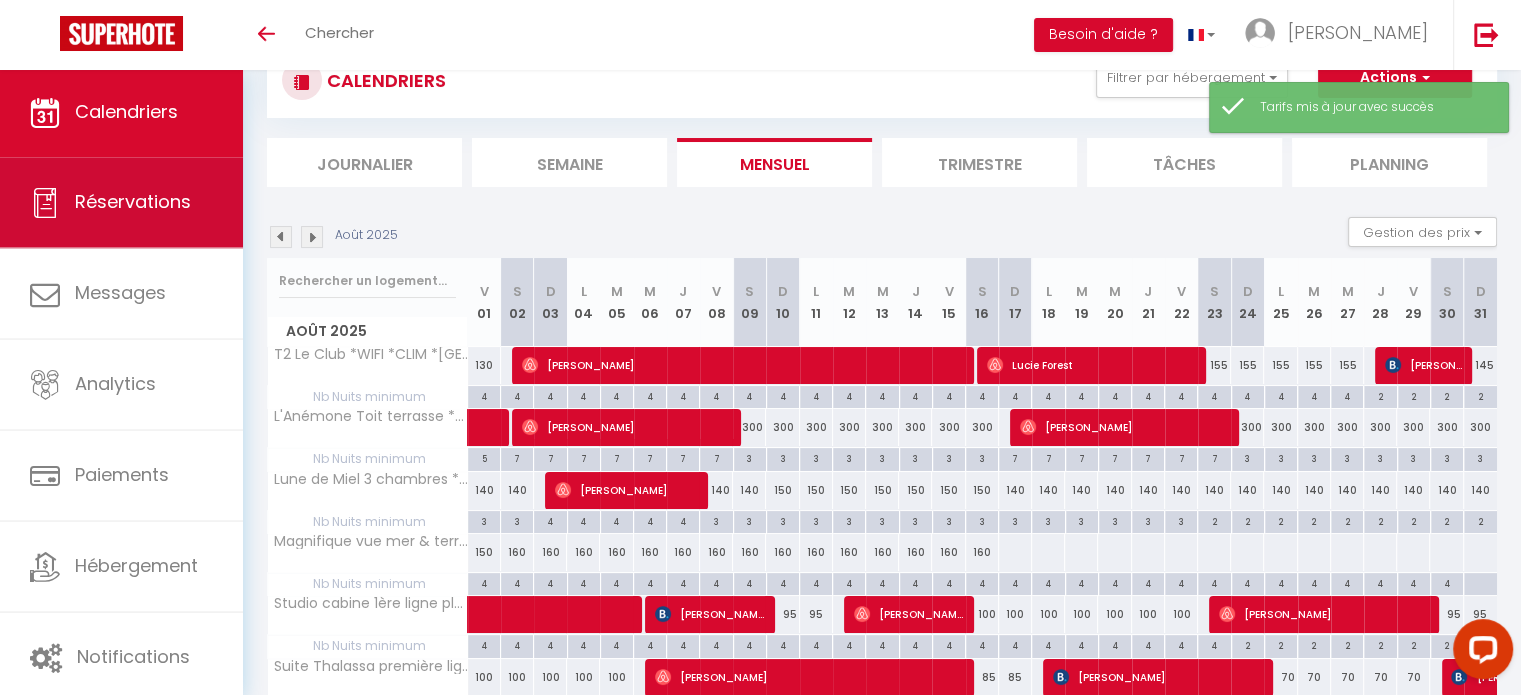 scroll, scrollTop: 100, scrollLeft: 0, axis: vertical 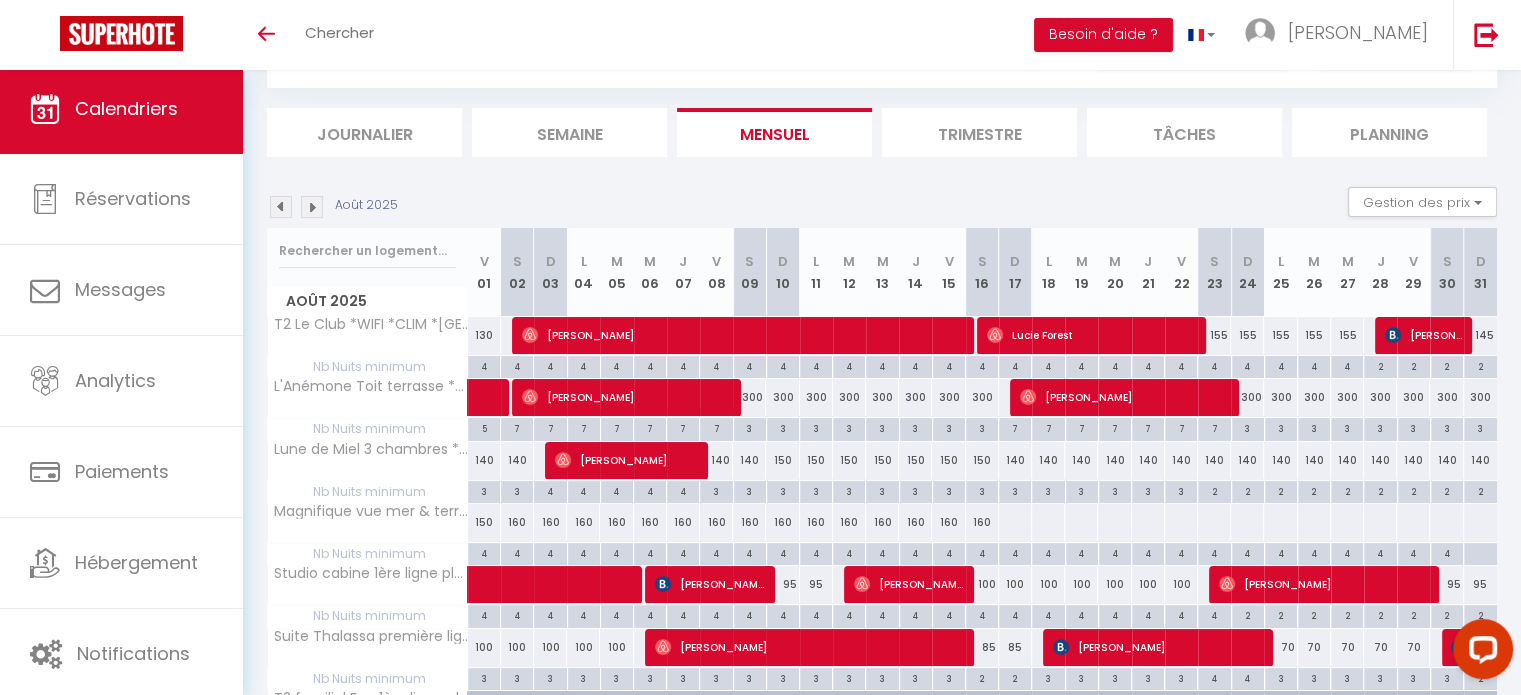 click at bounding box center (1015, 522) 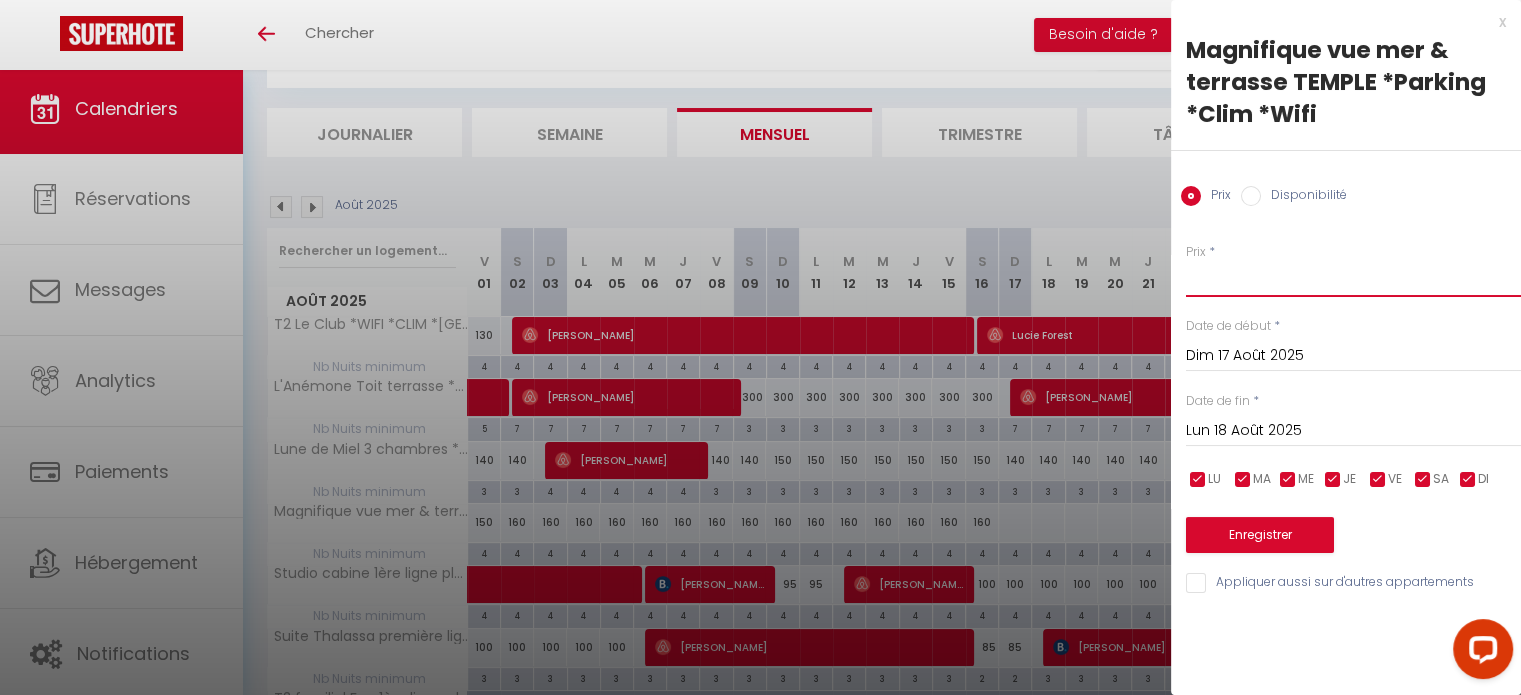 click on "Prix" at bounding box center (1353, 279) 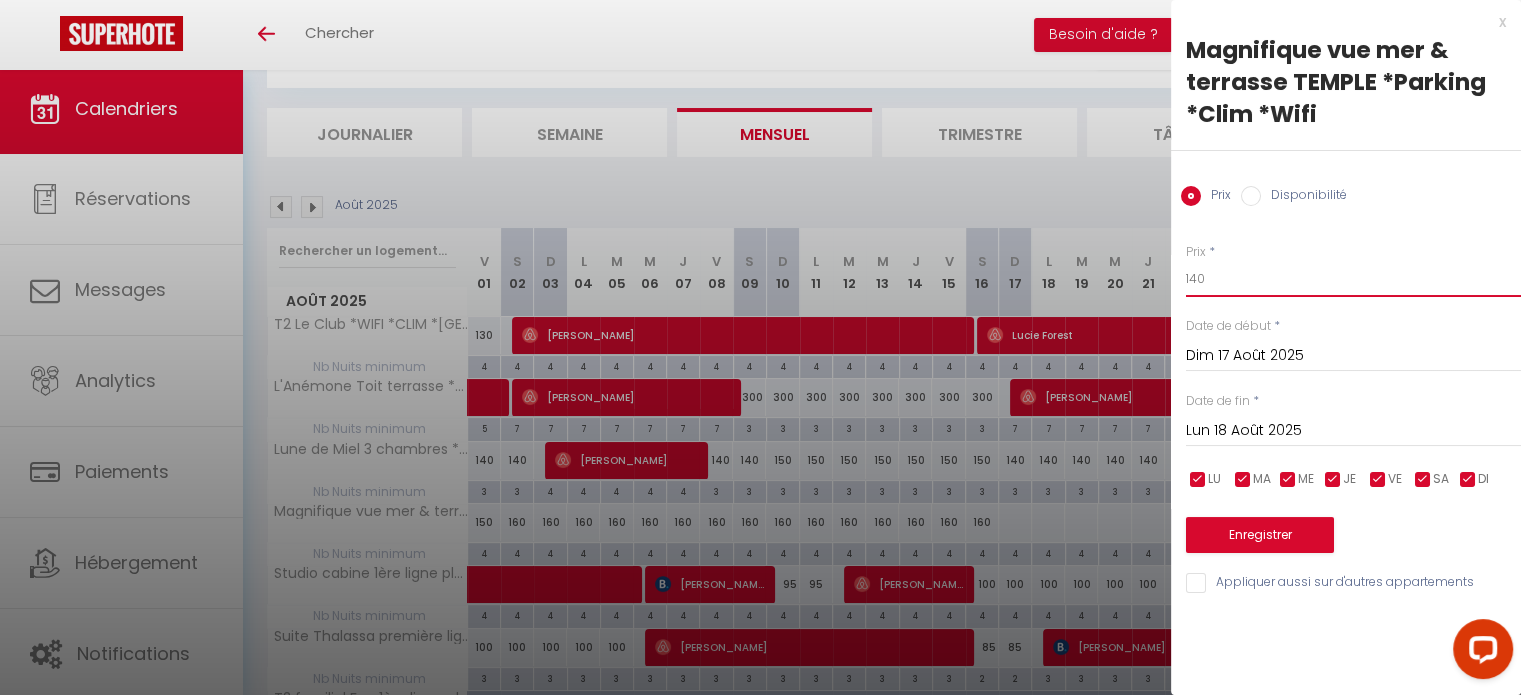 type on "140" 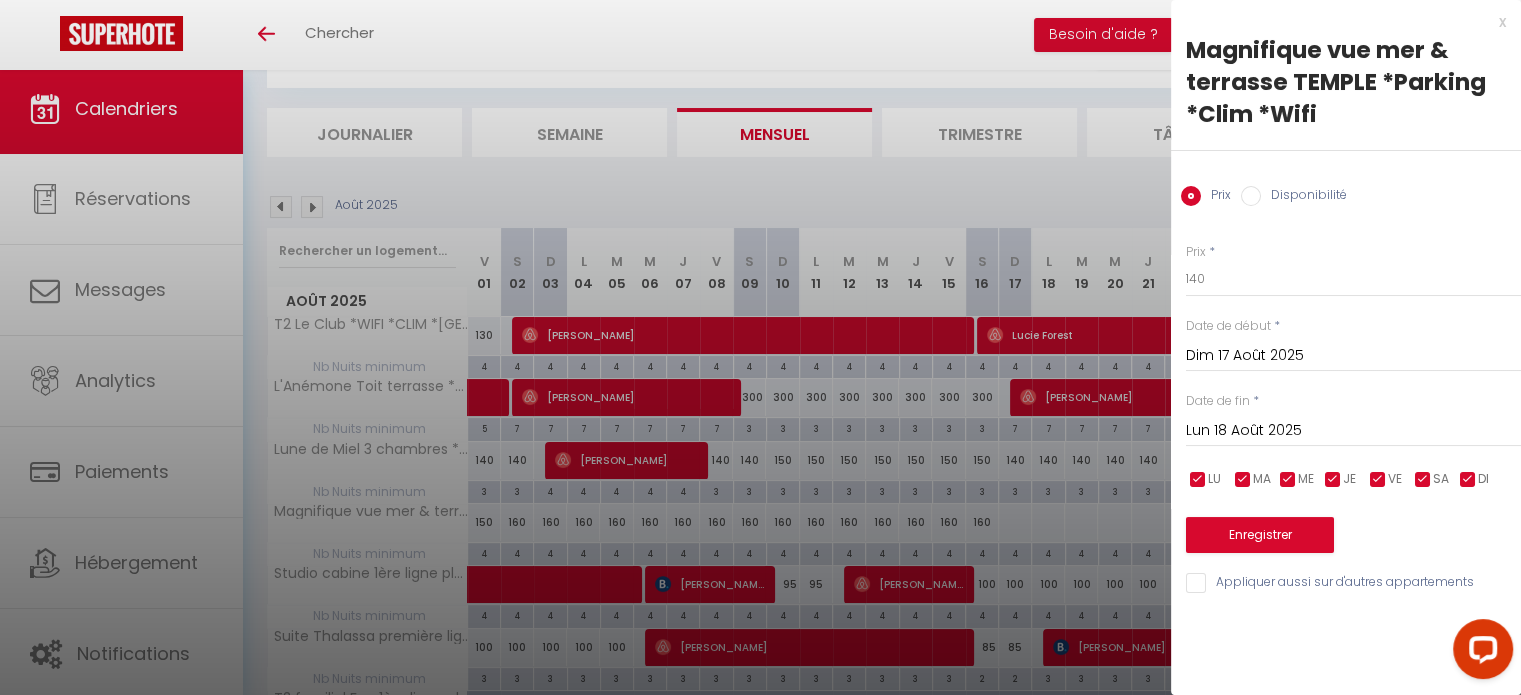 click on "Lun 18 Août 2025" at bounding box center (1353, 431) 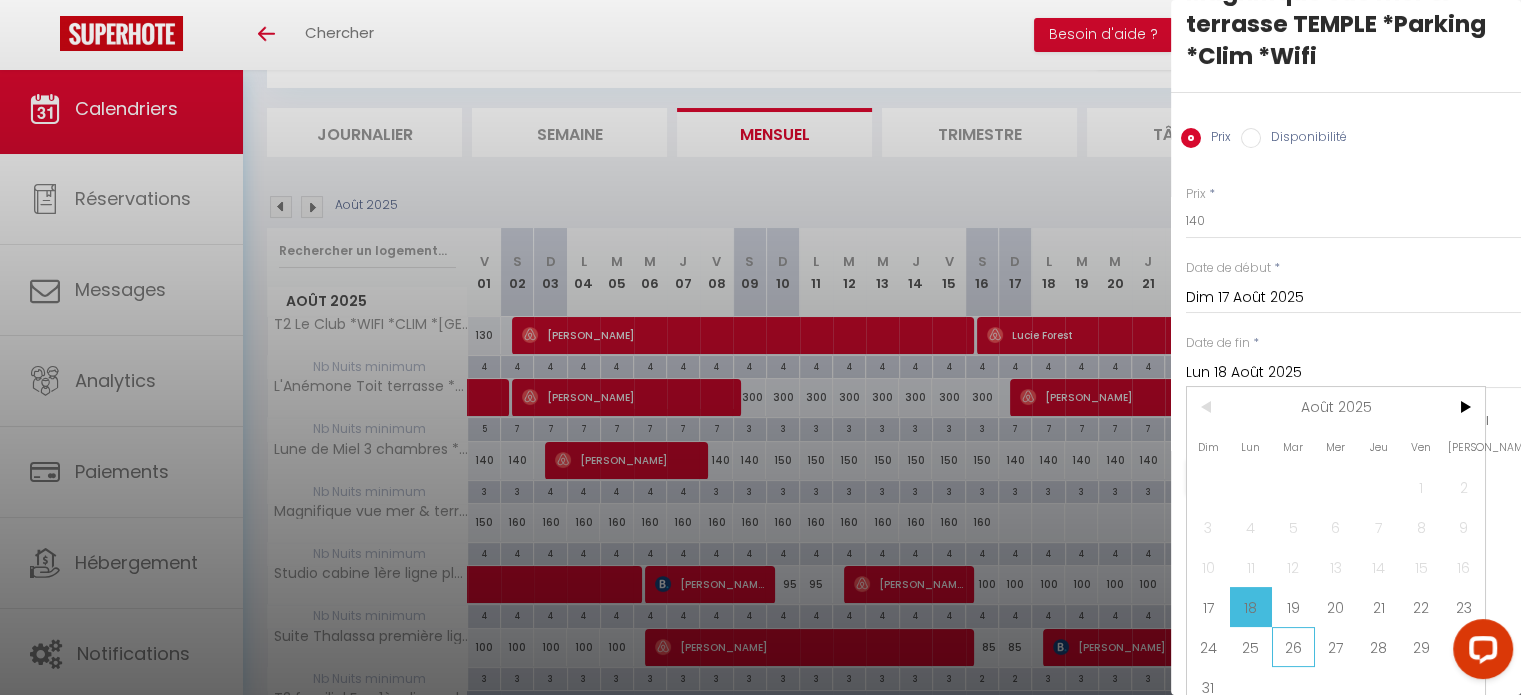 scroll, scrollTop: 84, scrollLeft: 0, axis: vertical 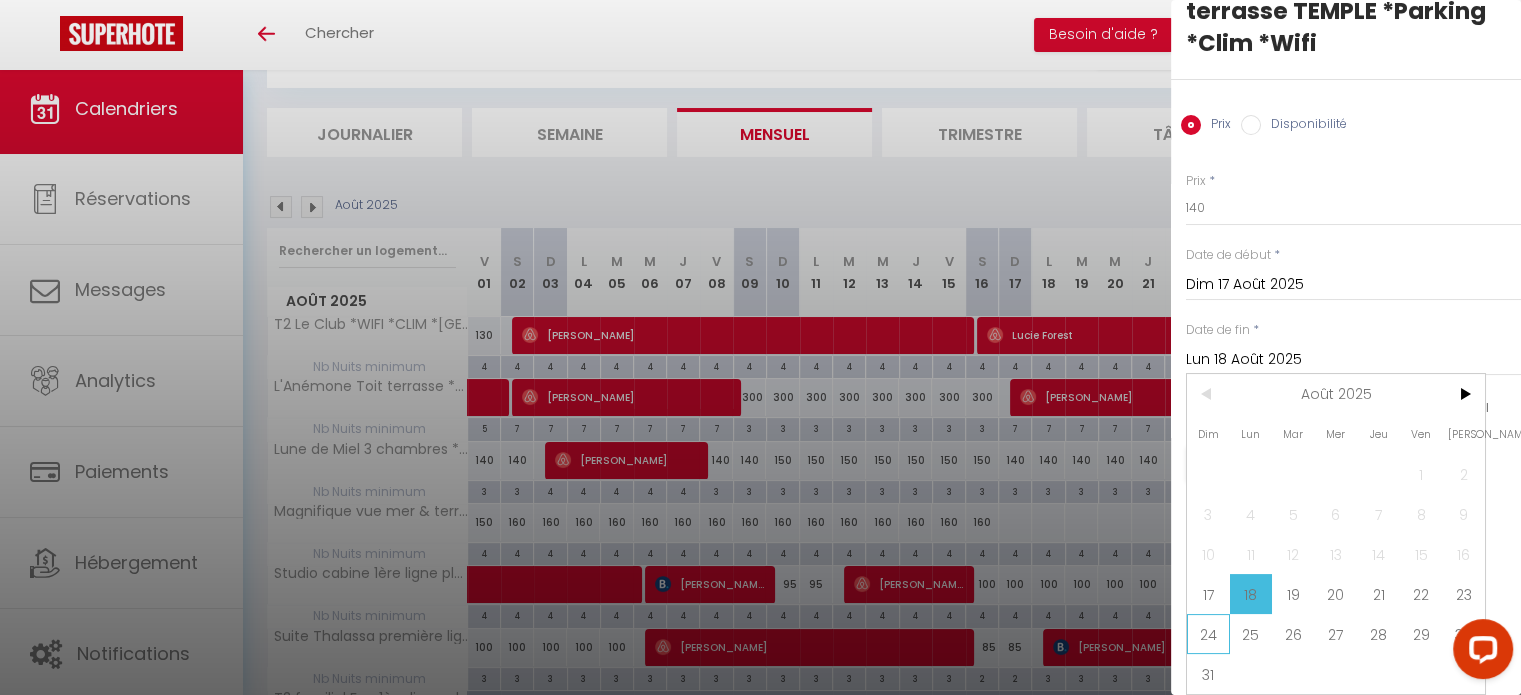 click on "24" at bounding box center (1208, 634) 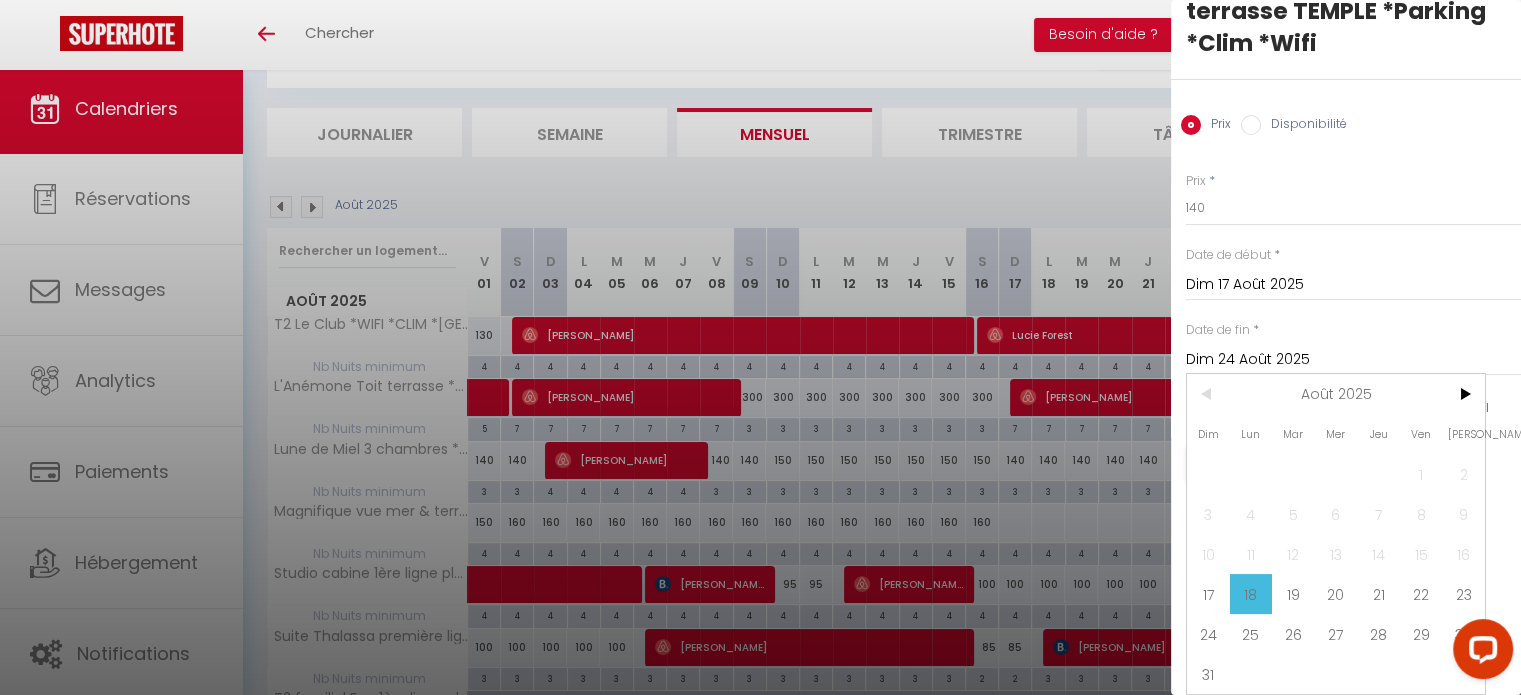 scroll, scrollTop: 0, scrollLeft: 0, axis: both 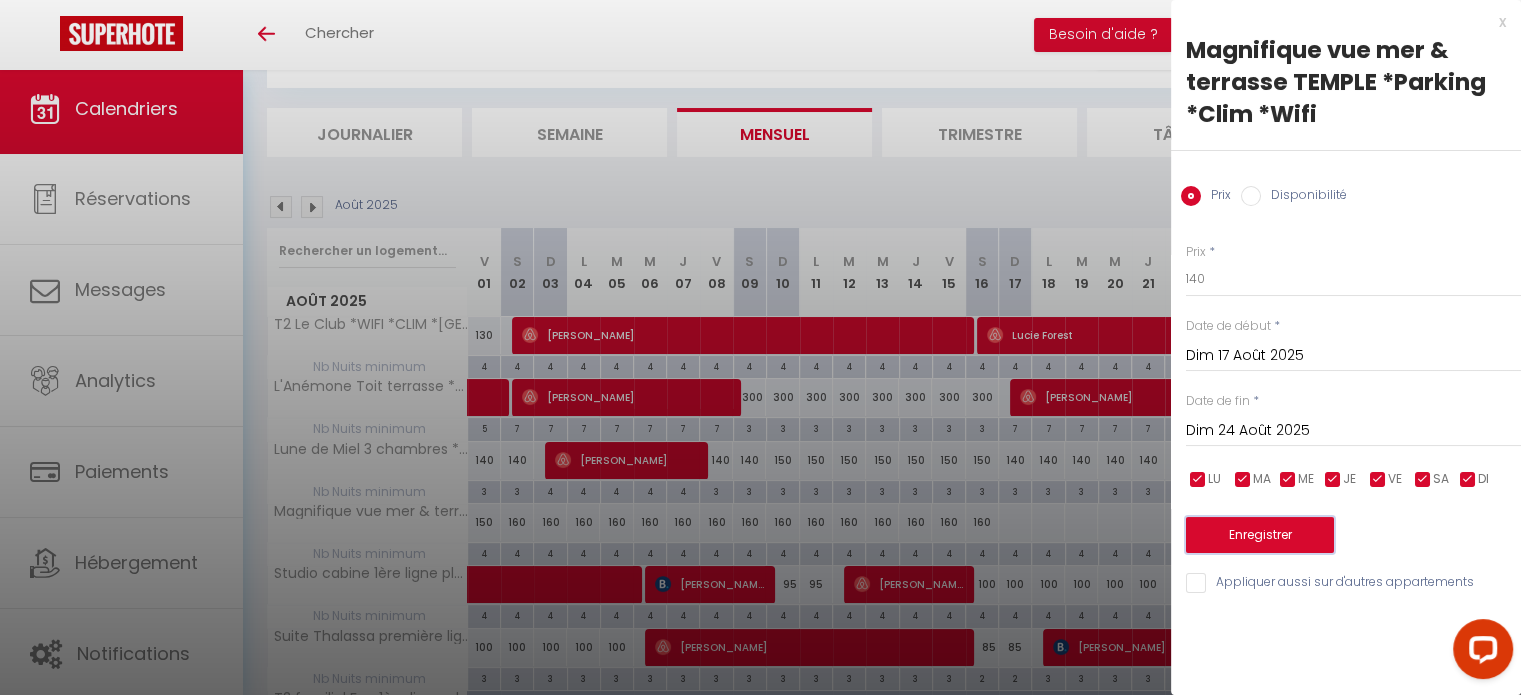click on "Enregistrer" at bounding box center [1260, 535] 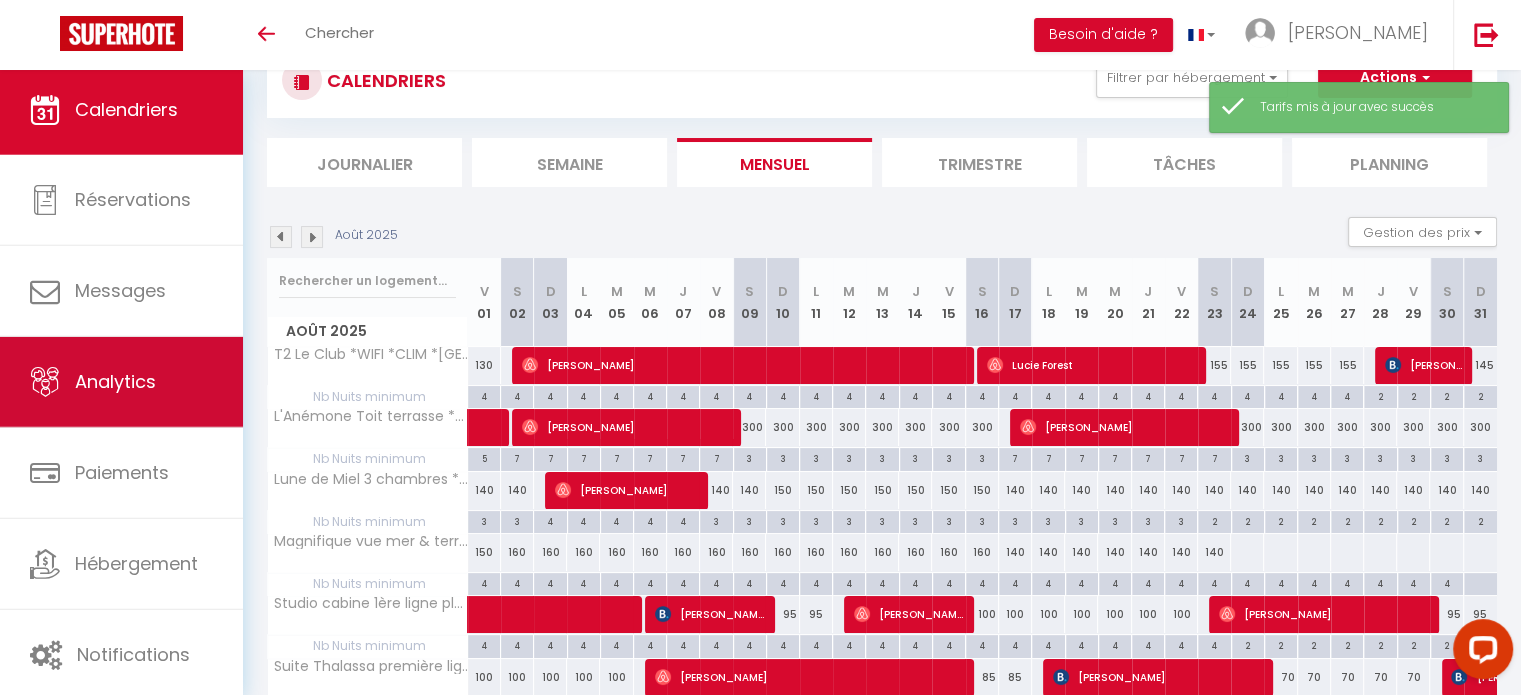 scroll, scrollTop: 100, scrollLeft: 0, axis: vertical 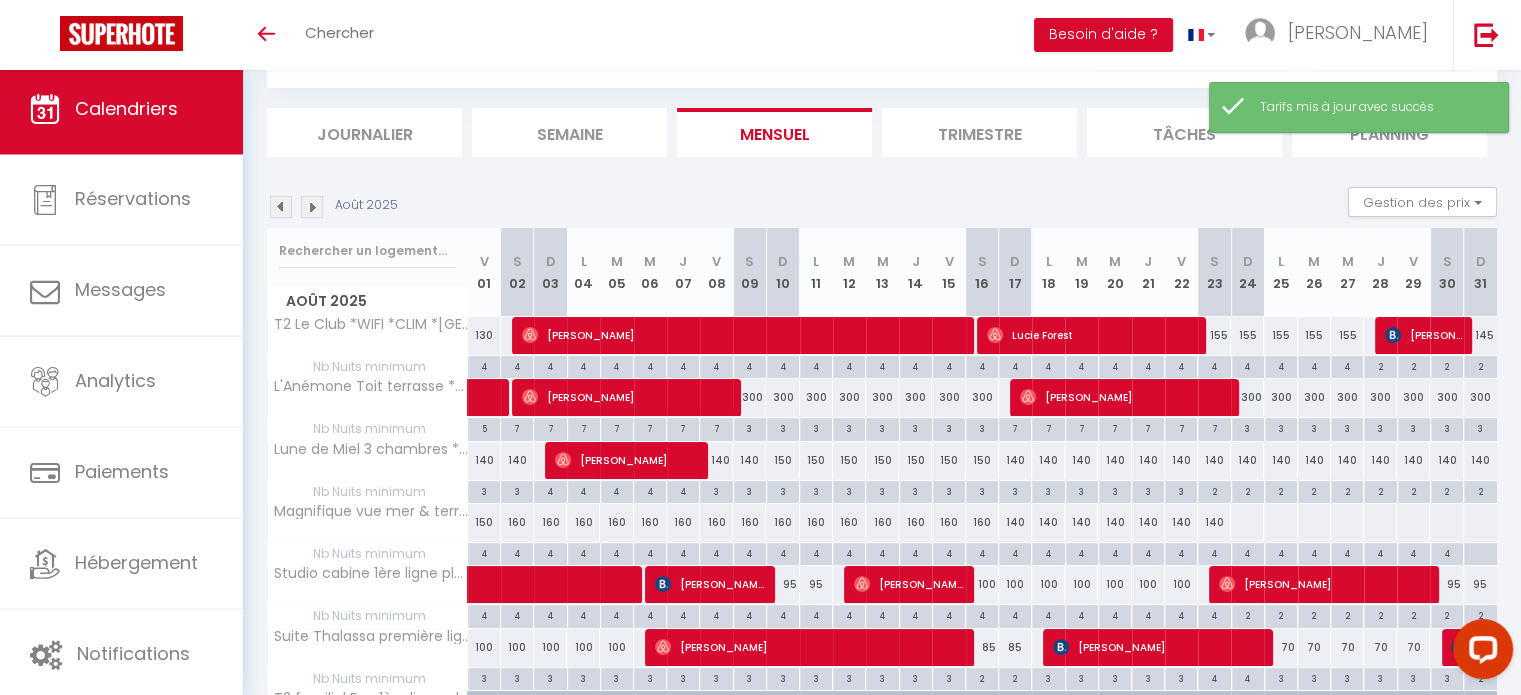 click at bounding box center (1247, 522) 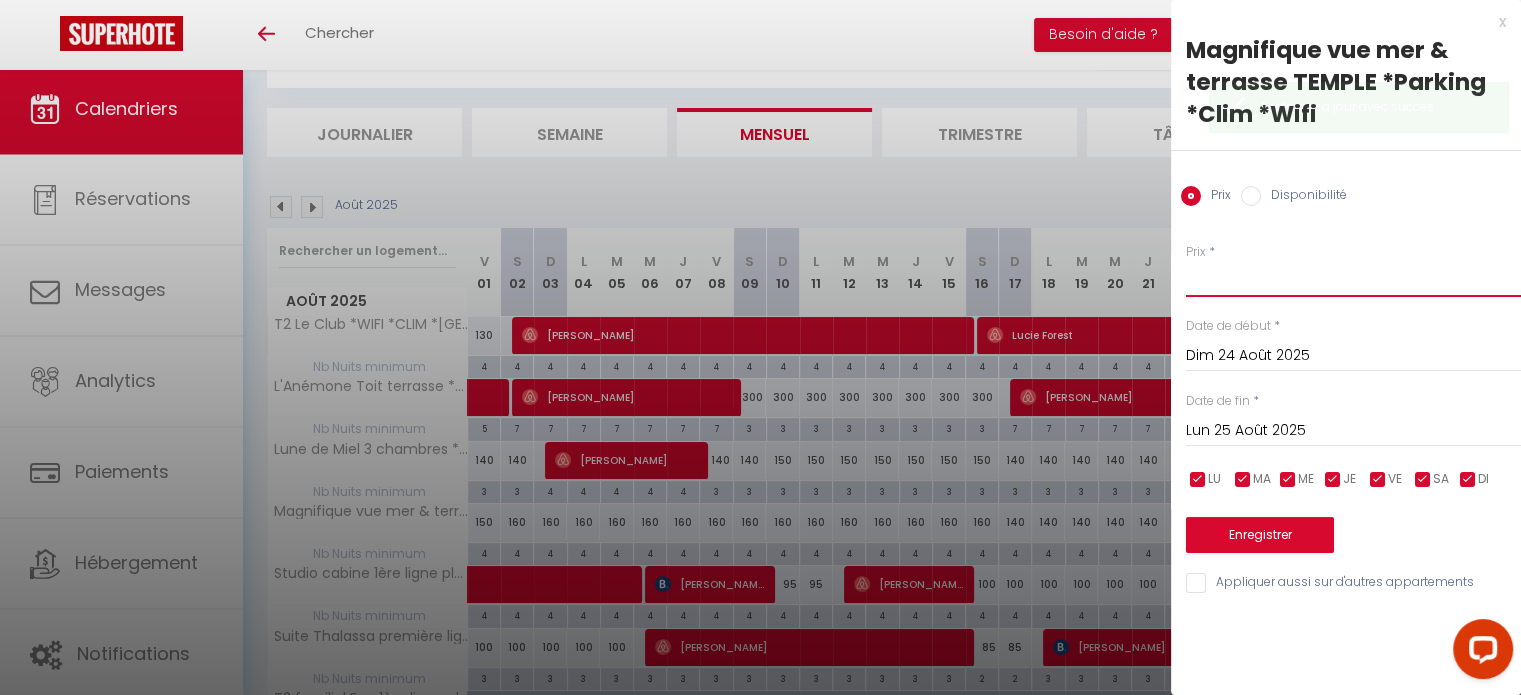 click on "Prix" at bounding box center (1353, 279) 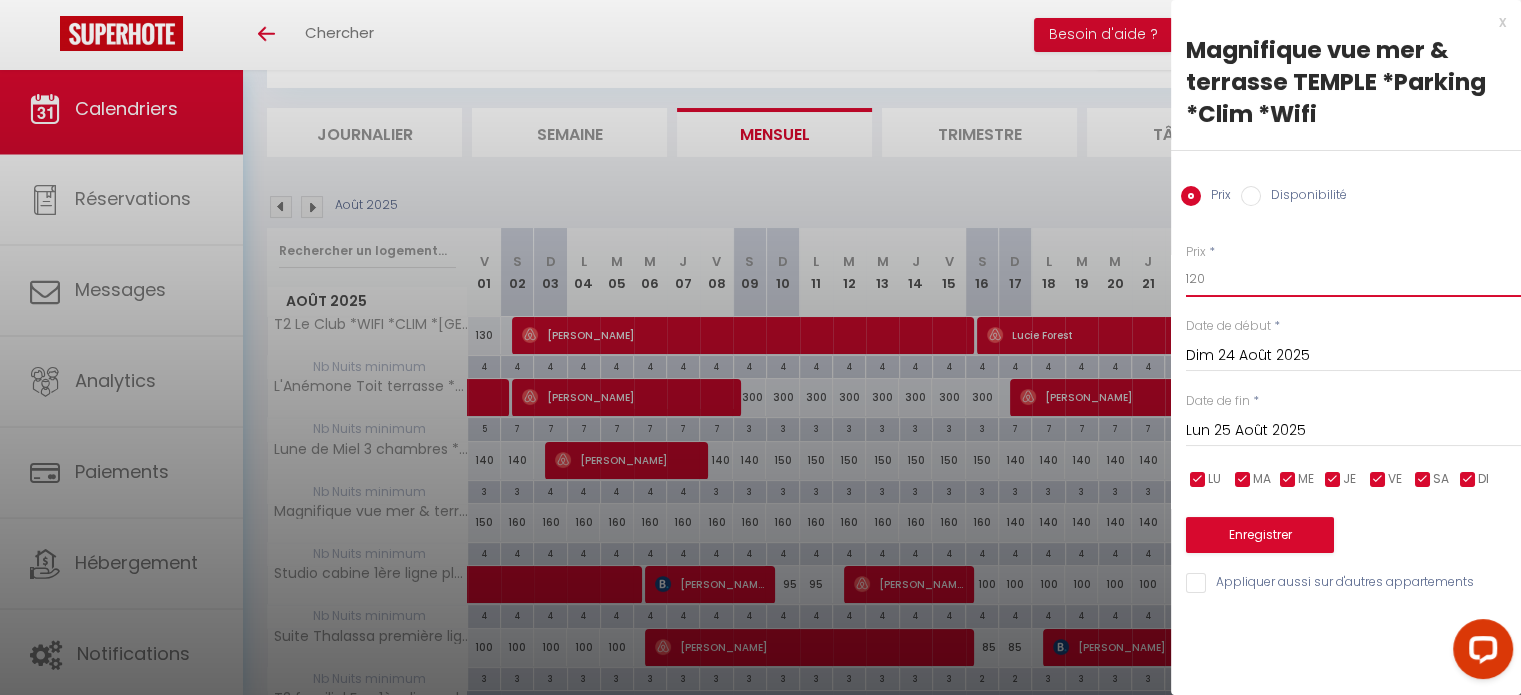 type on "120" 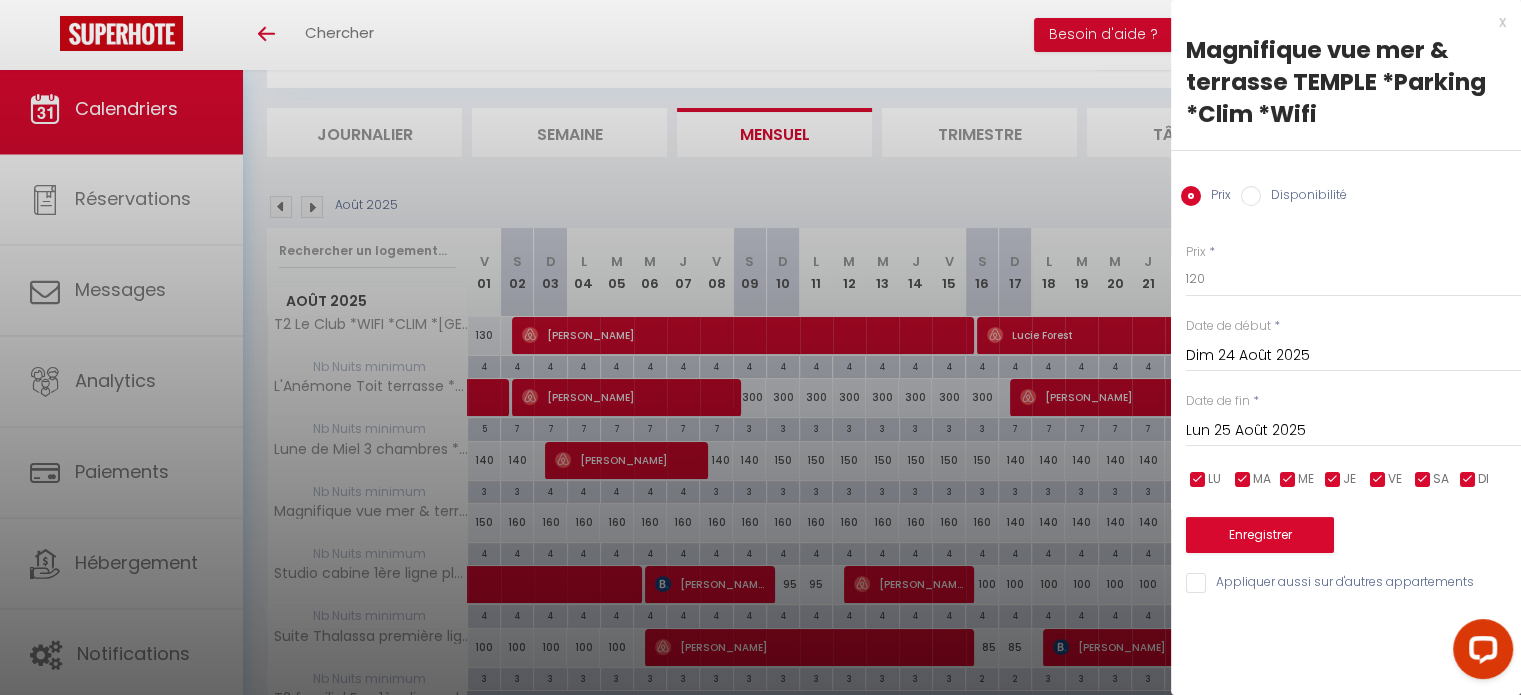 click on "Lun 25 Août 2025" at bounding box center [1353, 431] 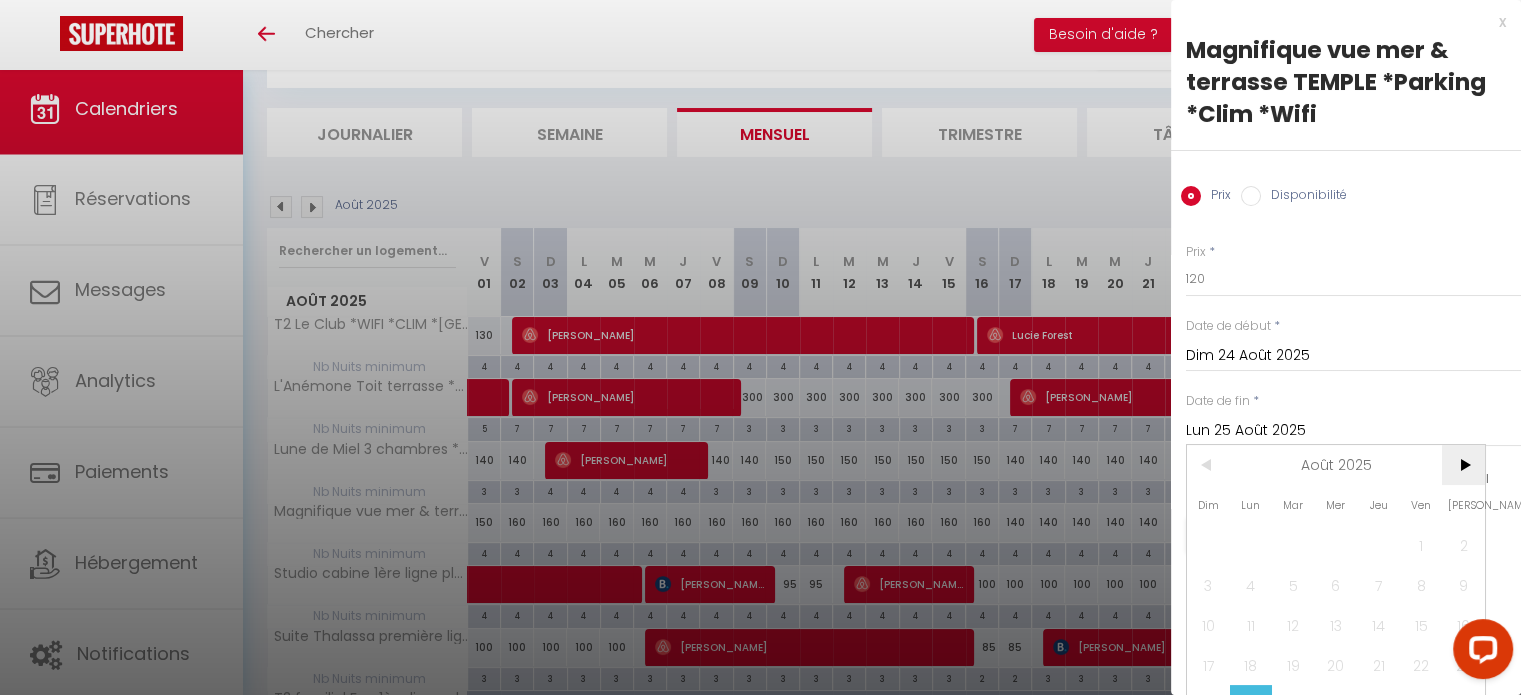 click on ">" at bounding box center (1463, 465) 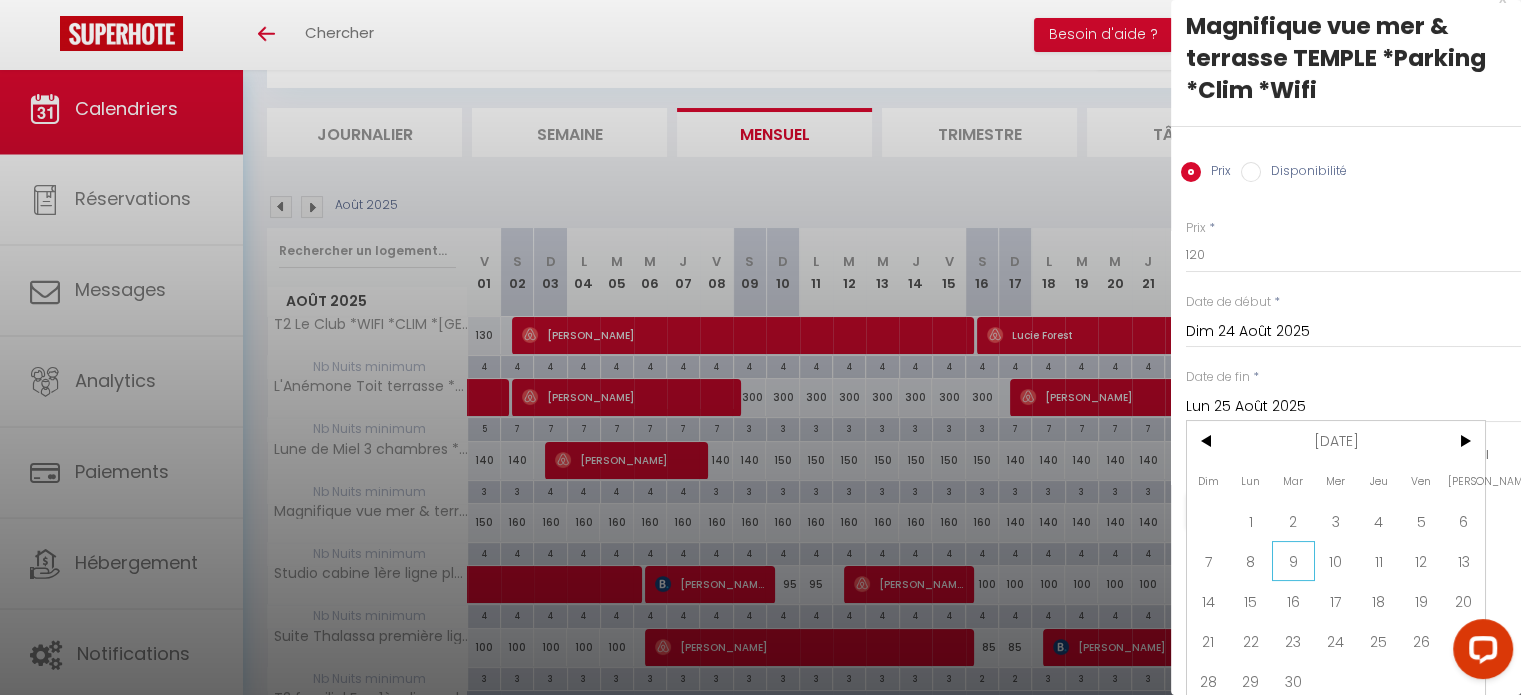 scroll, scrollTop: 44, scrollLeft: 0, axis: vertical 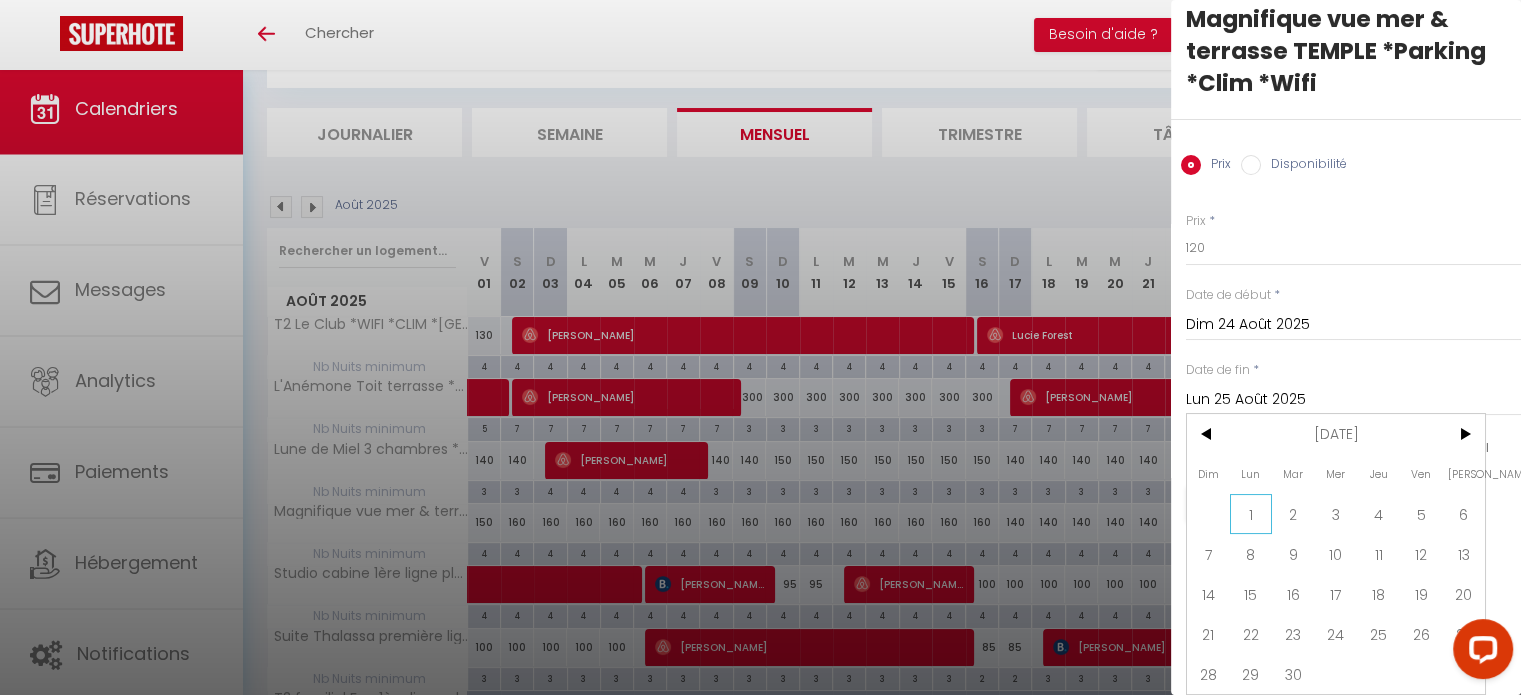 click on "1" at bounding box center [1251, 514] 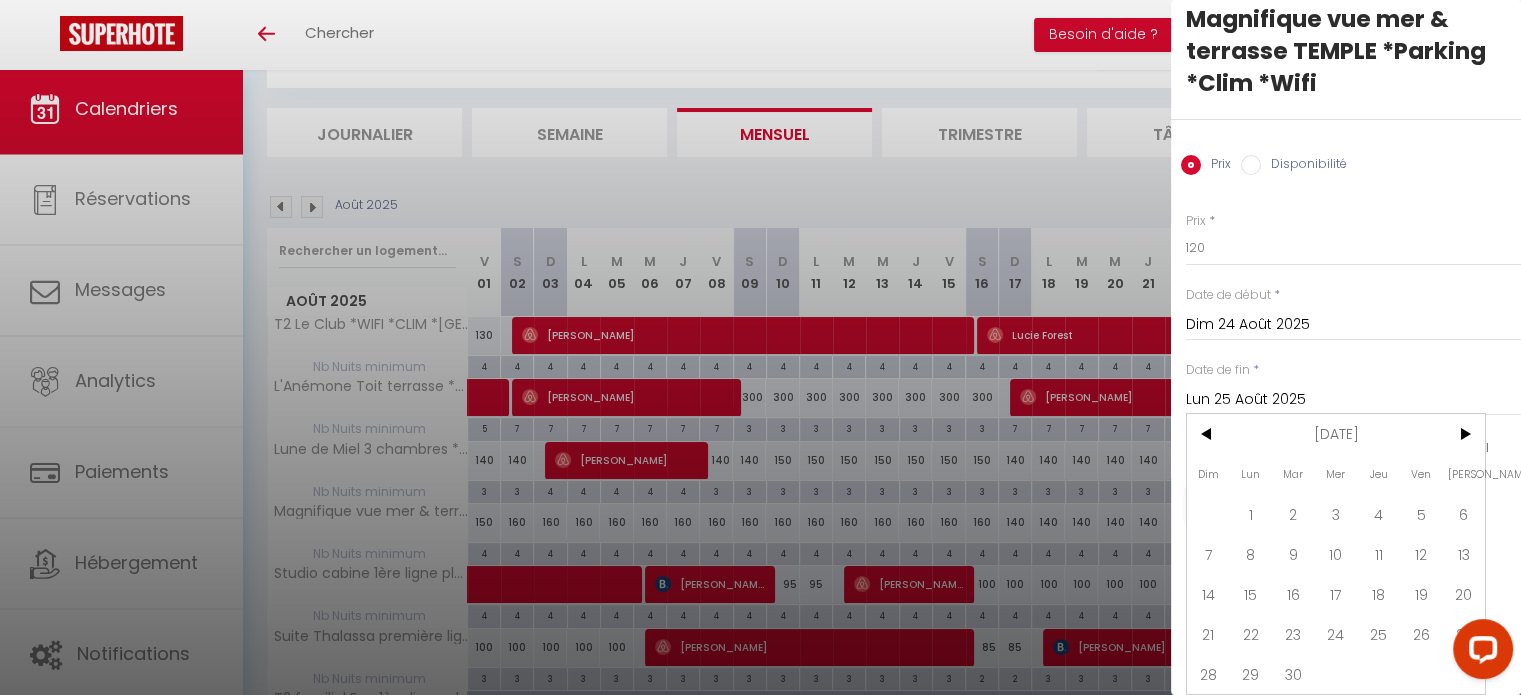 type on "Lun 01 Septembre 2025" 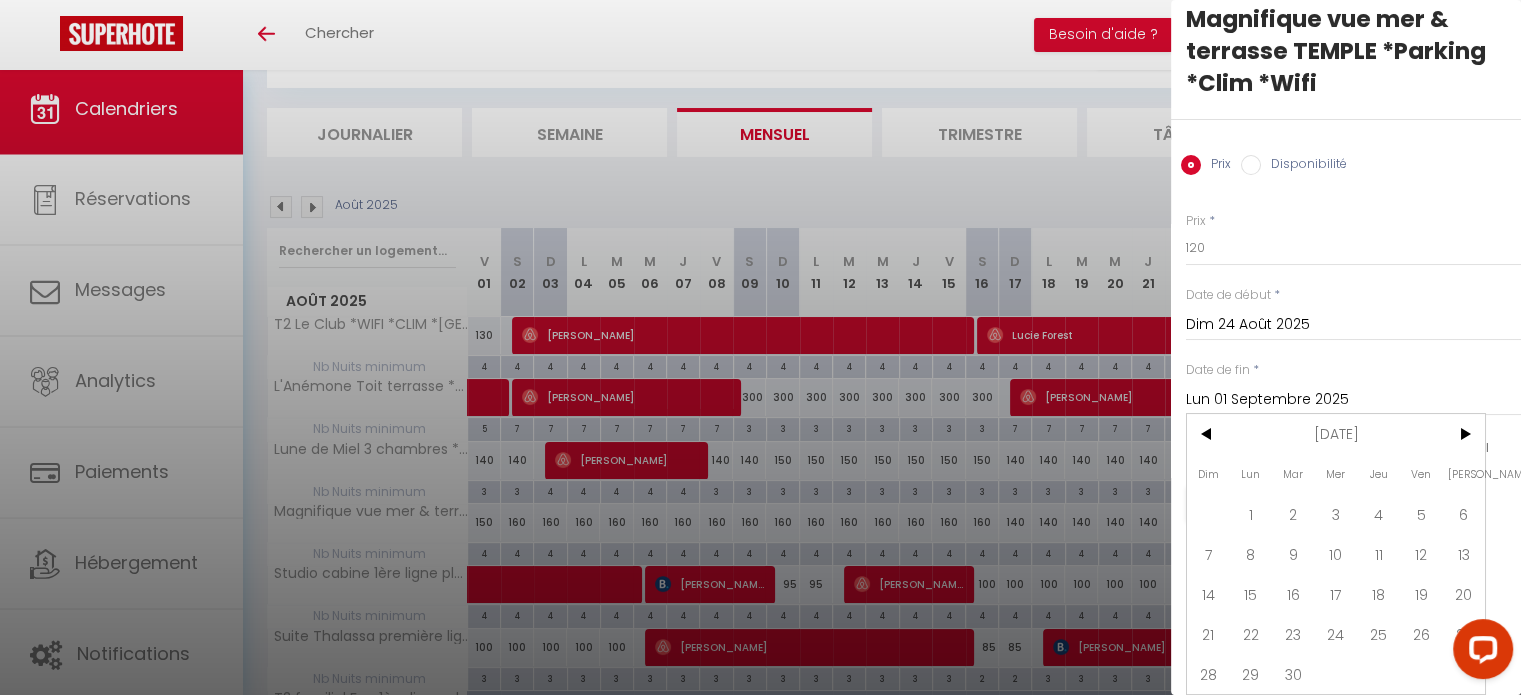 scroll, scrollTop: 0, scrollLeft: 0, axis: both 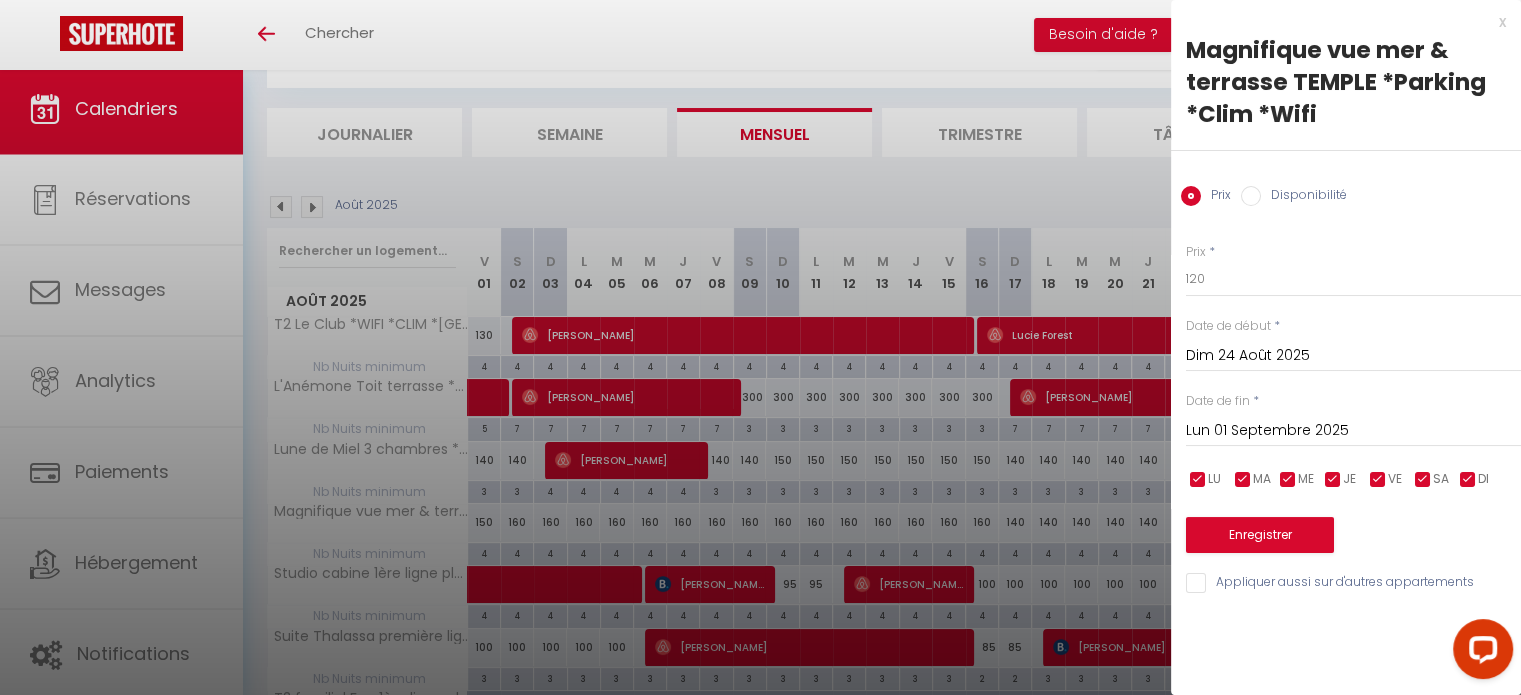 click on "Enregistrer" at bounding box center (1353, 522) 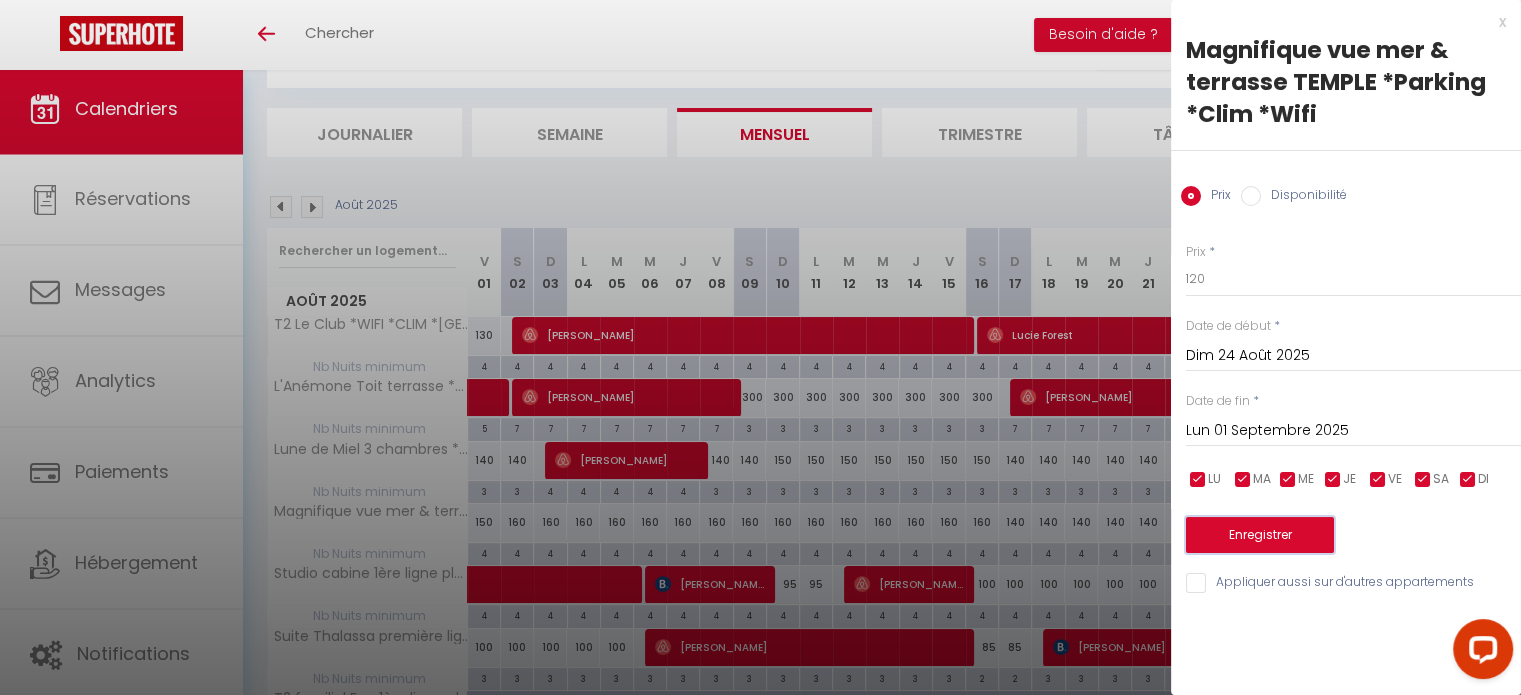 click on "Enregistrer" at bounding box center [1260, 535] 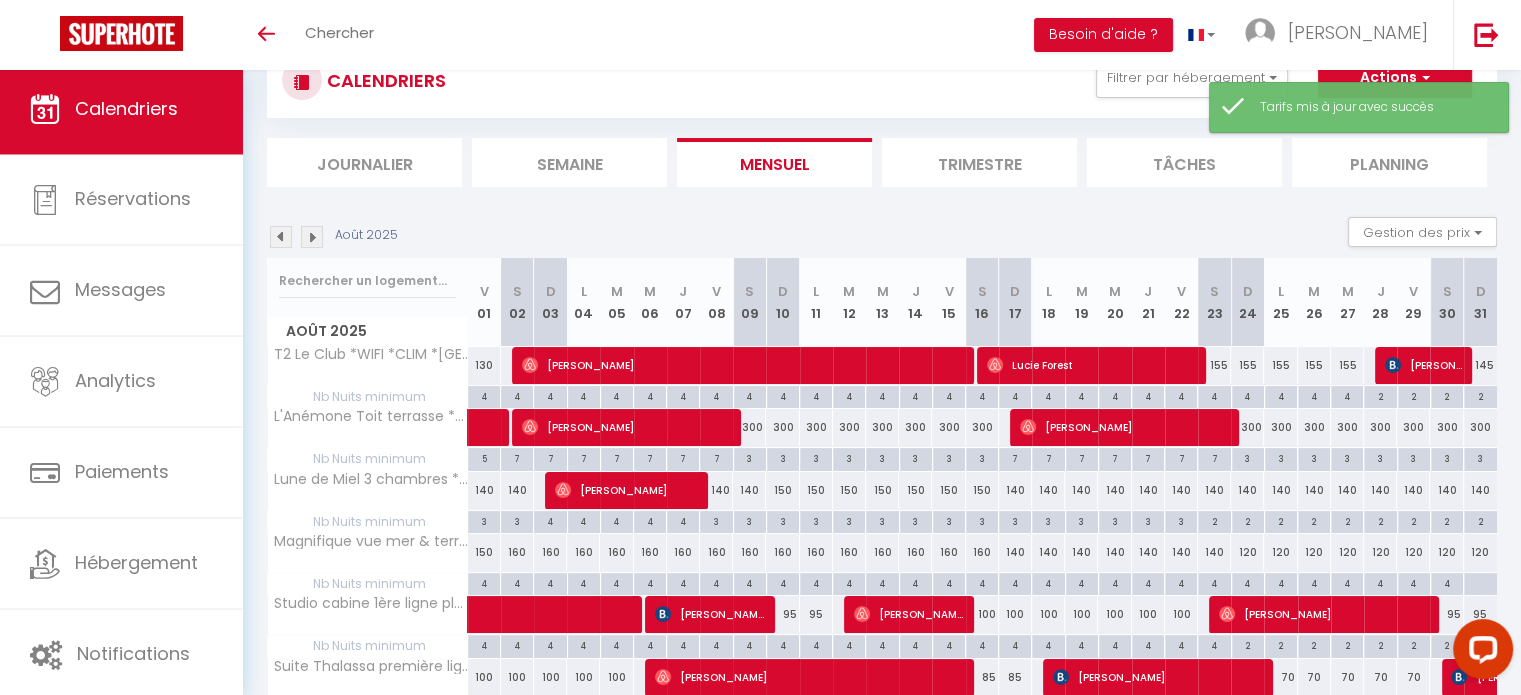scroll, scrollTop: 100, scrollLeft: 0, axis: vertical 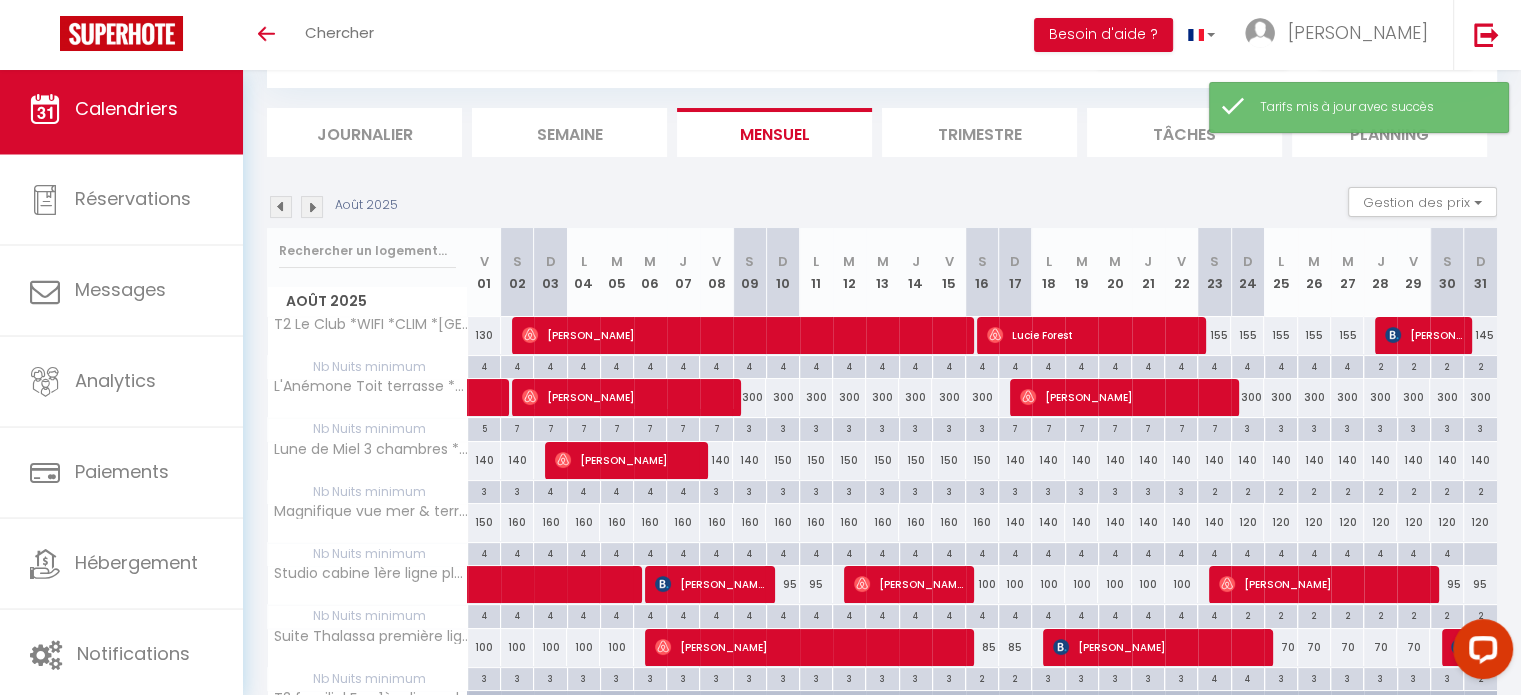click at bounding box center (1480, 554) 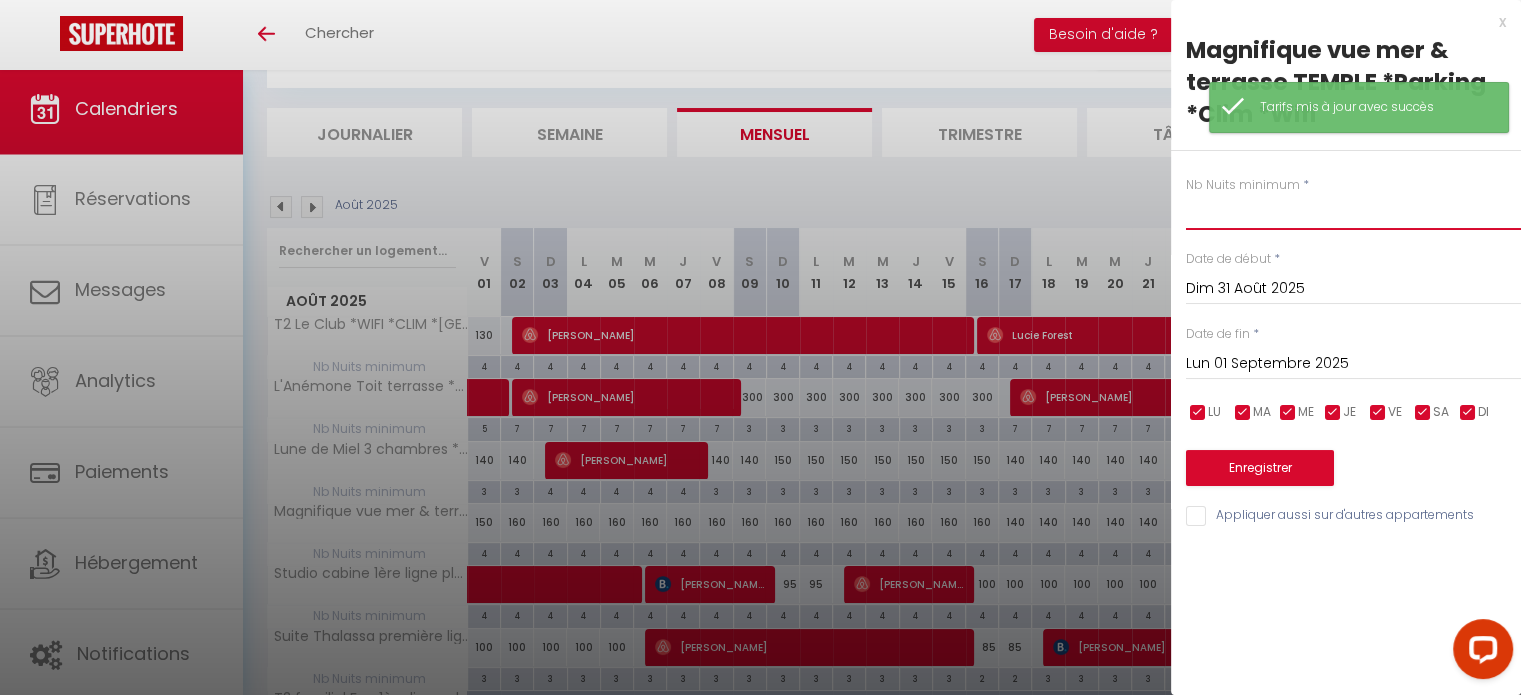 click at bounding box center (1353, 212) 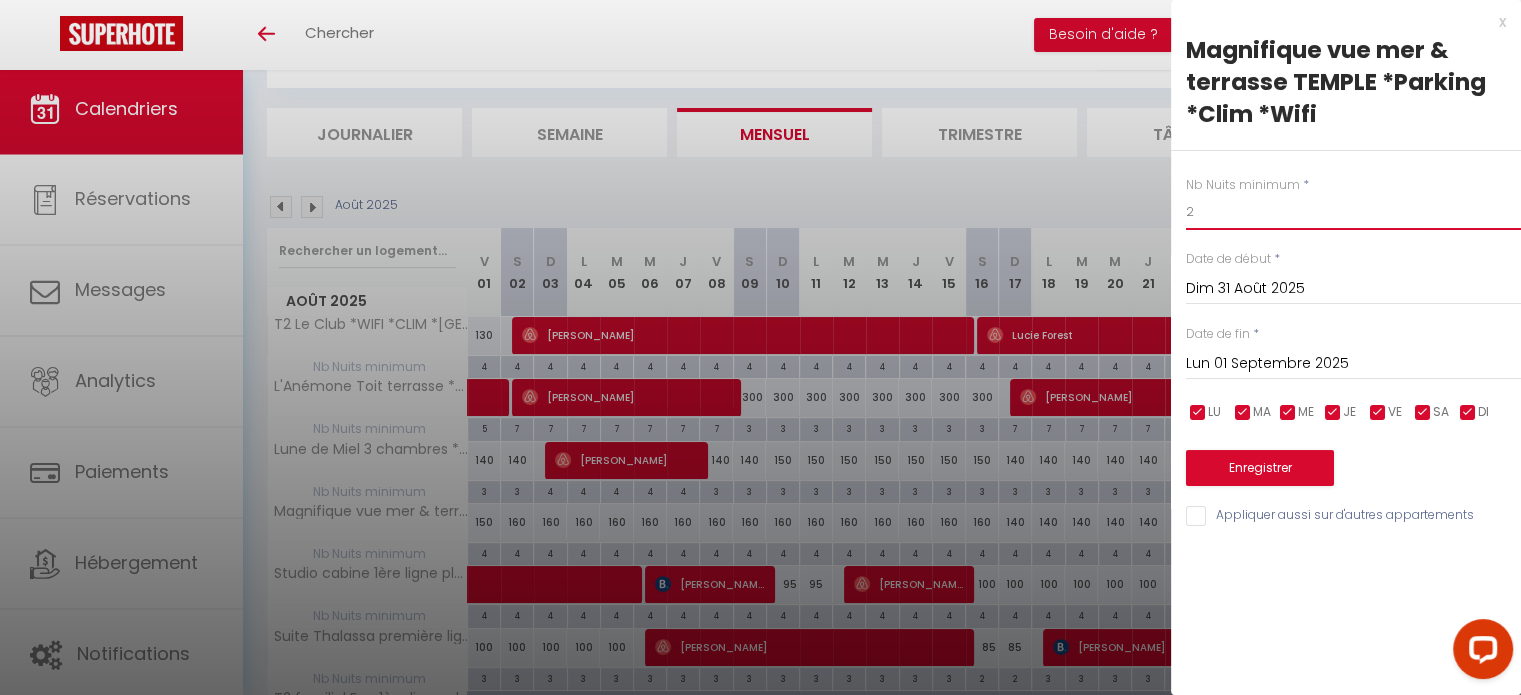 type on "2" 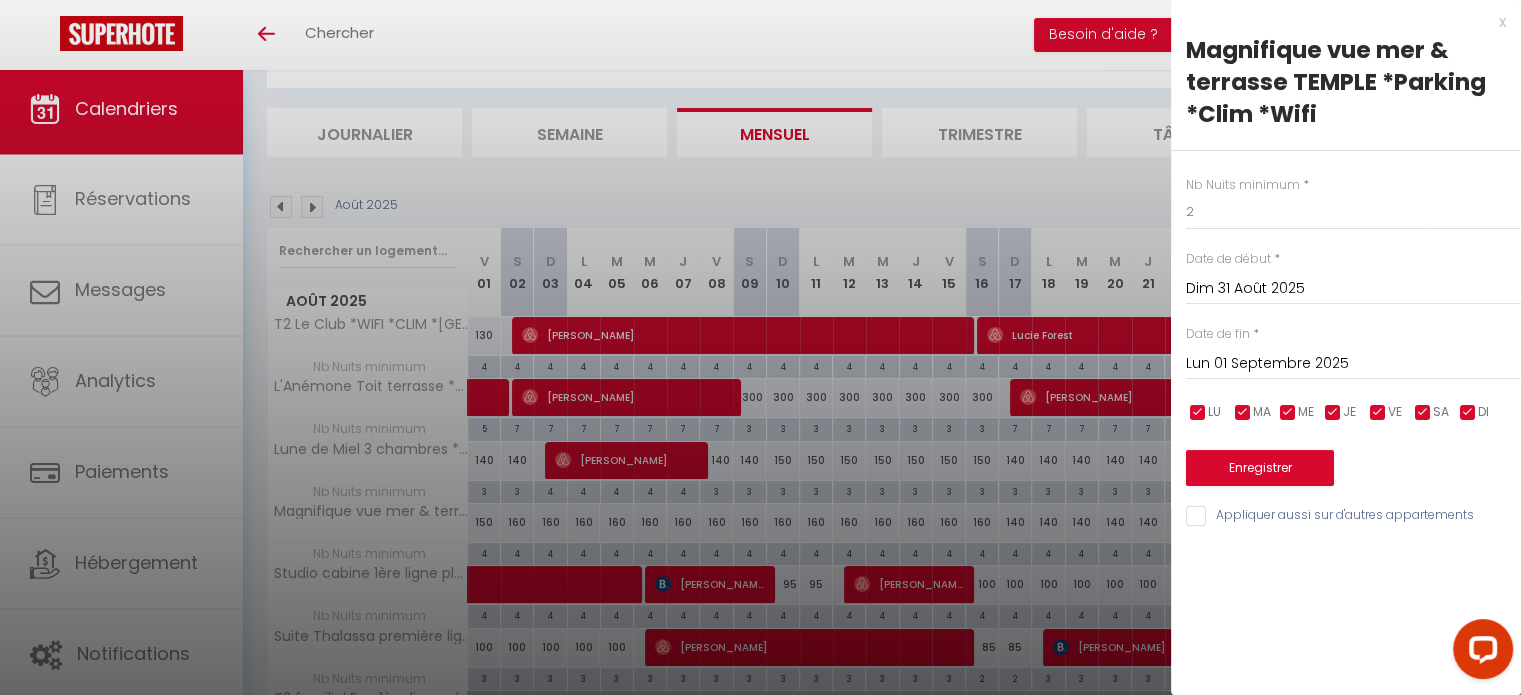 click on "Lun 01 Septembre 2025" at bounding box center (1353, 364) 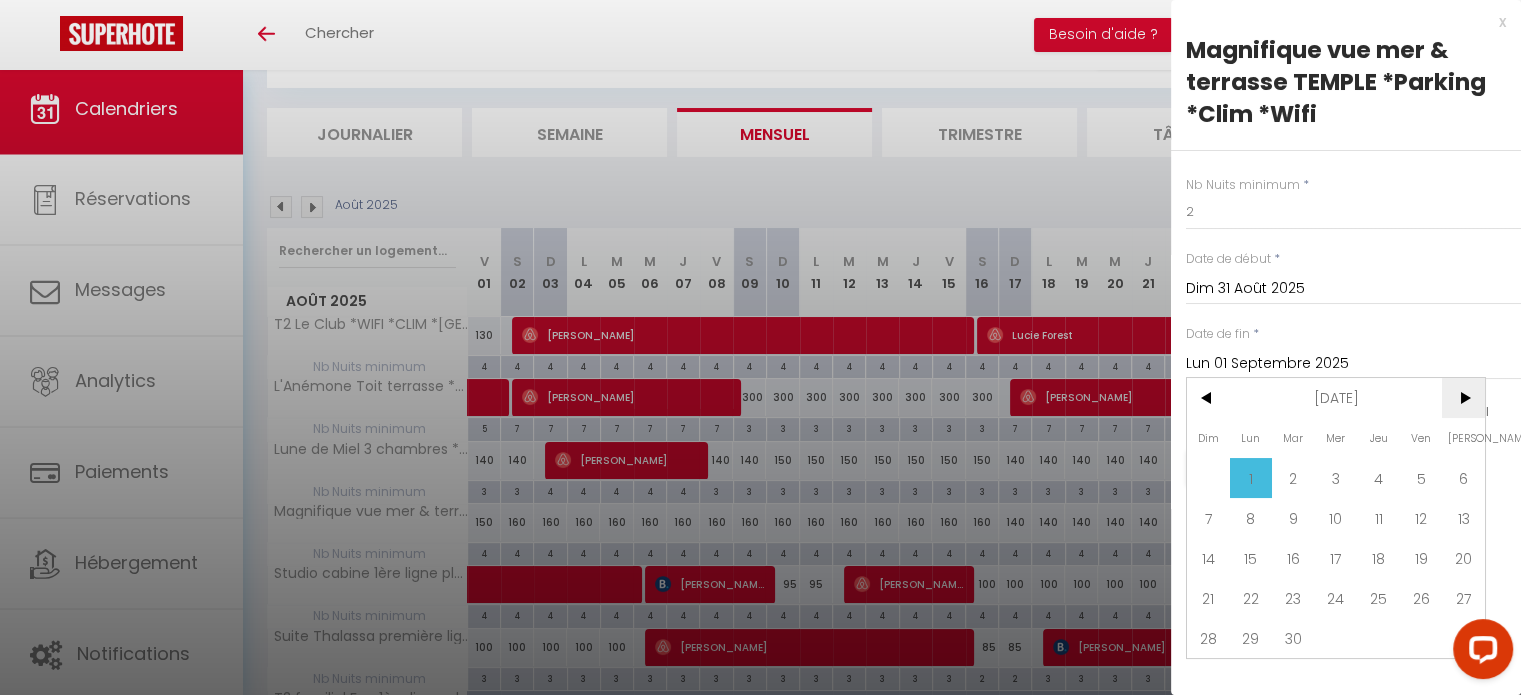 click on ">" at bounding box center (1463, 398) 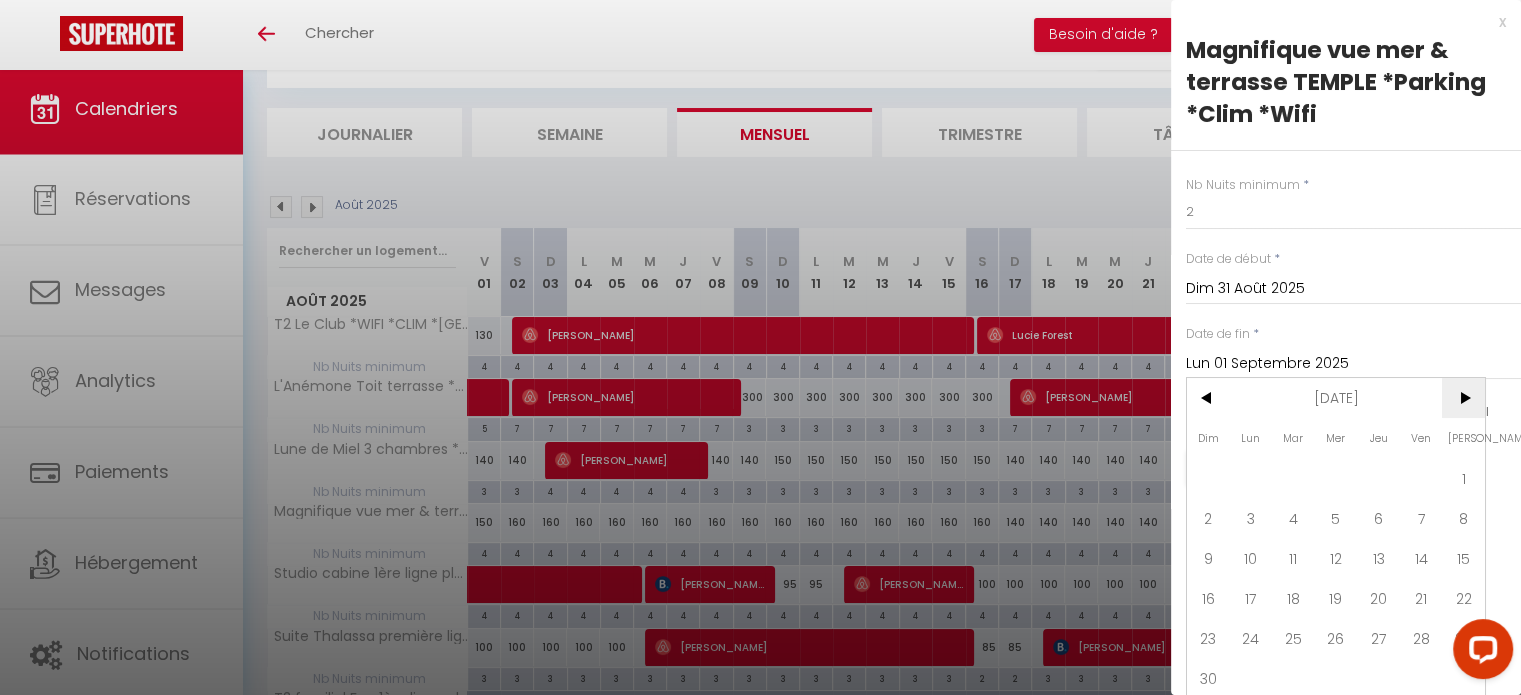 click on ">" at bounding box center [1463, 398] 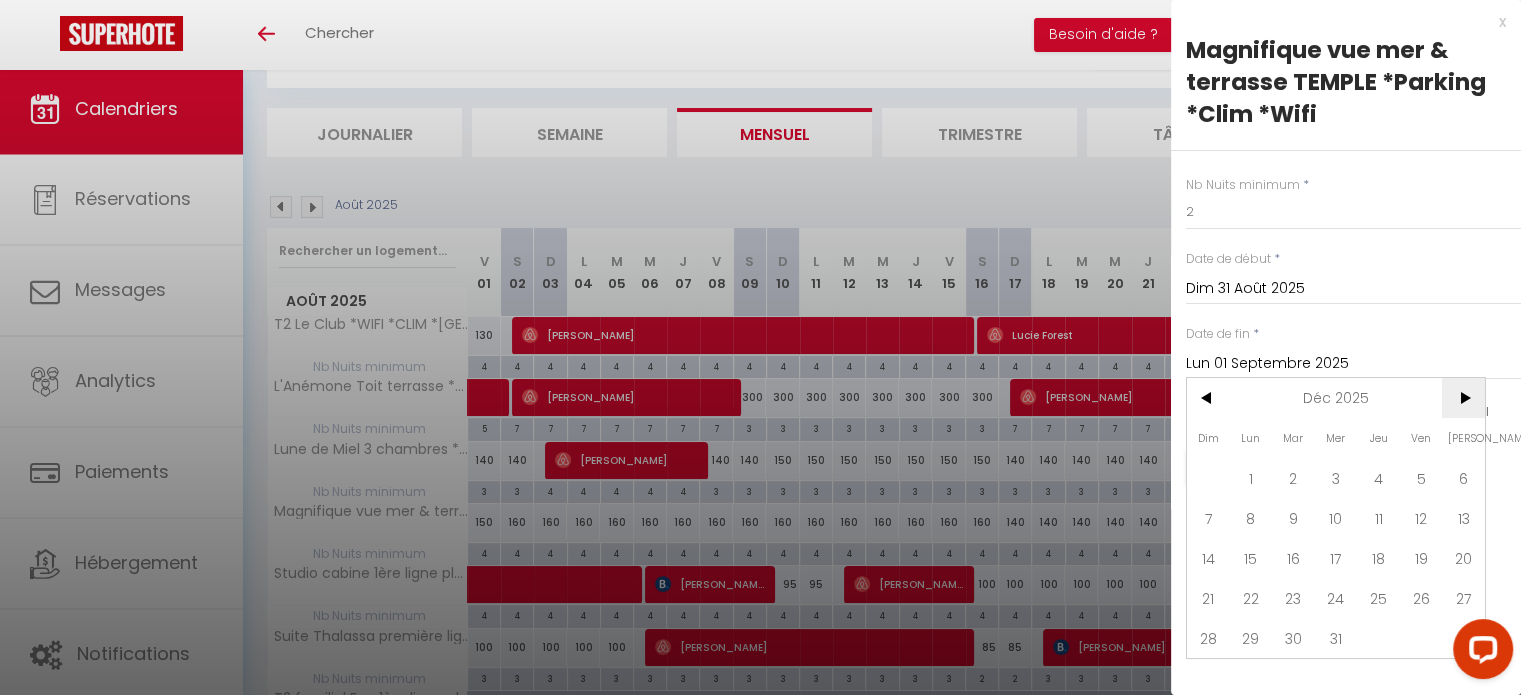 click on ">" at bounding box center [1463, 398] 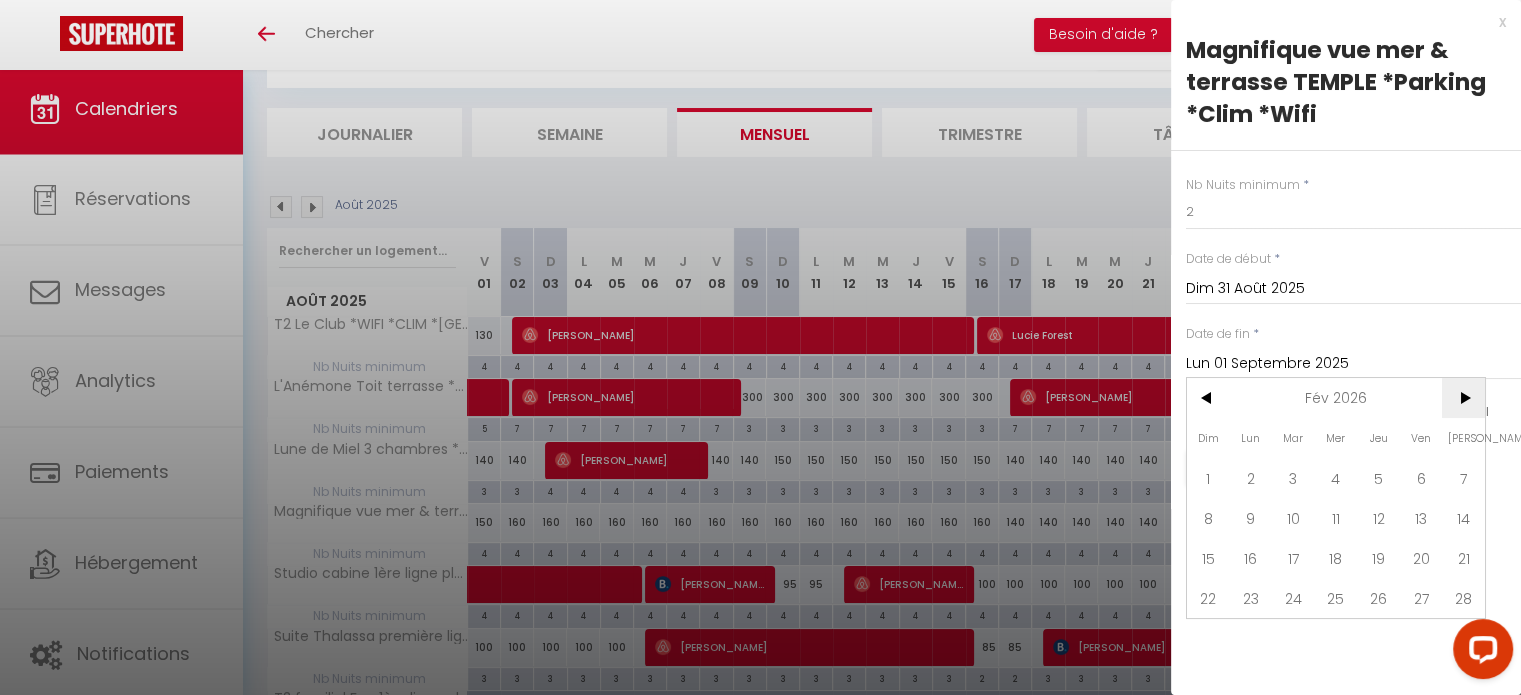 click on ">" at bounding box center (1463, 398) 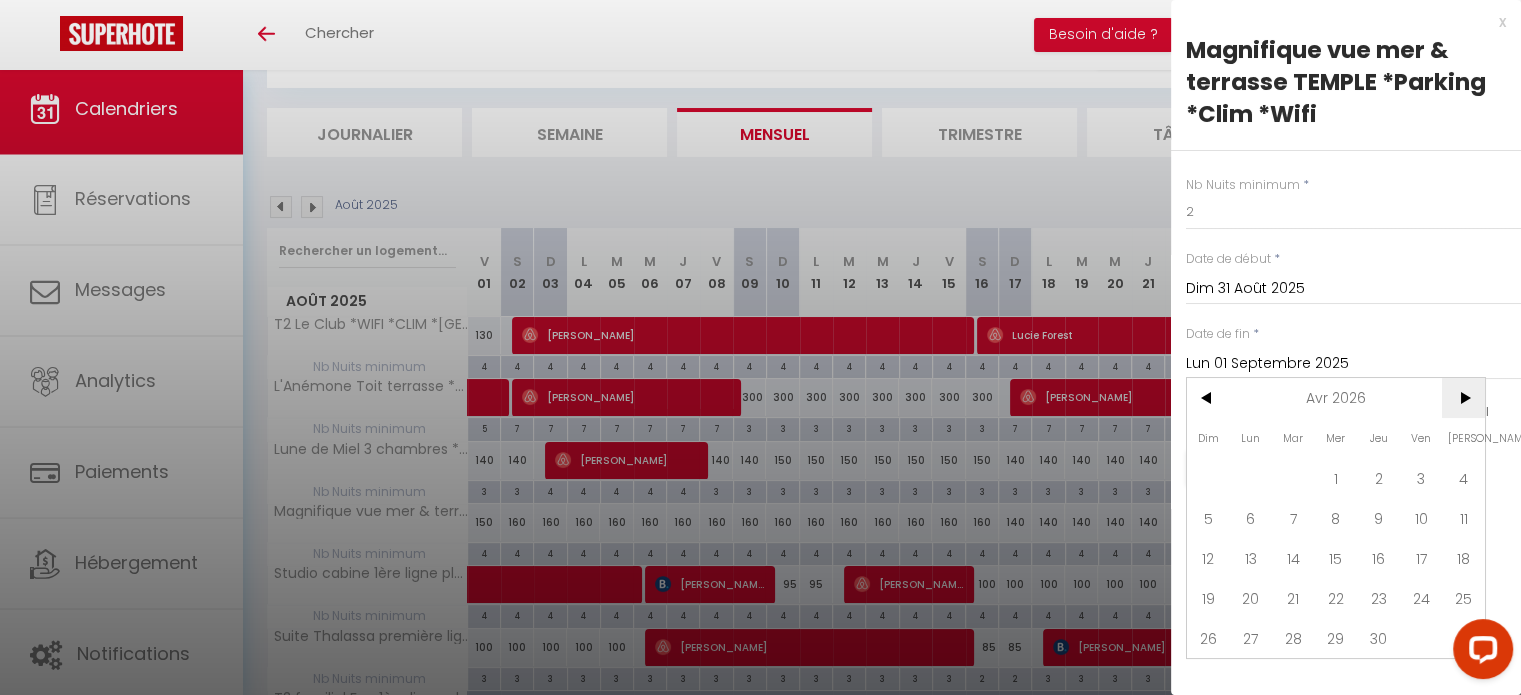 click on ">" at bounding box center (1463, 398) 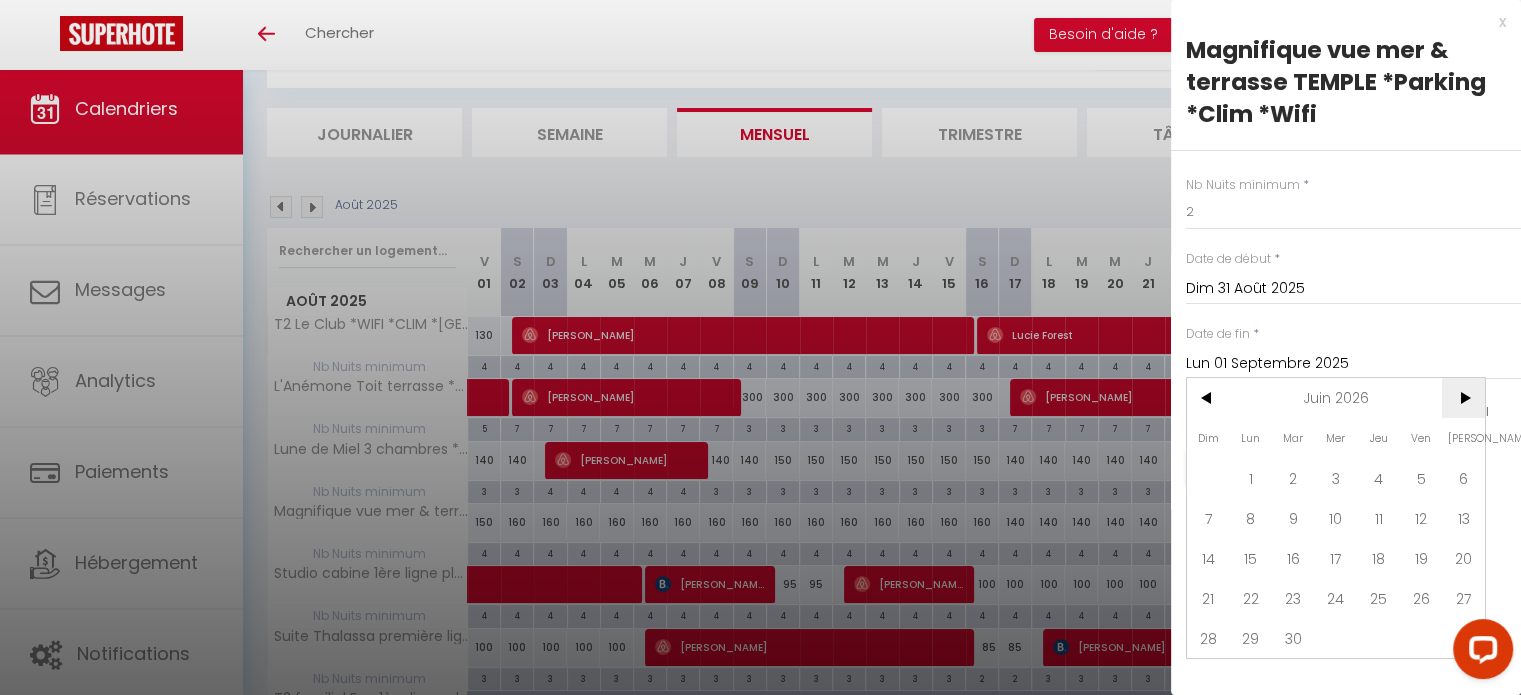 click on ">" at bounding box center [1463, 398] 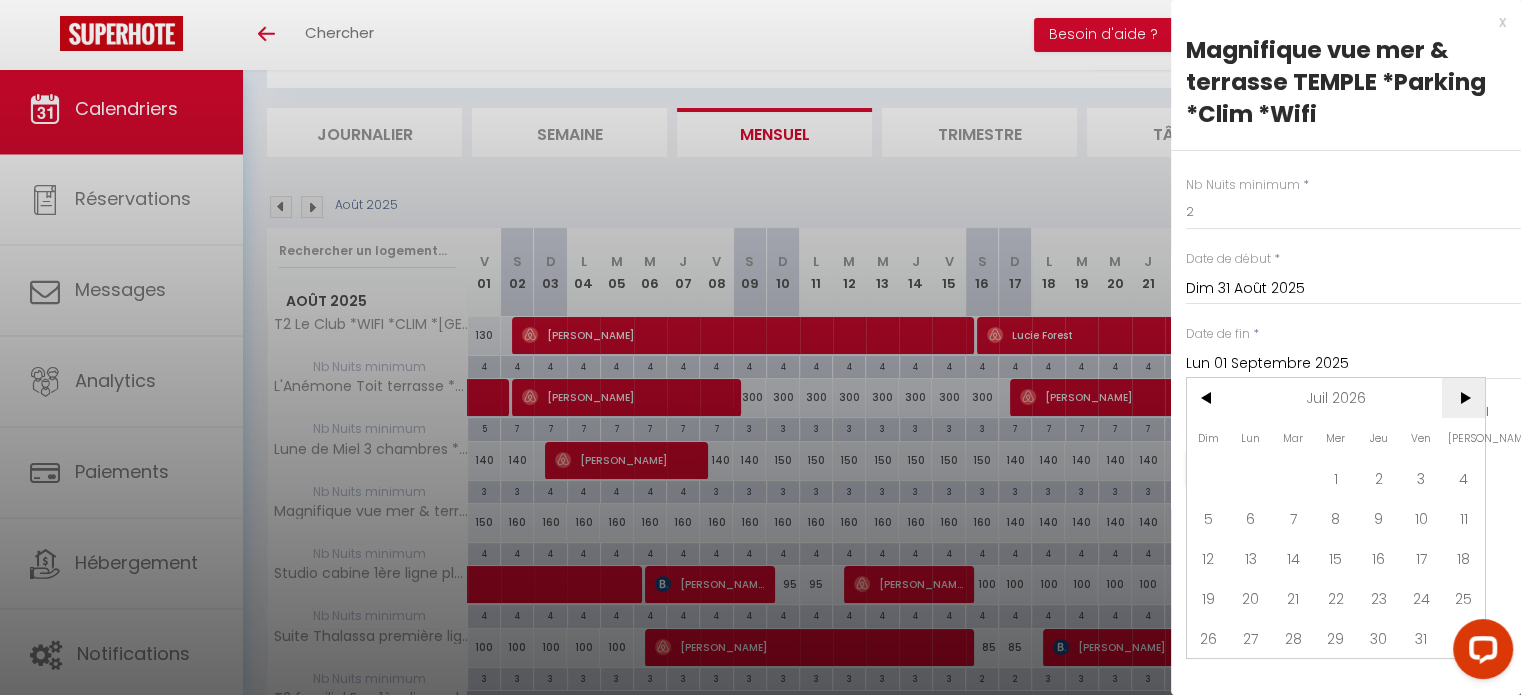 click on ">" at bounding box center (1463, 398) 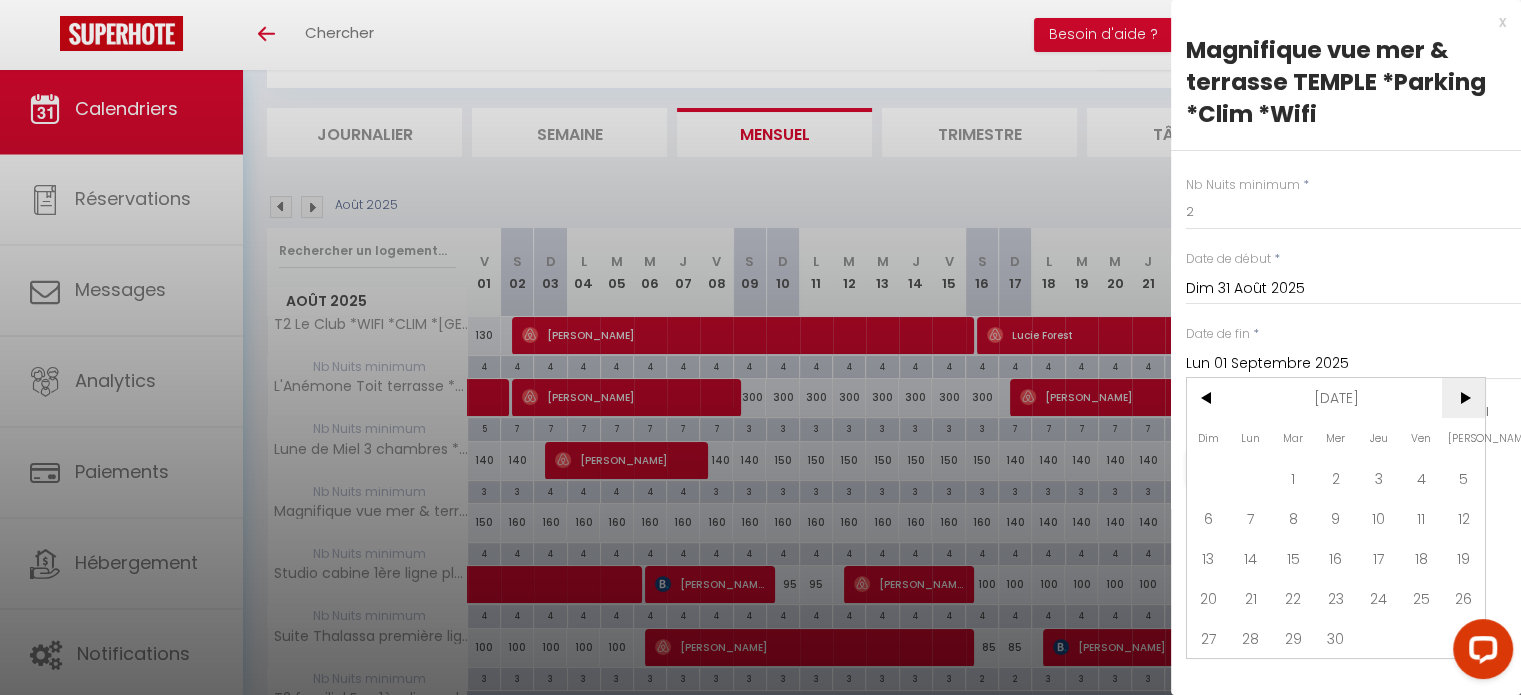 click on ">" at bounding box center [1463, 398] 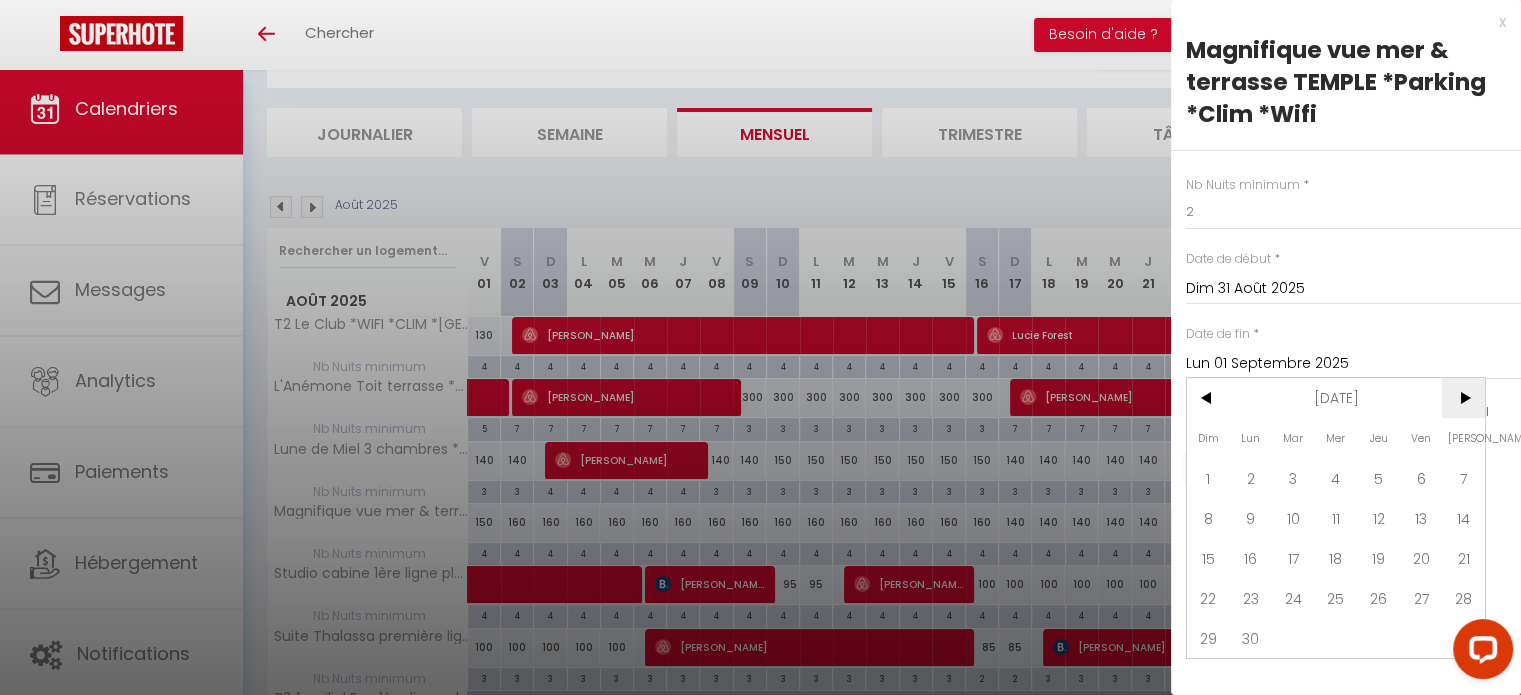 click on ">" at bounding box center (1463, 398) 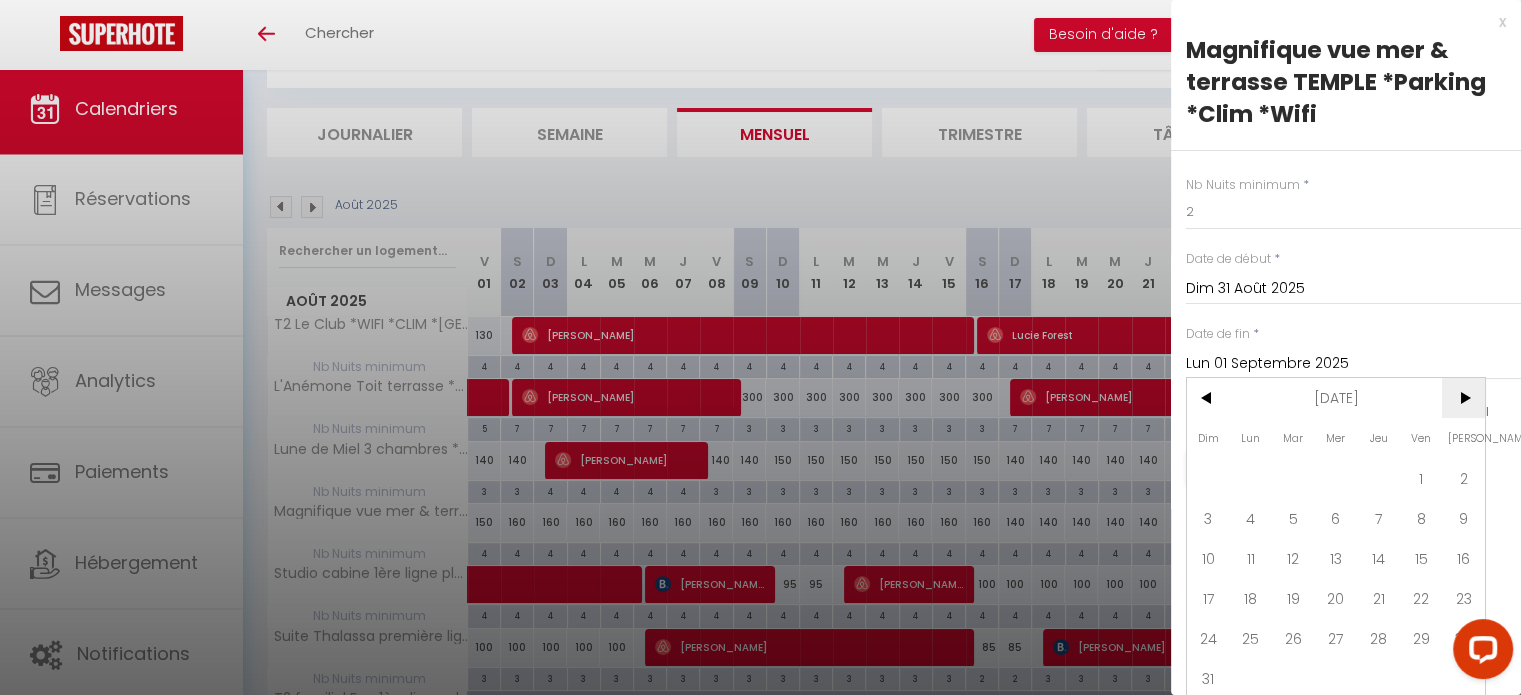 click on ">" at bounding box center [1463, 398] 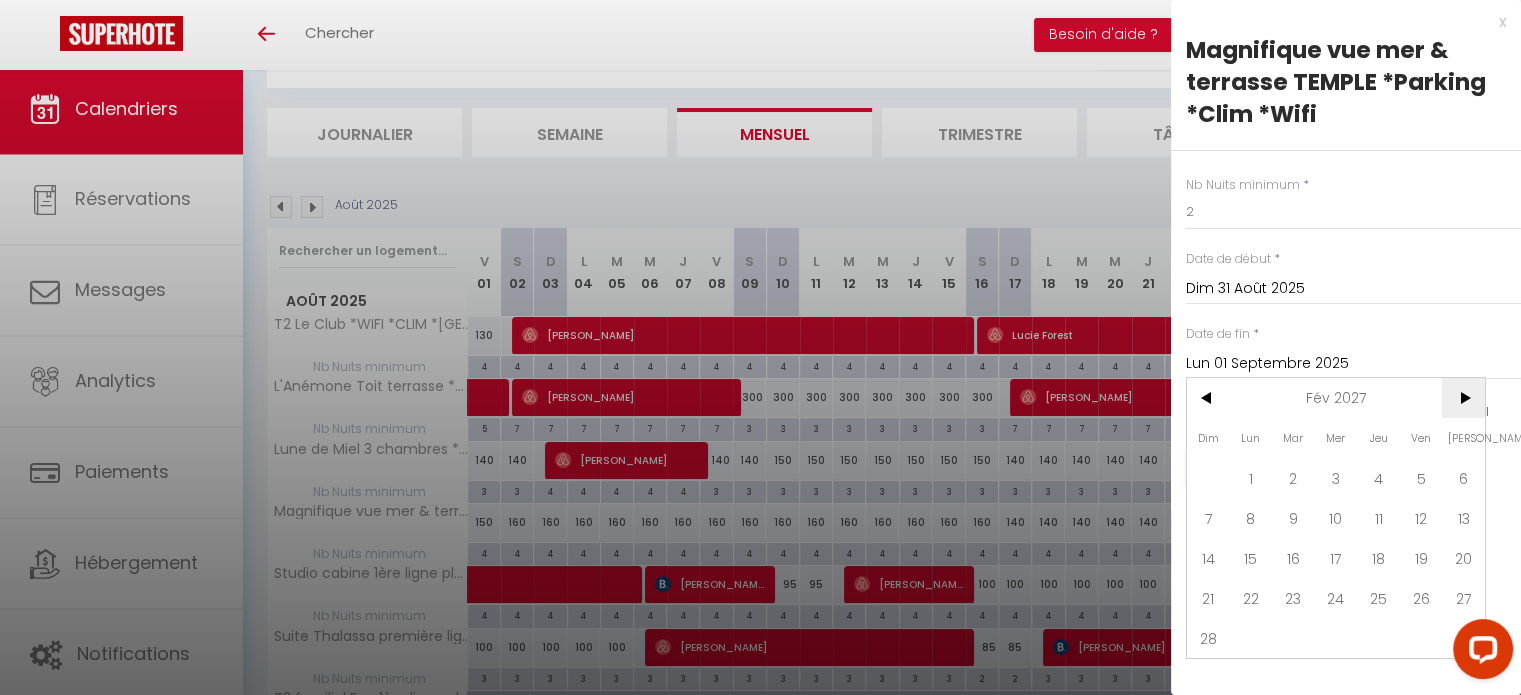 click on ">" at bounding box center (1463, 398) 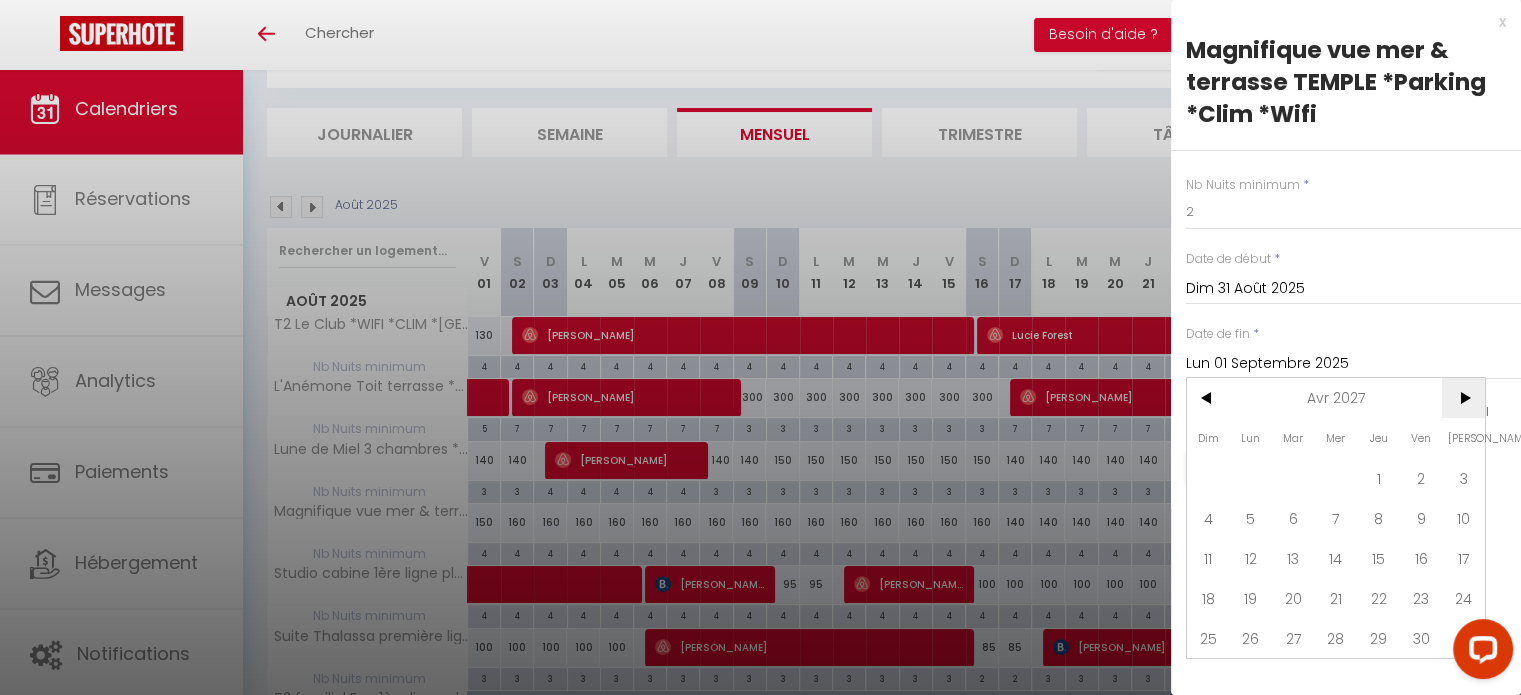 click on ">" at bounding box center [1463, 398] 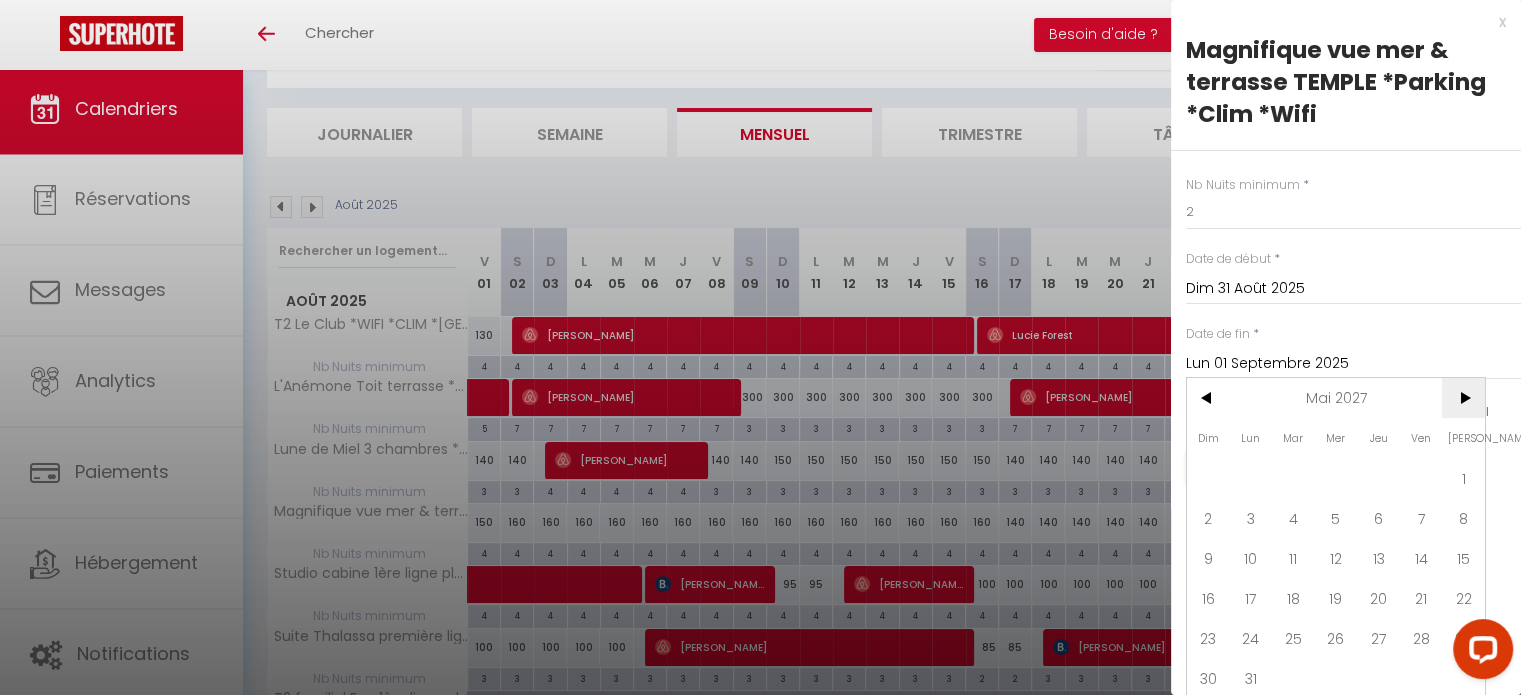 click on ">" at bounding box center [1463, 398] 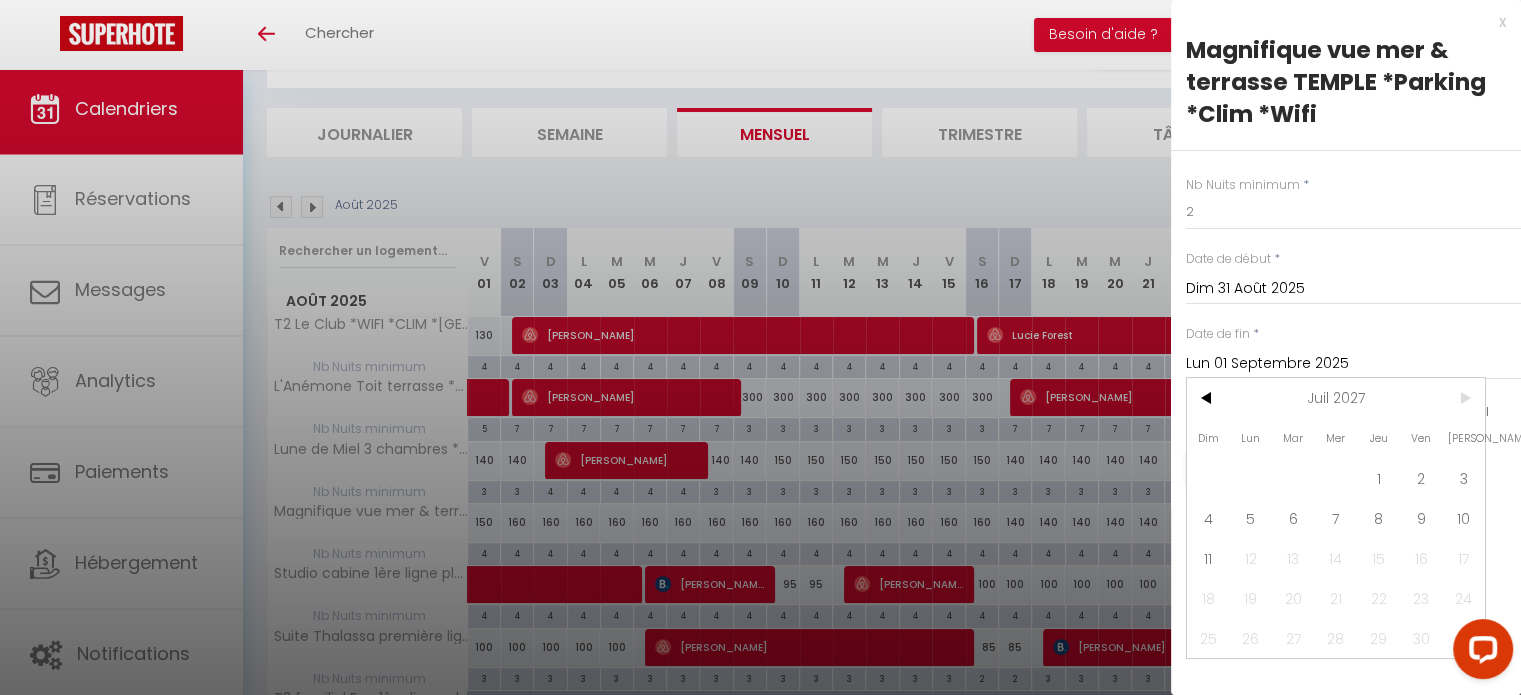 click on ">" at bounding box center [1463, 398] 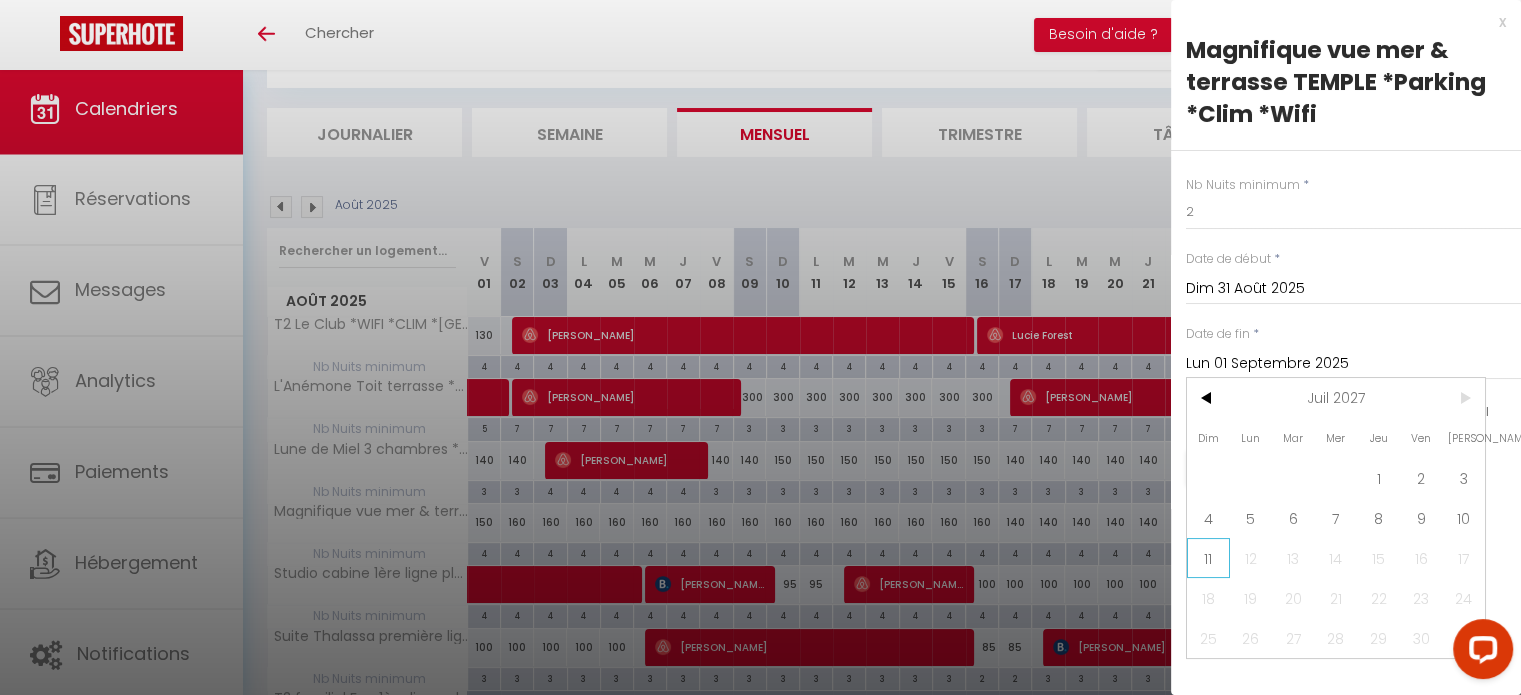 click on "11" at bounding box center (1208, 558) 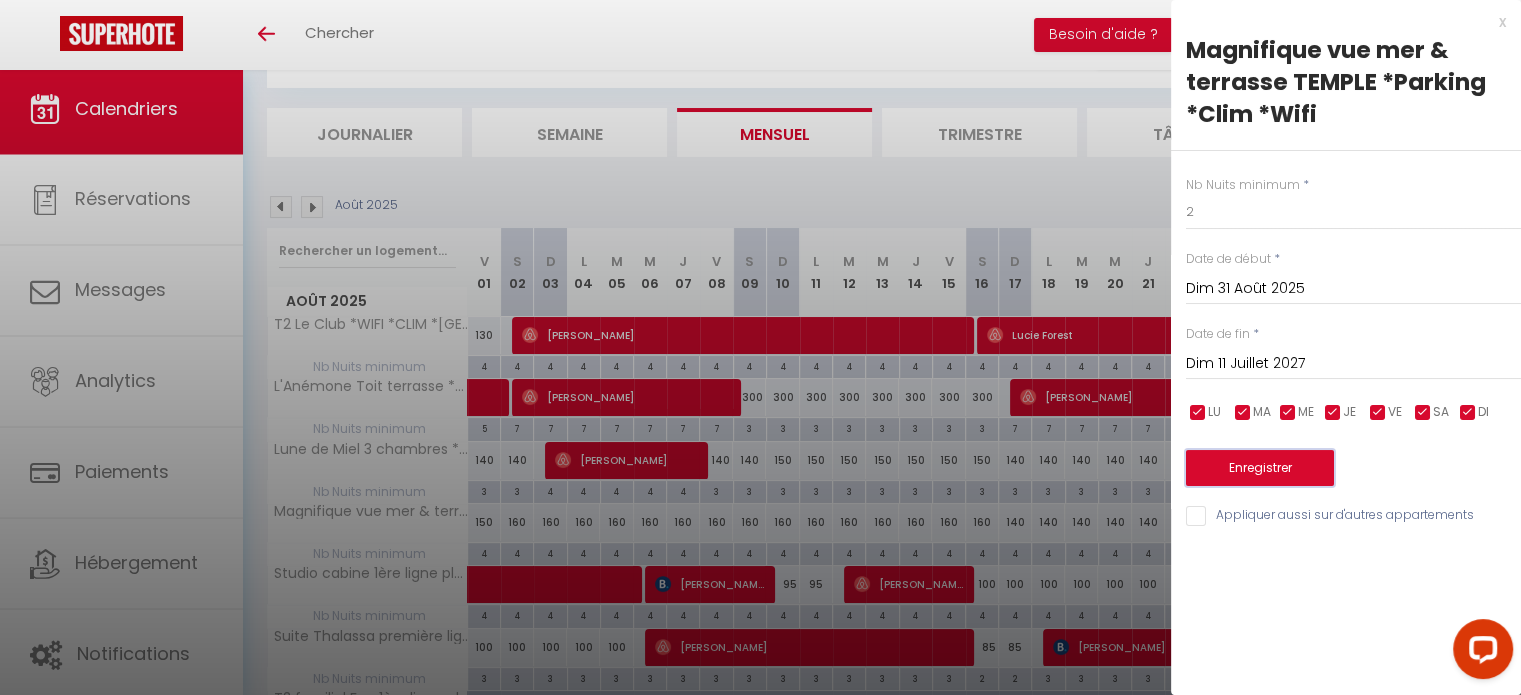 click on "Enregistrer" at bounding box center [1260, 468] 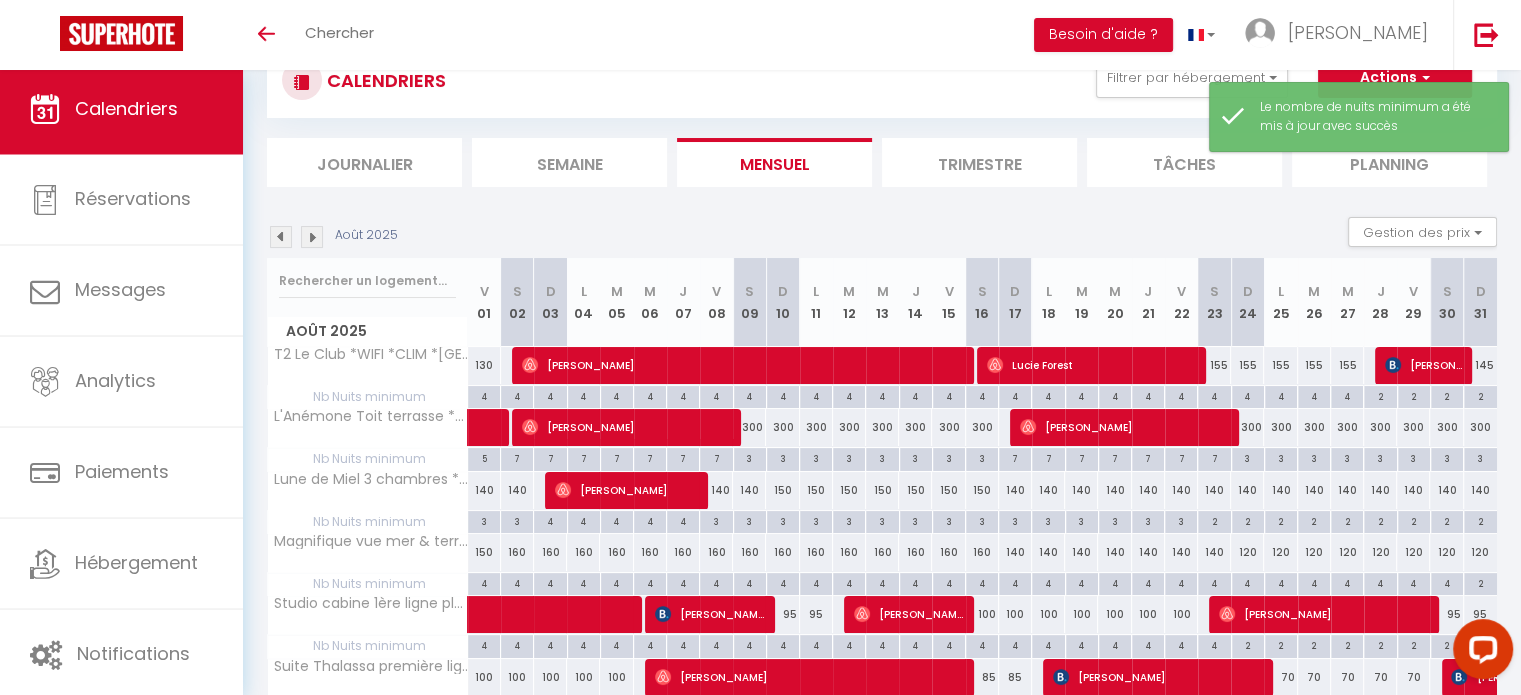 scroll, scrollTop: 100, scrollLeft: 0, axis: vertical 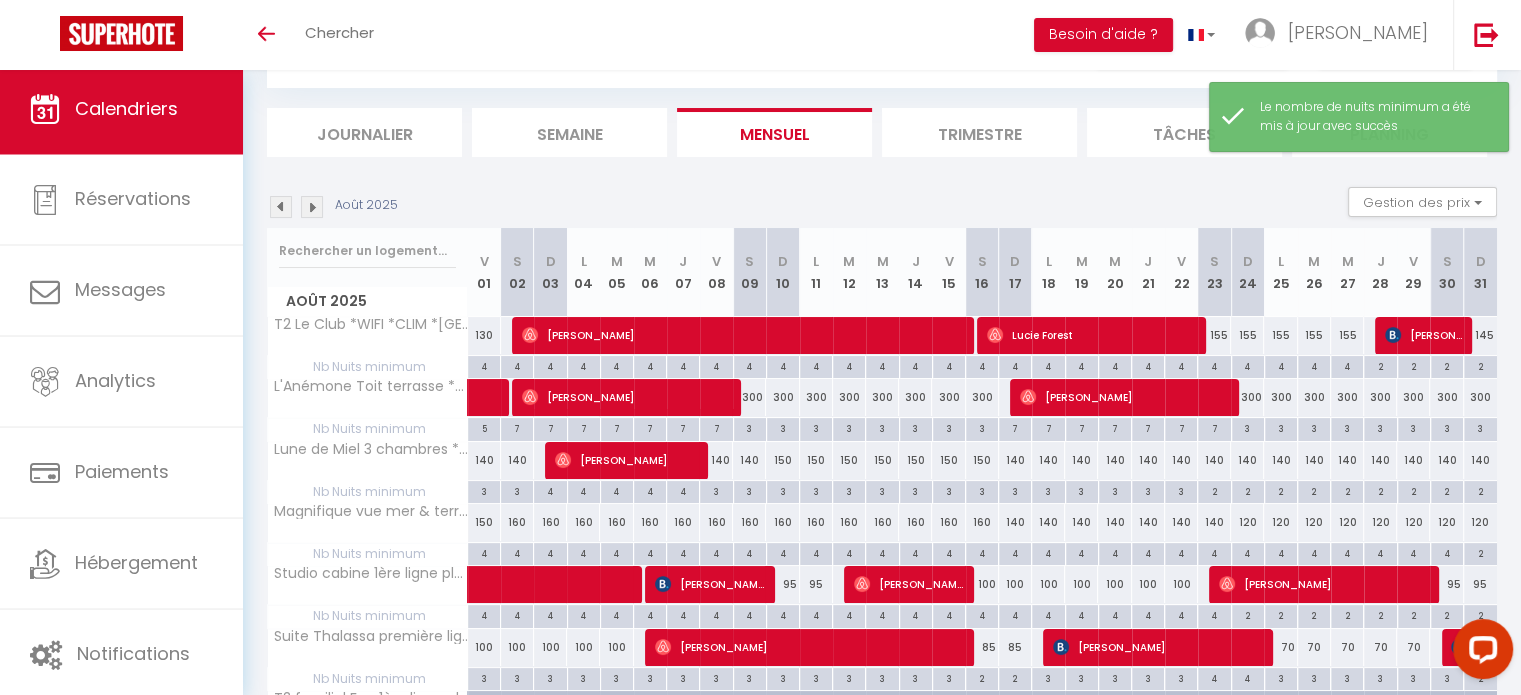 click at bounding box center [281, 207] 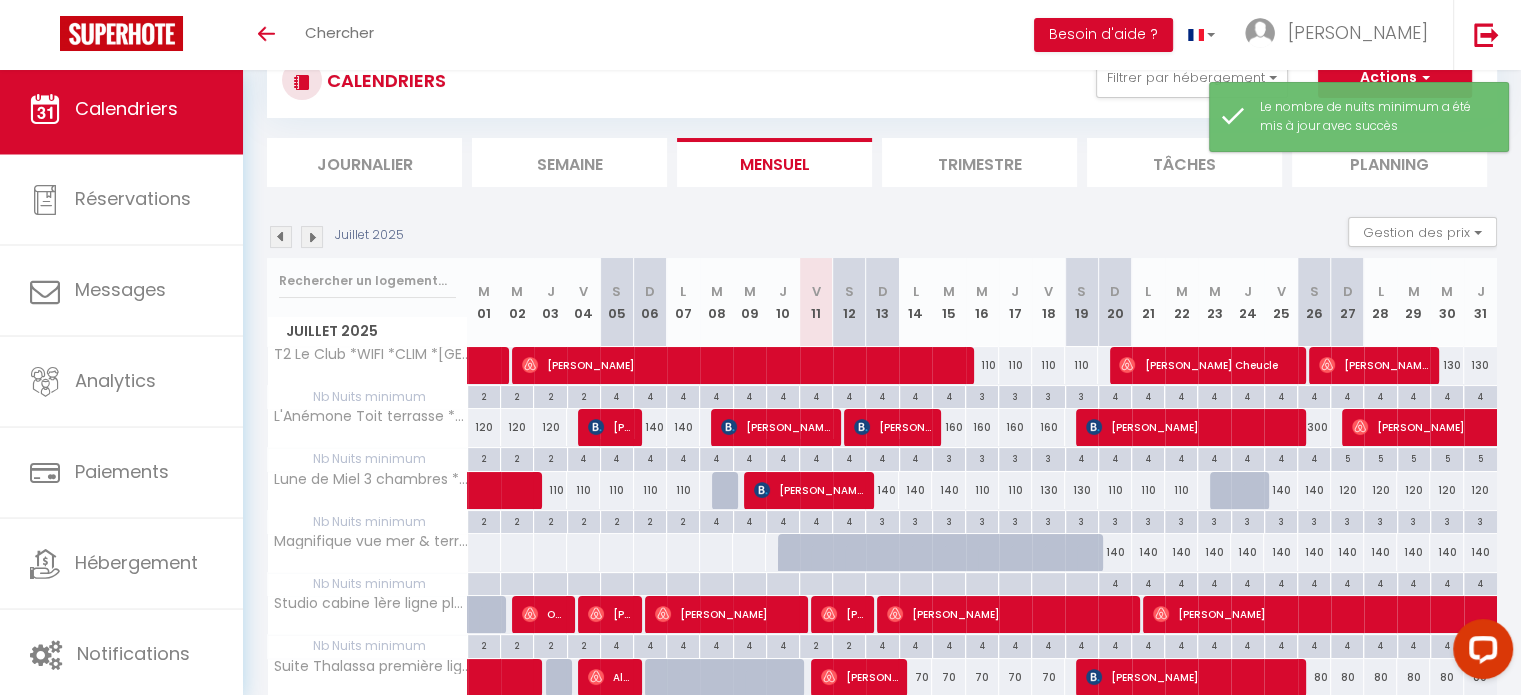 scroll, scrollTop: 100, scrollLeft: 0, axis: vertical 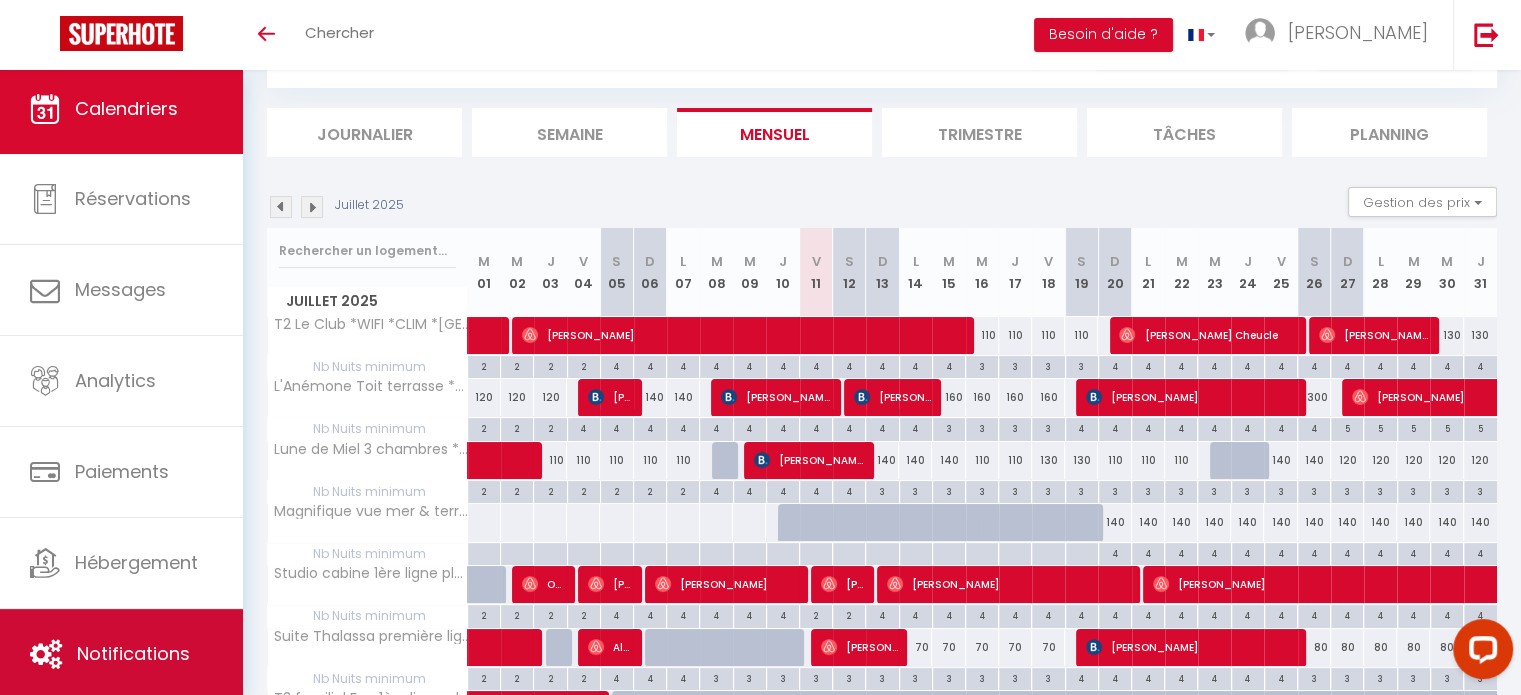 click on "Notifications" at bounding box center (121, 654) 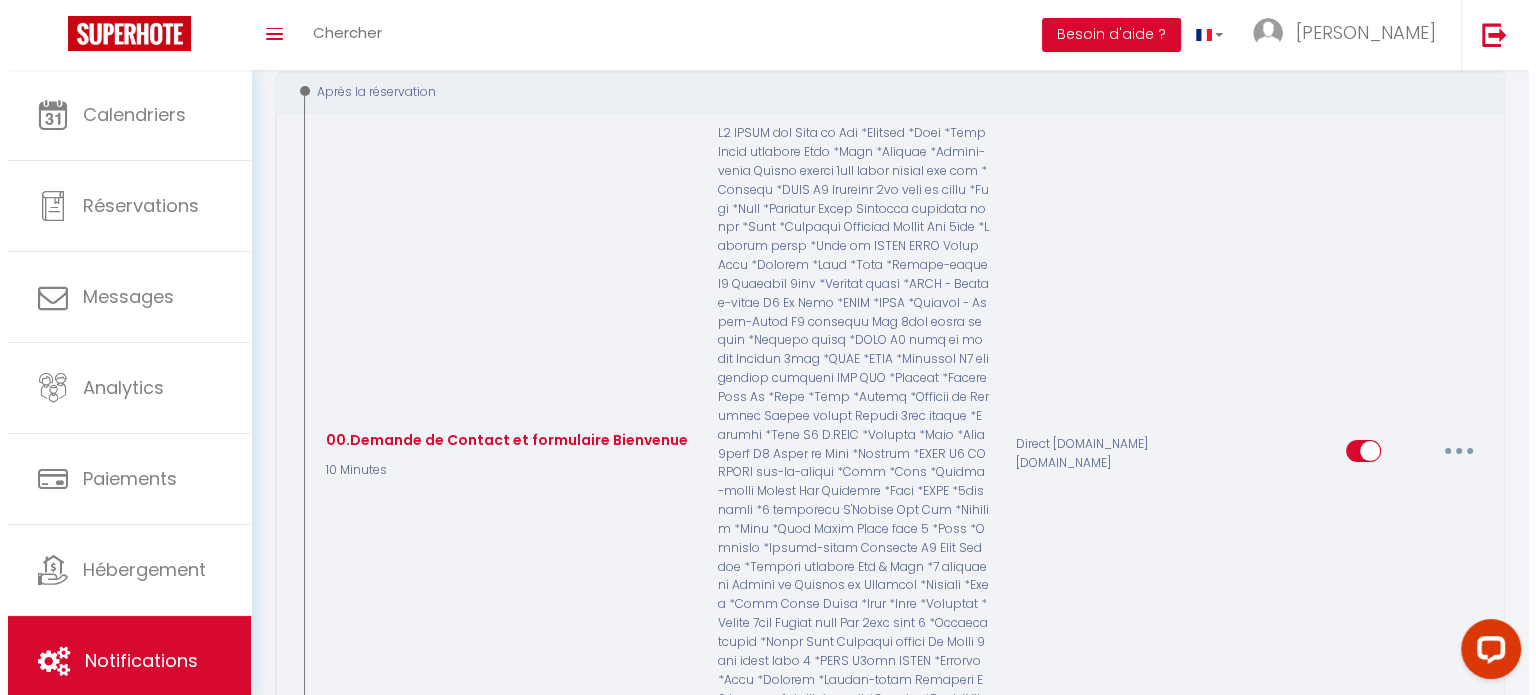 scroll, scrollTop: 300, scrollLeft: 0, axis: vertical 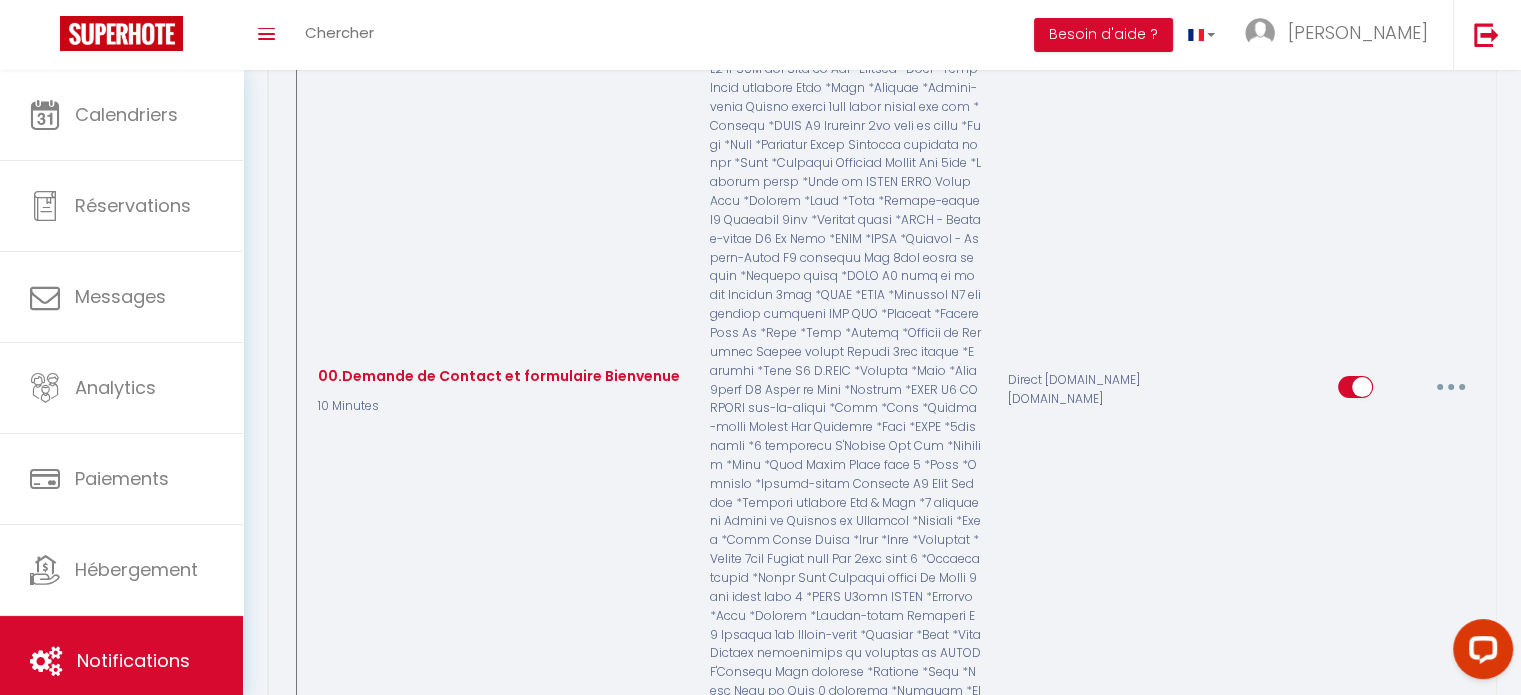 click at bounding box center [1451, 387] 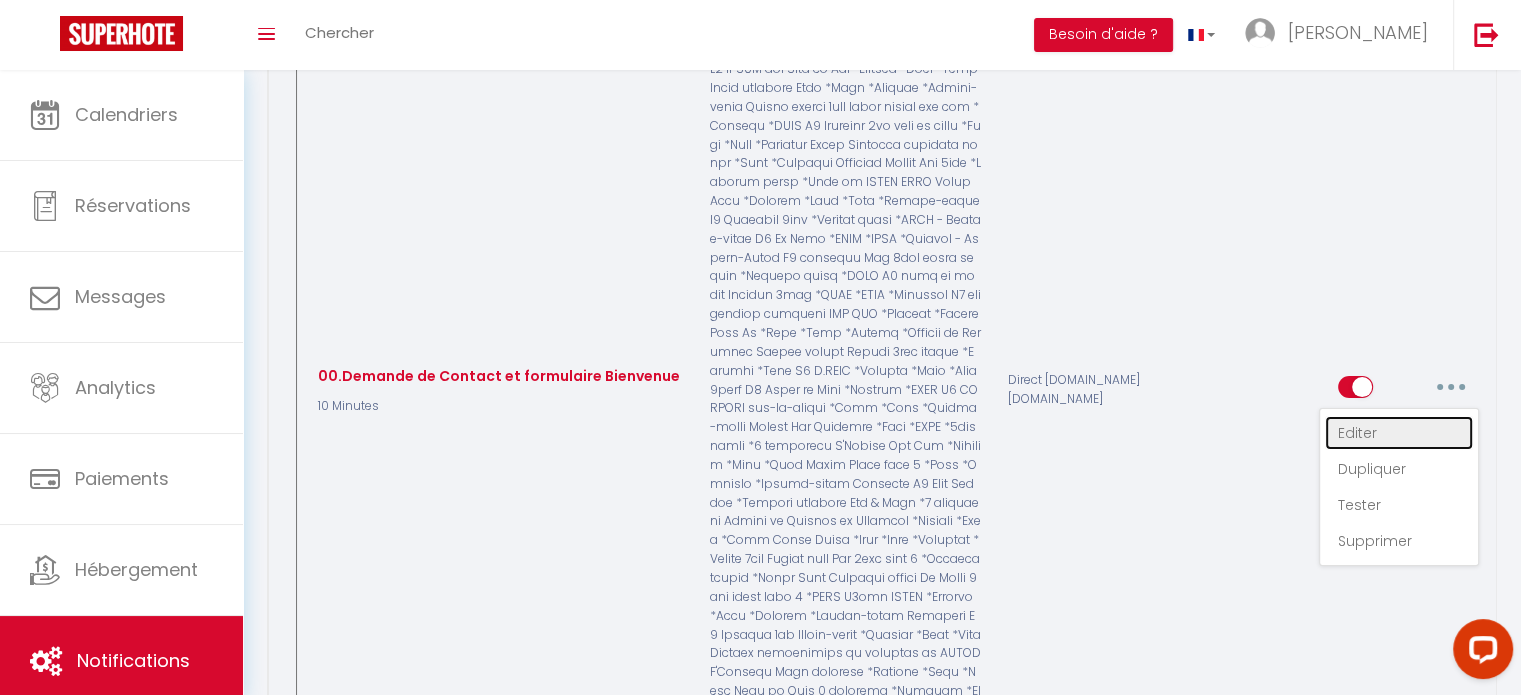 click on "Editer" at bounding box center [1399, 433] 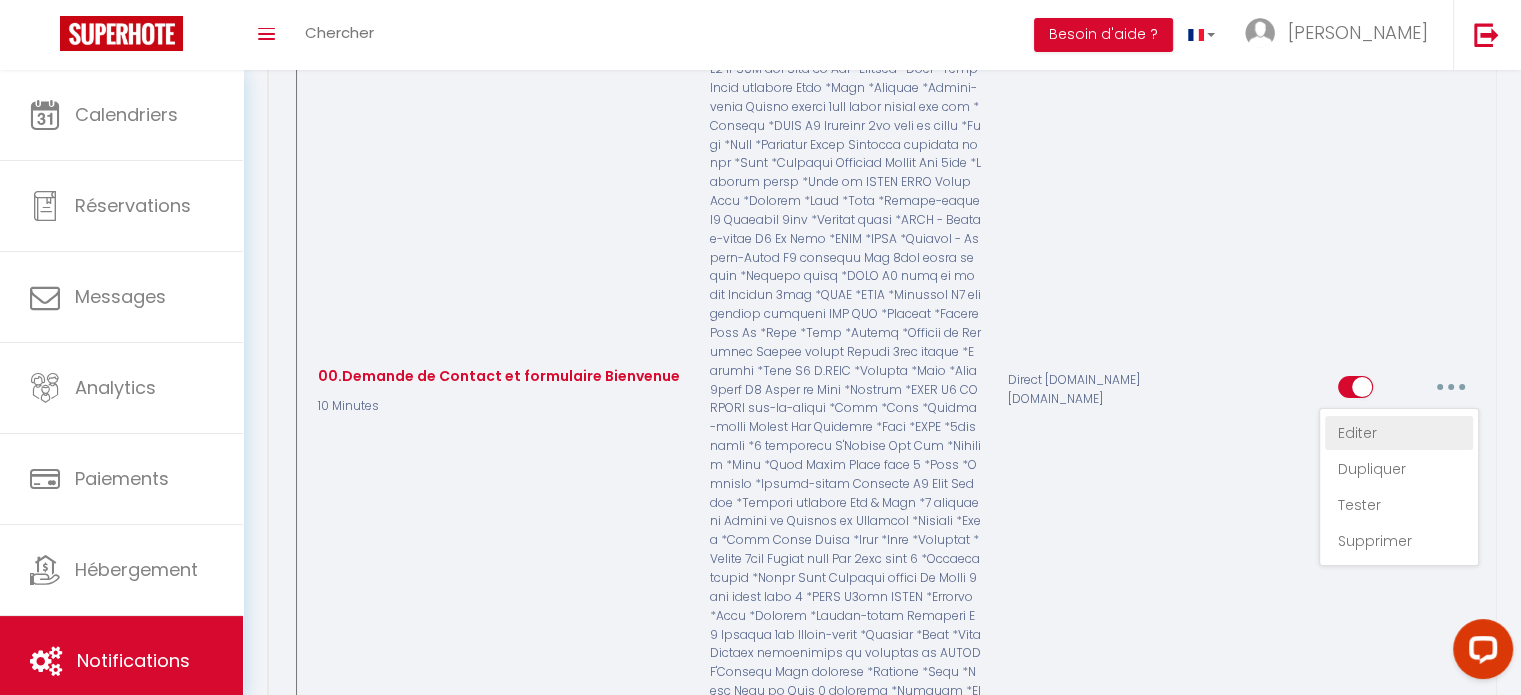 type on "00.Demande de Contact et formulaire Bienvenue" 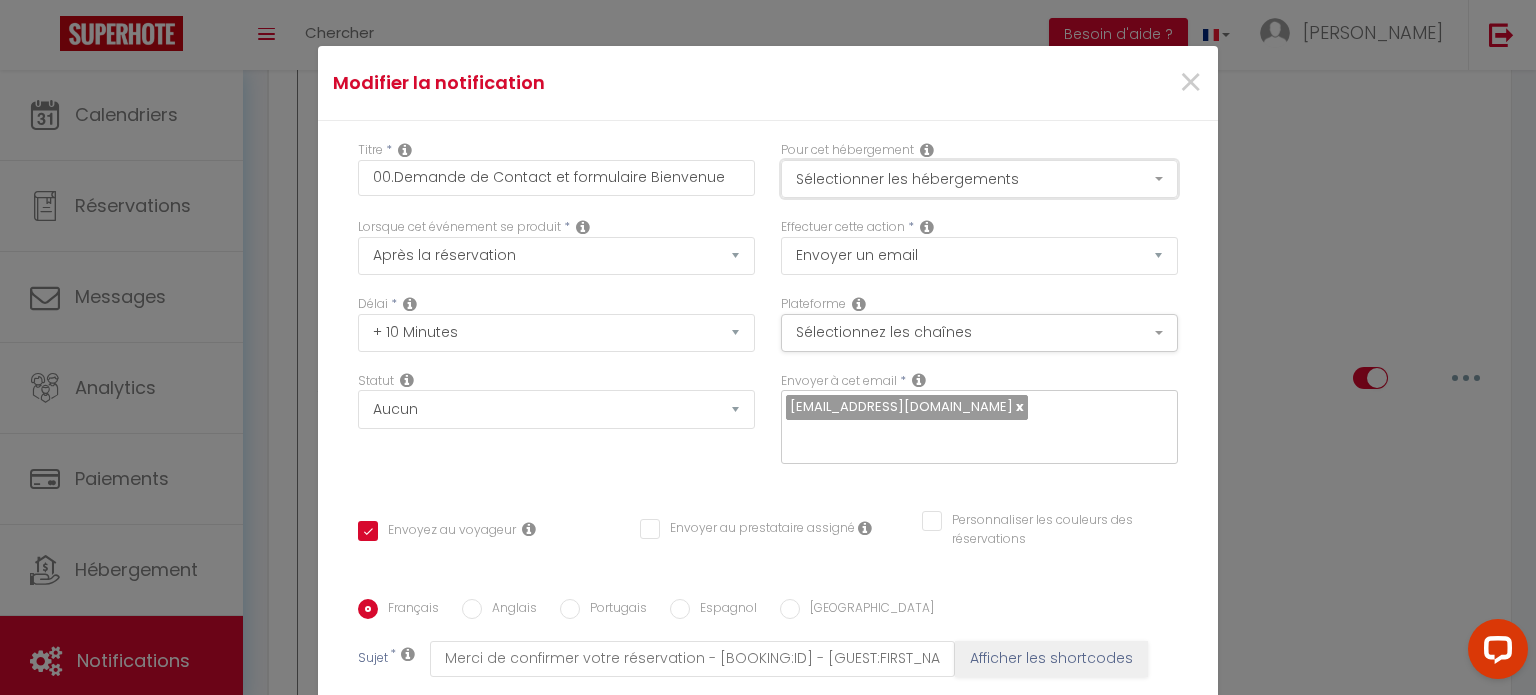 click on "Sélectionner les hébergements" at bounding box center [979, 179] 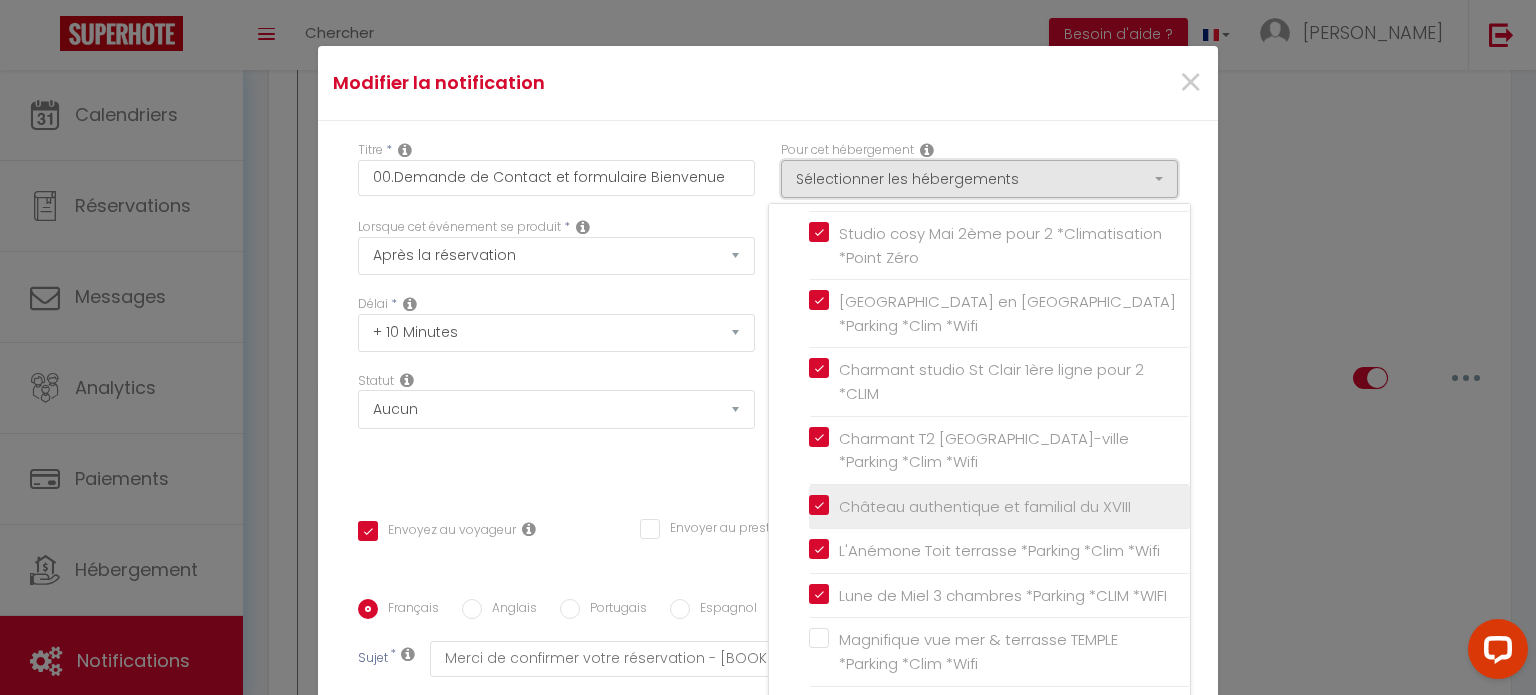 scroll, scrollTop: 1574, scrollLeft: 0, axis: vertical 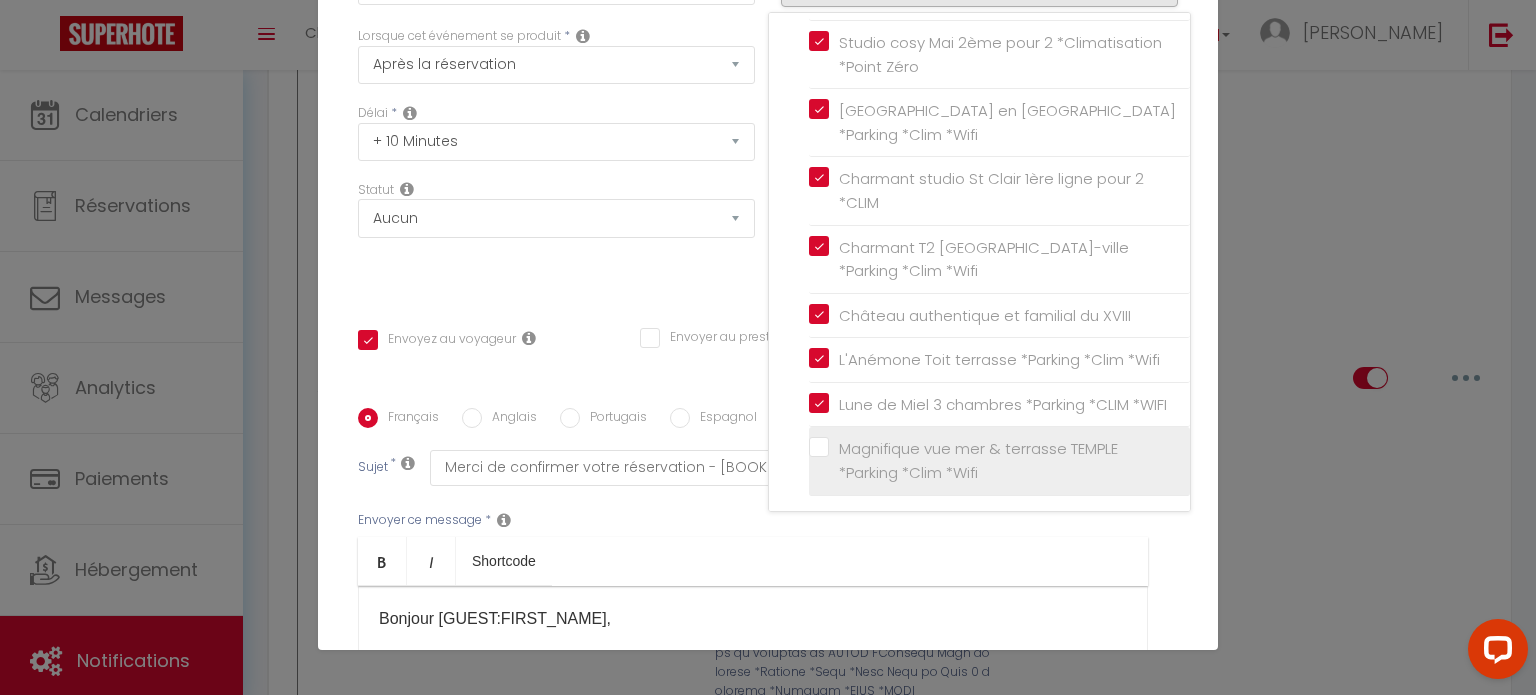 click on "Magnifique vue mer & terrasse TEMPLE *Parking *Clim *Wifi" at bounding box center (1003, 460) 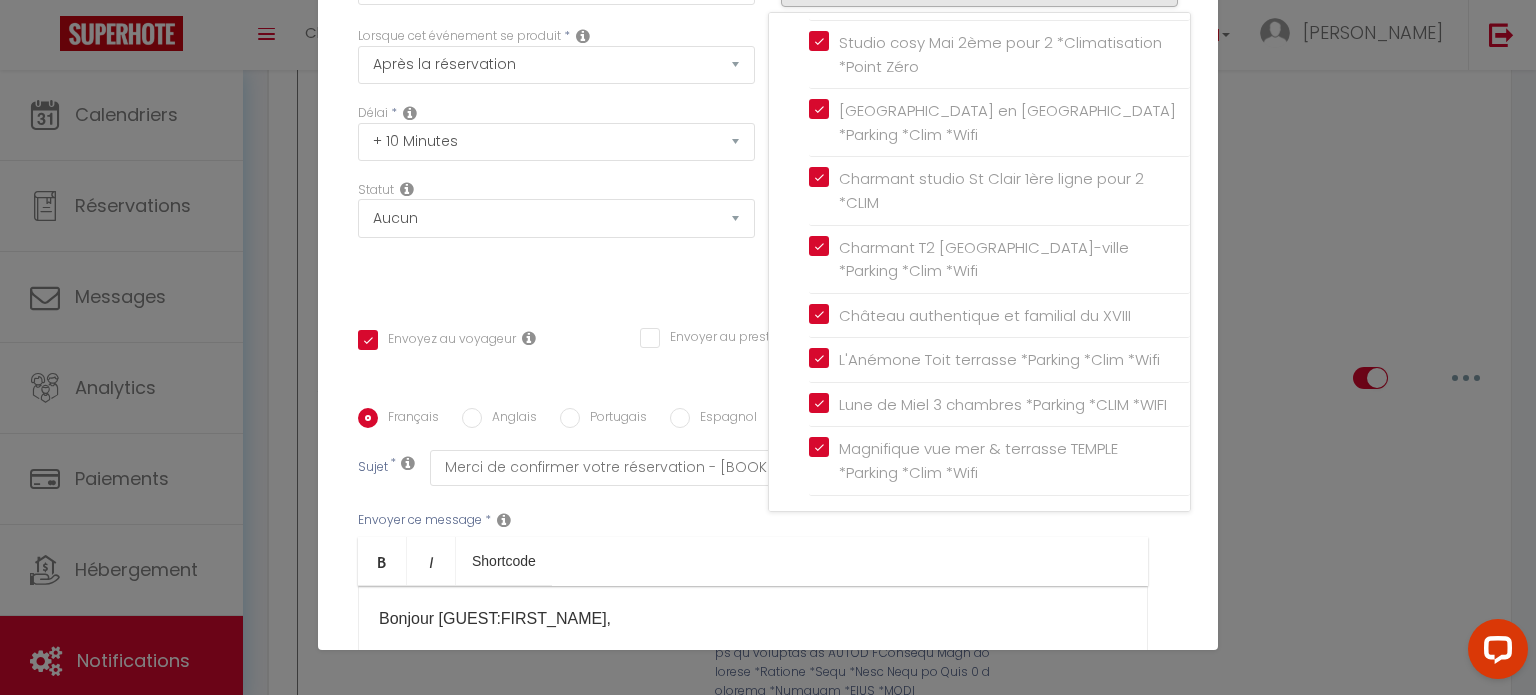checkbox on "true" 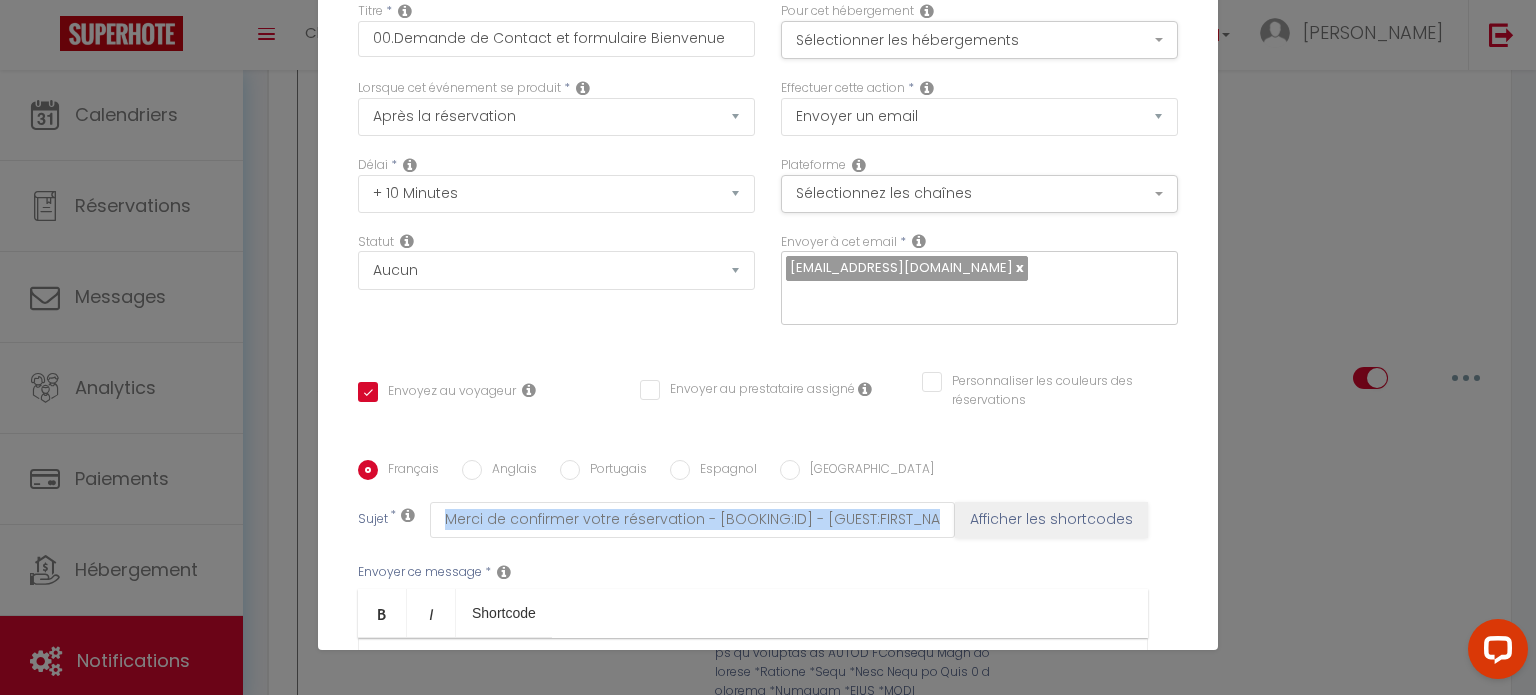 scroll, scrollTop: 0, scrollLeft: 0, axis: both 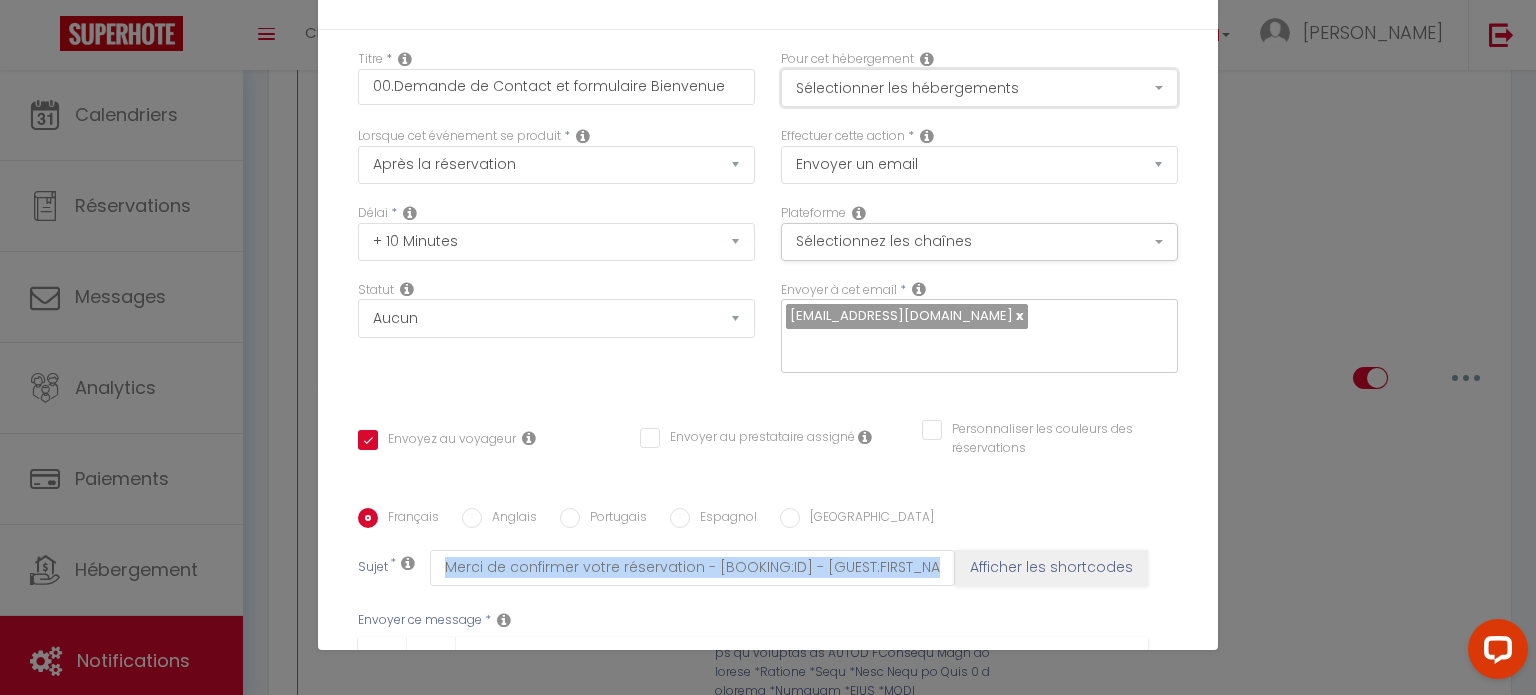 click on "Sélectionner les hébergements" at bounding box center [979, 88] 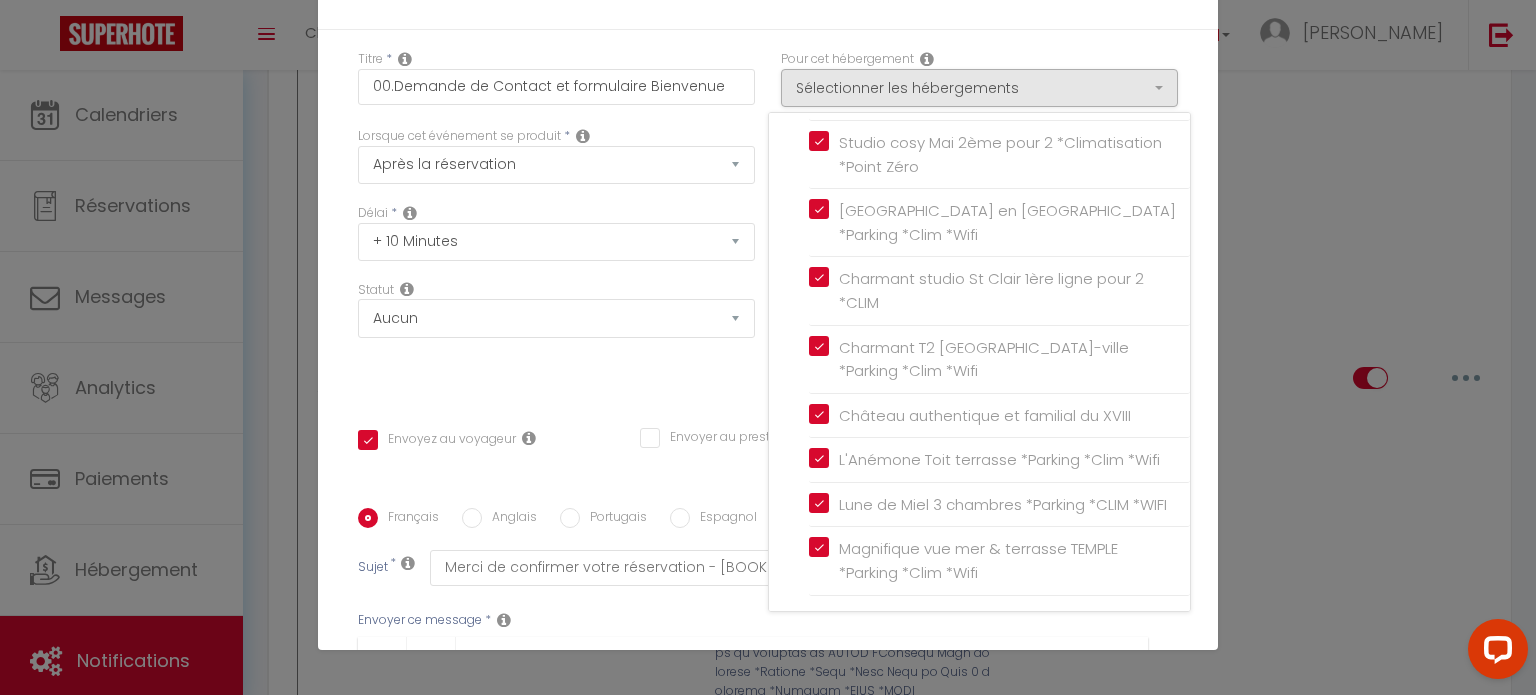 click on "Titre   *     00.Demande de Contact et formulaire Bienvenue   Pour cet hébergement
Sélectionner les hébergements
Tous les apparts
Autres
T2 Le Club *WIFI *CLIM *[GEOGRAPHIC_DATA]-[GEOGRAPHIC_DATA]
Studio cabine 1ère ligne pleine vue mer *Parking *WIFI
[GEOGRAPHIC_DATA] Thalassa première ligne *Wifi *[GEOGRAPHIC_DATA]
T2 familial Foc 1ère ligne plages *Parking privé *WIFI
Suite élégante Club *Wifi *Piscine *Centre-ville
*" at bounding box center (768, 508) 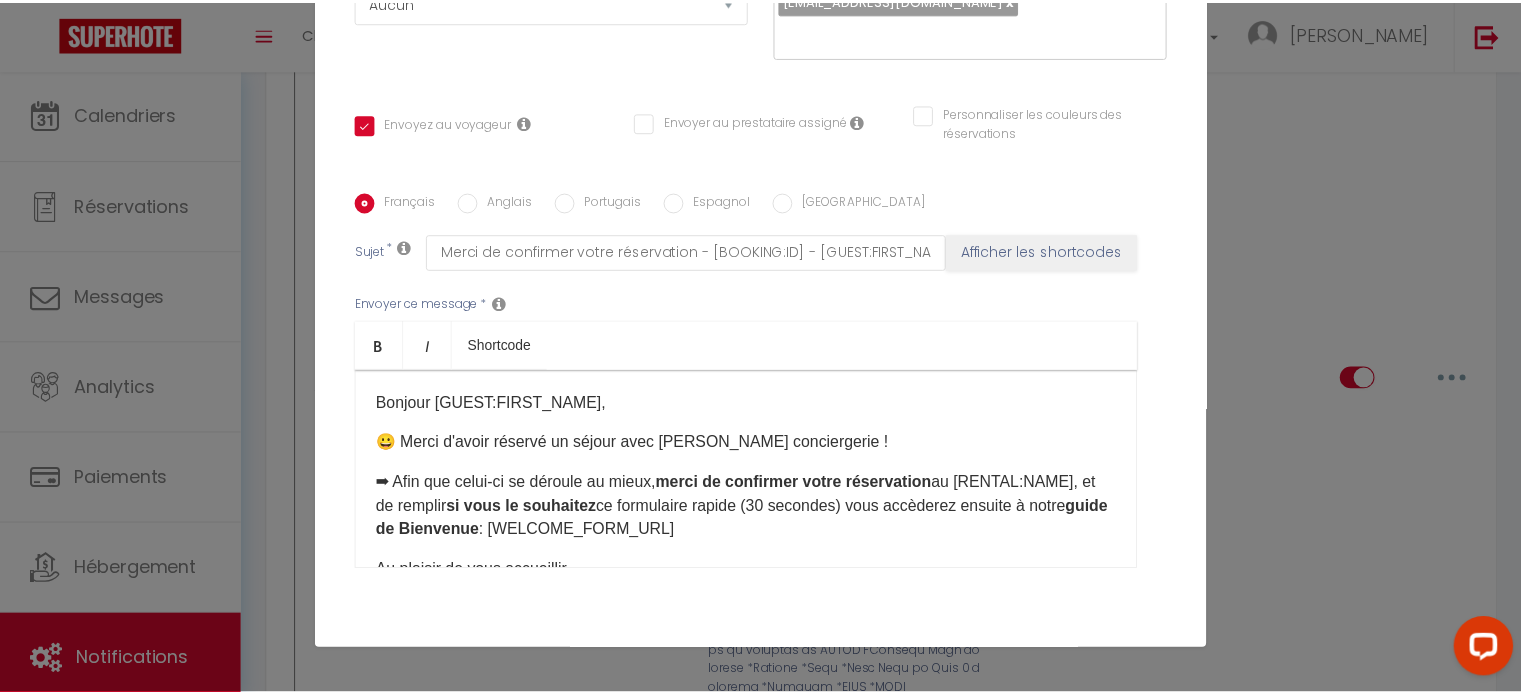scroll, scrollTop: 396, scrollLeft: 0, axis: vertical 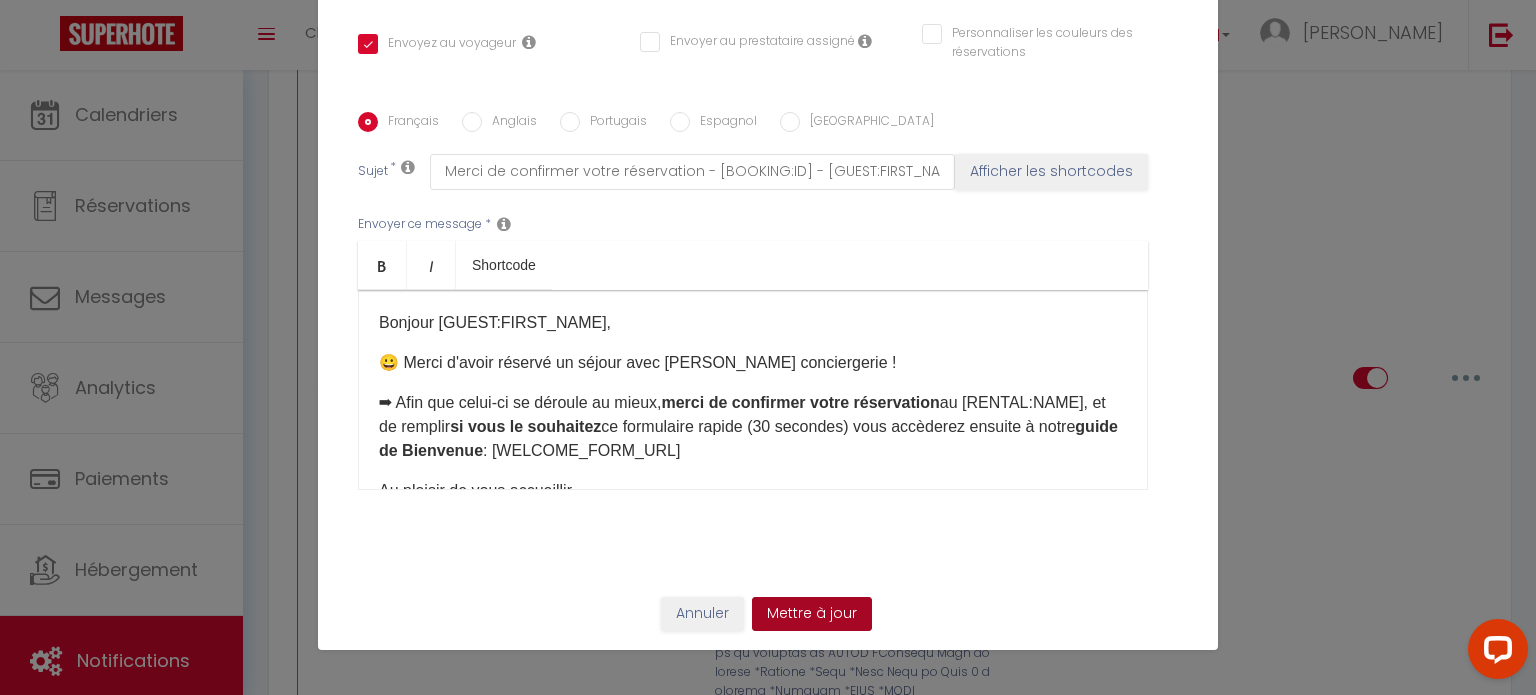 click on "Mettre à jour" at bounding box center (812, 614) 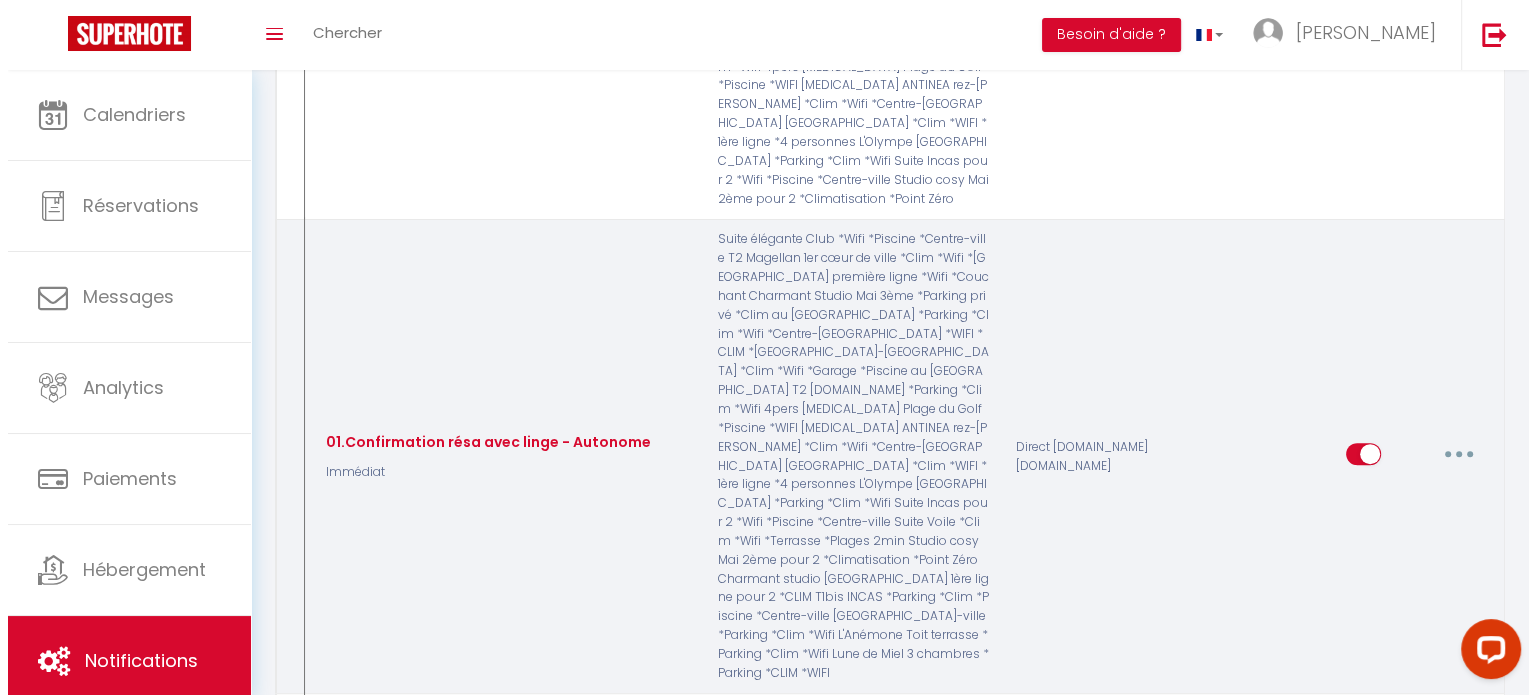 scroll, scrollTop: 600, scrollLeft: 0, axis: vertical 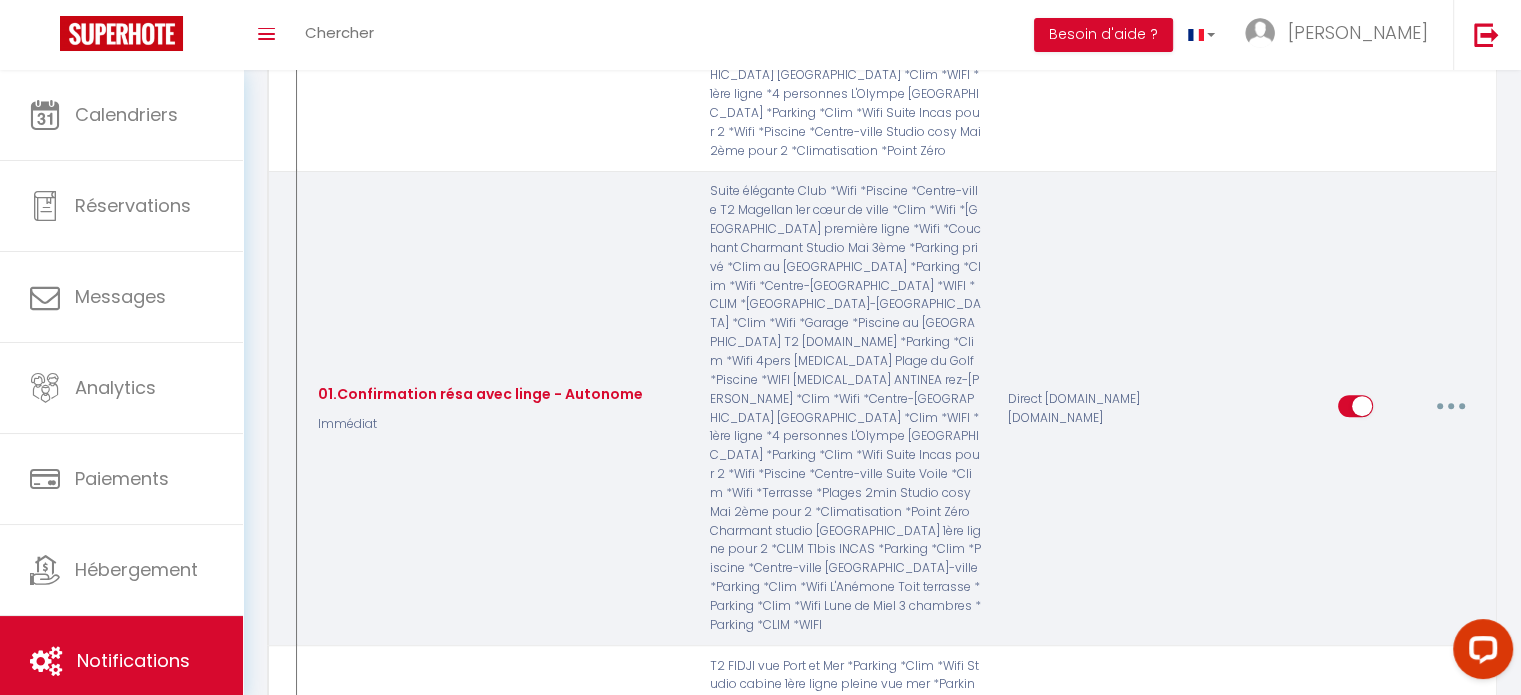 click at bounding box center [1451, 406] 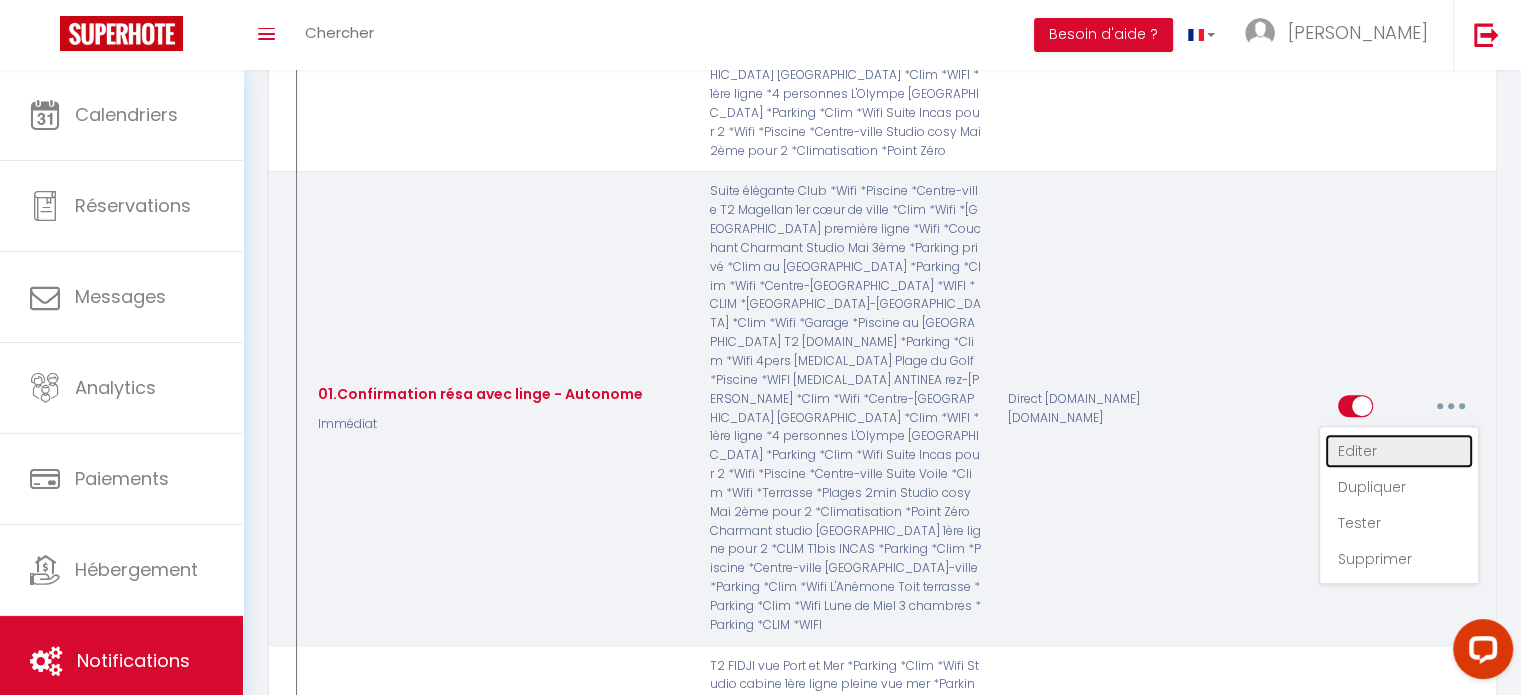 click on "Editer" at bounding box center [1399, 451] 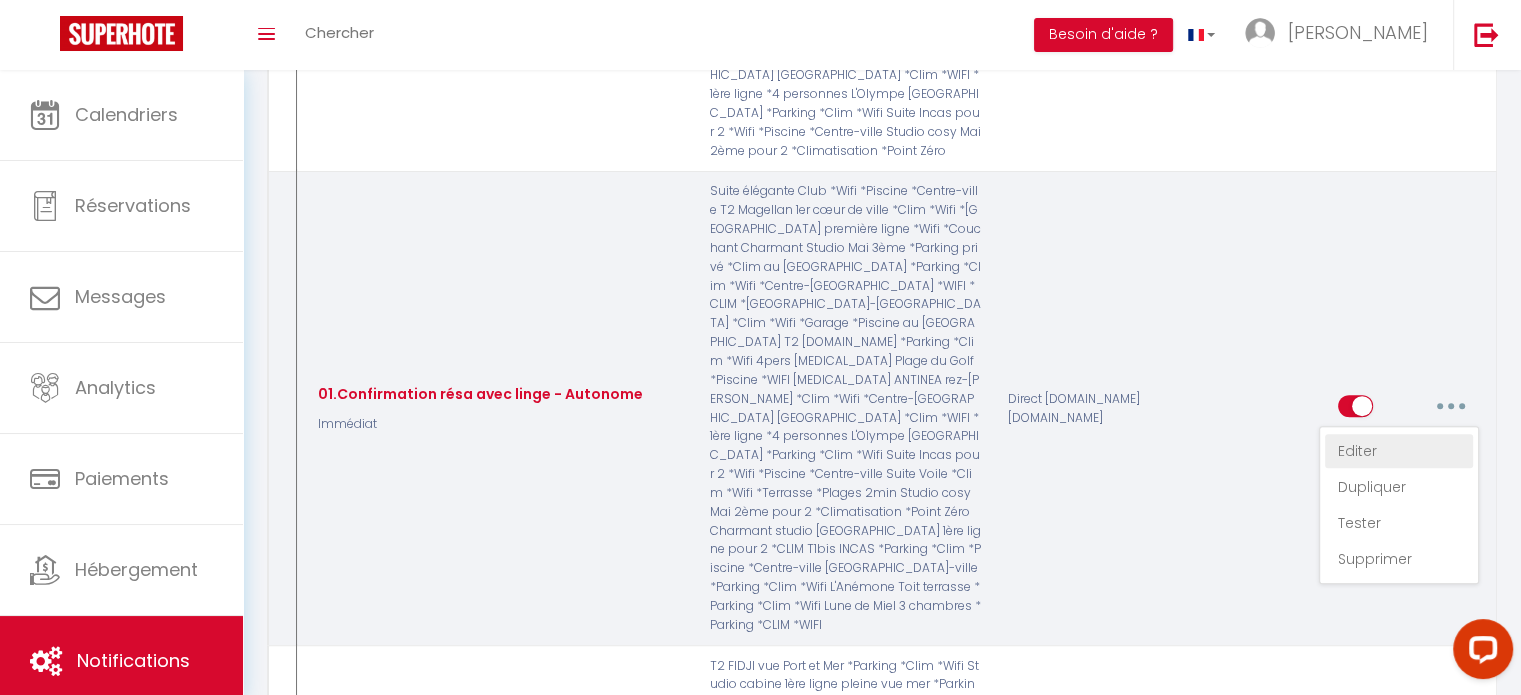 type on "01.Confirmation résa avec linge - Autonome" 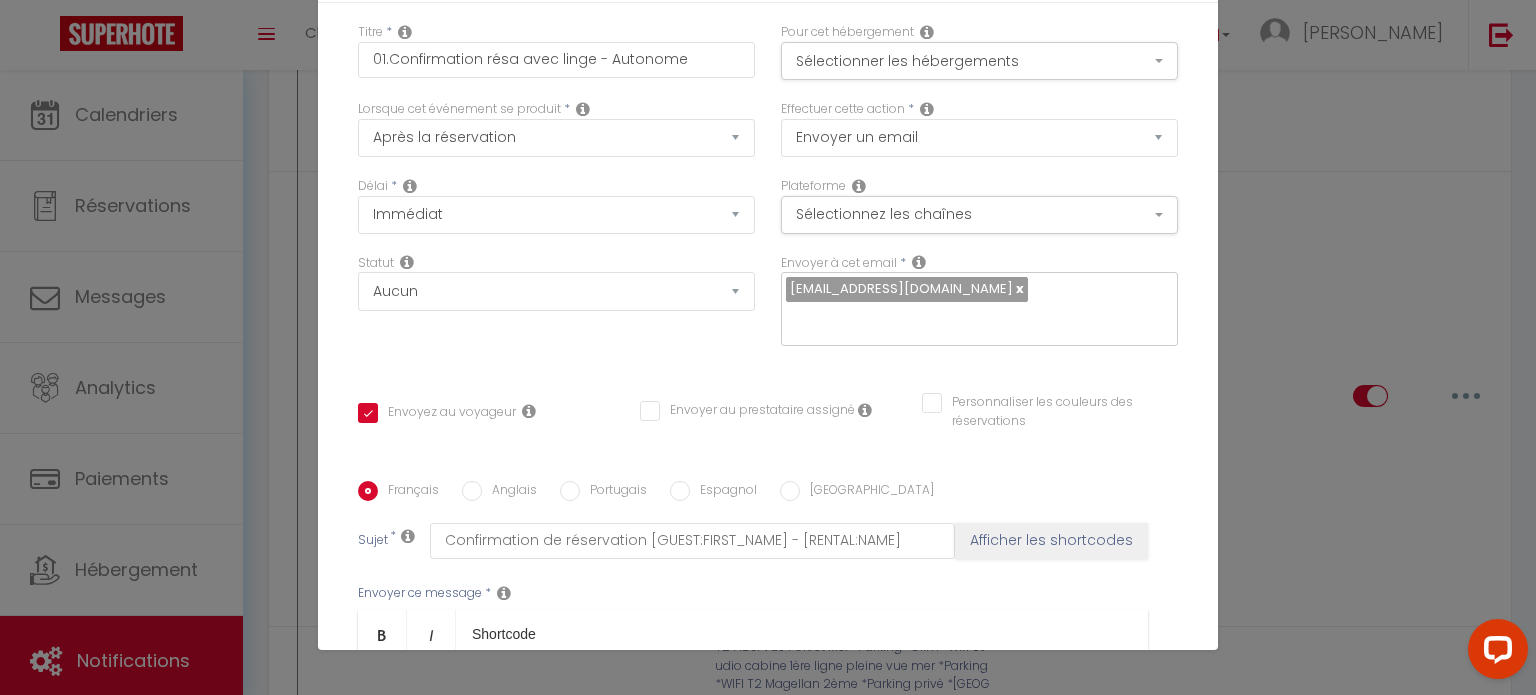 scroll, scrollTop: 0, scrollLeft: 0, axis: both 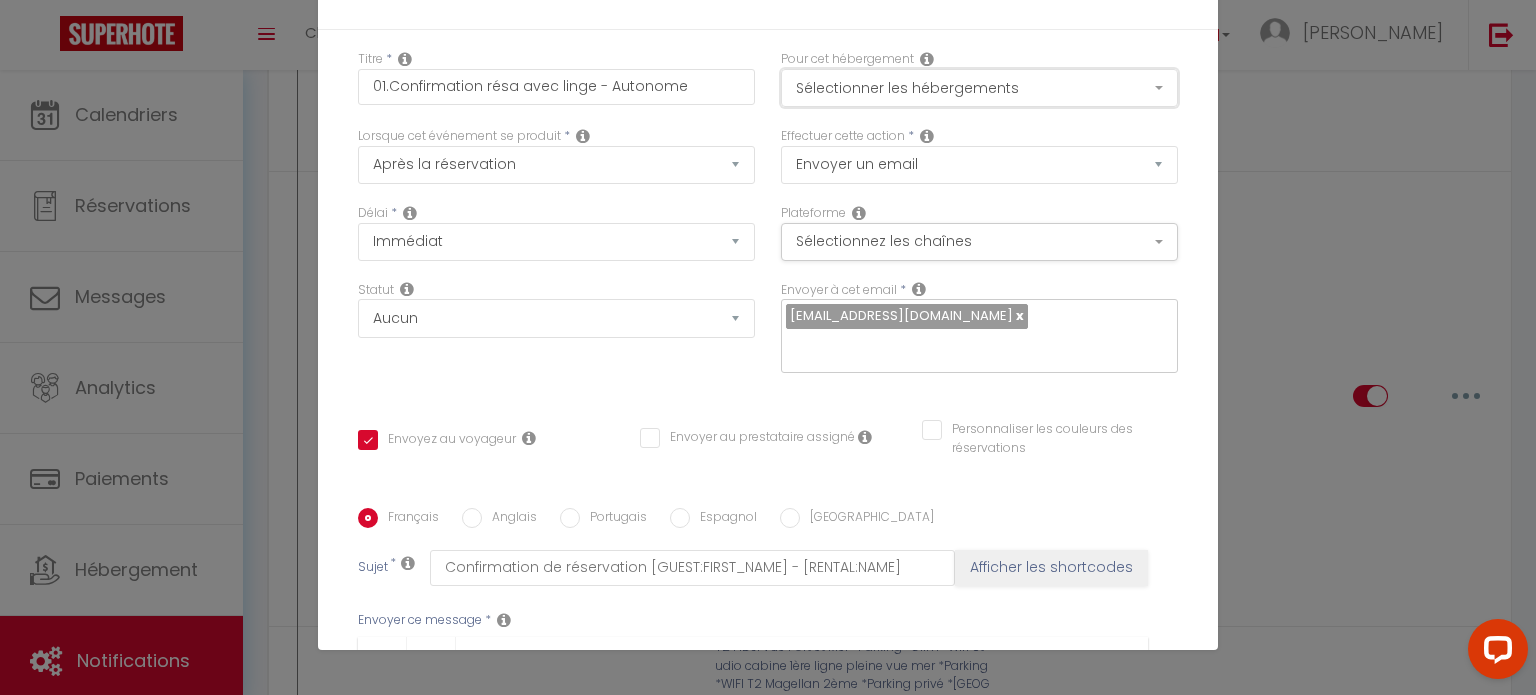 click on "Sélectionner les hébergements" at bounding box center (979, 88) 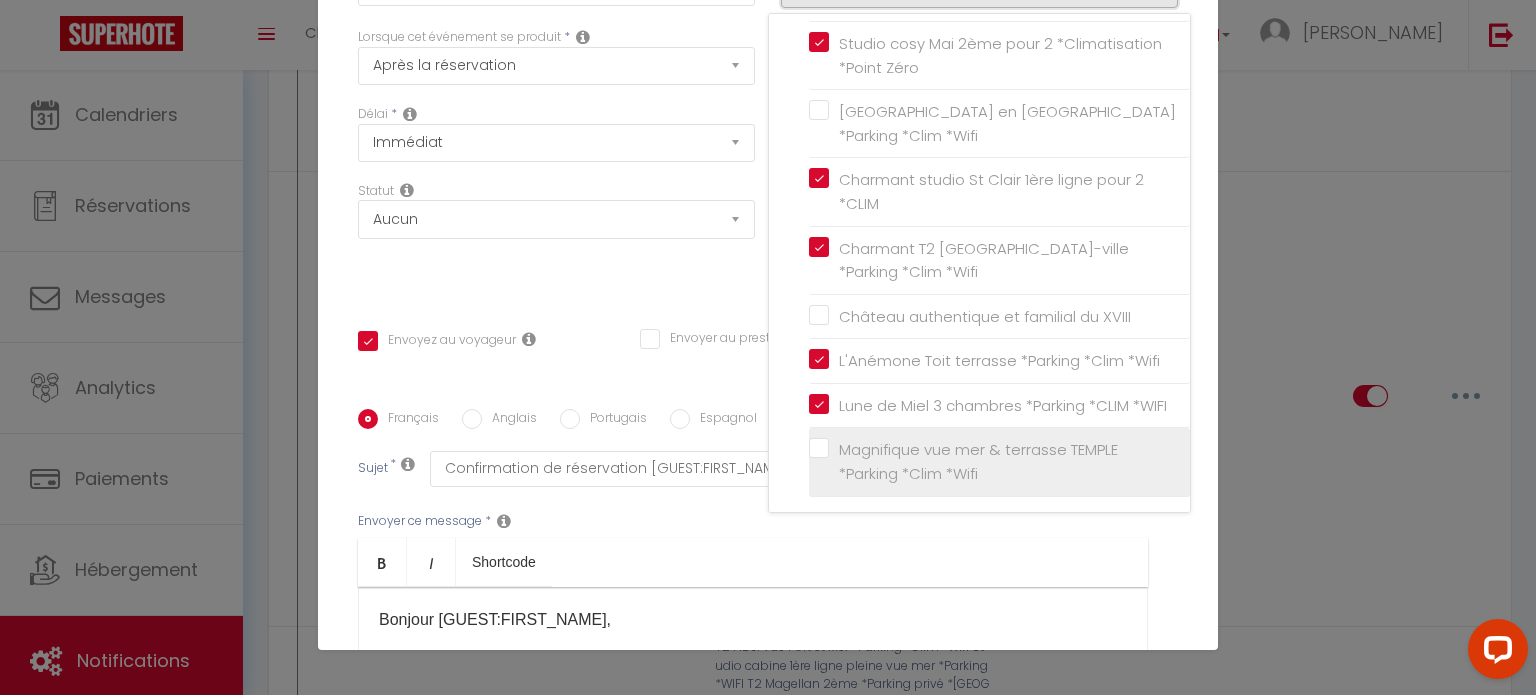 scroll, scrollTop: 100, scrollLeft: 0, axis: vertical 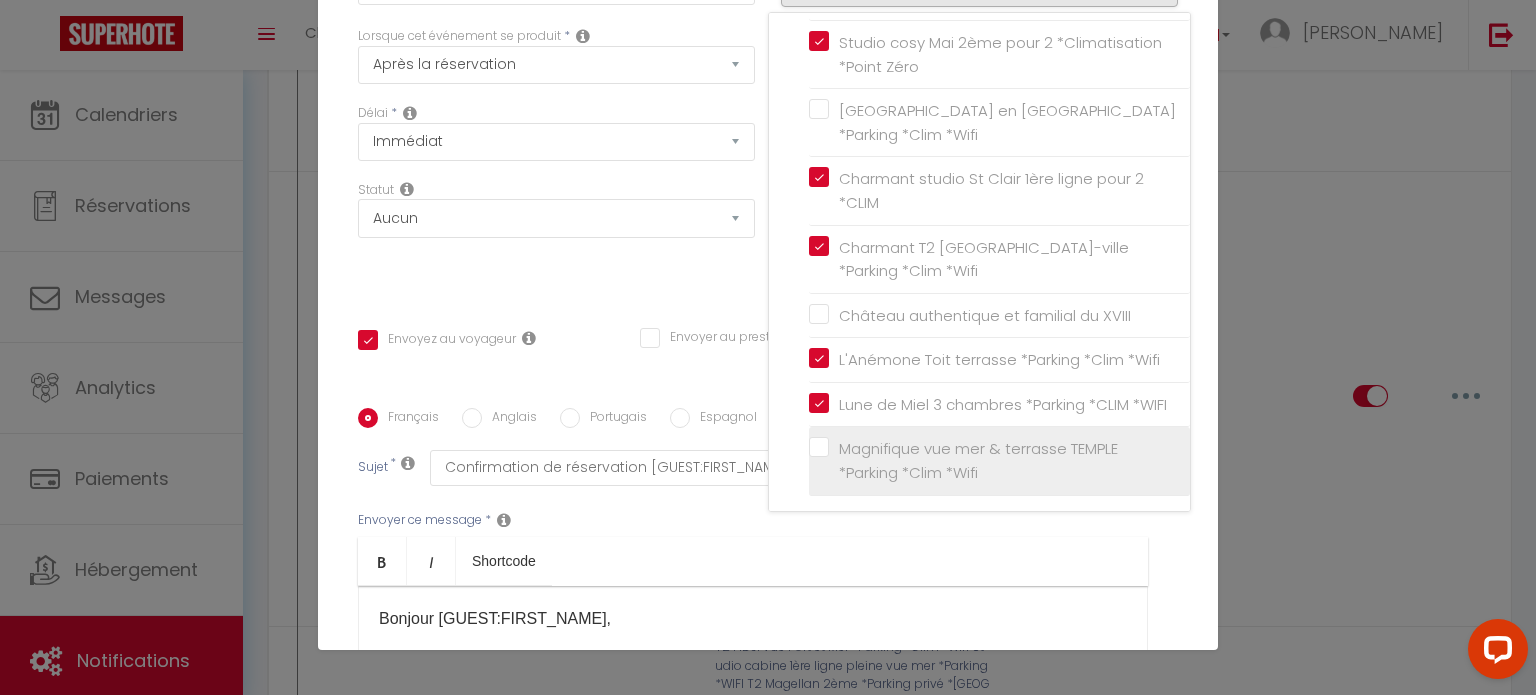 click on "Magnifique vue mer & terrasse TEMPLE *Parking *Clim *Wifi" at bounding box center (999, 461) 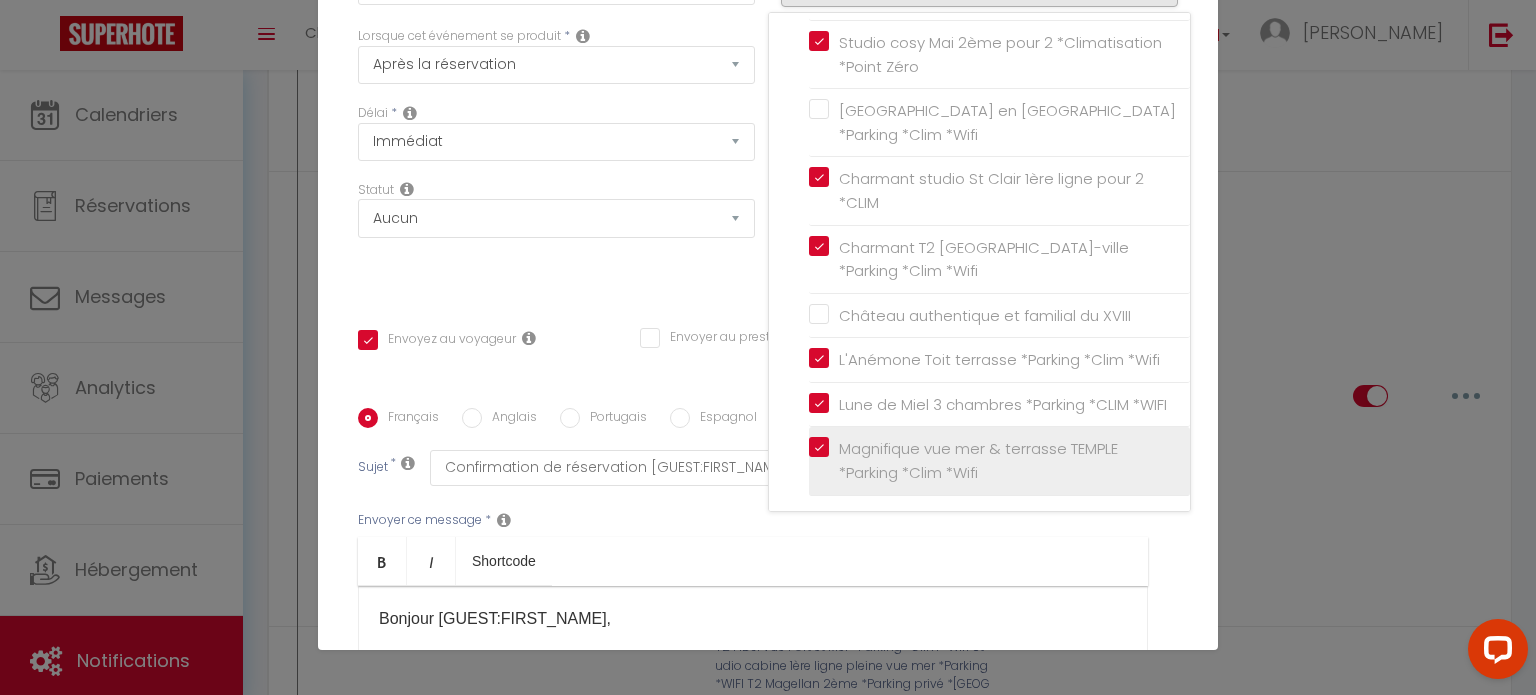 checkbox on "false" 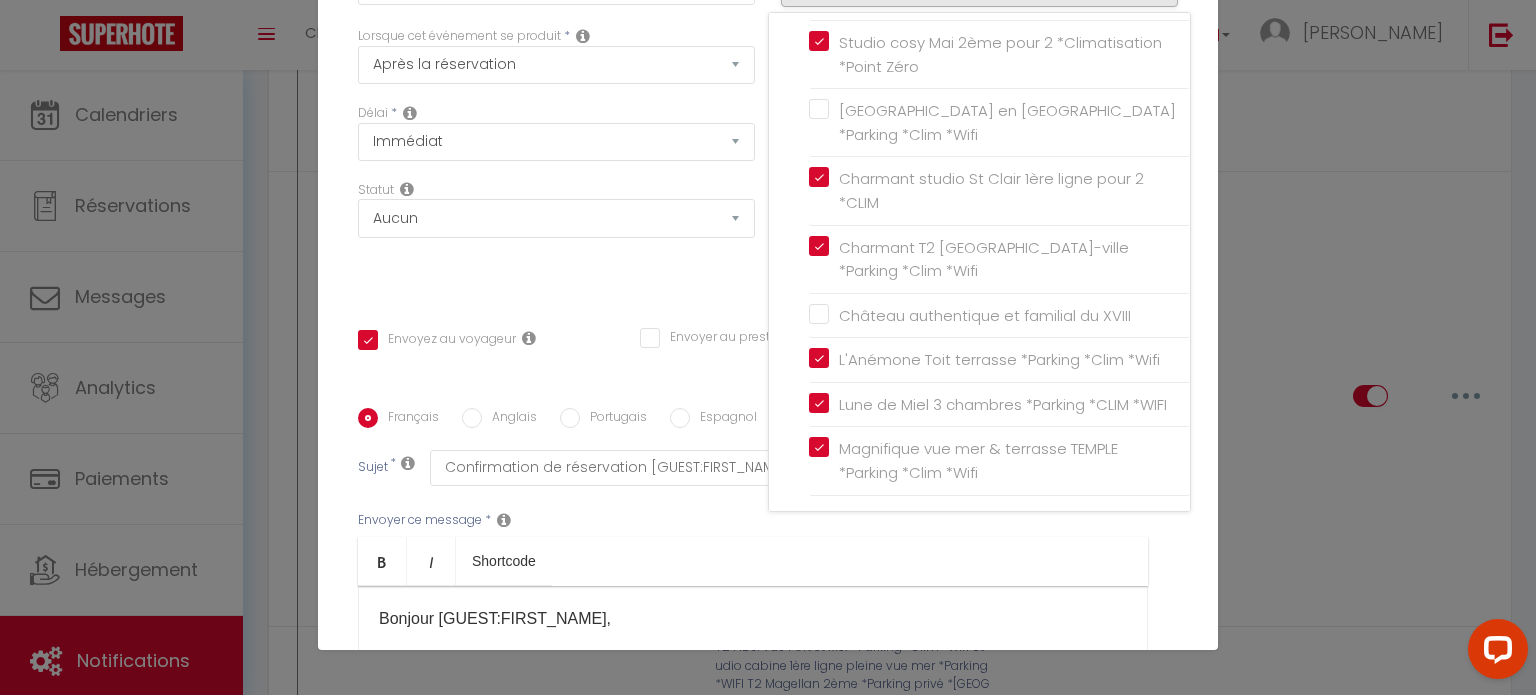 click on "Titre   *     01.Confirmation résa avec linge - Autonome   Pour cet hébergement
Sélectionner les hébergements
Tous les apparts
Autres
T2 Le Club *WIFI *CLIM *[GEOGRAPHIC_DATA]-[GEOGRAPHIC_DATA]
Studio cabine 1ère ligne pleine vue mer *Parking *WIFI
[GEOGRAPHIC_DATA] Thalassa première ligne *Wifi *[GEOGRAPHIC_DATA]
T2 familial Foc 1ère ligne plages *Parking privé *WIFI
Suite élégante Club *Wifi *Piscine *Centre-ville
*" at bounding box center [768, 408] 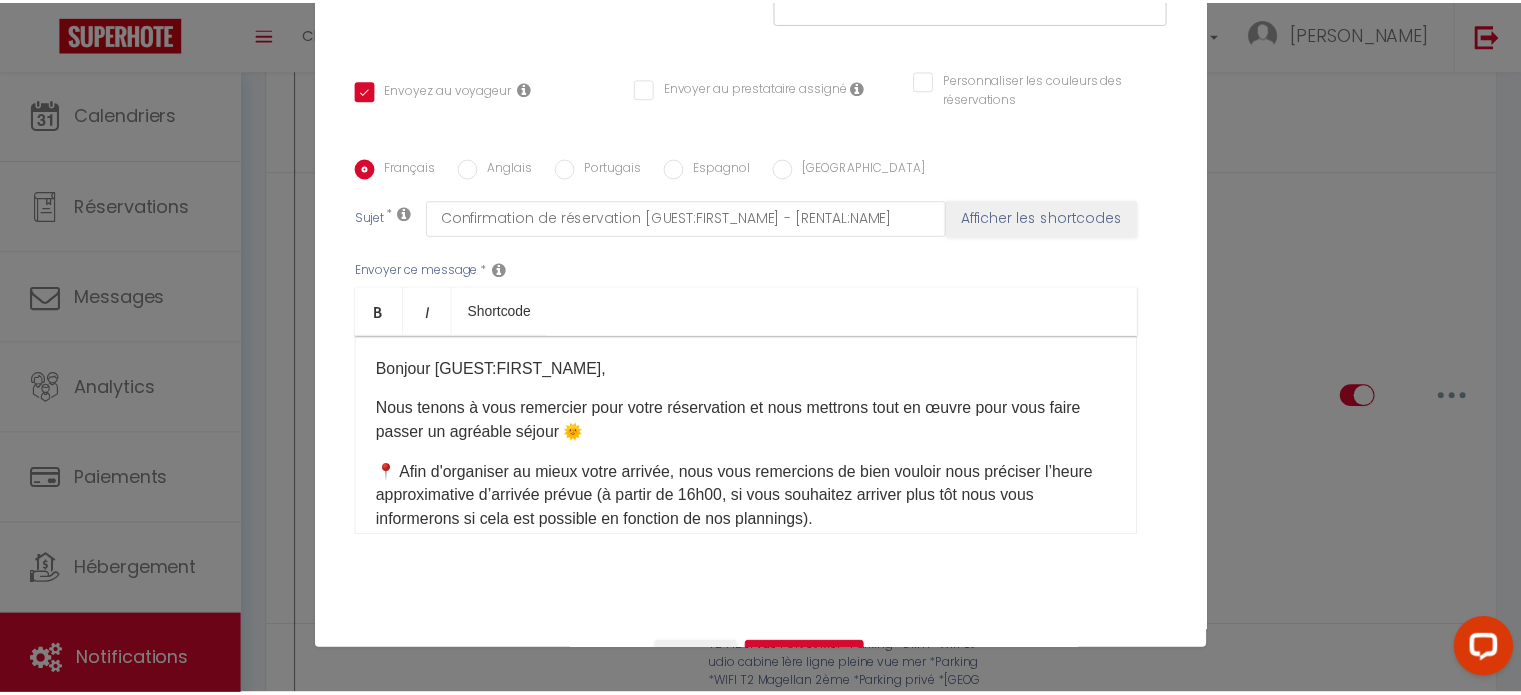 scroll, scrollTop: 396, scrollLeft: 0, axis: vertical 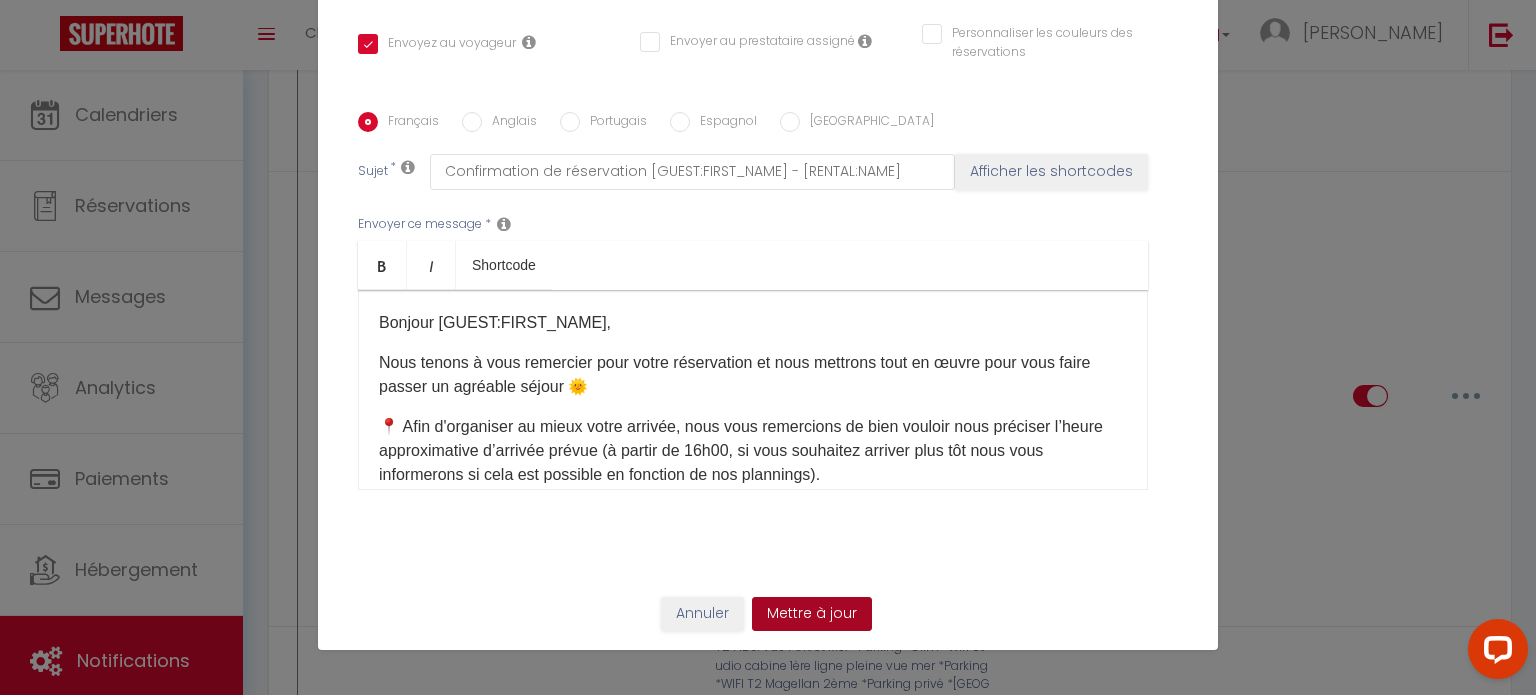 click on "Mettre à jour" at bounding box center (812, 614) 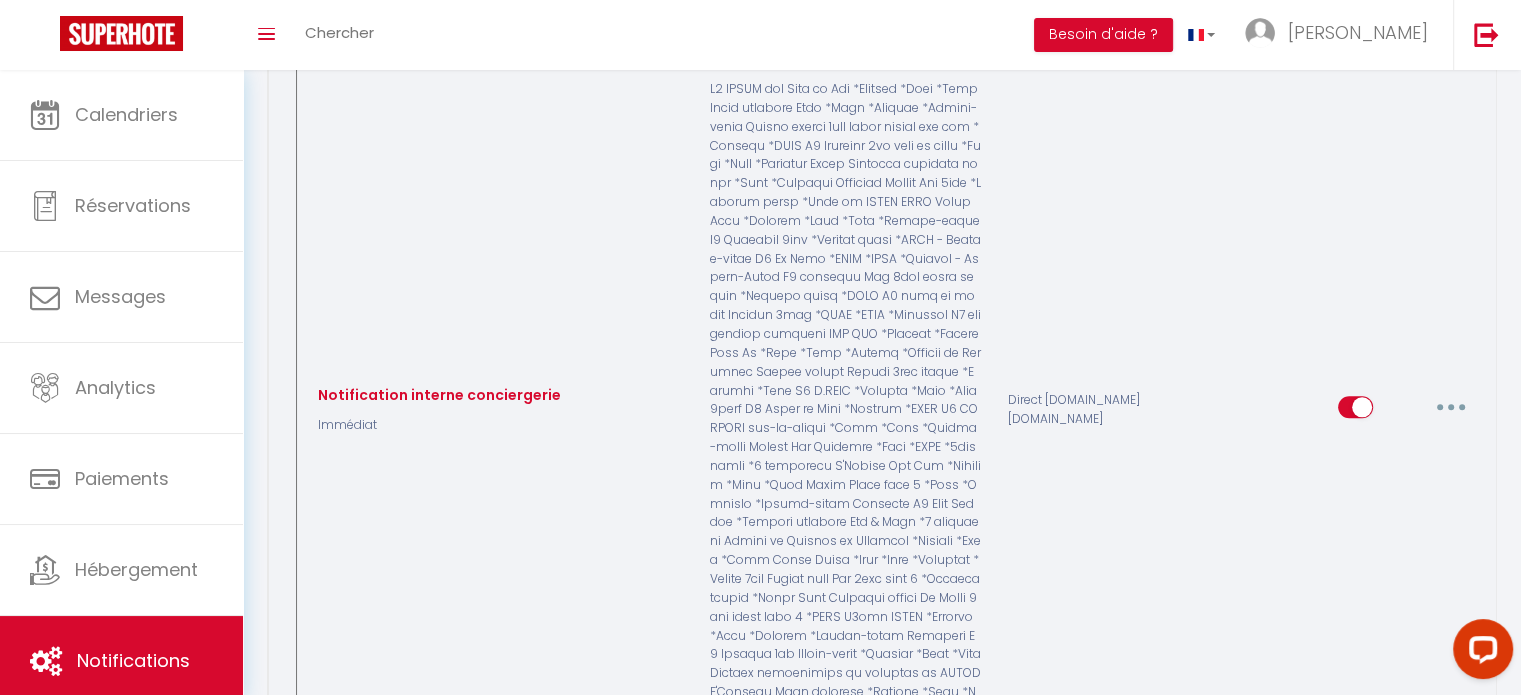 scroll, scrollTop: 2000, scrollLeft: 0, axis: vertical 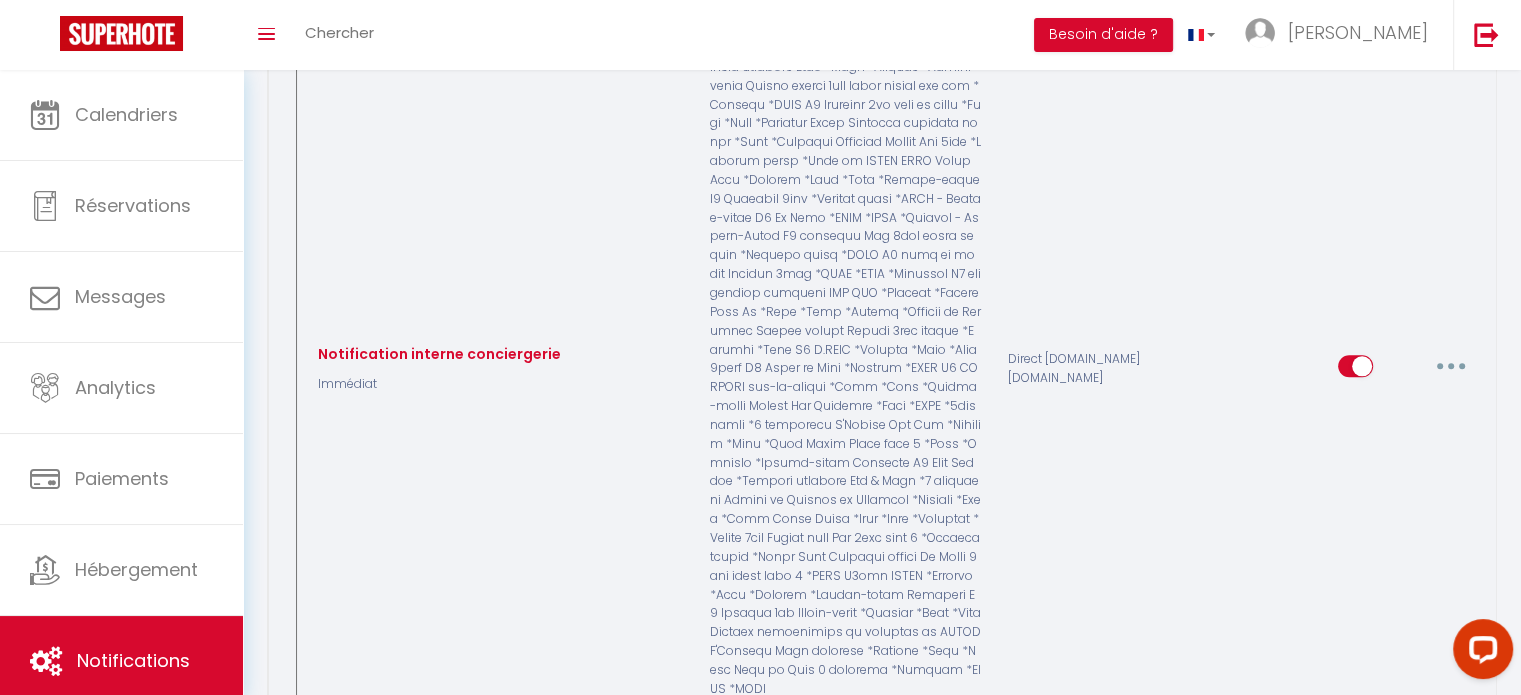 click at bounding box center [1451, 366] 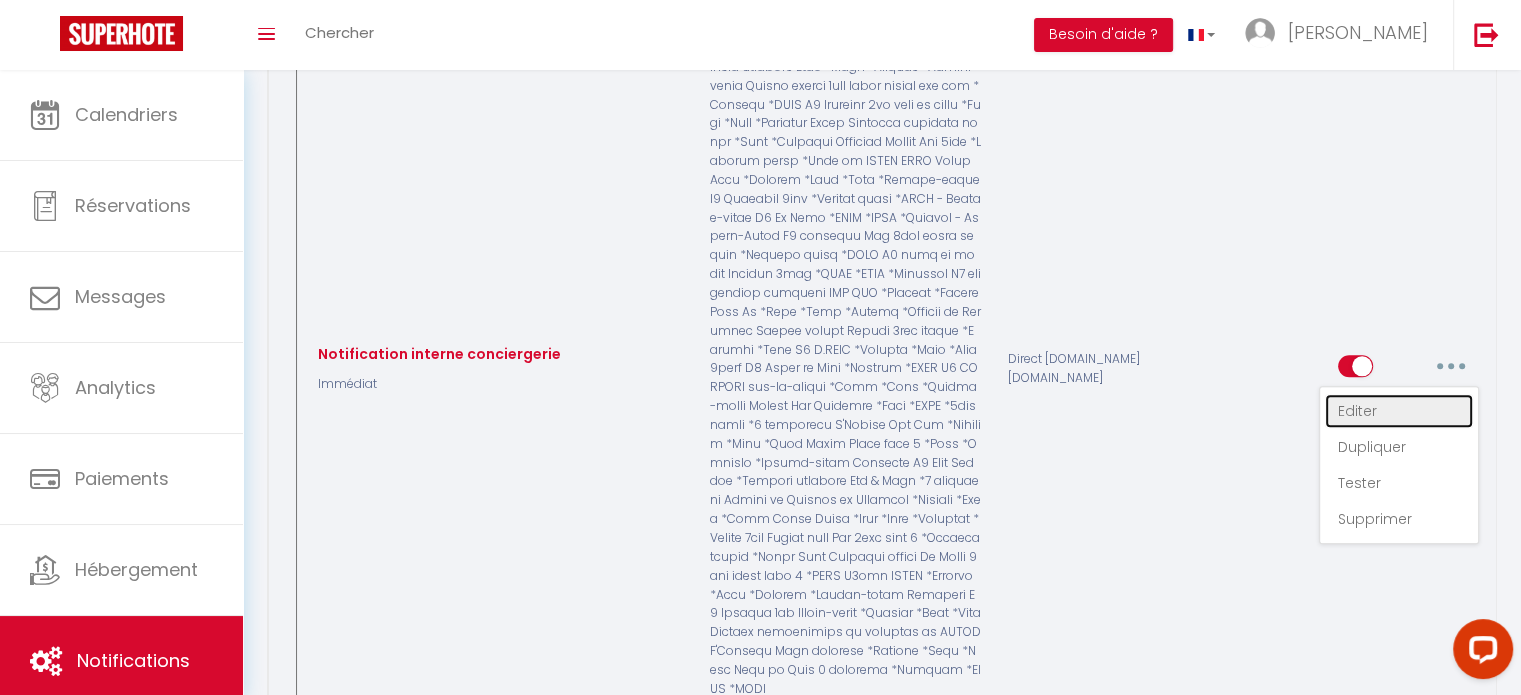 click on "Editer" at bounding box center (1399, 411) 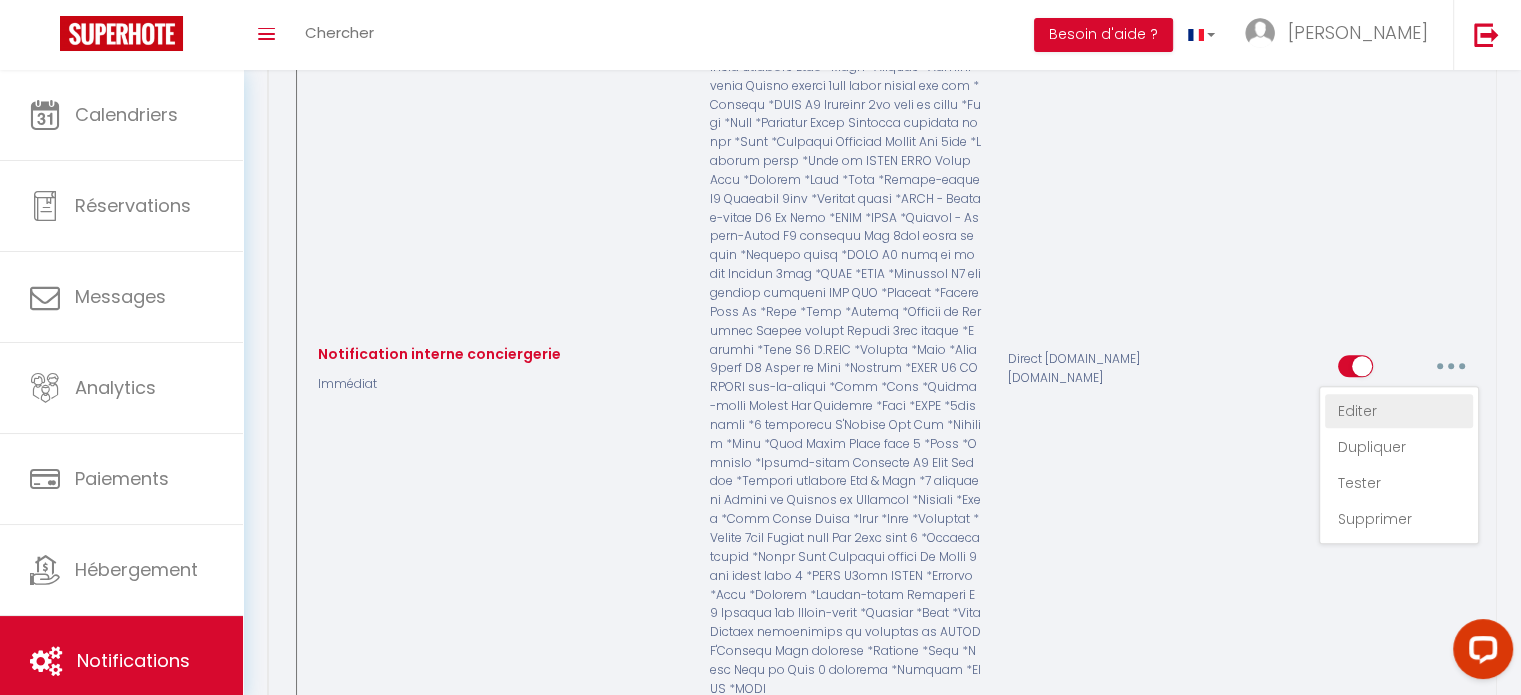 type on "Notification interne conciergerie" 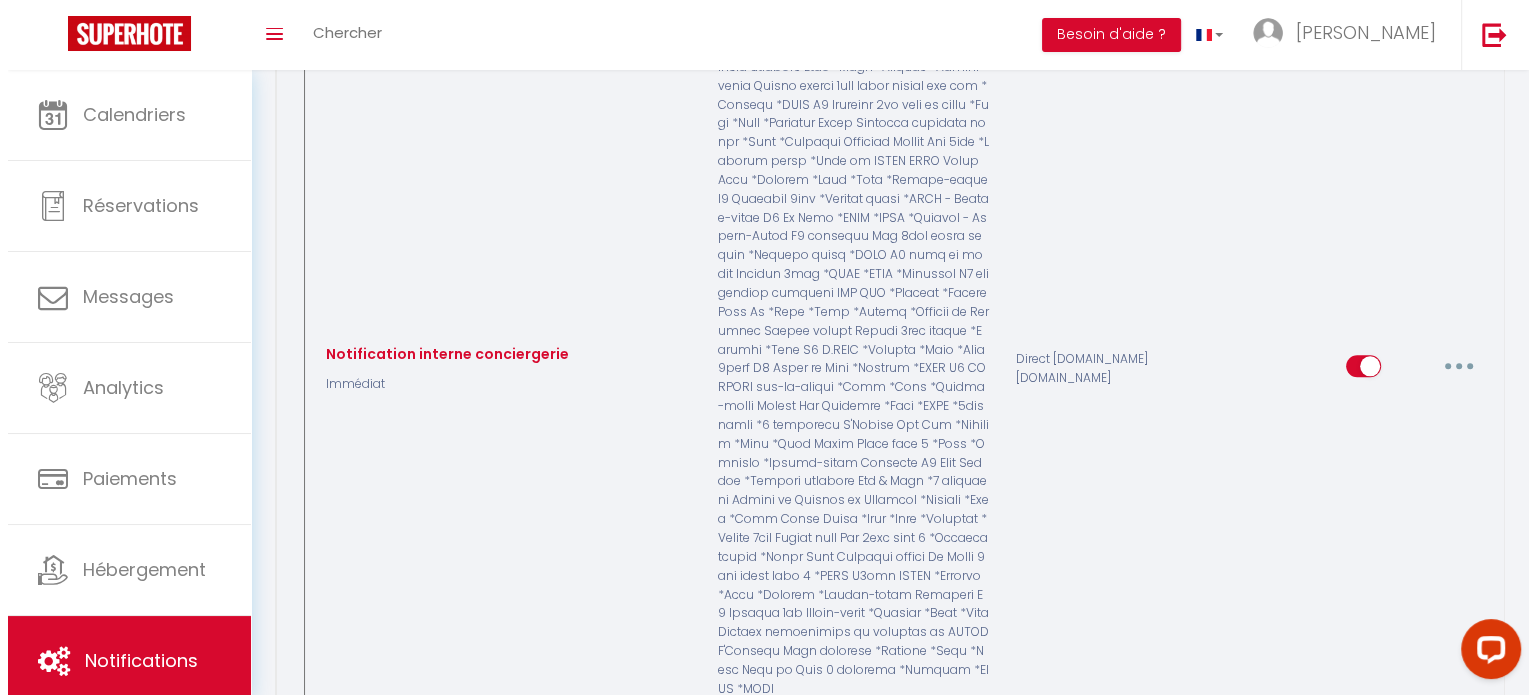 scroll, scrollTop: 1934, scrollLeft: 0, axis: vertical 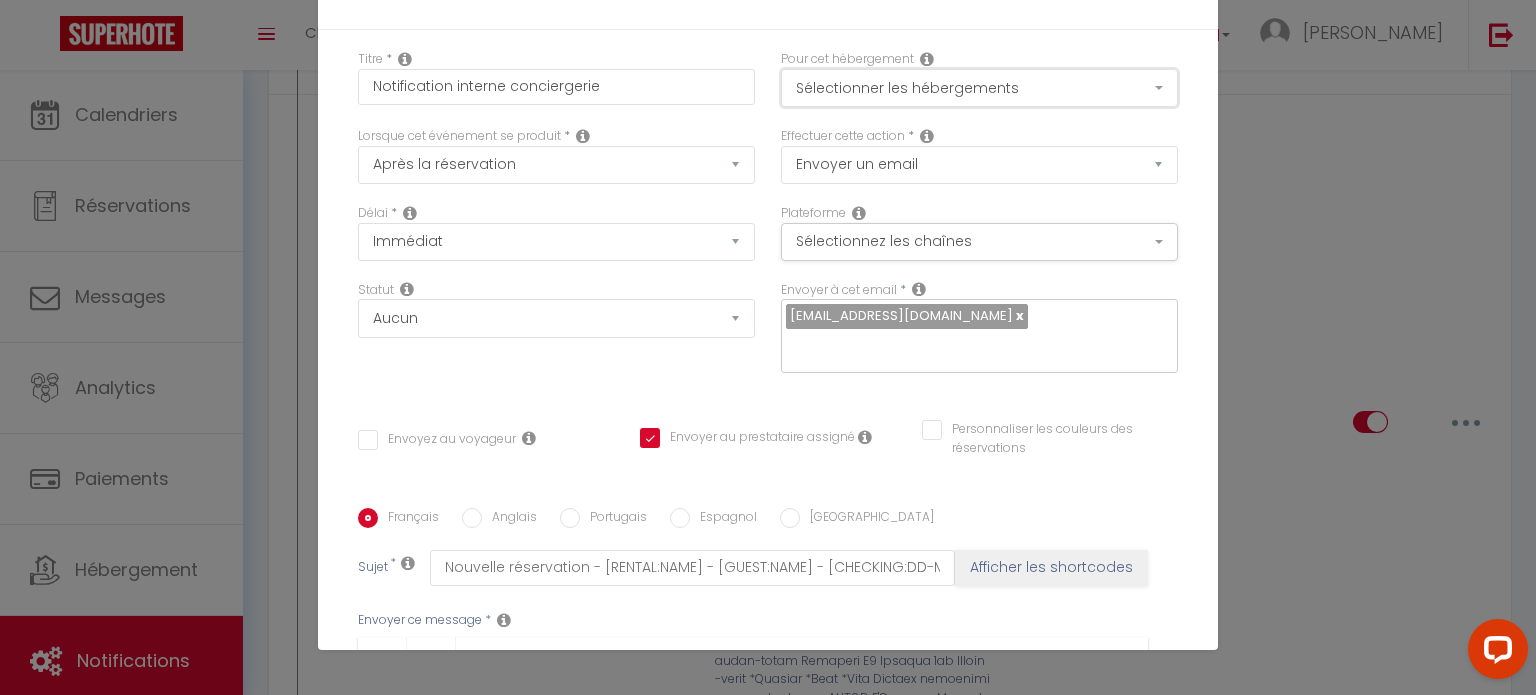 click on "Sélectionner les hébergements" at bounding box center (979, 88) 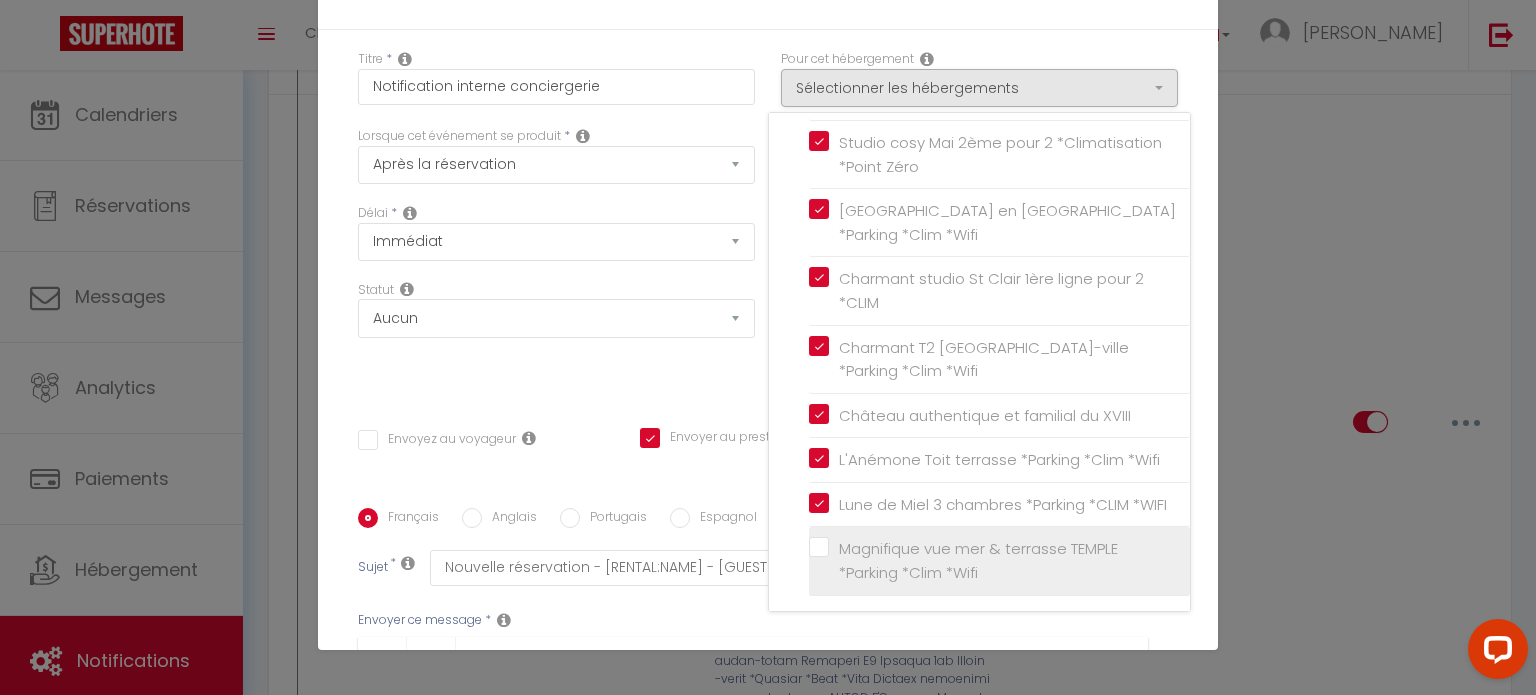 click on "Magnifique vue mer & terrasse TEMPLE *Parking *Clim *Wifi" at bounding box center (1003, 560) 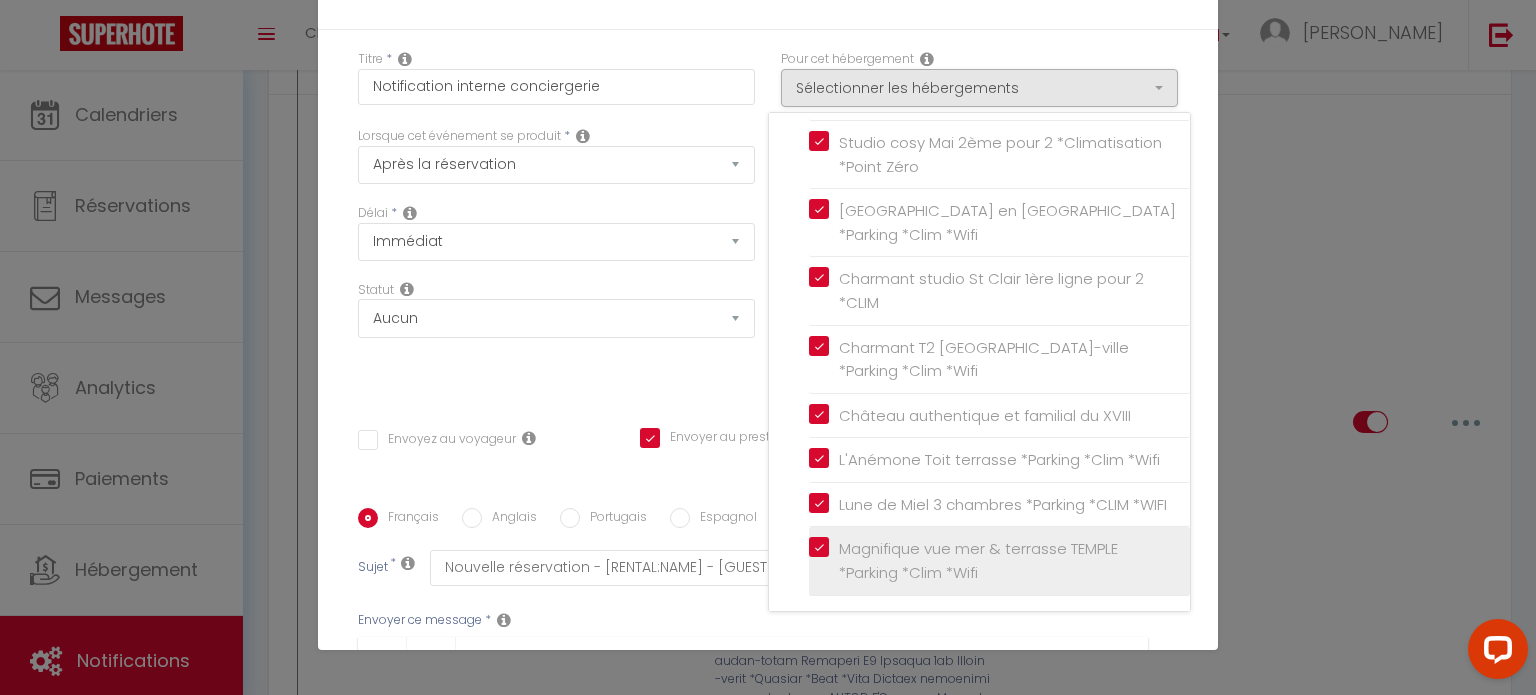 checkbox on "false" 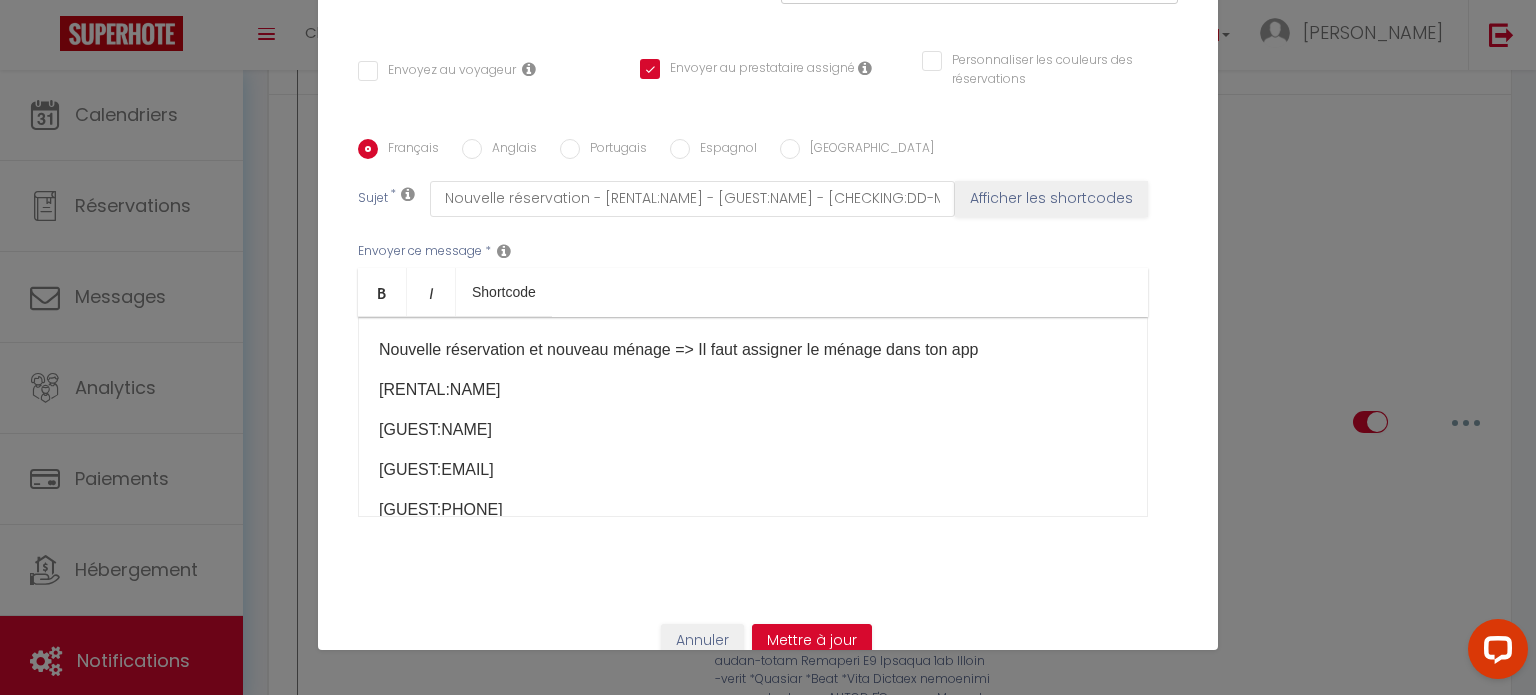 scroll, scrollTop: 396, scrollLeft: 0, axis: vertical 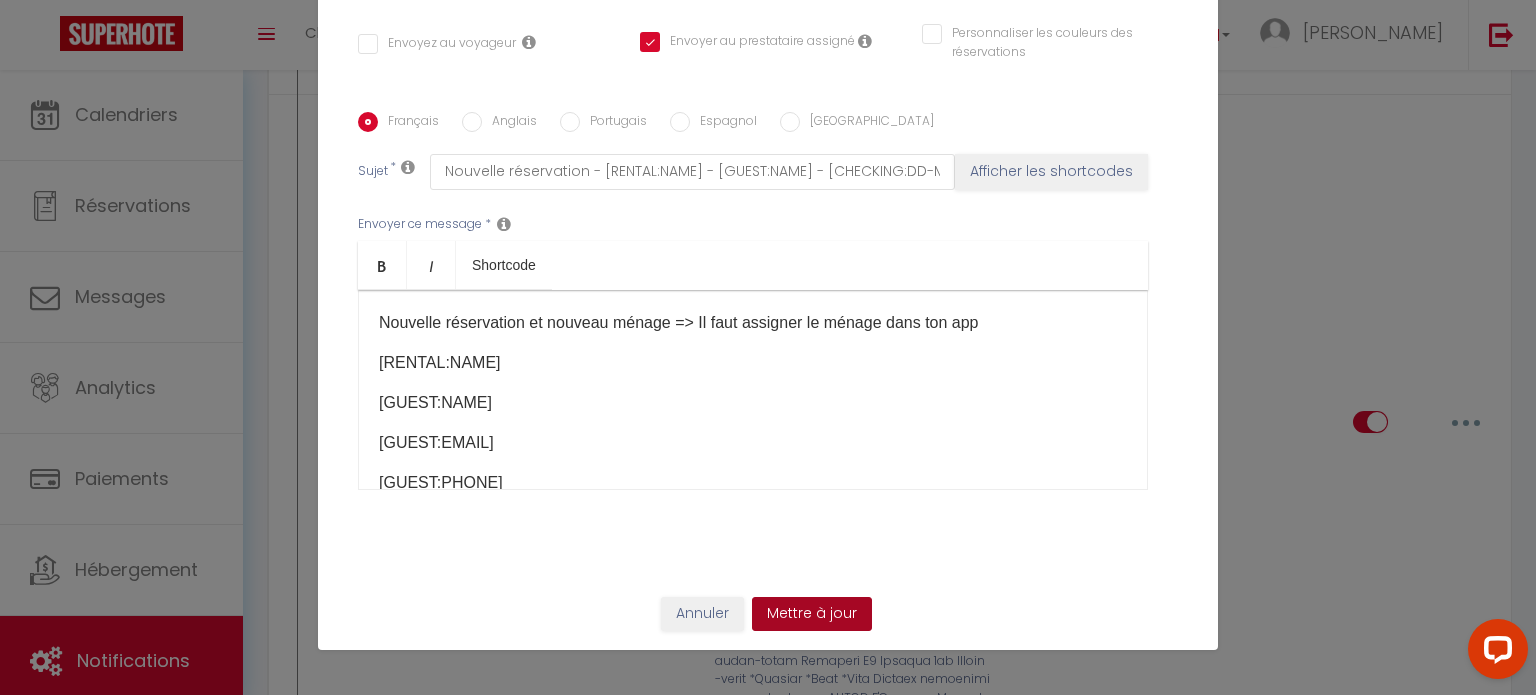 click on "Mettre à jour" at bounding box center [812, 614] 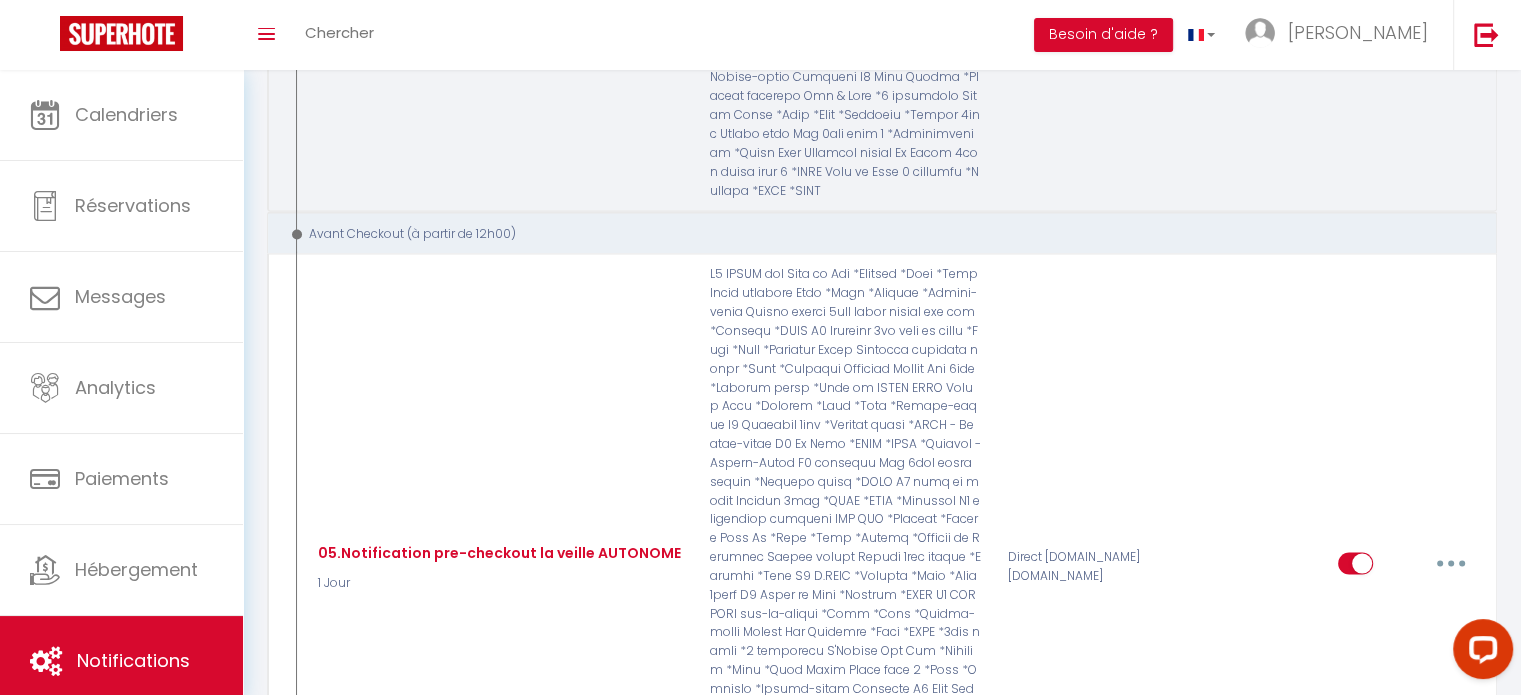 scroll, scrollTop: 3717, scrollLeft: 0, axis: vertical 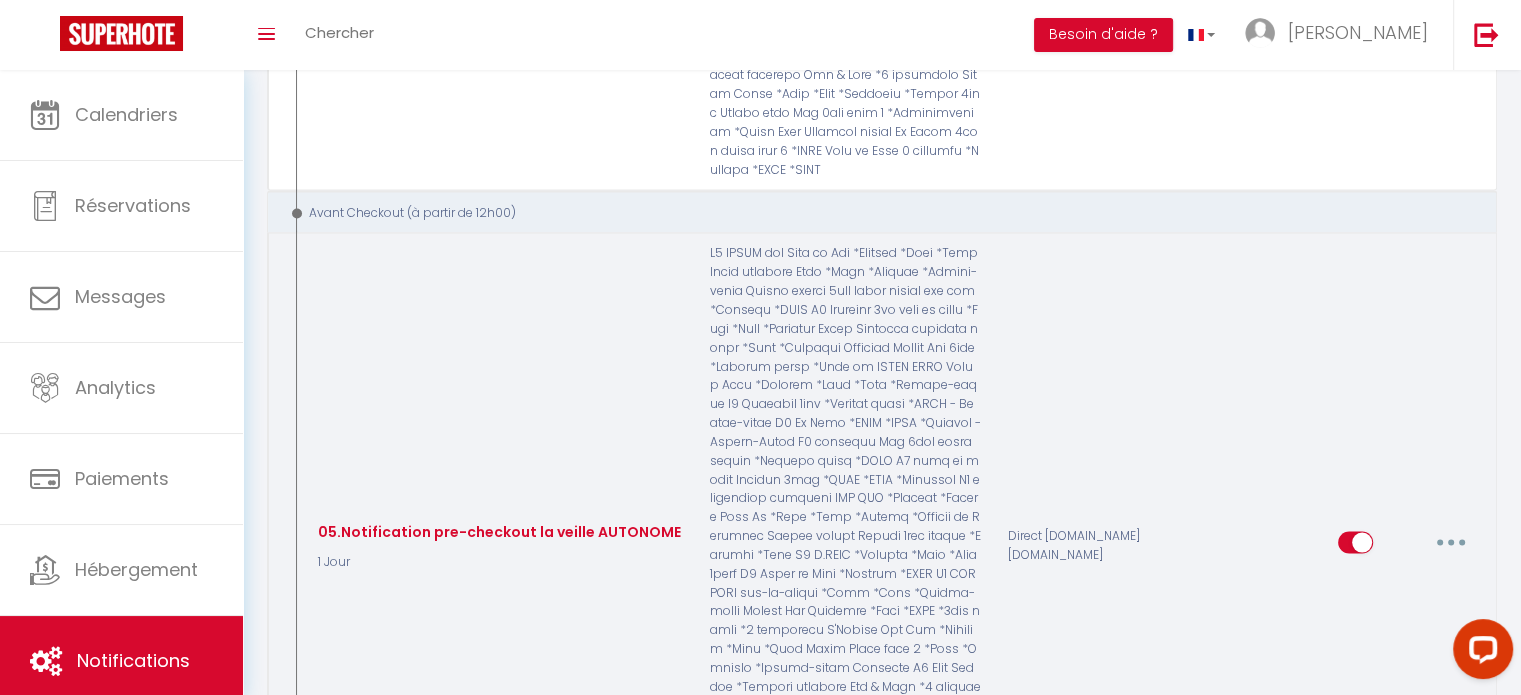 click at bounding box center (1451, 542) 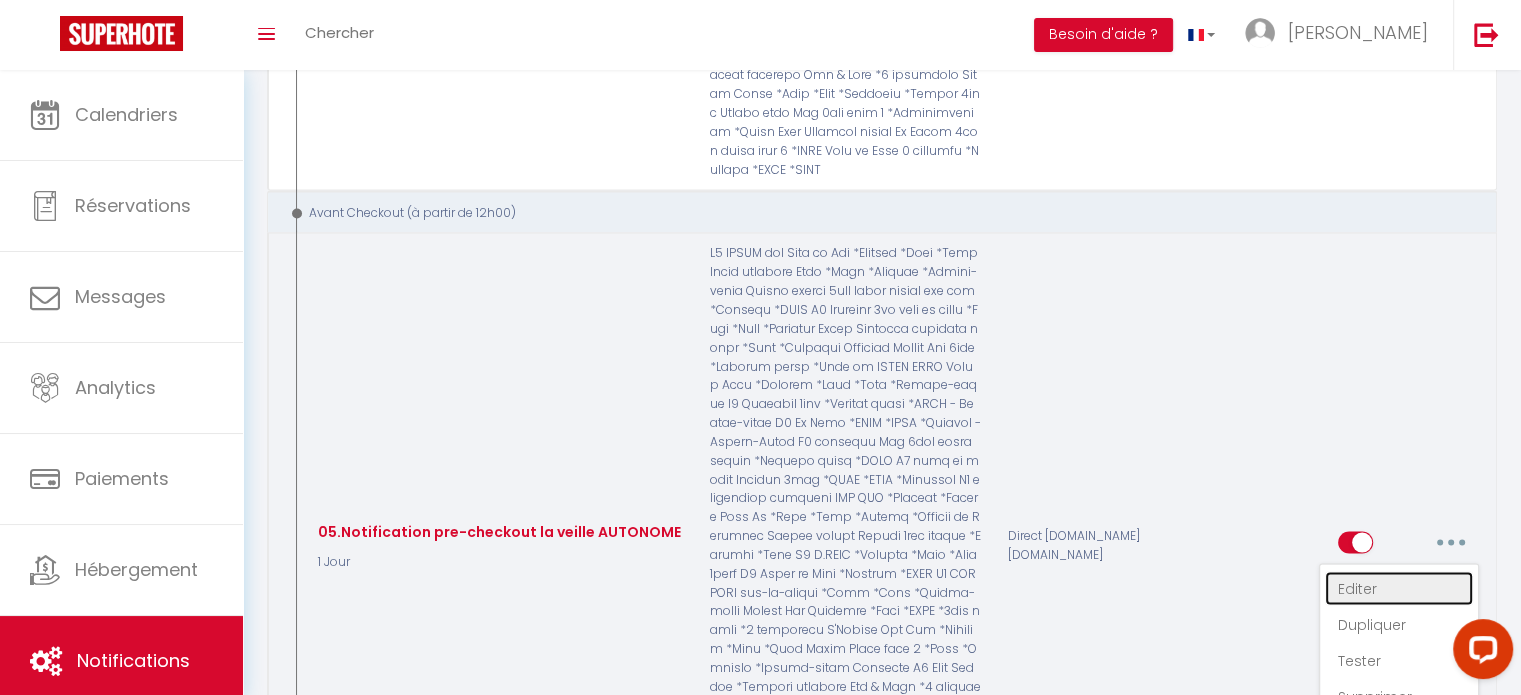 click on "Editer" at bounding box center [1399, 588] 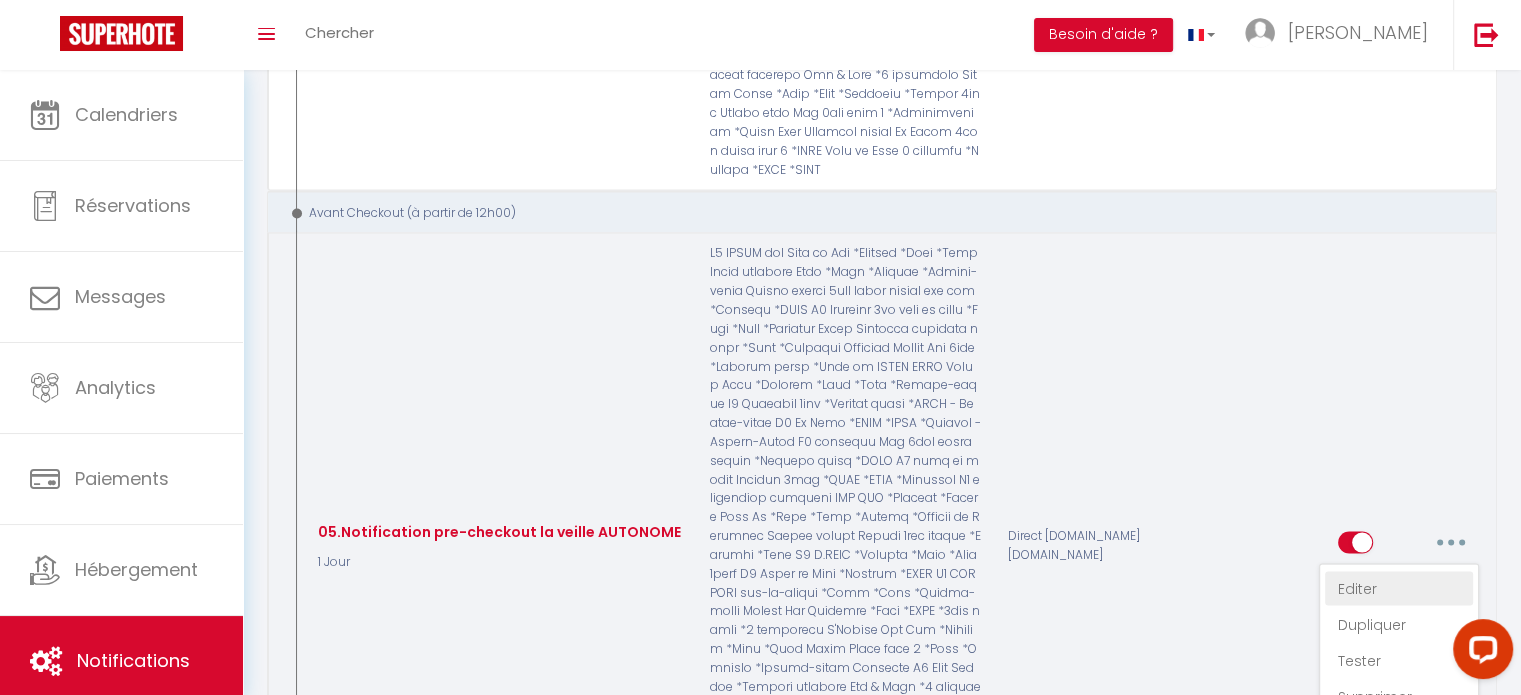 type on "05.Notification pre-checkout la veille AUTONOME" 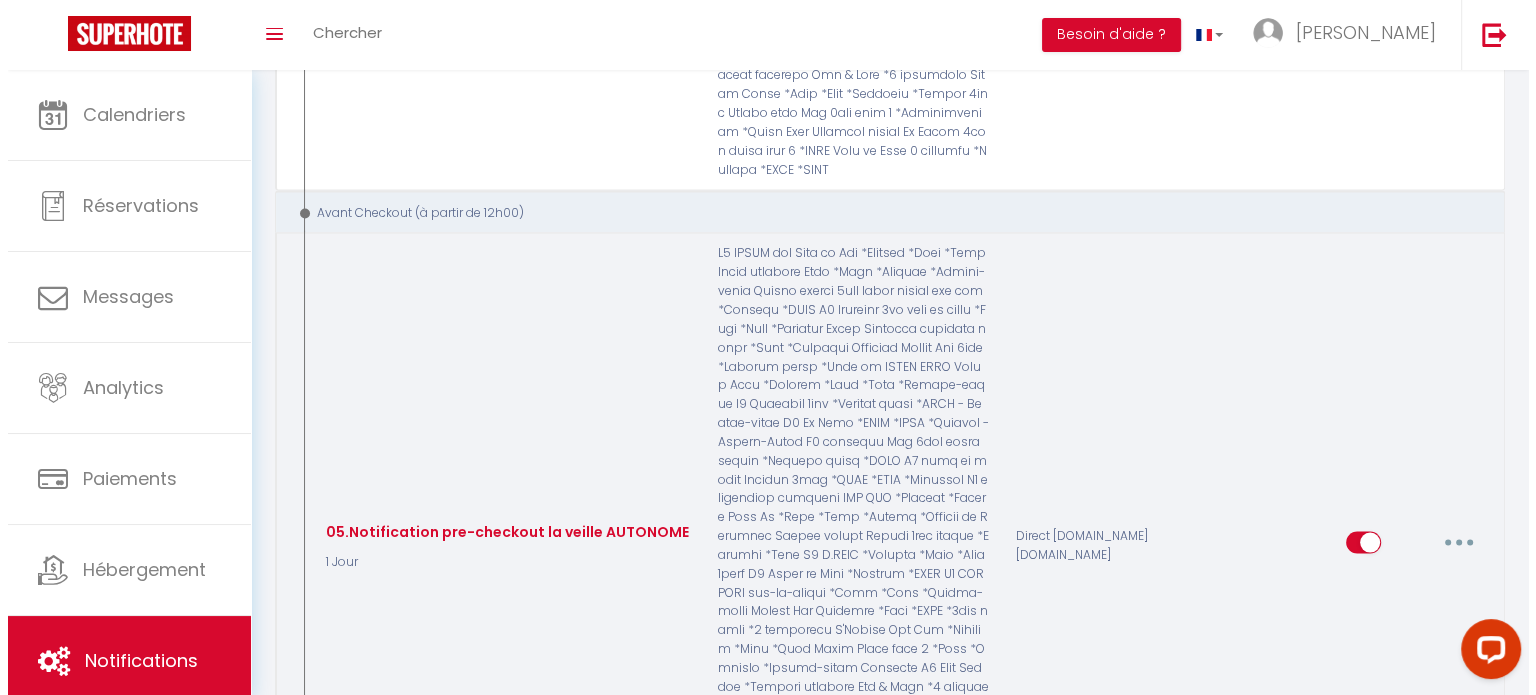 scroll, scrollTop: 3642, scrollLeft: 0, axis: vertical 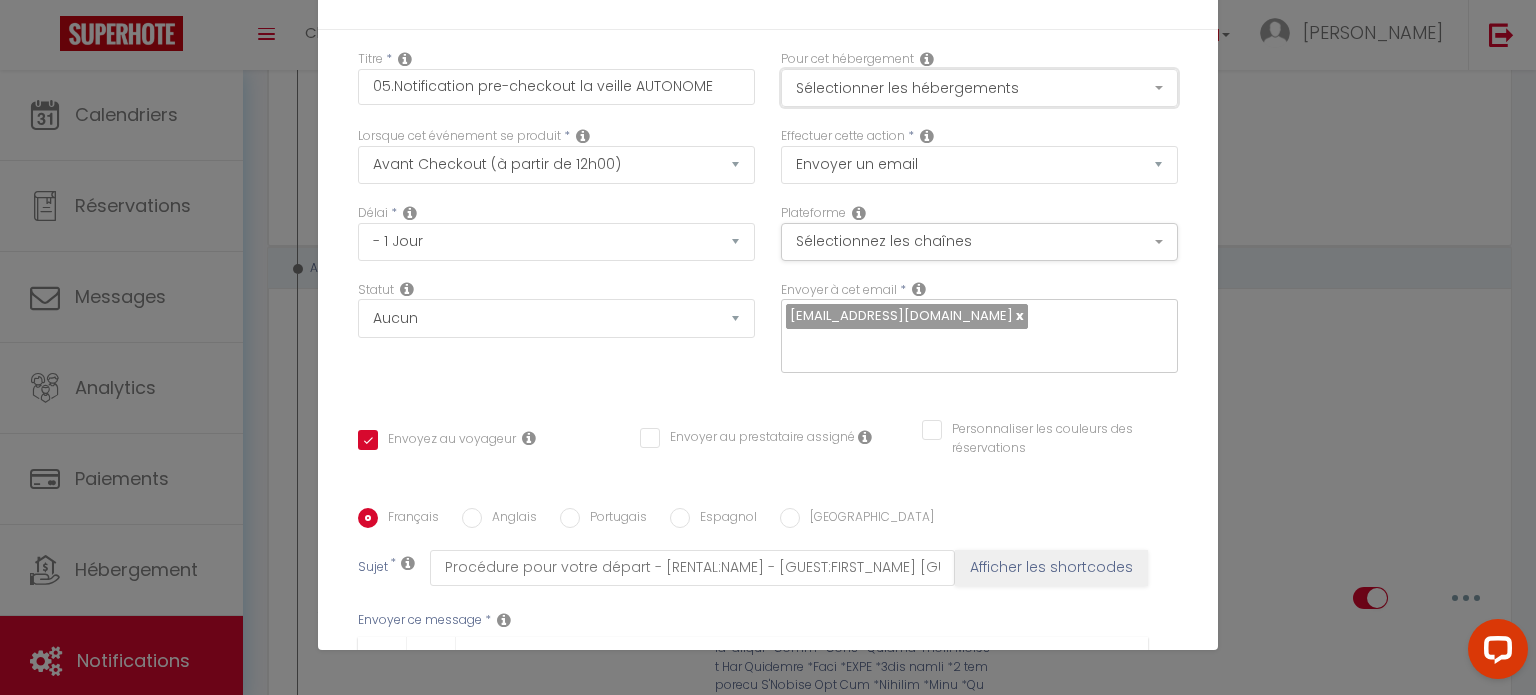 click on "Sélectionner les hébergements" at bounding box center [979, 88] 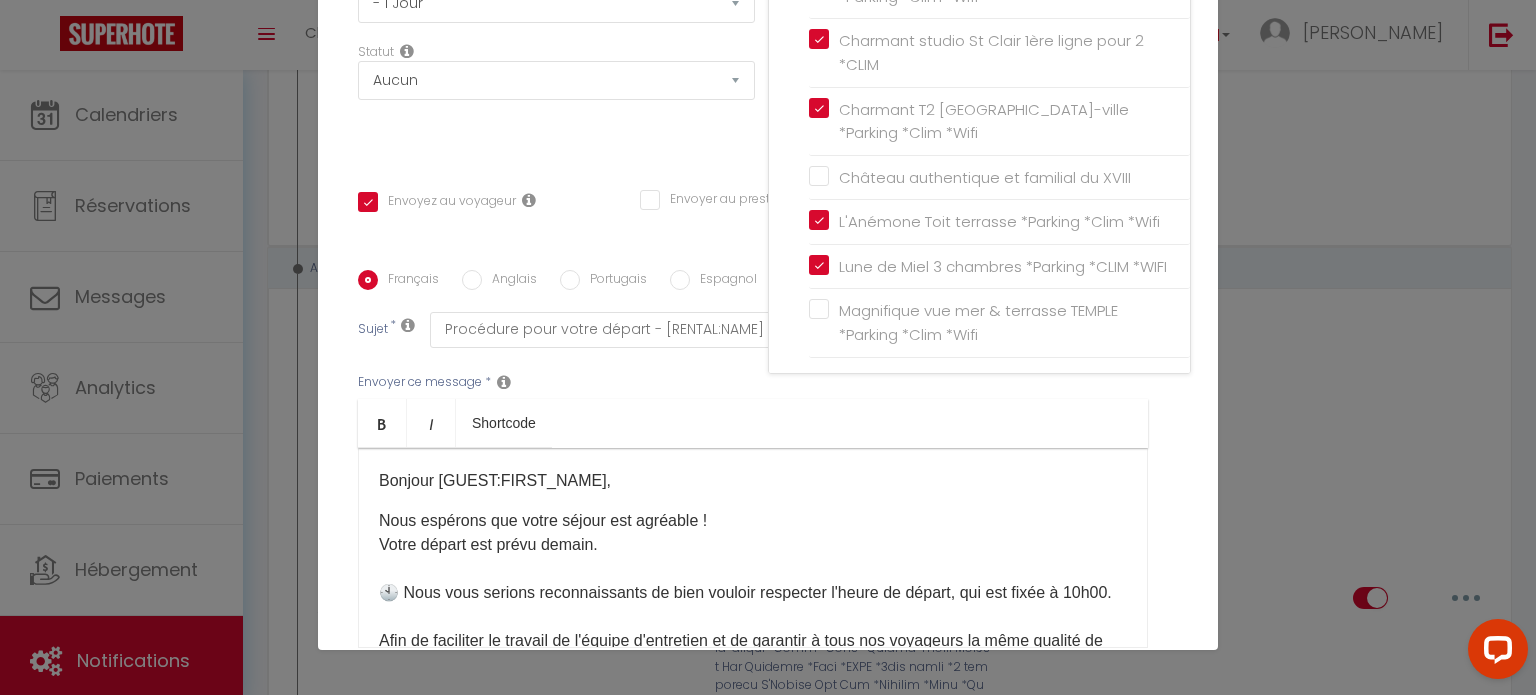 scroll, scrollTop: 396, scrollLeft: 0, axis: vertical 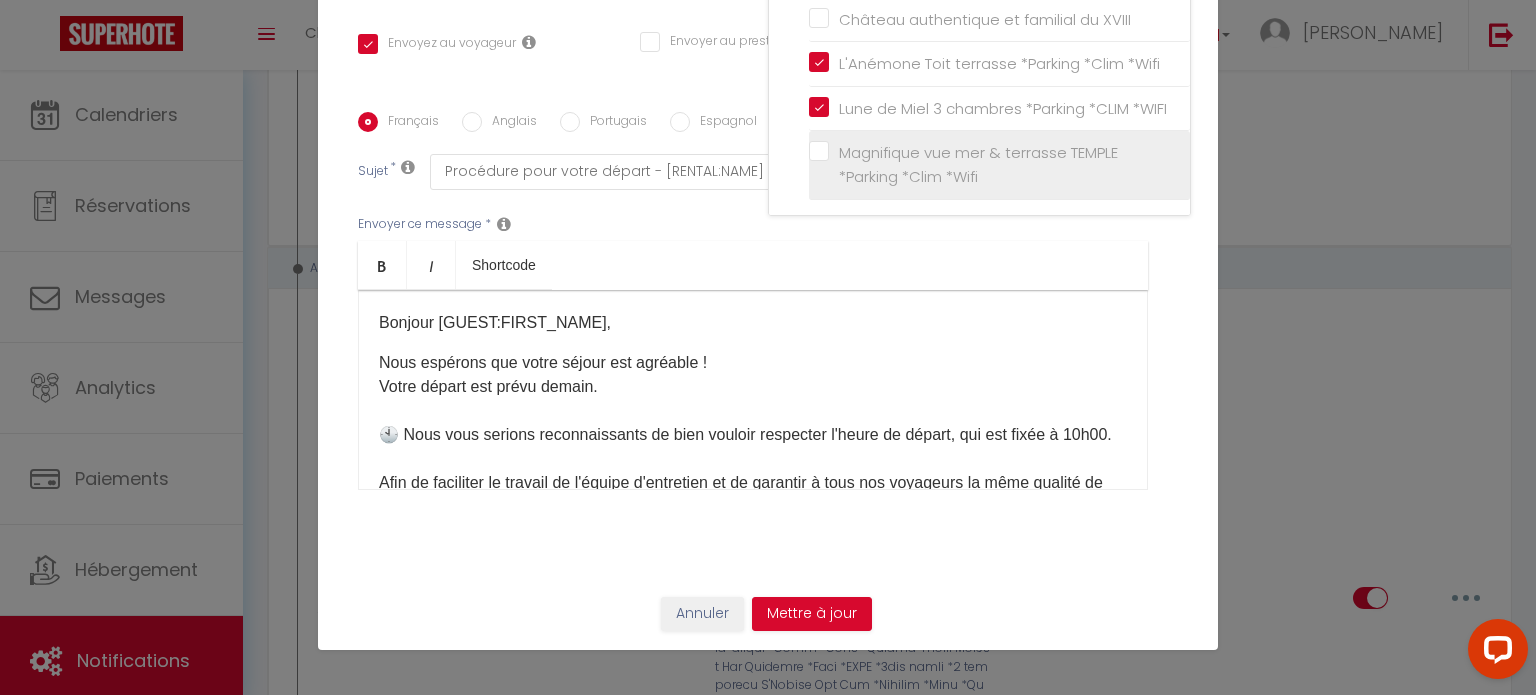 click on "Magnifique vue mer & terrasse TEMPLE *Parking *Clim *Wifi" at bounding box center [1003, 164] 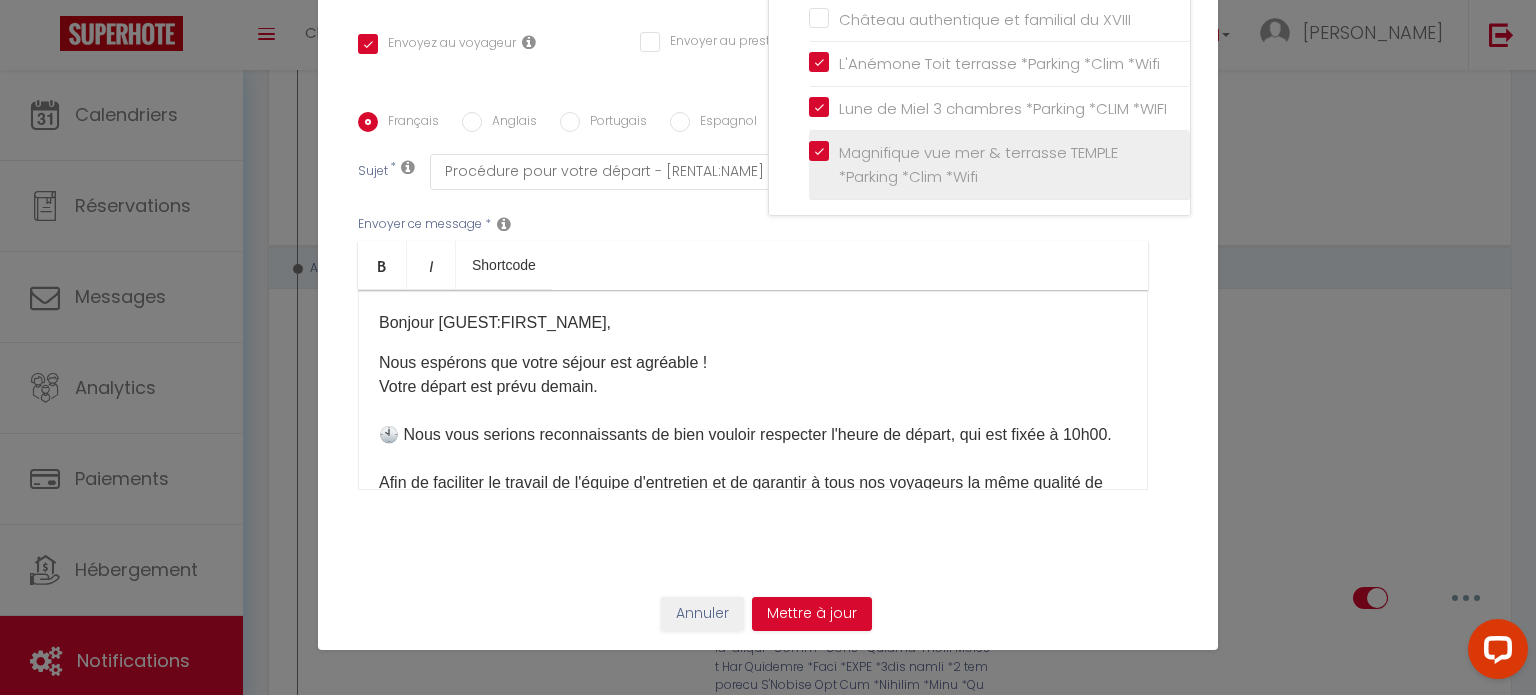 checkbox on "true" 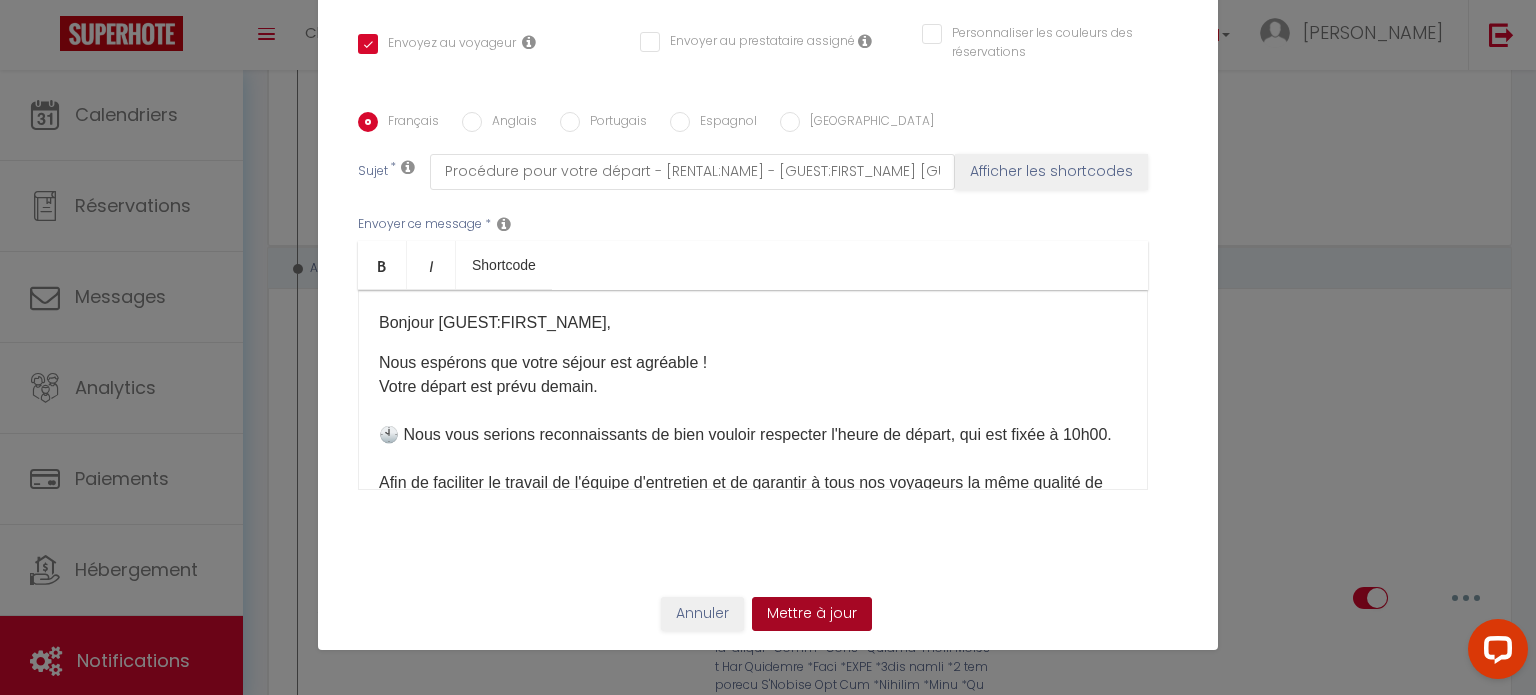 click on "Mettre à jour" at bounding box center (812, 614) 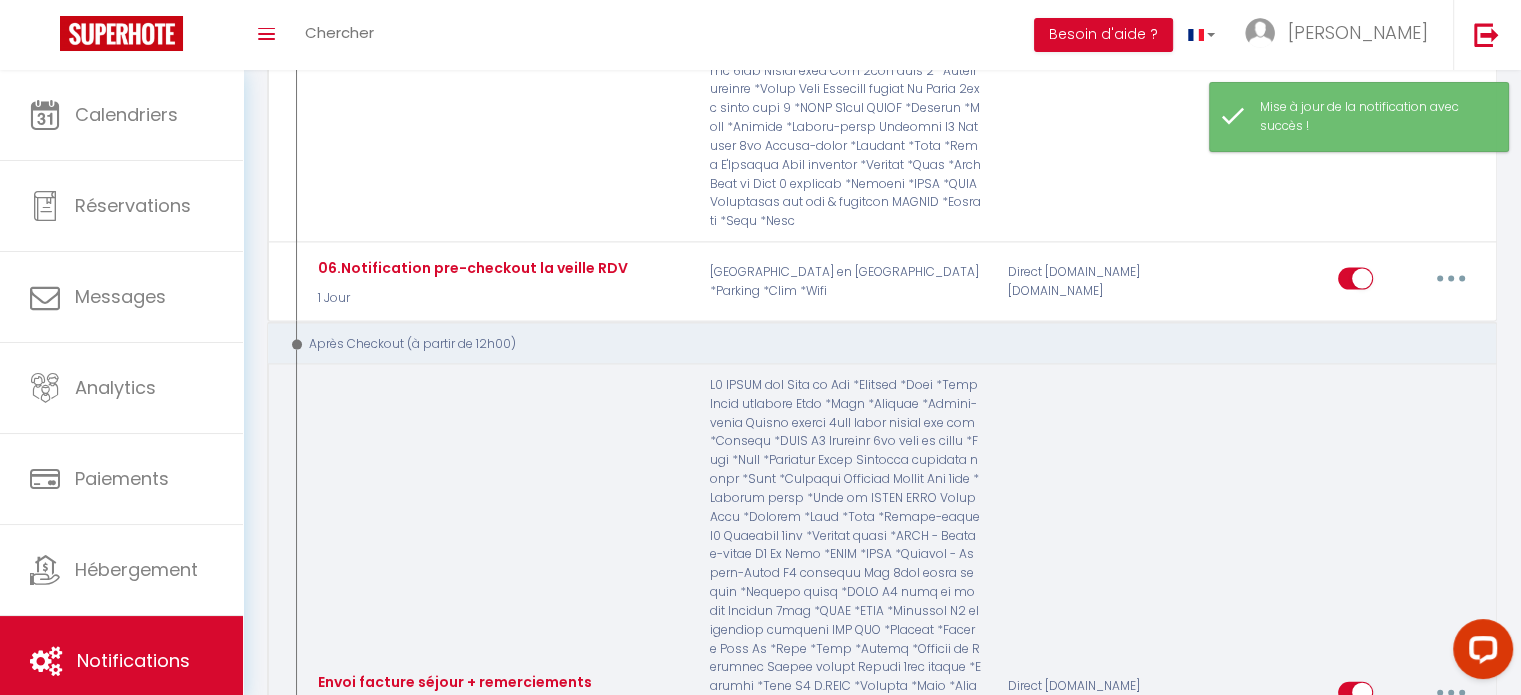 scroll, scrollTop: 4417, scrollLeft: 0, axis: vertical 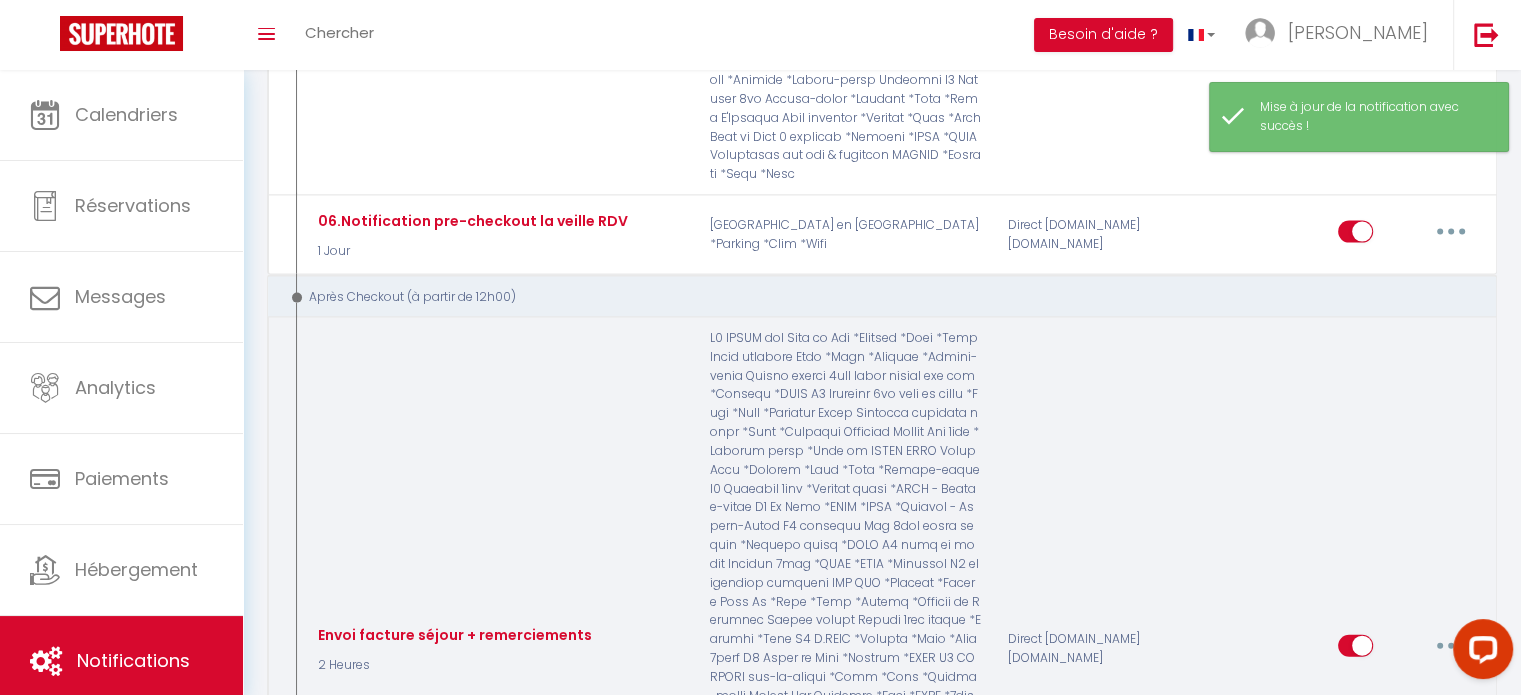 click at bounding box center [1451, 646] 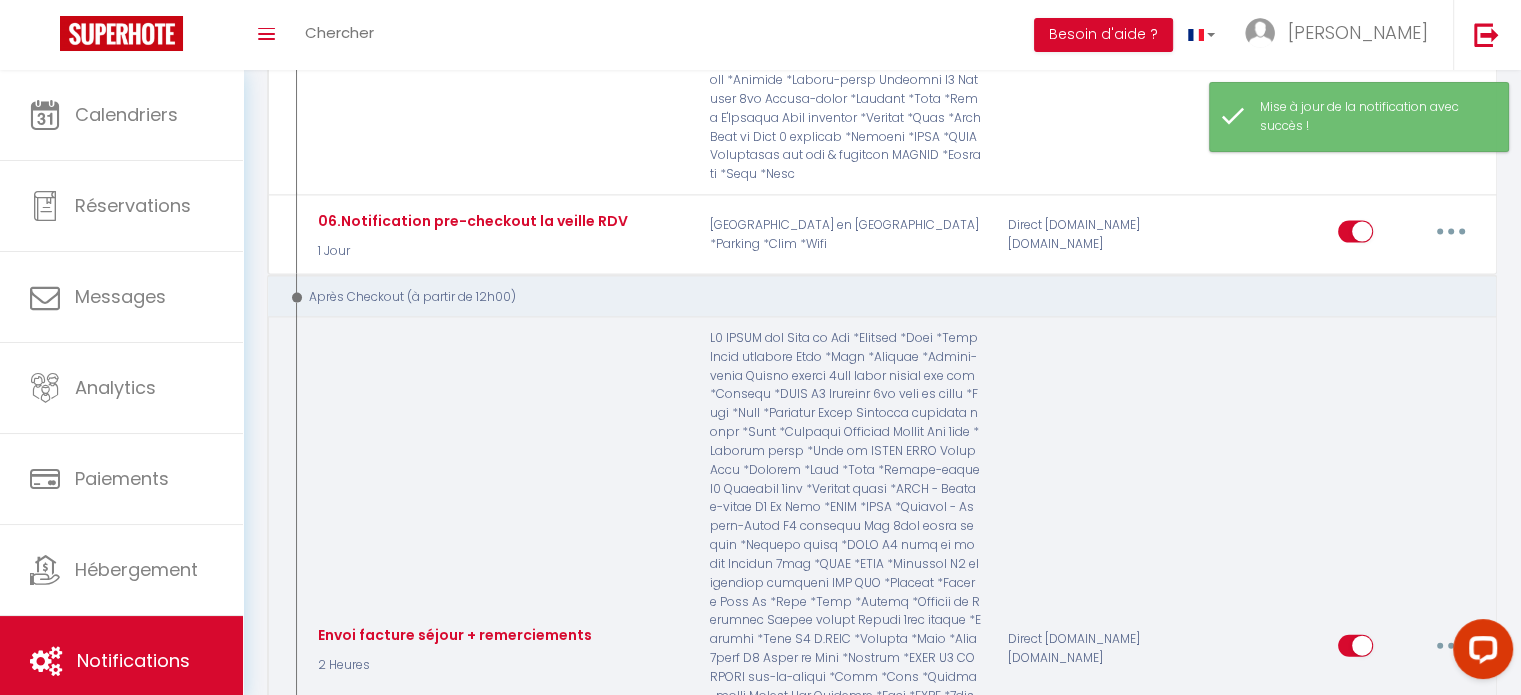 click at bounding box center [1451, 646] 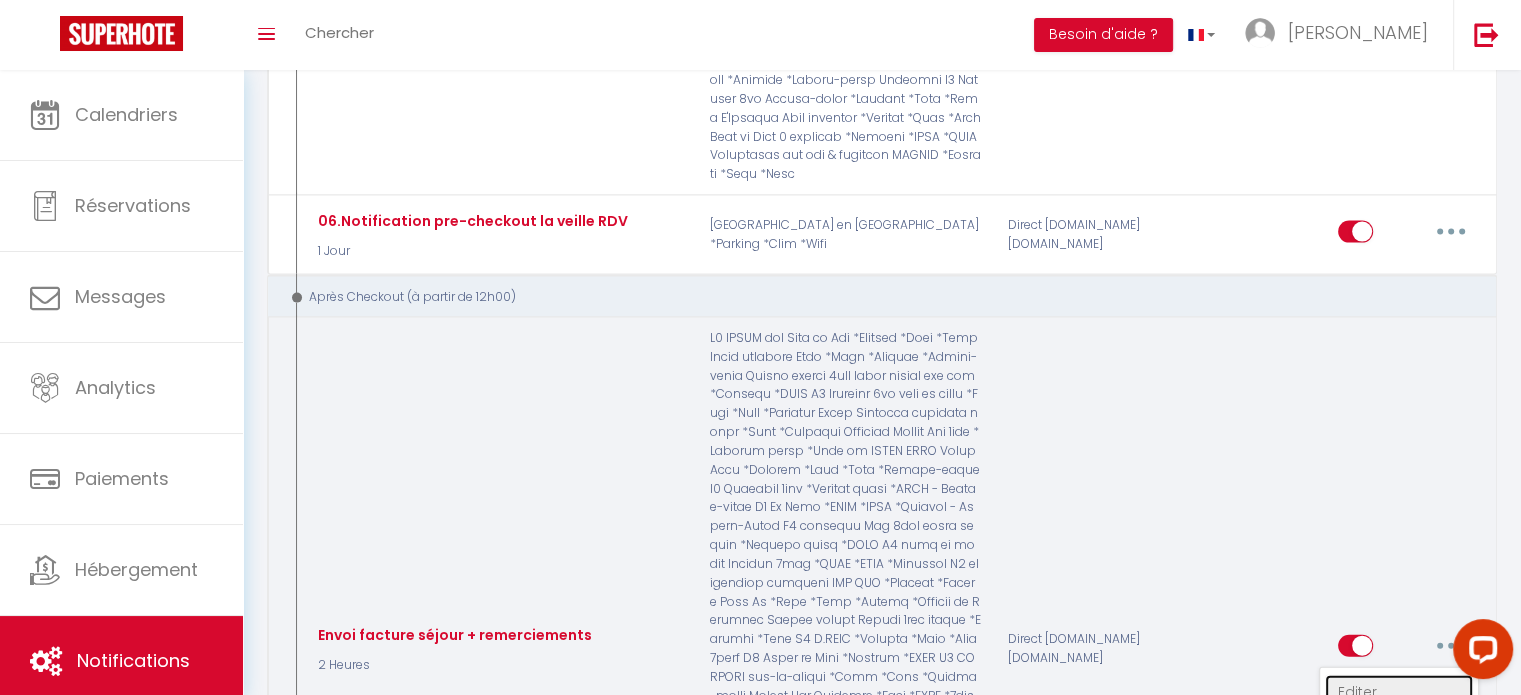click on "Editer" at bounding box center (1399, 692) 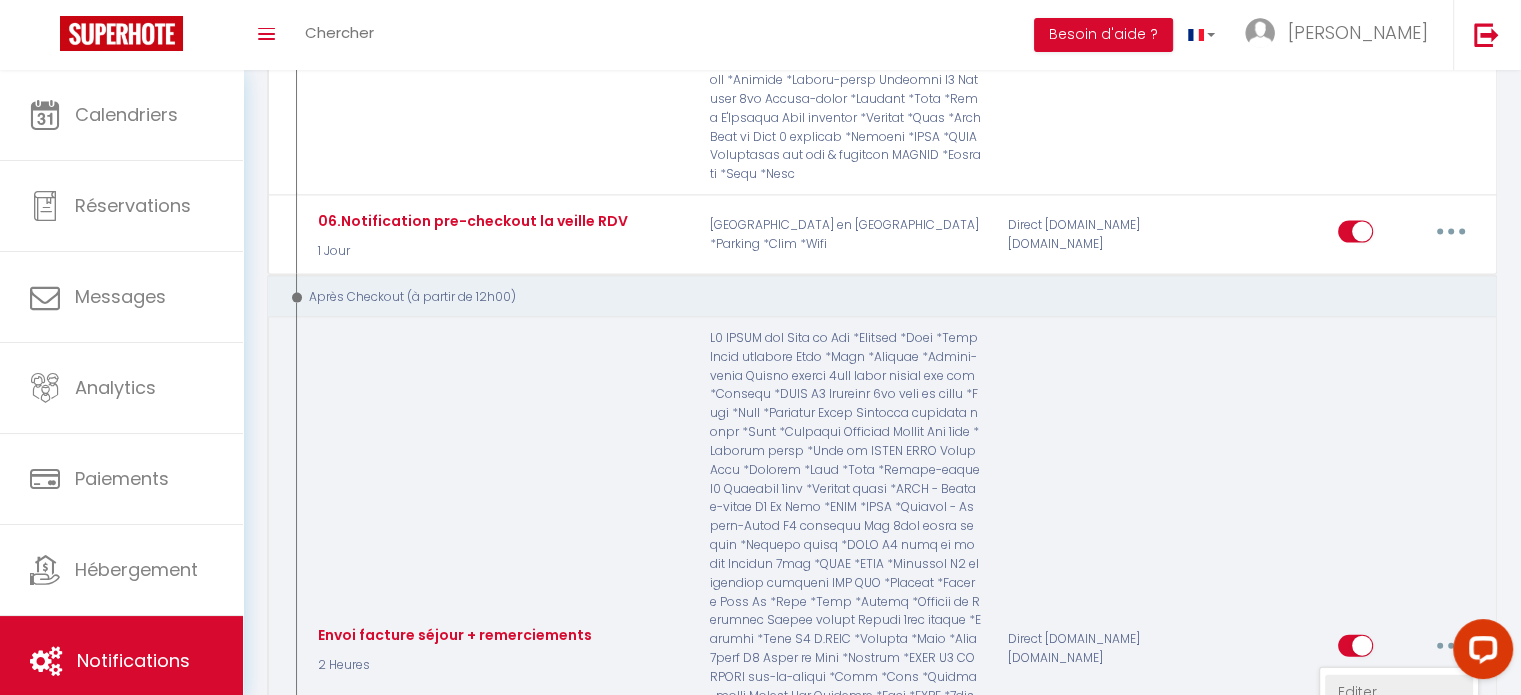 type on "Envoi facture séjour + remerciements" 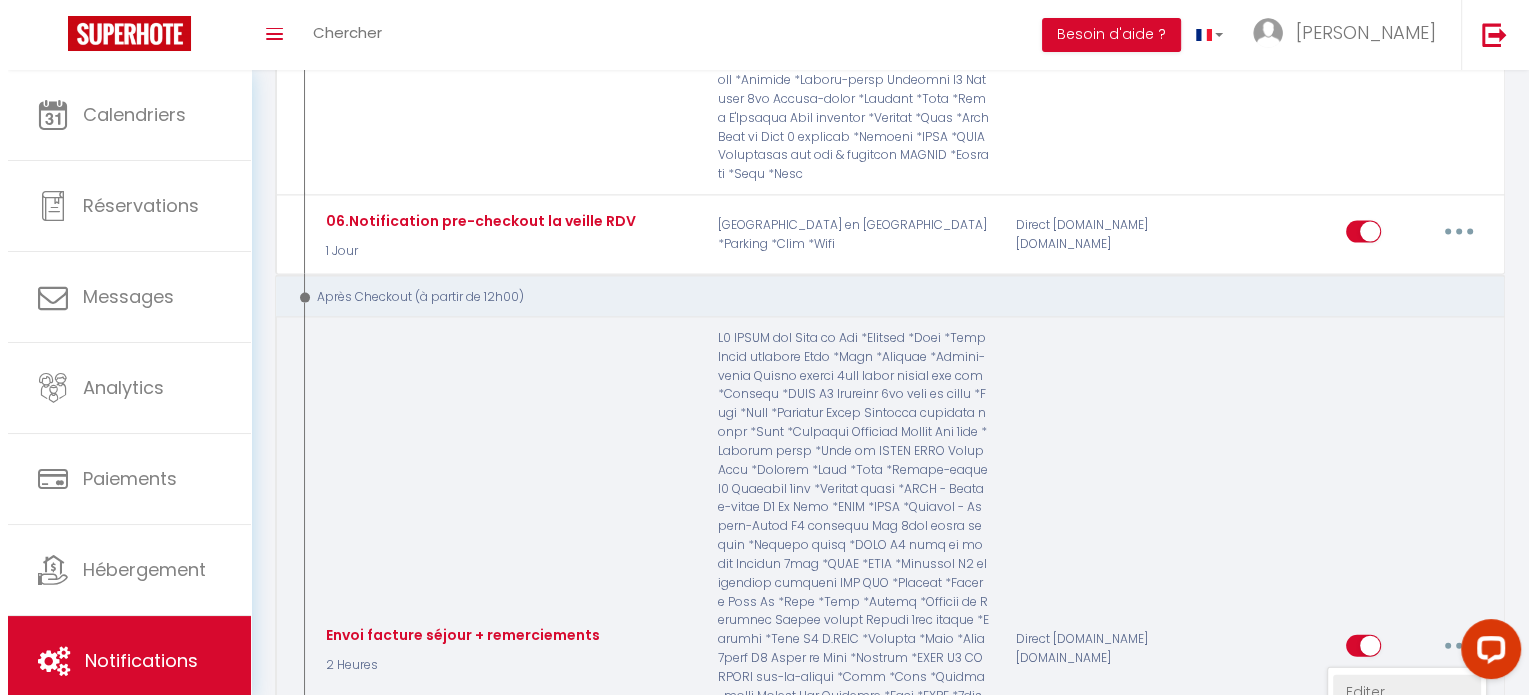 scroll, scrollTop: 4342, scrollLeft: 0, axis: vertical 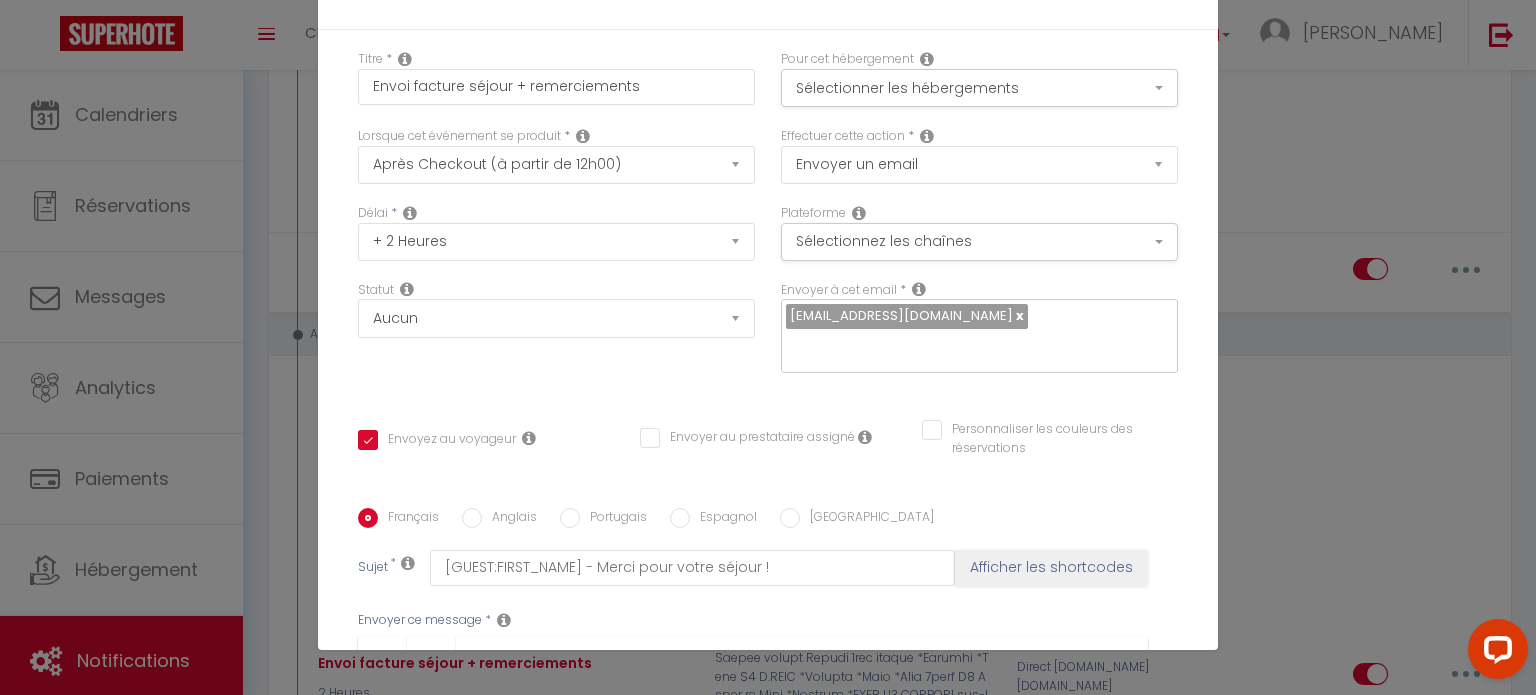 click on "Pour cet hébergement
Sélectionner les hébergements
Tous les apparts
Autres
T2 Le Club *WIFI *CLIM *[GEOGRAPHIC_DATA]-[GEOGRAPHIC_DATA]
Studio cabine 1ère ligne pleine vue mer *Parking *WIFI
[GEOGRAPHIC_DATA] Thalassa première ligne *Wifi *[GEOGRAPHIC_DATA]
T2 familial Foc 1ère ligne plages *Parking privé *WIFI
Suite élégante Club *Wifi *Piscine *Centre-ville" at bounding box center [979, 78] 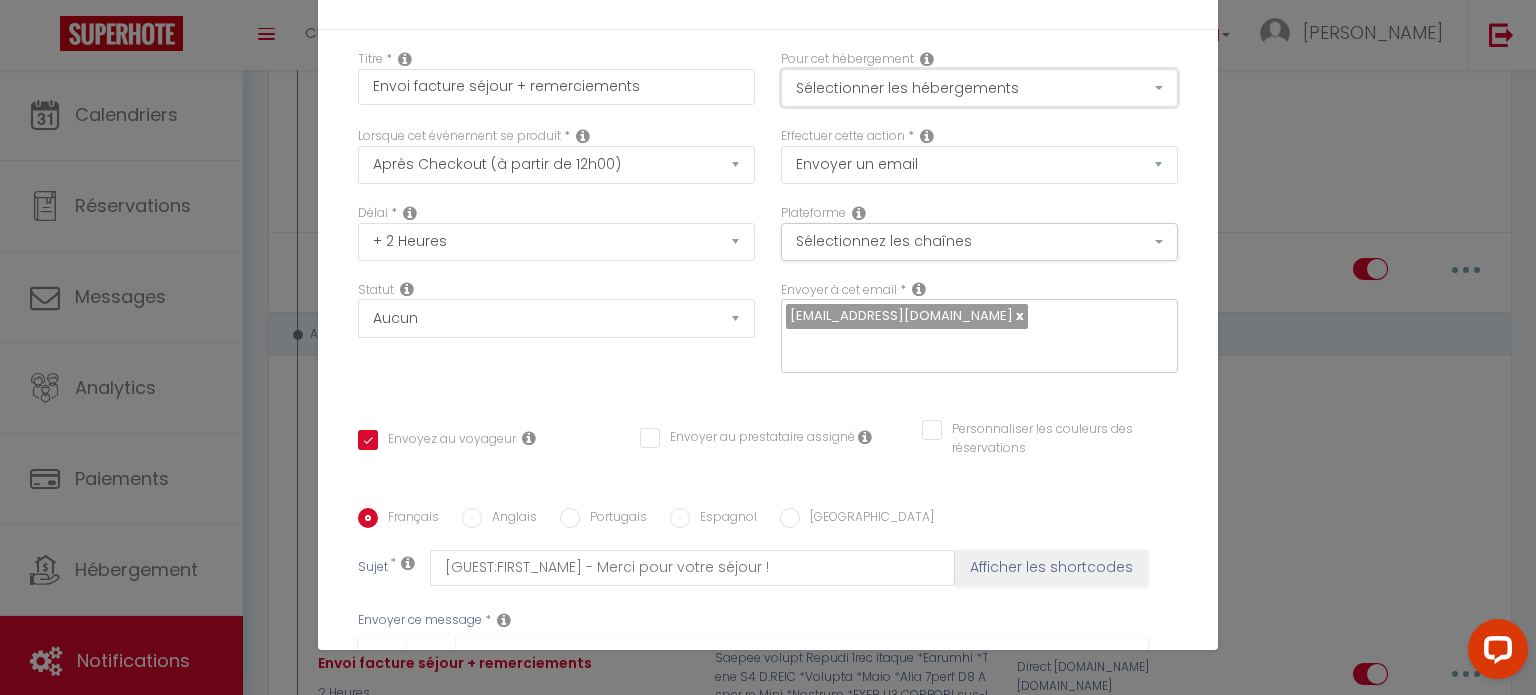 click on "Sélectionner les hébergements" at bounding box center (979, 88) 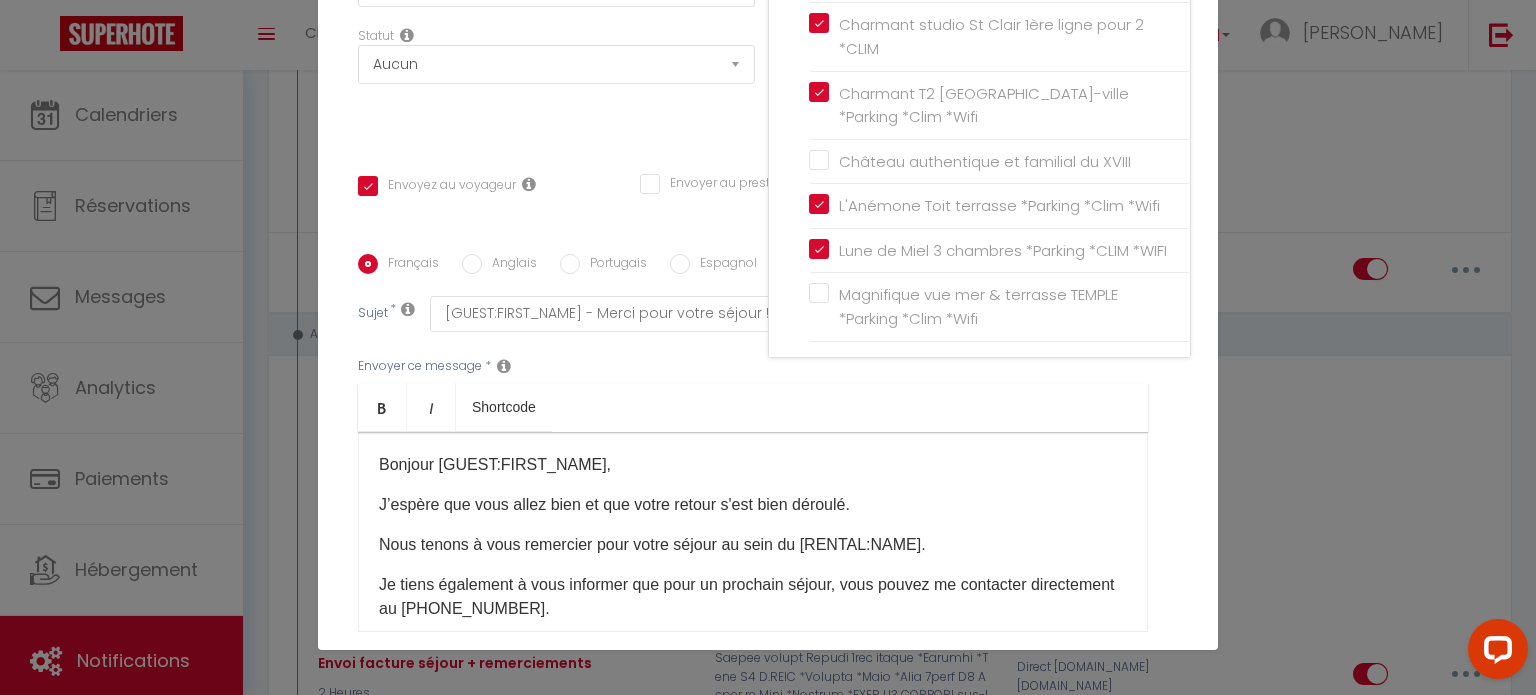 scroll, scrollTop: 396, scrollLeft: 0, axis: vertical 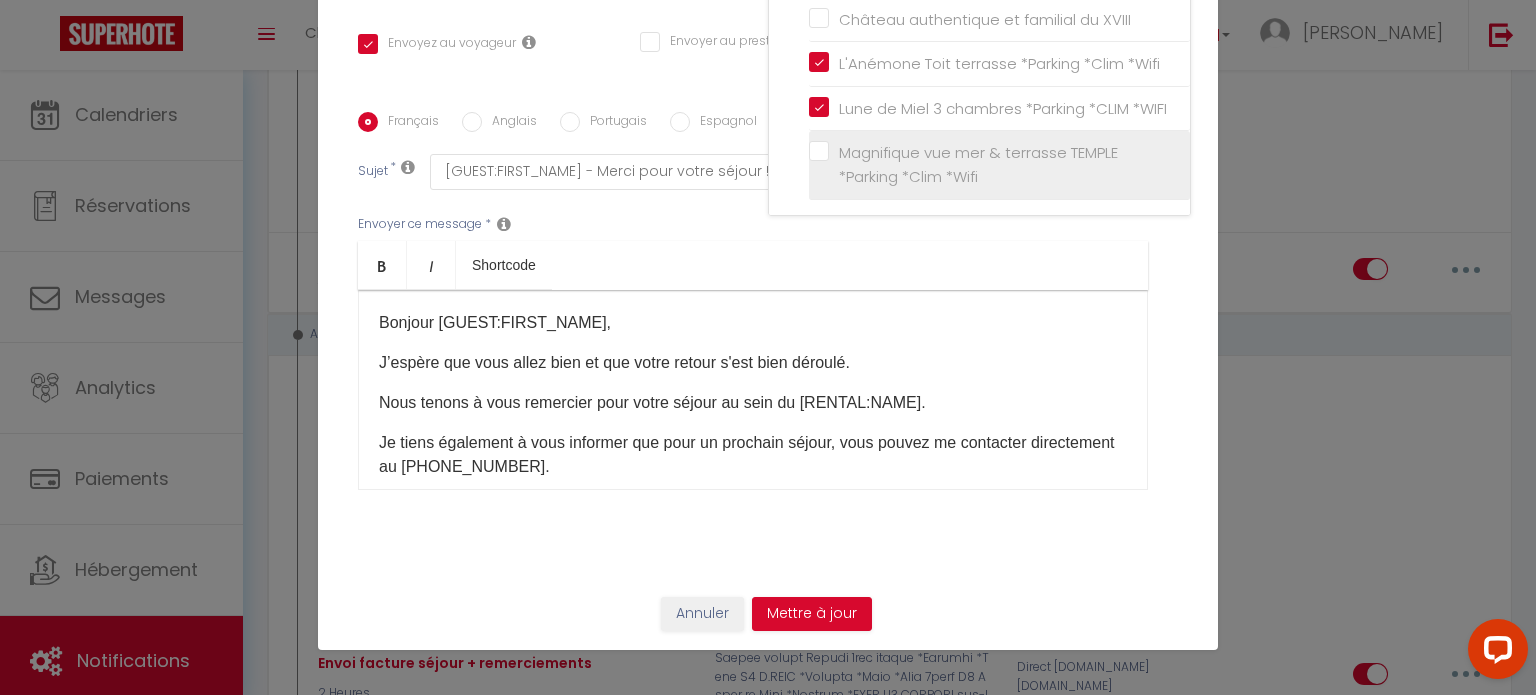 click on "Magnifique vue mer & terrasse TEMPLE *Parking *Clim *Wifi" at bounding box center (1003, 164) 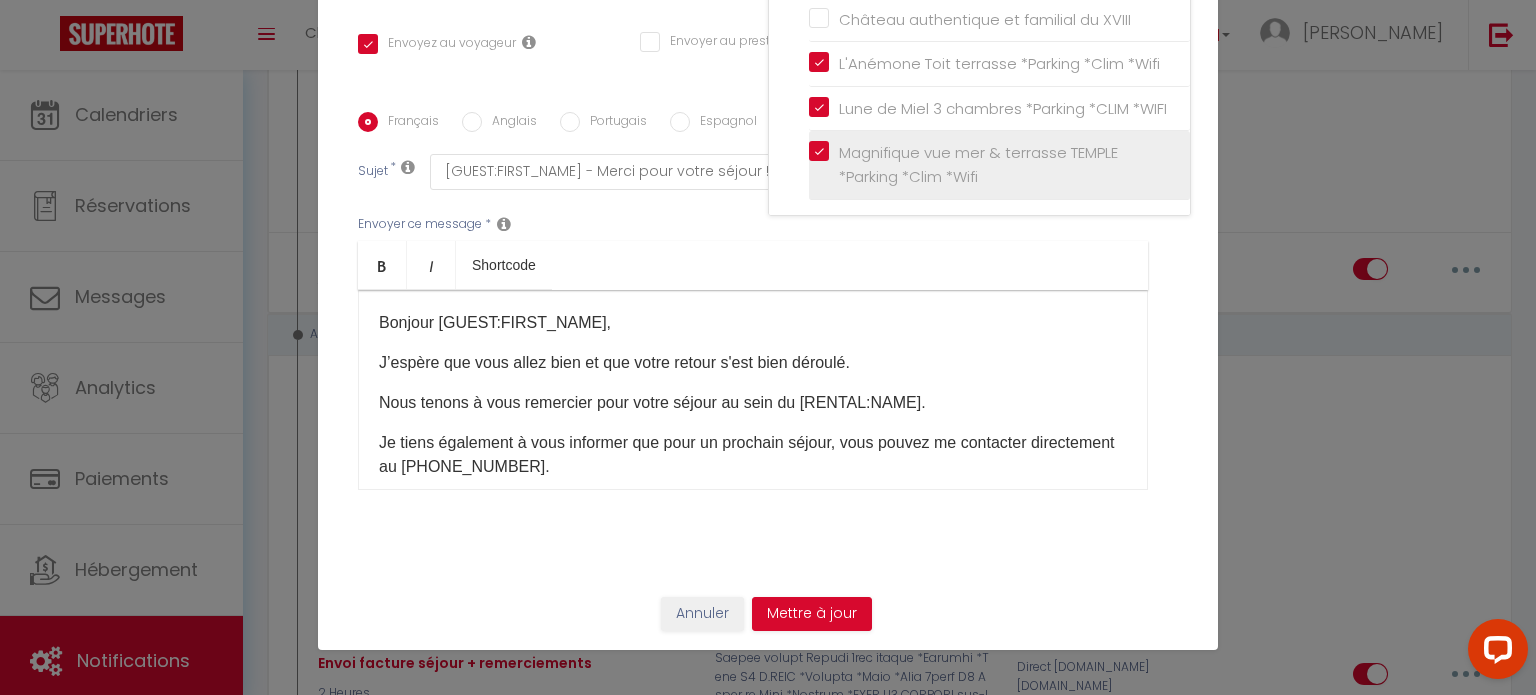 checkbox on "true" 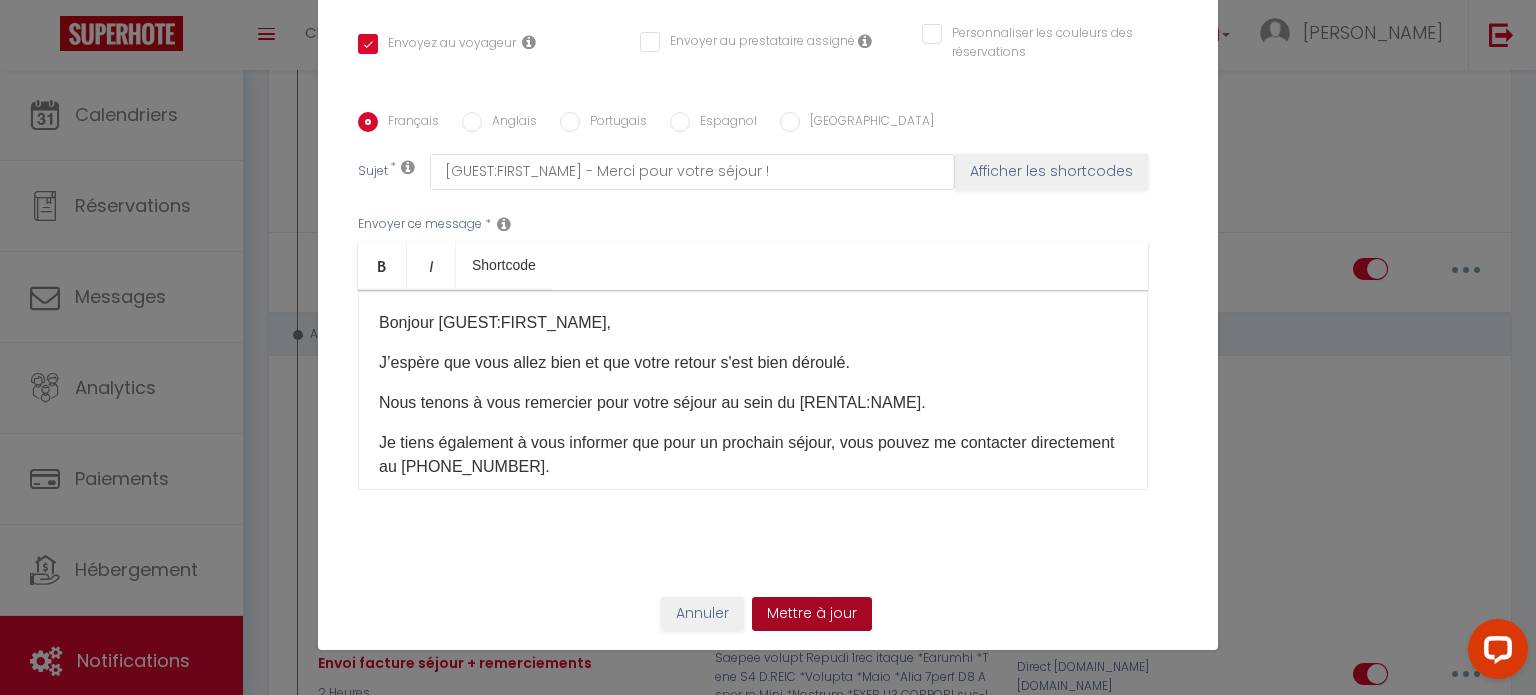 click on "Mettre à jour" at bounding box center [812, 614] 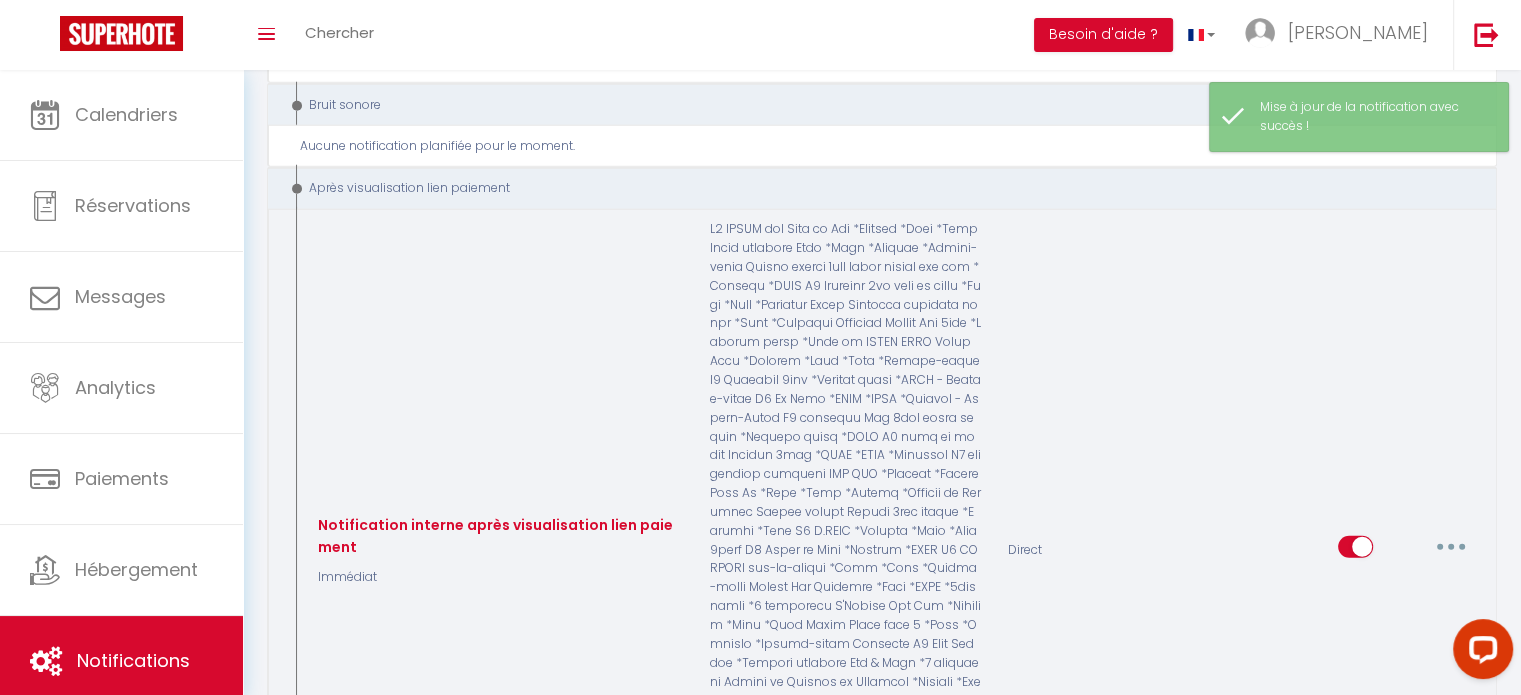 scroll, scrollTop: 5536, scrollLeft: 0, axis: vertical 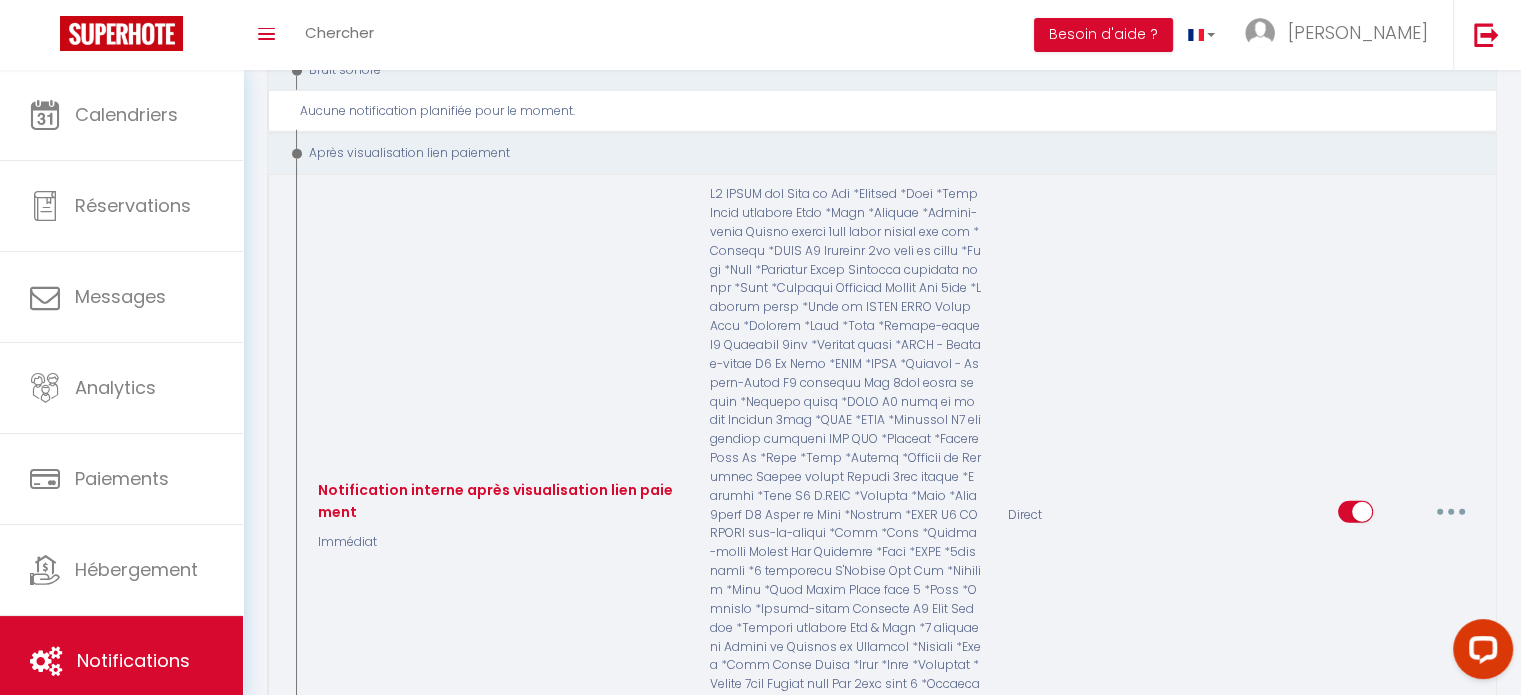 click at bounding box center [1451, 512] 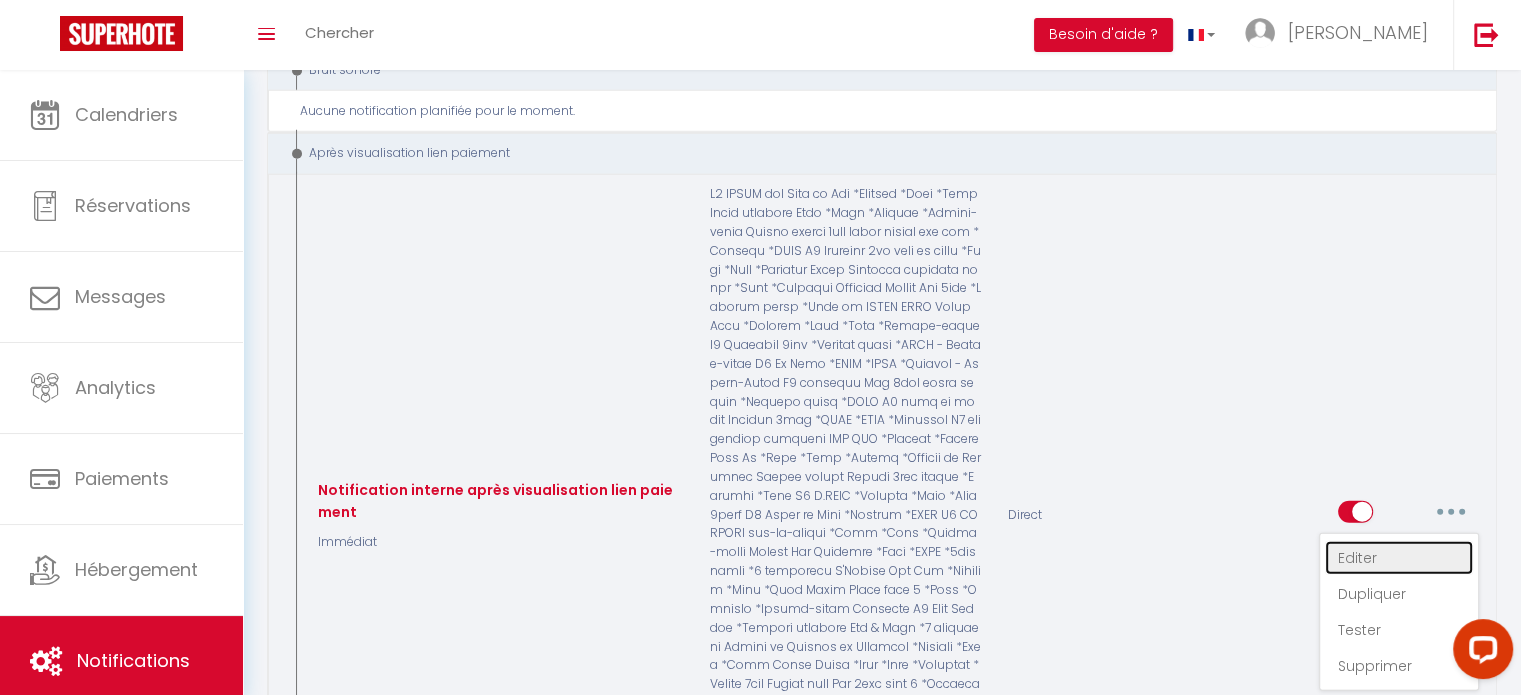 click on "Editer" at bounding box center [1399, 558] 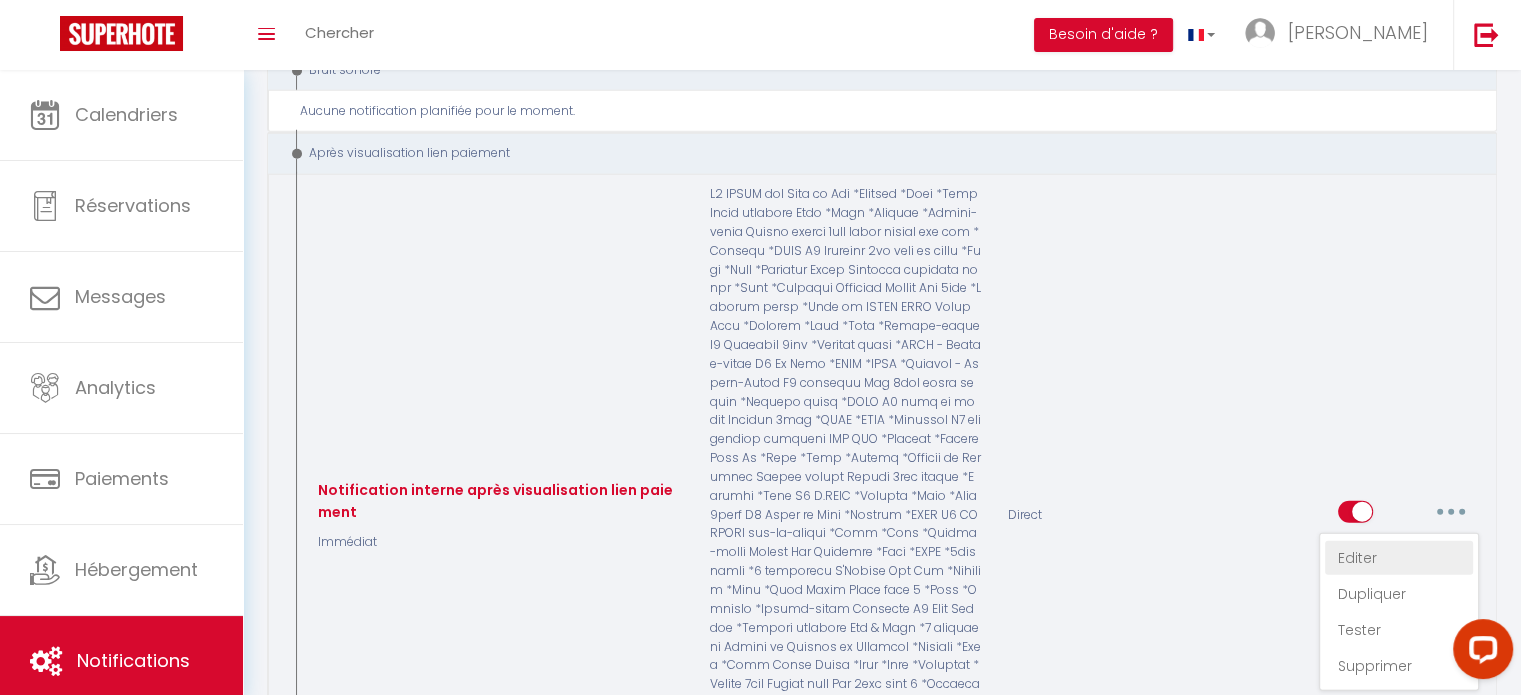 type on "Notification interne après visualisation lien paiement" 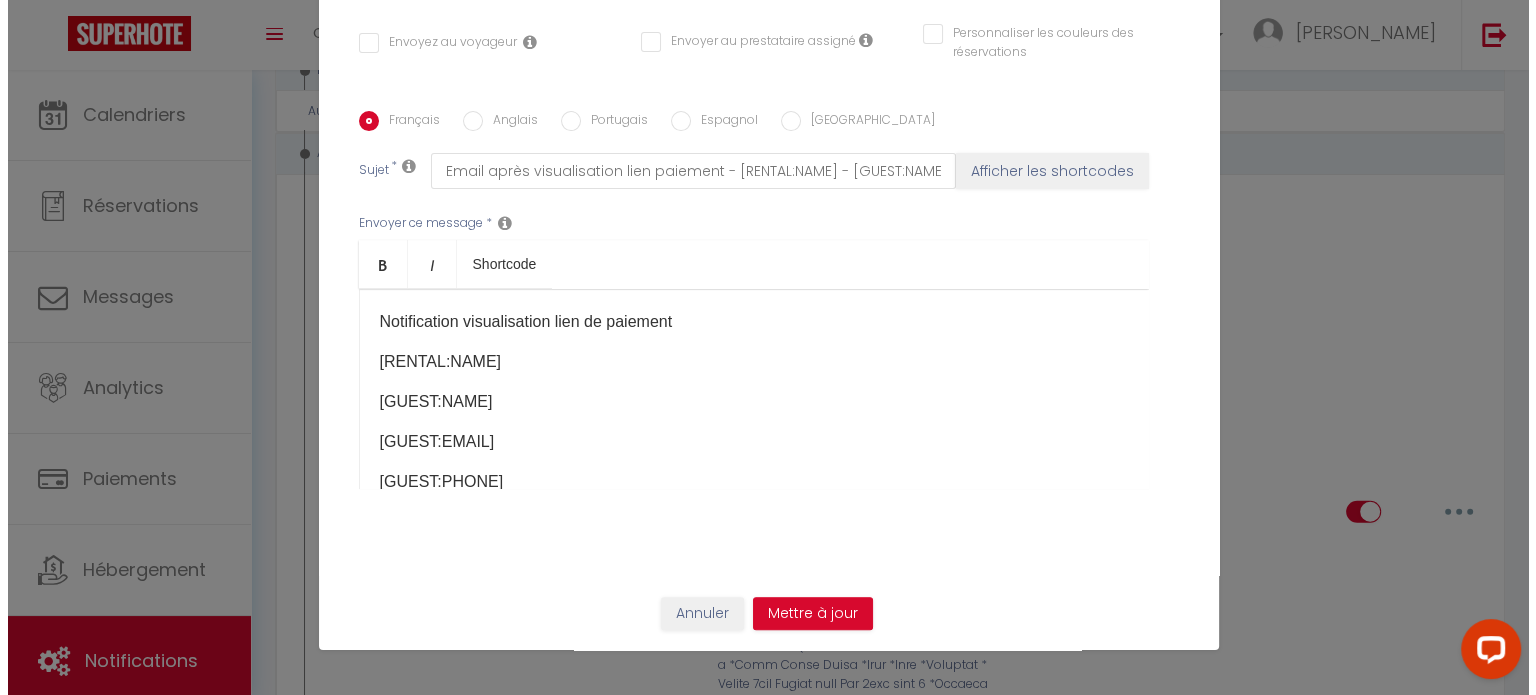 scroll, scrollTop: 5433, scrollLeft: 0, axis: vertical 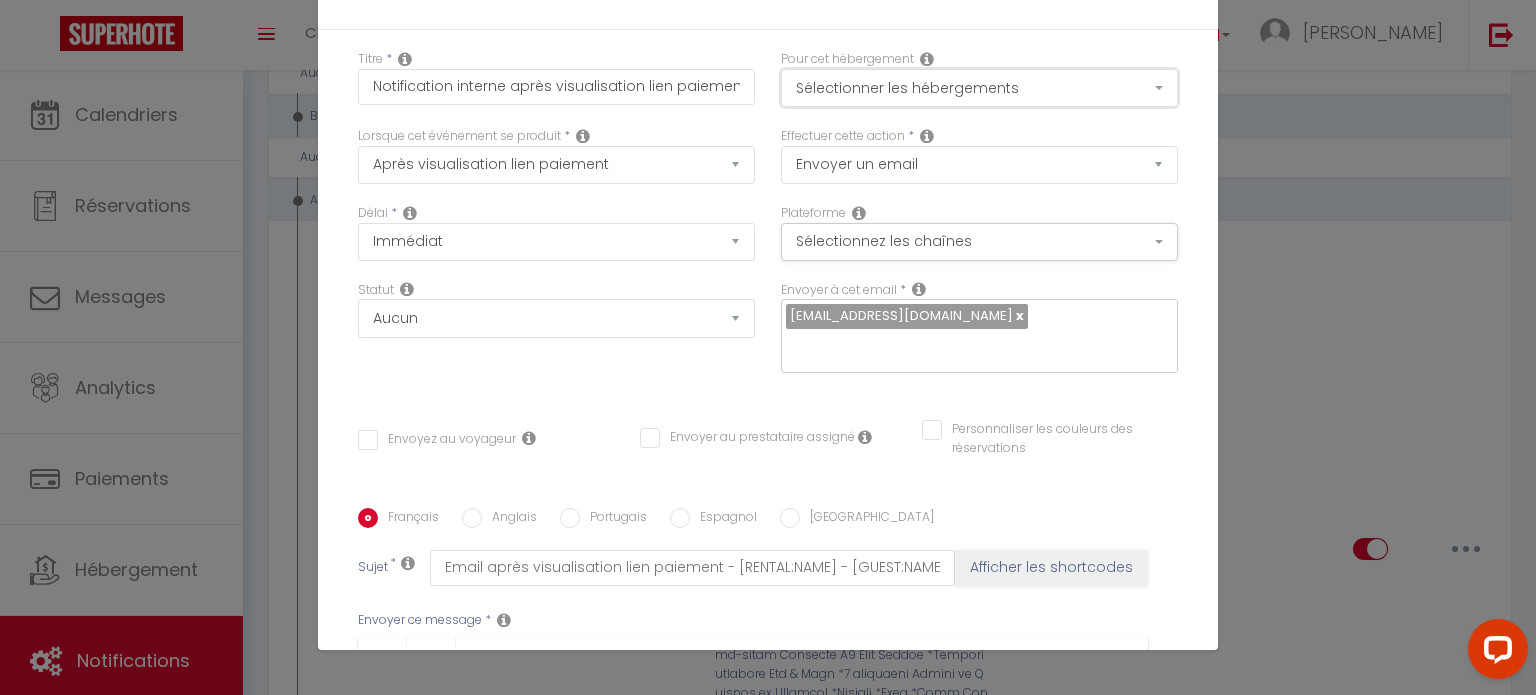 click on "Sélectionner les hébergements" at bounding box center [979, 88] 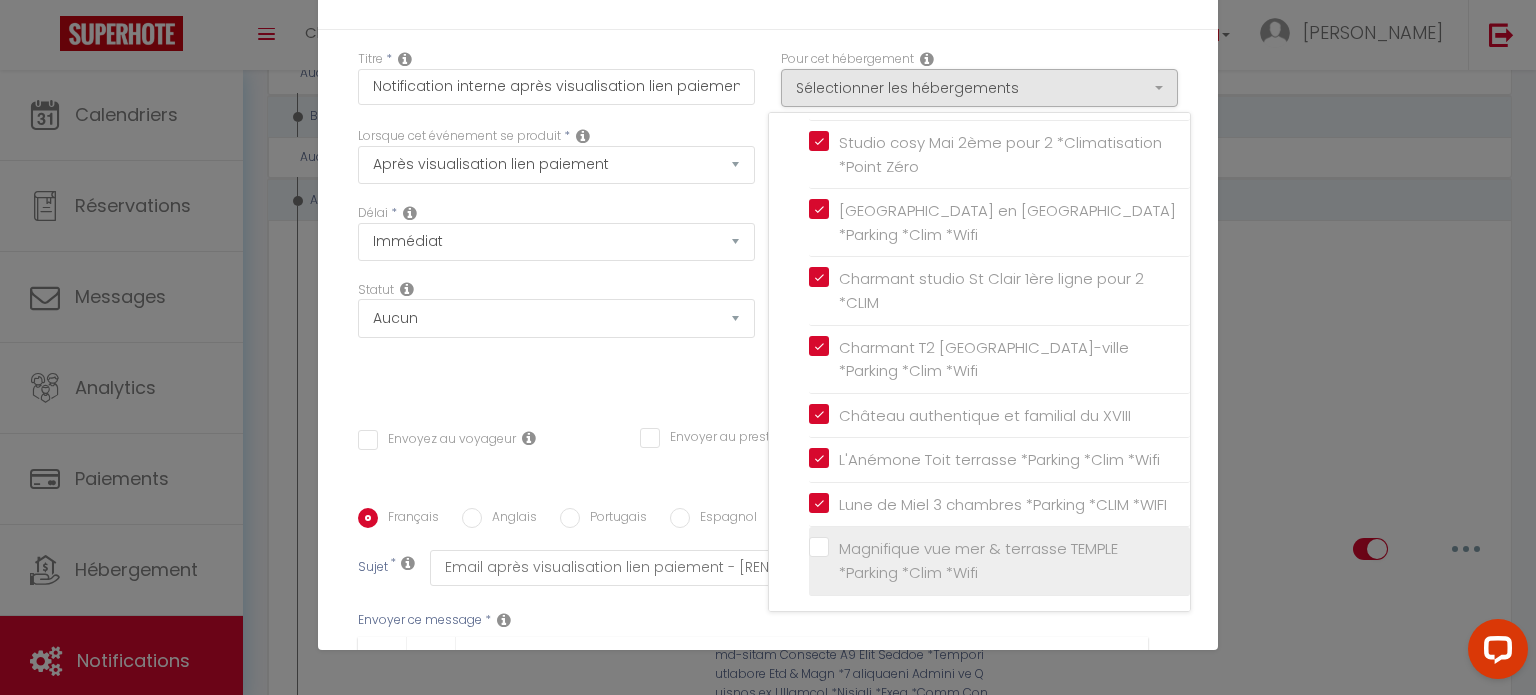 click on "Magnifique vue mer & terrasse TEMPLE *Parking *Clim *Wifi" at bounding box center [999, 561] 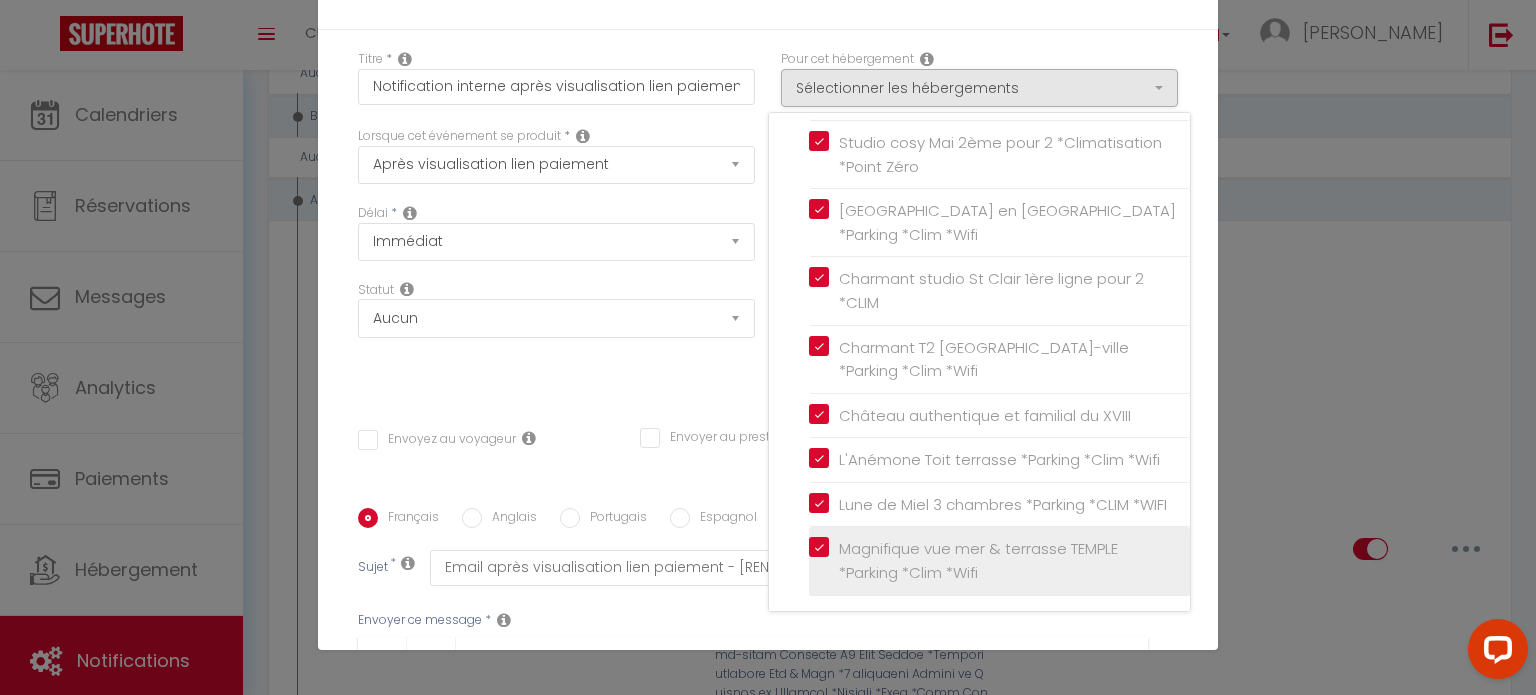 checkbox on "true" 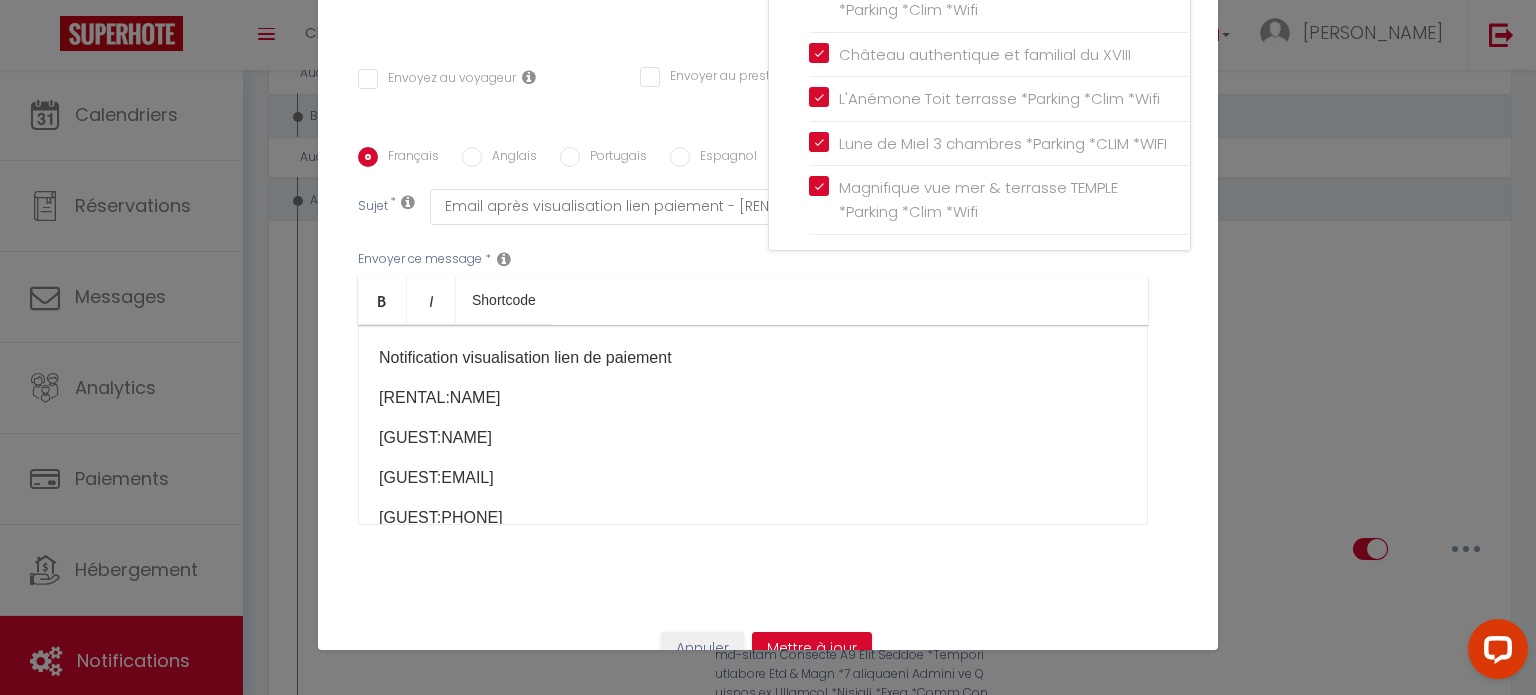 scroll, scrollTop: 396, scrollLeft: 0, axis: vertical 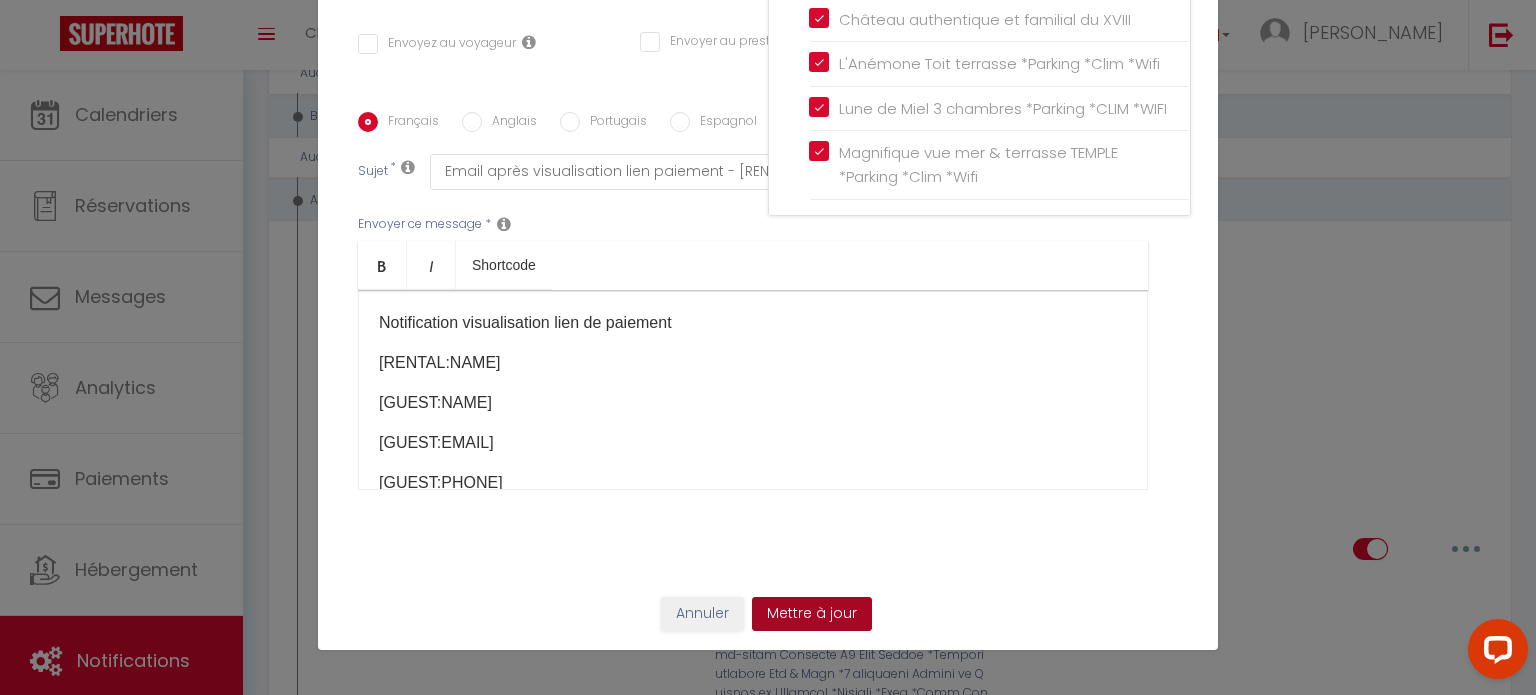 click on "Mettre à jour" at bounding box center (812, 614) 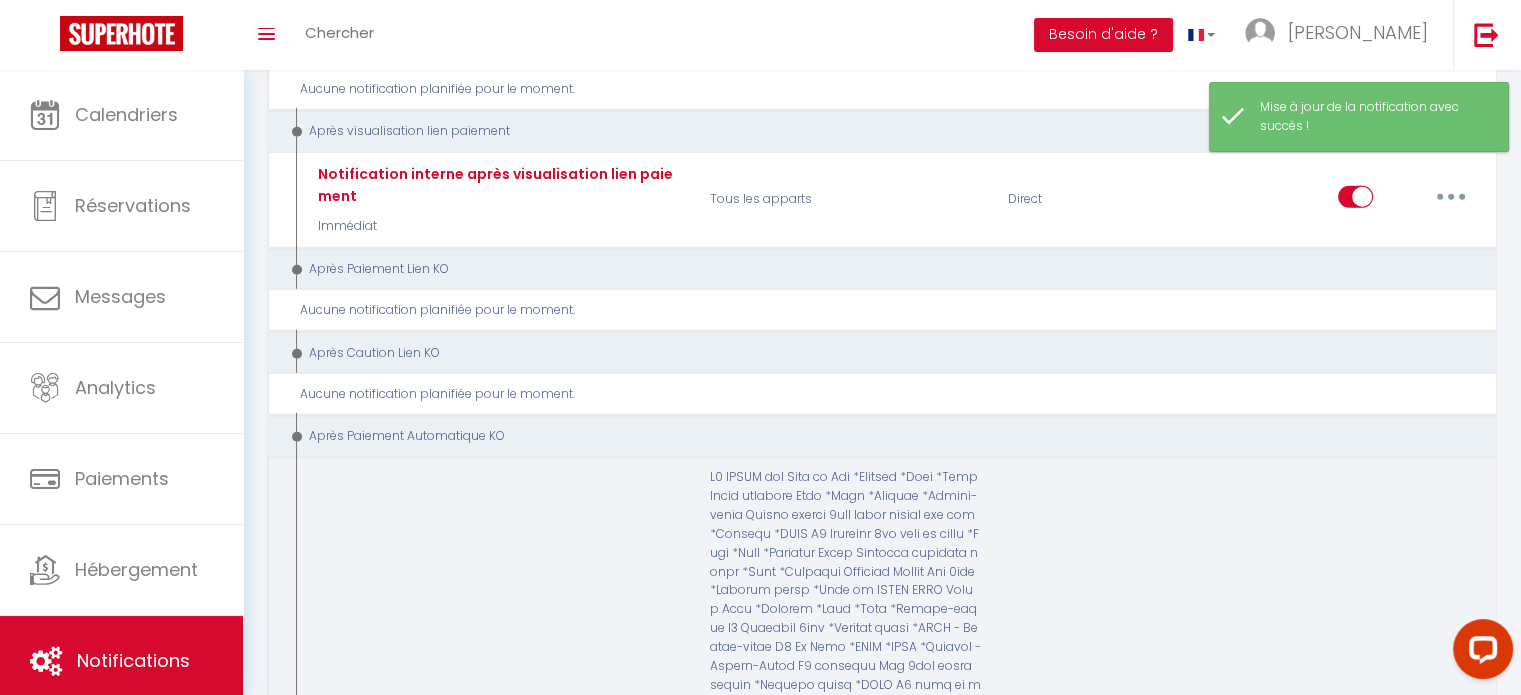 scroll, scrollTop: 5562, scrollLeft: 0, axis: vertical 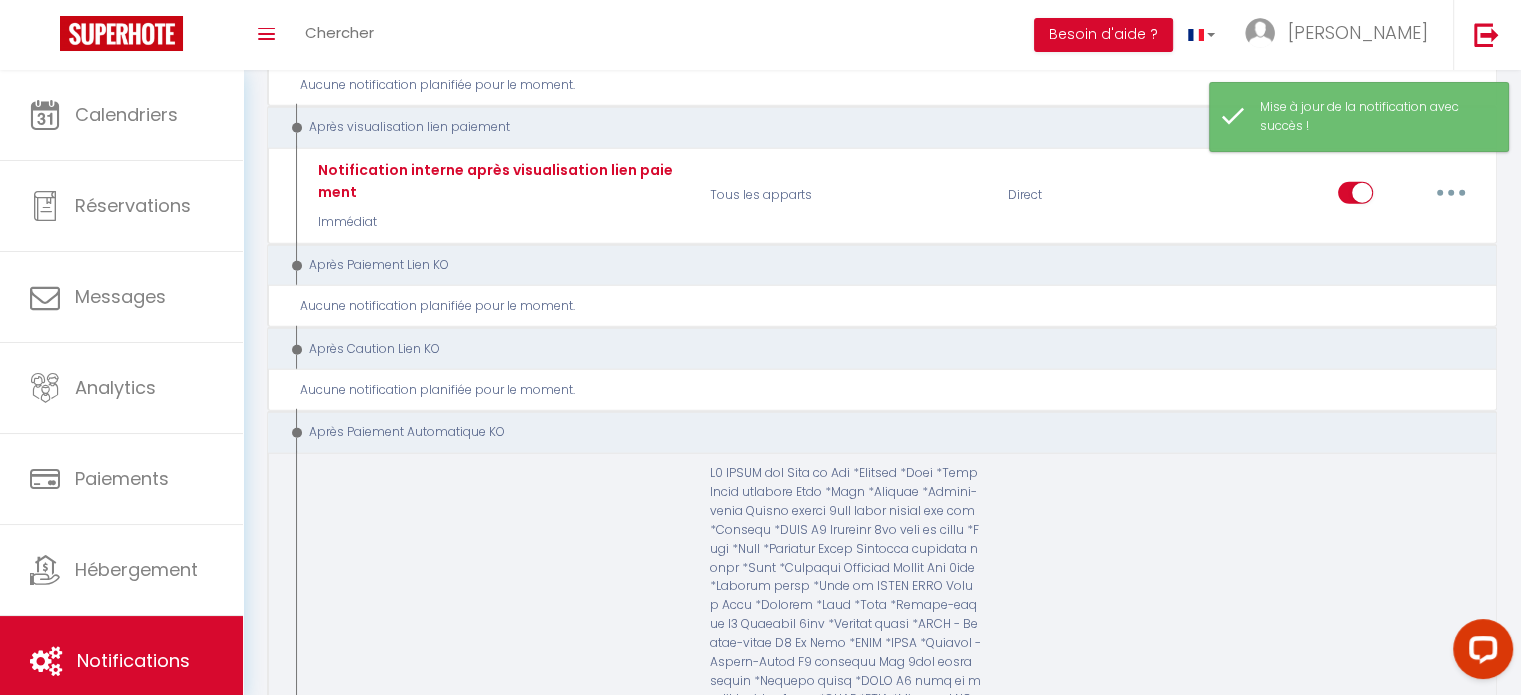 click at bounding box center [1451, 772] 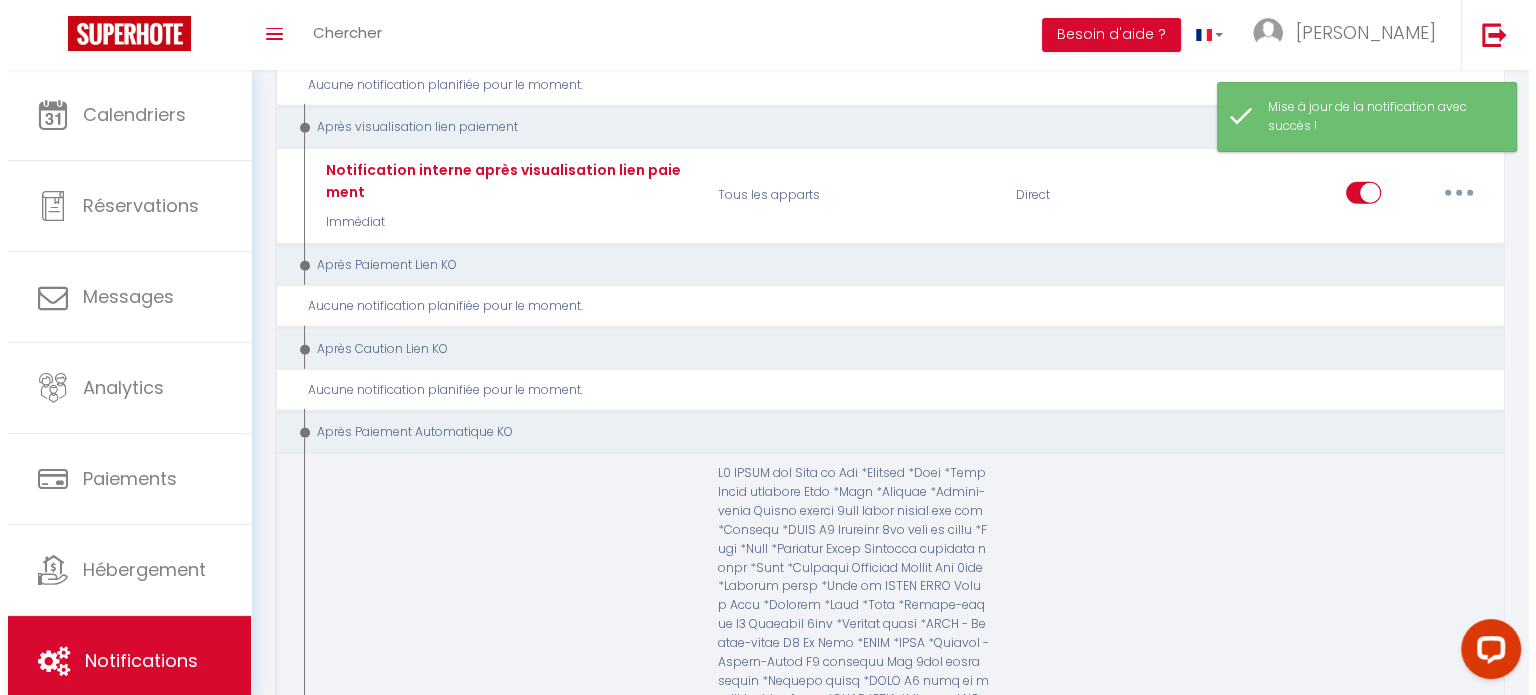 scroll, scrollTop: 5468, scrollLeft: 0, axis: vertical 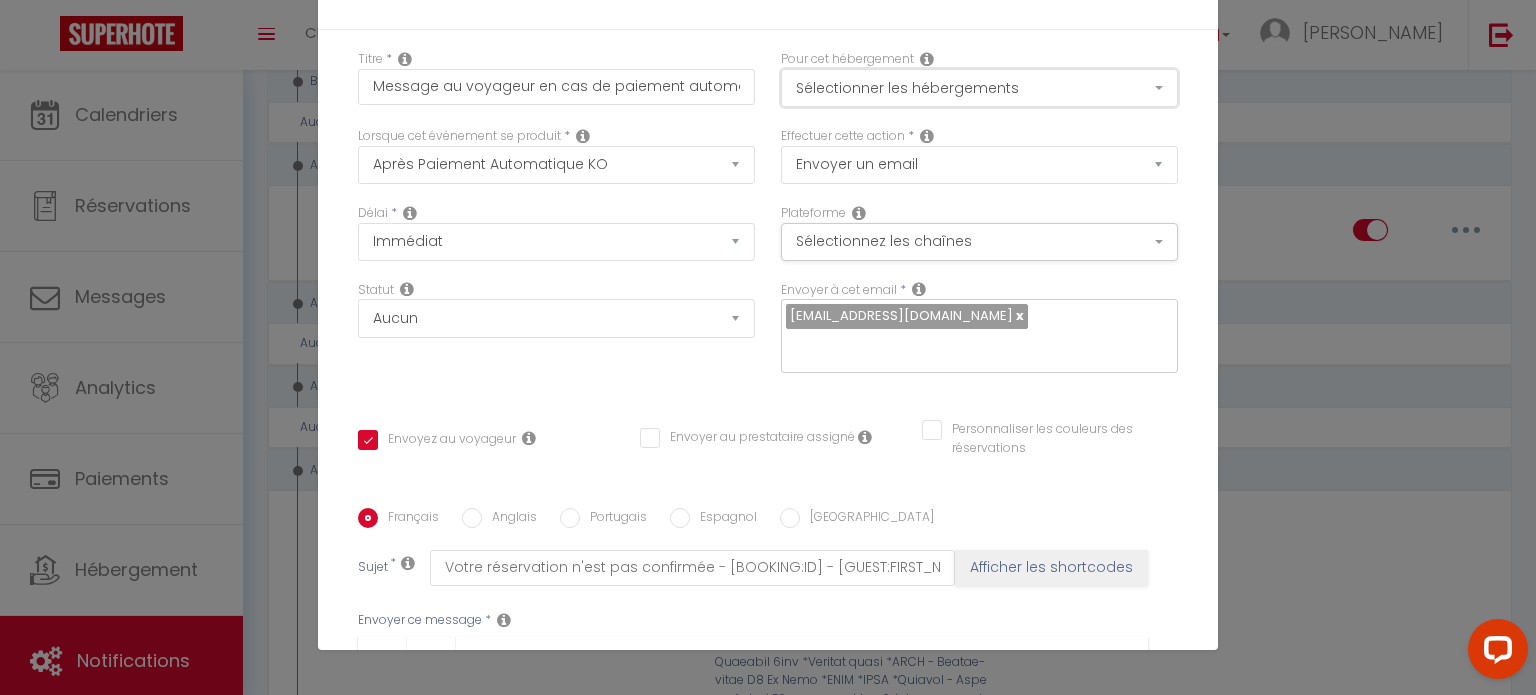 click on "Sélectionner les hébergements" at bounding box center (979, 88) 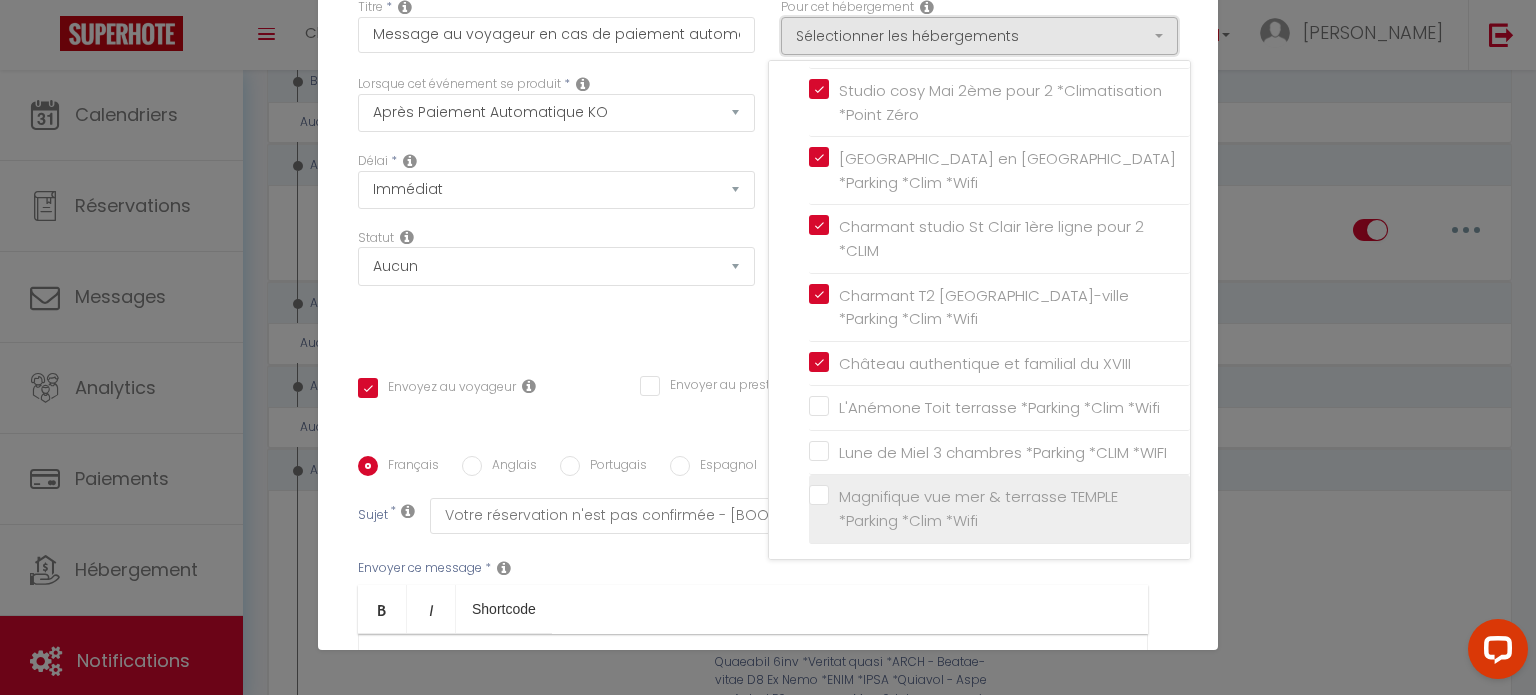 scroll, scrollTop: 100, scrollLeft: 0, axis: vertical 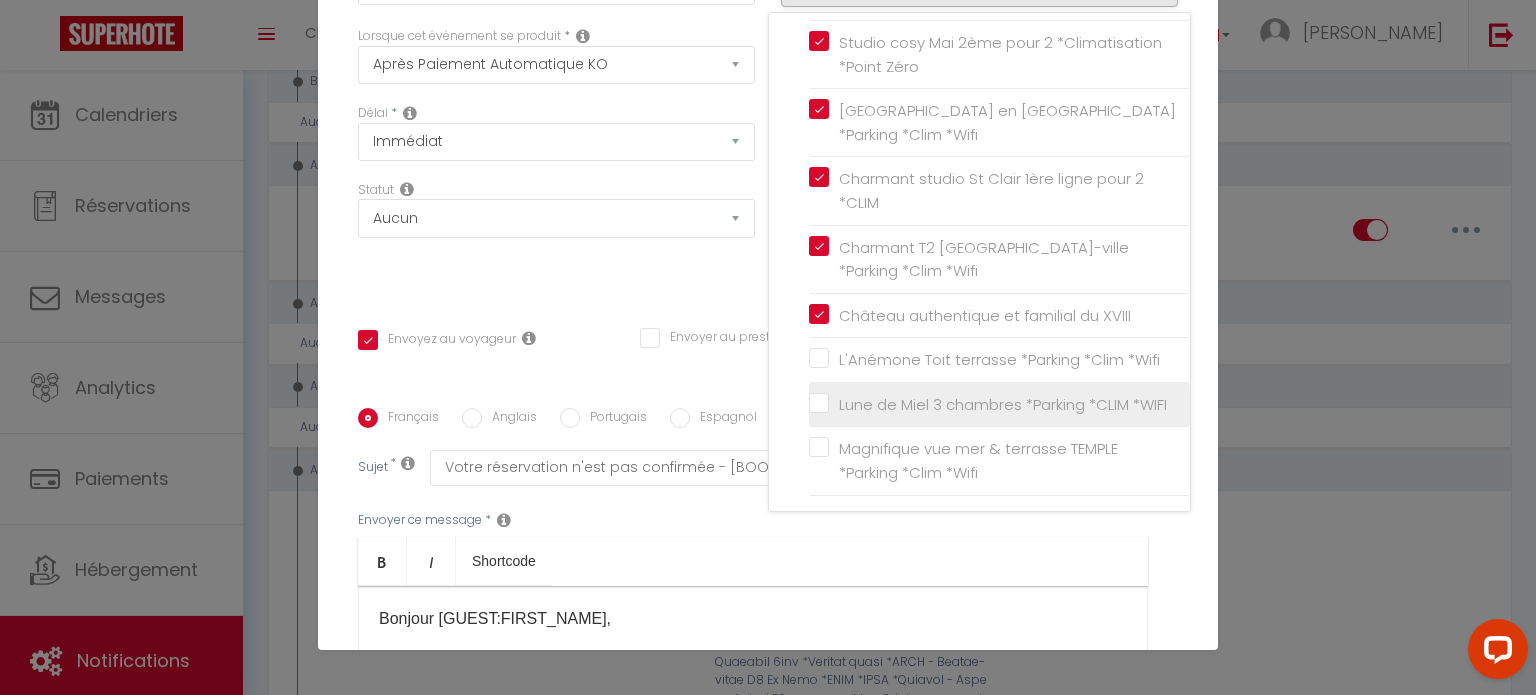 click on "Lune de Miel 3 chambres *Parking *CLIM *WIFI" at bounding box center [998, 405] 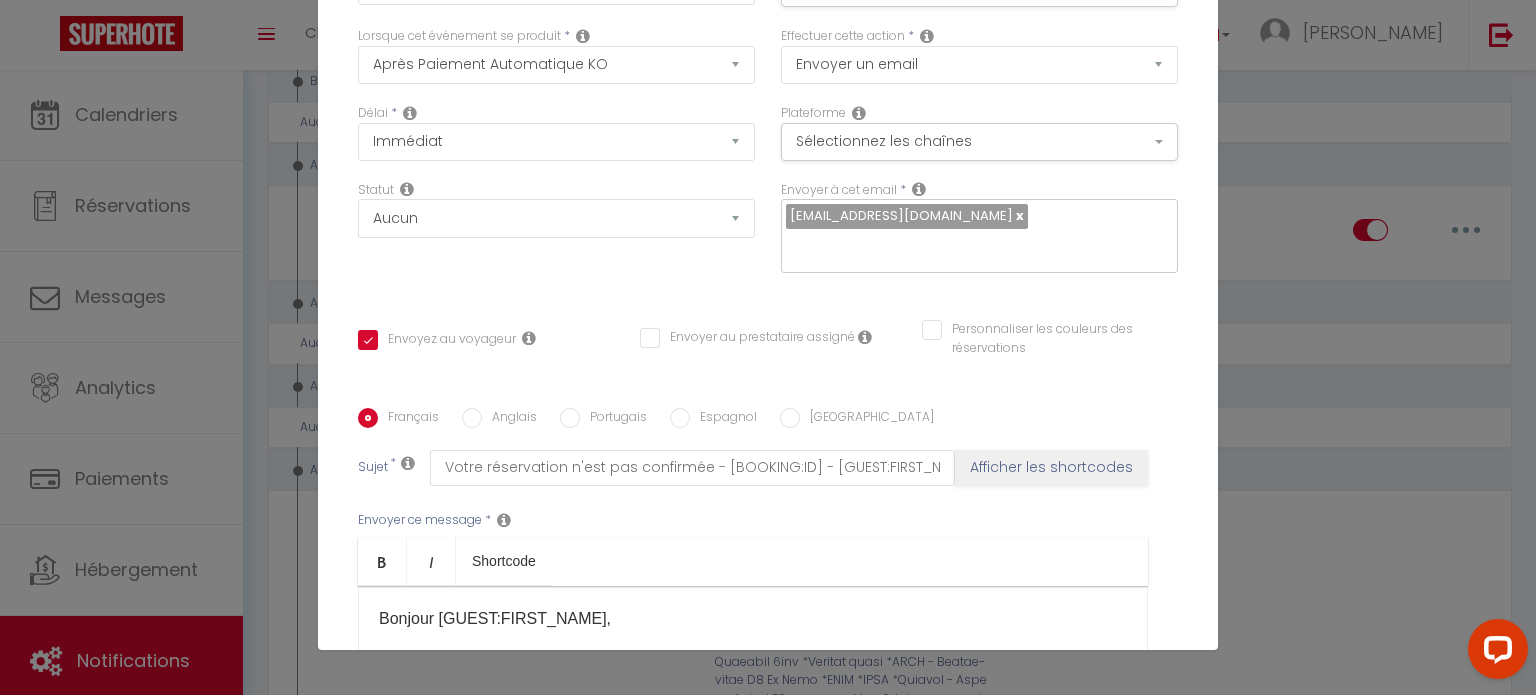 scroll, scrollTop: 30, scrollLeft: 0, axis: vertical 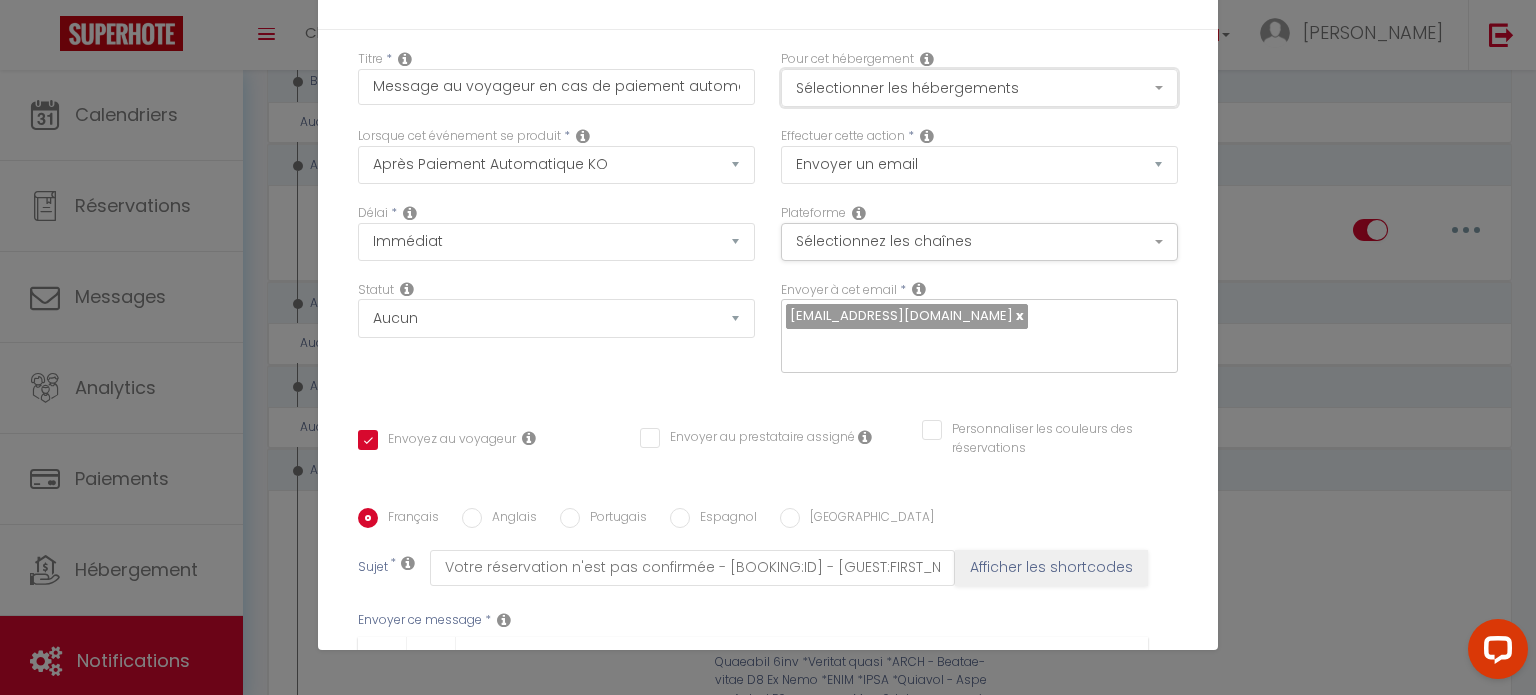 click on "Sélectionner les hébergements" at bounding box center [979, 88] 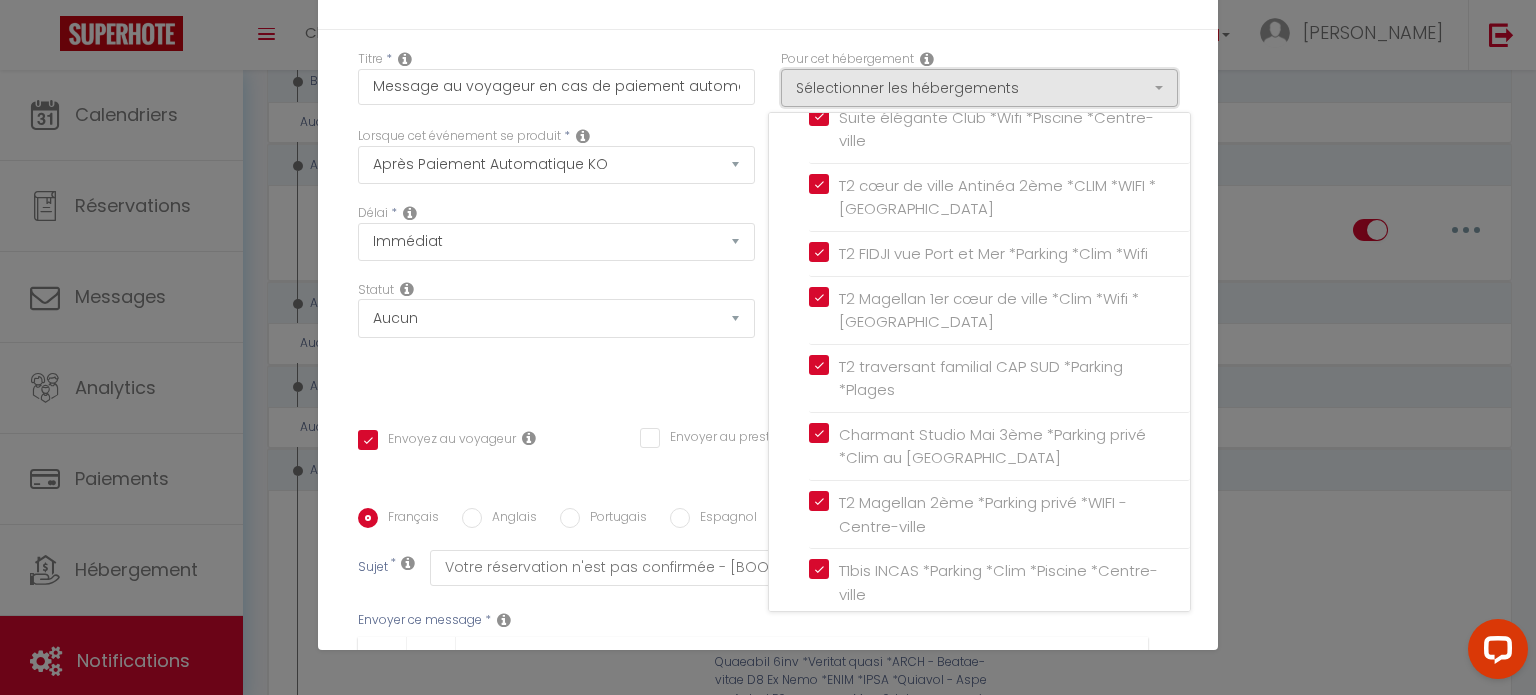 scroll, scrollTop: 174, scrollLeft: 0, axis: vertical 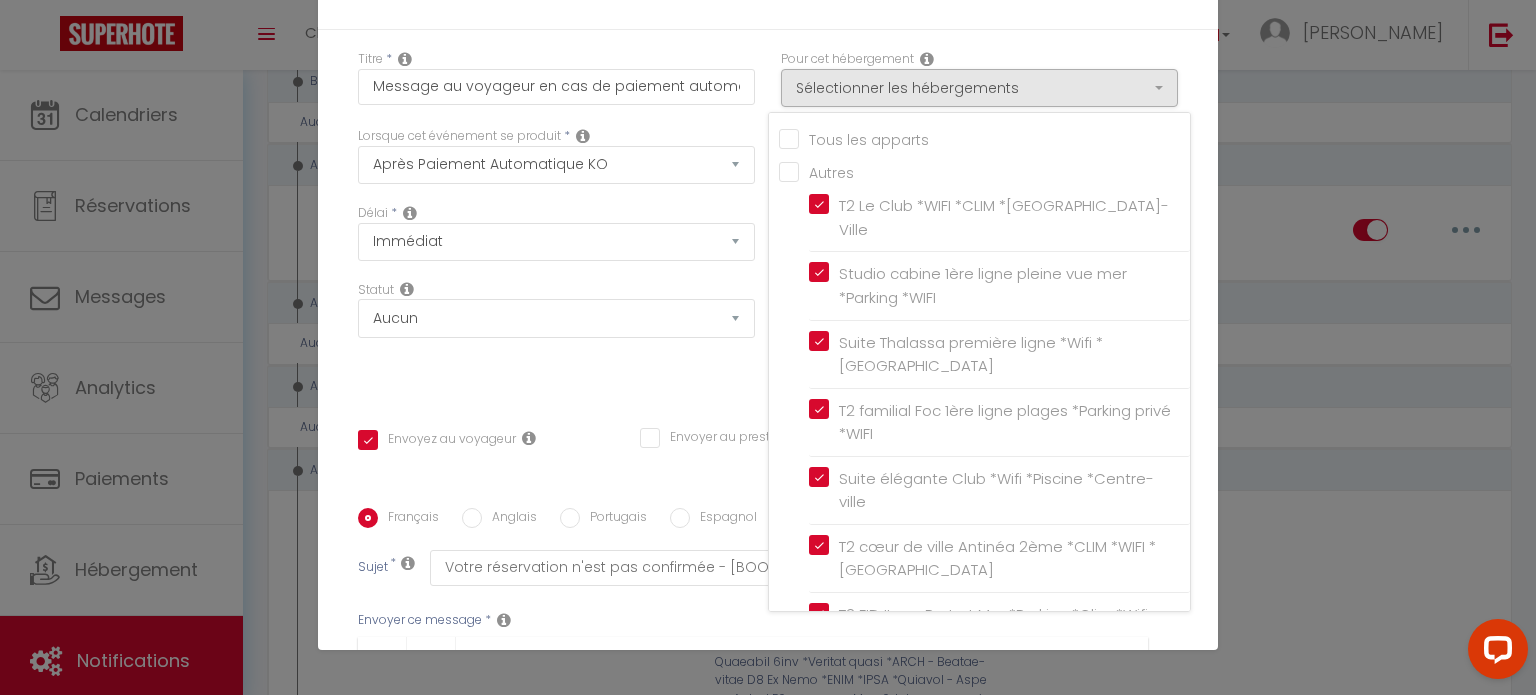 click on "Tous les apparts" at bounding box center [984, 138] 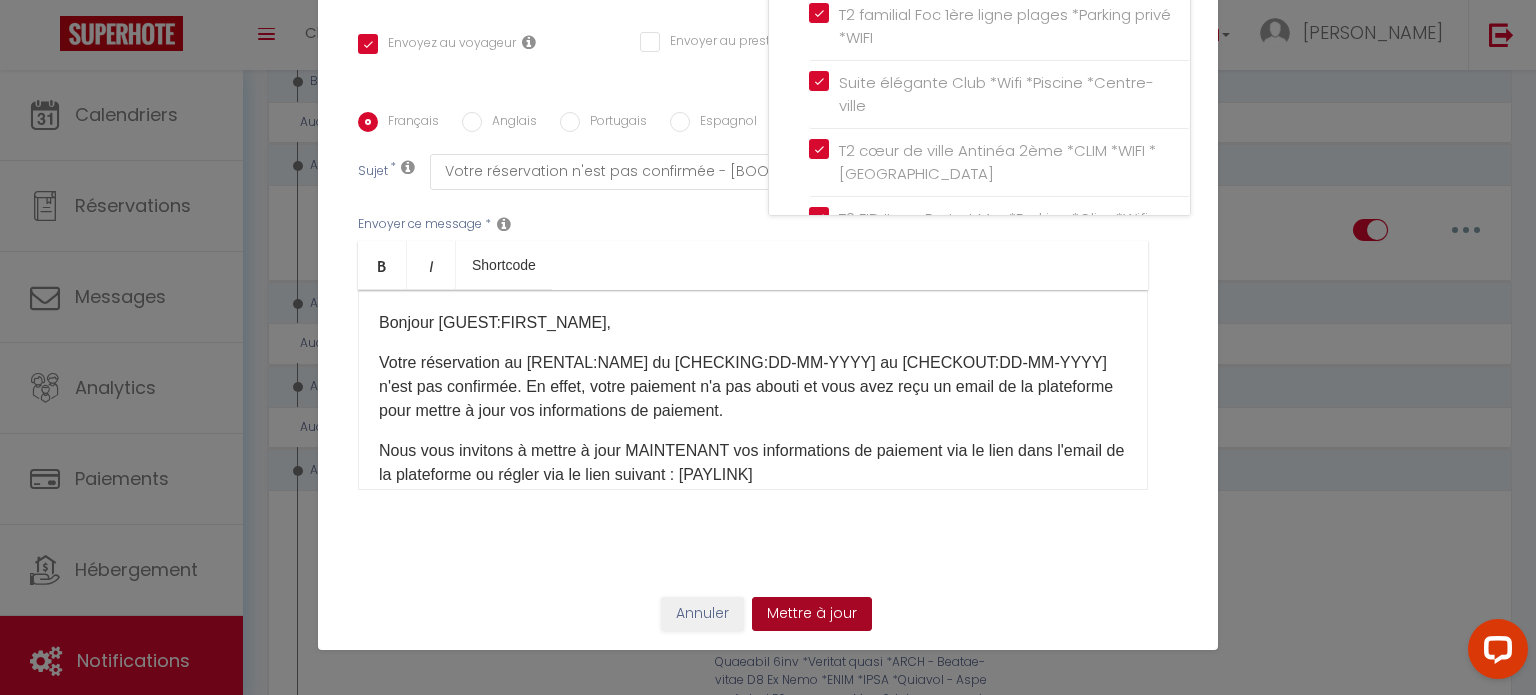 click on "Mettre à jour" at bounding box center (812, 614) 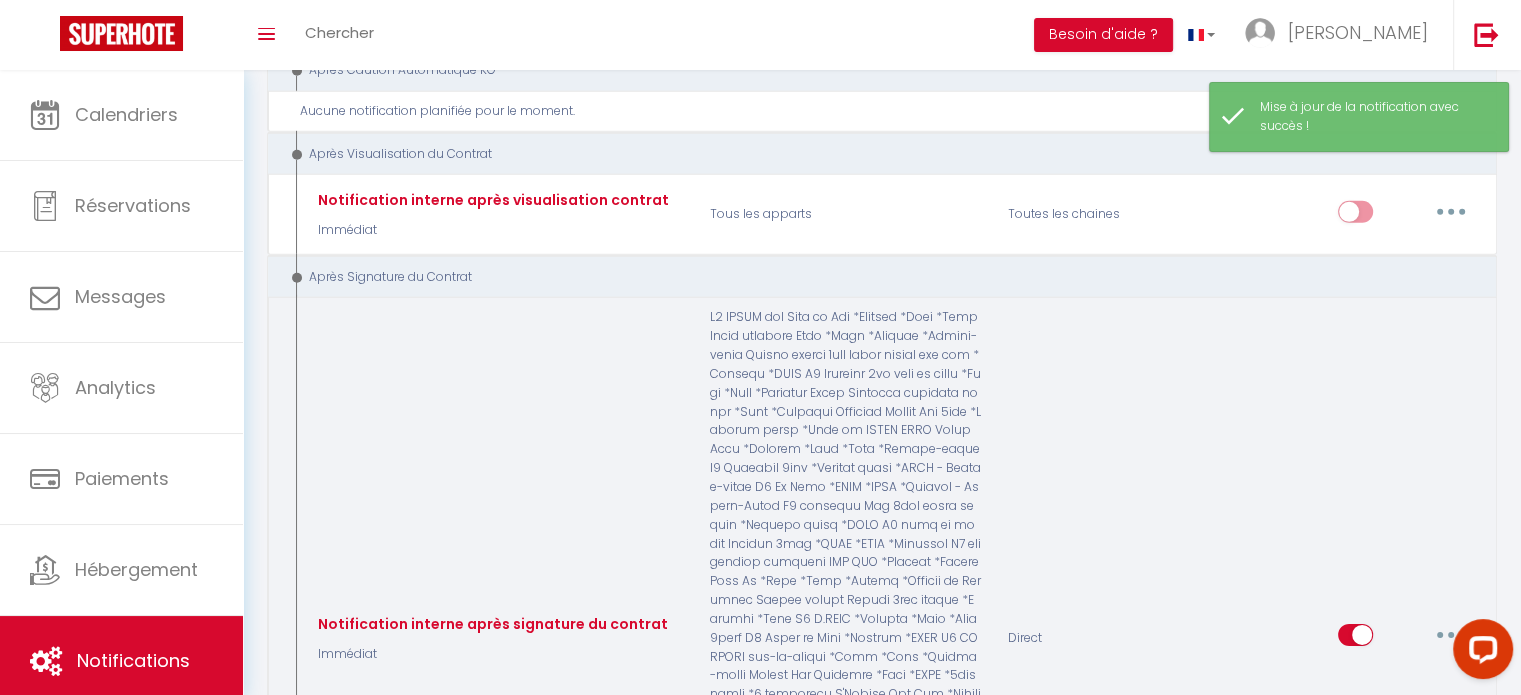 click at bounding box center [1451, 635] 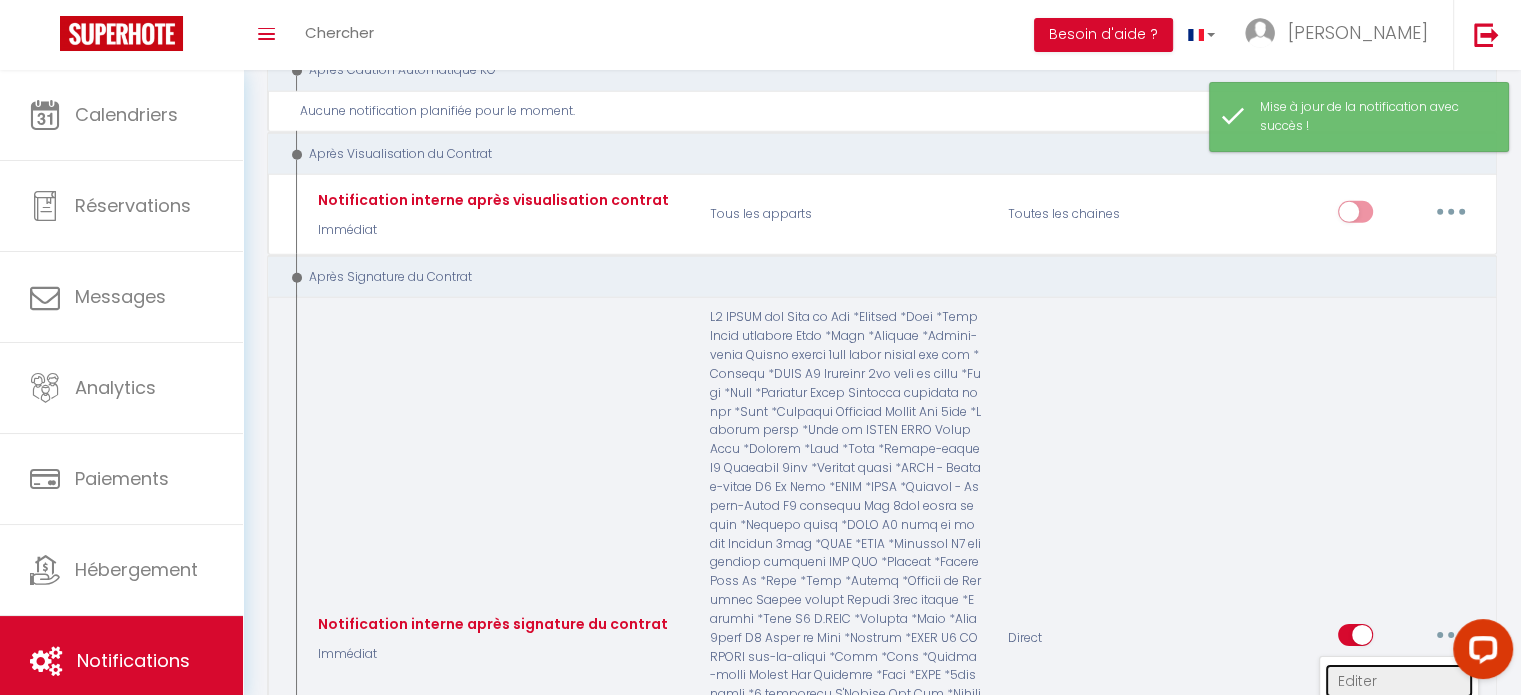 click on "Editer" at bounding box center [1399, 681] 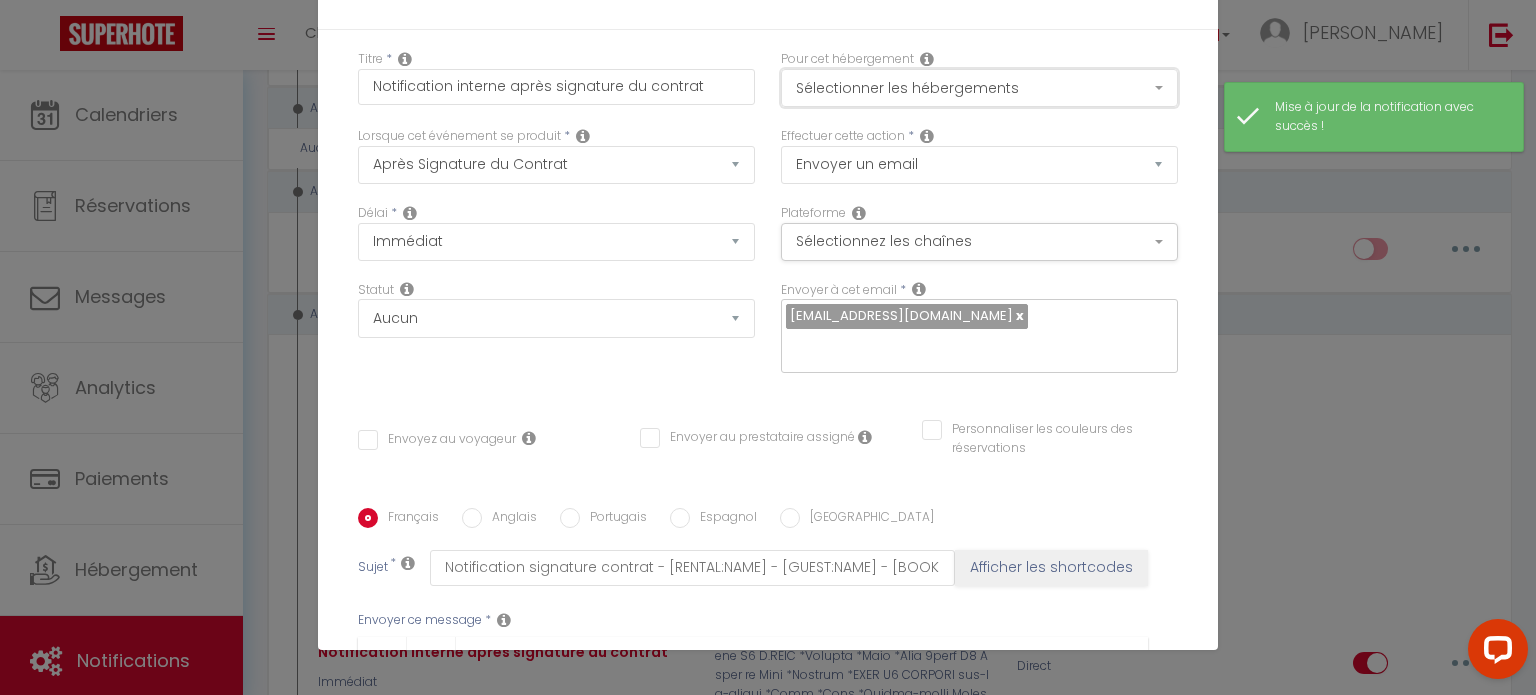 click on "Sélectionner les hébergements" at bounding box center [979, 88] 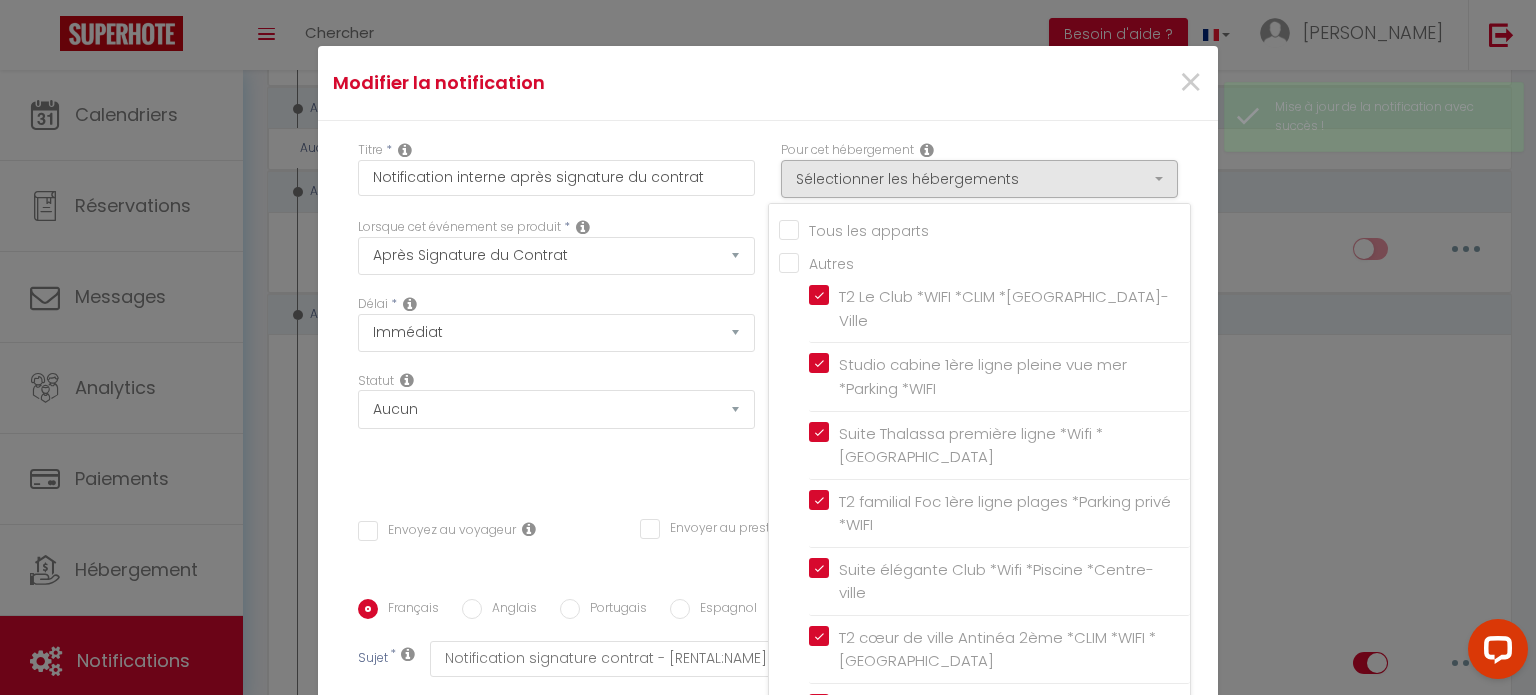 click on "Tous les apparts" at bounding box center (984, 229) 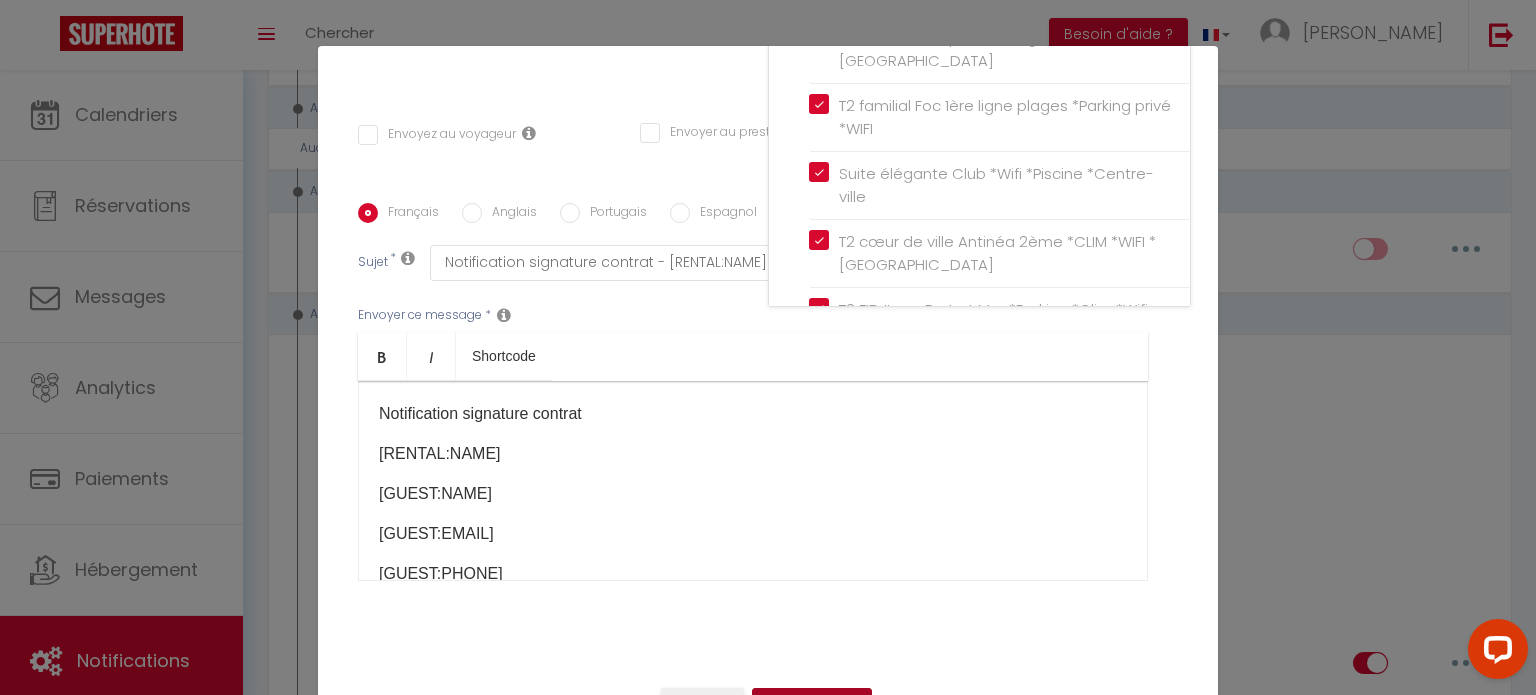 click on "Mettre à jour" at bounding box center [812, 705] 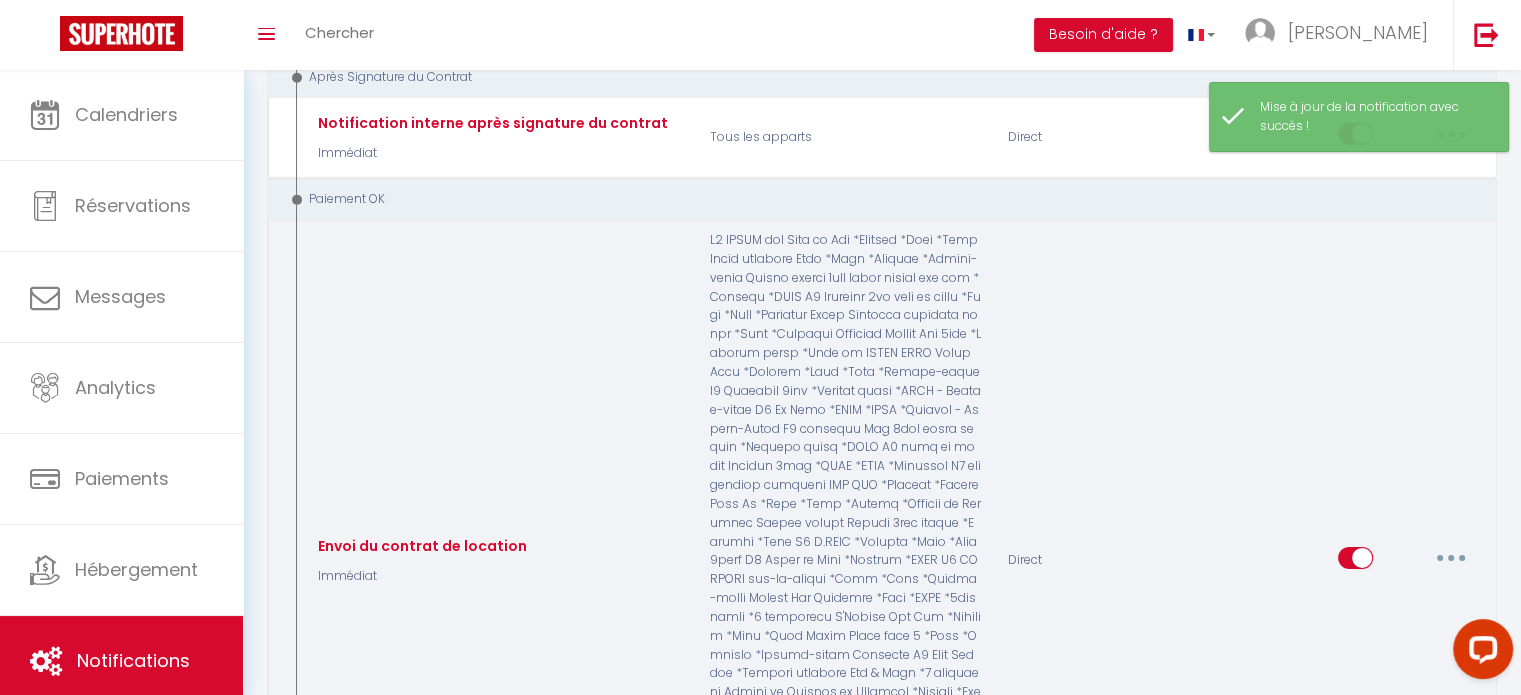 click at bounding box center (1451, 558) 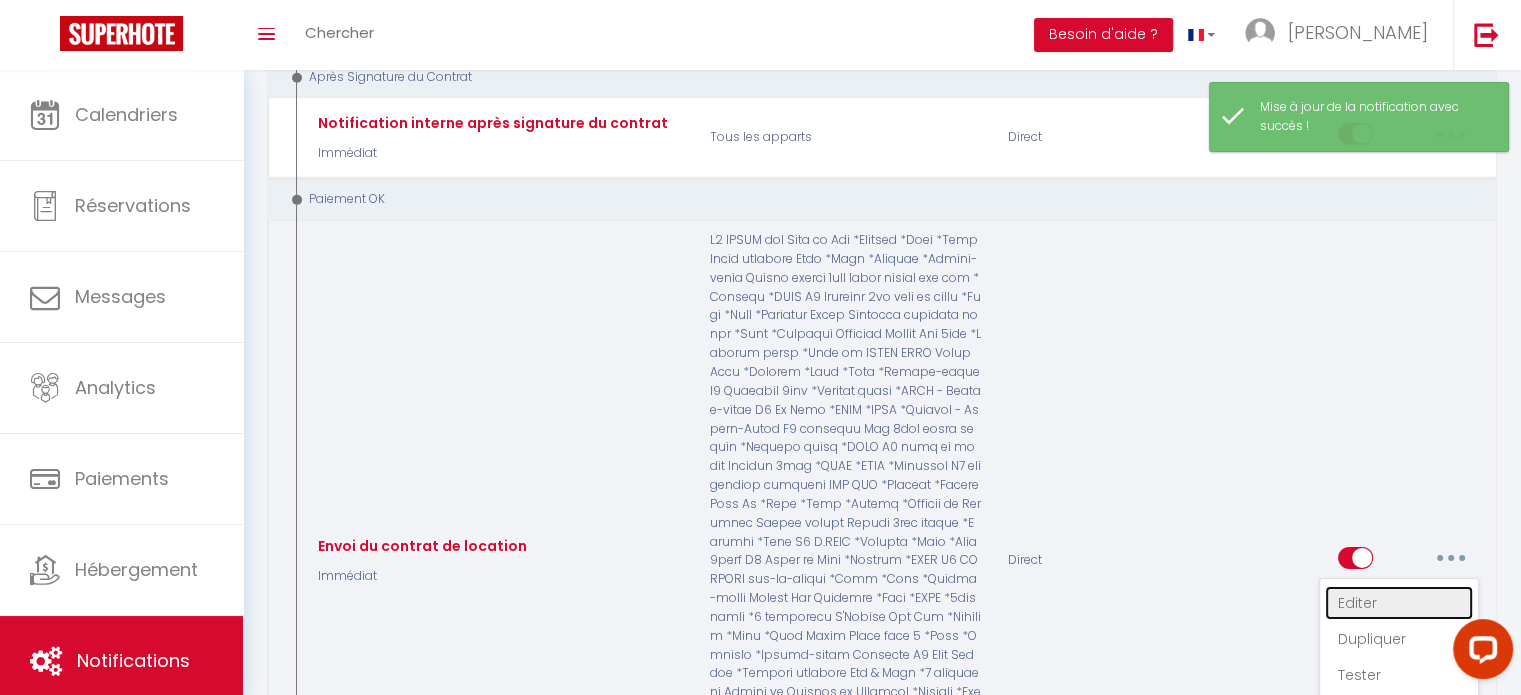 click on "Editer" at bounding box center (1399, 603) 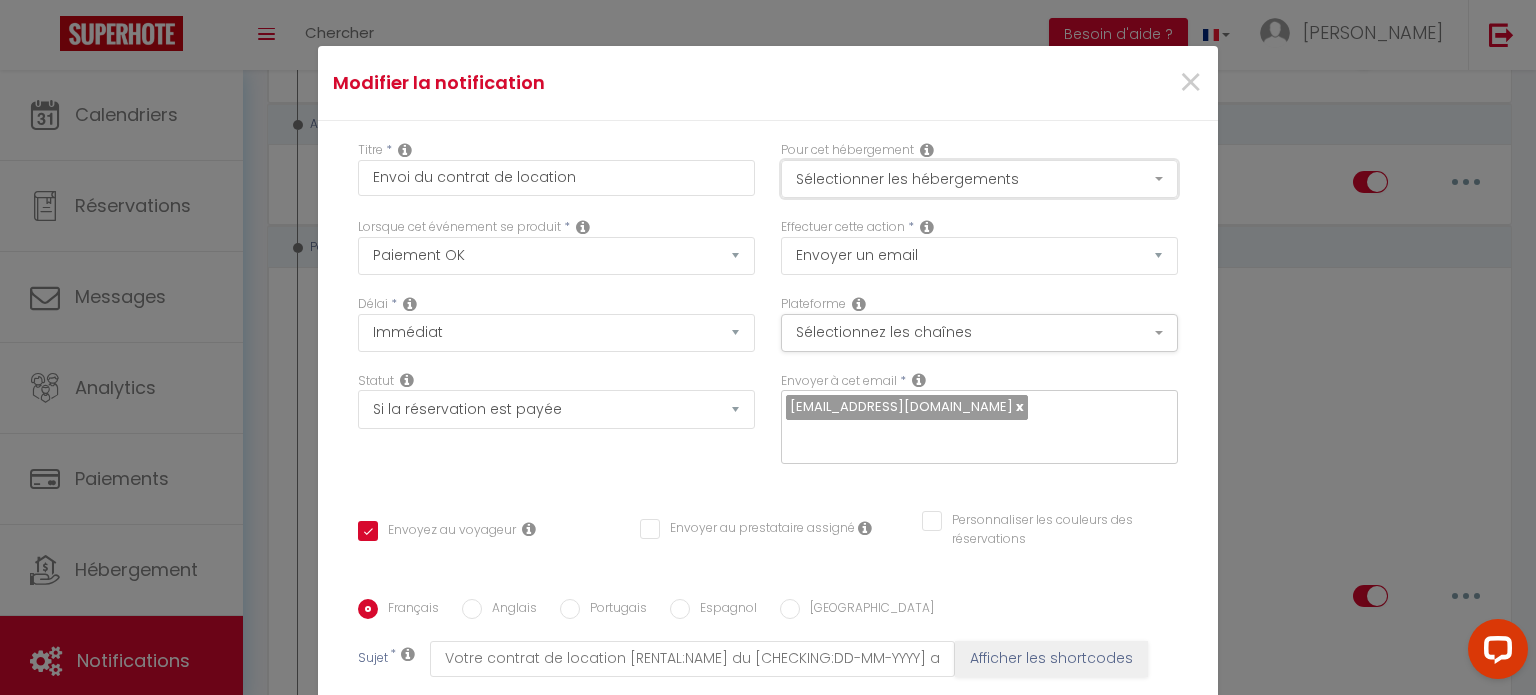 click on "Sélectionner les hébergements" at bounding box center (979, 179) 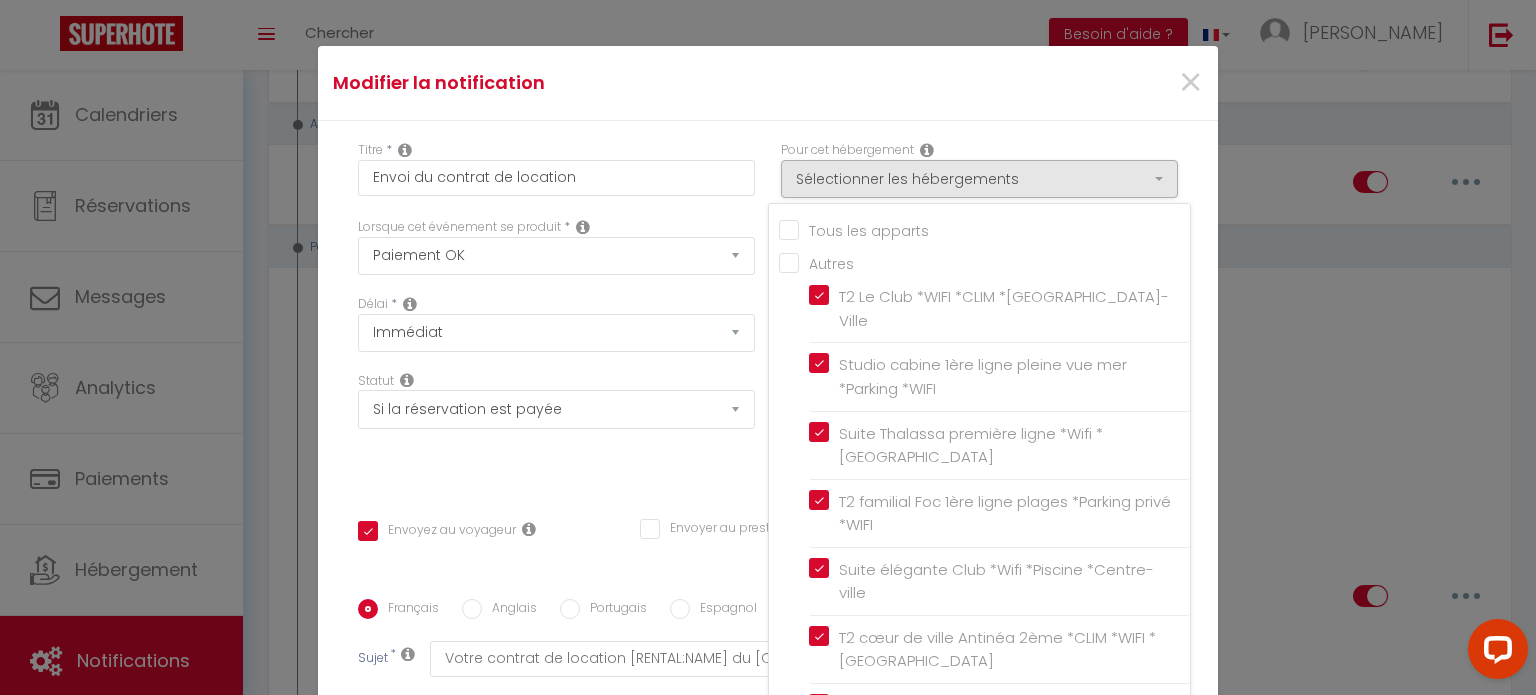 click on "Tous les apparts" at bounding box center [984, 229] 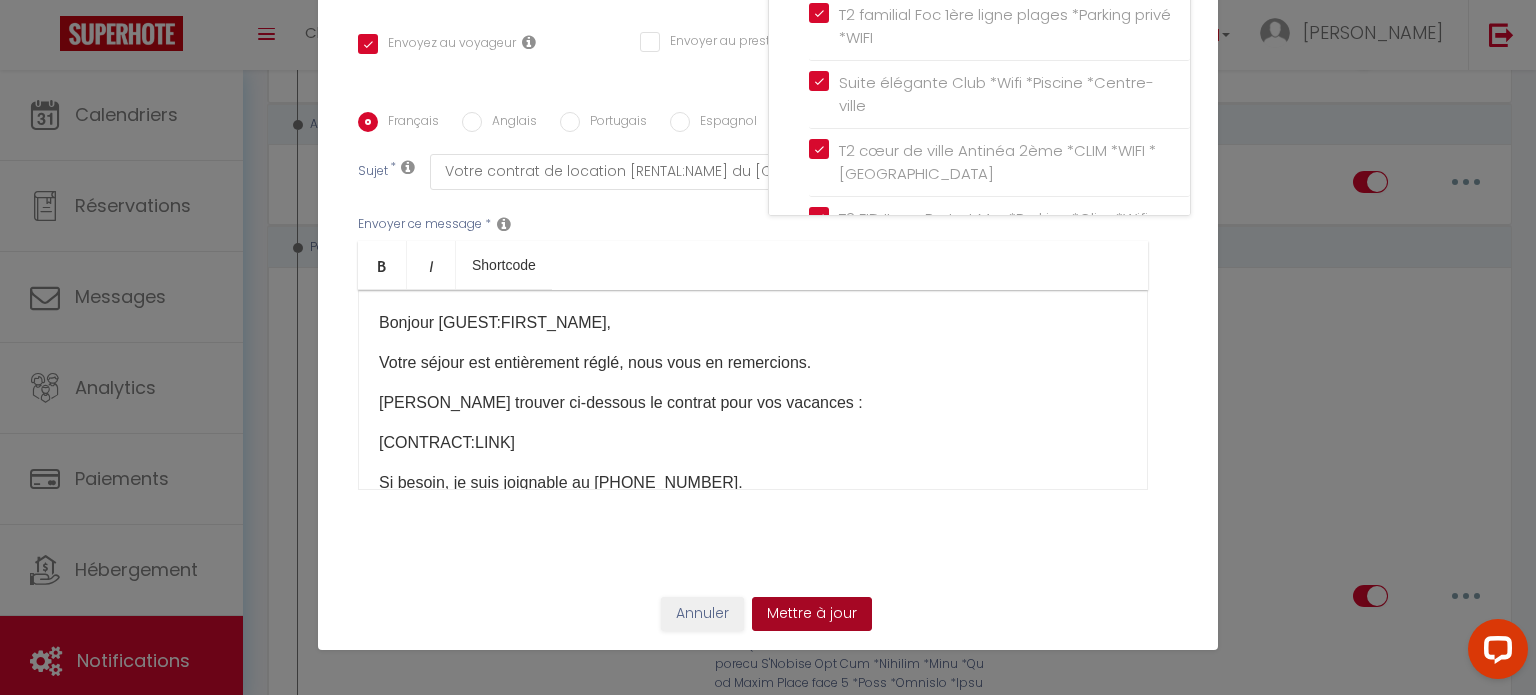 click on "Mettre à jour" at bounding box center (812, 614) 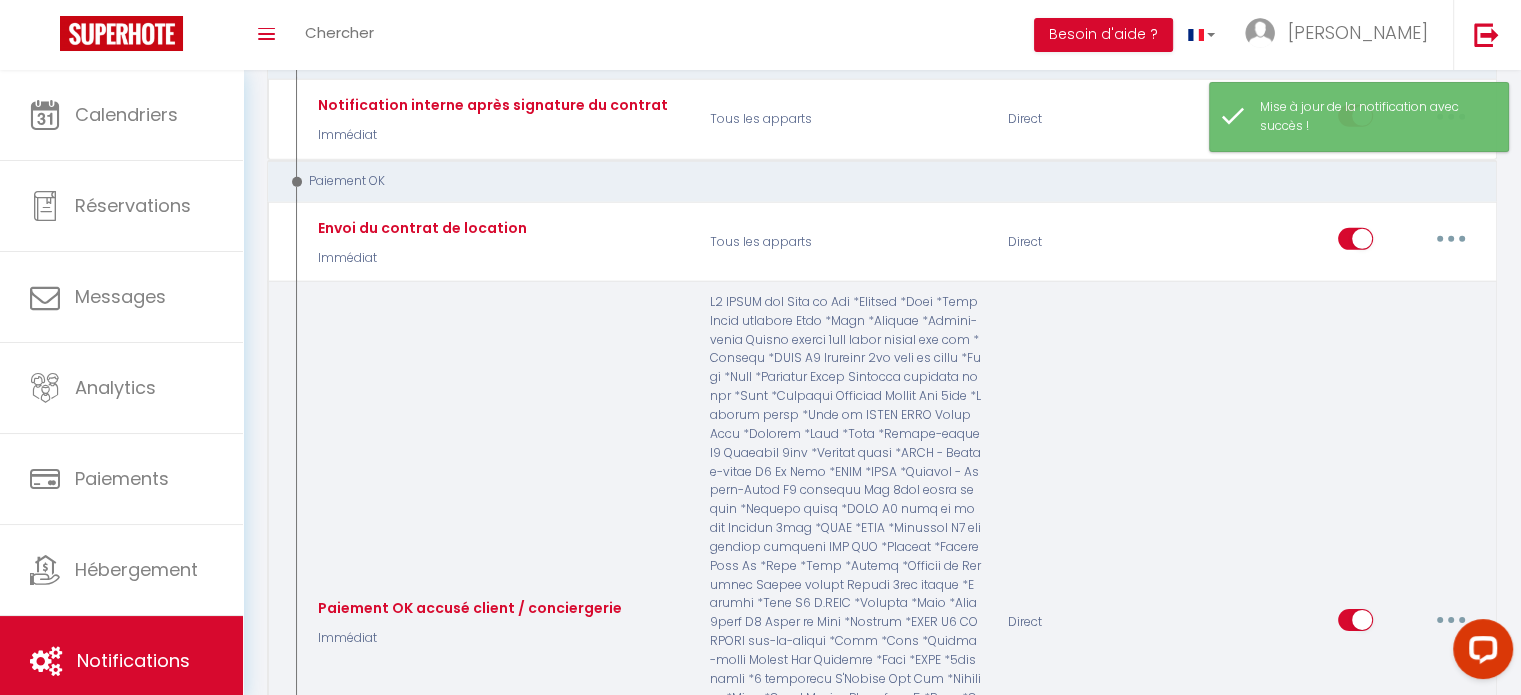 click at bounding box center (1451, 620) 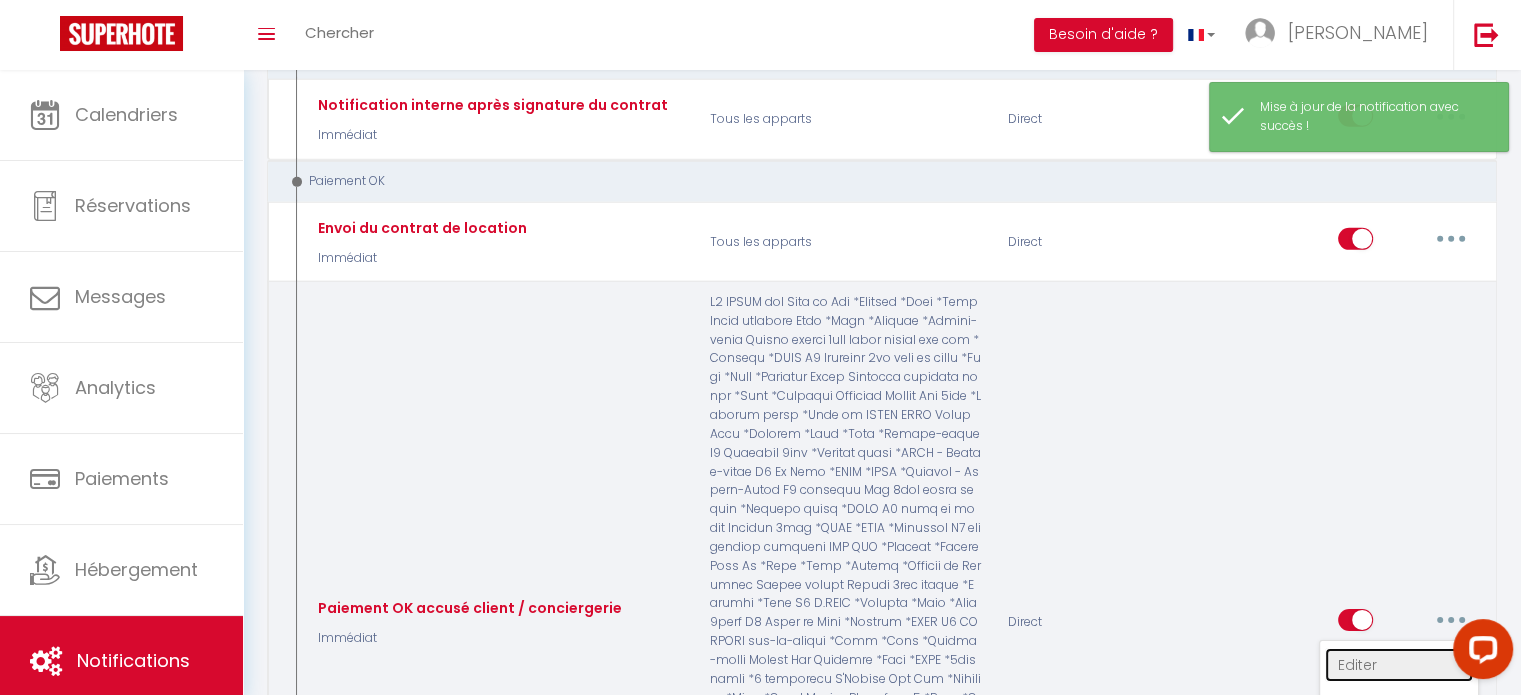 click on "Editer" at bounding box center (1399, 665) 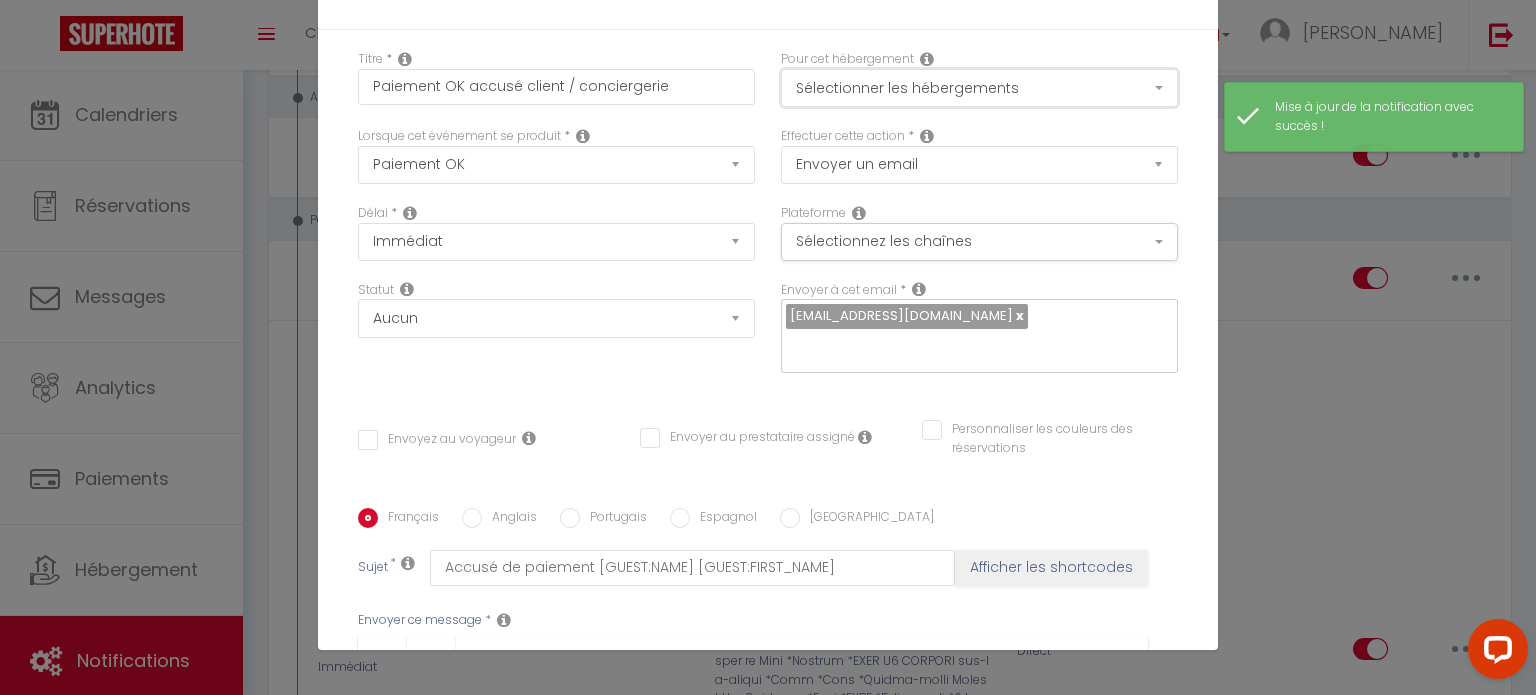 click on "Sélectionner les hébergements" at bounding box center [979, 88] 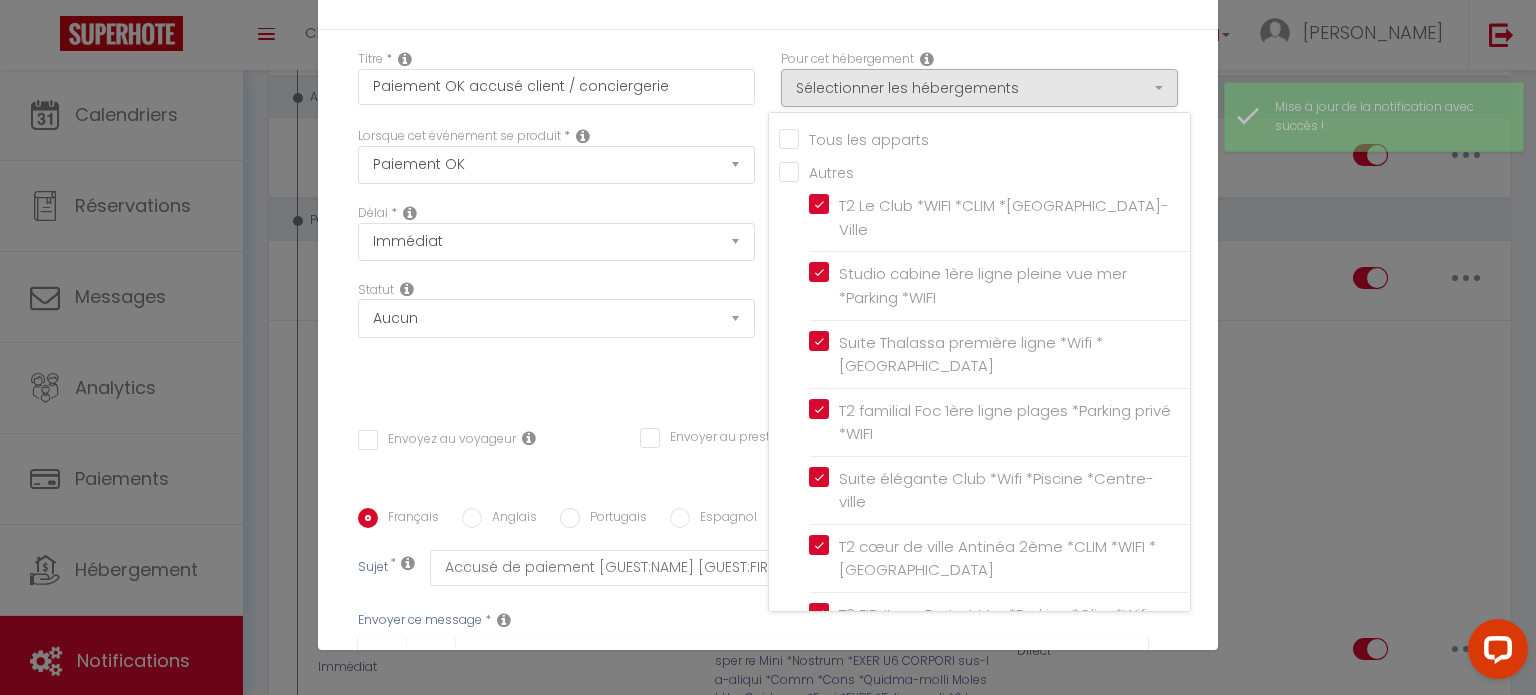 click on "Tous les apparts" at bounding box center (984, 138) 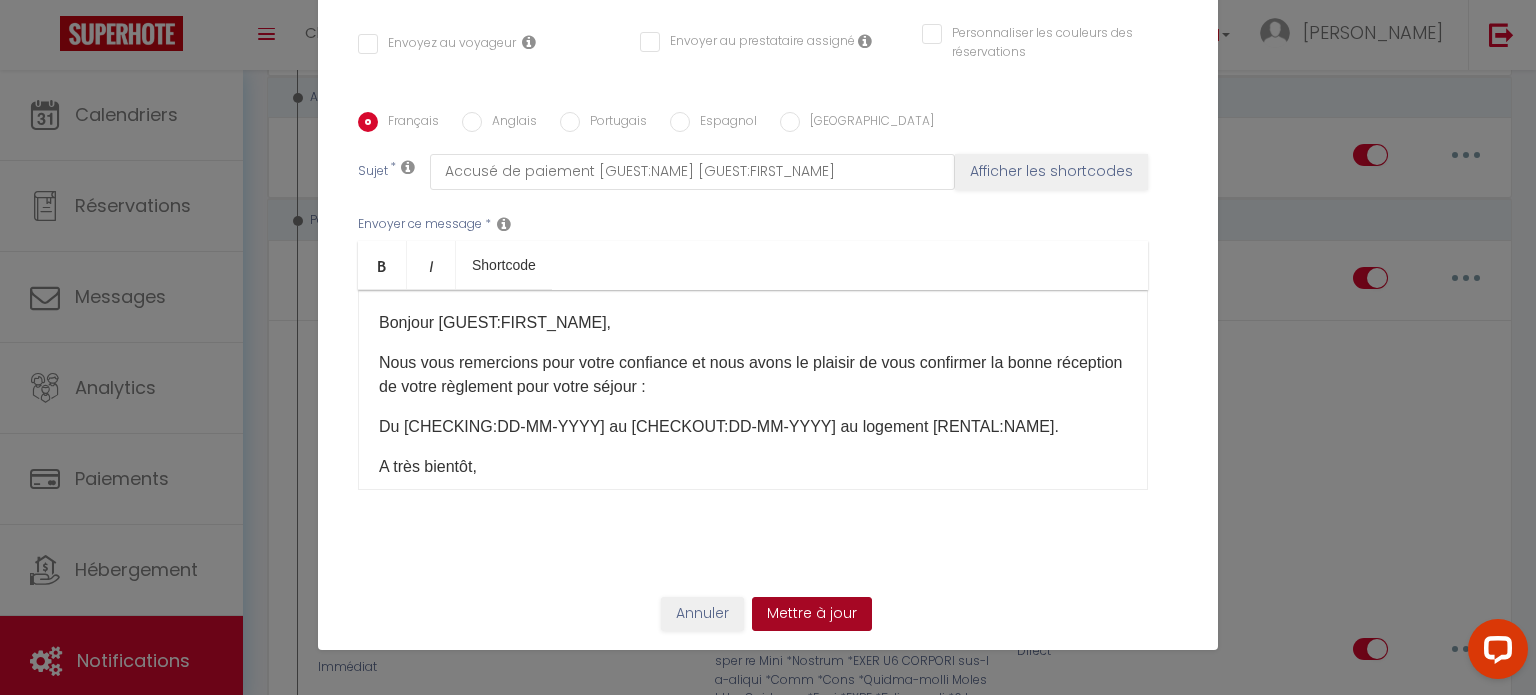 click on "Mettre à jour" at bounding box center (812, 614) 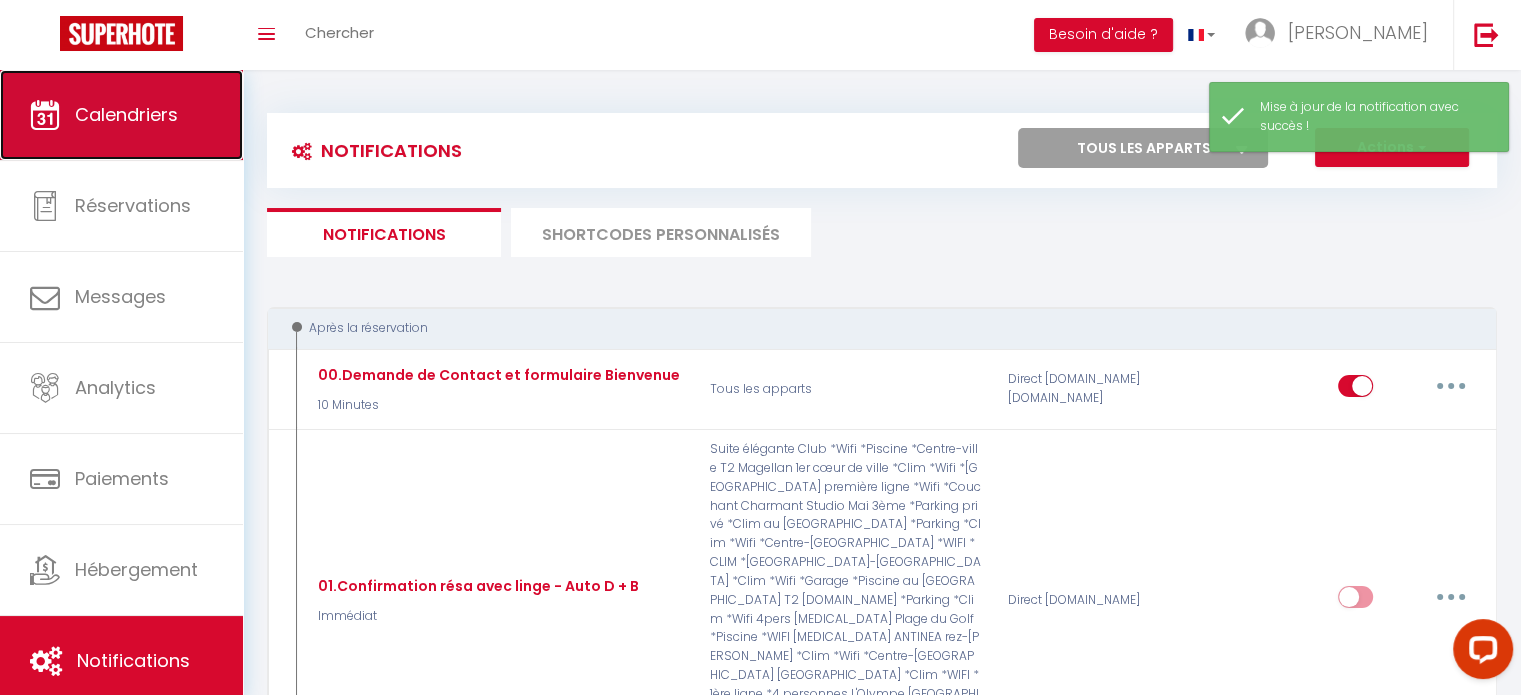 click on "Calendriers" at bounding box center [126, 114] 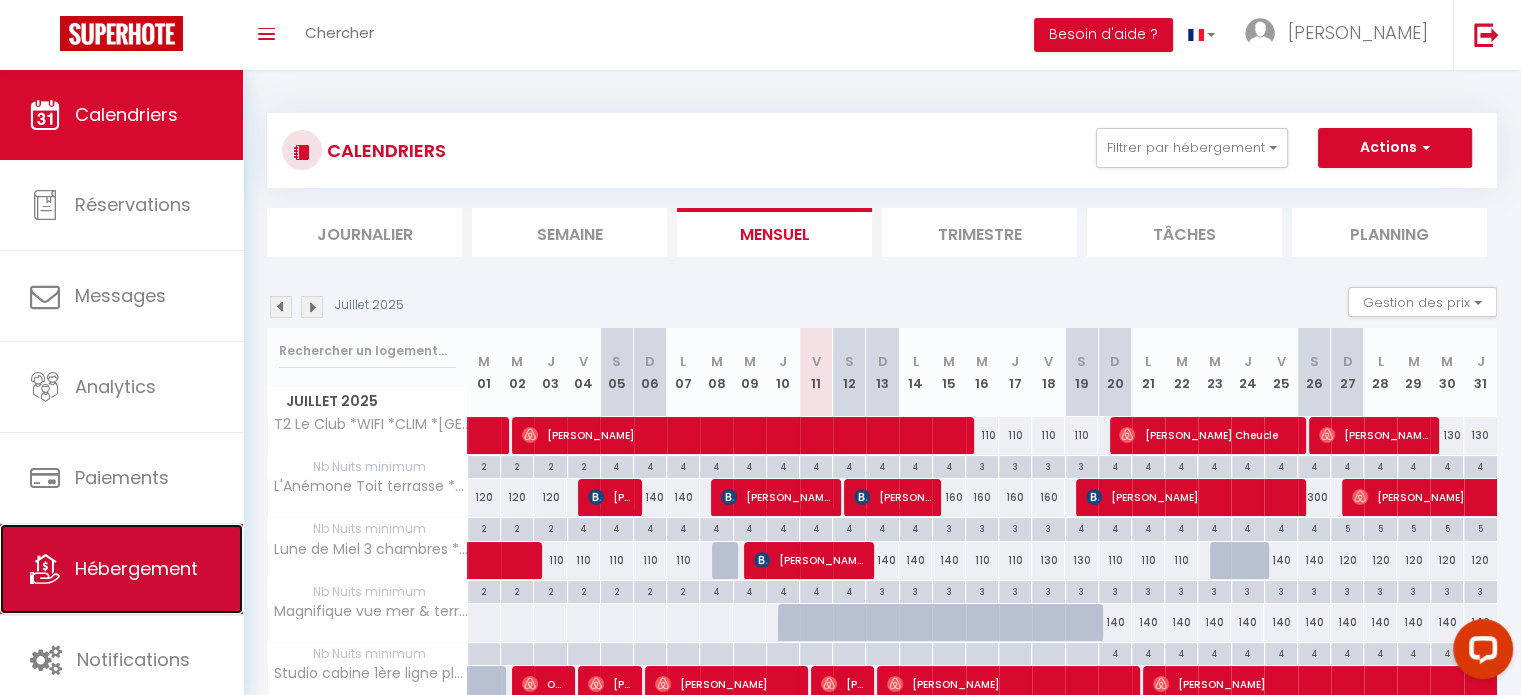click on "Hébergement" at bounding box center [121, 569] 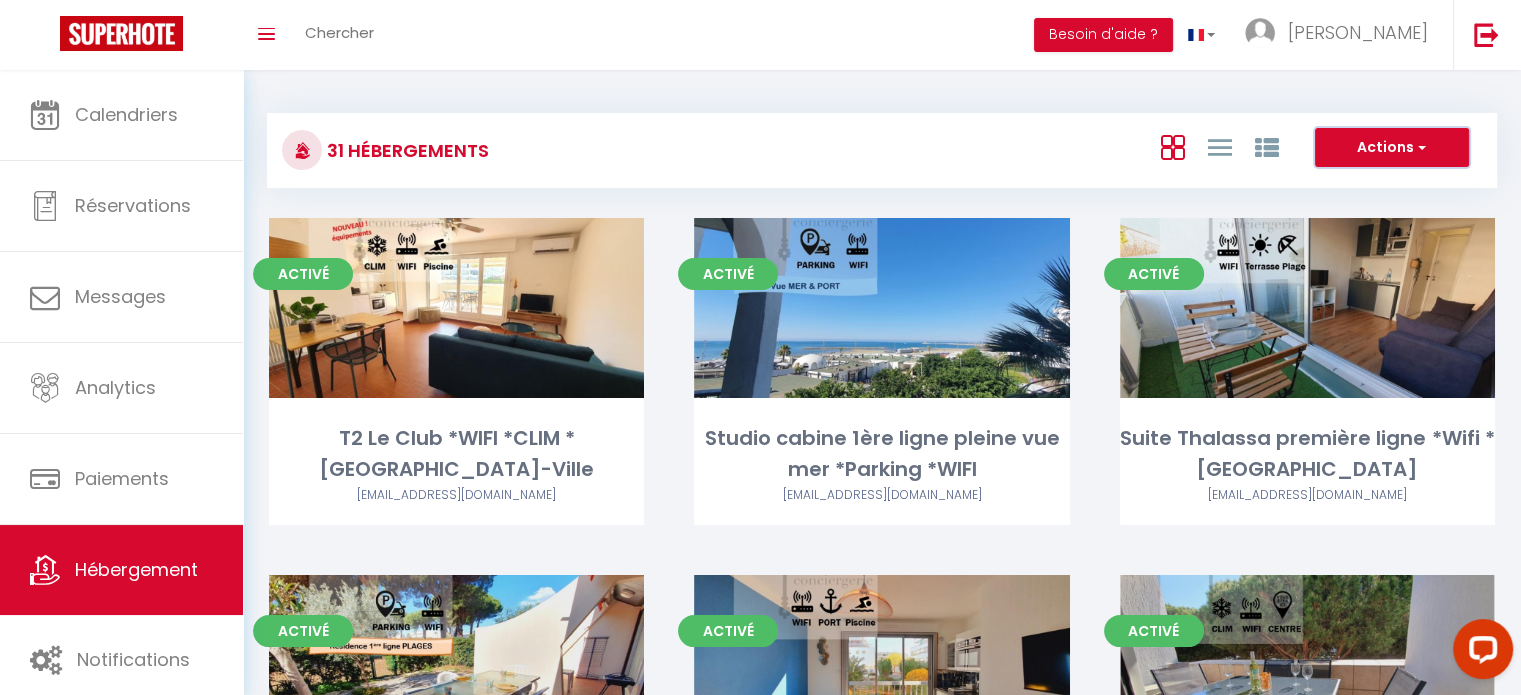 click on "Actions" at bounding box center (1392, 148) 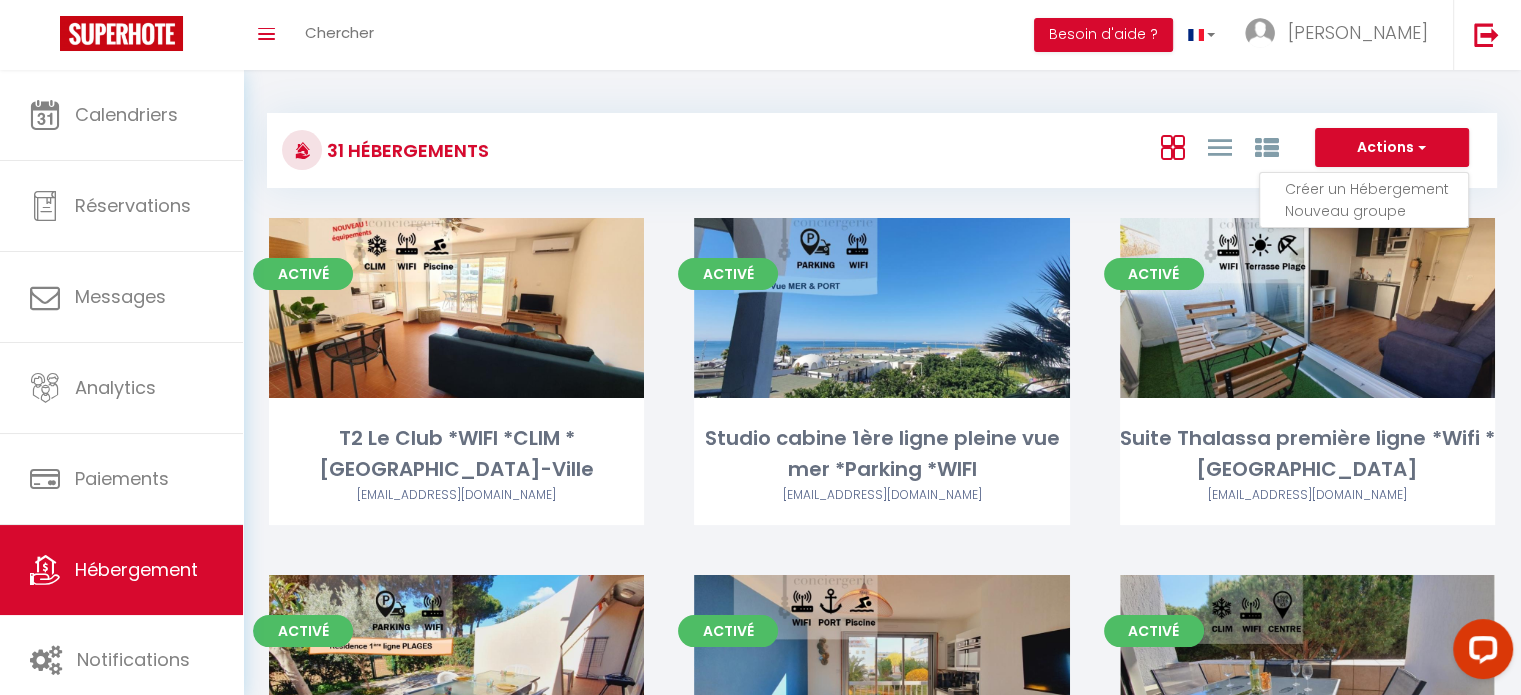 click on "Créer un Hébergement" at bounding box center (1376, 189) 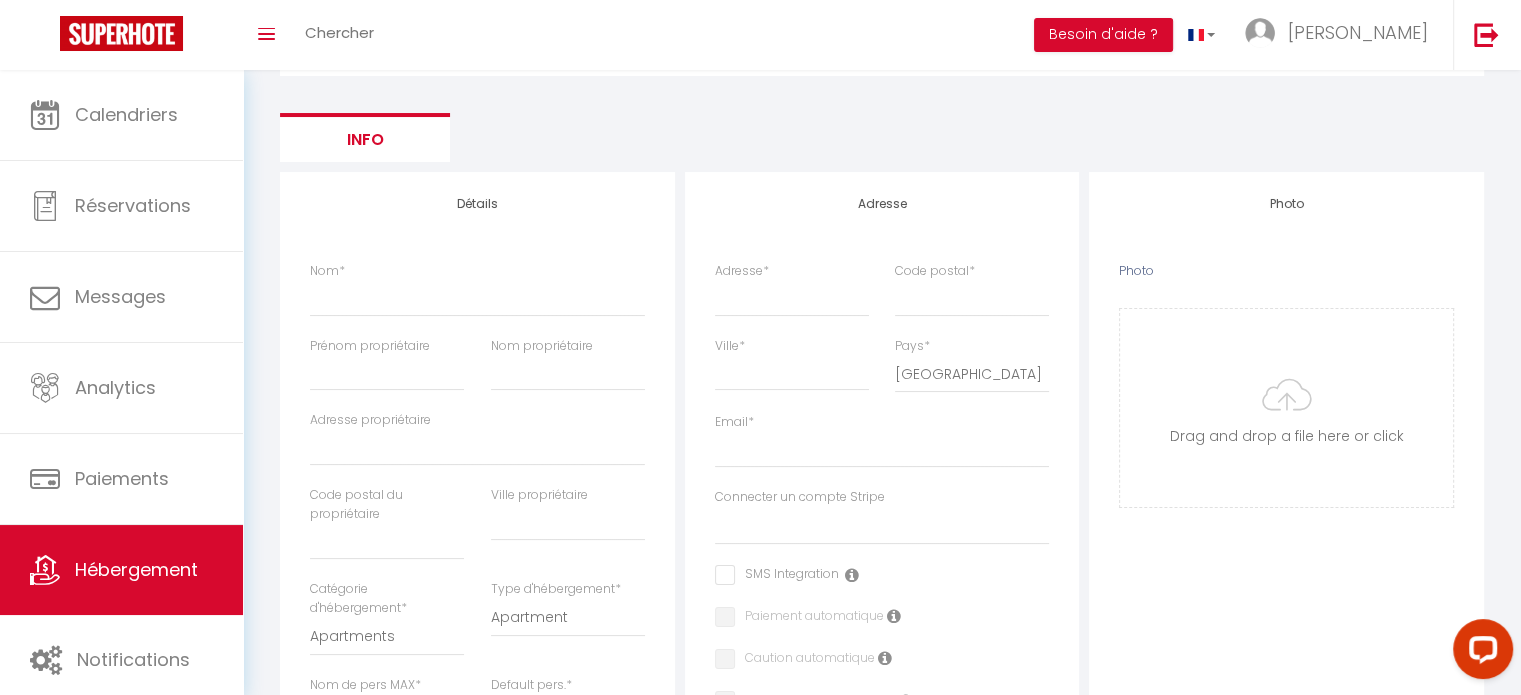 scroll, scrollTop: 200, scrollLeft: 0, axis: vertical 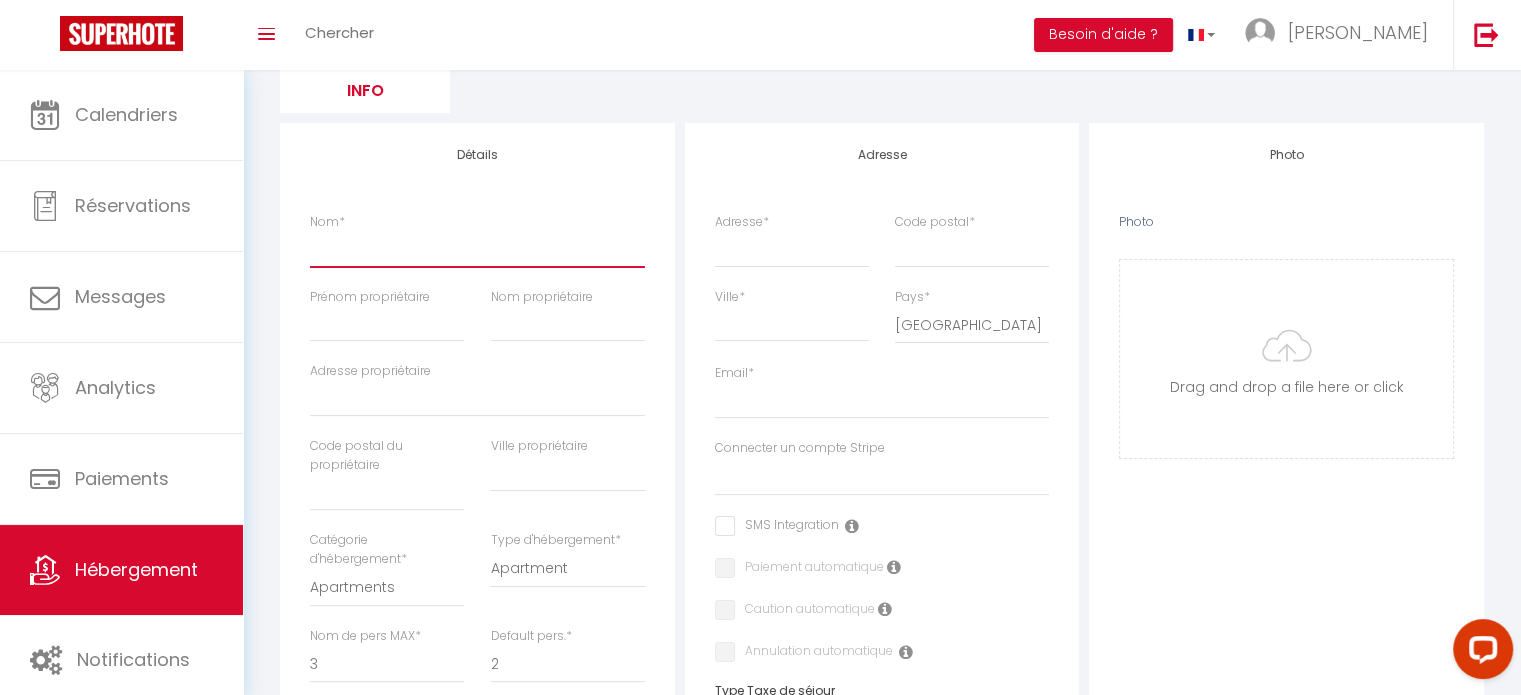 click on "Nom
*" at bounding box center [477, 249] 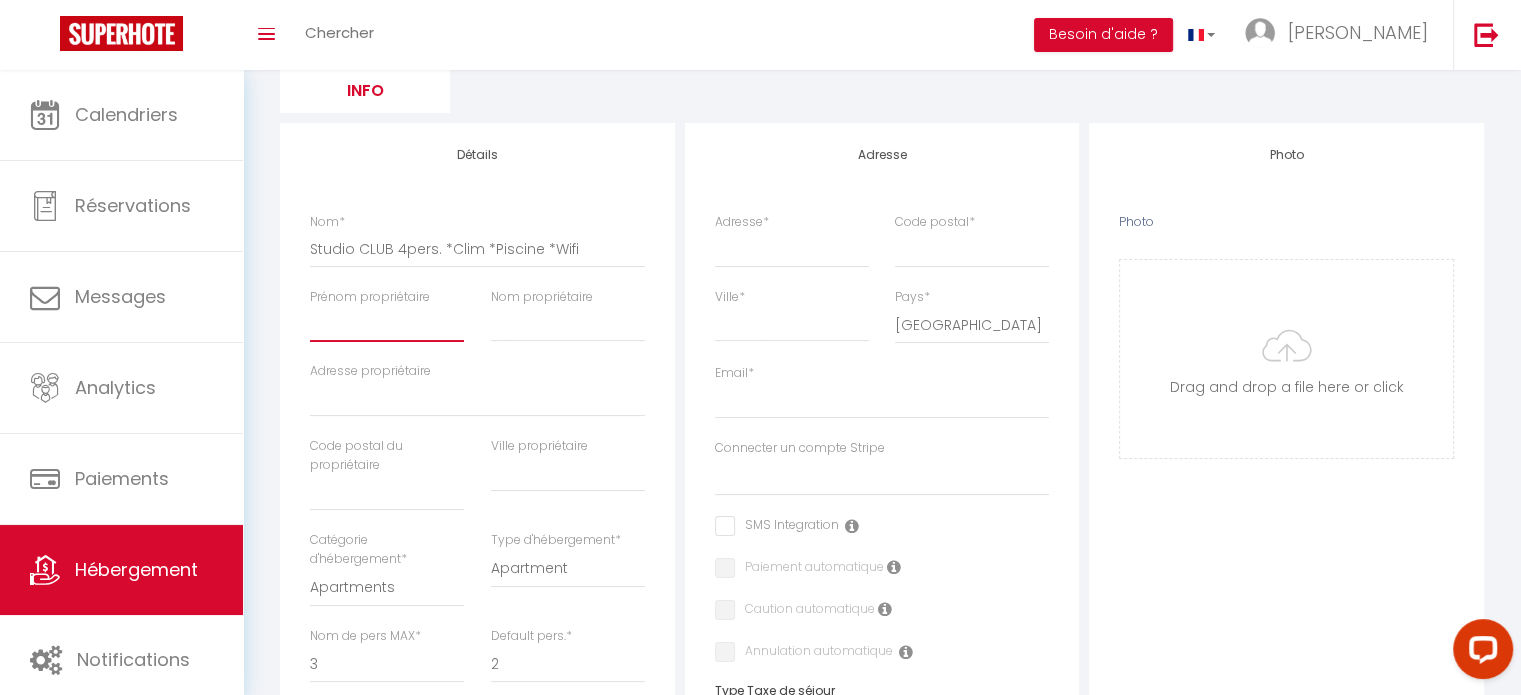 click on "Prénom propriétaire" at bounding box center [387, 324] 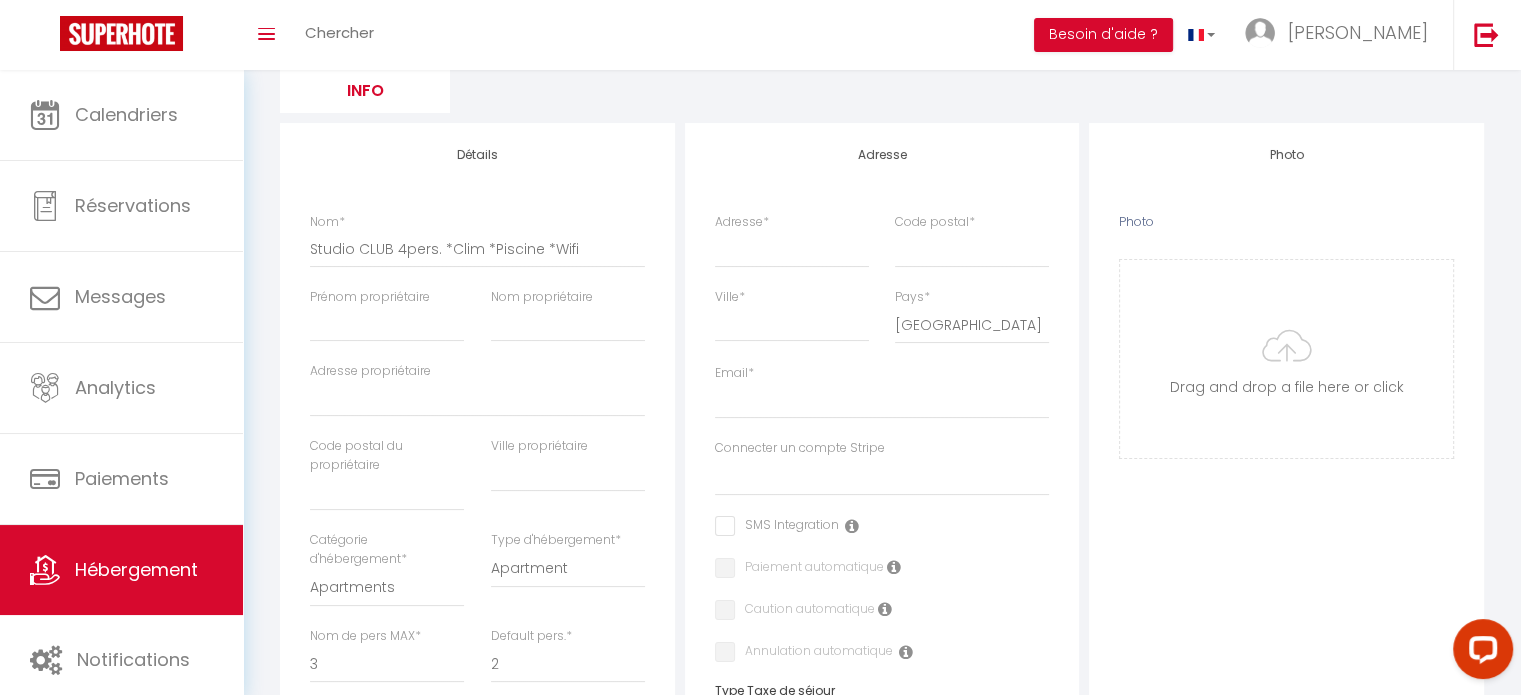 click on "Adresse
Adresse
*
Code postal
*
Ville
*
Pays
*
[GEOGRAPHIC_DATA]
[GEOGRAPHIC_DATA]
[GEOGRAPHIC_DATA]
[GEOGRAPHIC_DATA]
[GEOGRAPHIC_DATA]
[US_STATE]
[GEOGRAPHIC_DATA]
[GEOGRAPHIC_DATA]
[GEOGRAPHIC_DATA]" at bounding box center (882, 760) 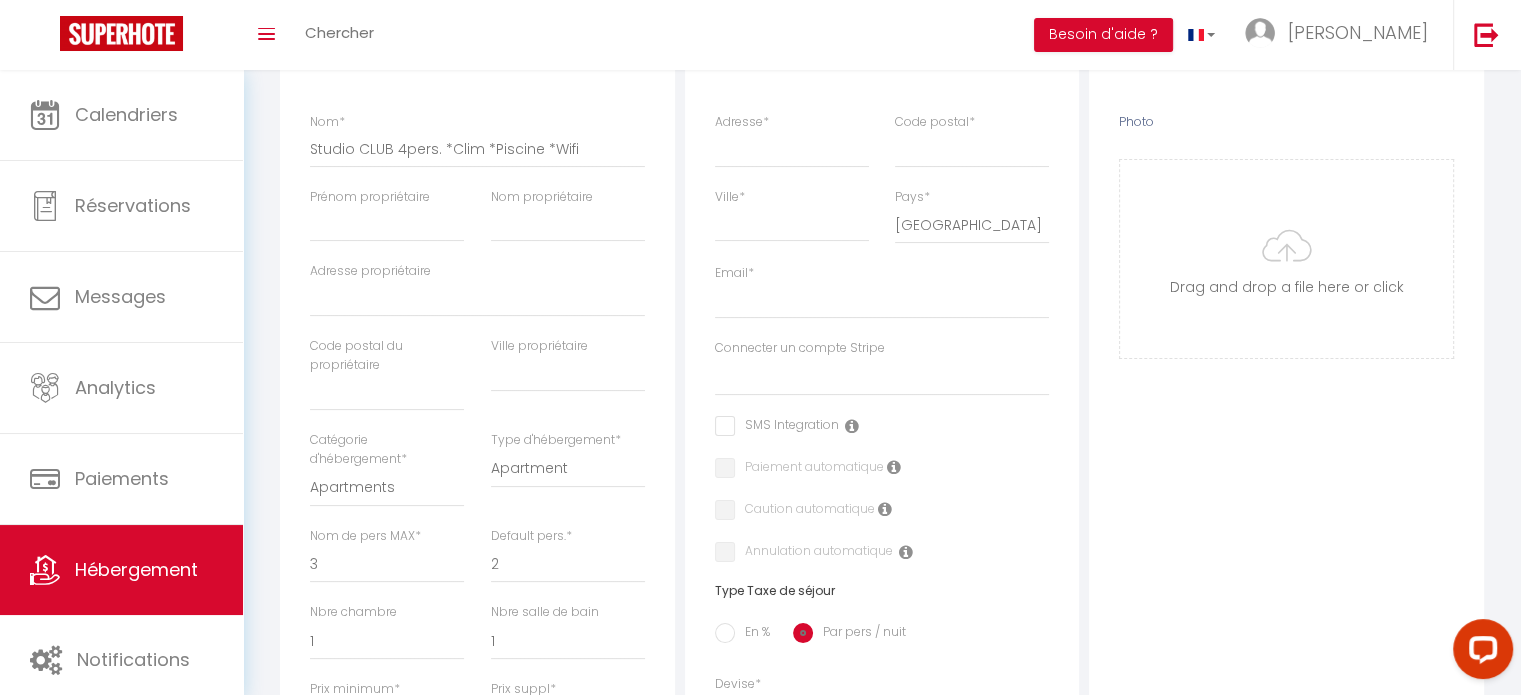 scroll, scrollTop: 400, scrollLeft: 0, axis: vertical 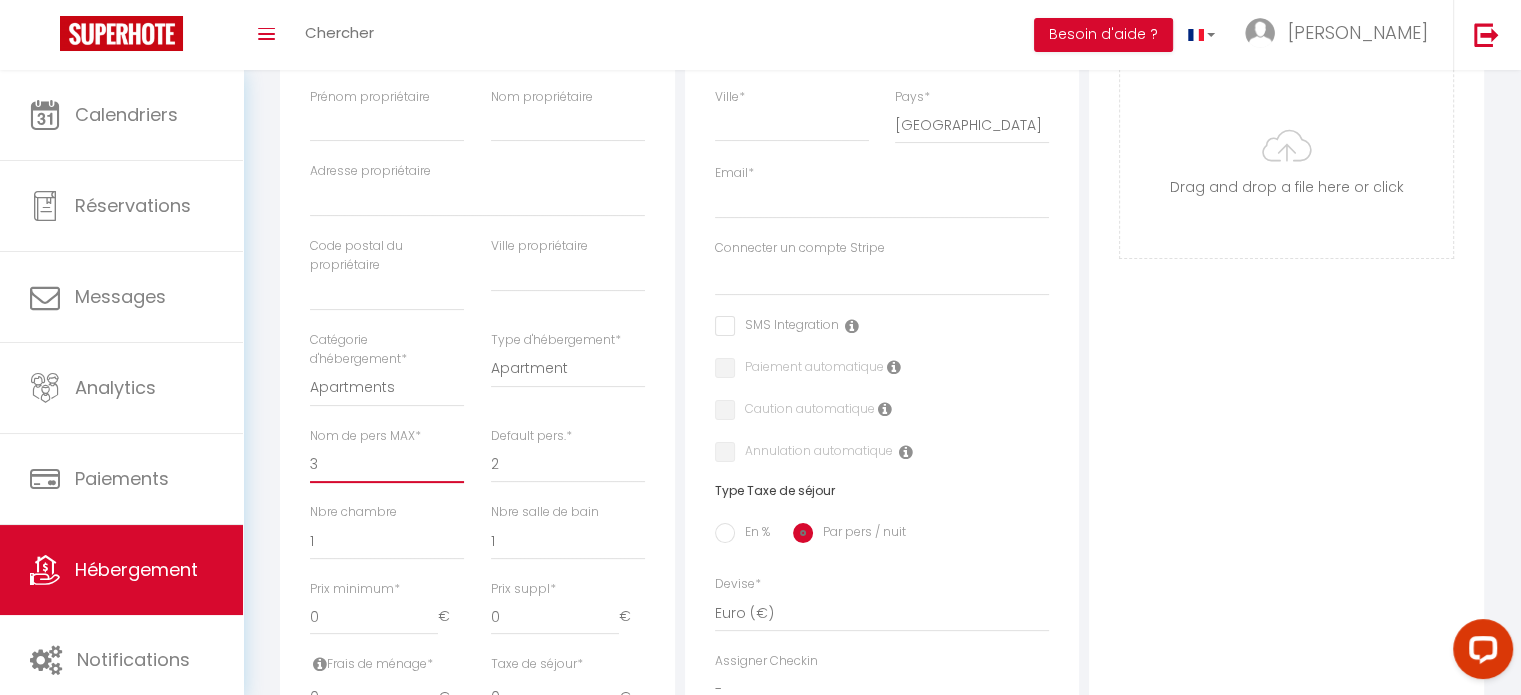click on "1
2
3
4
5
6
7
8
9
10
11
12
13
14" at bounding box center [387, 464] 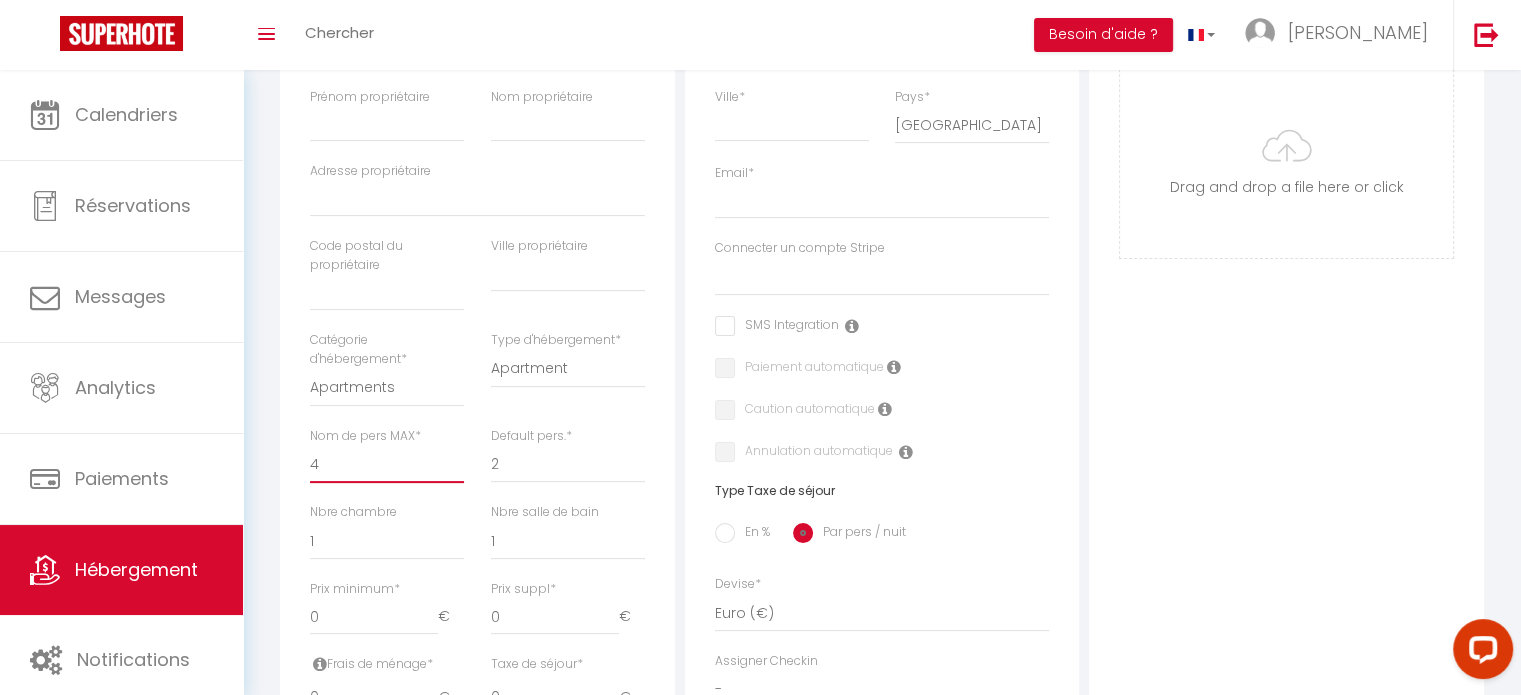 click on "1
2
3
4
5
6
7
8
9
10
11
12
13
14" at bounding box center (387, 464) 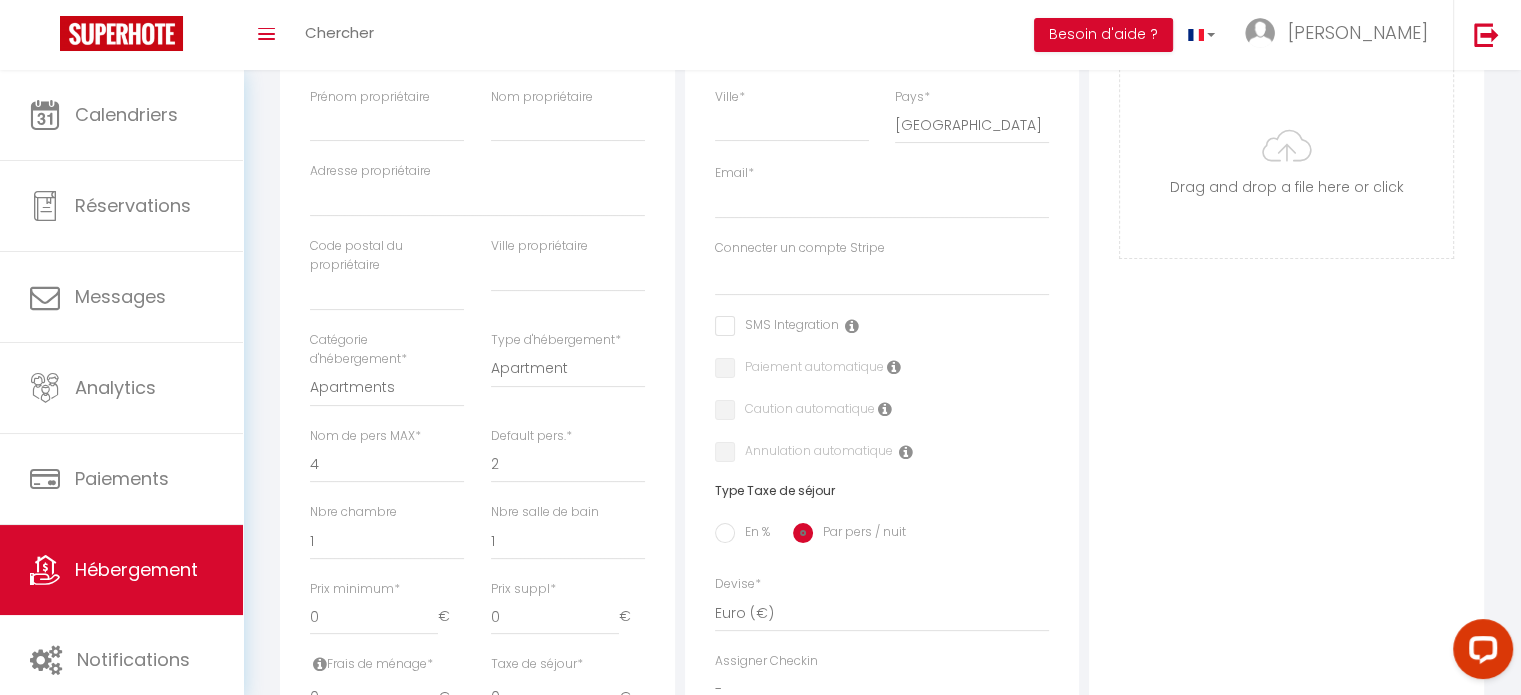click on "Adresse
Adresse
*
Code postal
*
Ville
*
Pays
*
[GEOGRAPHIC_DATA]
[GEOGRAPHIC_DATA]
[GEOGRAPHIC_DATA]
[GEOGRAPHIC_DATA]
[GEOGRAPHIC_DATA]
[US_STATE]
[GEOGRAPHIC_DATA]
[GEOGRAPHIC_DATA]
[GEOGRAPHIC_DATA]" at bounding box center (882, 560) 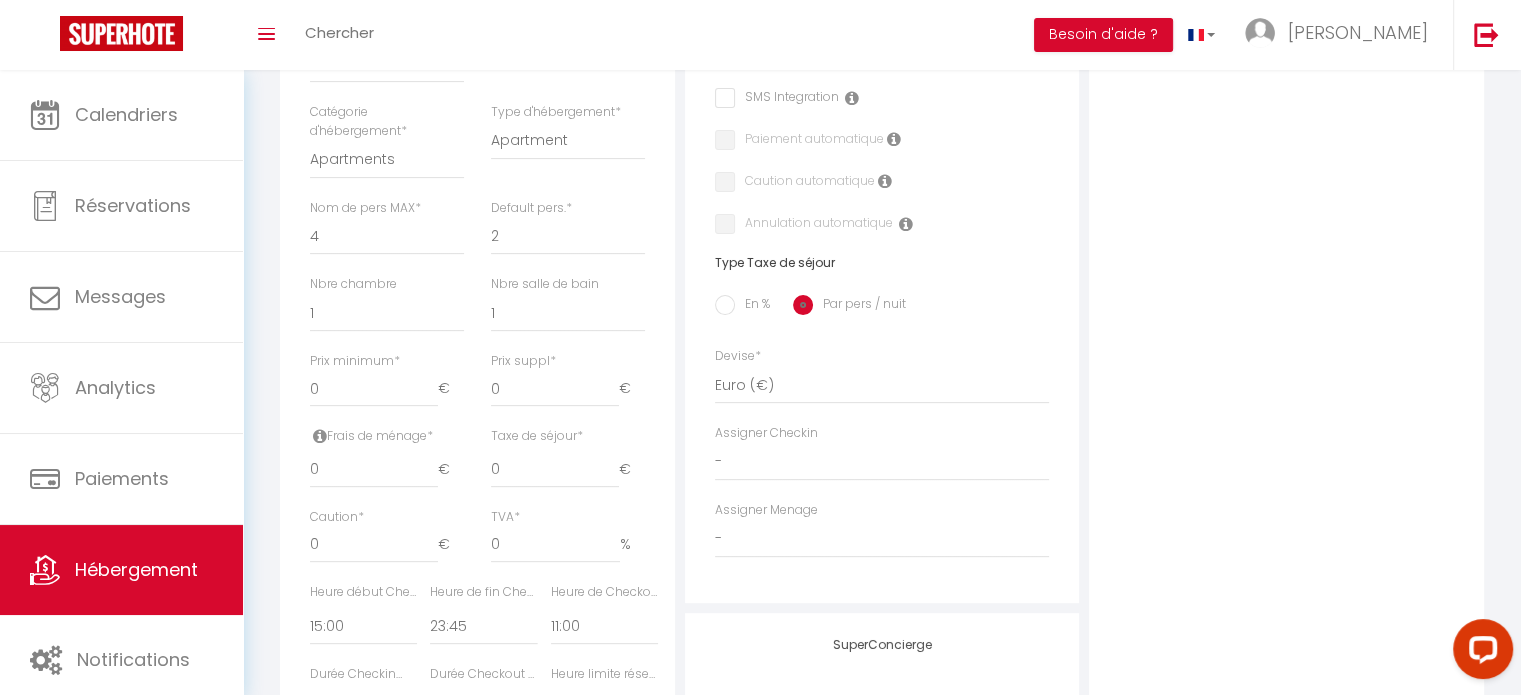 scroll, scrollTop: 700, scrollLeft: 0, axis: vertical 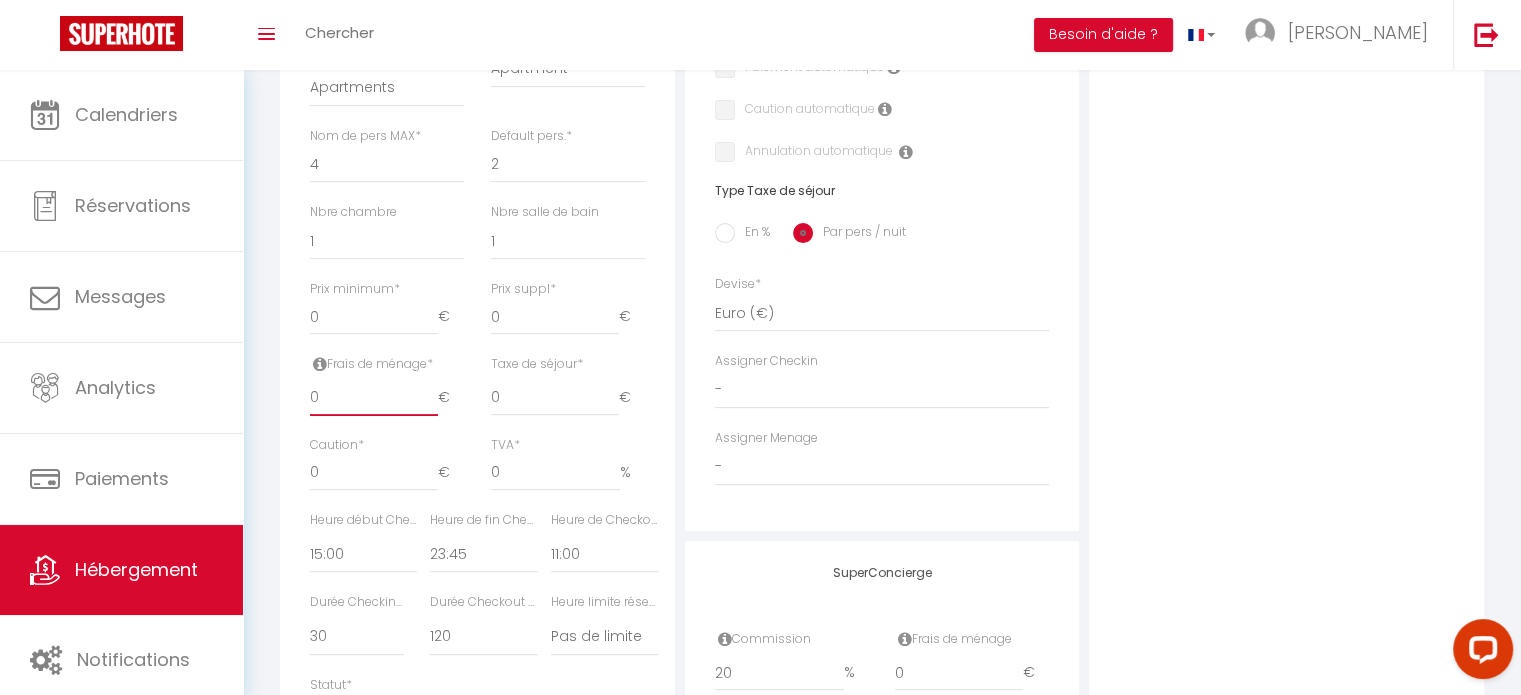 click on "0" at bounding box center [374, 398] 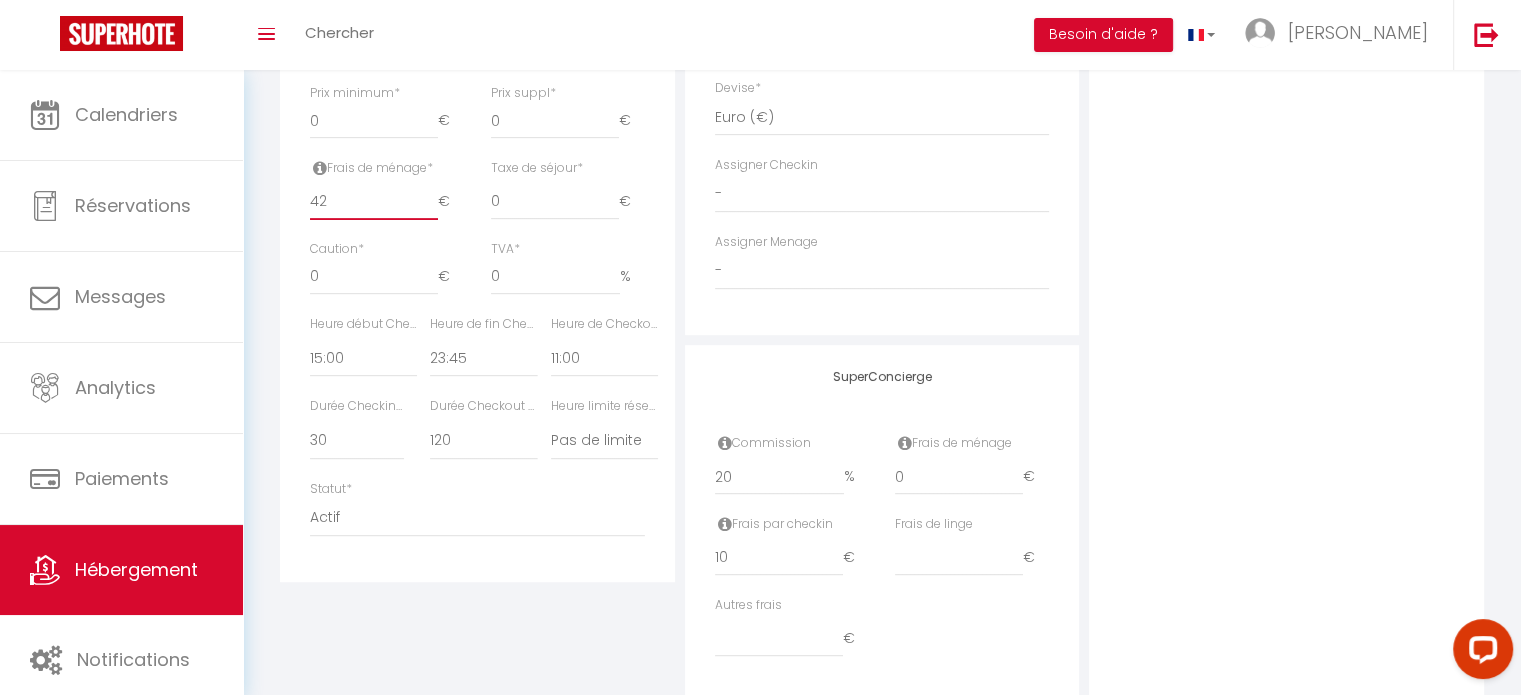 scroll, scrollTop: 900, scrollLeft: 0, axis: vertical 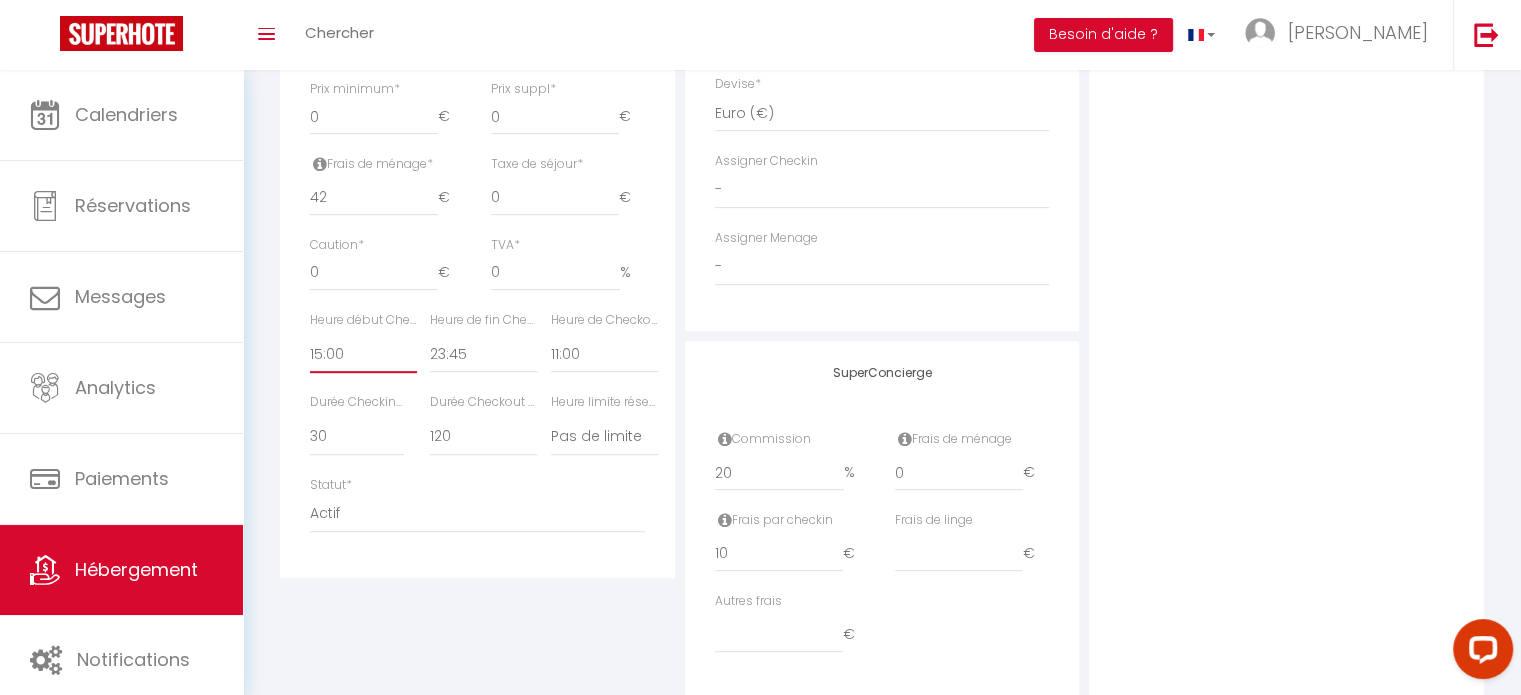 click on "00:00
00:15
00:30
00:45
01:00
01:15
01:30
01:45
02:00
02:15
02:30
02:45
03:00" at bounding box center [363, 354] 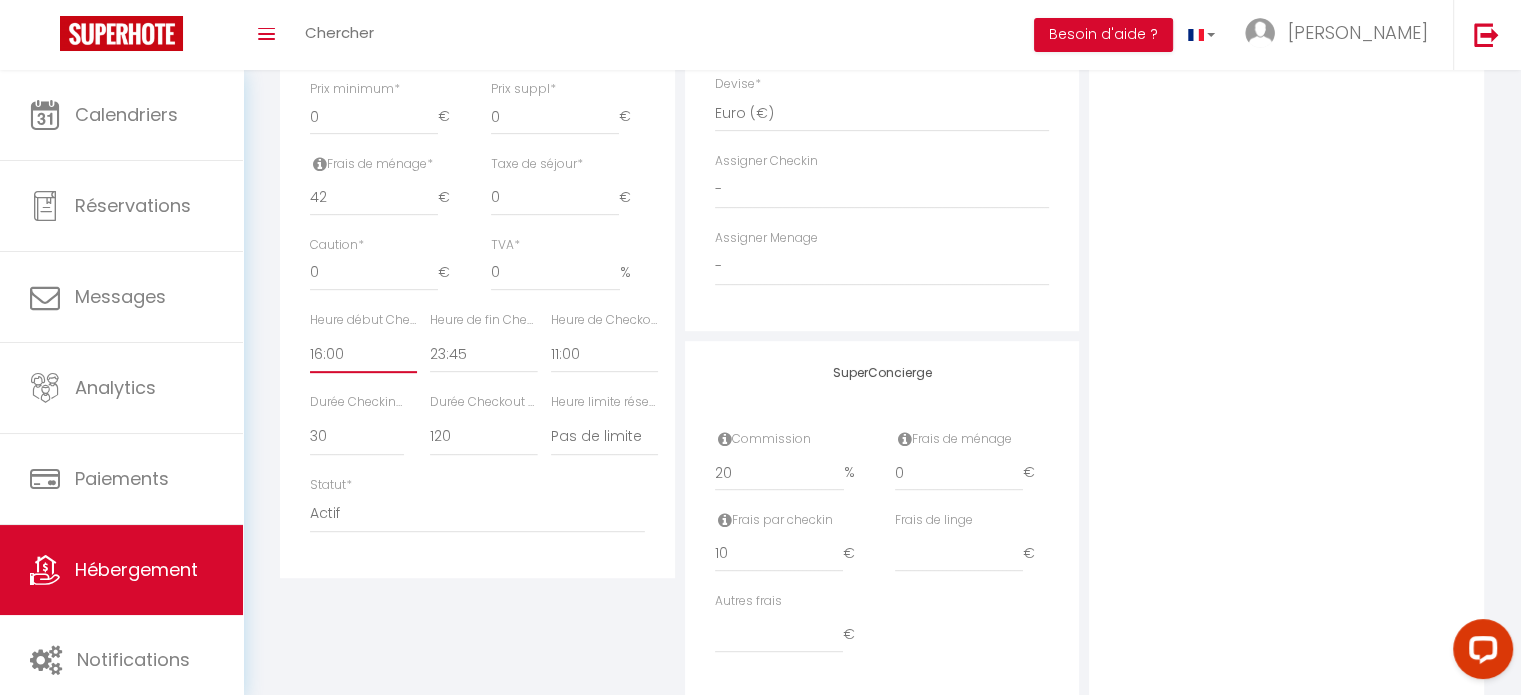 click on "00:00
00:15
00:30
00:45
01:00
01:15
01:30
01:45
02:00
02:15
02:30
02:45
03:00" at bounding box center [363, 354] 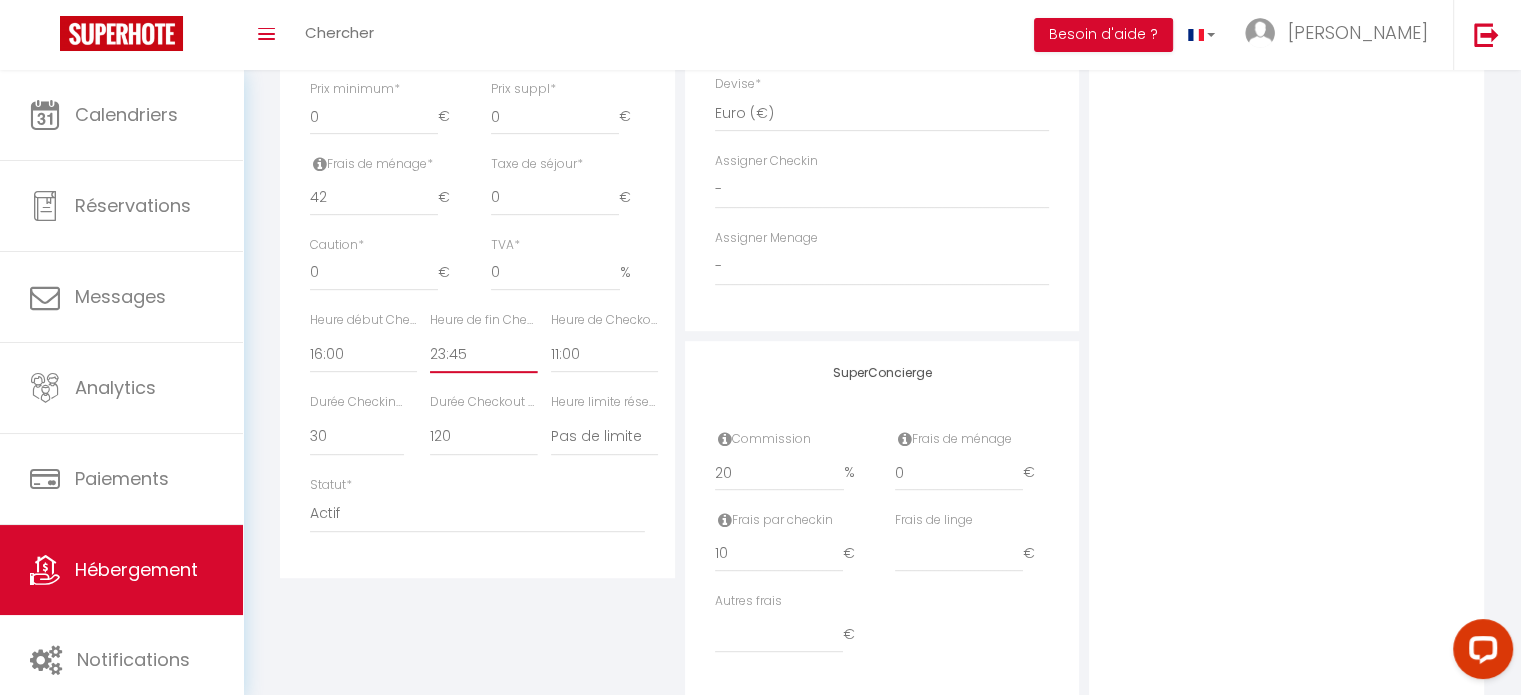 click on "00:00
00:15
00:30
00:45
01:00
01:15
01:30
01:45
02:00
02:15
02:30
02:45
03:00" at bounding box center (483, 354) 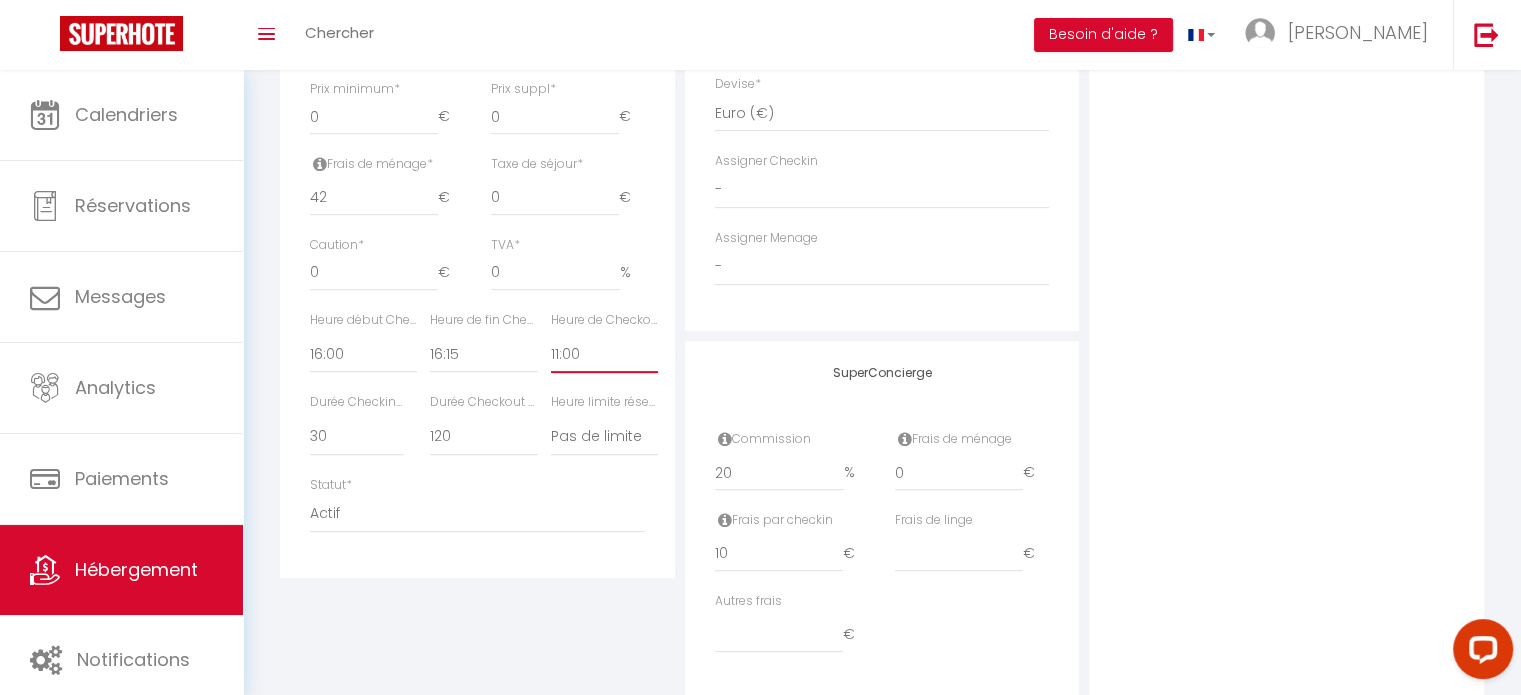 click on "00:00
00:15
00:30
00:45
01:00
01:15
01:30
01:45
02:00
02:15
02:30
02:45
03:00" at bounding box center [604, 354] 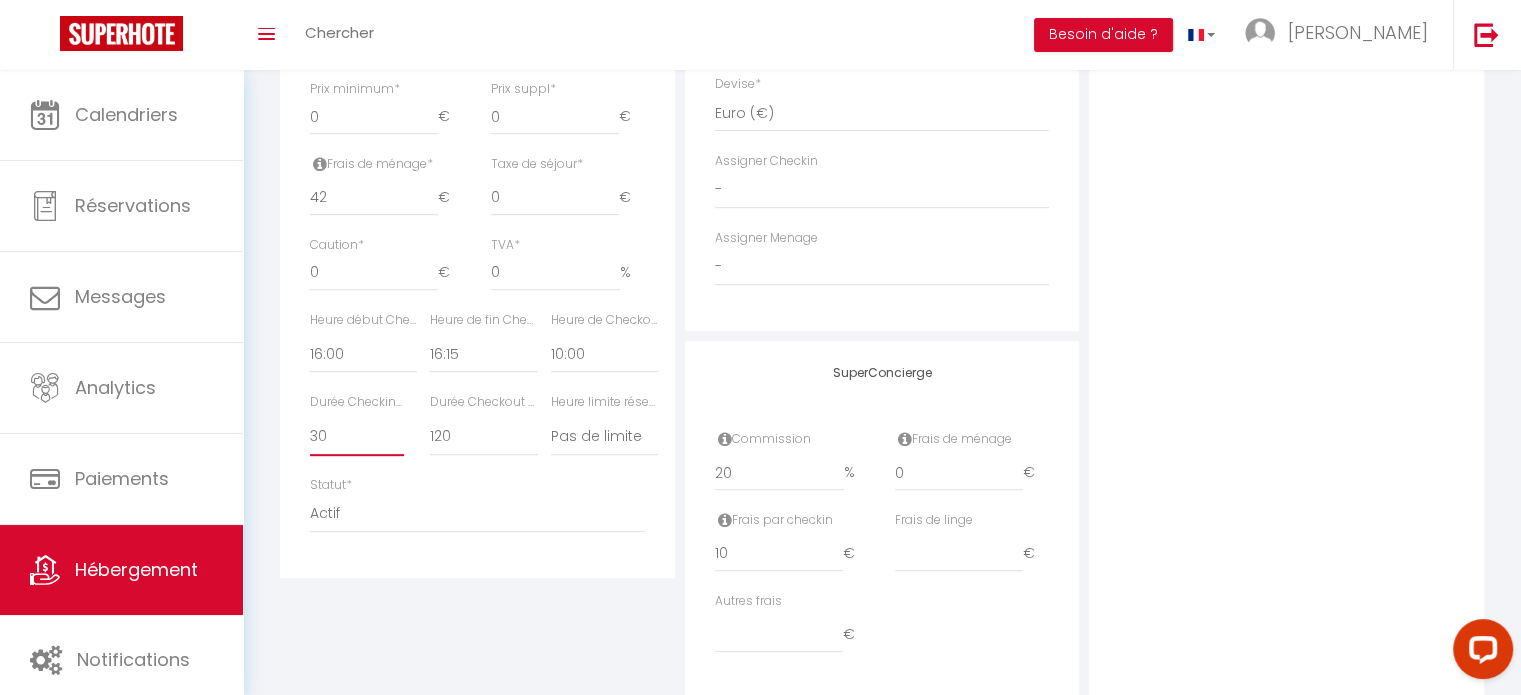click on "15
30
45
60
75
90
105
120
135
150
165
180
195
210" at bounding box center (357, 437) 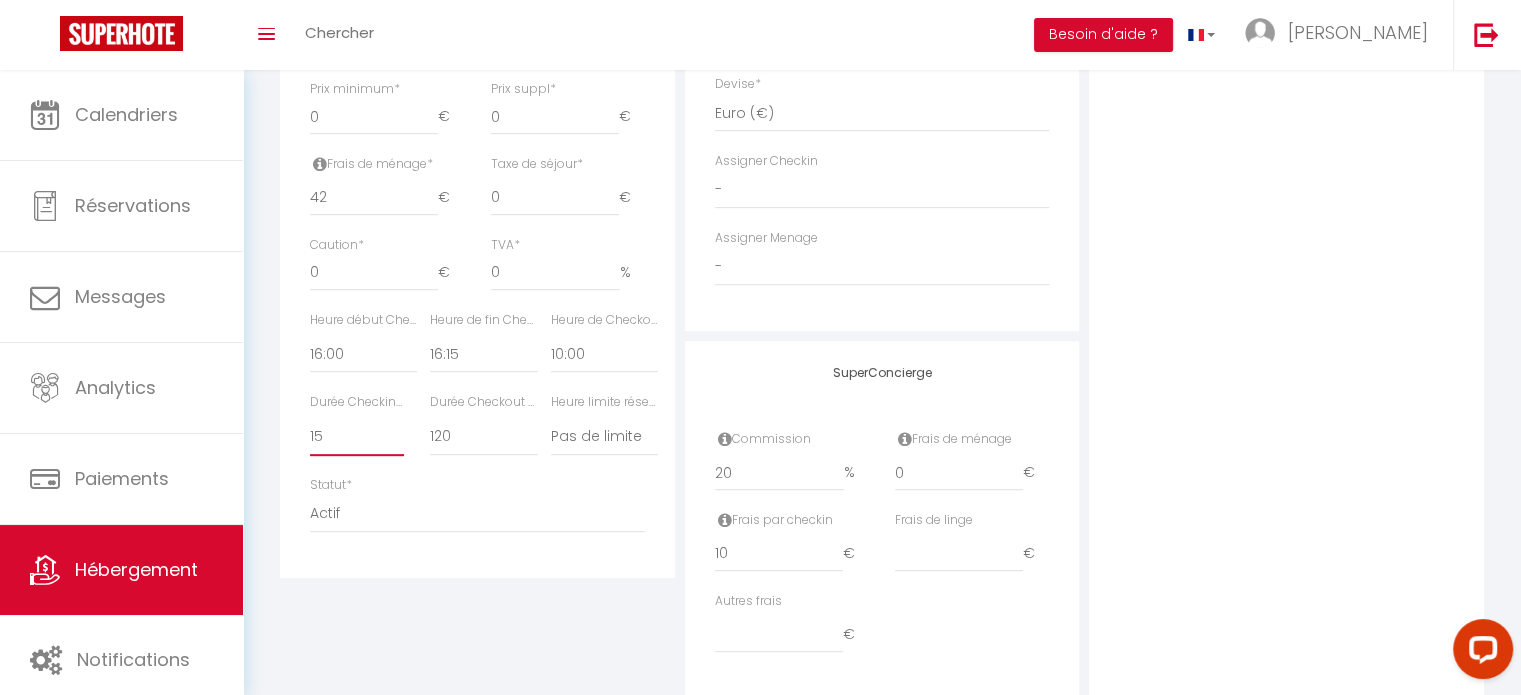 click on "15
30
45
60
75
90
105
120
135
150
165
180
195
210" at bounding box center [357, 437] 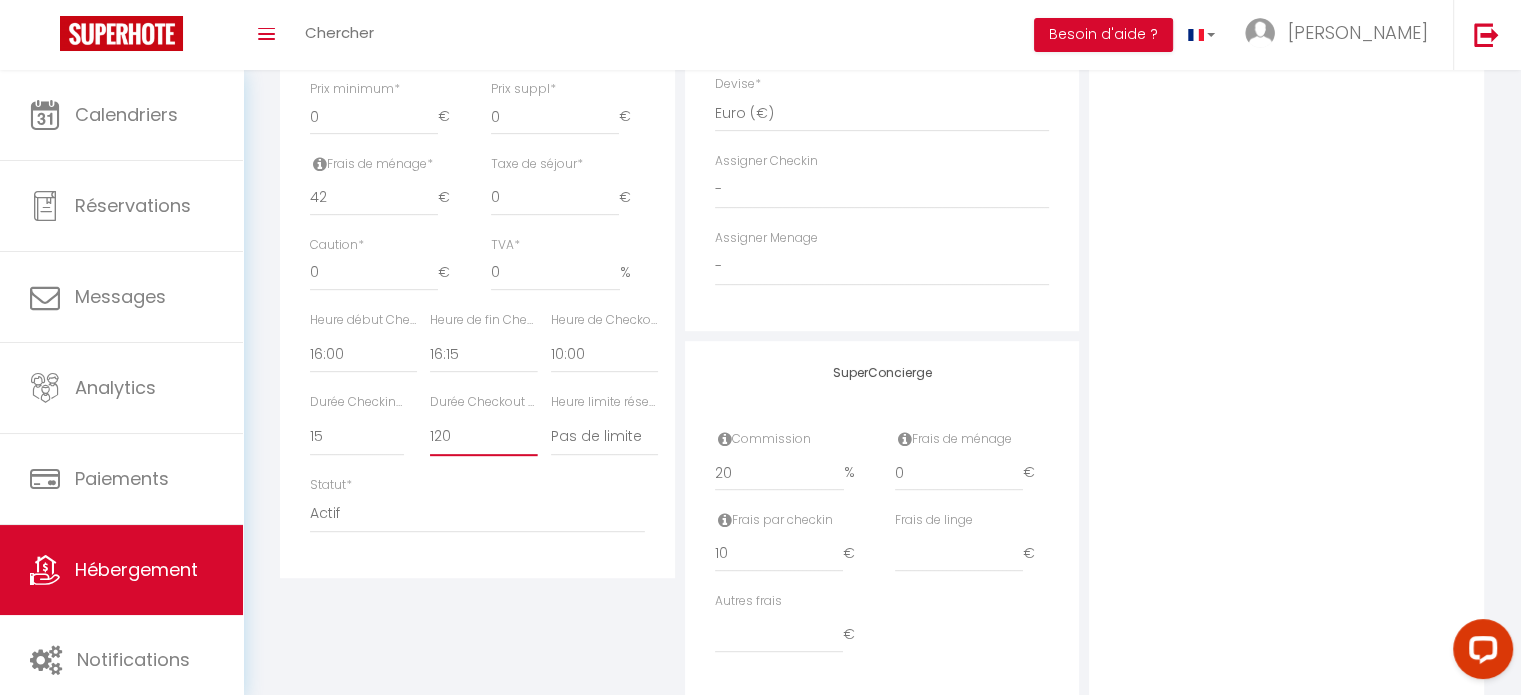 click on "15
30
45
60
75
90
105
120
135
150
165
180
195
210" at bounding box center [483, 437] 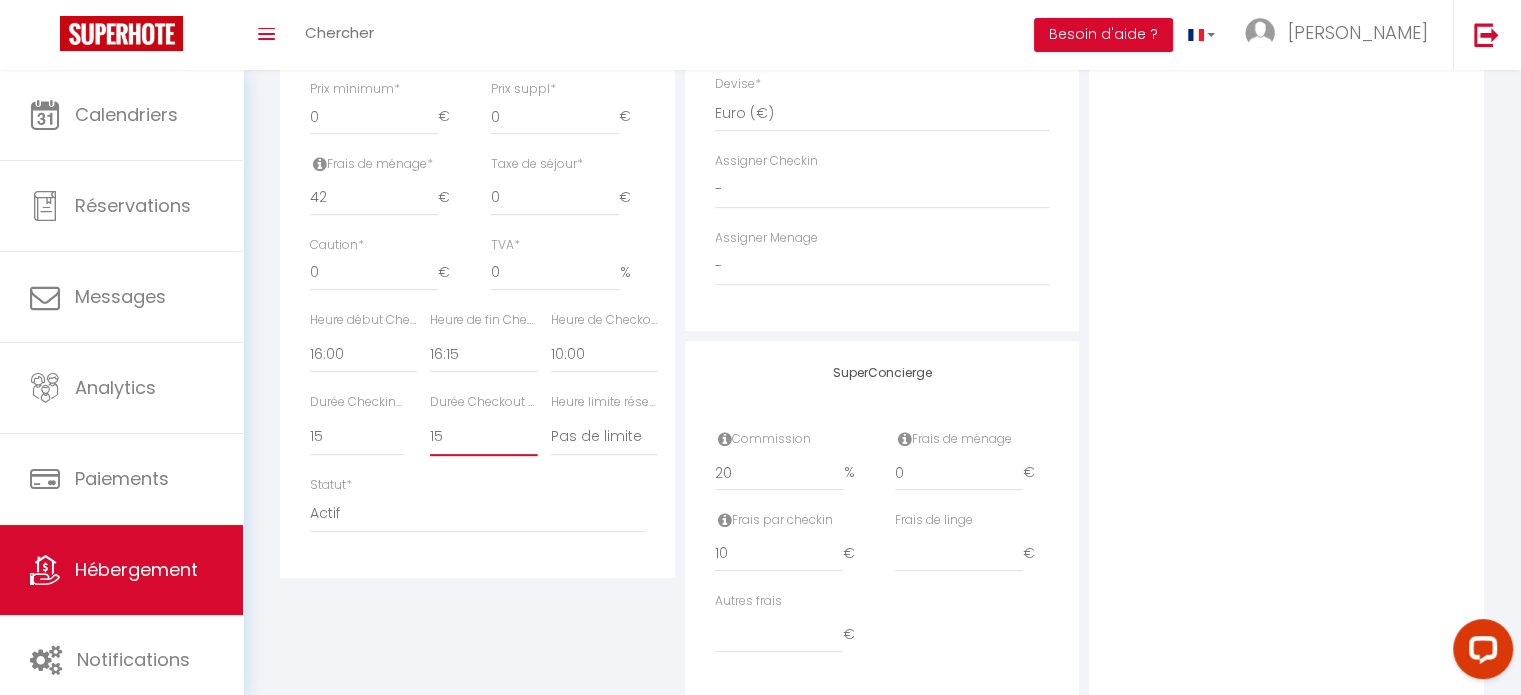 click on "15
30
45
60
75
90
105
120
135
150
165
180
195
210" at bounding box center [483, 437] 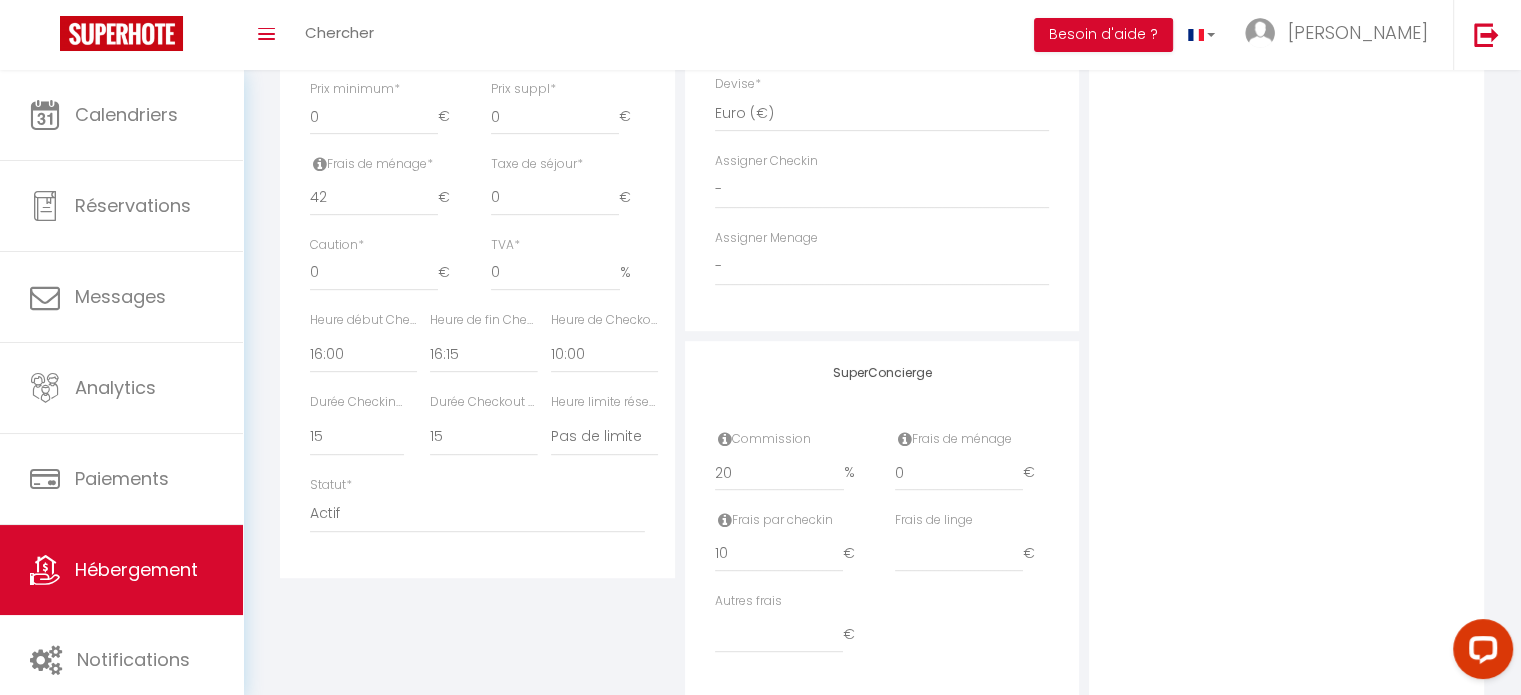 click on "Détails
Nom
*   Studio CLUB 4pers. *Clim *Piscine *[PERSON_NAME] propriétaire
Nom propriétaire
Adresse propriétaire
Code postal du propriétaire
Ville propriétaire
Catégorie d'hébergement
*
Apartments
Houses
Secondary units
*     *     *             *   0   €   *   0   €   *" at bounding box center (477, 60) 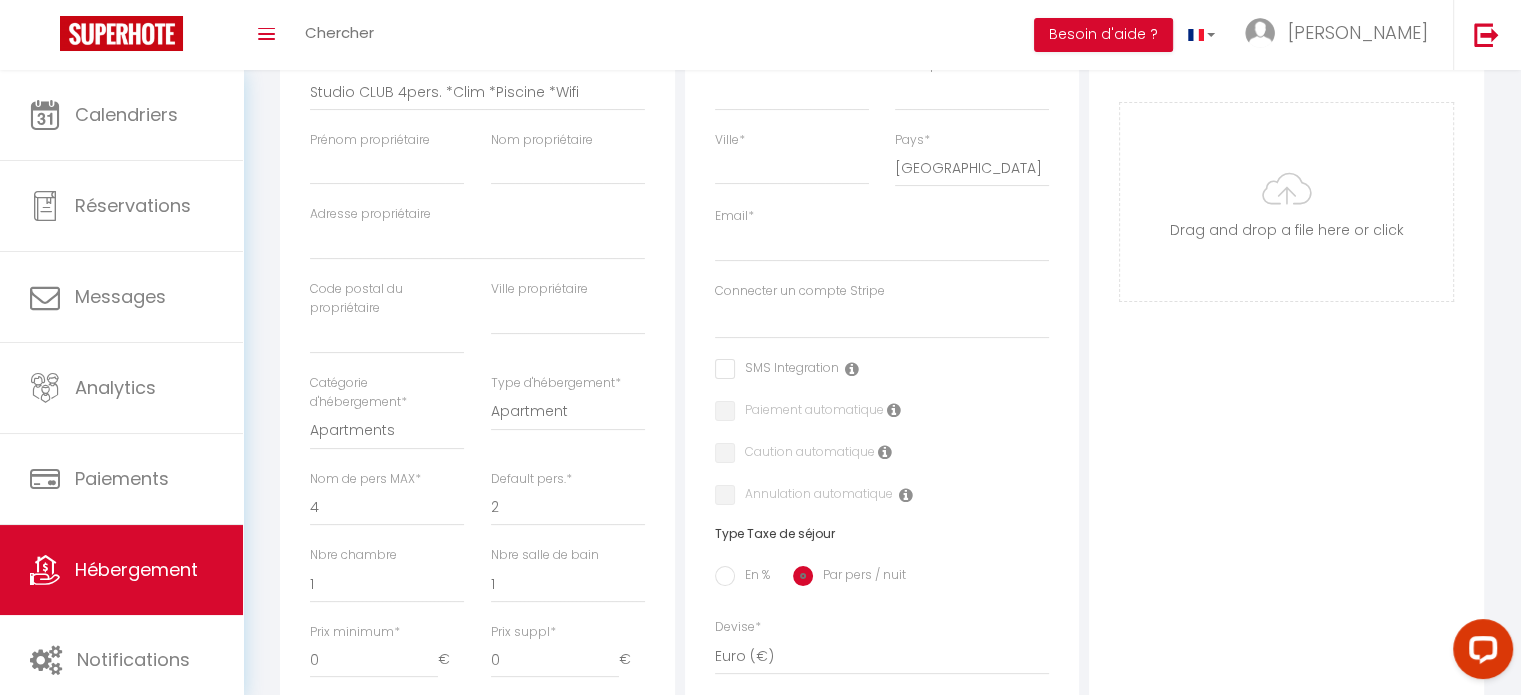 scroll, scrollTop: 200, scrollLeft: 0, axis: vertical 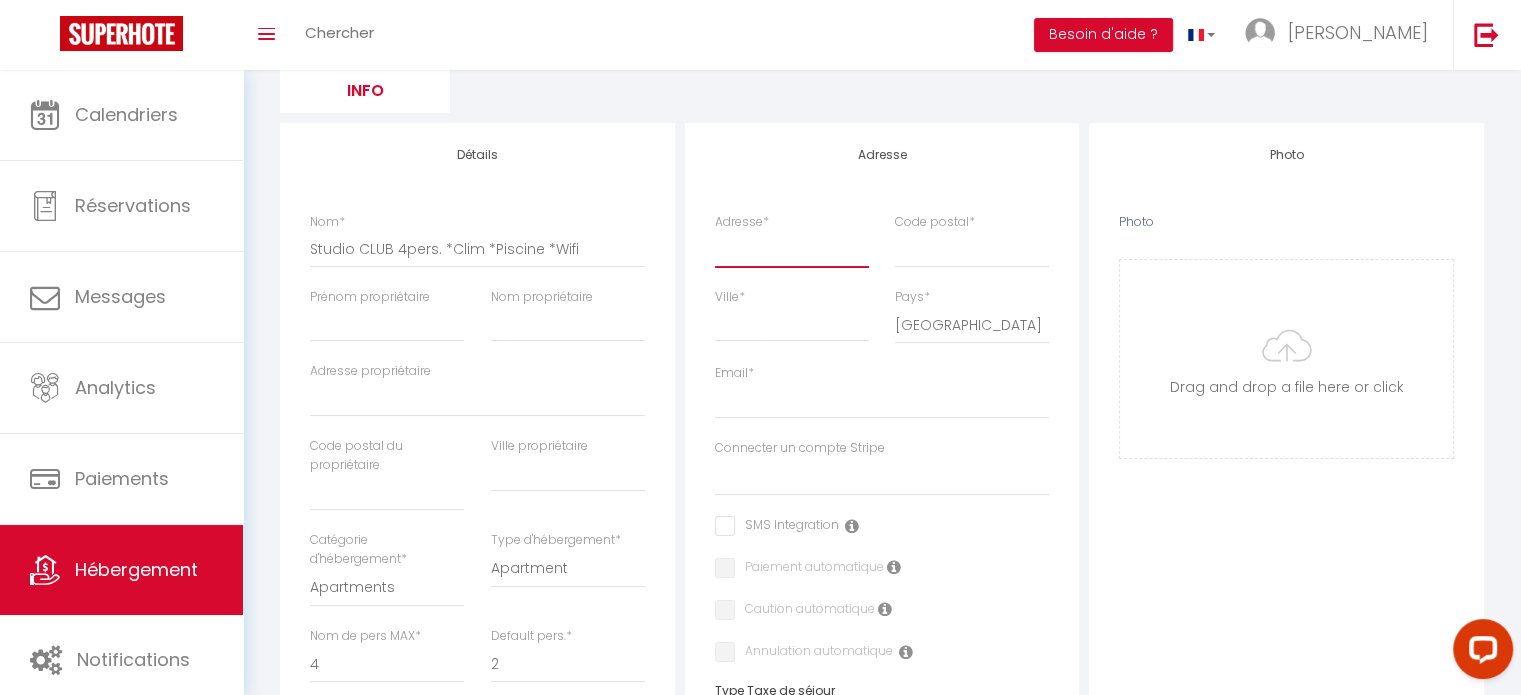 click on "Adresse
*" at bounding box center [792, 249] 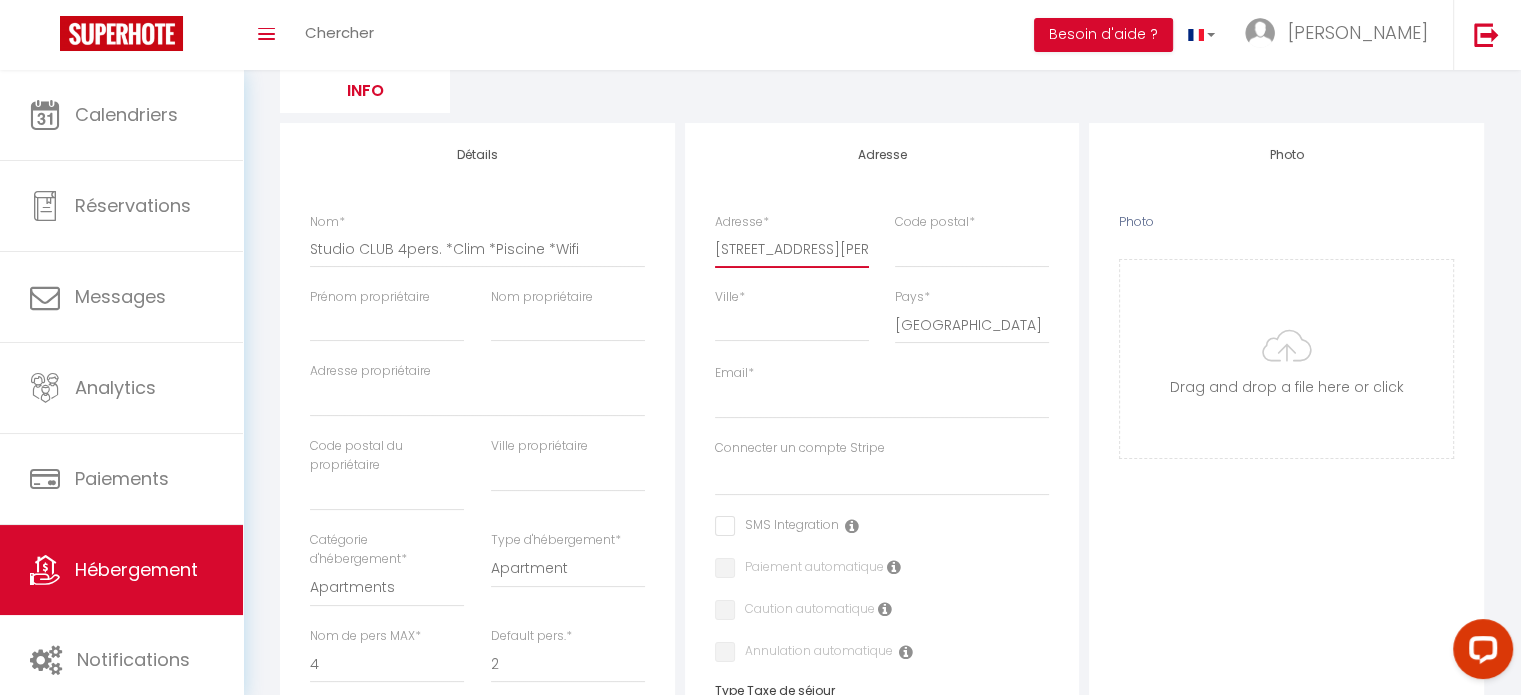 scroll, scrollTop: 0, scrollLeft: 12, axis: horizontal 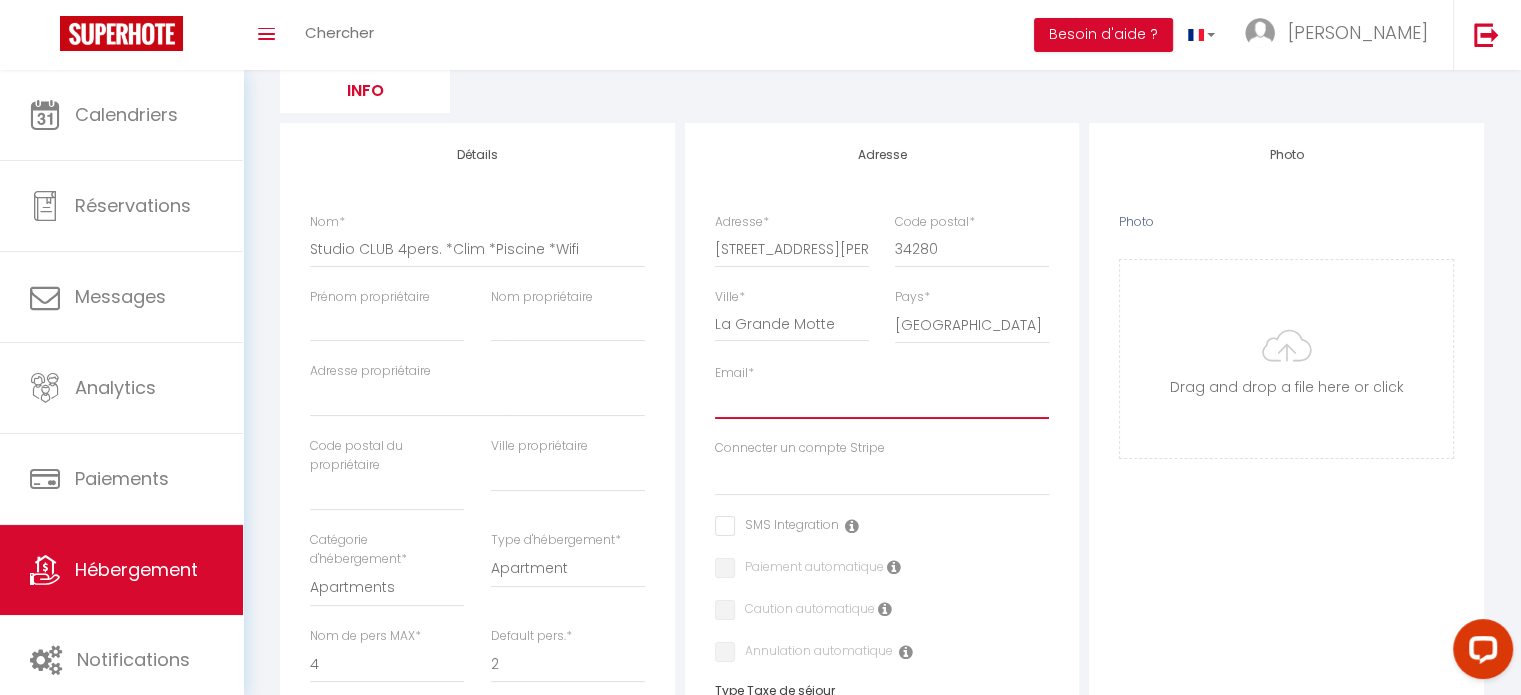 click on "Email
*" at bounding box center [882, 401] 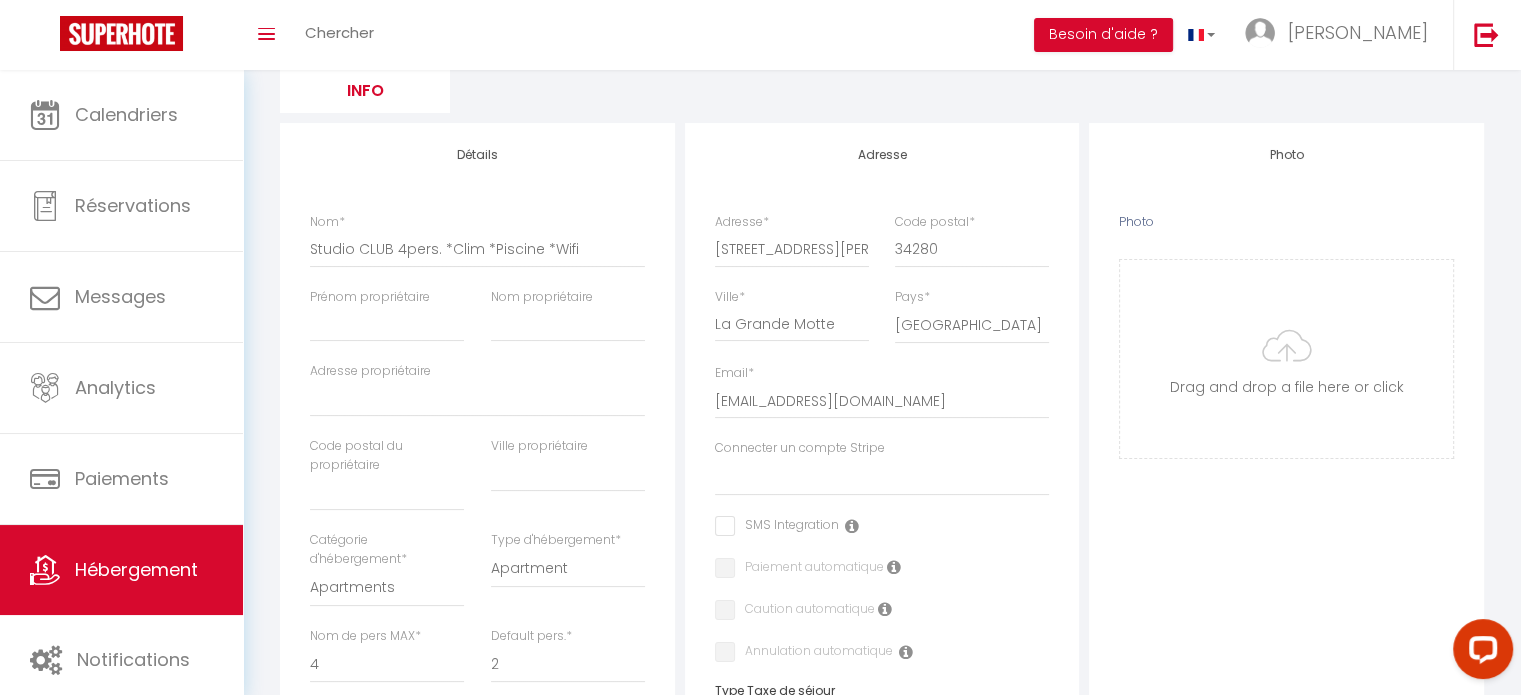 click on "Photo
Photo
Drag and drop a file here or click Ooops, something wrong appended. Remove   Drag and drop or click to replace" at bounding box center (1286, 760) 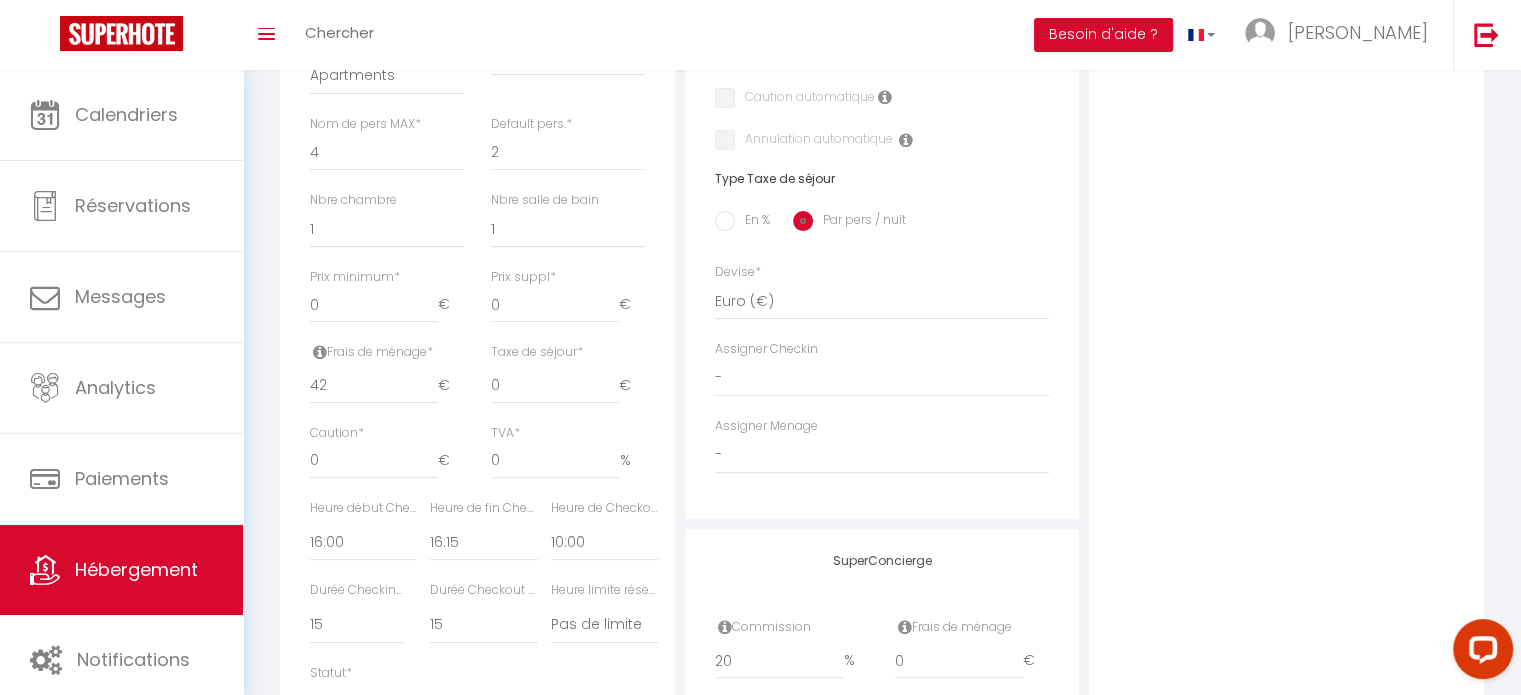 scroll, scrollTop: 800, scrollLeft: 0, axis: vertical 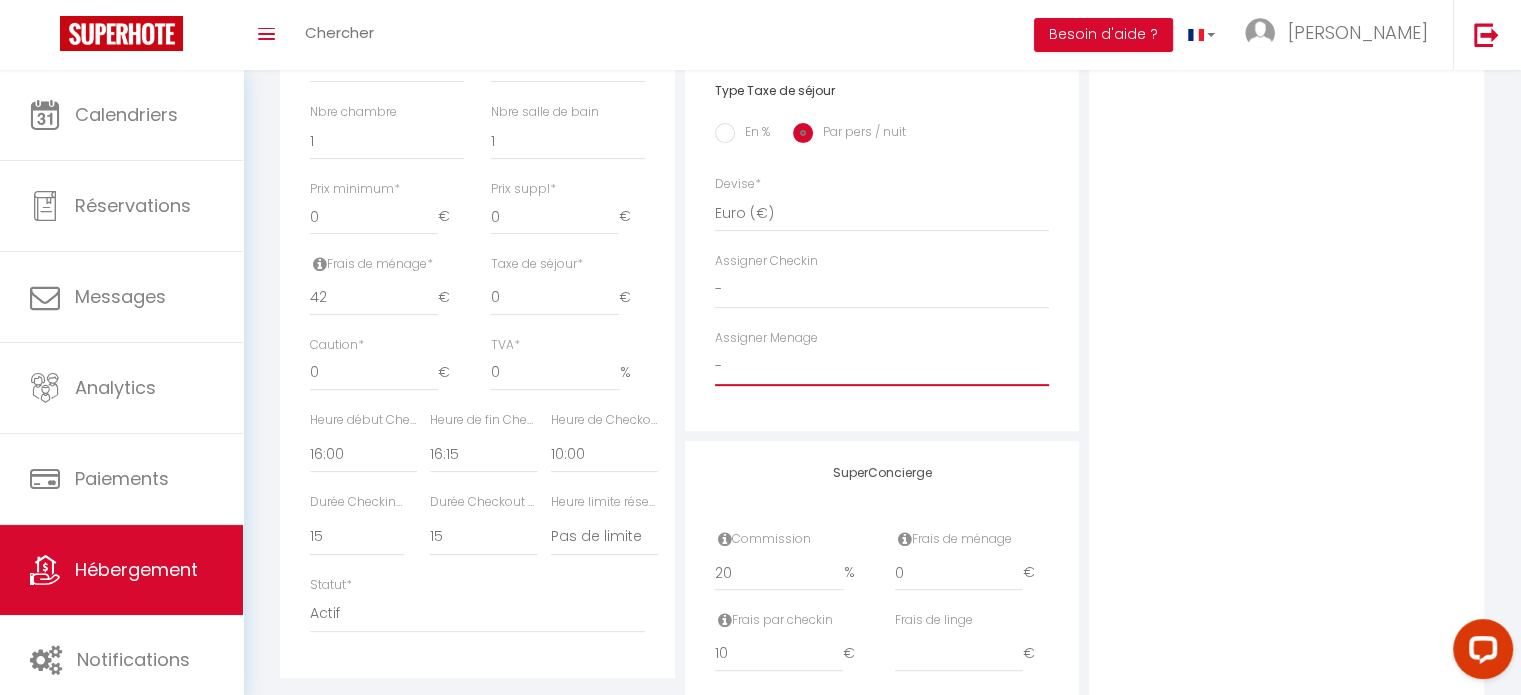 click on "-" at bounding box center [882, 367] 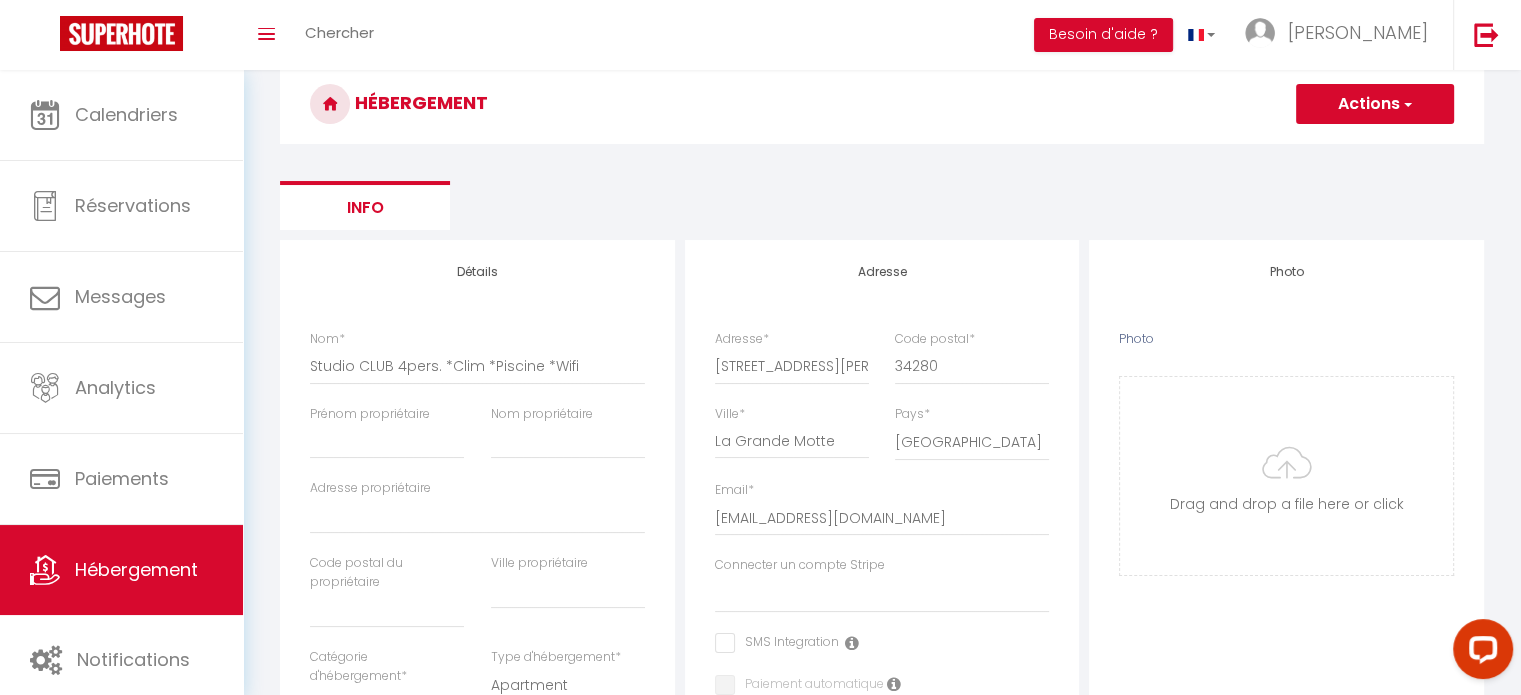 scroll, scrollTop: 0, scrollLeft: 0, axis: both 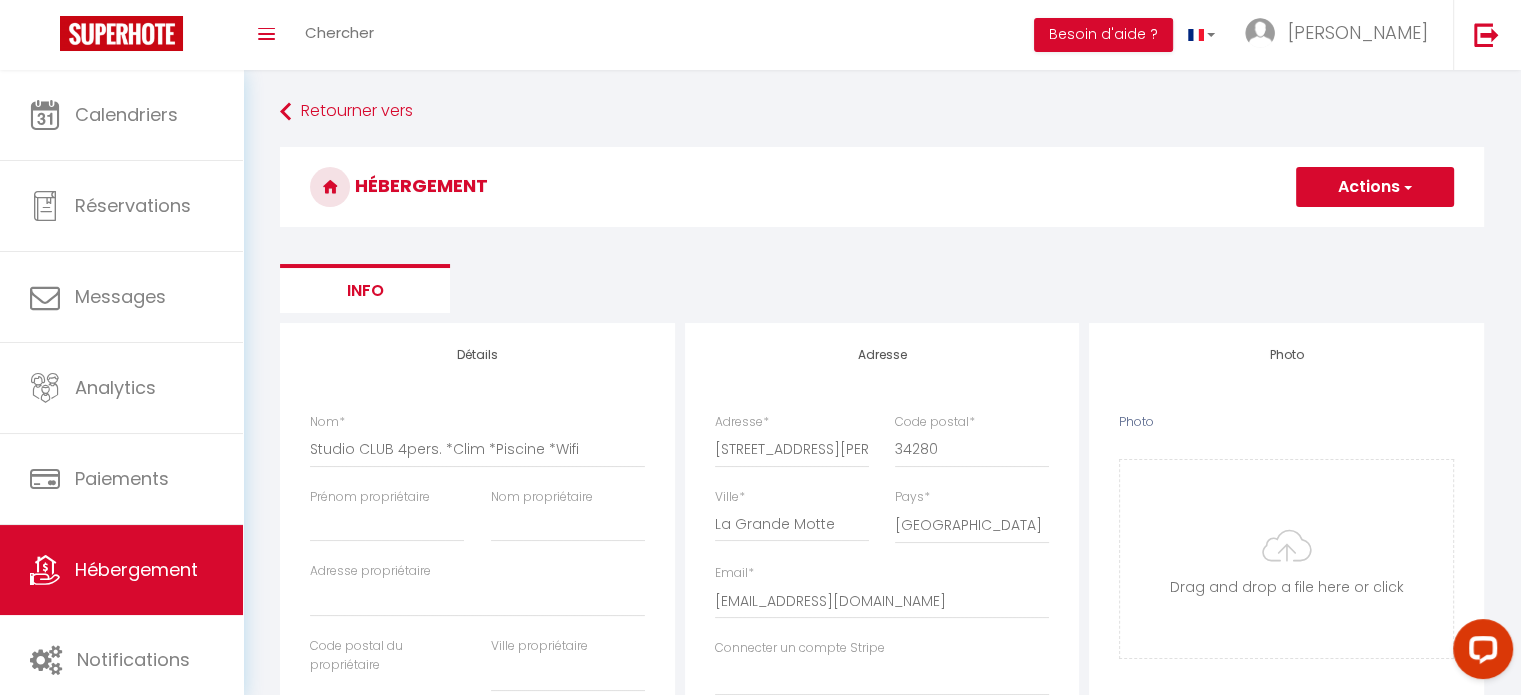 click on "Actions" at bounding box center (1375, 187) 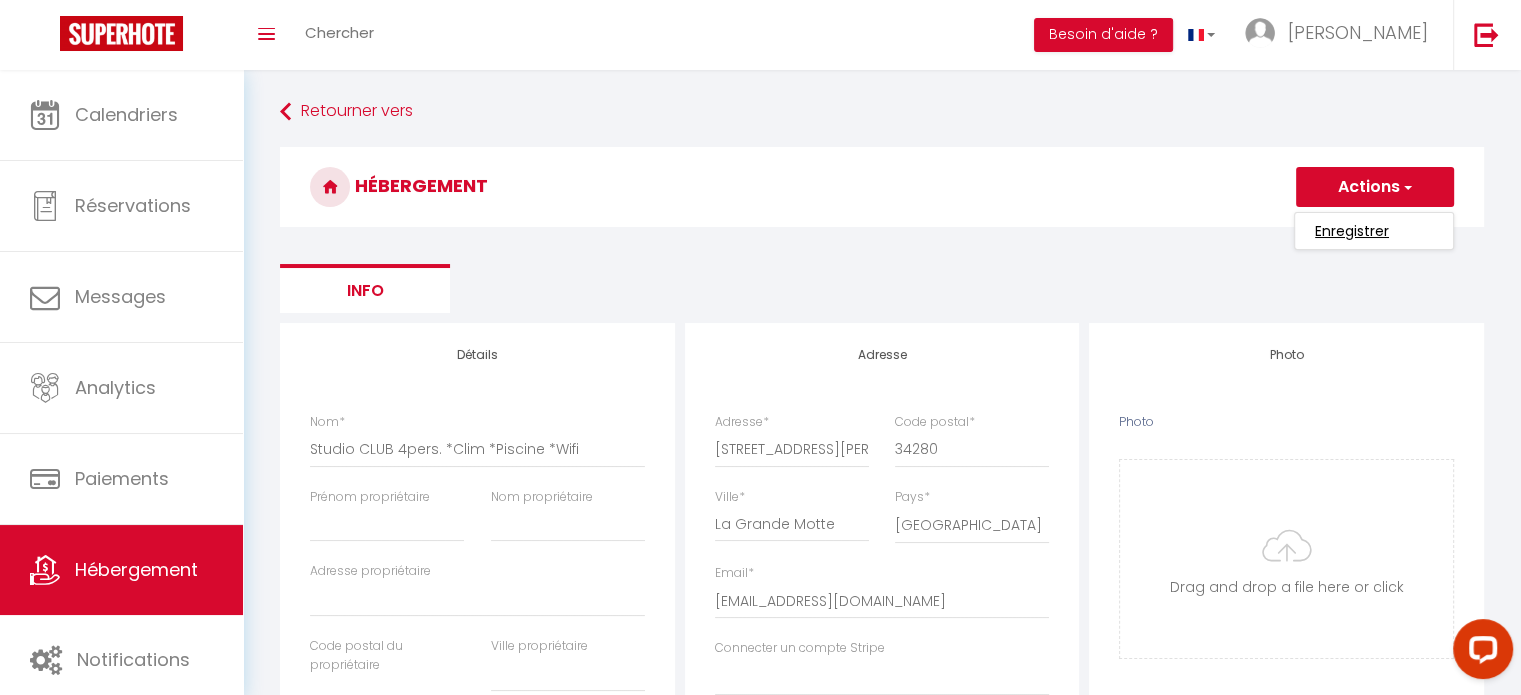 click on "Enregistrer" at bounding box center (1352, 231) 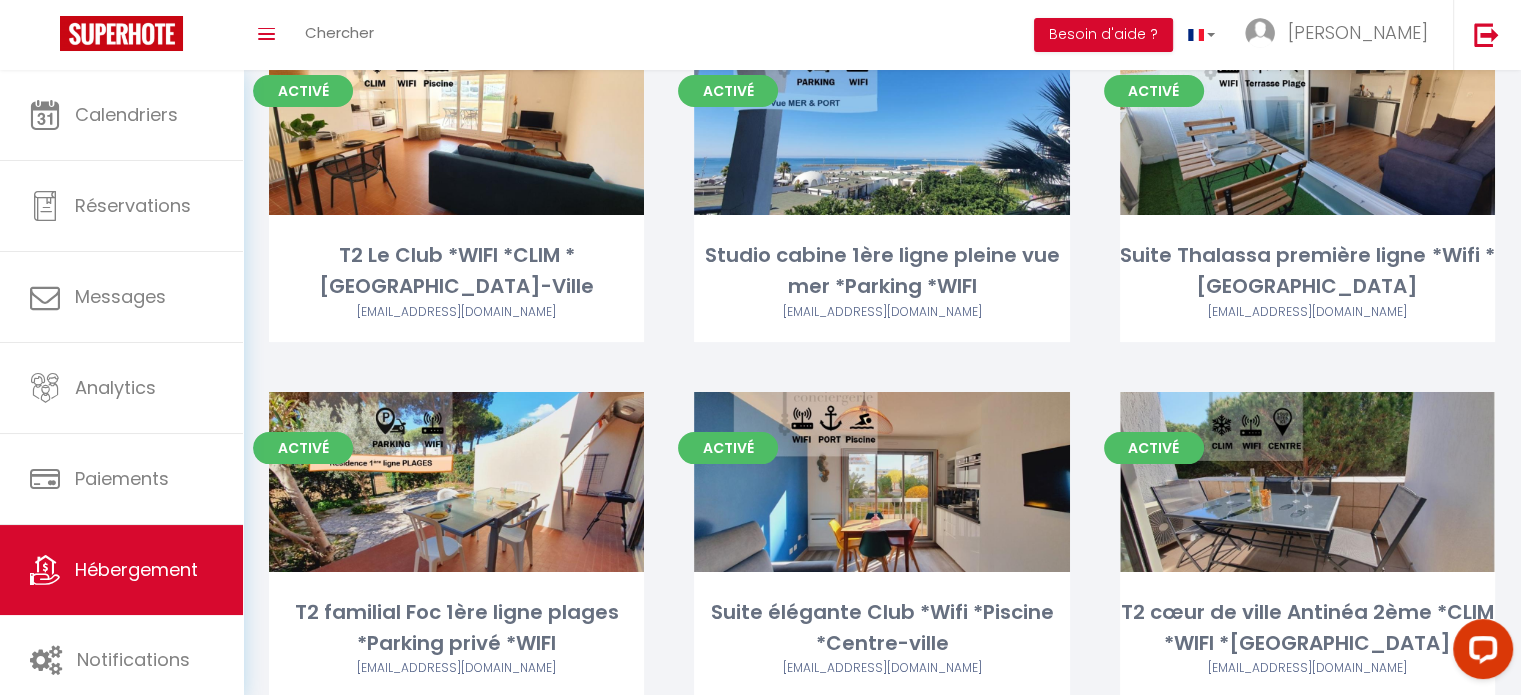 scroll, scrollTop: 0, scrollLeft: 0, axis: both 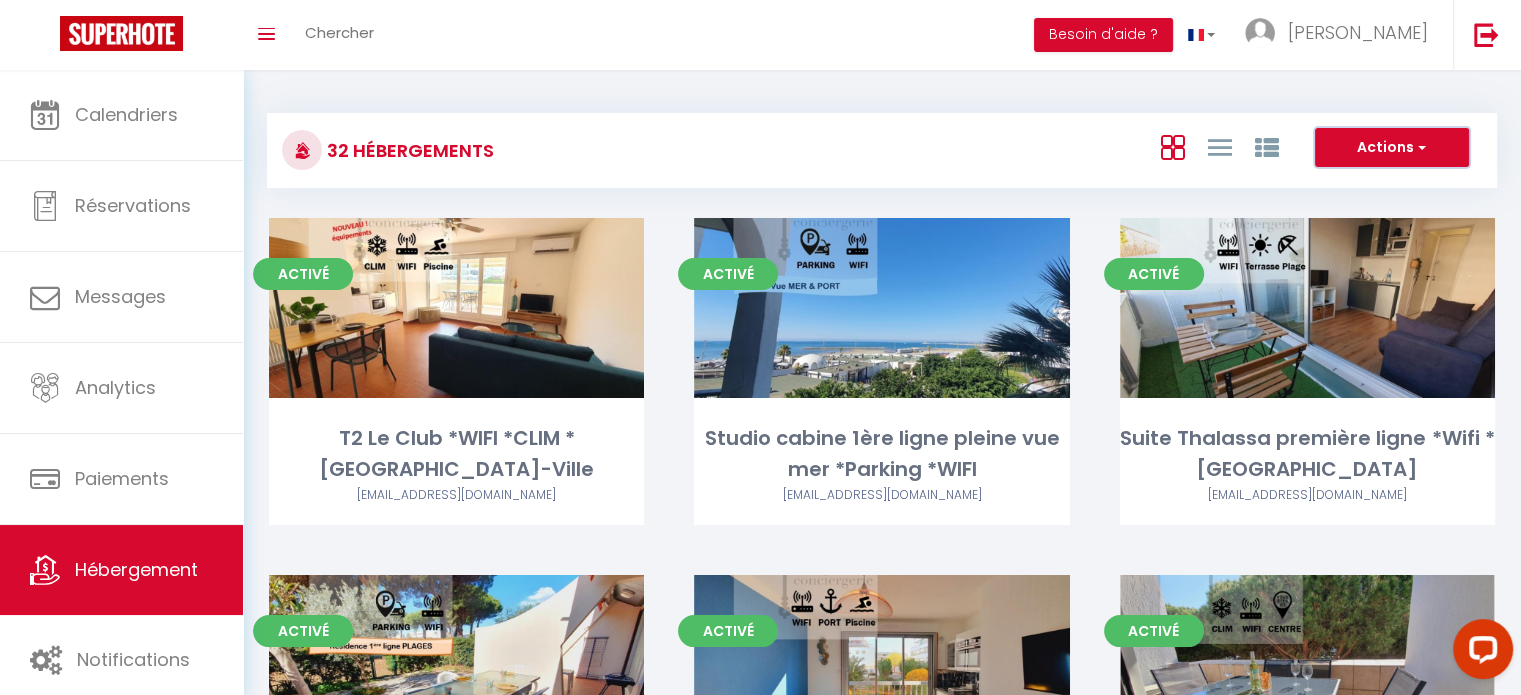 click on "Actions" at bounding box center [1392, 148] 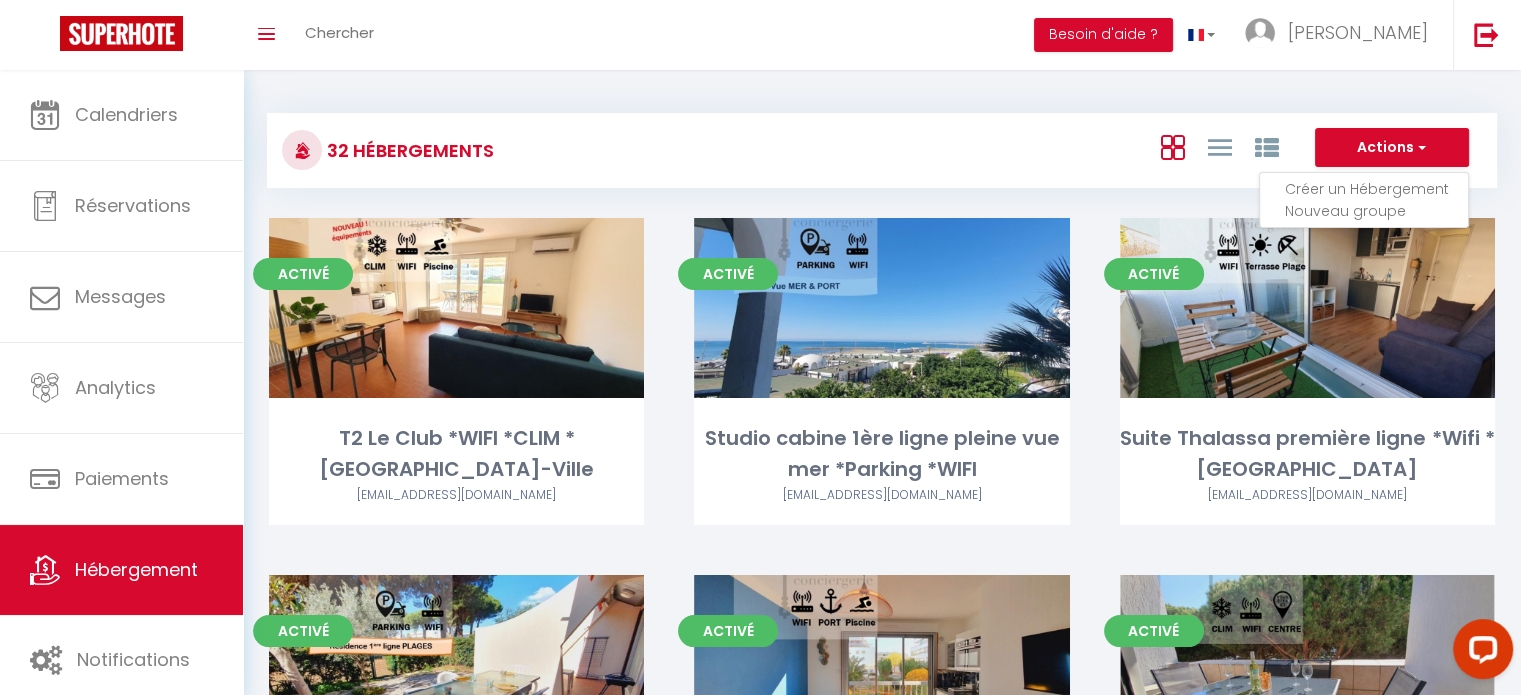 click on "Créer un Hébergement" at bounding box center (1376, 189) 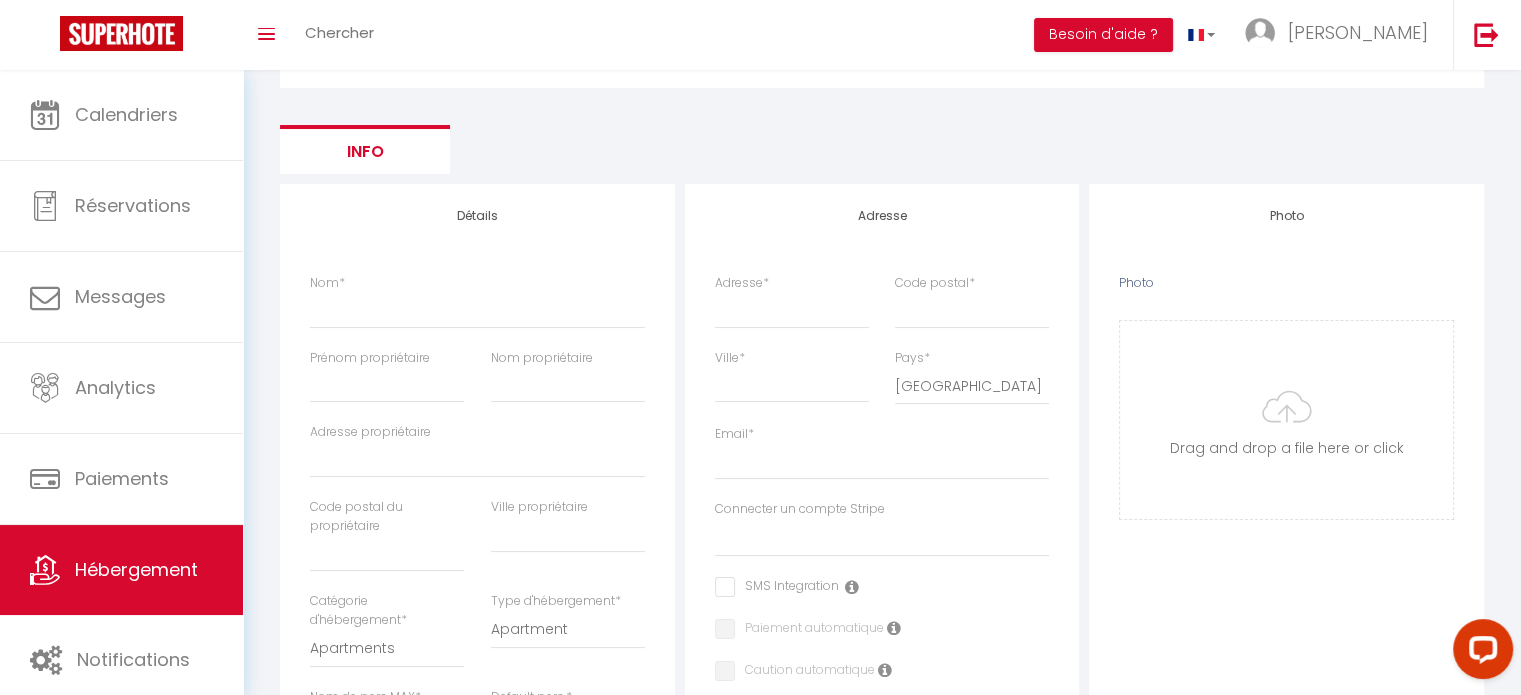 scroll, scrollTop: 200, scrollLeft: 0, axis: vertical 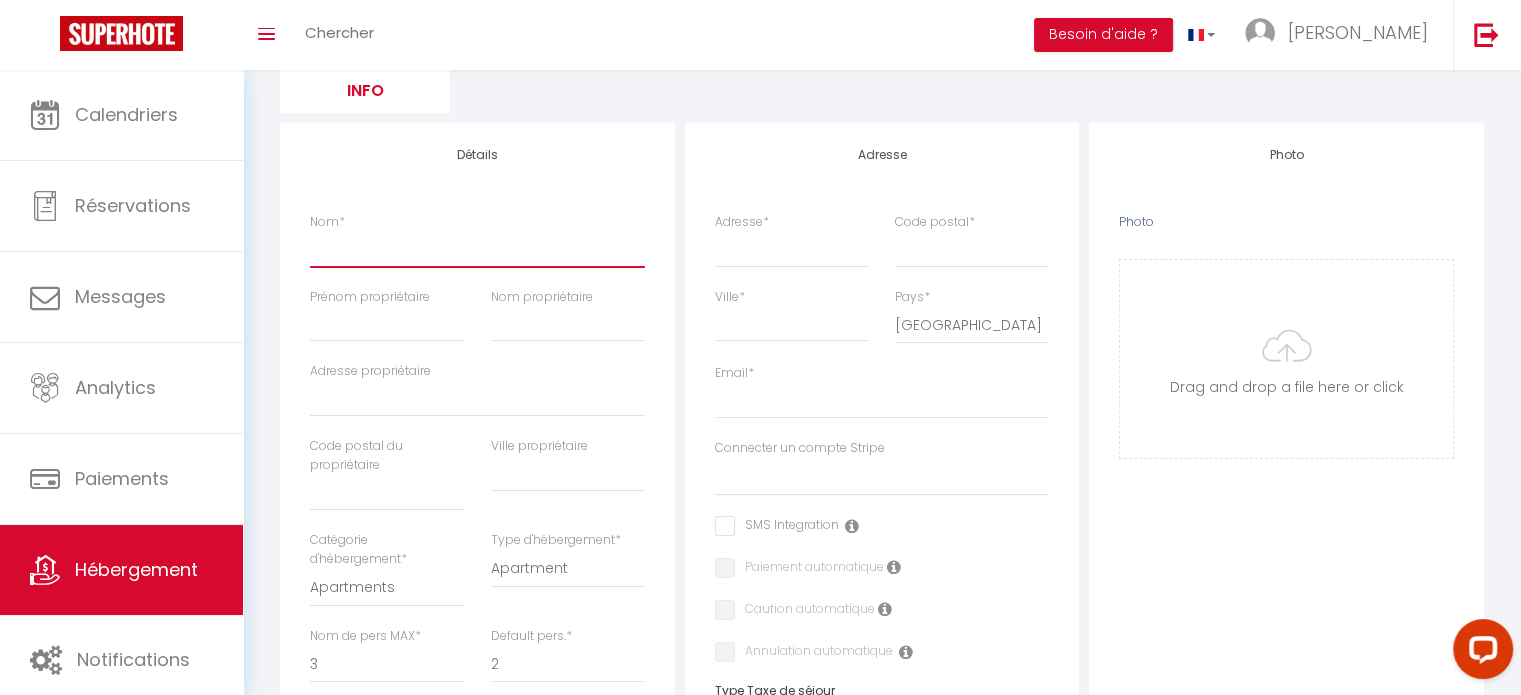 click on "Nom
*" at bounding box center [477, 249] 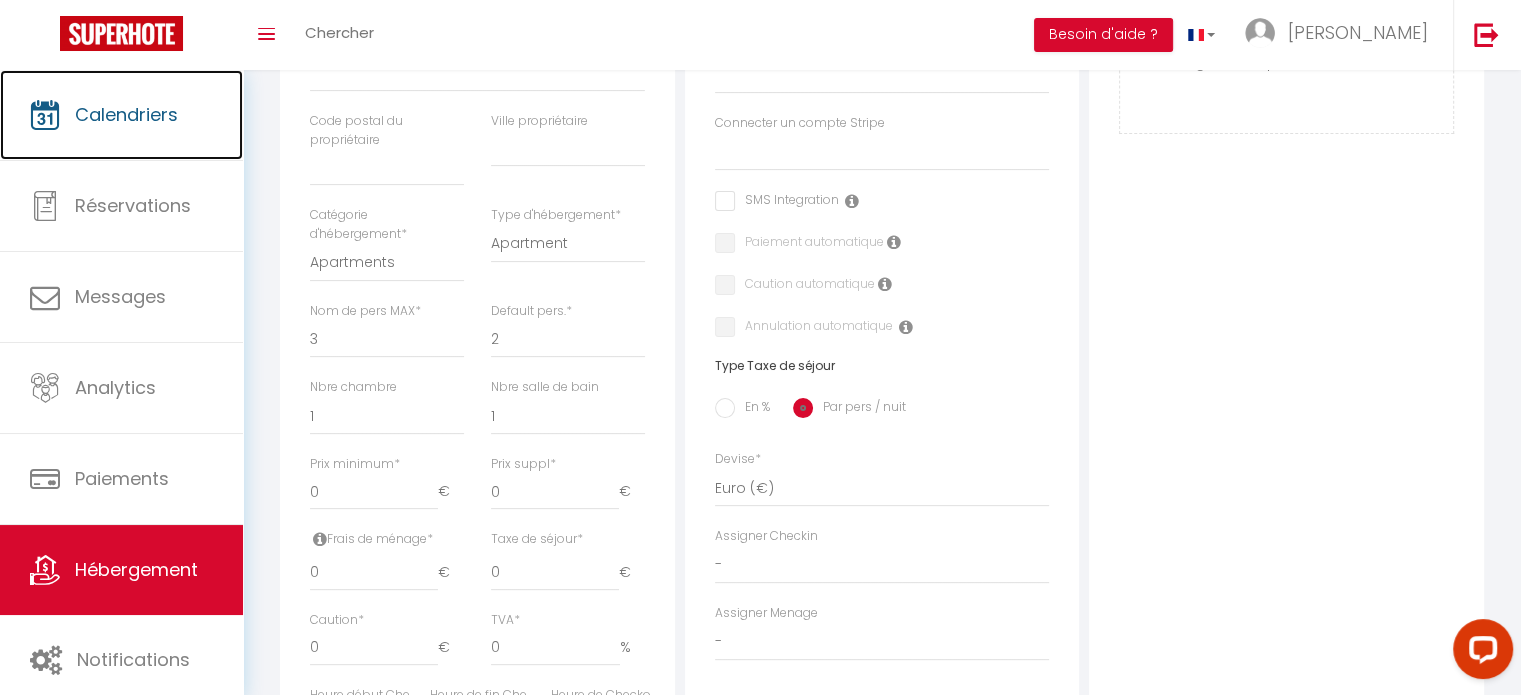 scroll, scrollTop: 600, scrollLeft: 0, axis: vertical 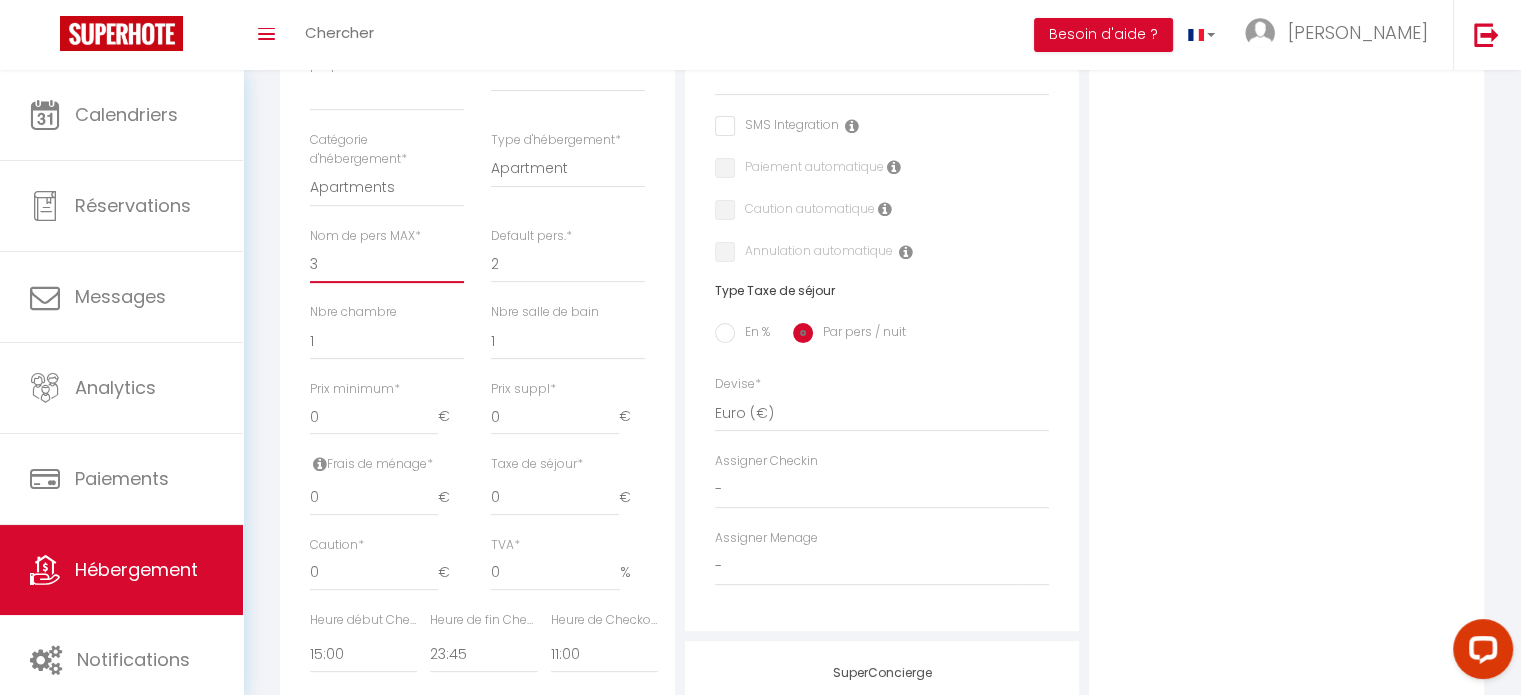 click on "1
2
3
4
5
6
7
8
9
10
11
12
13
14" at bounding box center [387, 264] 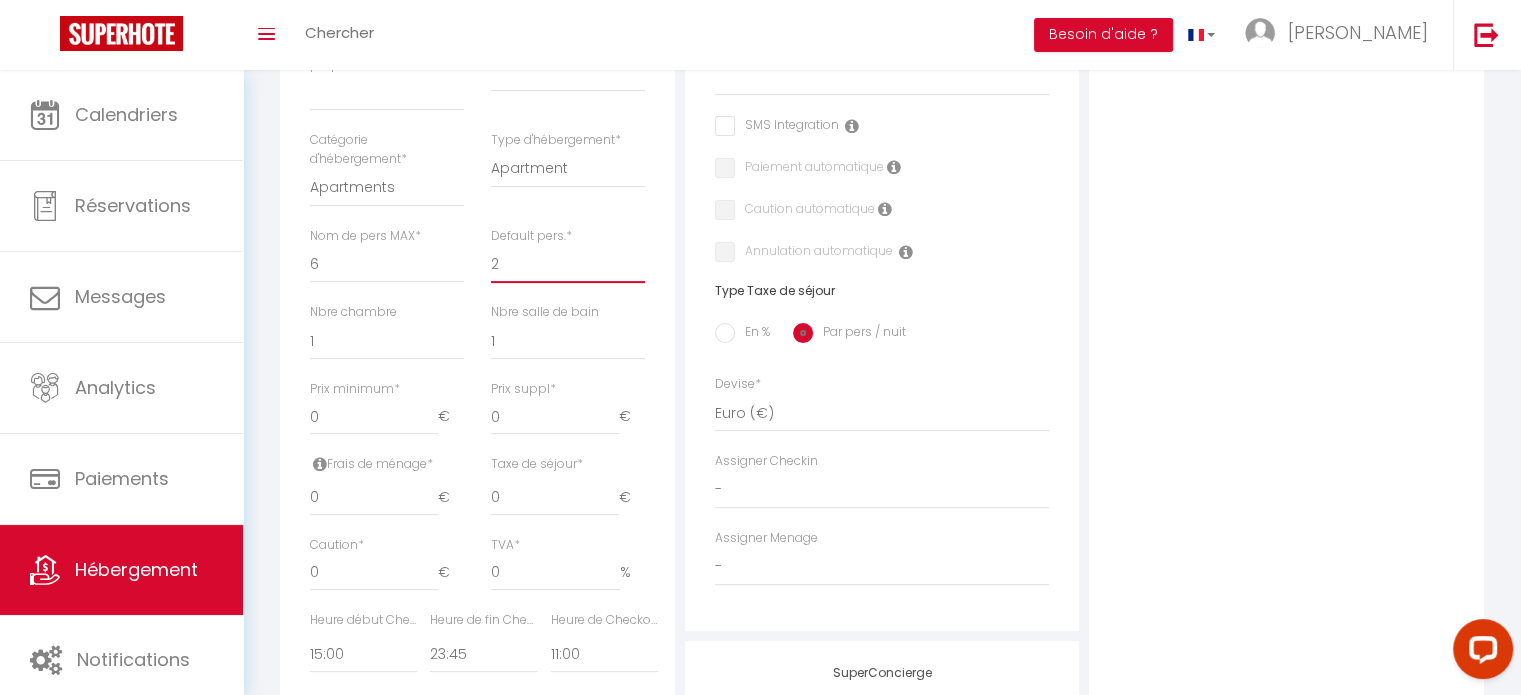 click on "1
2
3
4
5
6
7
8
9
10
11
12
13
14" at bounding box center (568, 264) 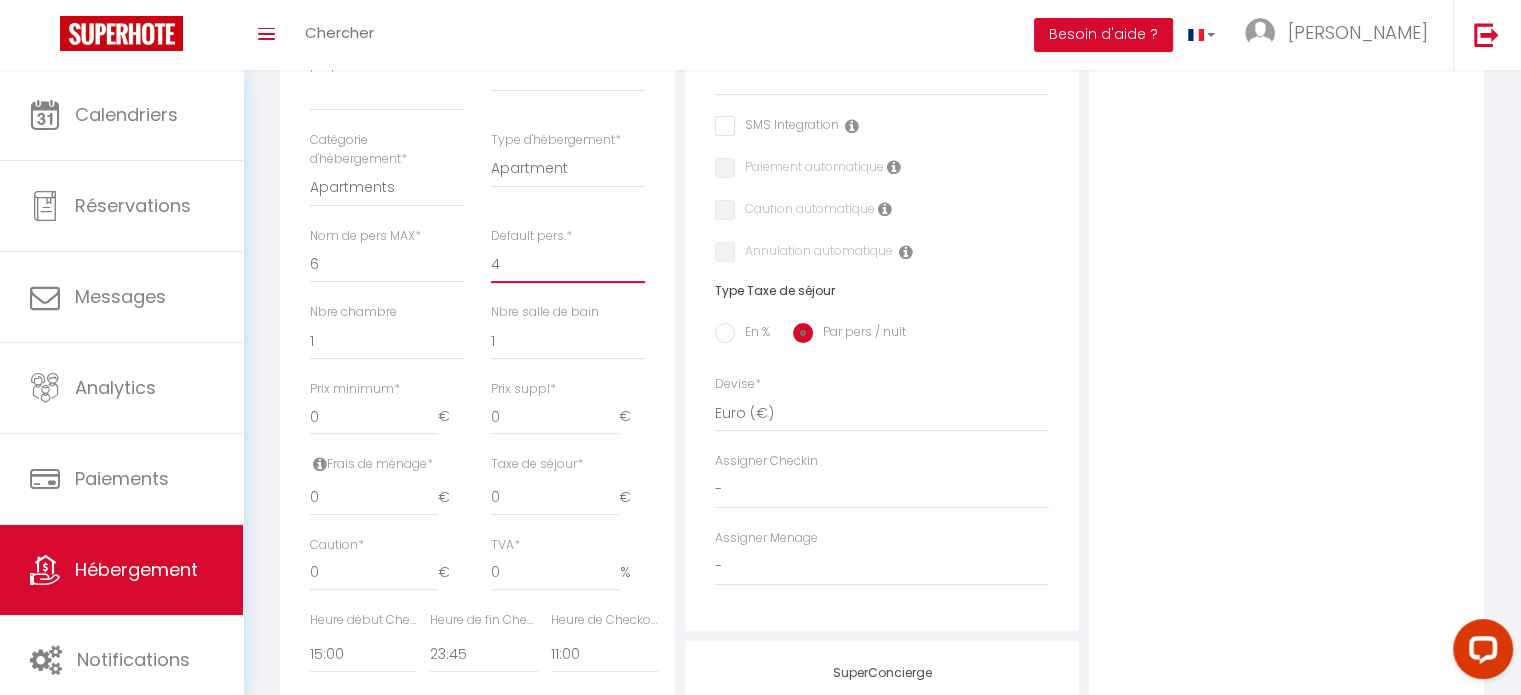 click on "1
2
3
4
5
6
7
8
9
10
11
12
13
14" at bounding box center (568, 264) 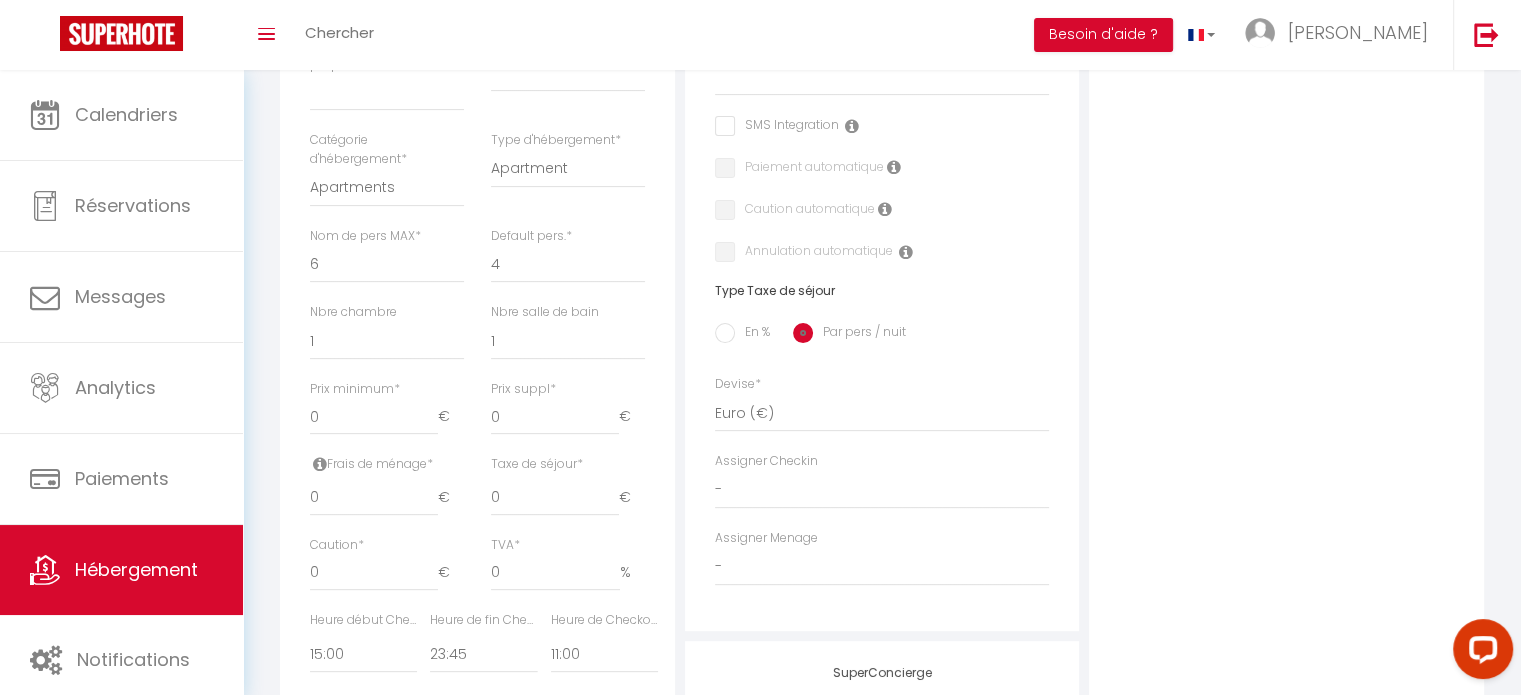 drag, startPoint x: 516, startPoint y: 281, endPoint x: 549, endPoint y: 393, distance: 116.76044 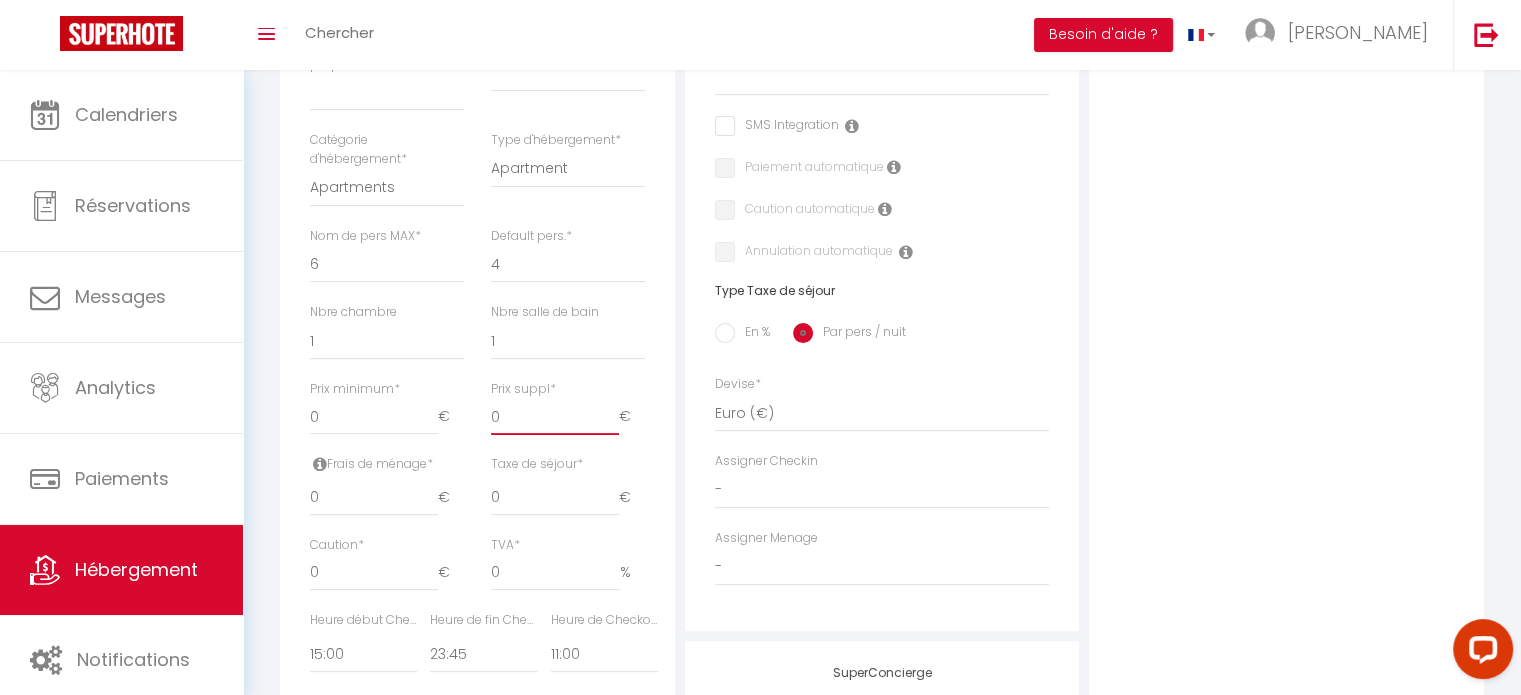 click on "0" at bounding box center (555, 417) 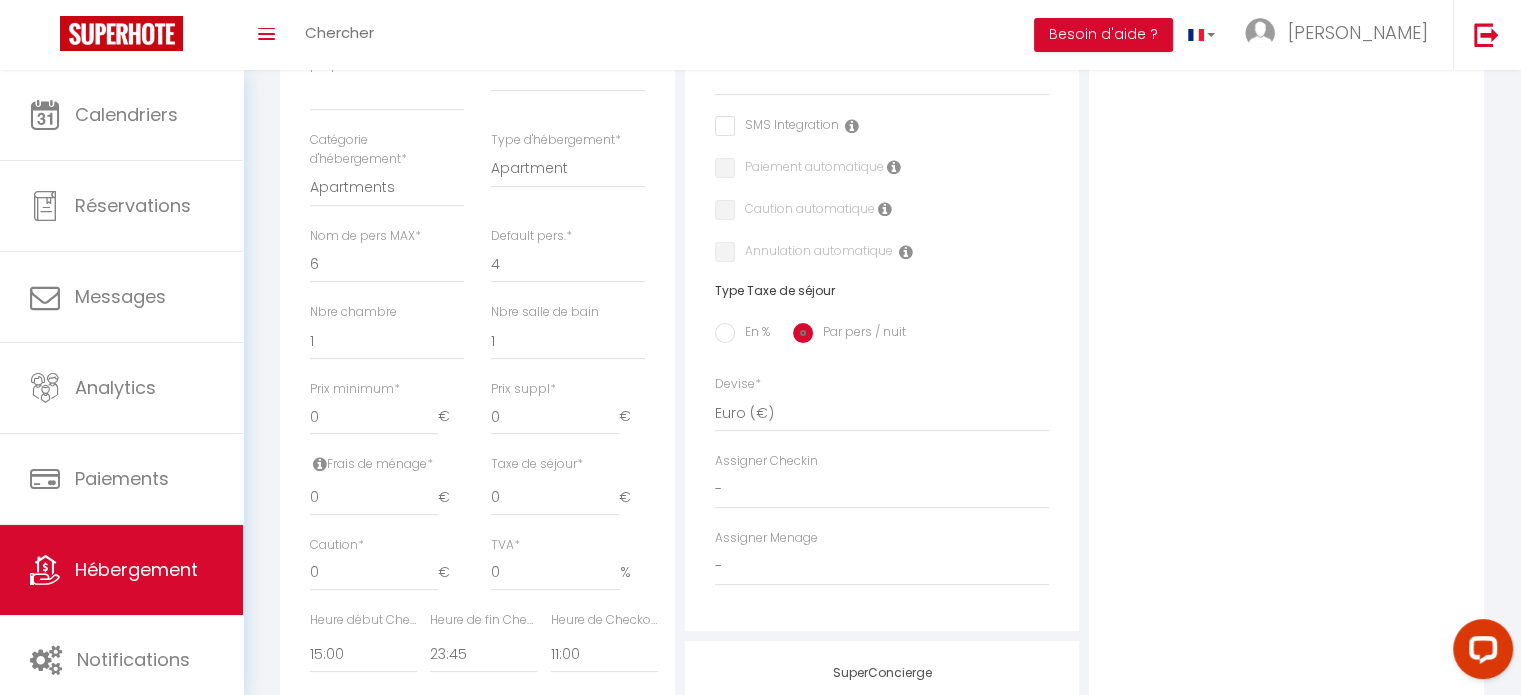 click on "Détails
Nom
*   FIDJI 4/6 pers. vue PORT *Parking *Clim *[PERSON_NAME] propriétaire
Nom propriétaire
Adresse propriétaire
Code postal du propriétaire
Ville propriétaire
Catégorie d'hébergement
*
Apartments
Houses
Secondary units
*     *     *             *   0   €   *   0   €" at bounding box center (477, 360) 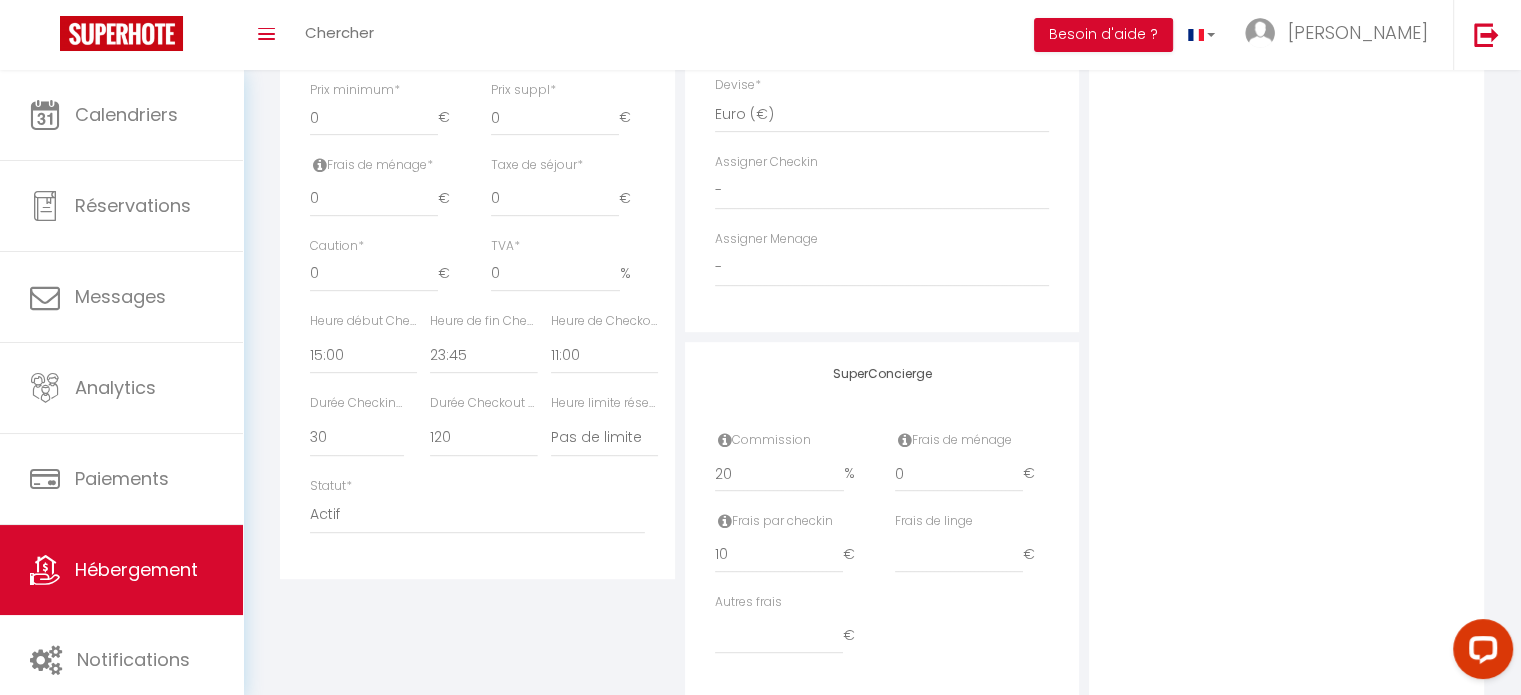 scroll, scrollTop: 900, scrollLeft: 0, axis: vertical 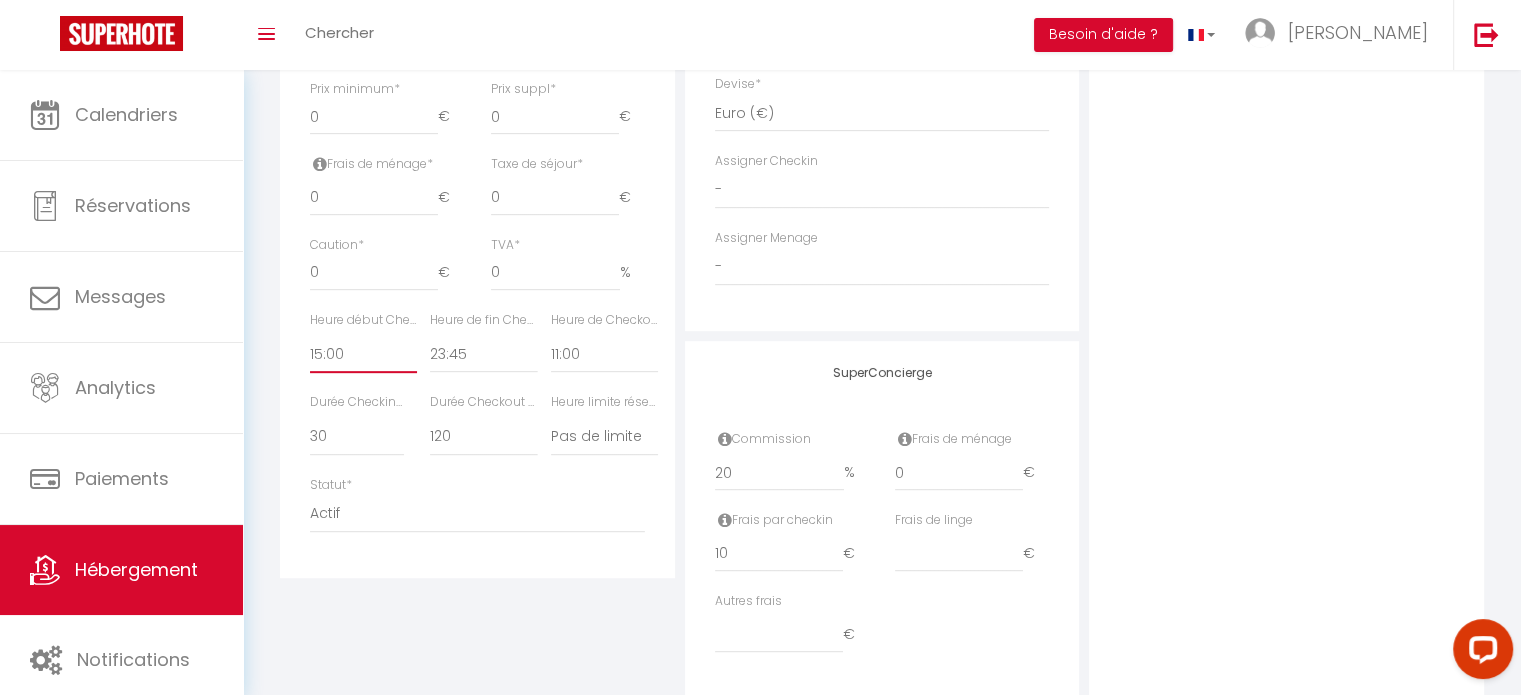 click on "00:00
00:15
00:30
00:45
01:00
01:15
01:30
01:45
02:00
02:15
02:30
02:45
03:00" at bounding box center (363, 354) 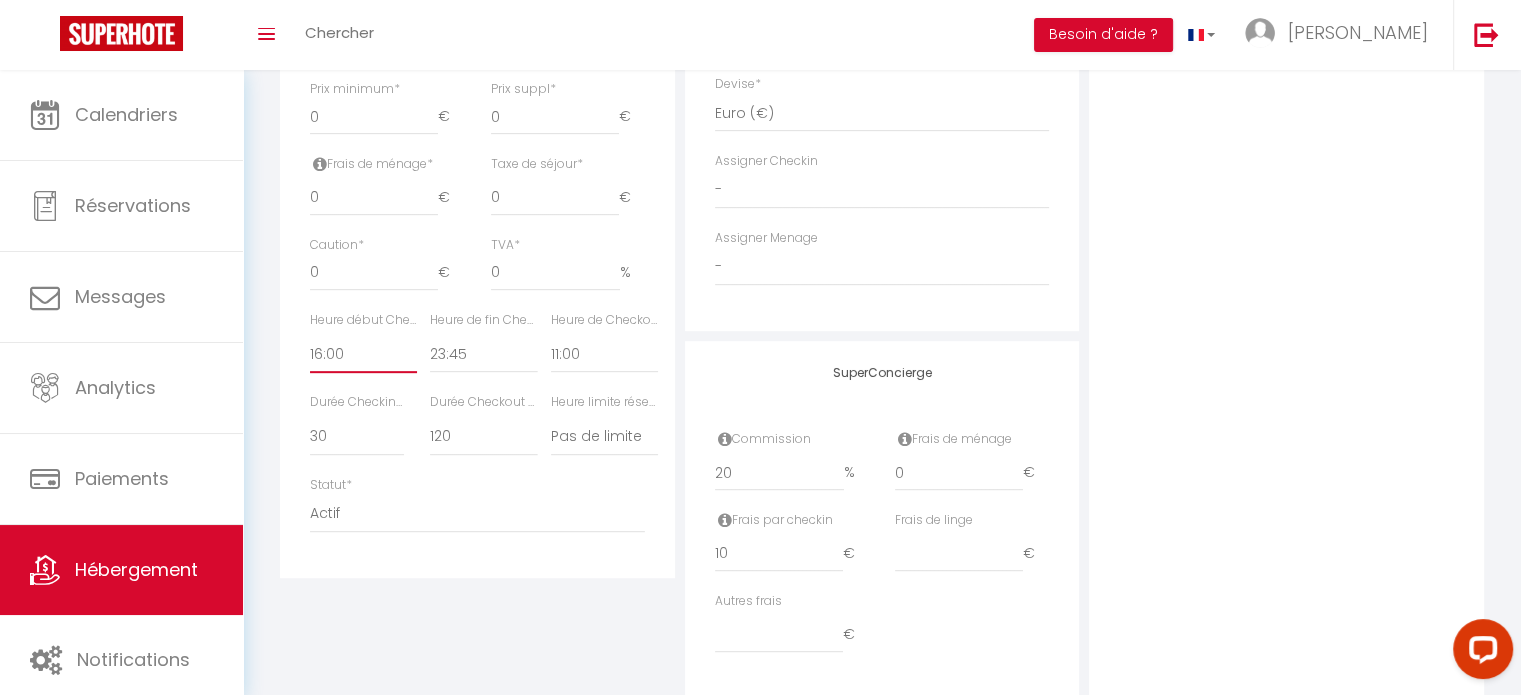 click on "00:00
00:15
00:30
00:45
01:00
01:15
01:30
01:45
02:00
02:15
02:30
02:45
03:00" at bounding box center [363, 354] 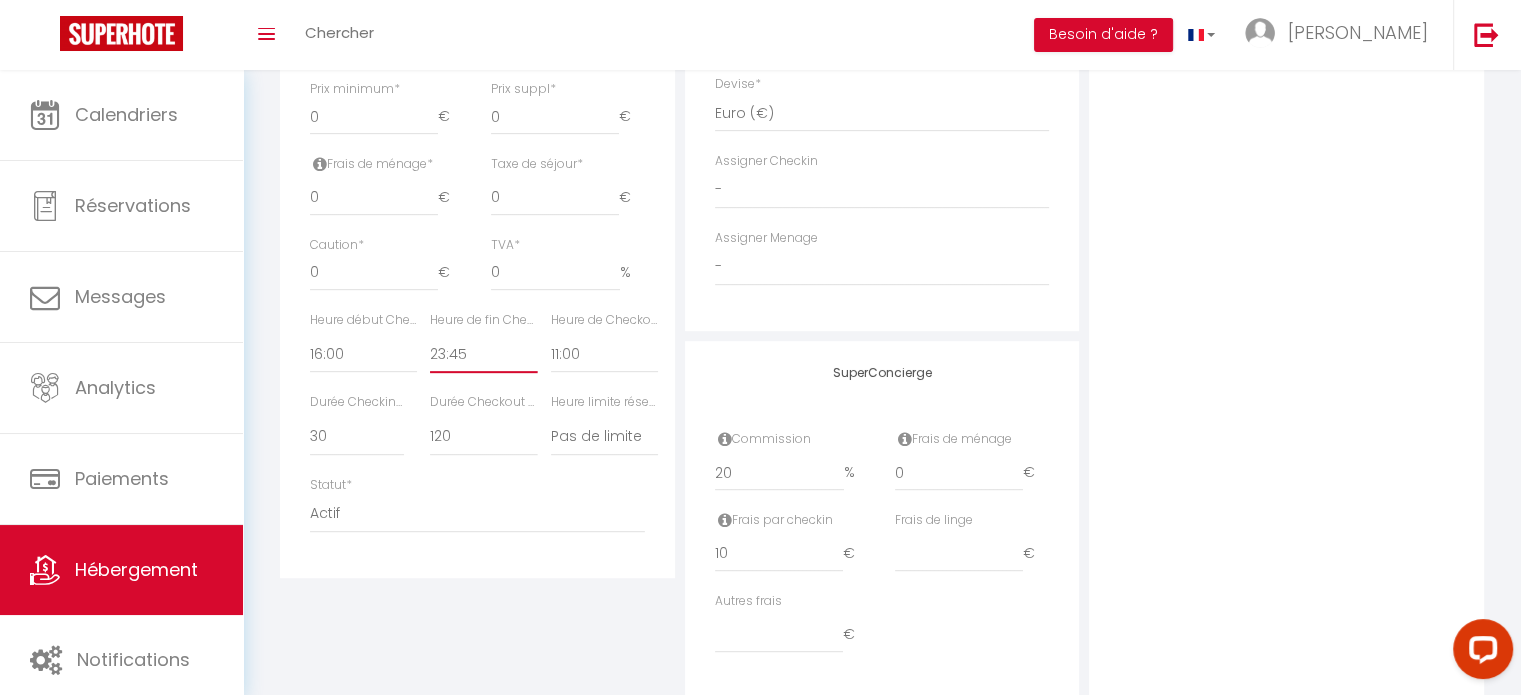 click on "00:00
00:15
00:30
00:45
01:00
01:15
01:30
01:45
02:00
02:15
02:30
02:45
03:00" at bounding box center (483, 354) 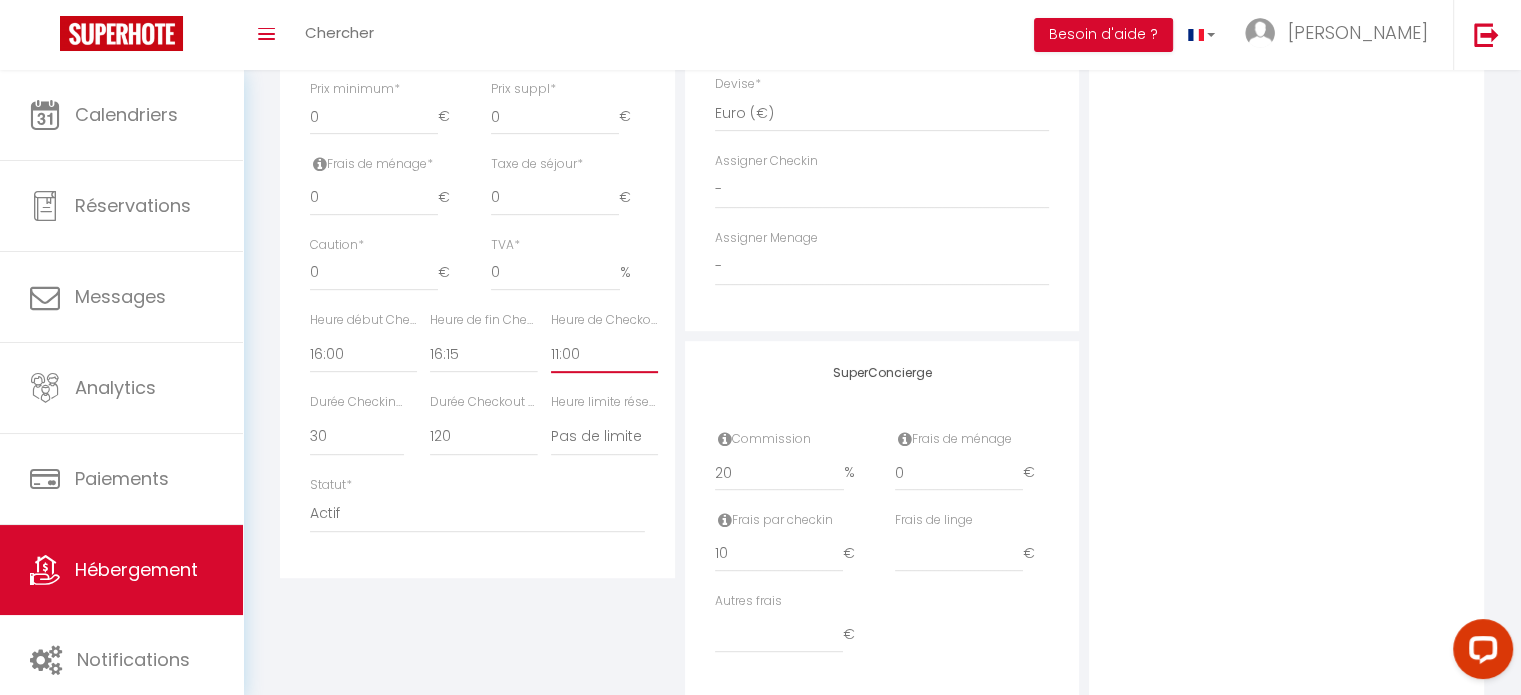 click on "00:00
00:15
00:30
00:45
01:00
01:15
01:30
01:45
02:00
02:15
02:30
02:45
03:00" at bounding box center (604, 354) 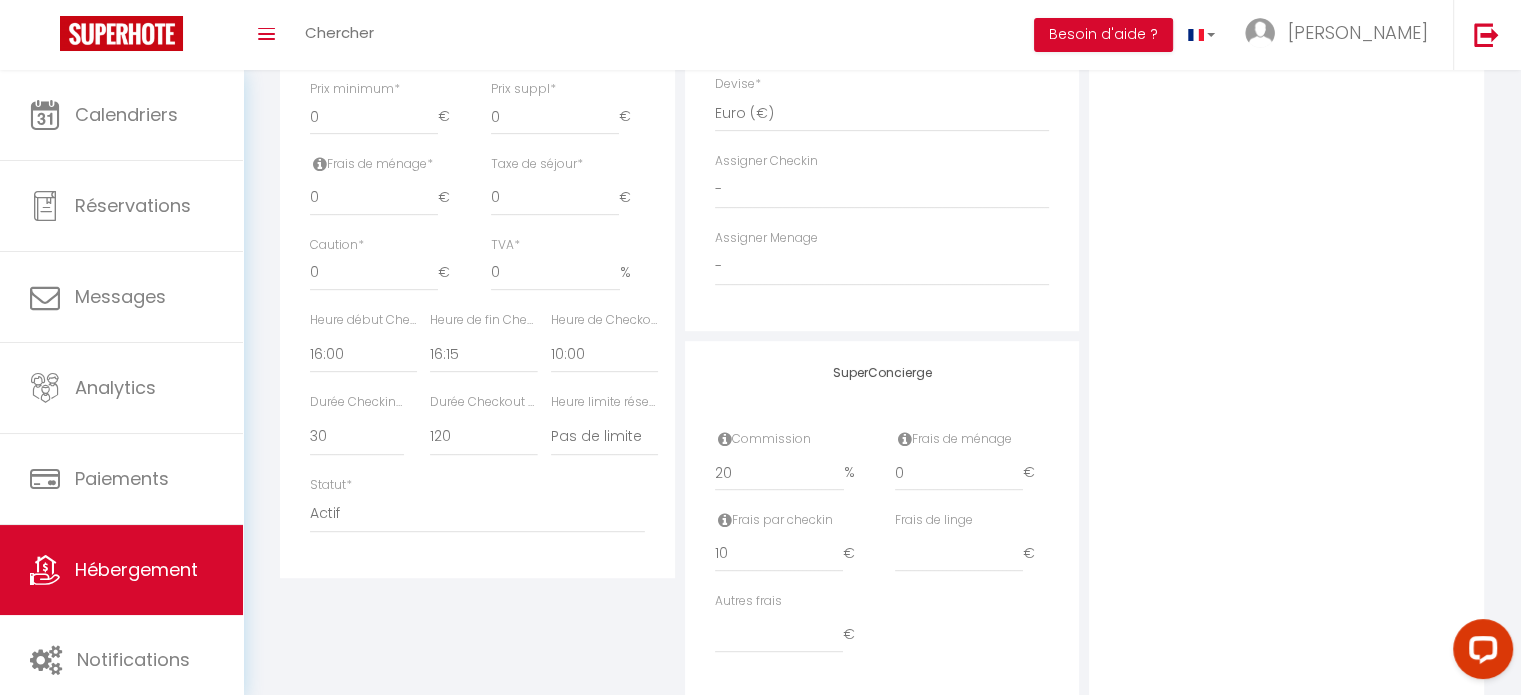 click on "Durée Checkin (min)
15
30
45
60
75
90
105
120
135
150
165
180
195" at bounding box center (357, 434) 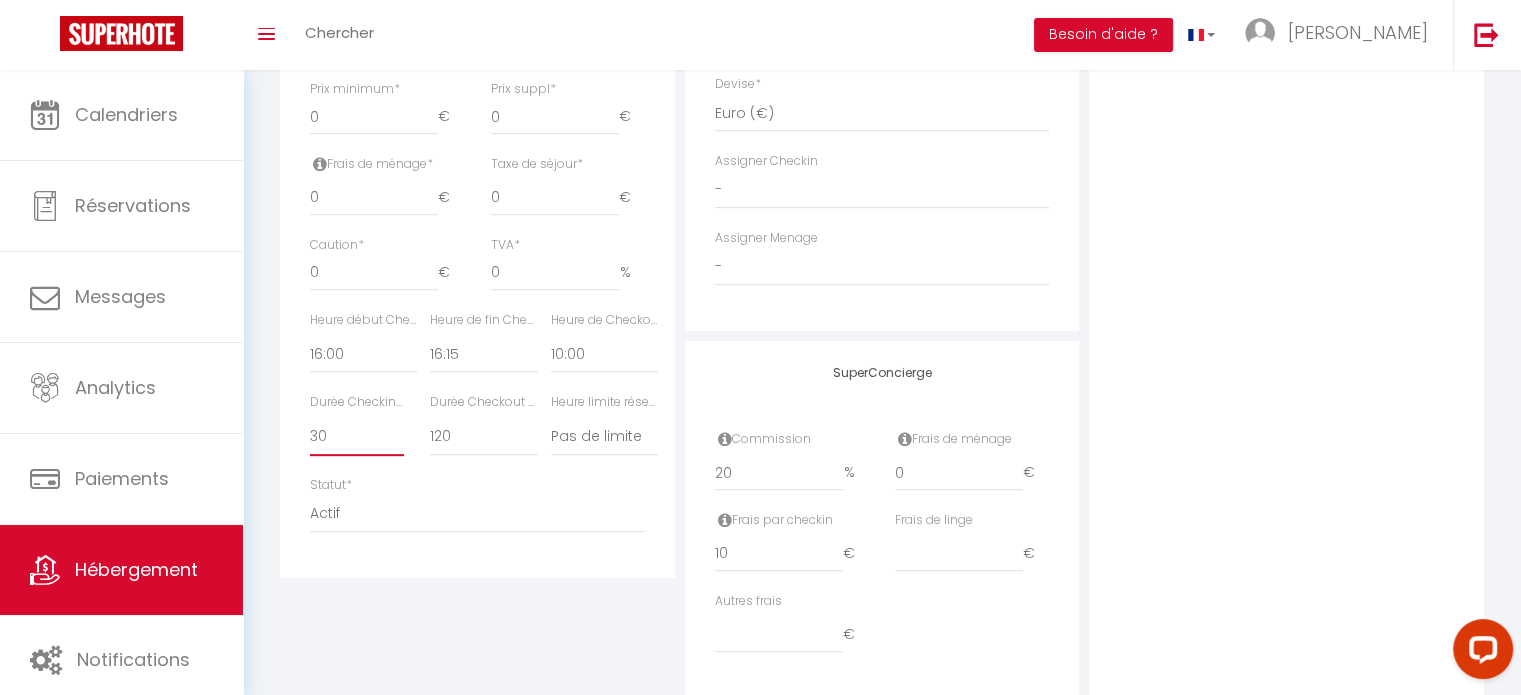 click on "15
30
45
60
75
90
105
120
135
150
165
180
195
210" at bounding box center [357, 437] 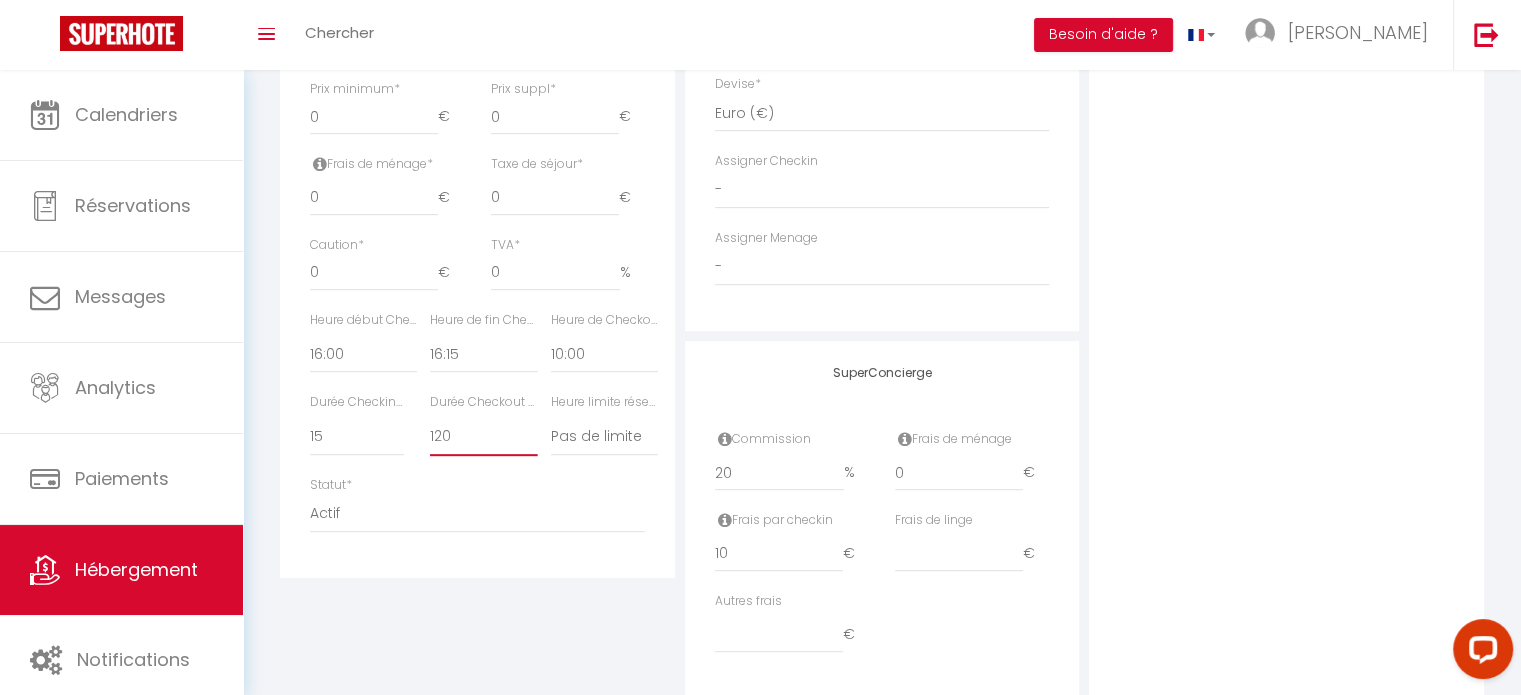 click on "15
30
45
60
75
90
105
120
135
150
165
180
195
210" at bounding box center (483, 437) 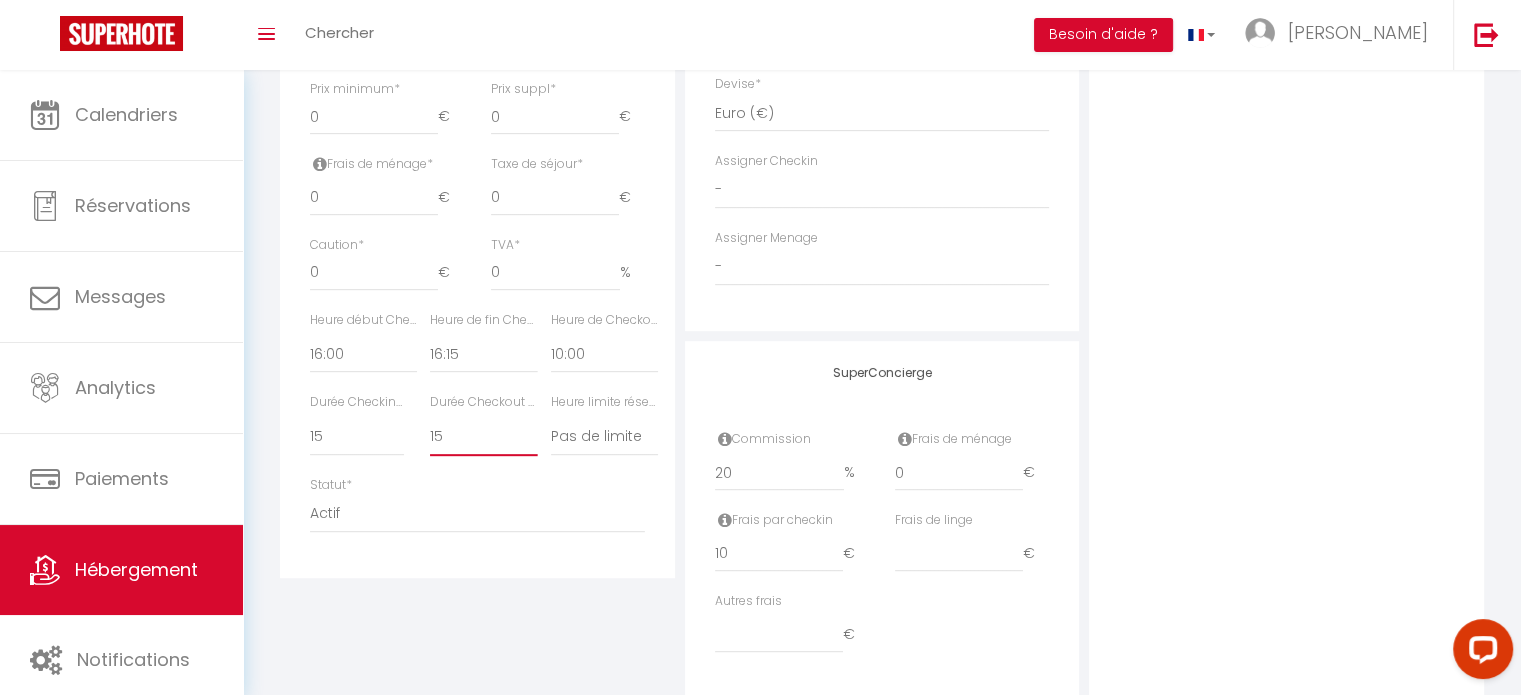 click on "15
30
45
60
75
90
105
120
135
150
165
180
195
210" at bounding box center (483, 437) 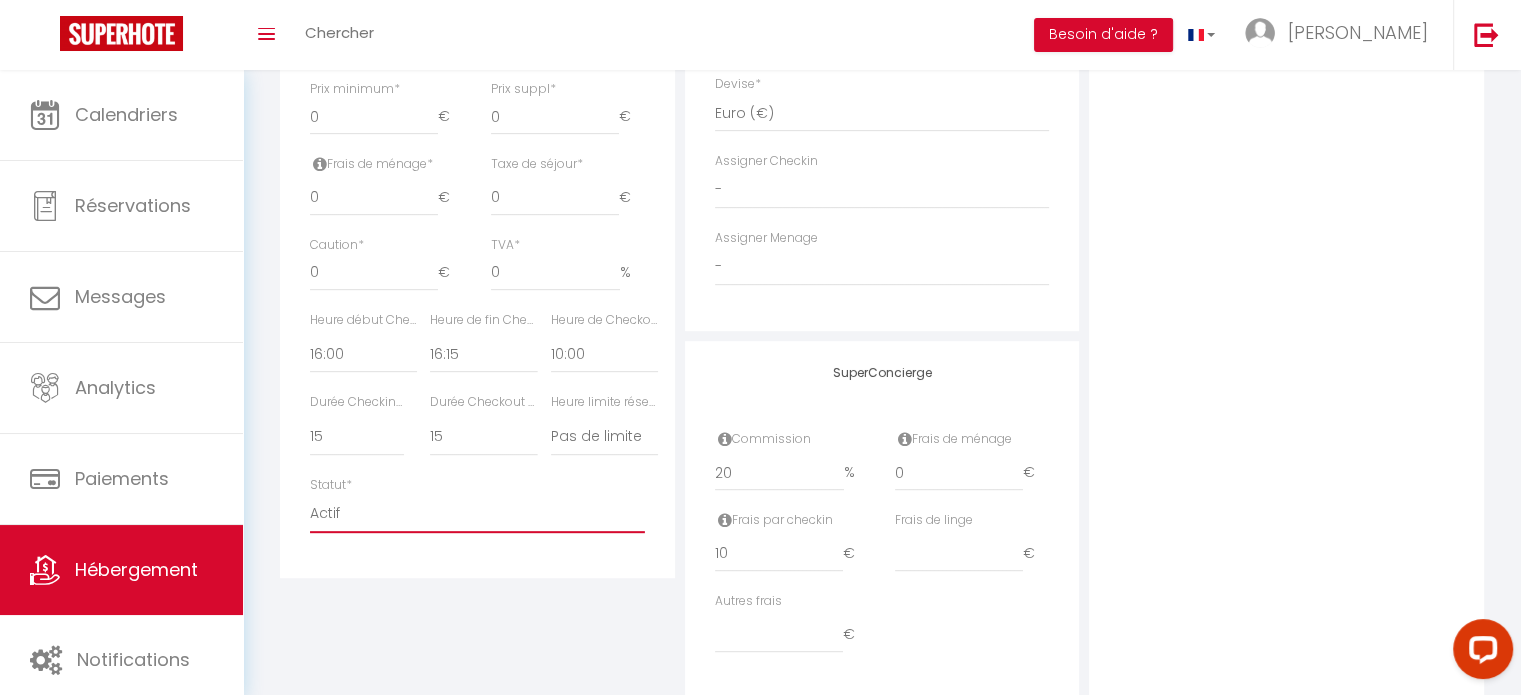 click on "Actif
Pas actif" at bounding box center (477, 514) 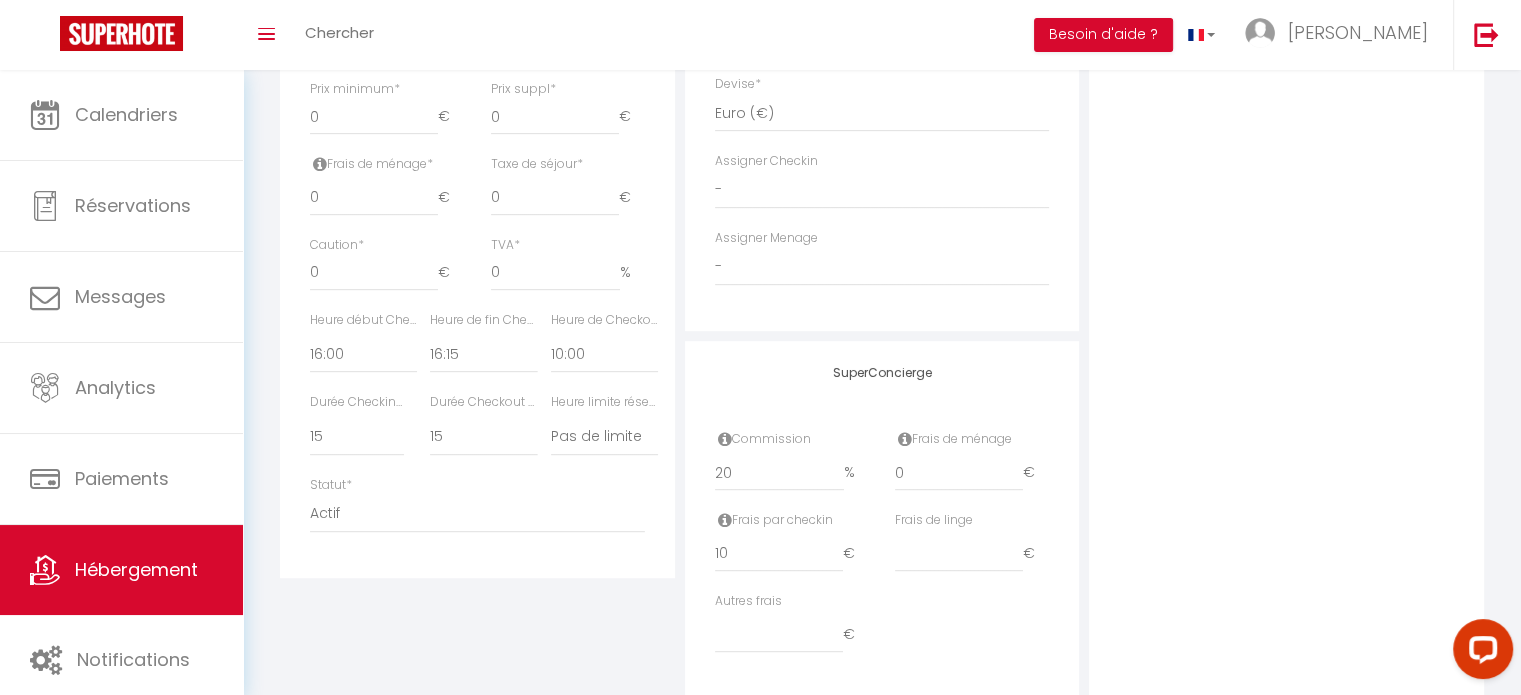 click on "Détails
Nom
*   FIDJI 4/6 pers. vue PORT *Parking *Clim *[PERSON_NAME] propriétaire
Nom propriétaire
Adresse propriétaire
Code postal du propriétaire
Ville propriétaire
Catégorie d'hébergement
*
Apartments
Houses
Secondary units
*     *     *             *   0   €   *   0   €" at bounding box center [477, 60] 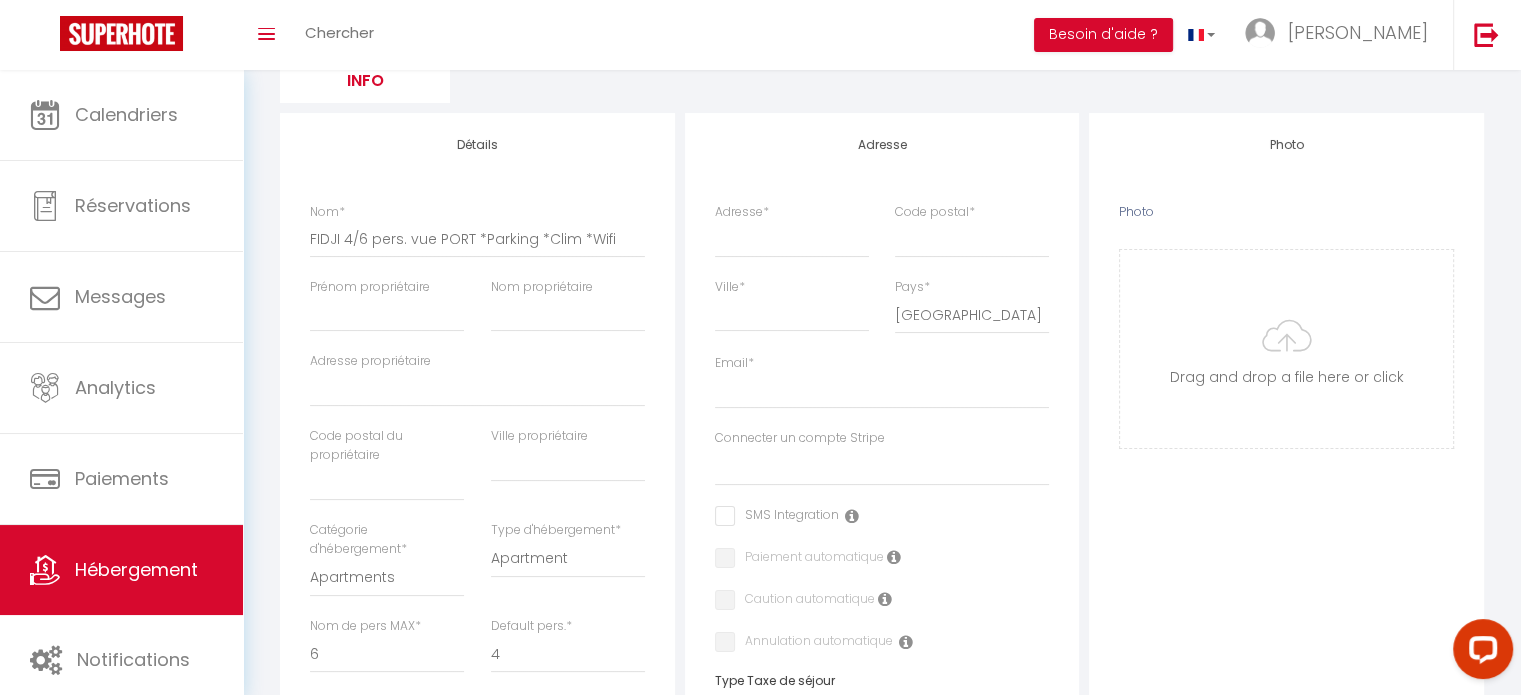 scroll, scrollTop: 200, scrollLeft: 0, axis: vertical 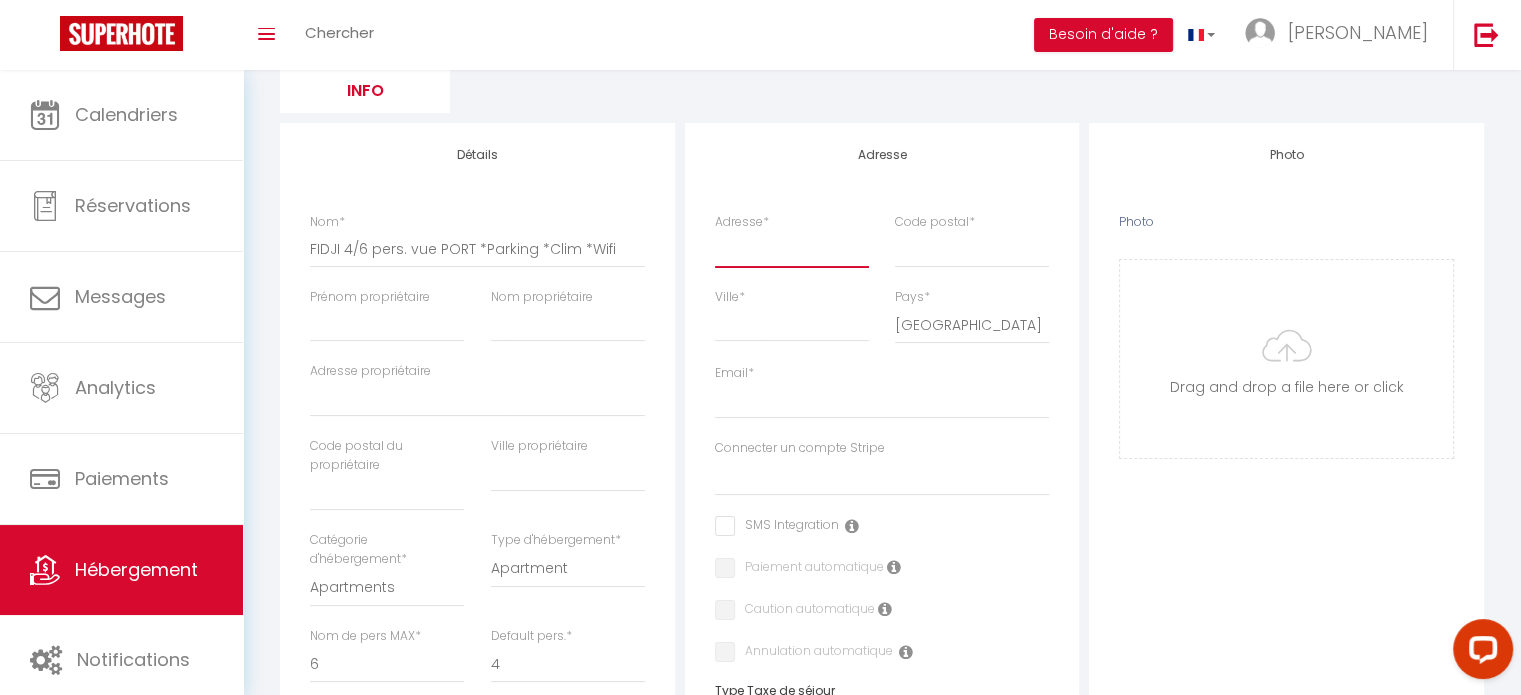 click on "Adresse
*" at bounding box center (792, 249) 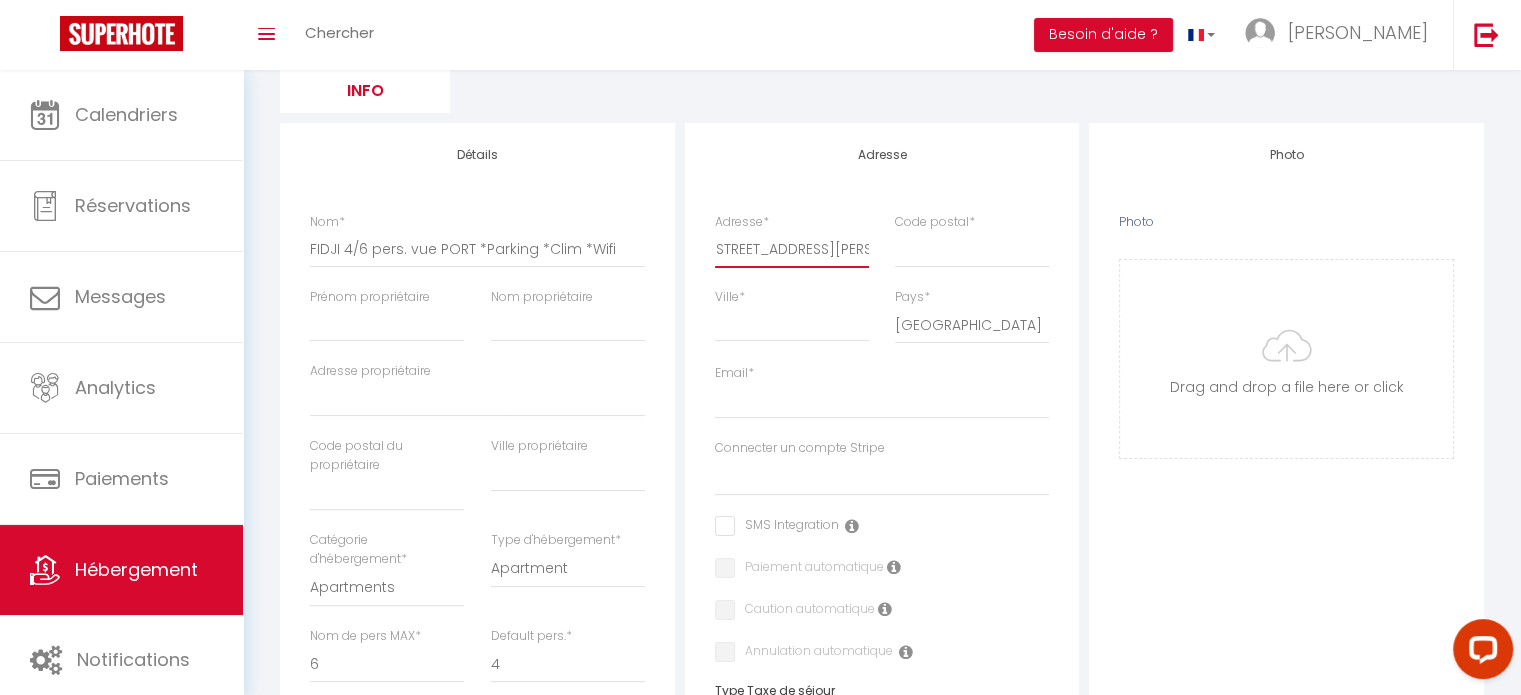 scroll, scrollTop: 0, scrollLeft: 12, axis: horizontal 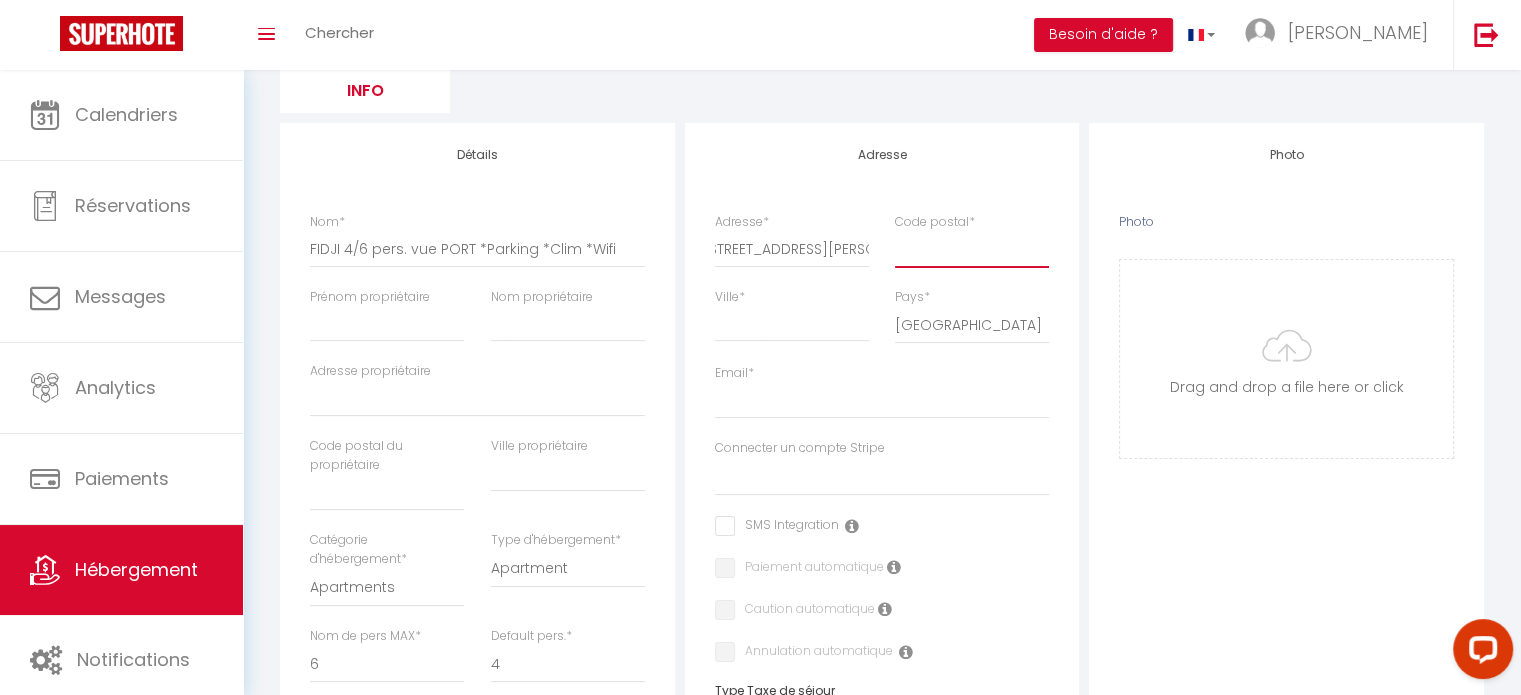 click on "Code postal
*" at bounding box center (972, 249) 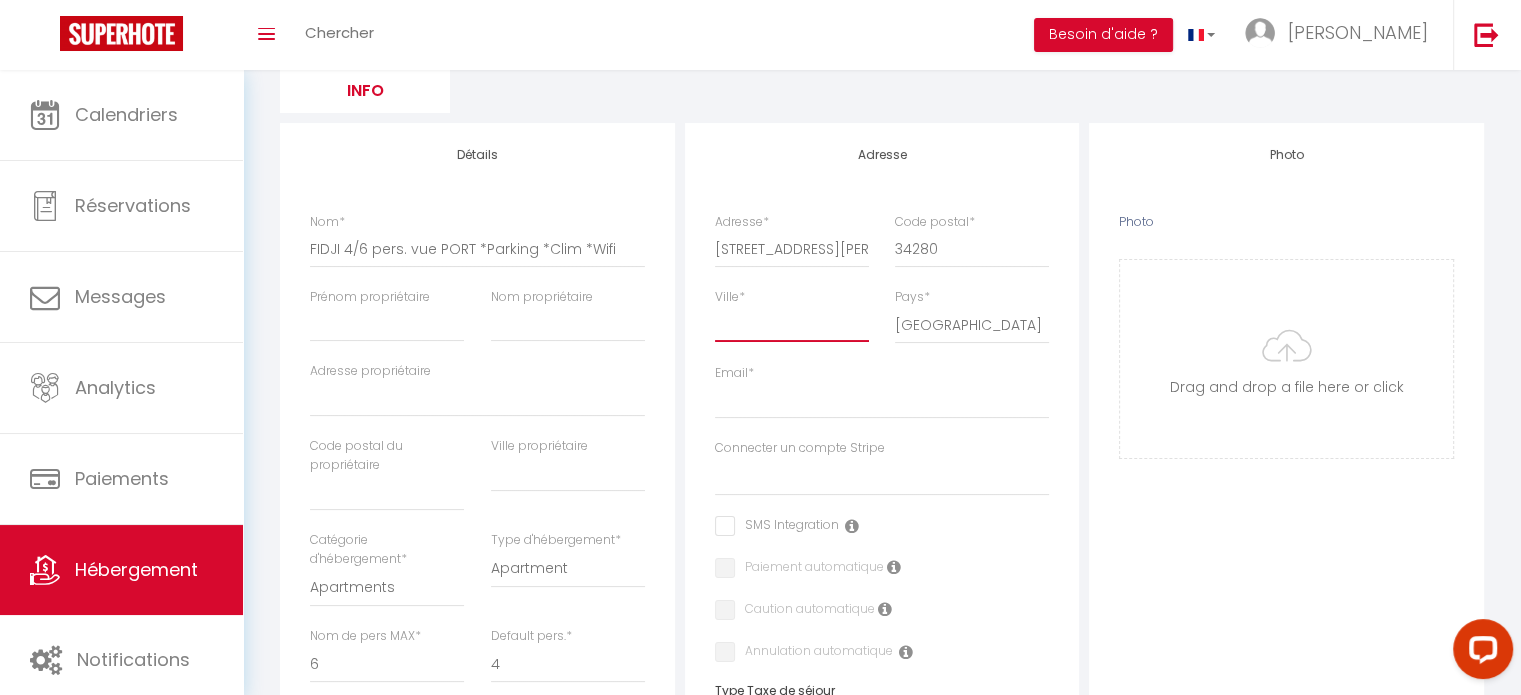 click on "Ville
*" at bounding box center [792, 324] 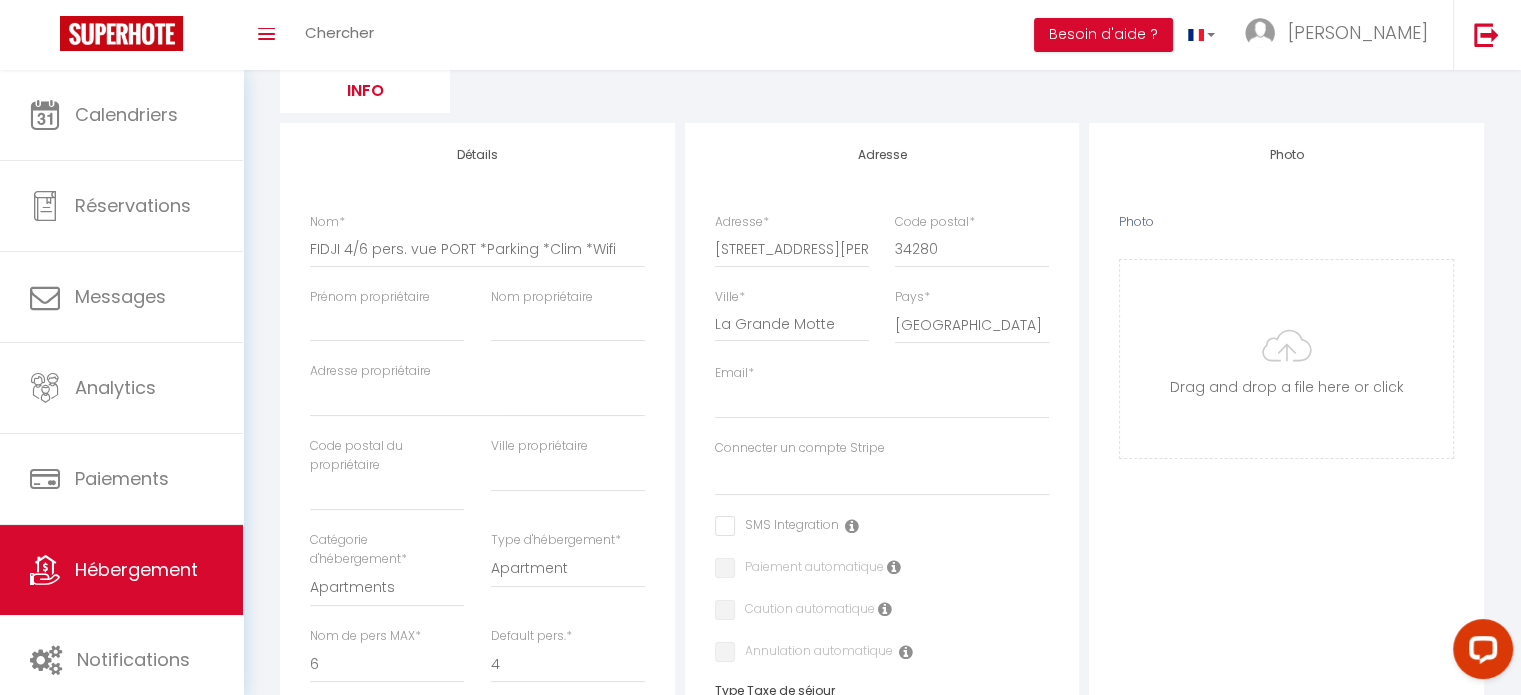 click on "Email
*" at bounding box center (882, 401) 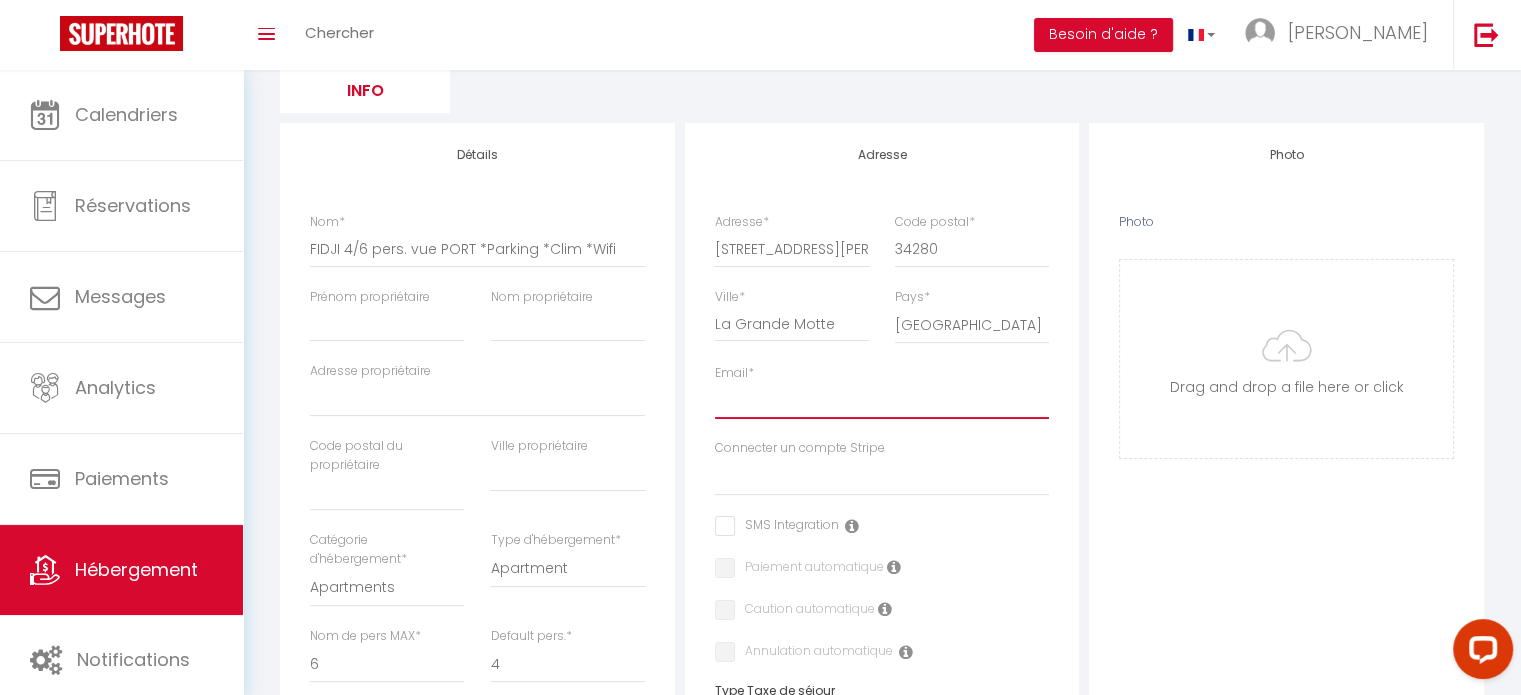 click on "Email
*" at bounding box center [882, 401] 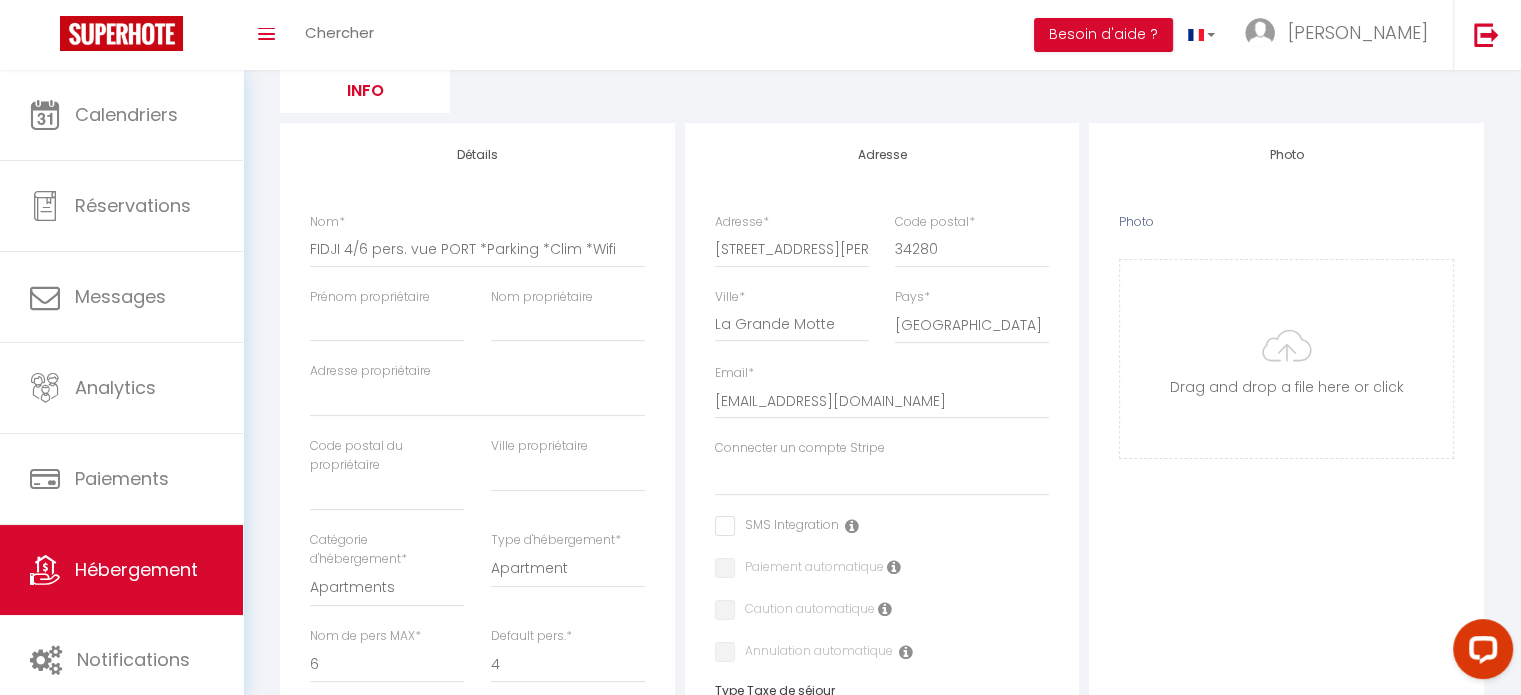 click on "Adresse
Adresse
*   [STREET_ADDRESS][PERSON_NAME]
[GEOGRAPHIC_DATA]
[GEOGRAPHIC_DATA]
[GEOGRAPHIC_DATA]
[GEOGRAPHIC_DATA]
[US_STATE]
[GEOGRAPHIC_DATA]
Angola
*           SMS Integration" at bounding box center (882, 577) 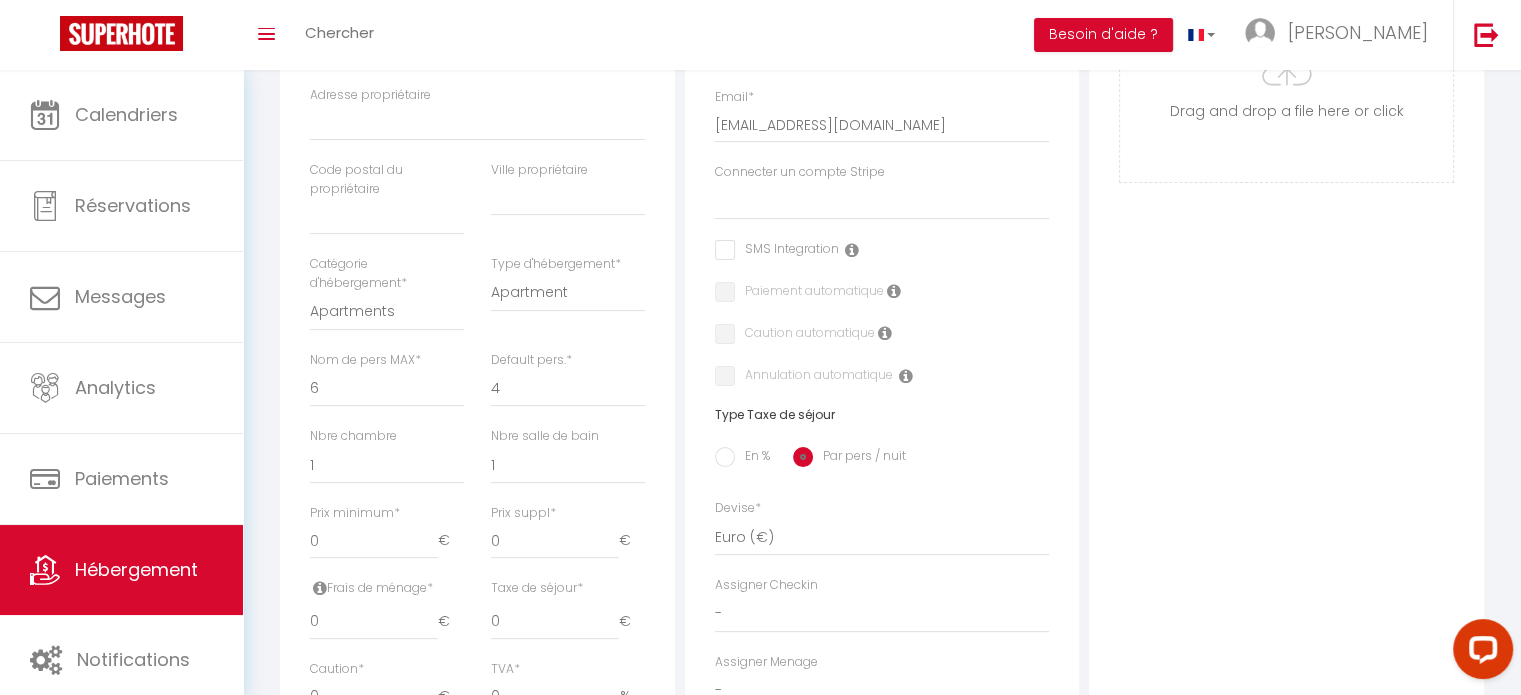 scroll, scrollTop: 600, scrollLeft: 0, axis: vertical 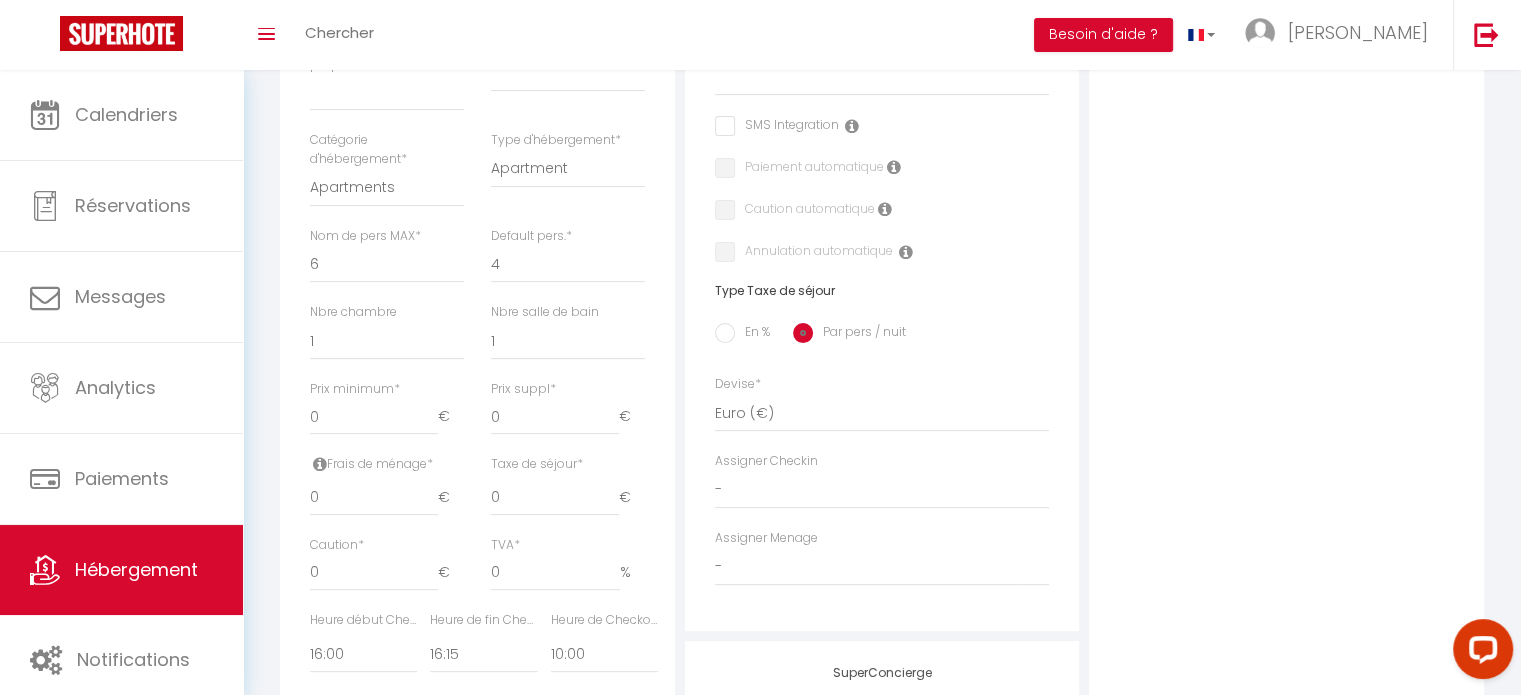 click on "Adresse
Adresse
*   [STREET_ADDRESS][PERSON_NAME]
[GEOGRAPHIC_DATA]
[GEOGRAPHIC_DATA]
[GEOGRAPHIC_DATA]
[GEOGRAPHIC_DATA]
[US_STATE]
[GEOGRAPHIC_DATA]
Angola
*           SMS Integration" at bounding box center [882, 177] 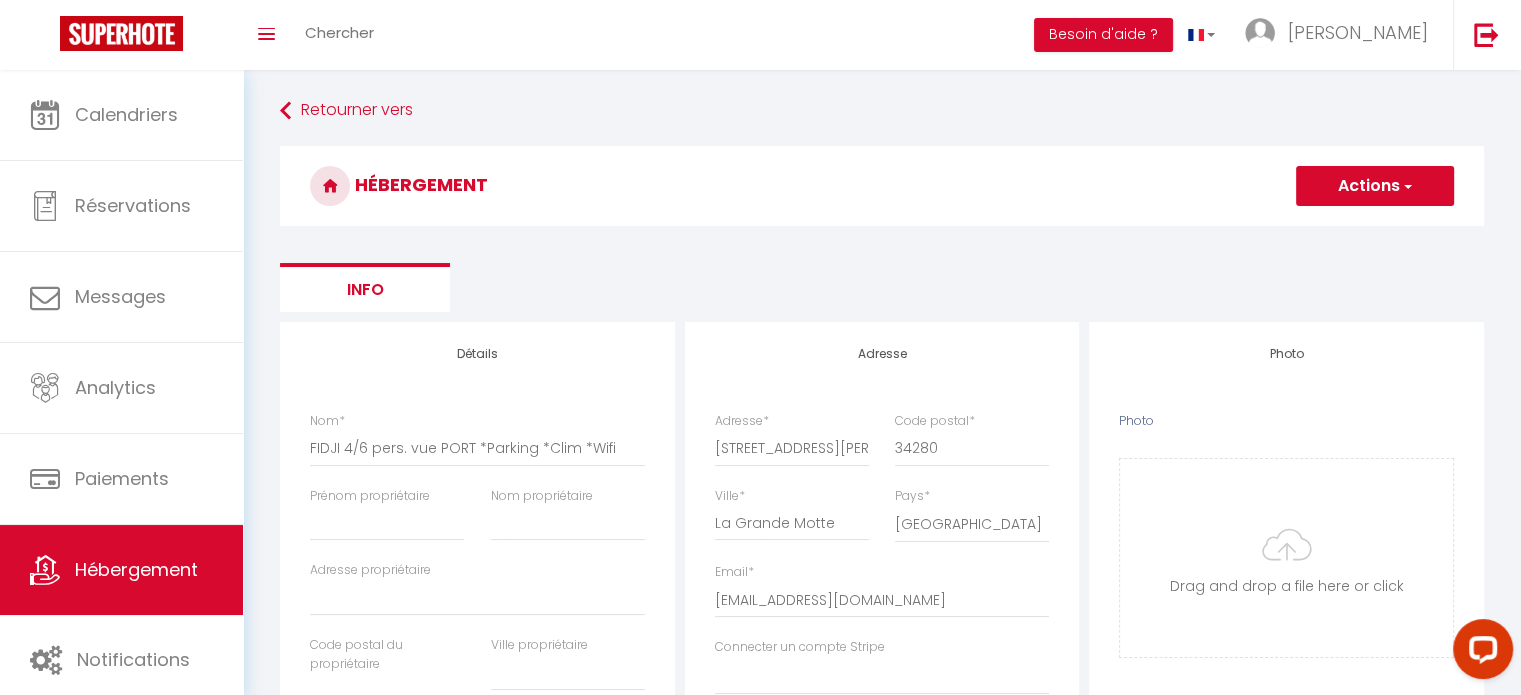 scroll, scrollTop: 0, scrollLeft: 0, axis: both 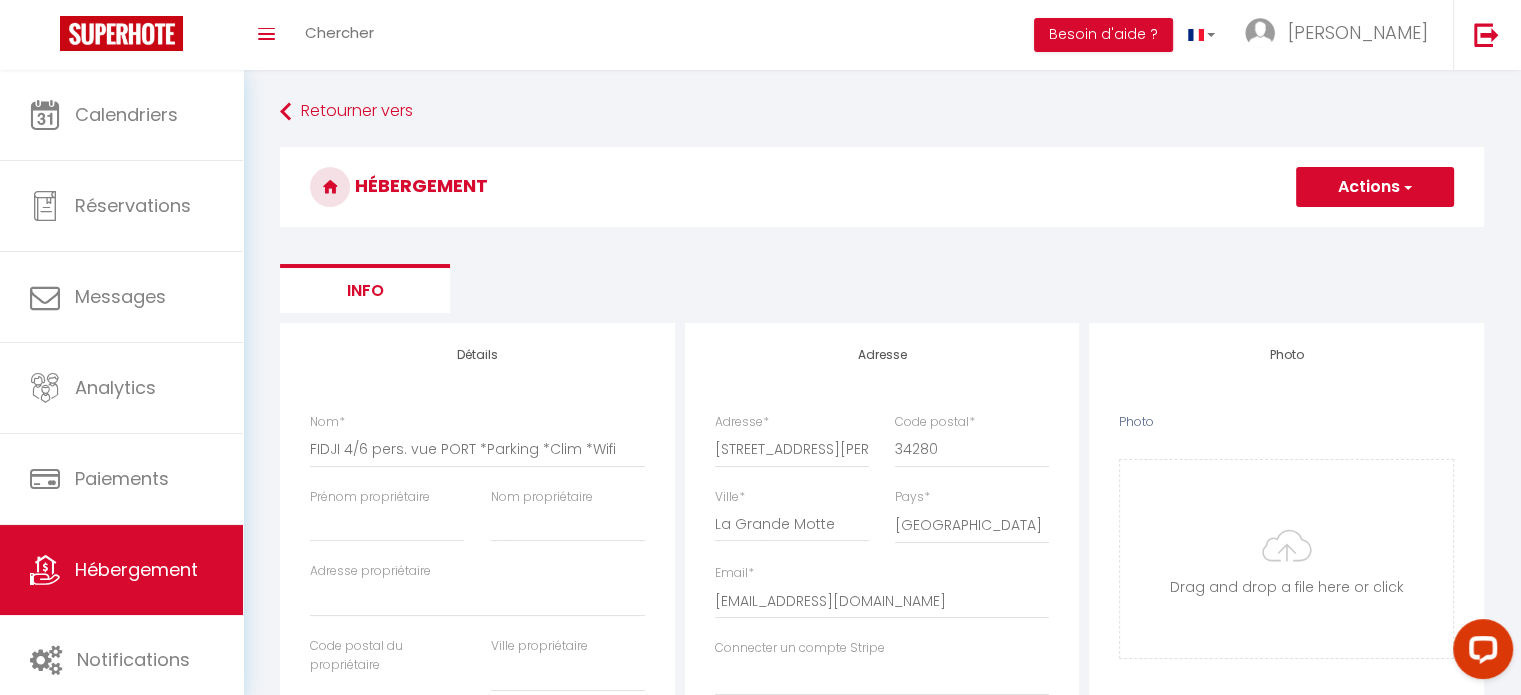 click on "Actions" at bounding box center (1375, 187) 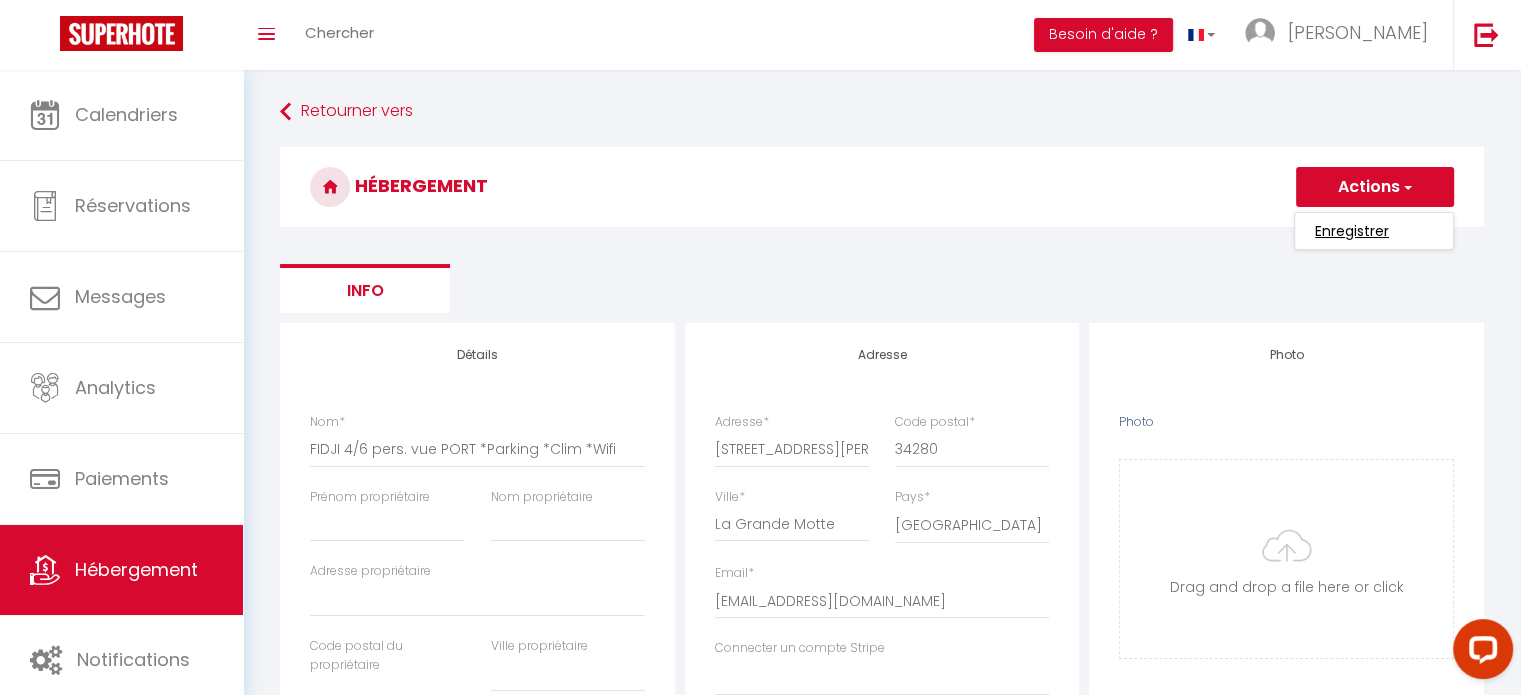 click on "Enregistrer" at bounding box center (1352, 231) 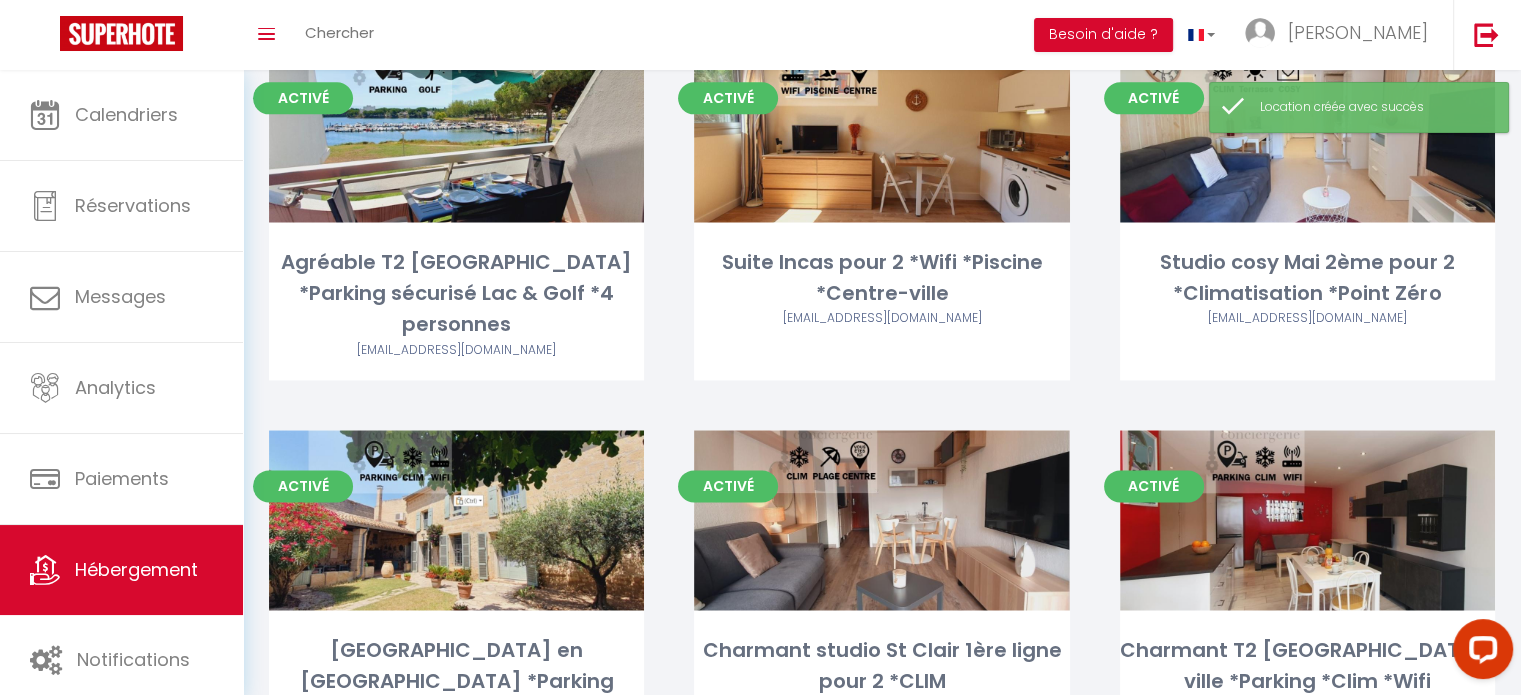 scroll, scrollTop: 3346, scrollLeft: 0, axis: vertical 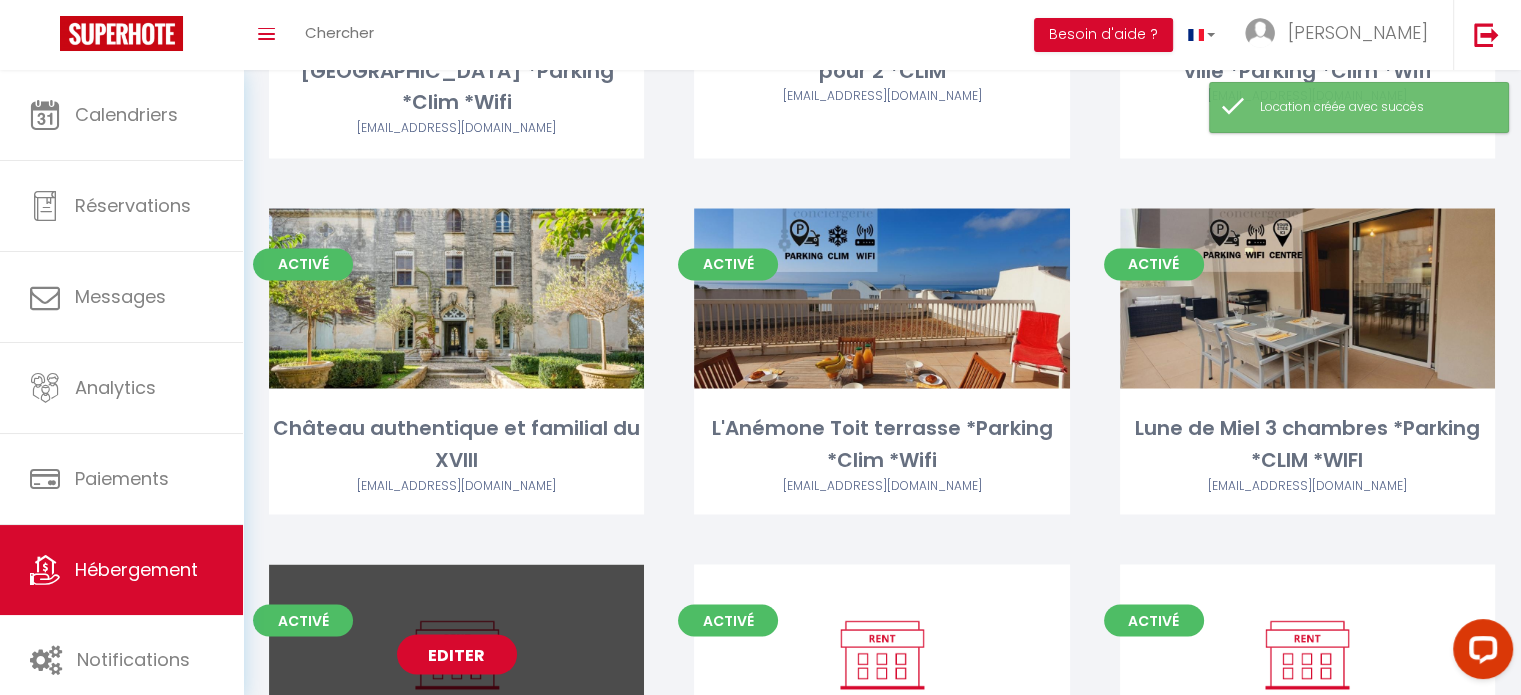 click on "Editer" at bounding box center (457, 654) 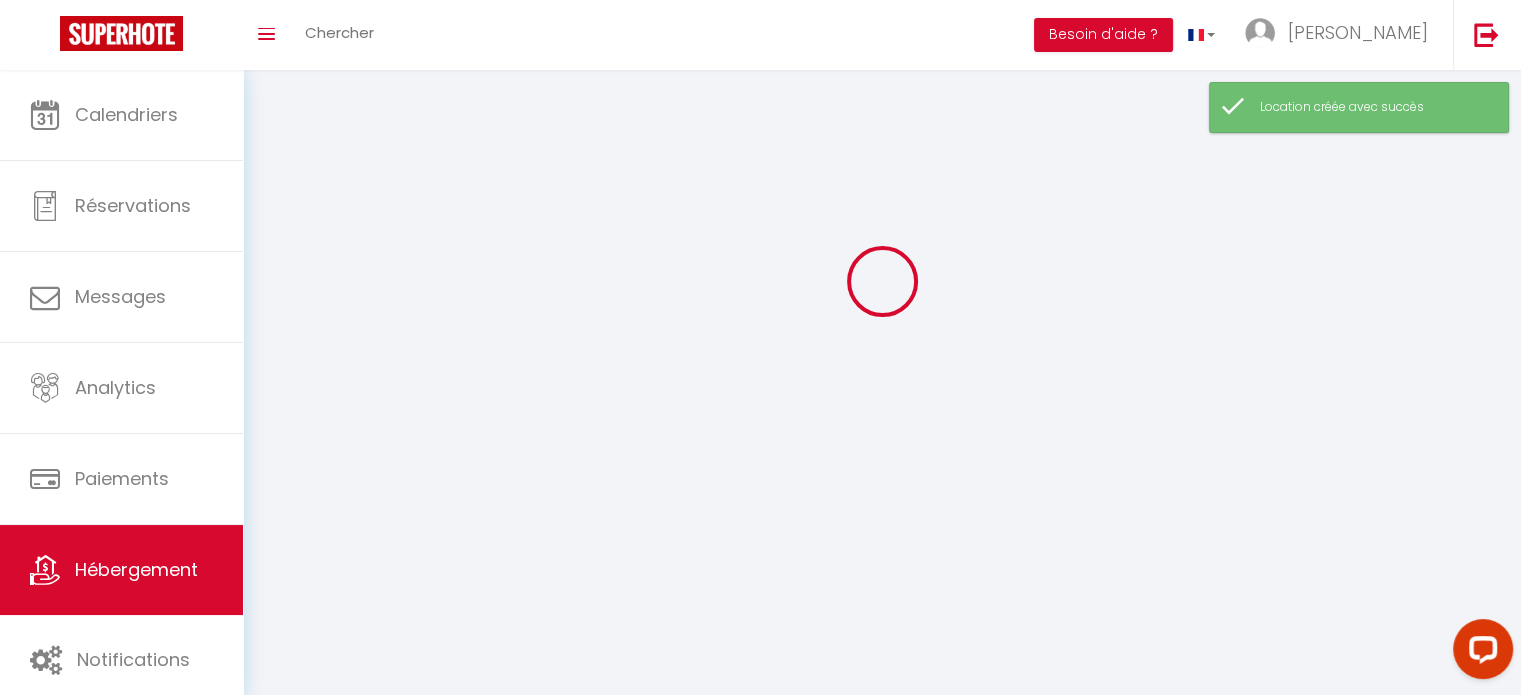 scroll, scrollTop: 0, scrollLeft: 0, axis: both 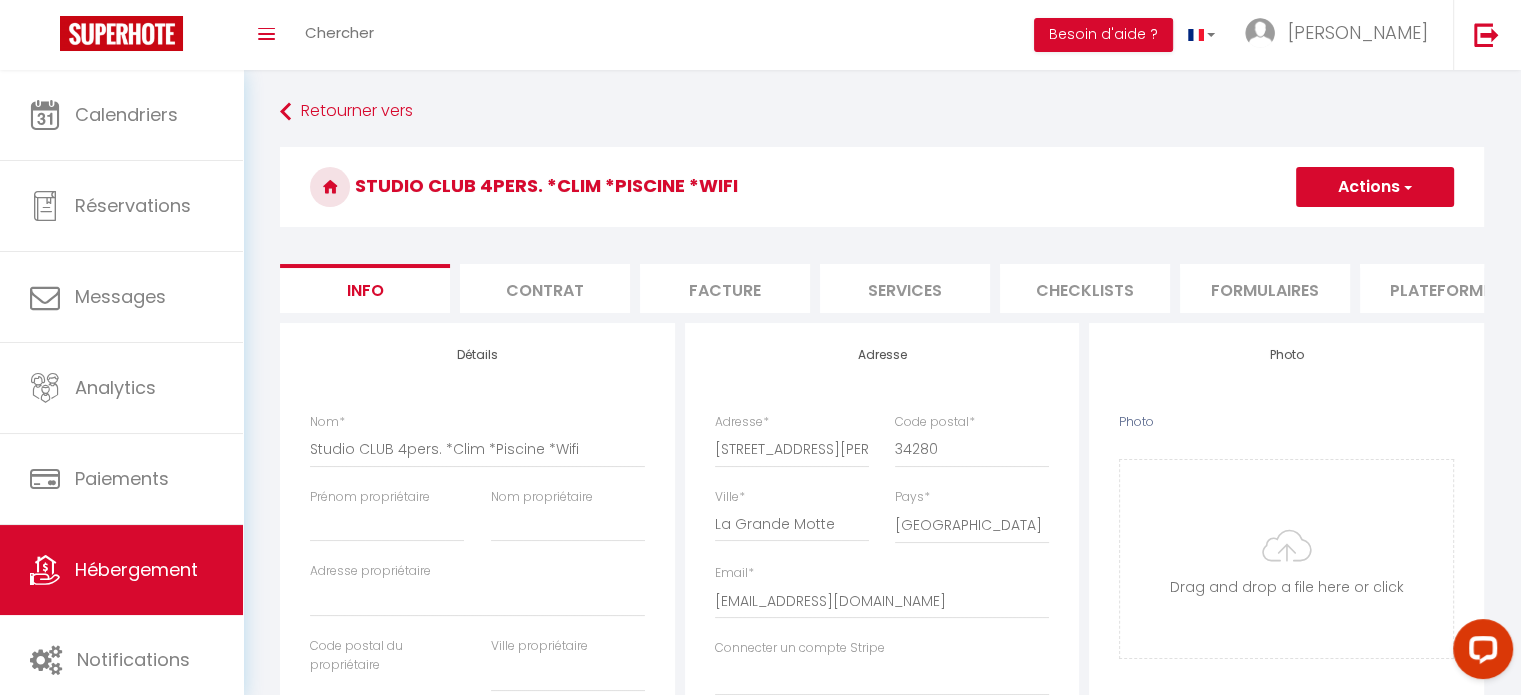 click on "Checklists" at bounding box center (1085, 288) 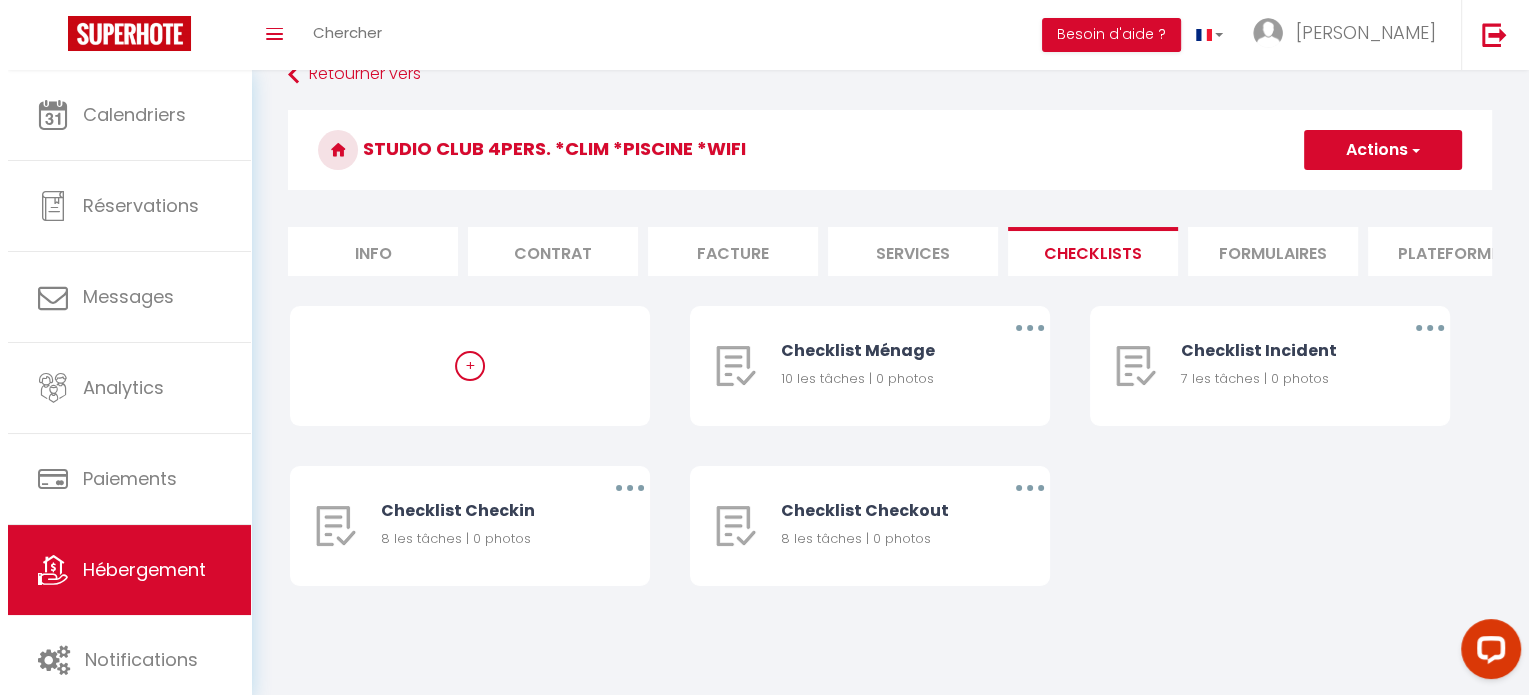 scroll, scrollTop: 70, scrollLeft: 0, axis: vertical 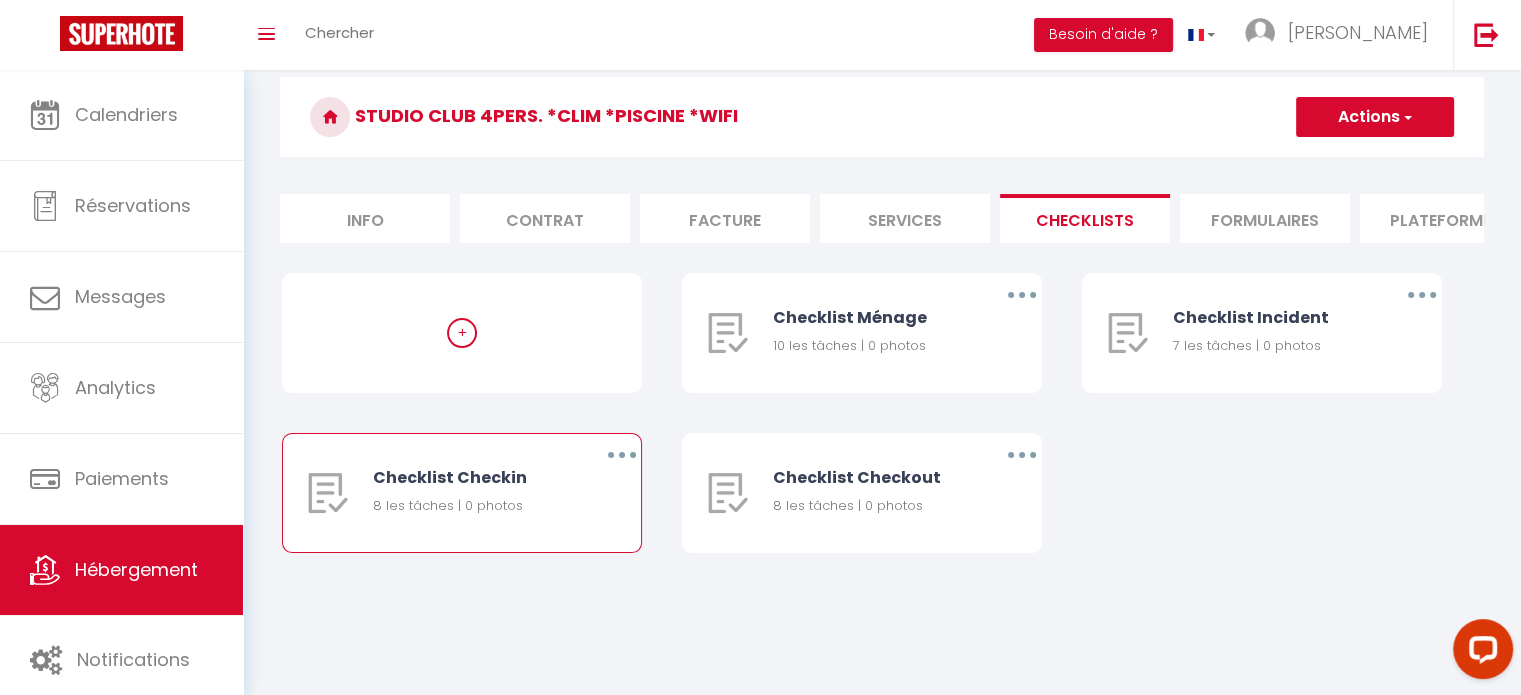 click at bounding box center (622, 455) 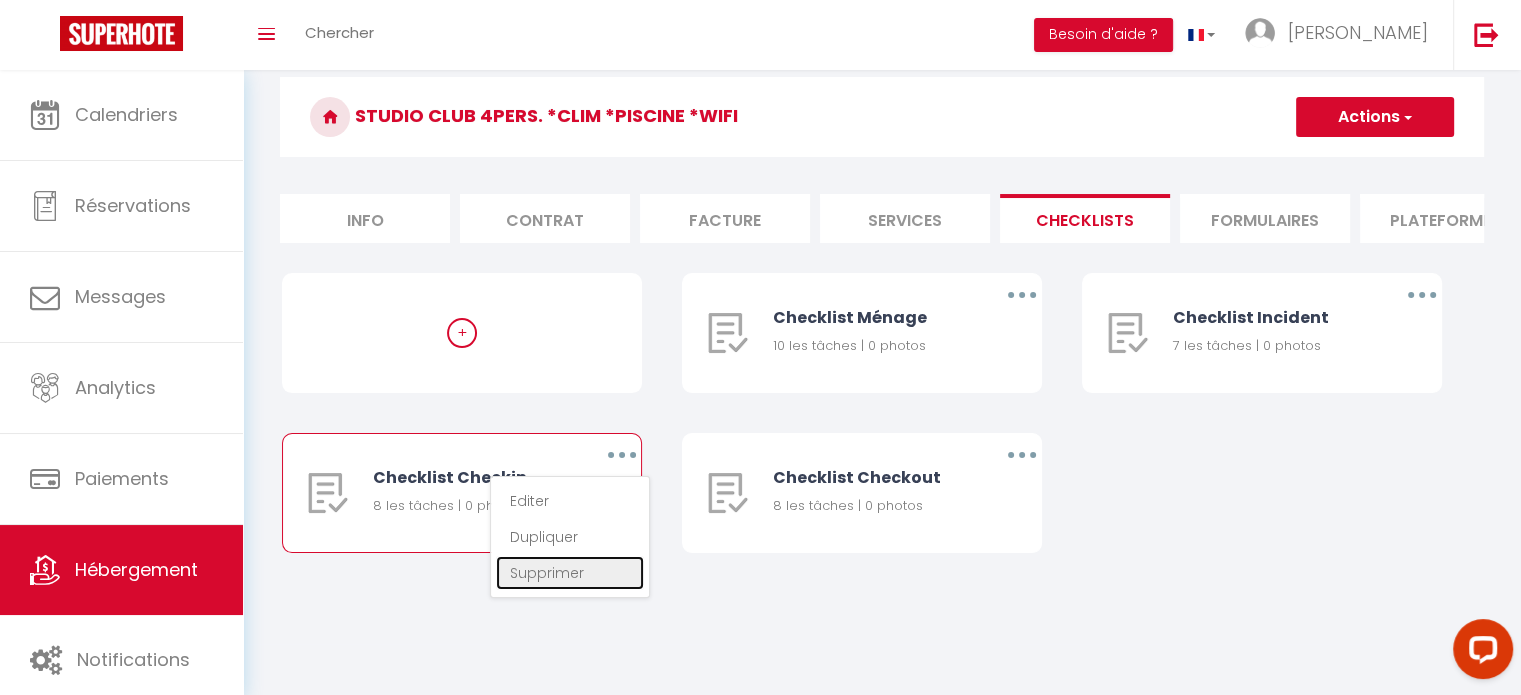 click on "Supprimer" at bounding box center [570, 573] 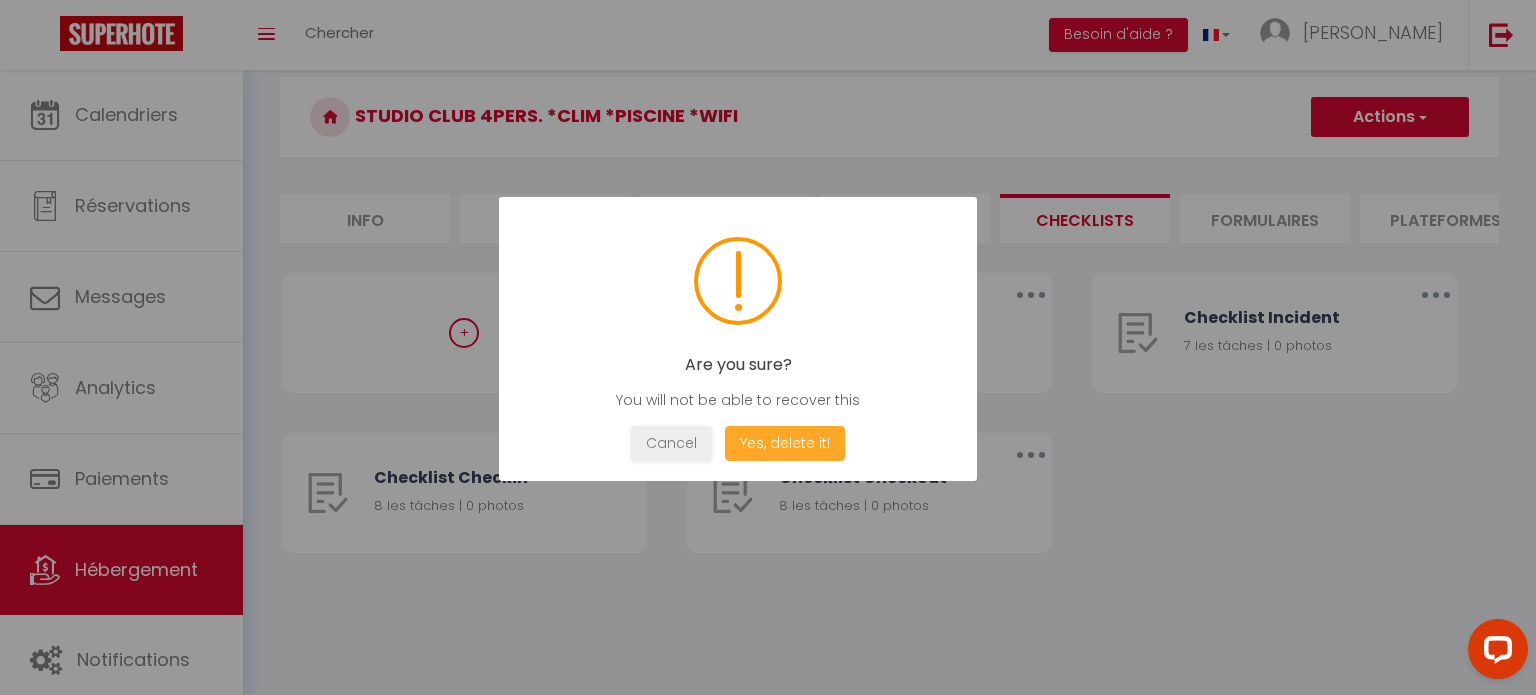 click on "Yes, delete it!" at bounding box center [785, 443] 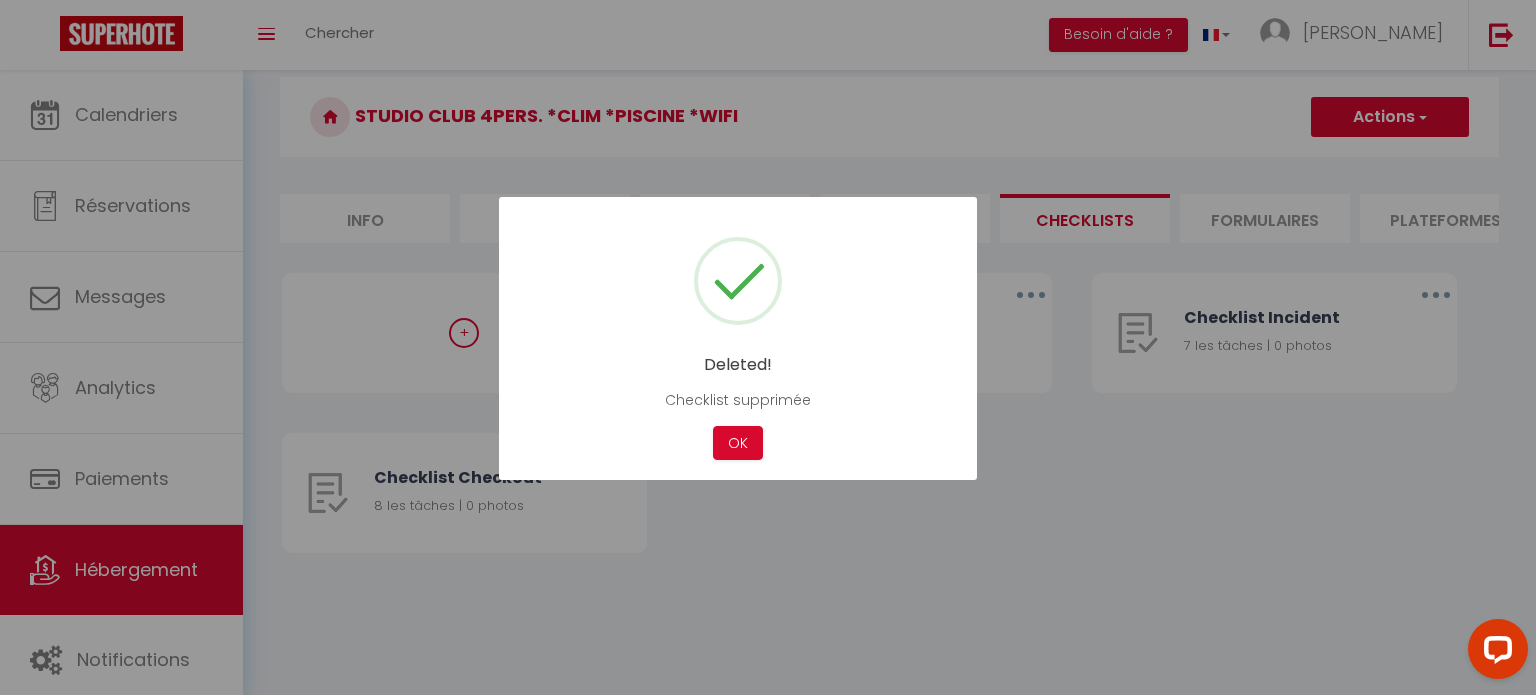 click at bounding box center [768, 347] 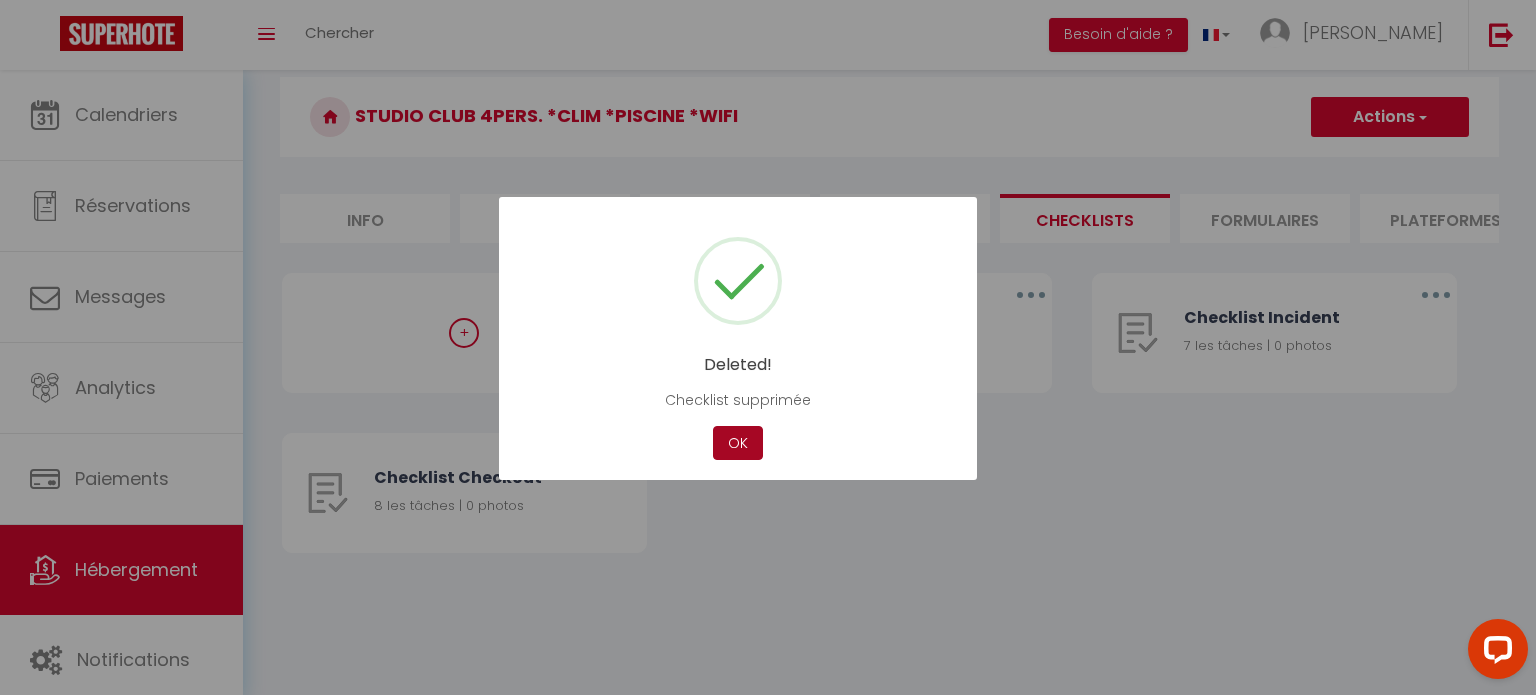 drag, startPoint x: 723, startPoint y: 443, endPoint x: 744, endPoint y: 441, distance: 21.095022 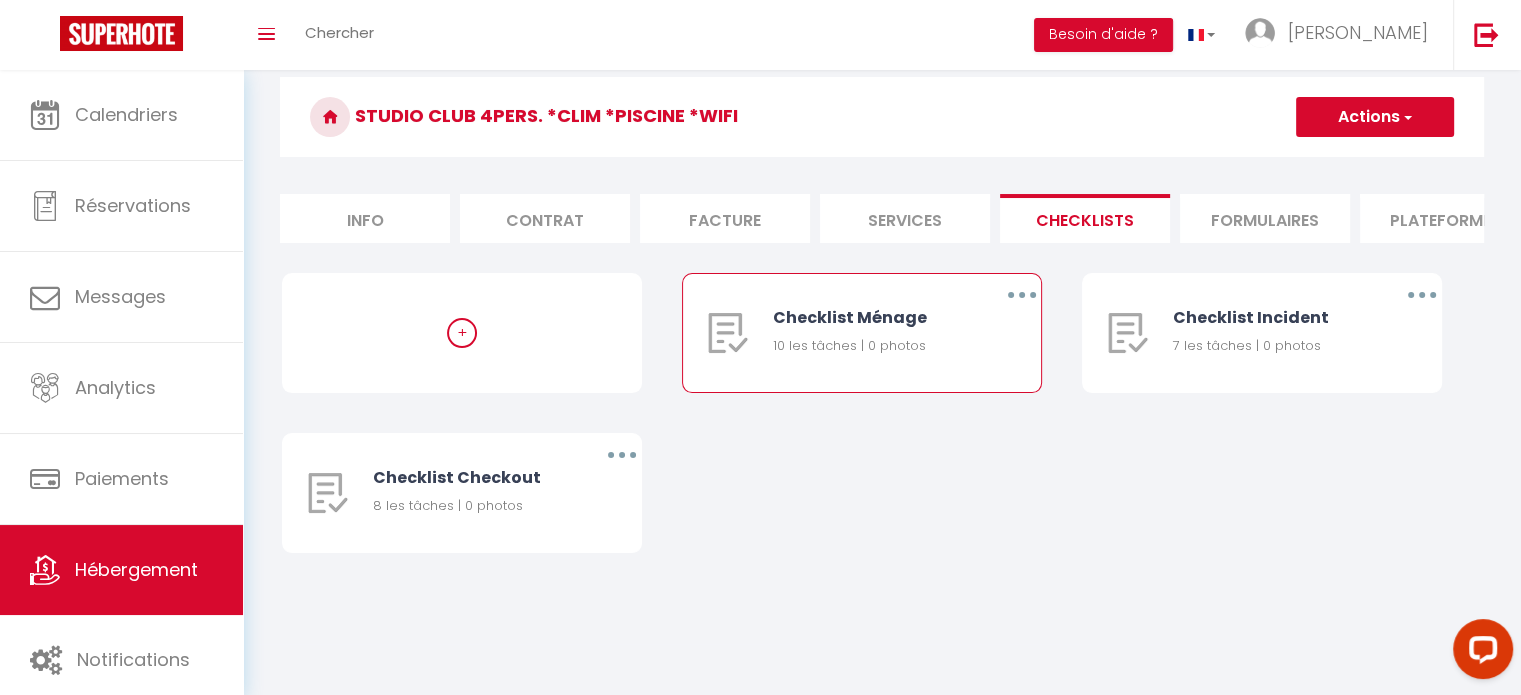 click at bounding box center [1022, 295] 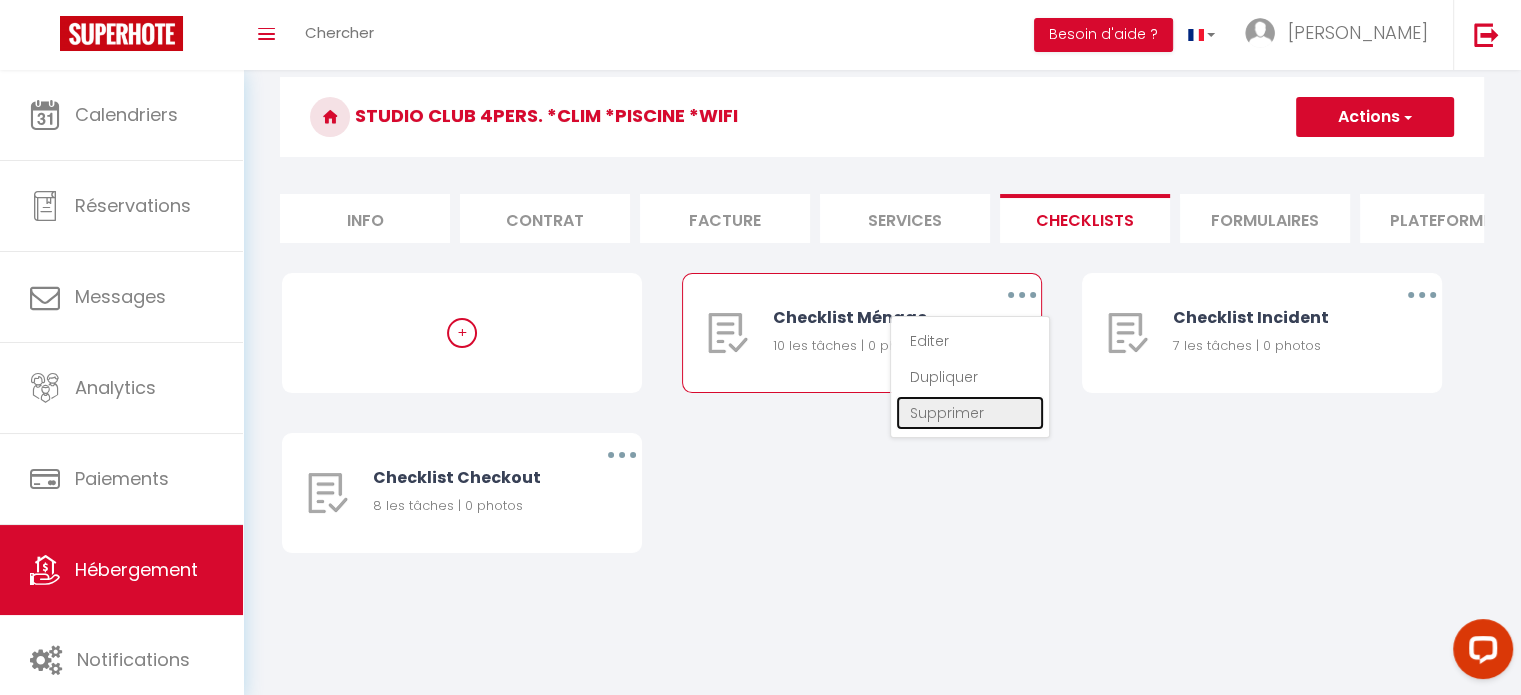 click on "Supprimer" at bounding box center [970, 413] 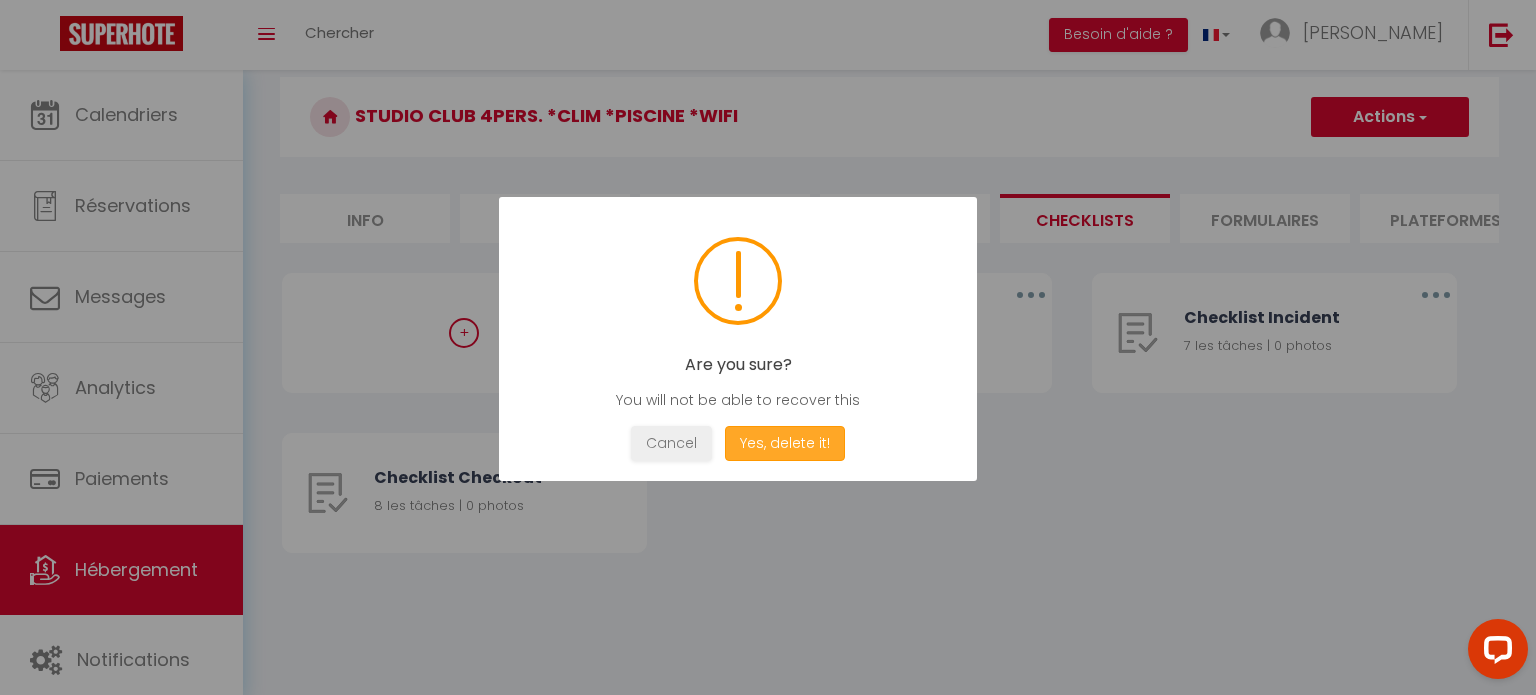 click on "Yes, delete it!" at bounding box center (785, 443) 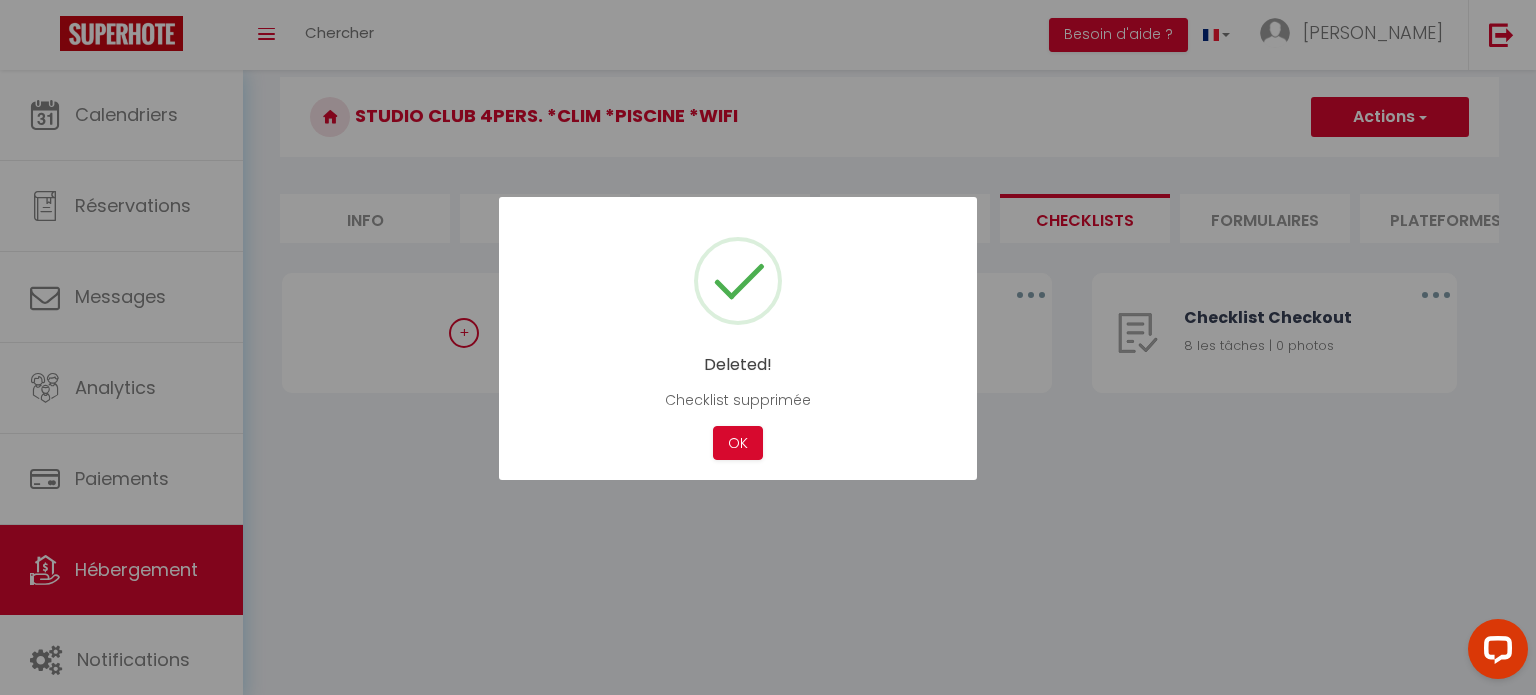 click on "Cancel
OK" at bounding box center (738, 443) 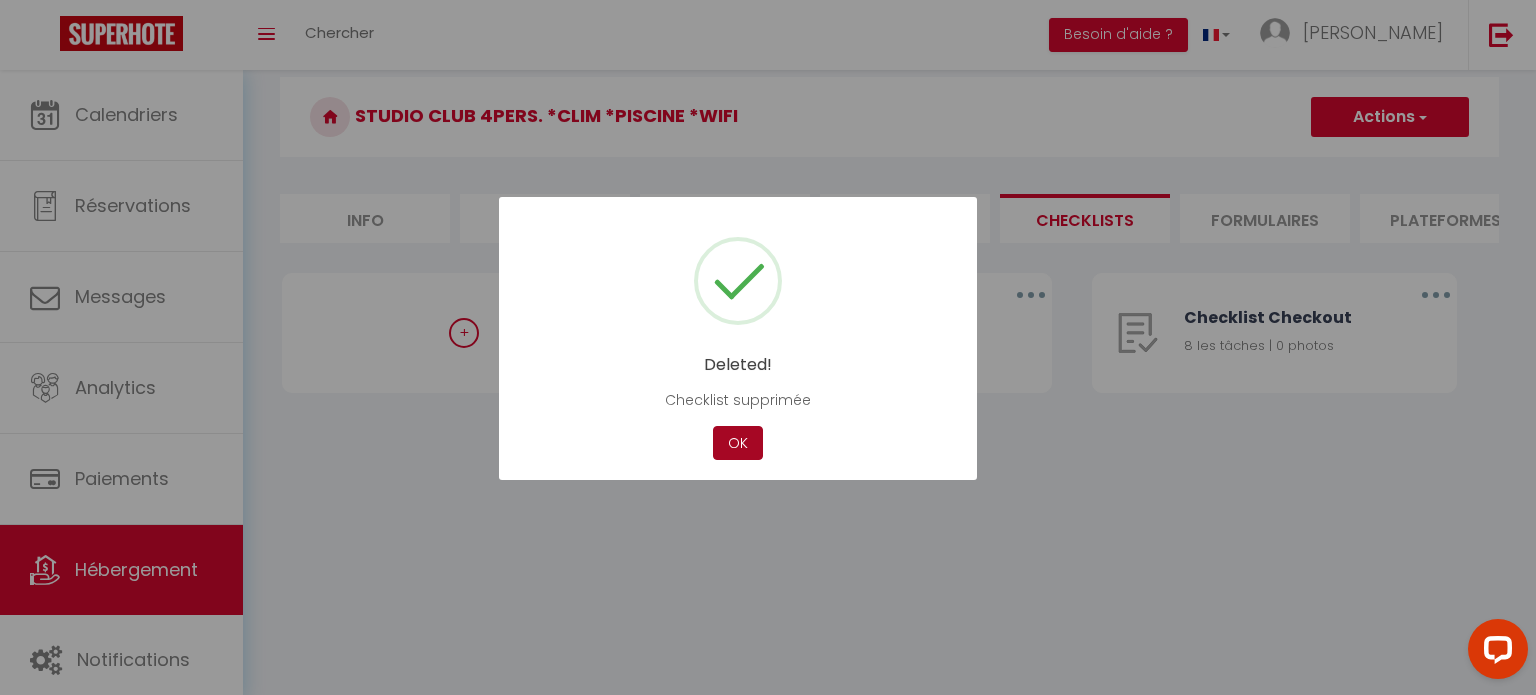 click on "OK" at bounding box center [738, 443] 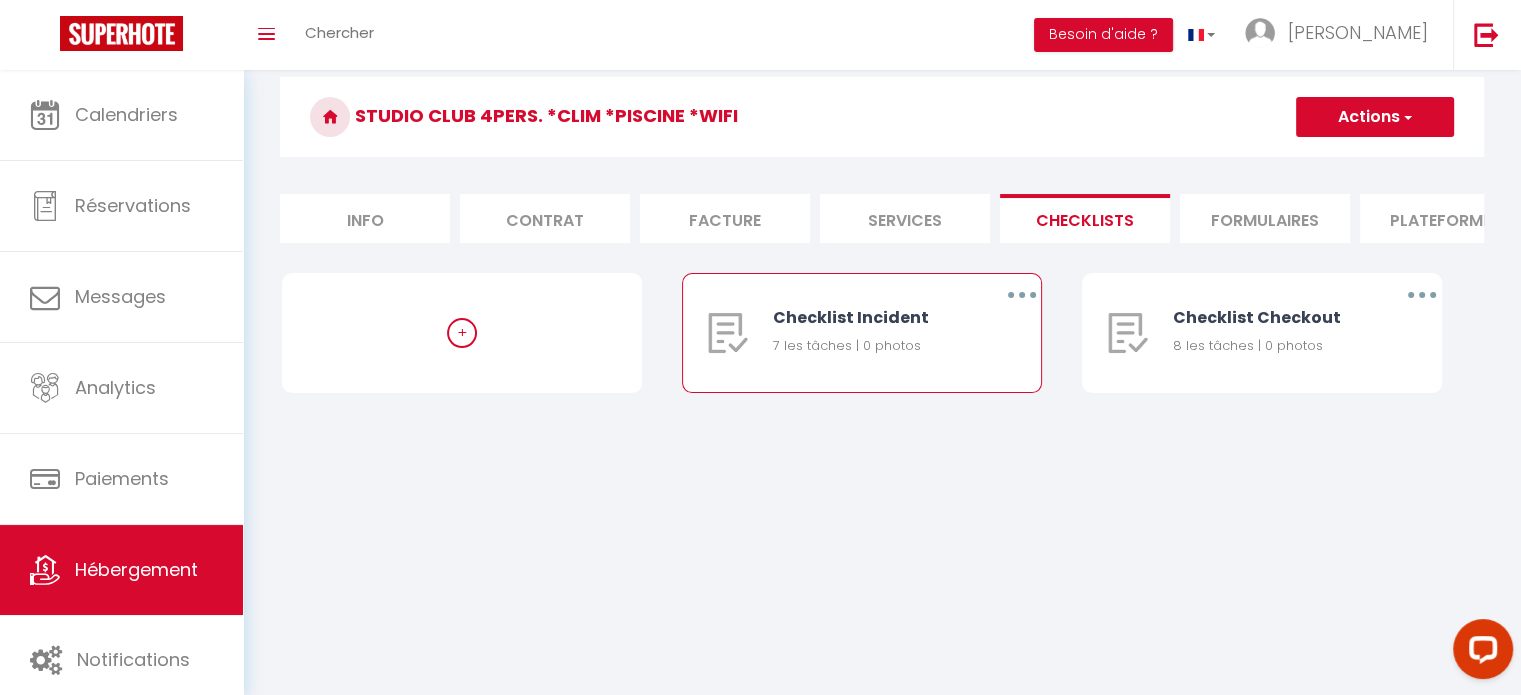 click at bounding box center [1022, 295] 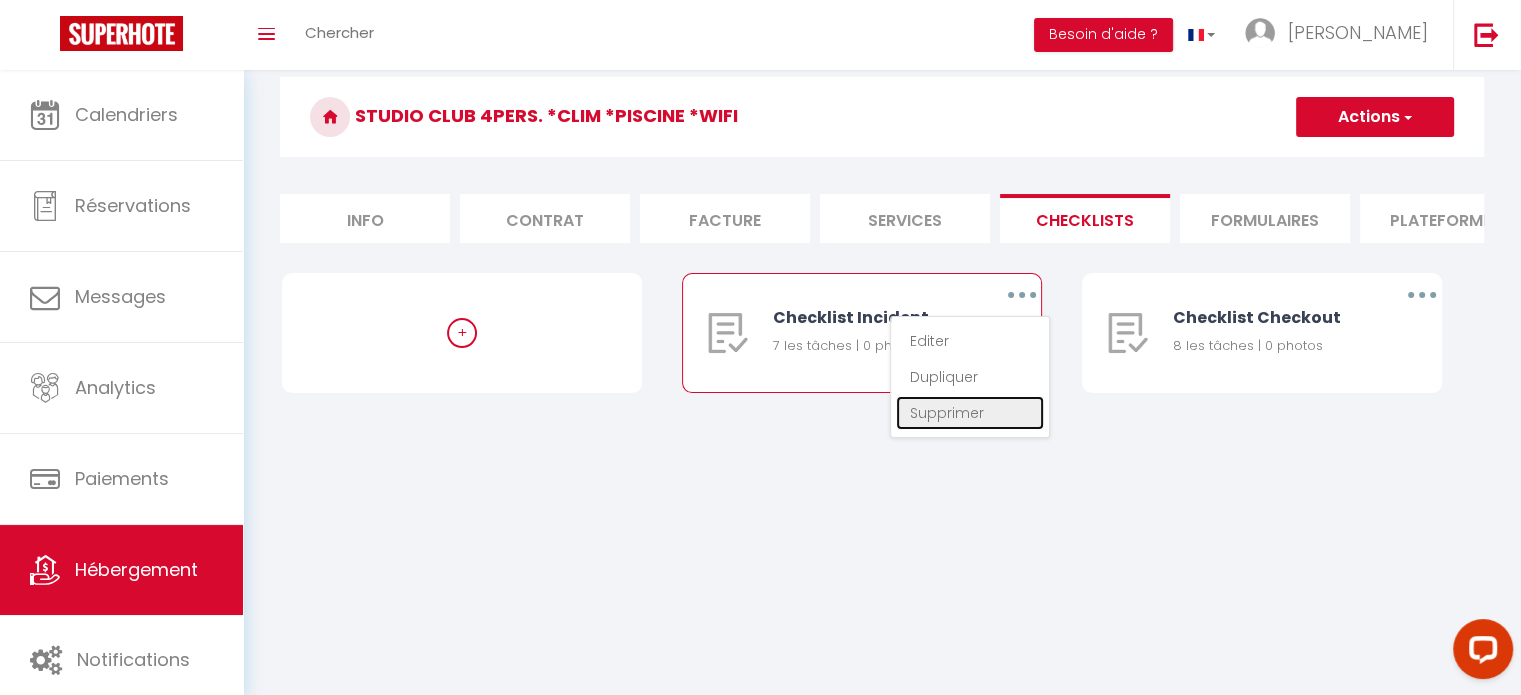 click on "Supprimer" at bounding box center [970, 413] 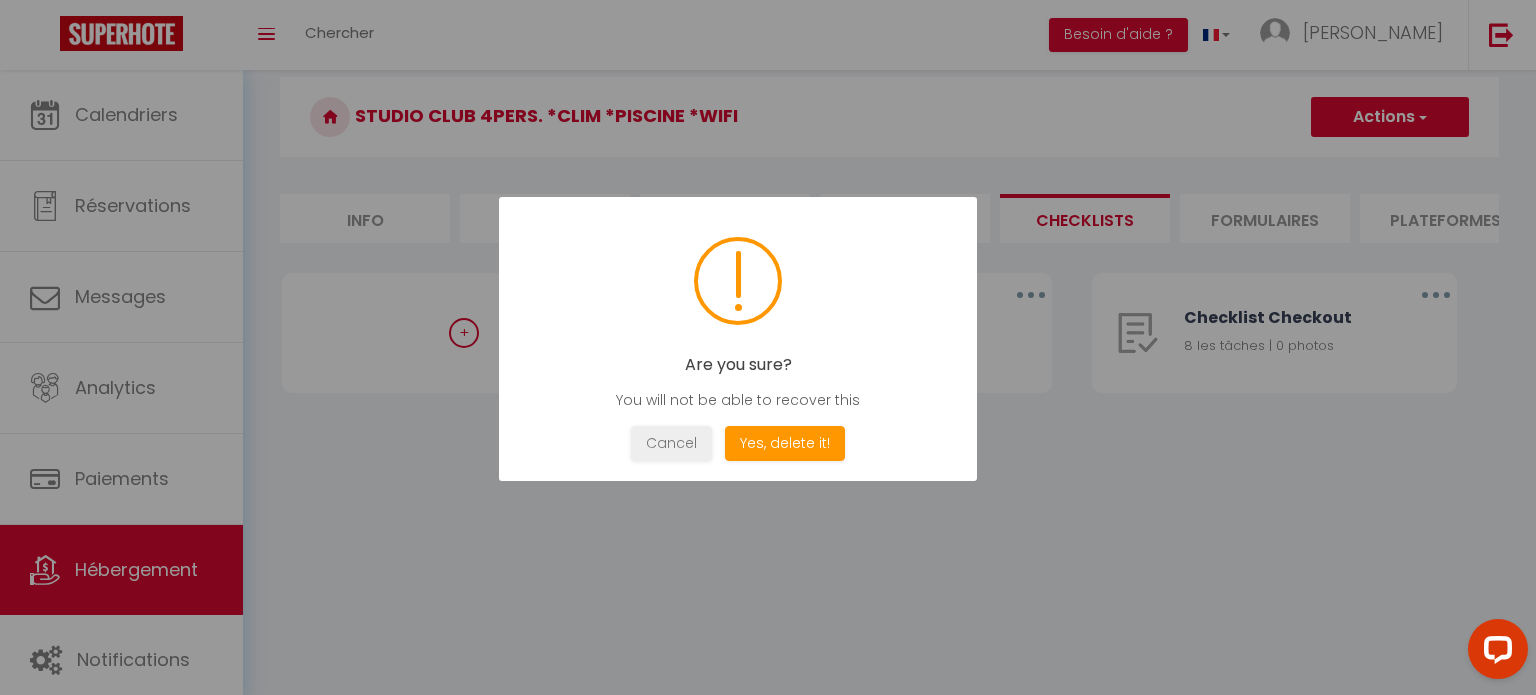 click on "Are you sure?
You will not be able to recover this
Not valid
Cancel
Yes, delete it!" at bounding box center [738, 339] 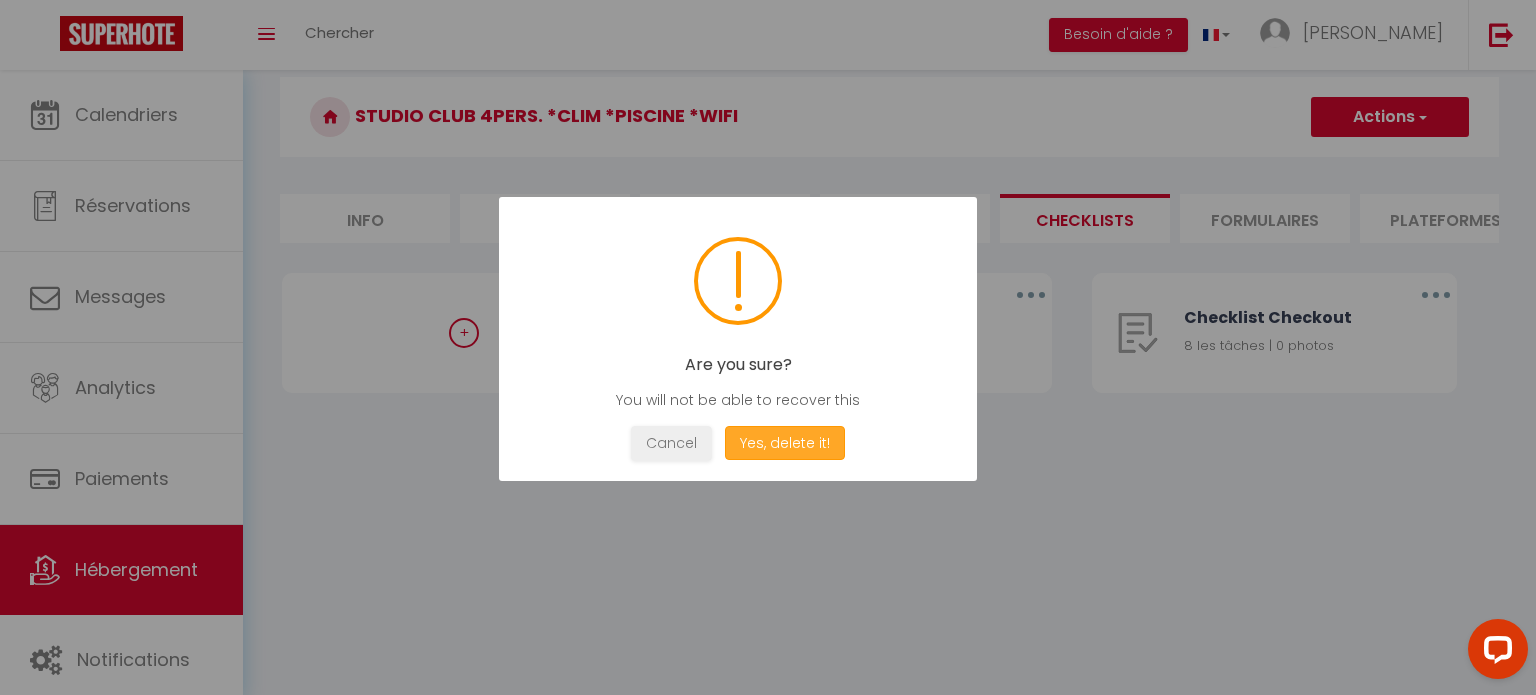click on "Yes, delete it!" at bounding box center [785, 443] 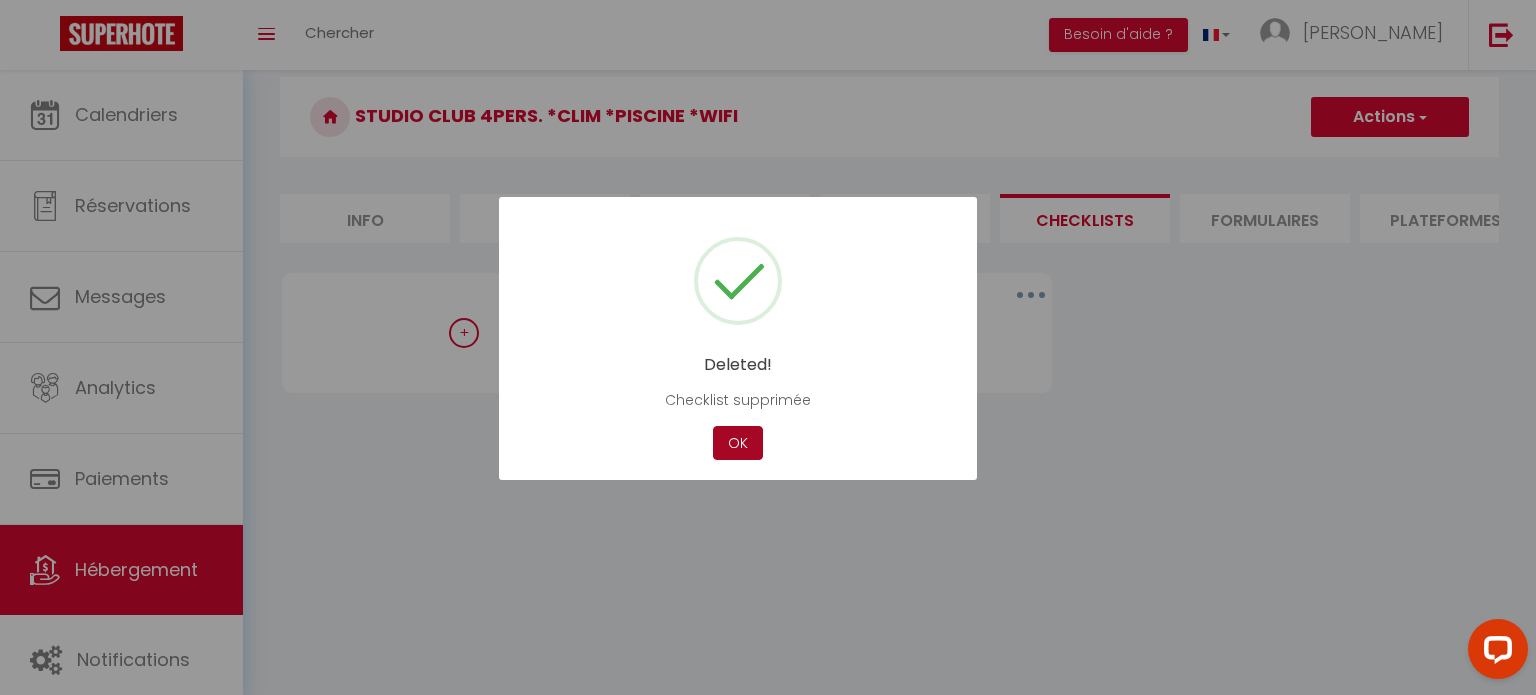 click on "OK" at bounding box center [738, 443] 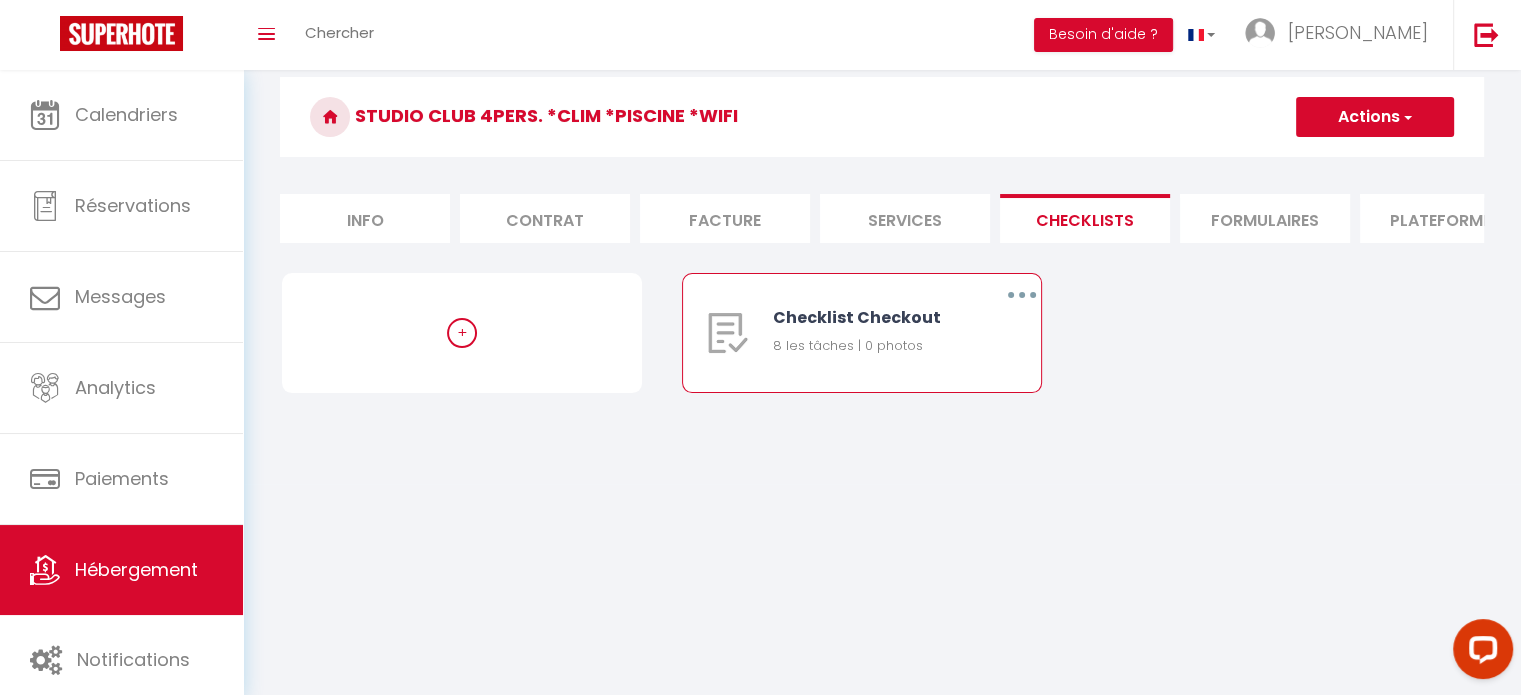 click at bounding box center [1022, 295] 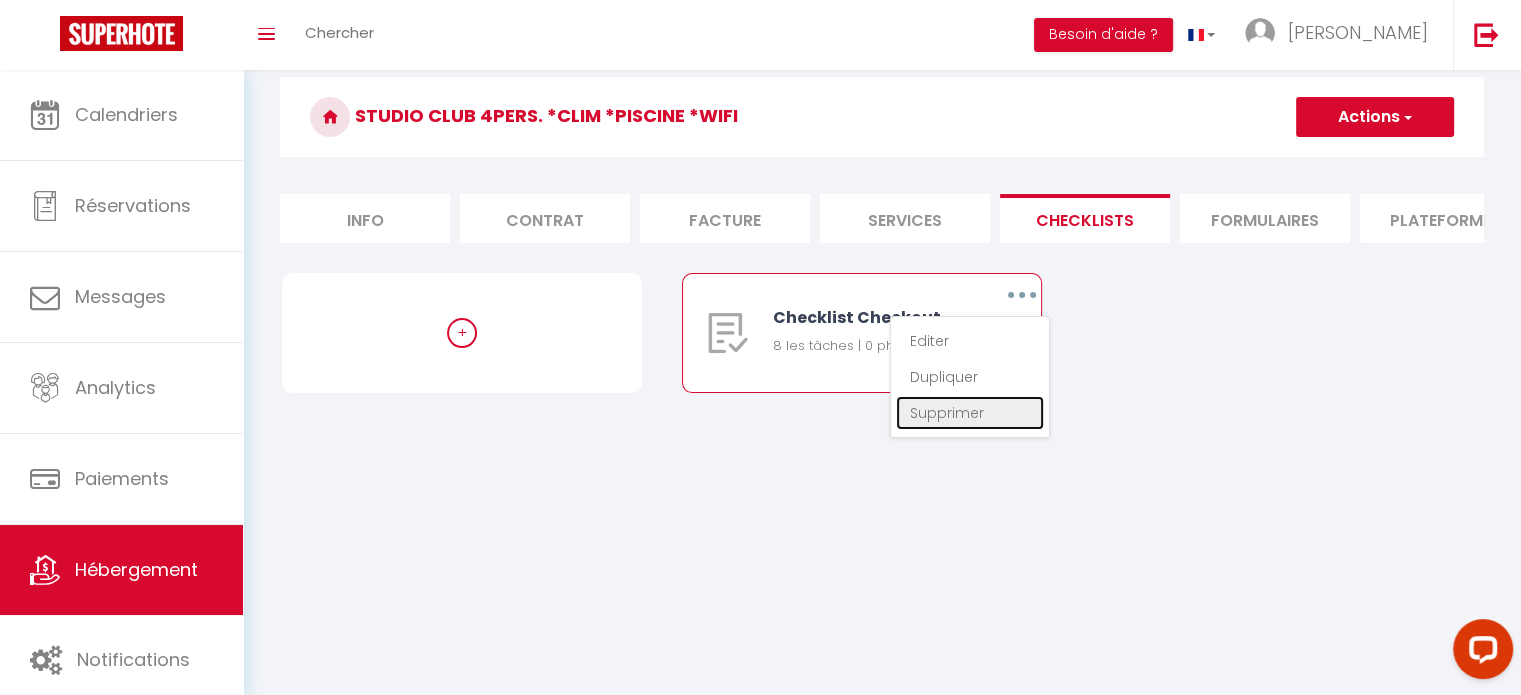 click on "Supprimer" at bounding box center [970, 413] 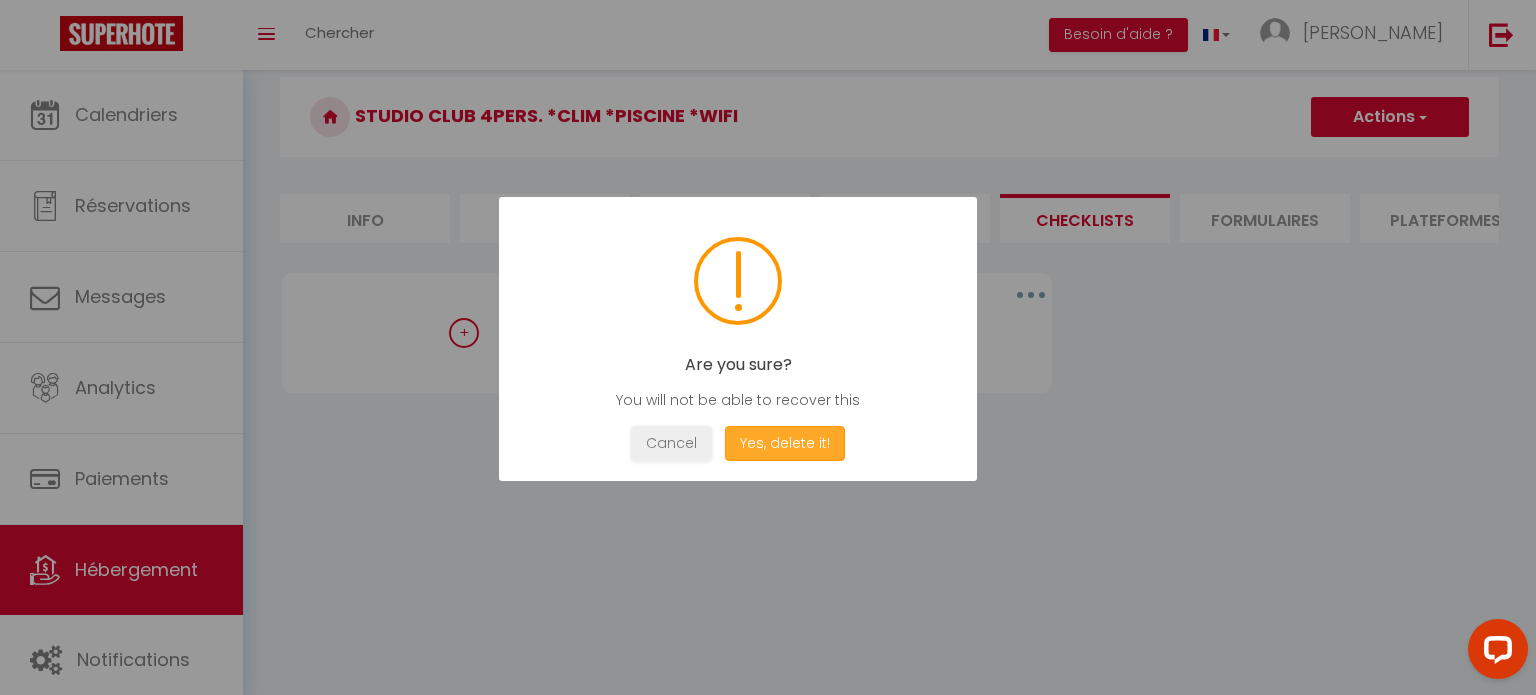 click on "Yes, delete it!" at bounding box center [785, 443] 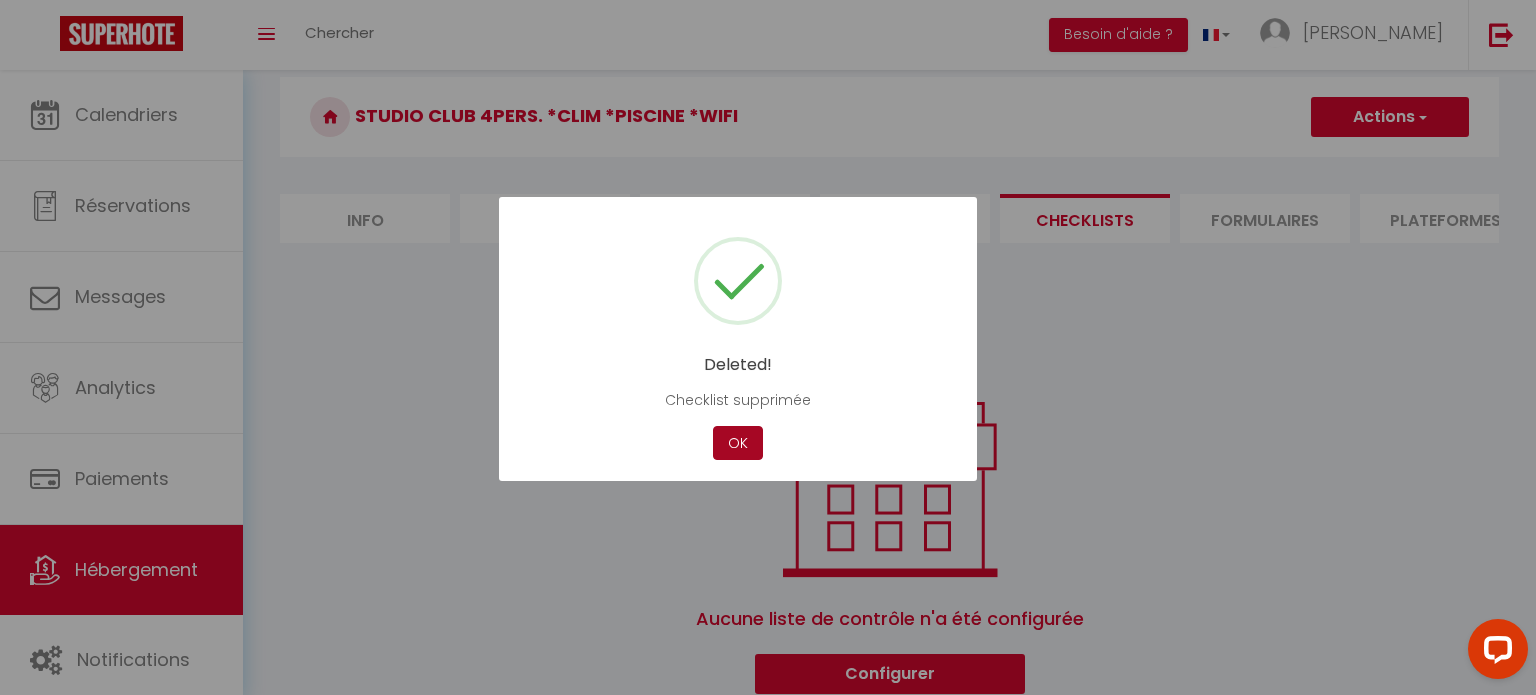 click on "OK" at bounding box center (738, 443) 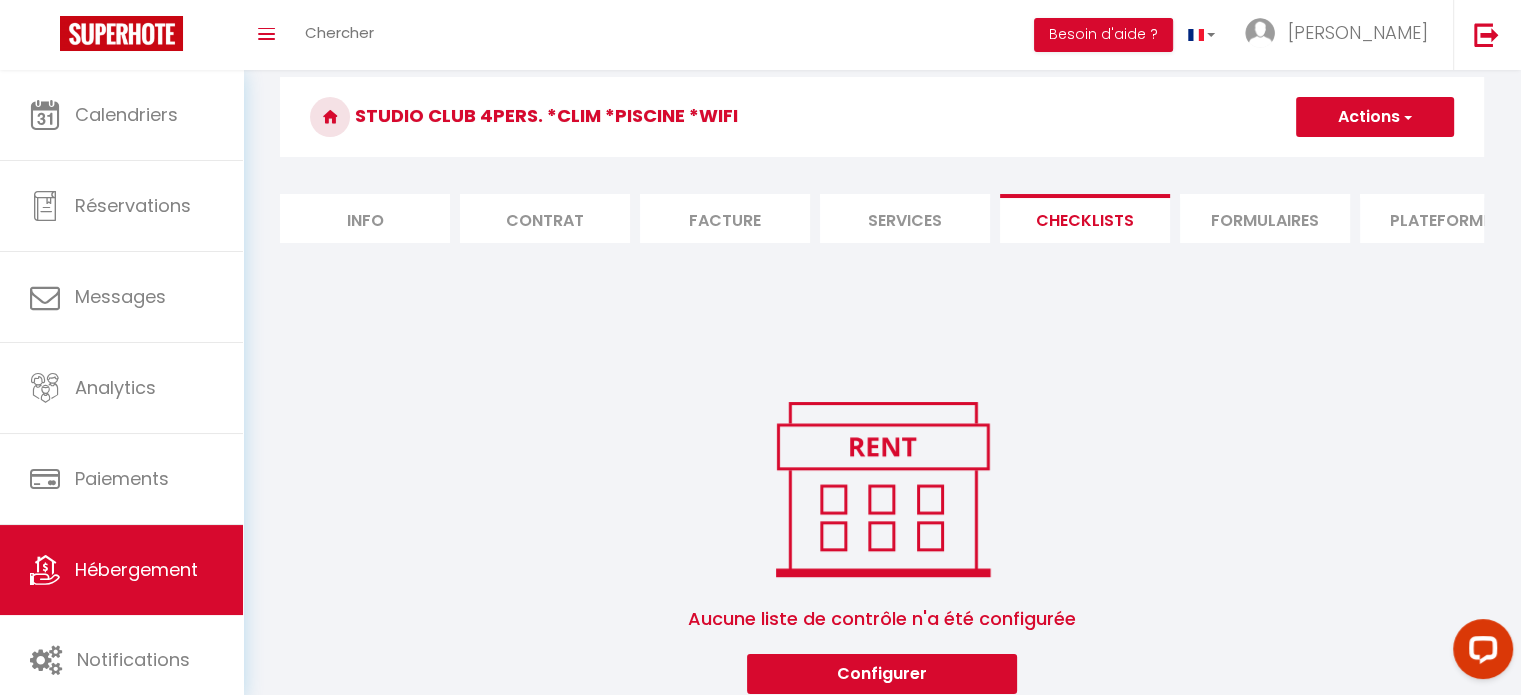 click on "Formulaires" at bounding box center [1265, 218] 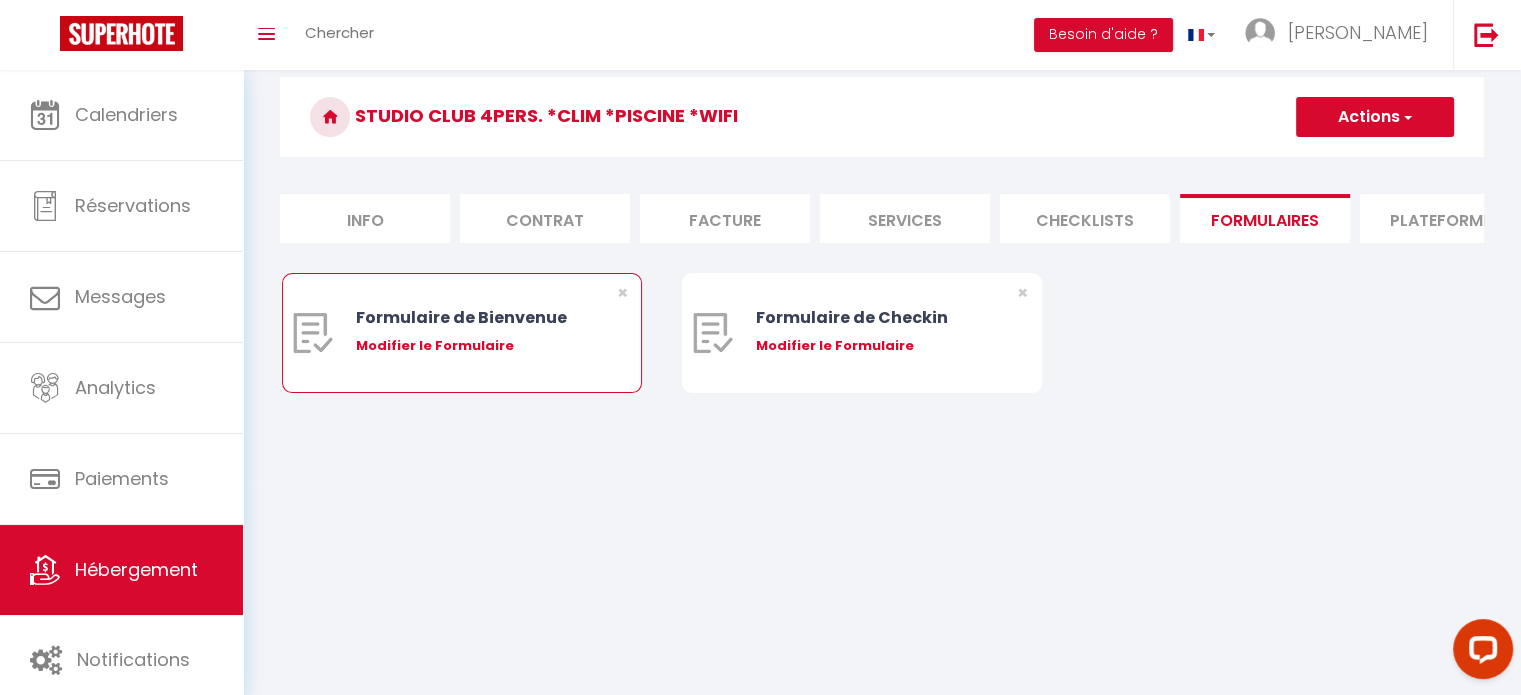 click on "Modifier le Formulaire" at bounding box center (477, 346) 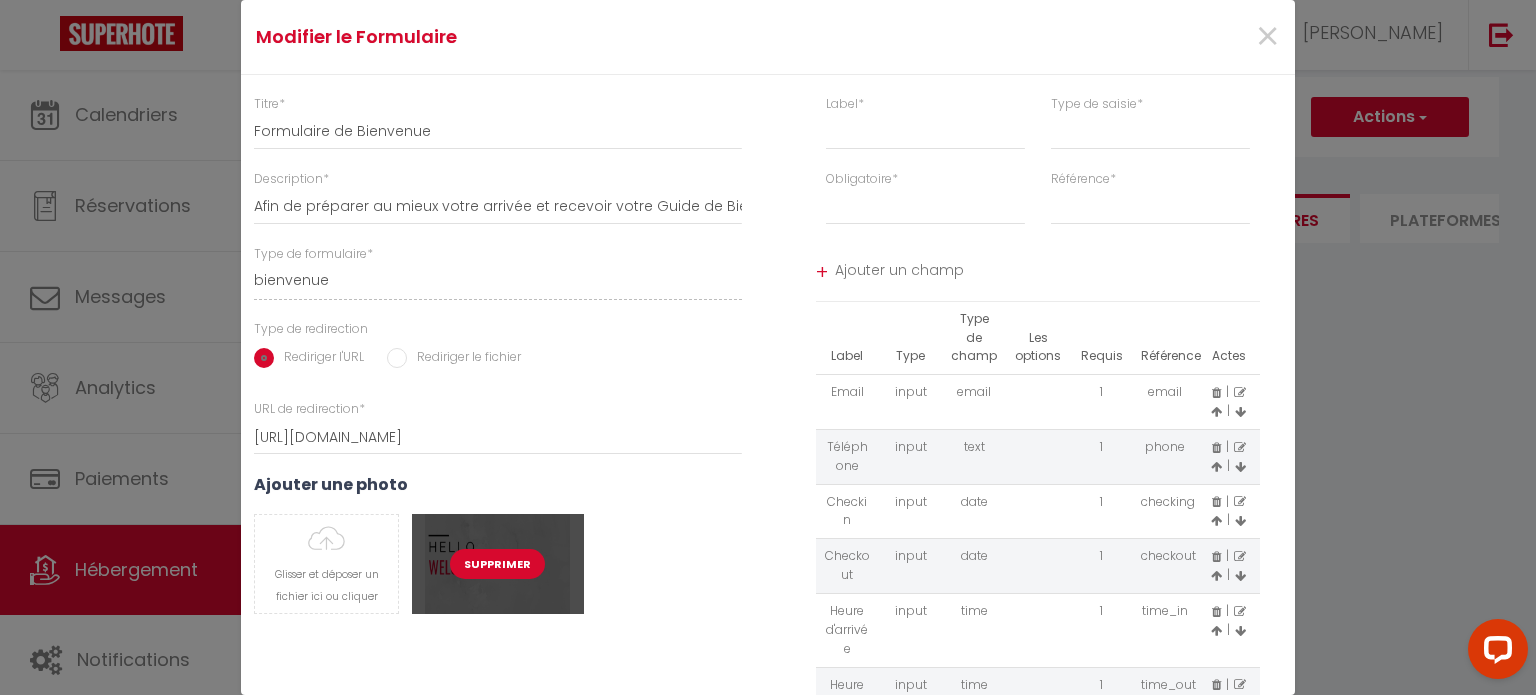 click on "Supprimer" at bounding box center [497, 564] 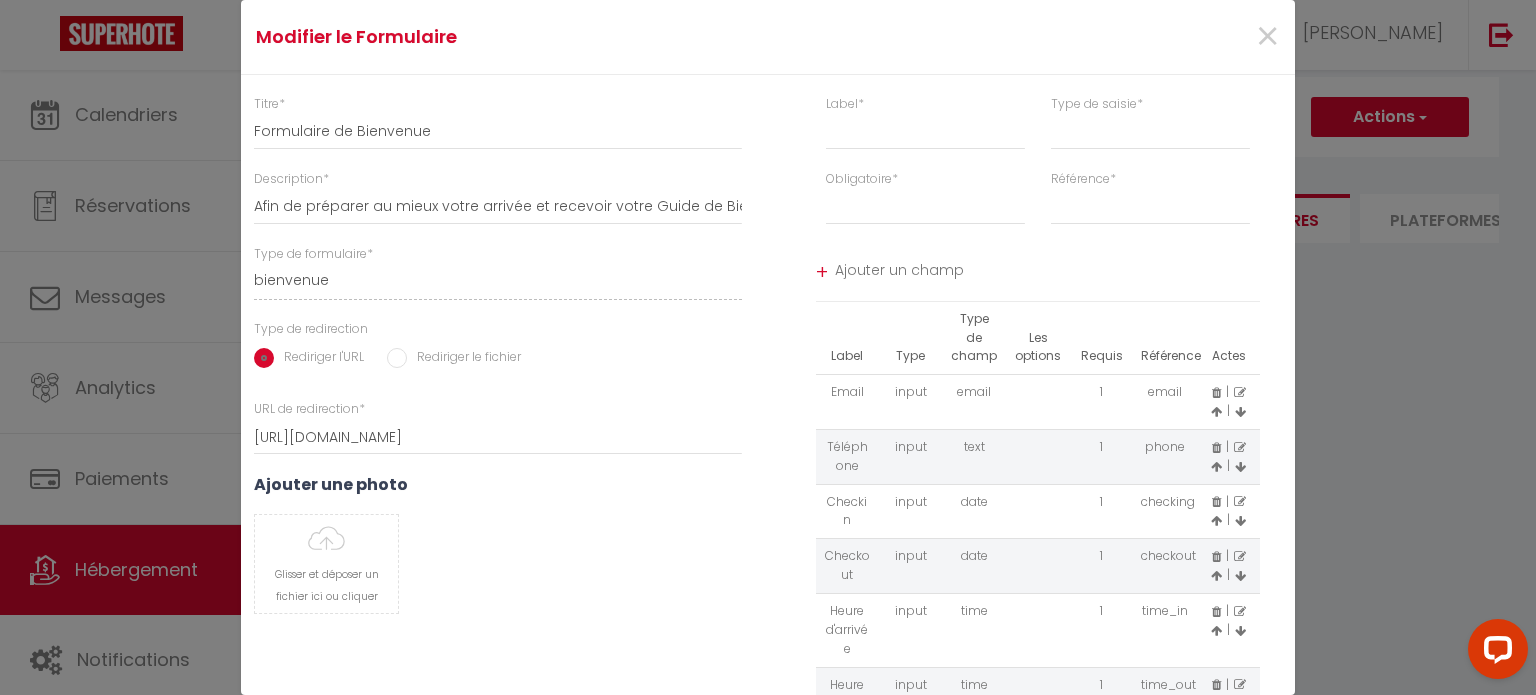 click on "Rediriger le fichier" at bounding box center [464, 359] 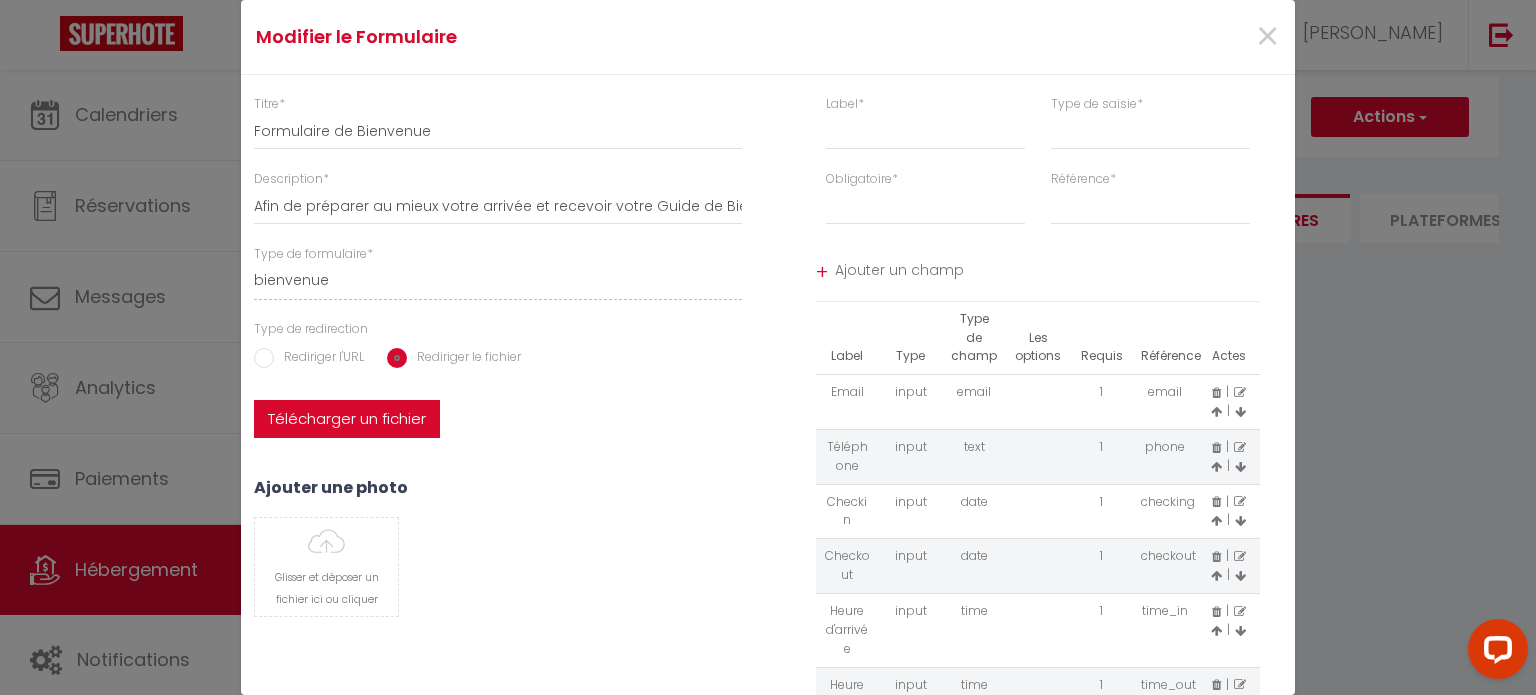 click on "Télécharger un fichier" at bounding box center [347, 419] 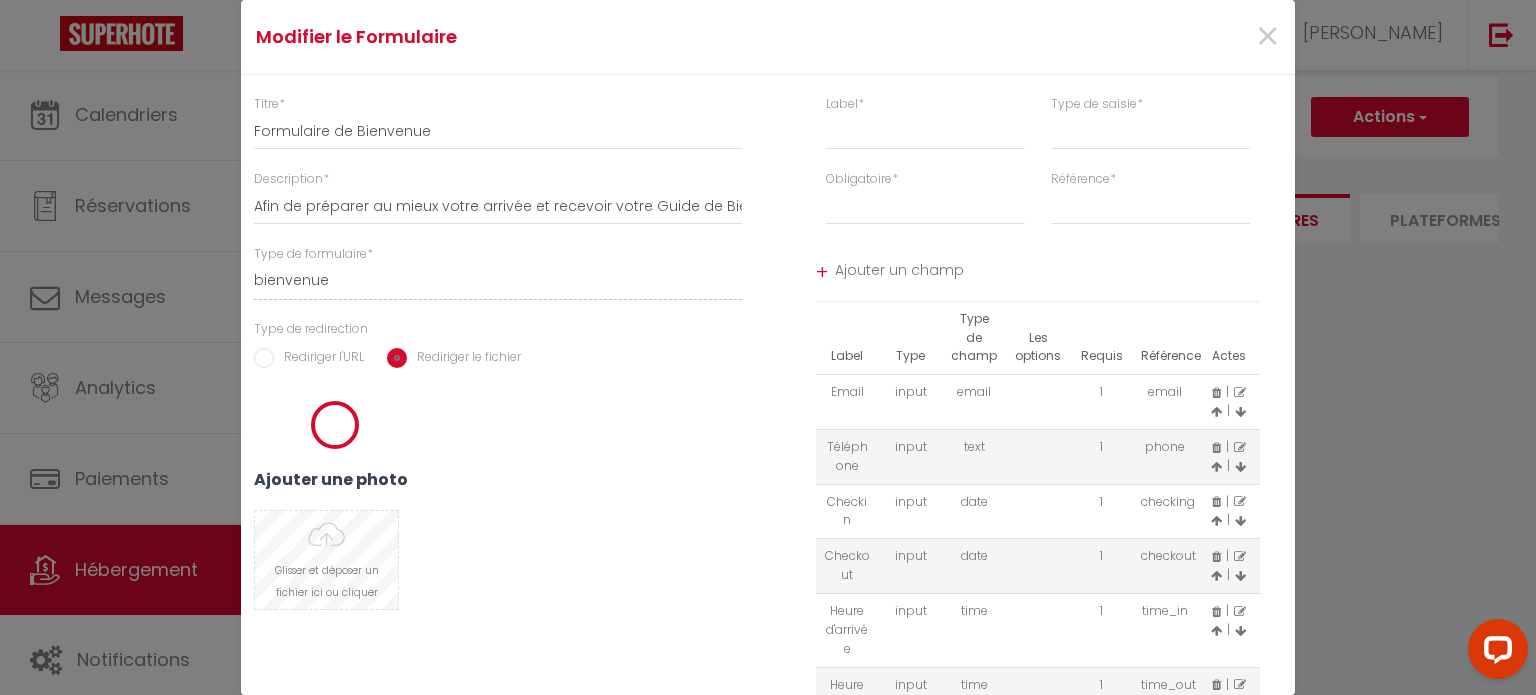 click at bounding box center (326, 560) 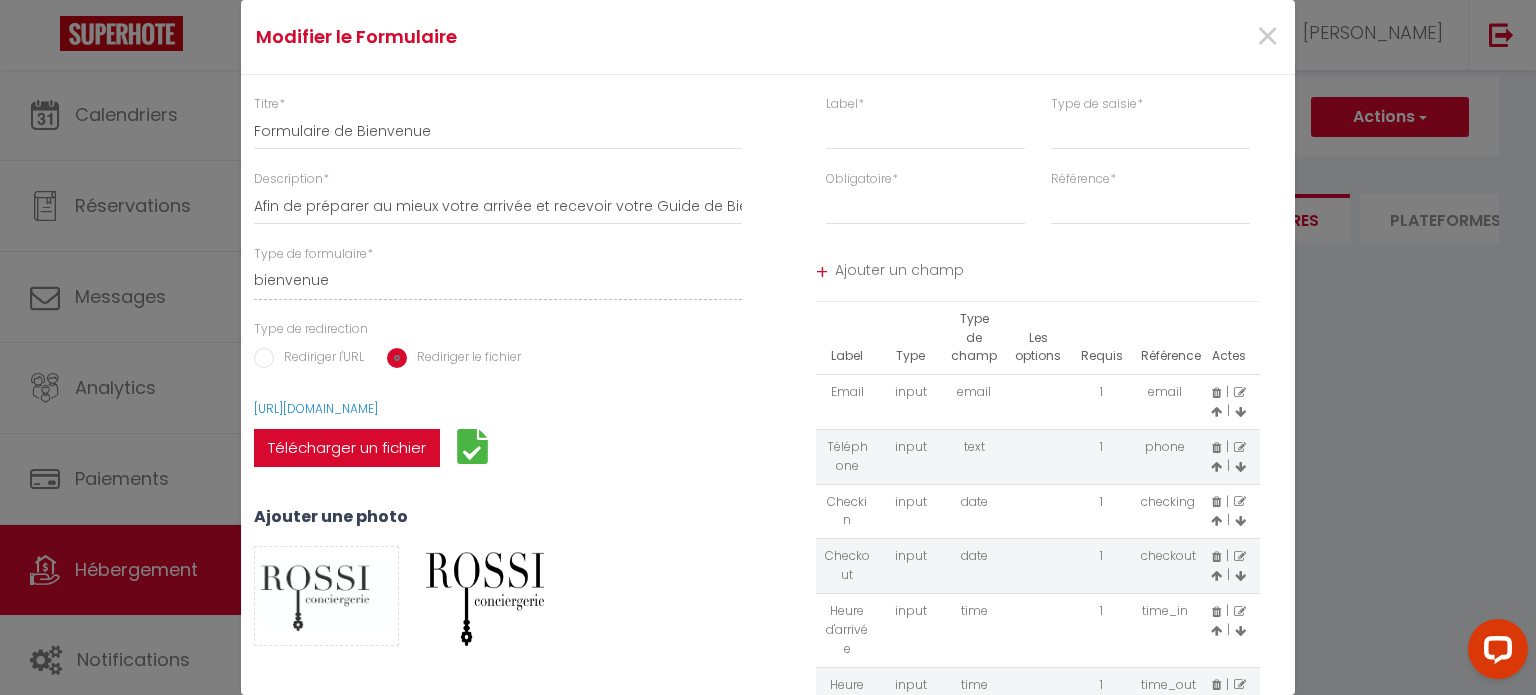 scroll, scrollTop: 11, scrollLeft: 0, axis: vertical 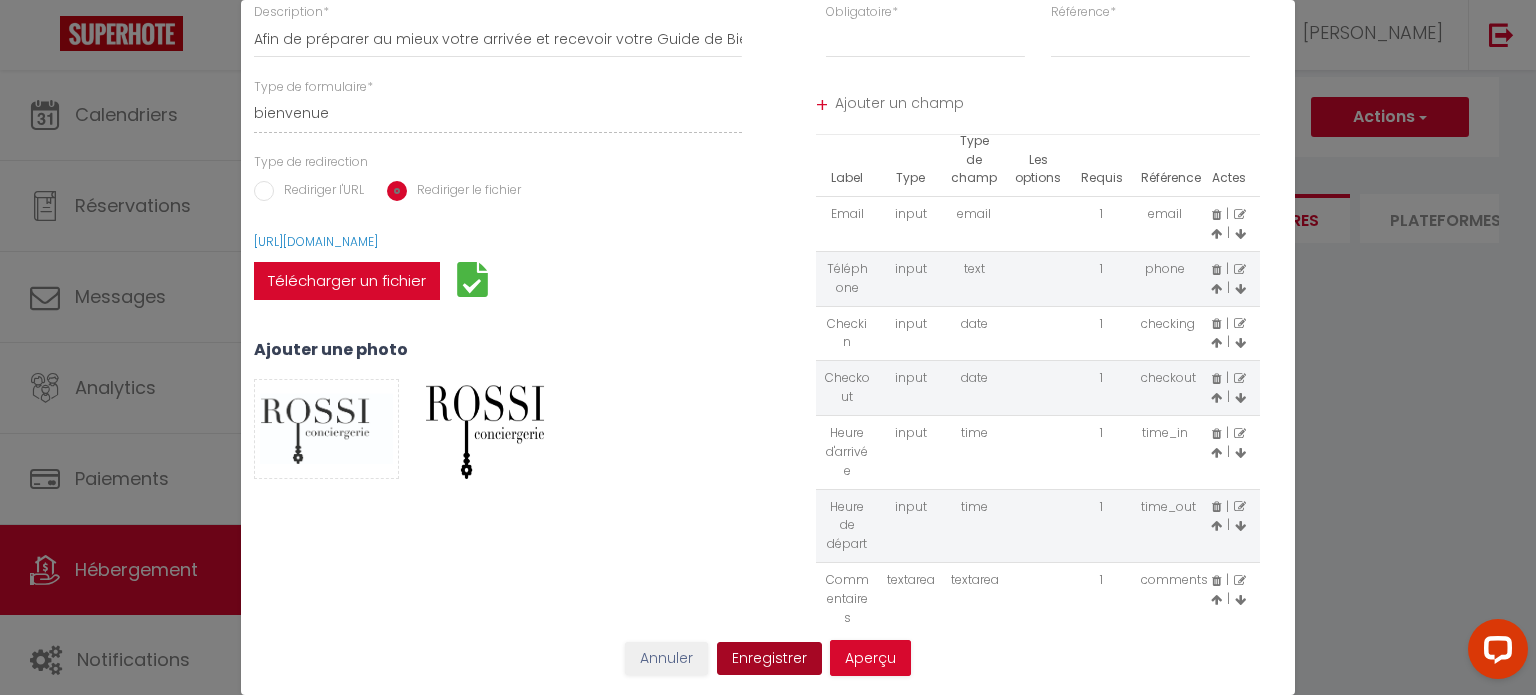 click on "Enregistrer" at bounding box center [769, 659] 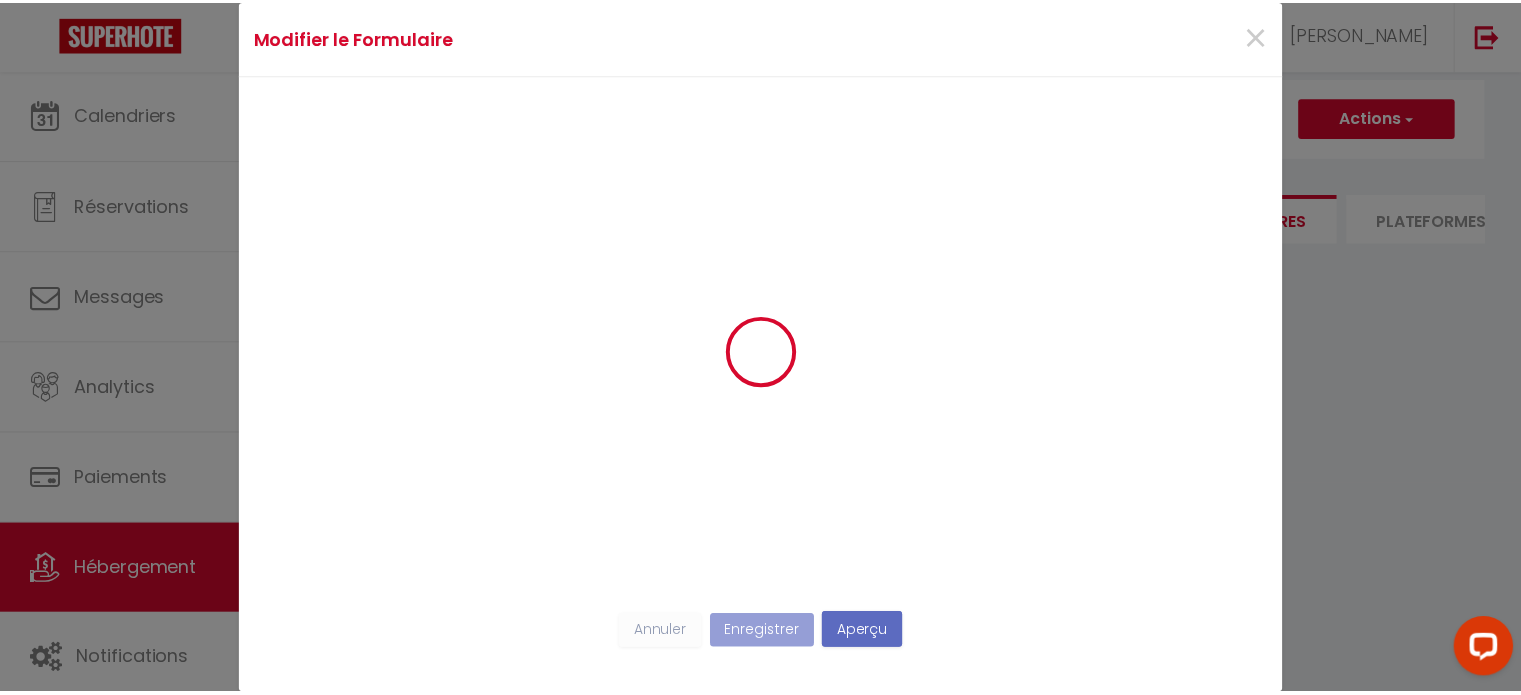 scroll, scrollTop: 0, scrollLeft: 0, axis: both 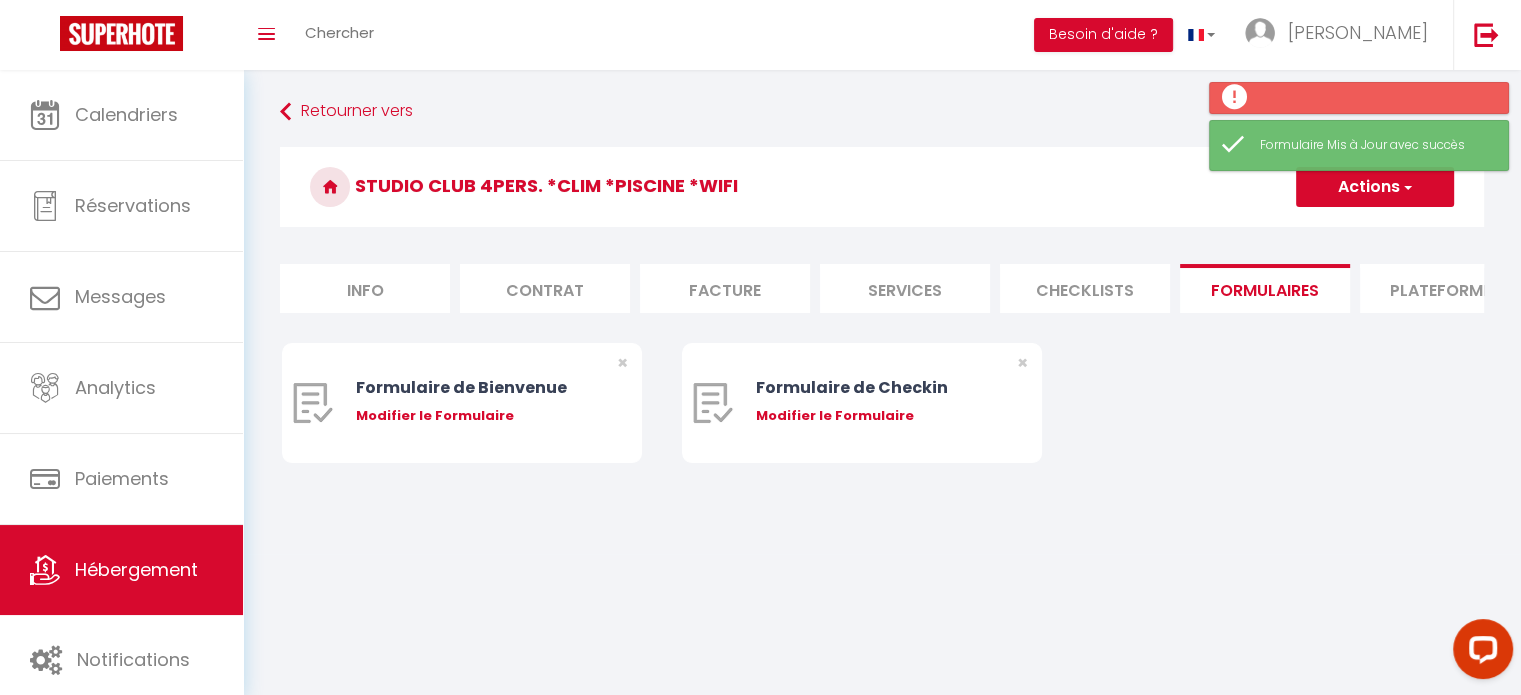 click on "Actions" at bounding box center (1375, 187) 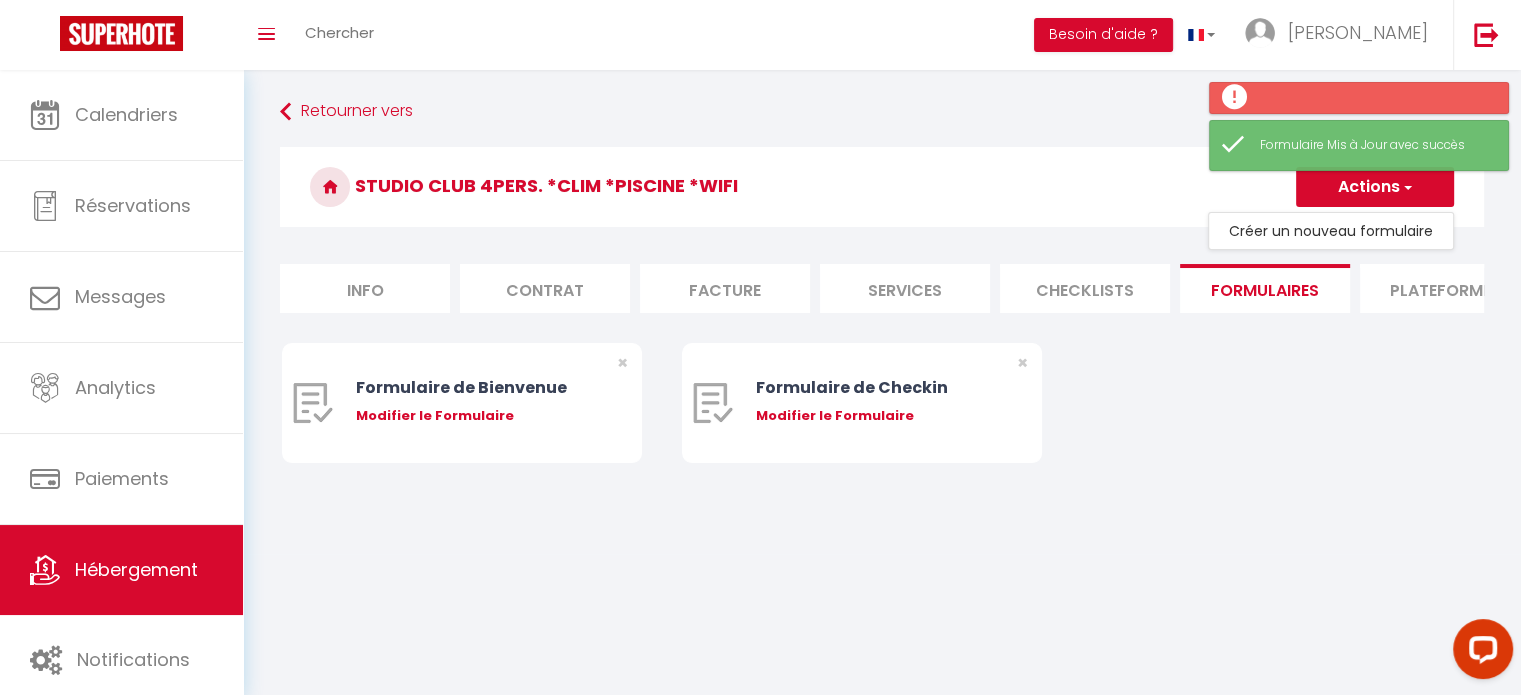 click on "Retourner vers    Studio CLUB 4pers. *Clim *Piscine *Wifi
Actions
Créer un nouveau formulaire
Info
Contrat
Facture
Services
Checklists
Formulaires
Plateformes
Paramètres
website
Journal
Modèle personnalisé
×         Titre [PERSON_NAME]
Enregistrer
Liste de checklist
×   *     *" at bounding box center [882, 312] 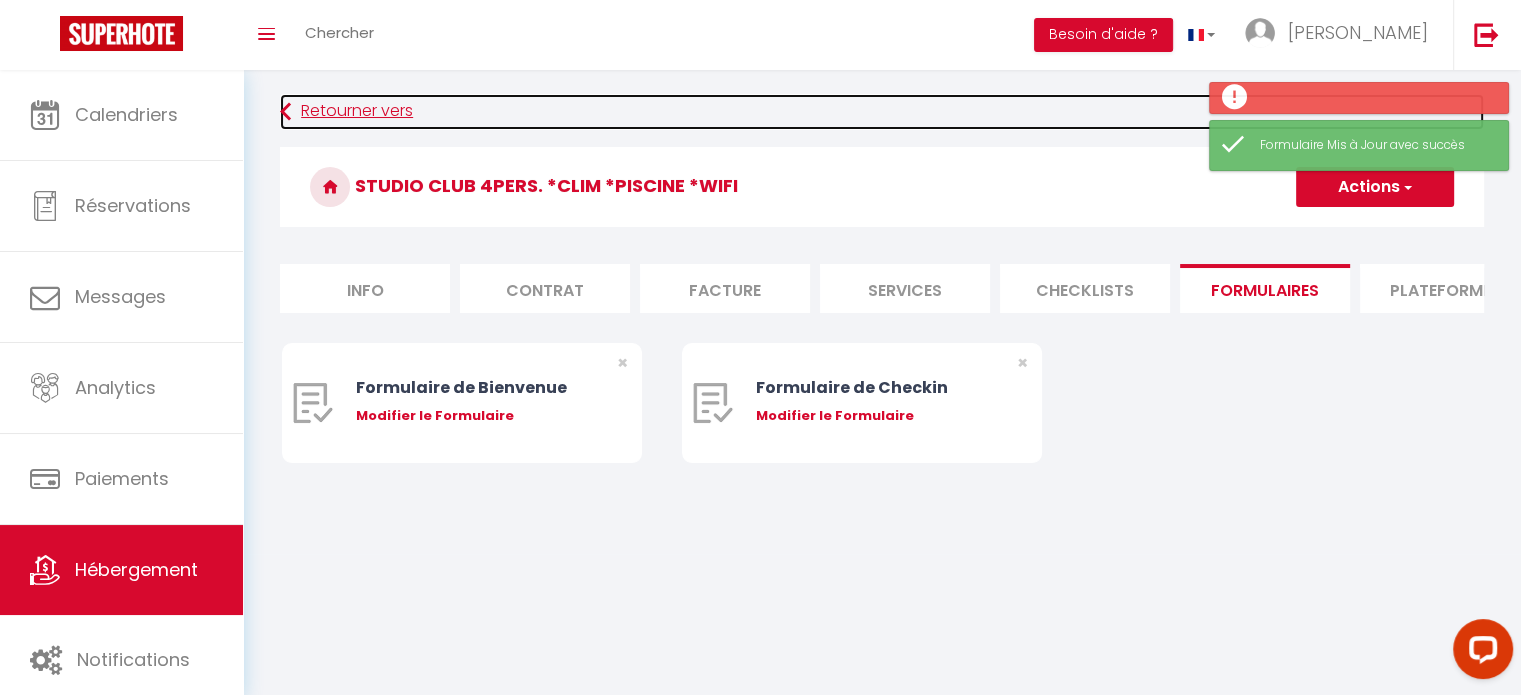 click on "Retourner vers" at bounding box center [882, 112] 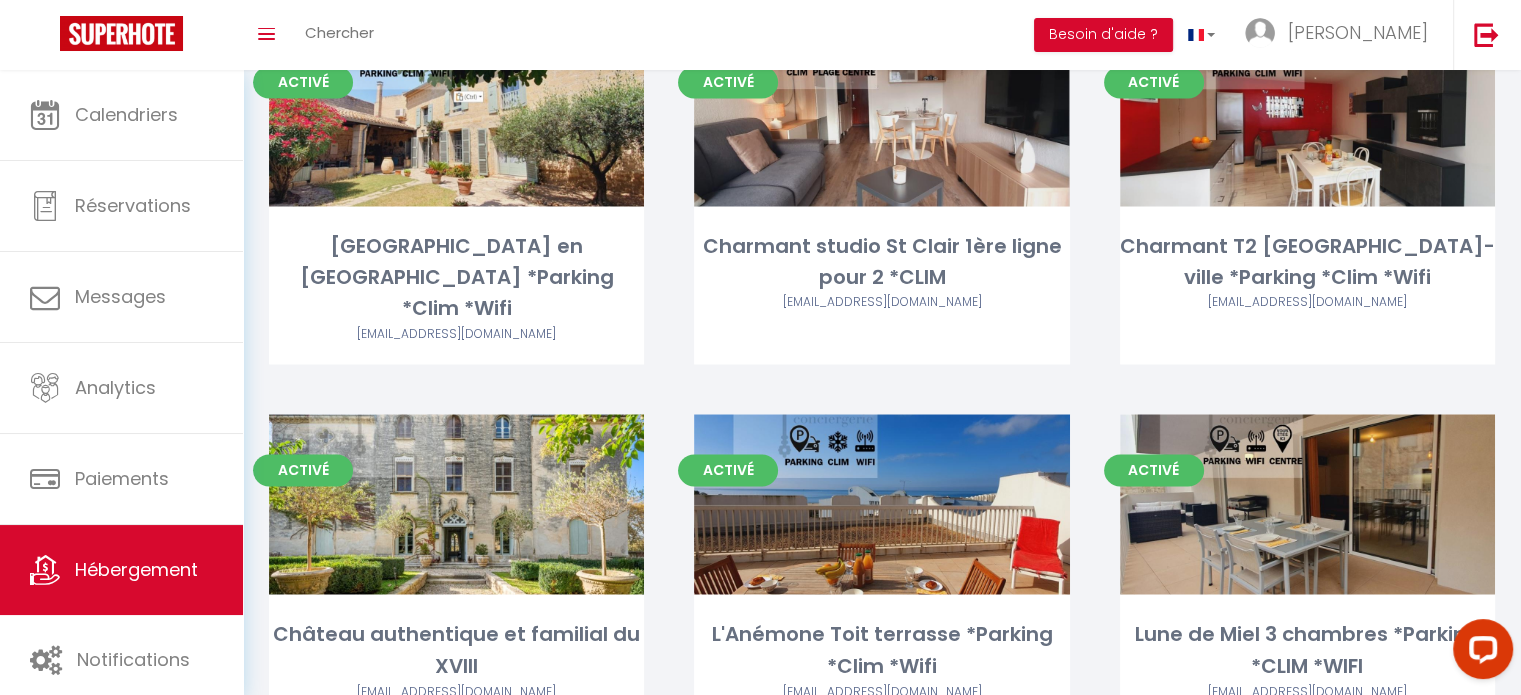 scroll, scrollTop: 3451, scrollLeft: 0, axis: vertical 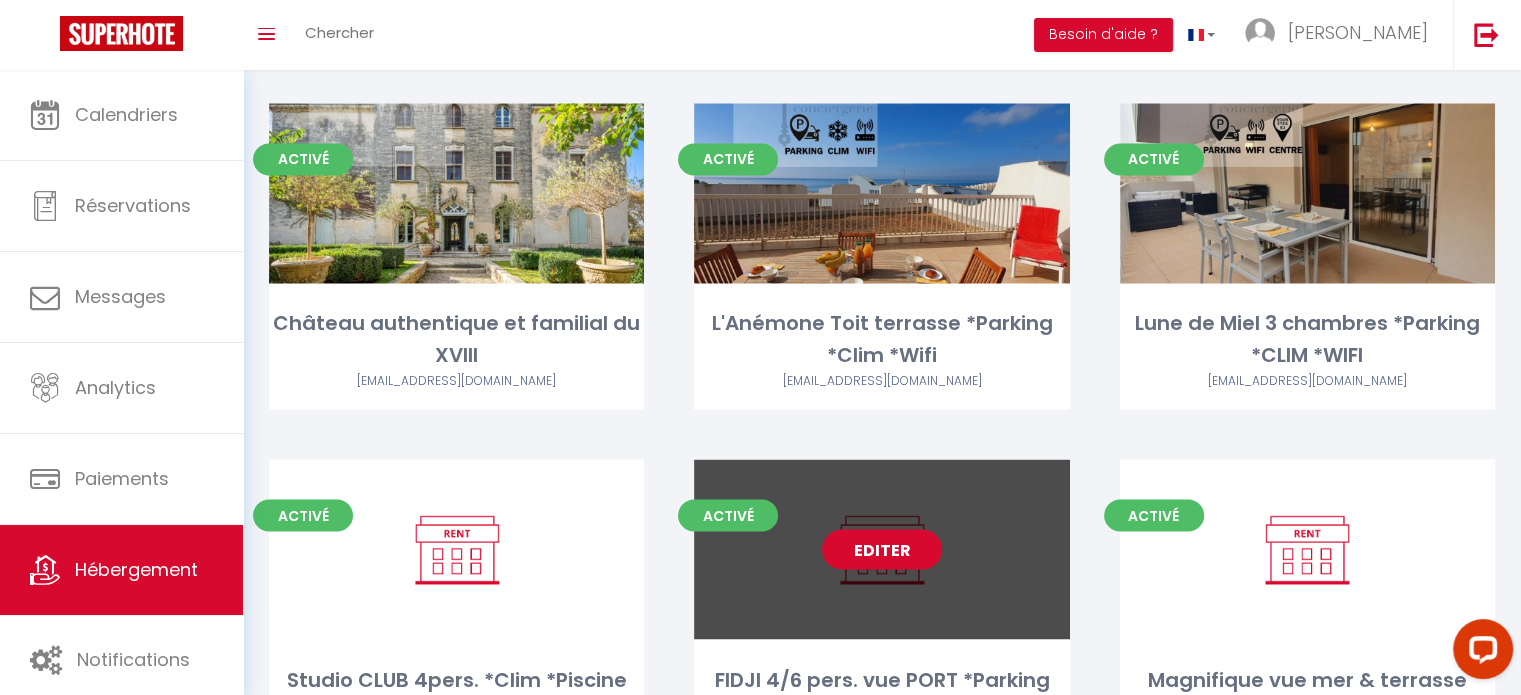 click on "Editer" at bounding box center [882, 549] 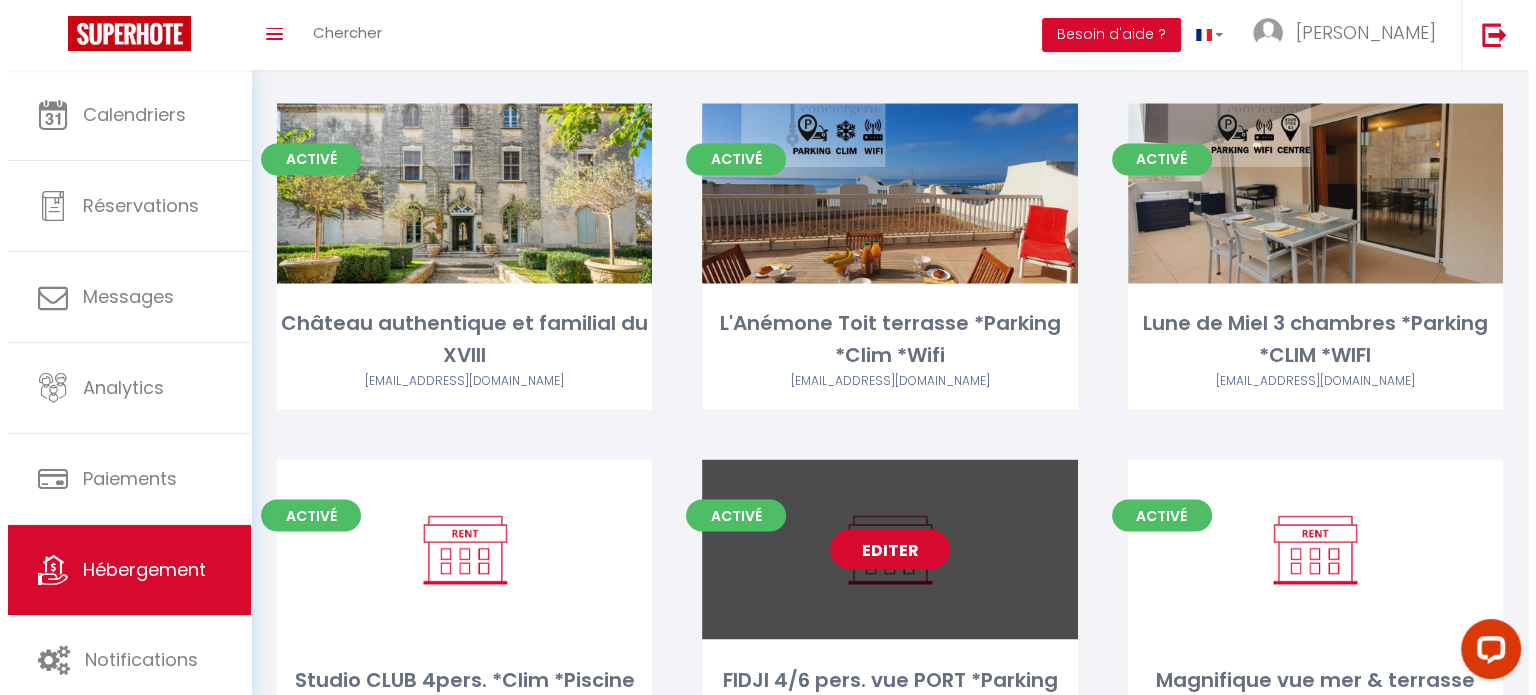 scroll, scrollTop: 0, scrollLeft: 0, axis: both 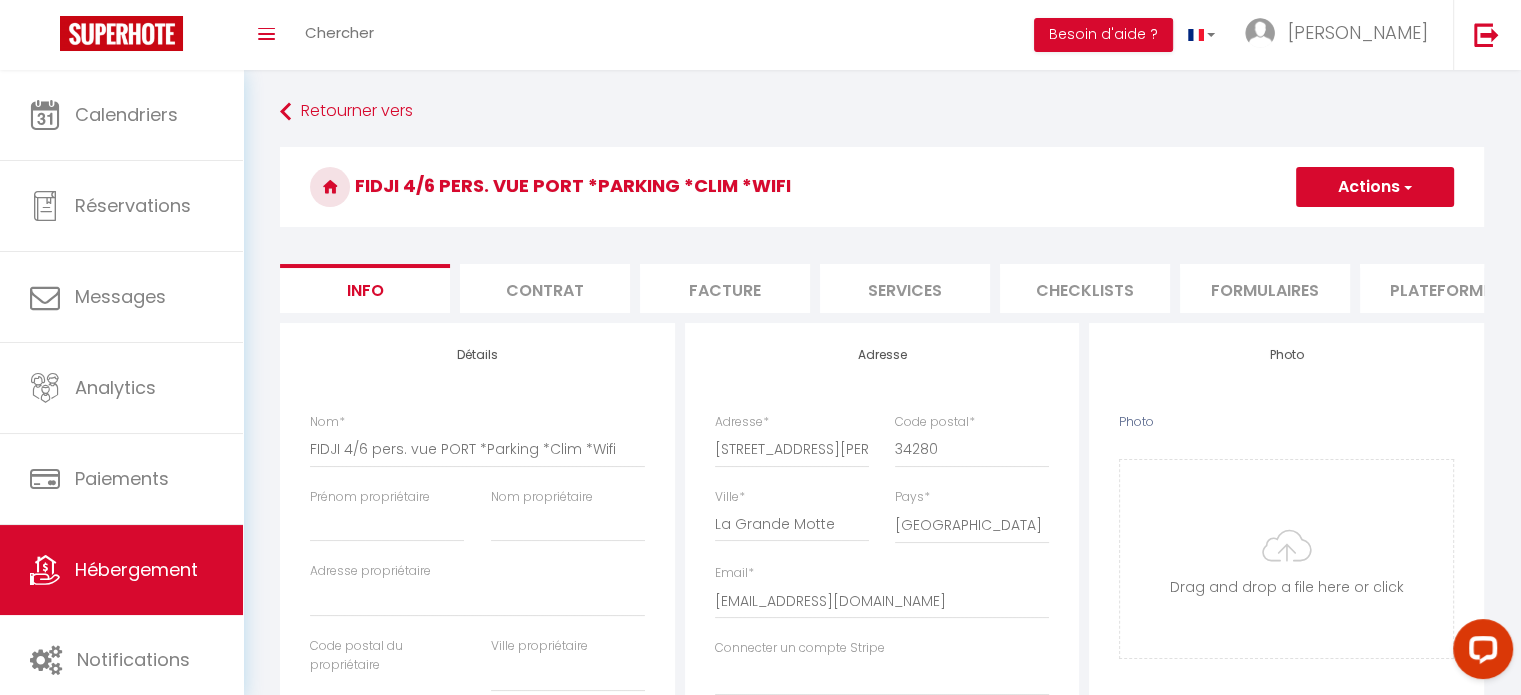 click on "Checklists" at bounding box center (1085, 288) 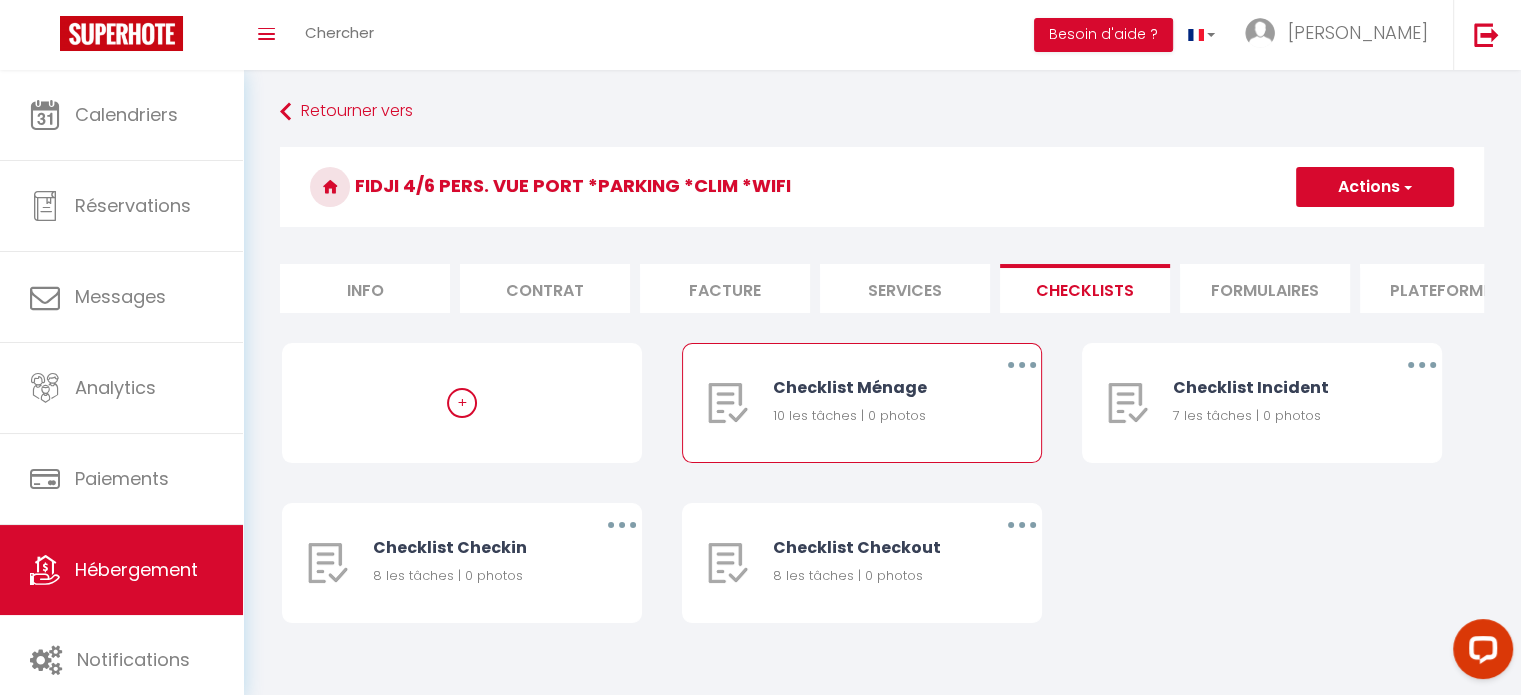 click at bounding box center [1022, 365] 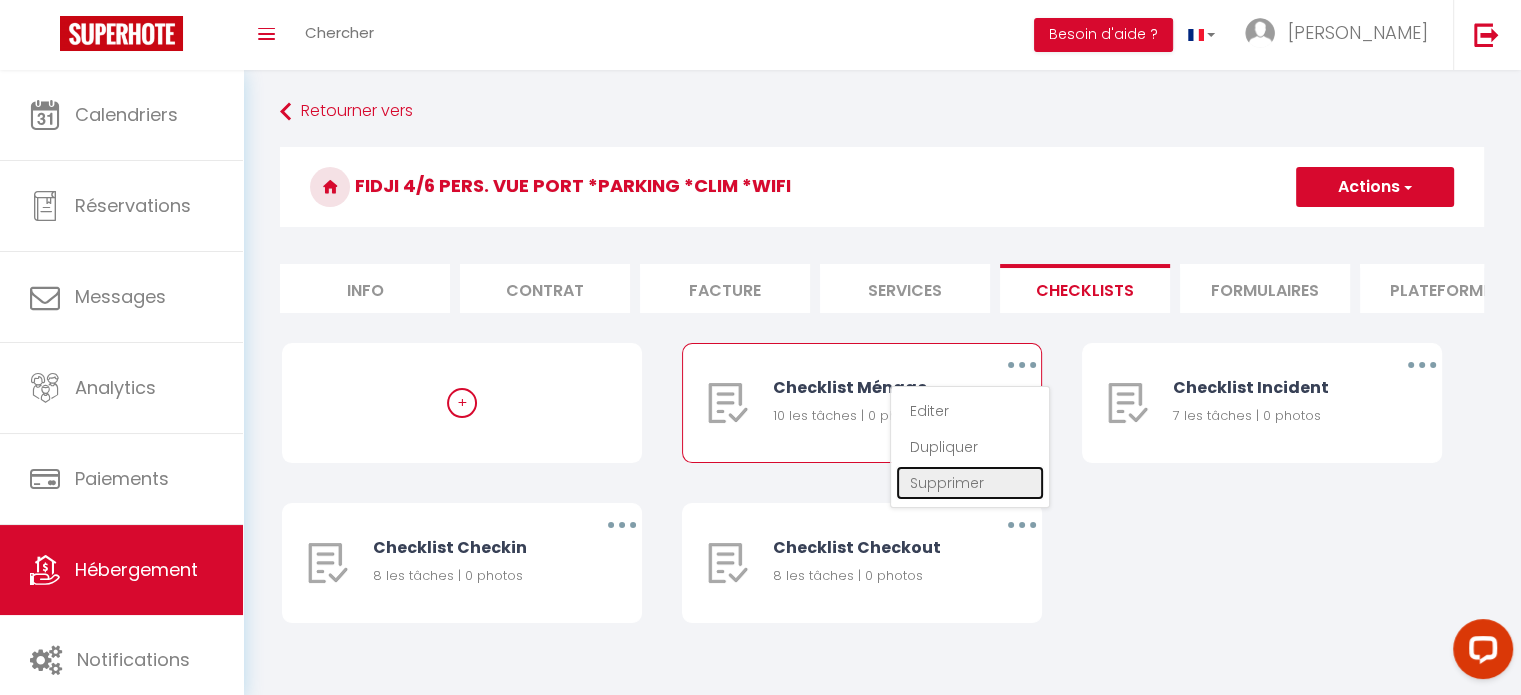 click on "Supprimer" at bounding box center [970, 483] 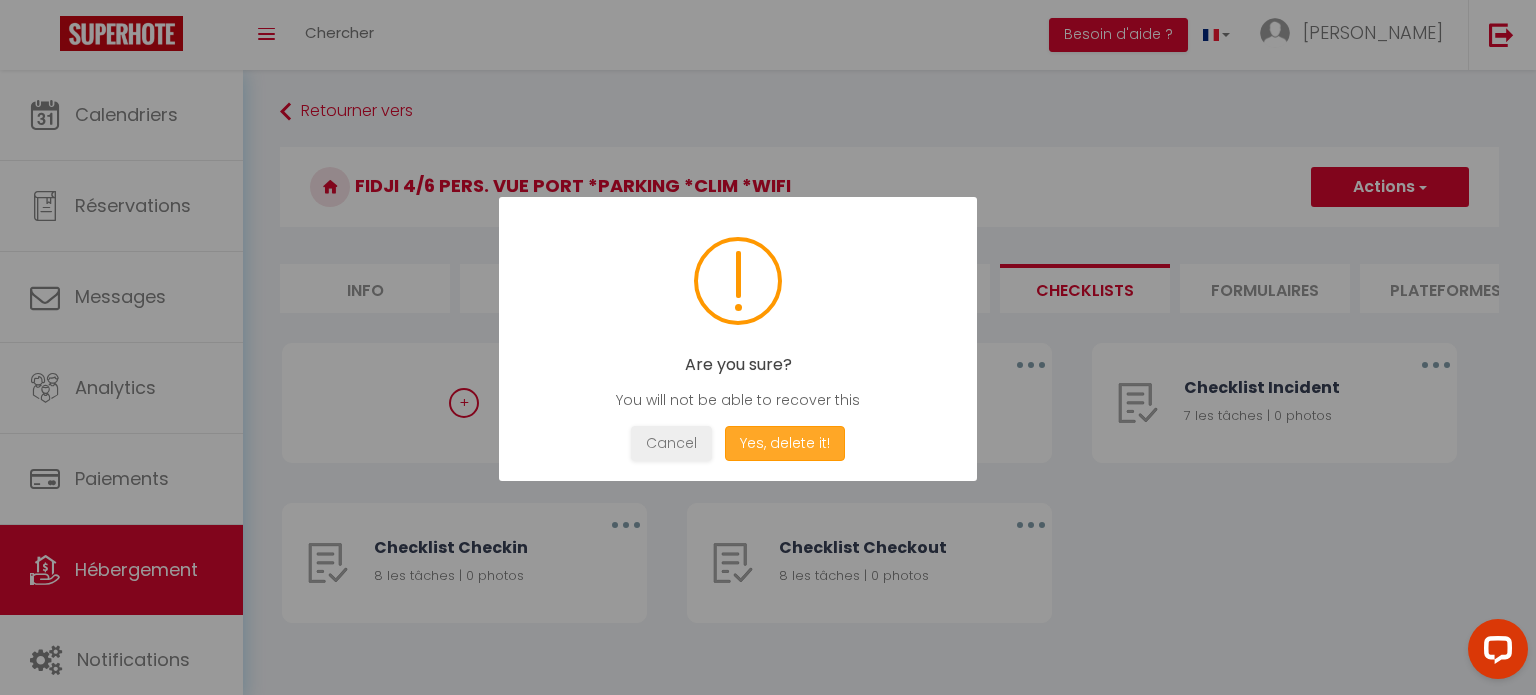 click on "Yes, delete it!" at bounding box center (785, 443) 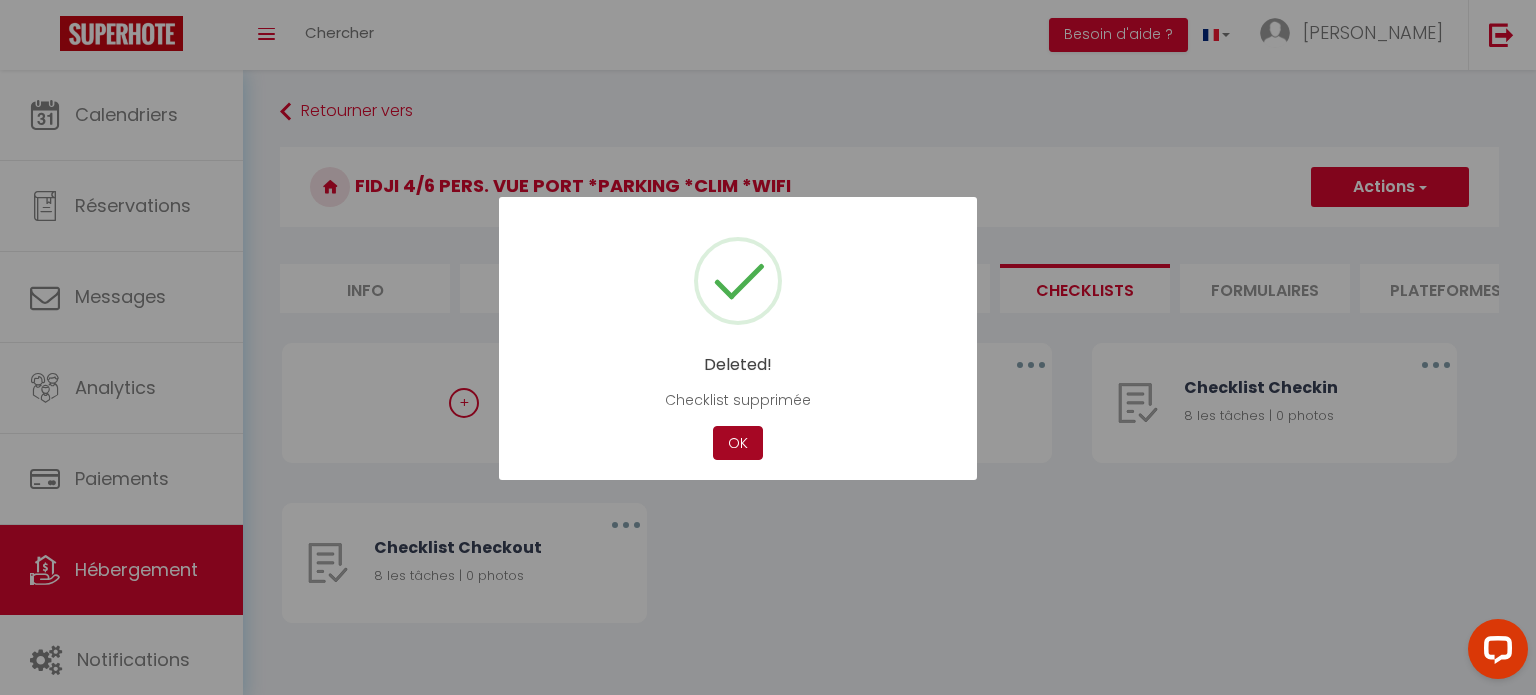 click on "OK" at bounding box center [738, 443] 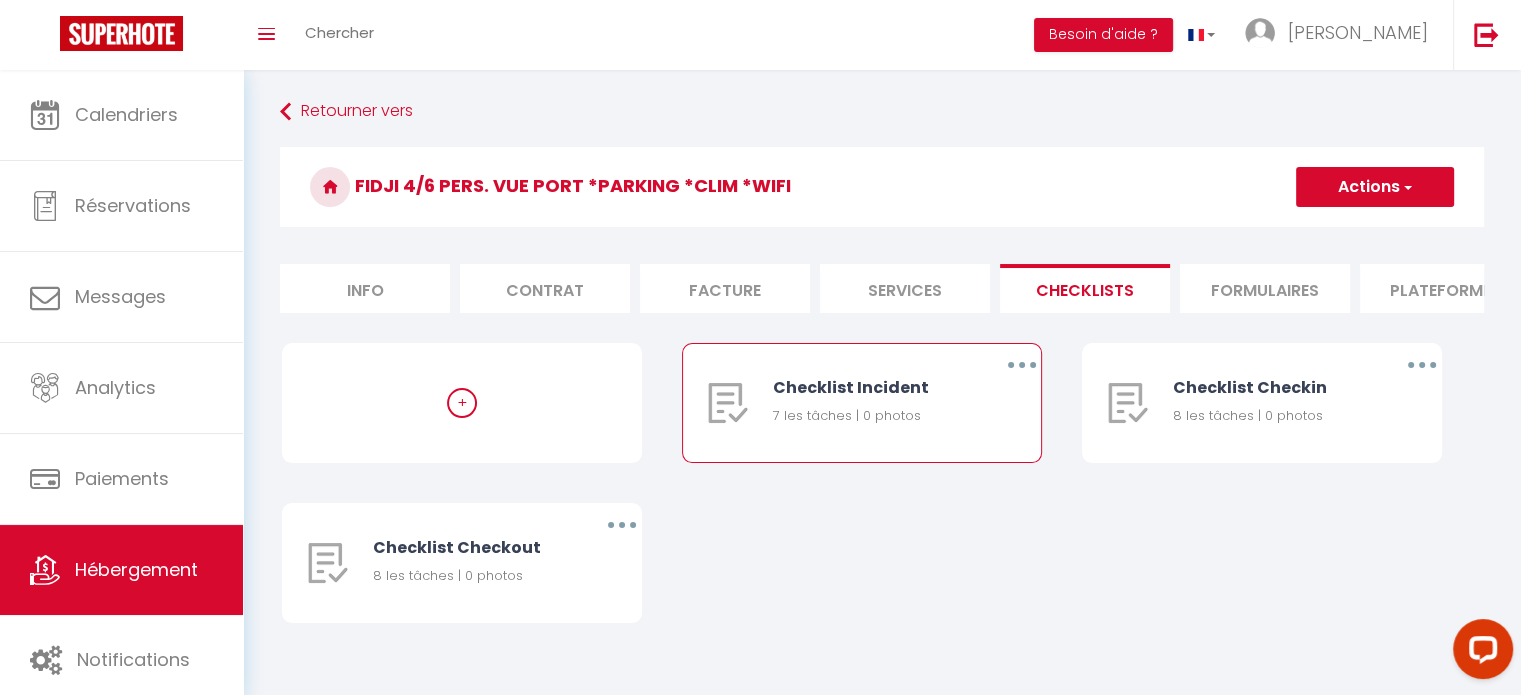 click at bounding box center (1022, 365) 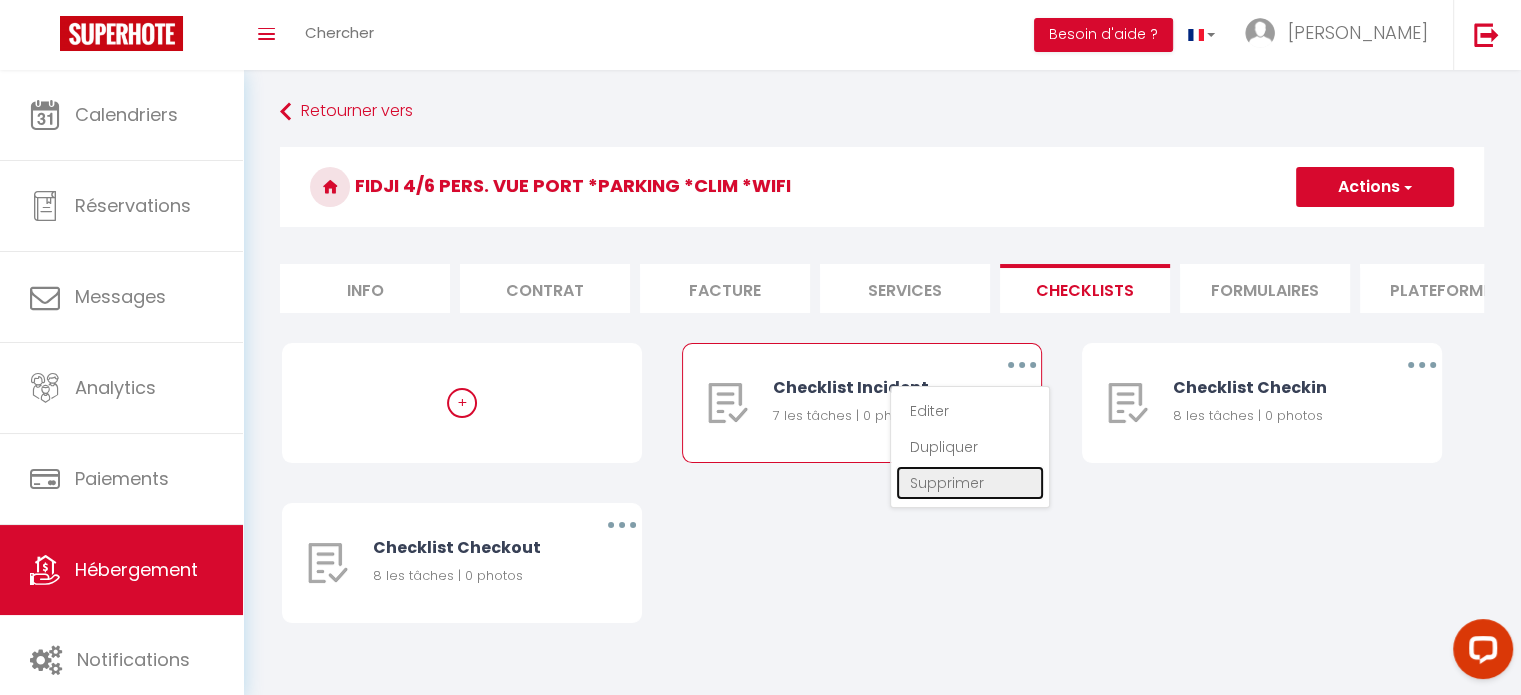 click on "Supprimer" at bounding box center (970, 483) 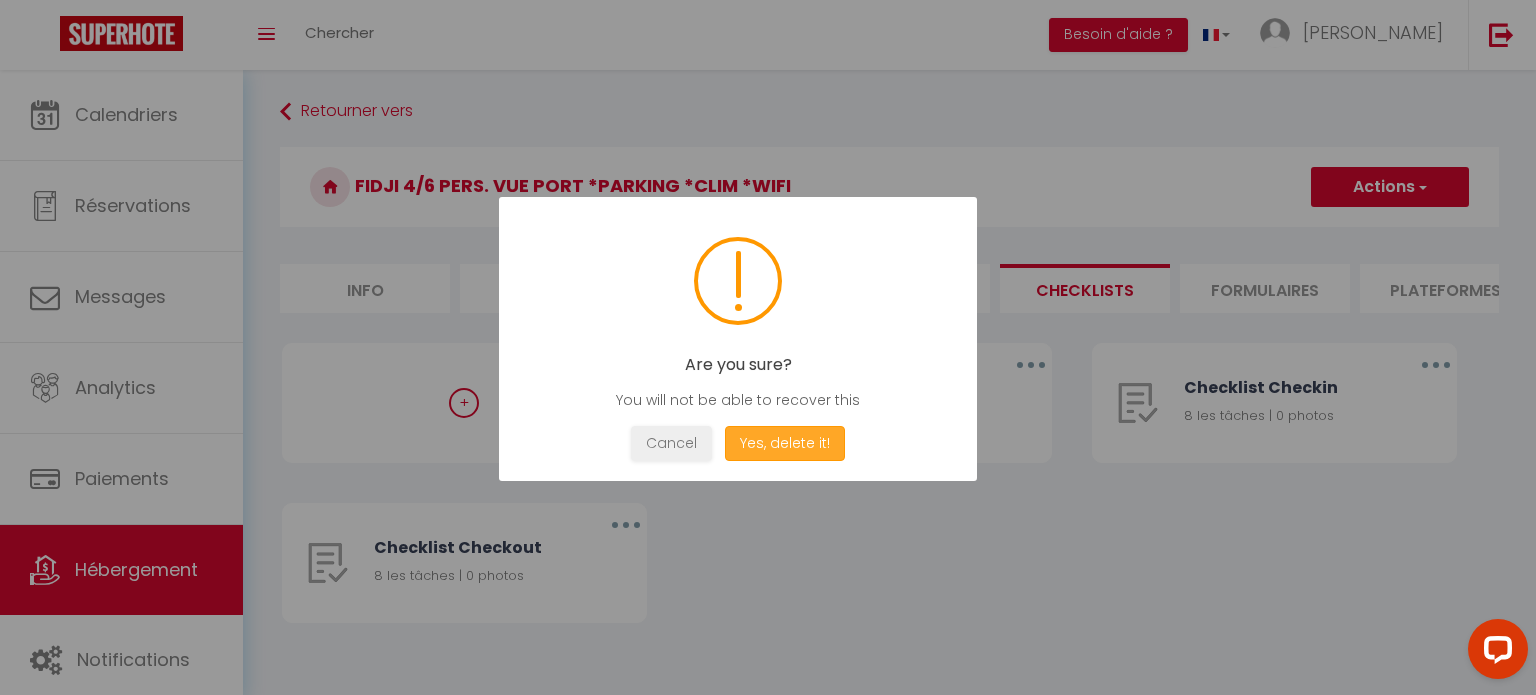 click on "Yes, delete it!" at bounding box center (785, 443) 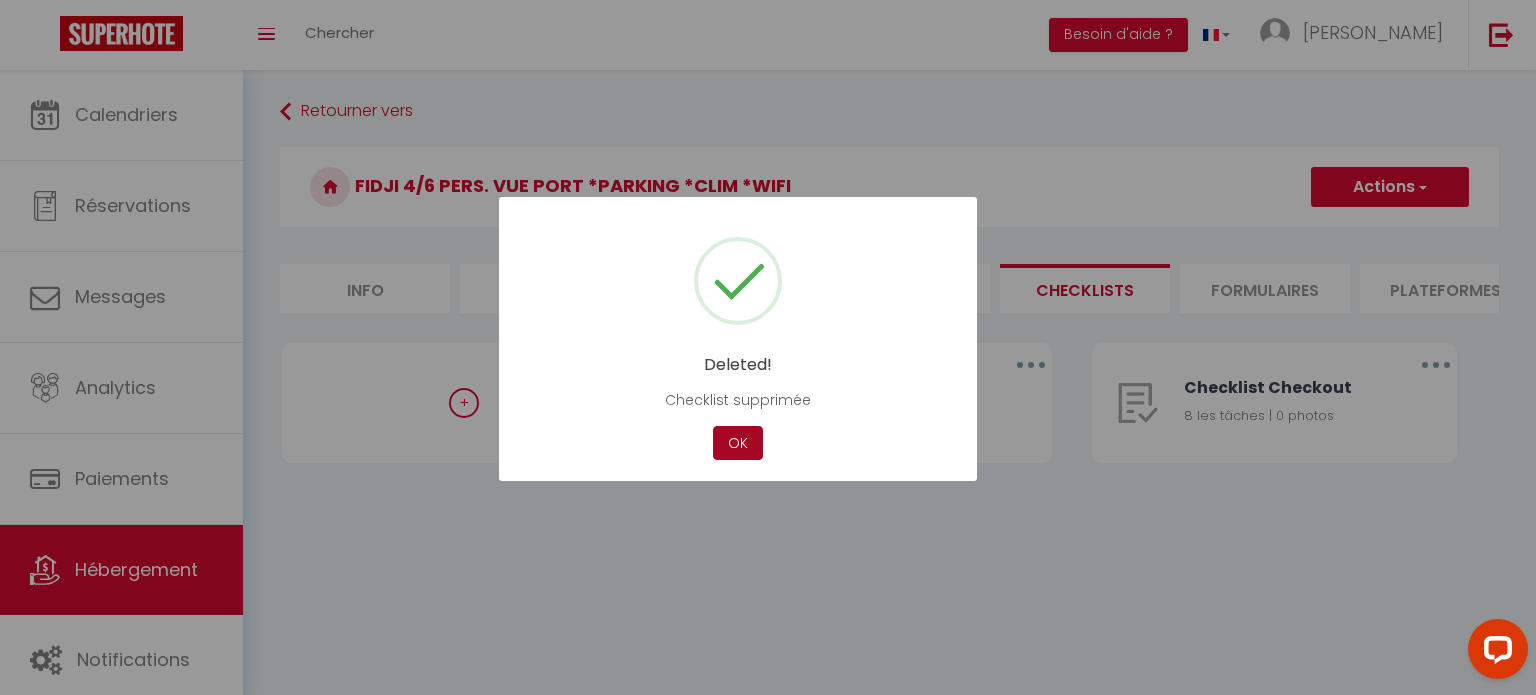 click on "OK" at bounding box center (738, 443) 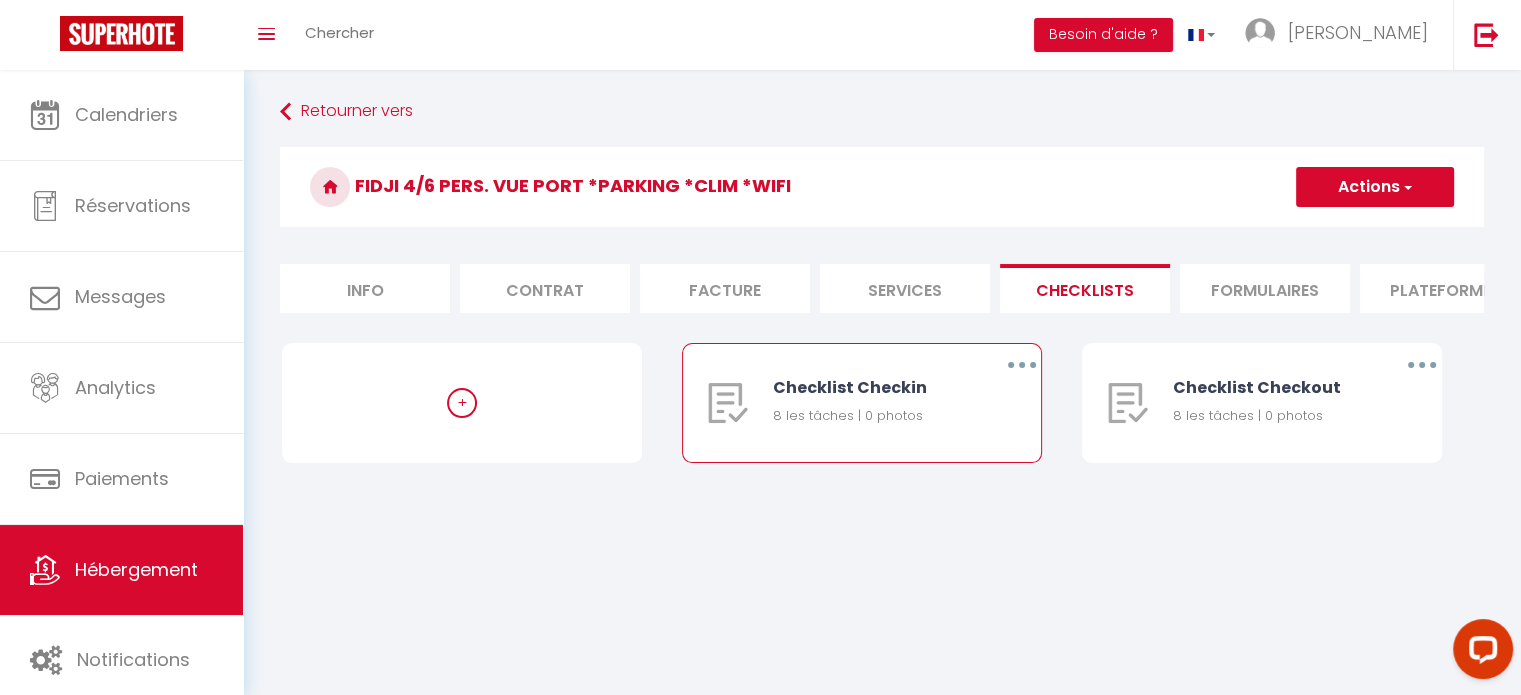 click at bounding box center (1022, 365) 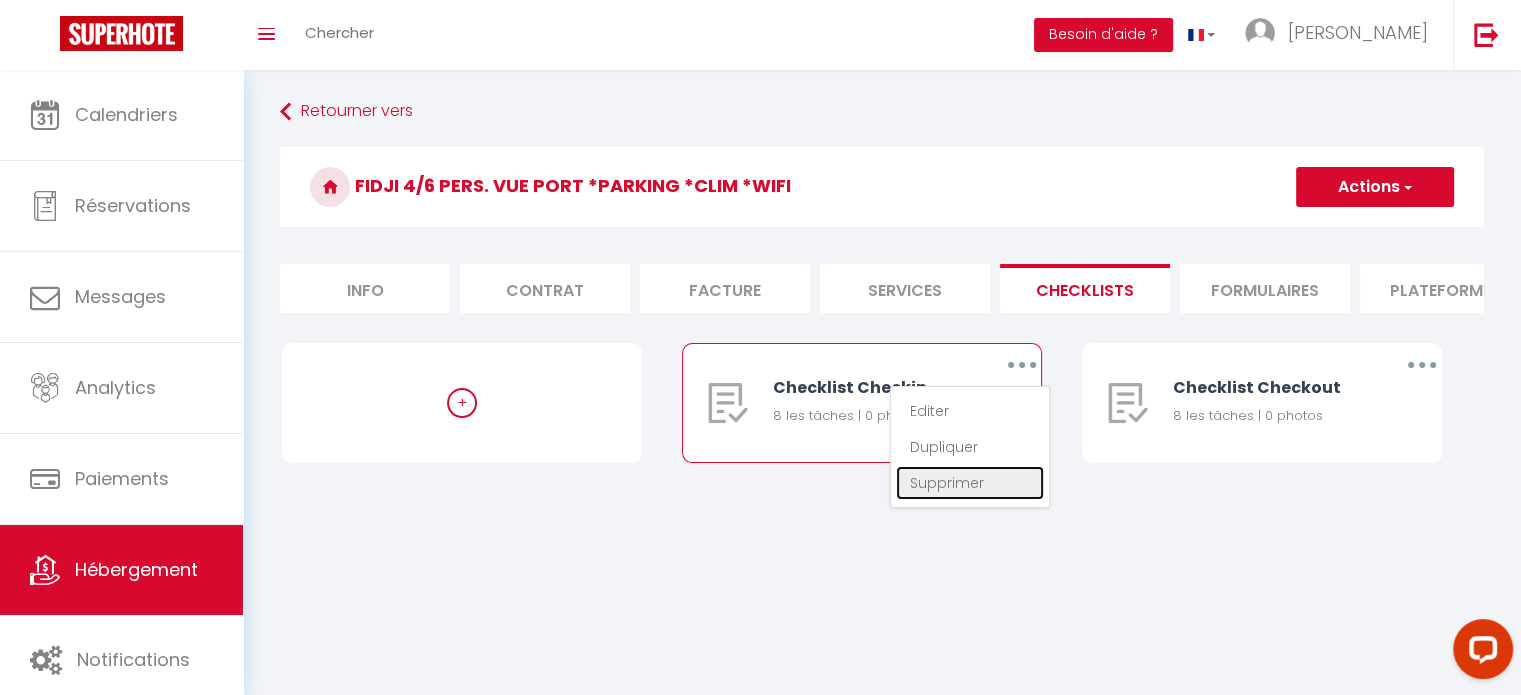 click on "Supprimer" at bounding box center (970, 483) 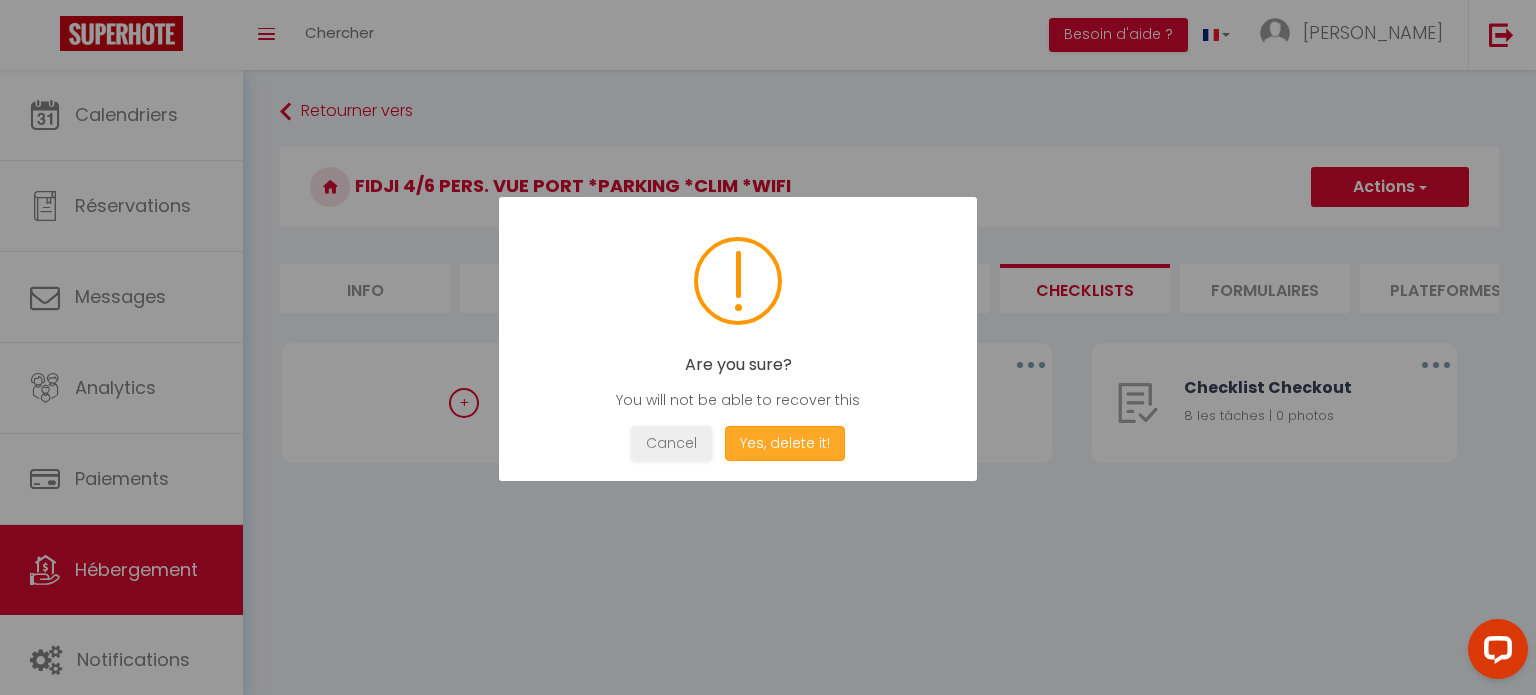 click on "Yes, delete it!" at bounding box center (785, 443) 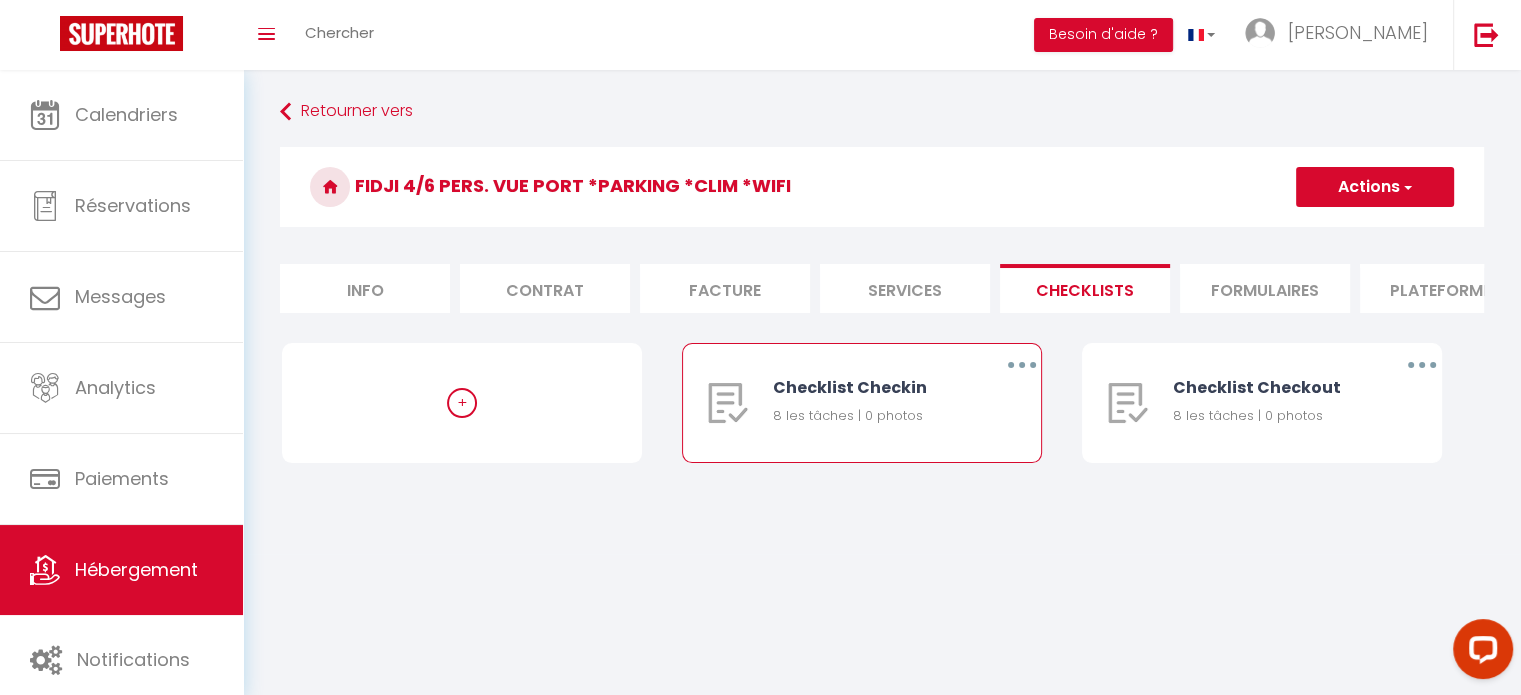 click at bounding box center (1022, 365) 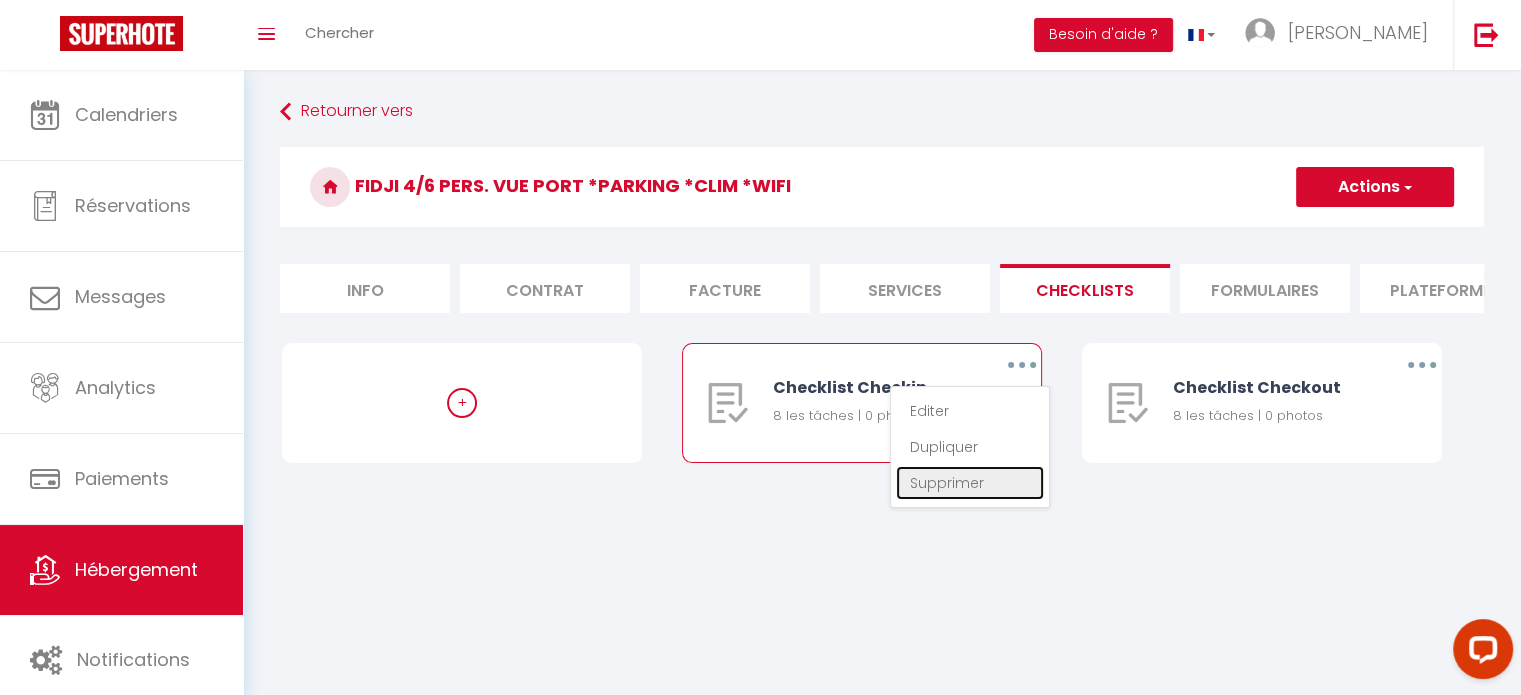 click on "Supprimer" at bounding box center [970, 483] 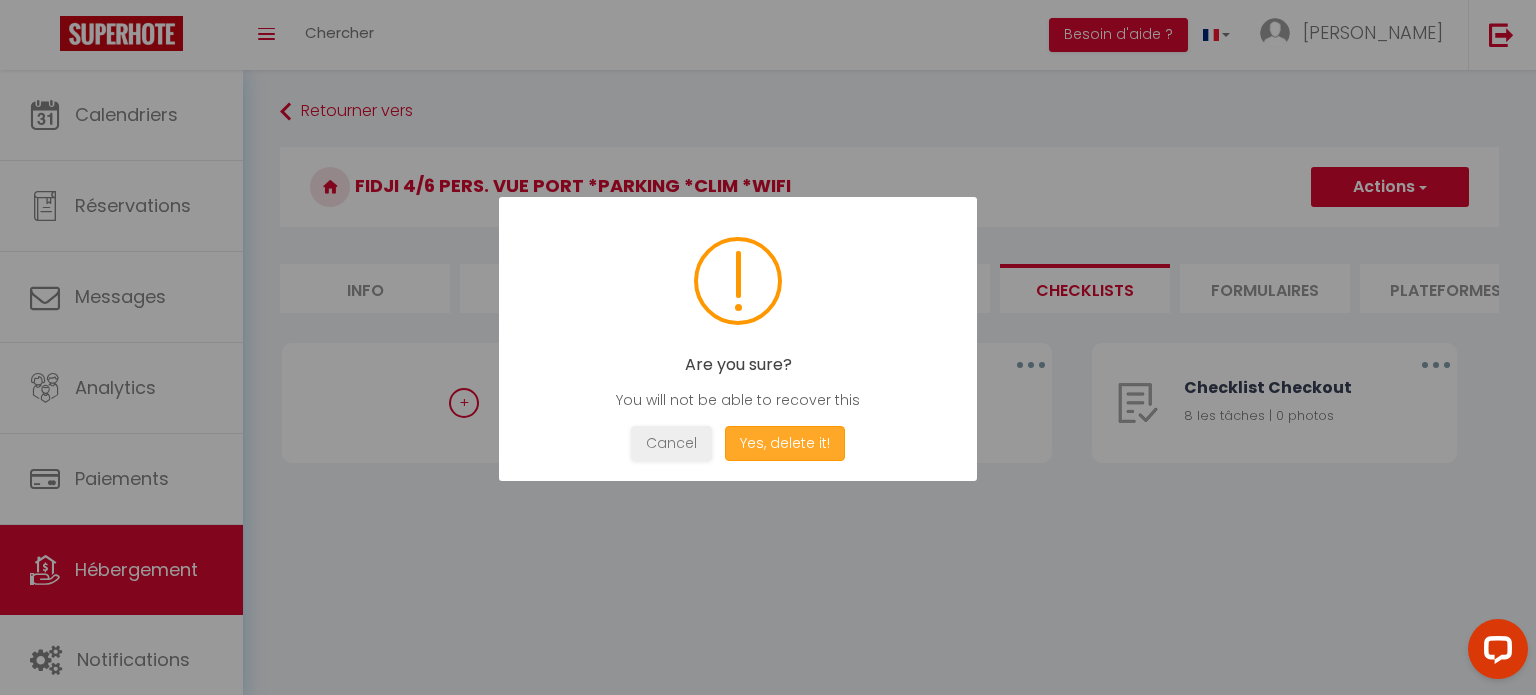 click on "Yes, delete it!" at bounding box center (785, 443) 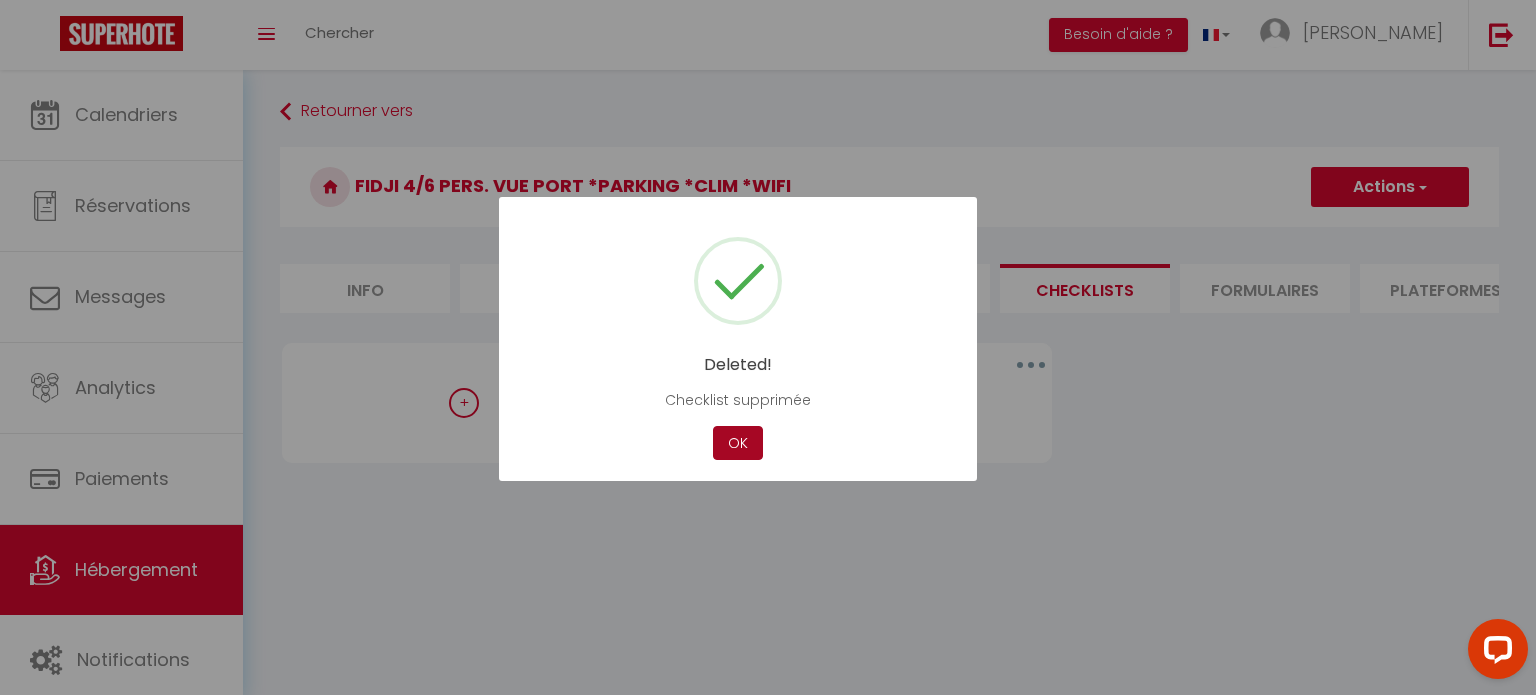 click on "OK" at bounding box center (738, 443) 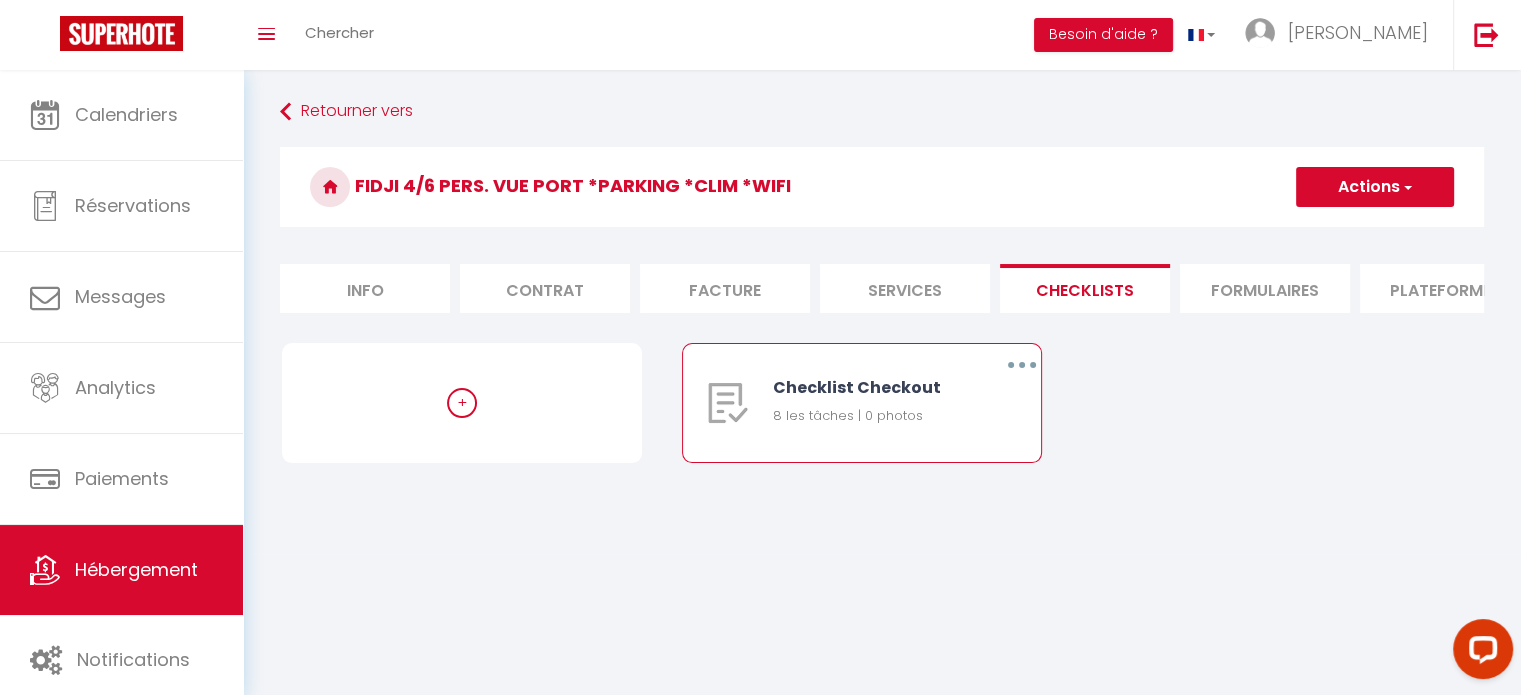 click at bounding box center (1022, 365) 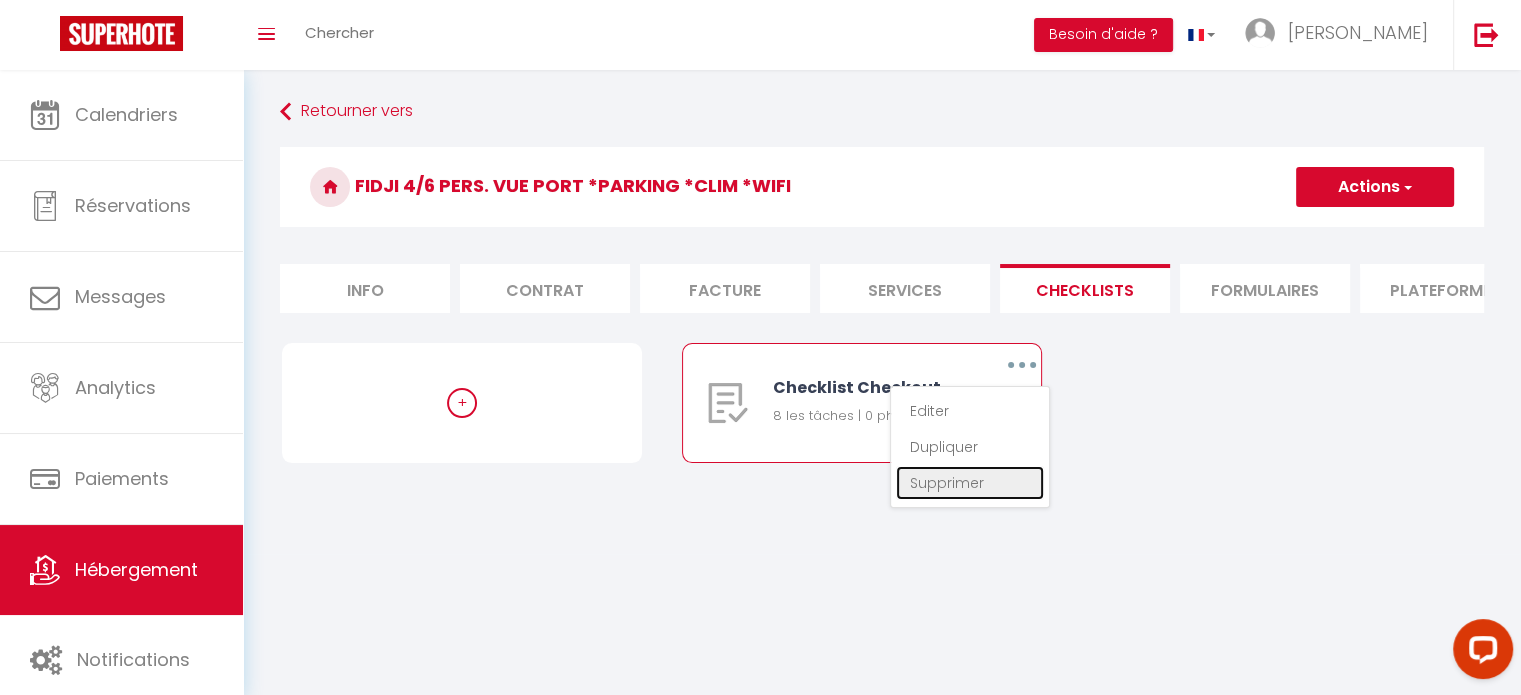 click on "Supprimer" at bounding box center (970, 483) 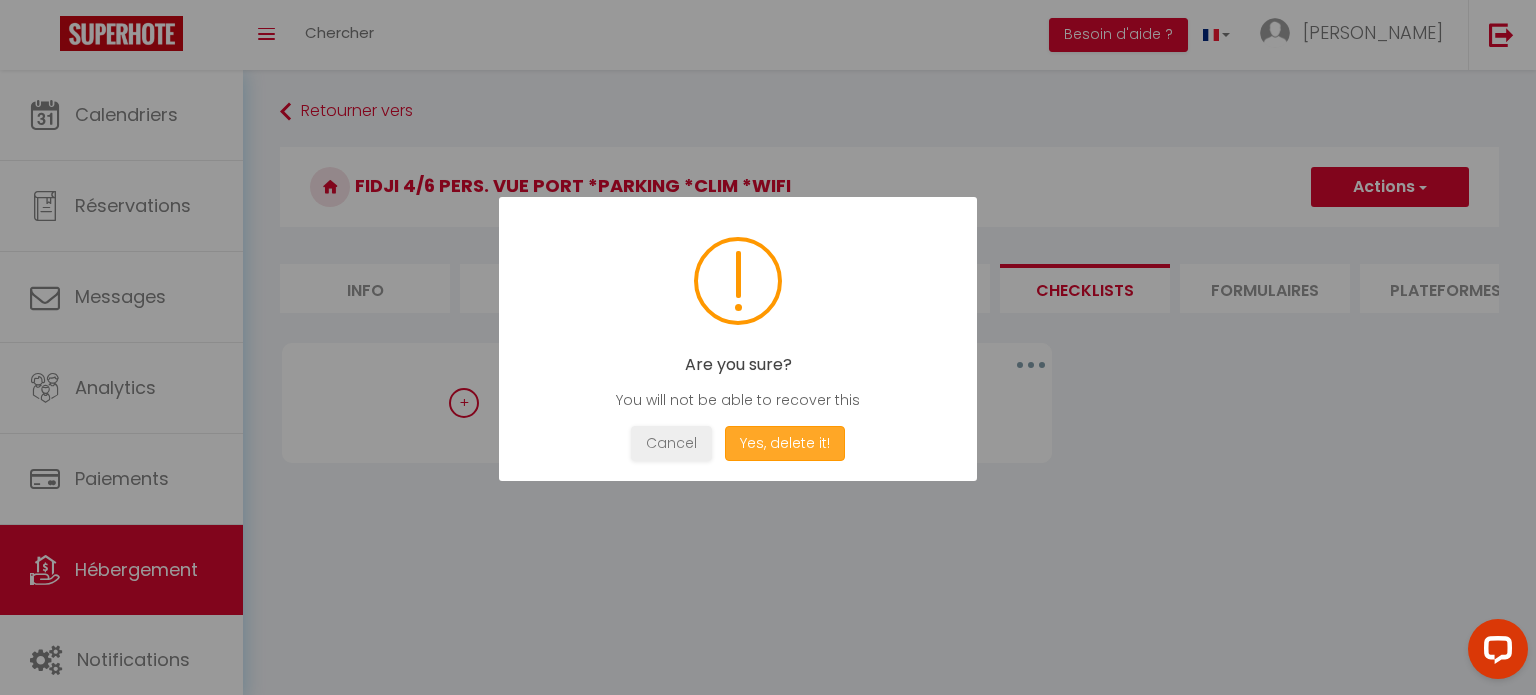 click on "Yes, delete it!" at bounding box center (785, 443) 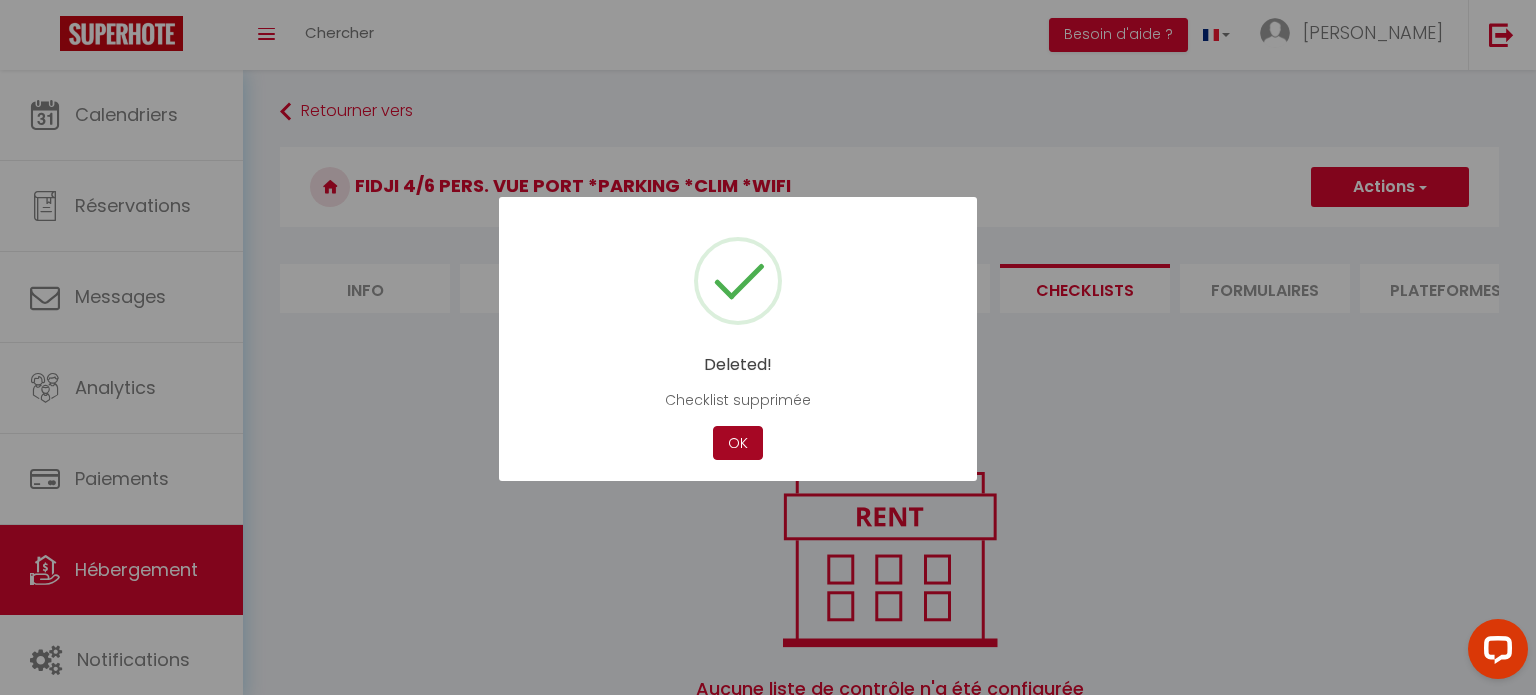 click on "OK" at bounding box center (738, 443) 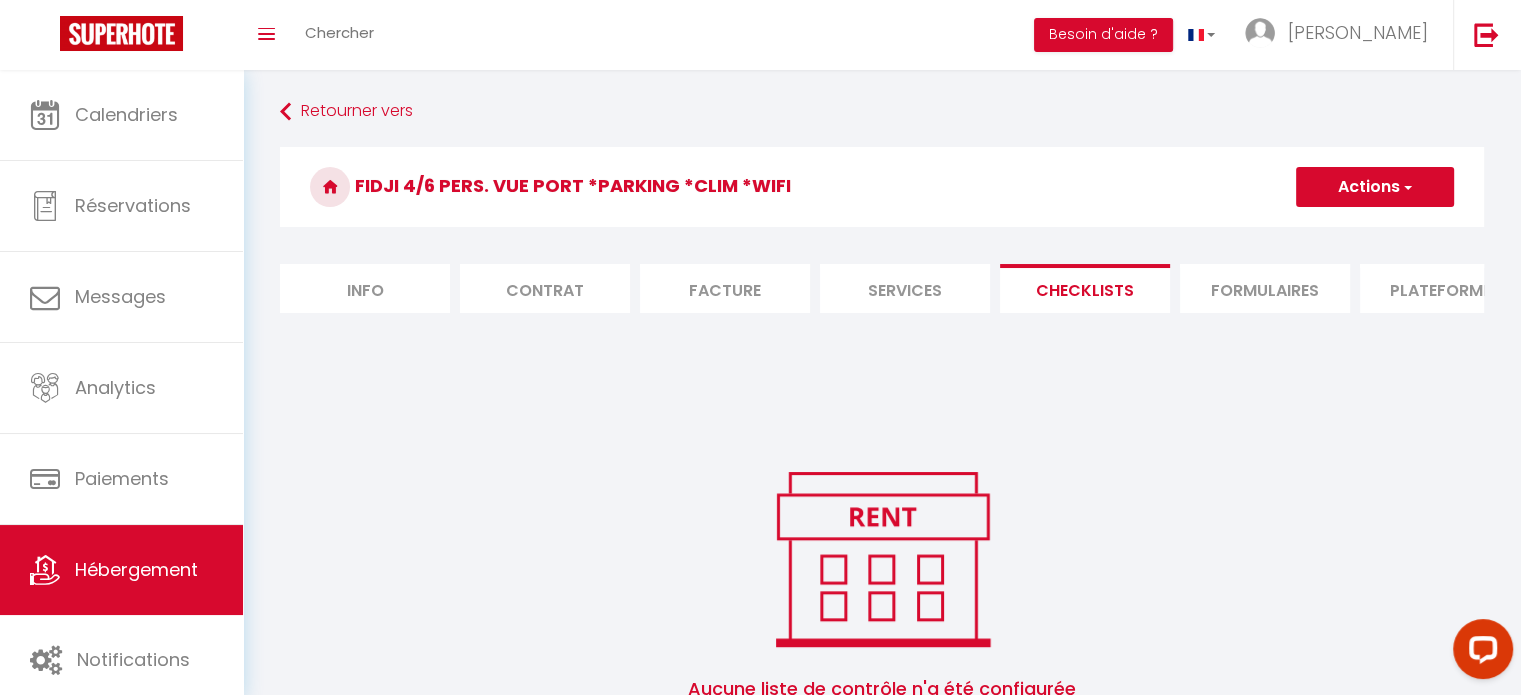 click on "Formulaires" at bounding box center [1265, 288] 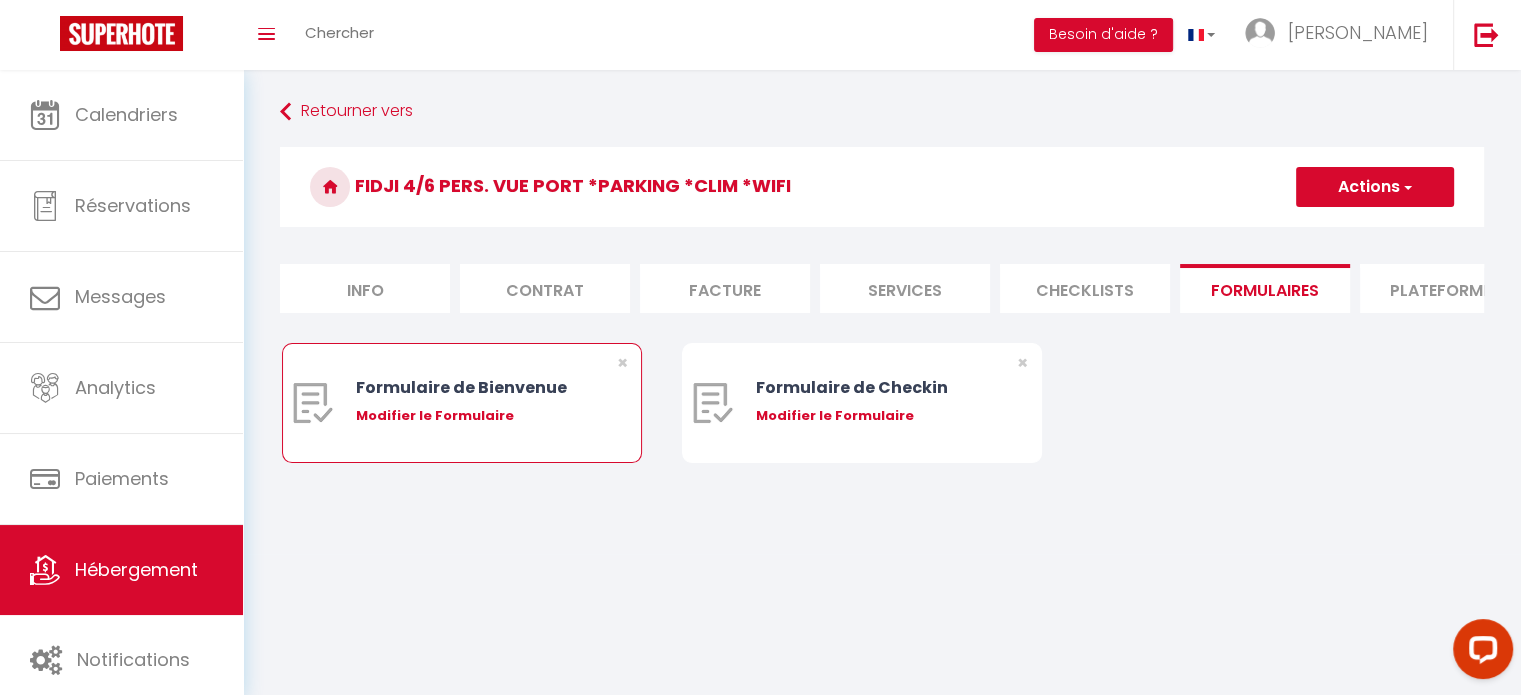 click on "Modifier le Formulaire" at bounding box center (477, 416) 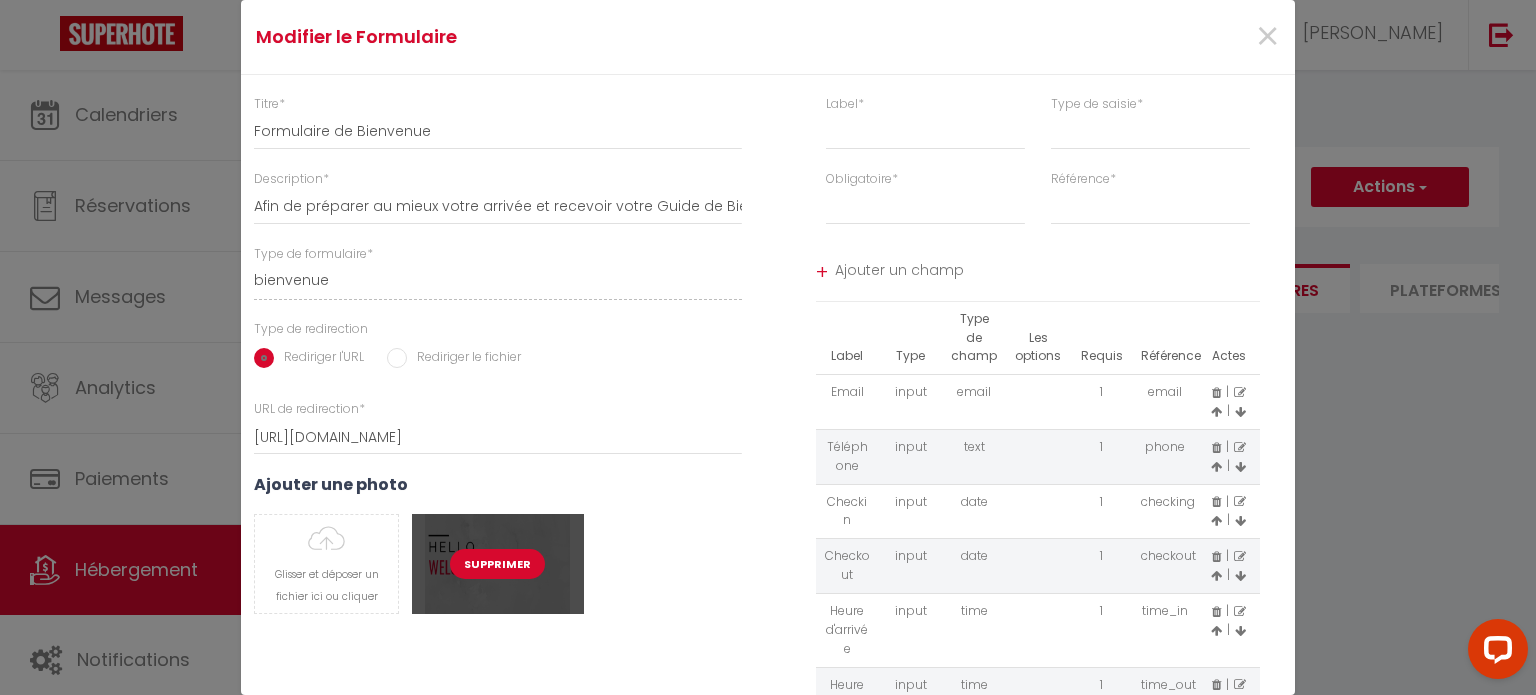 click on "Supprimer" at bounding box center (497, 564) 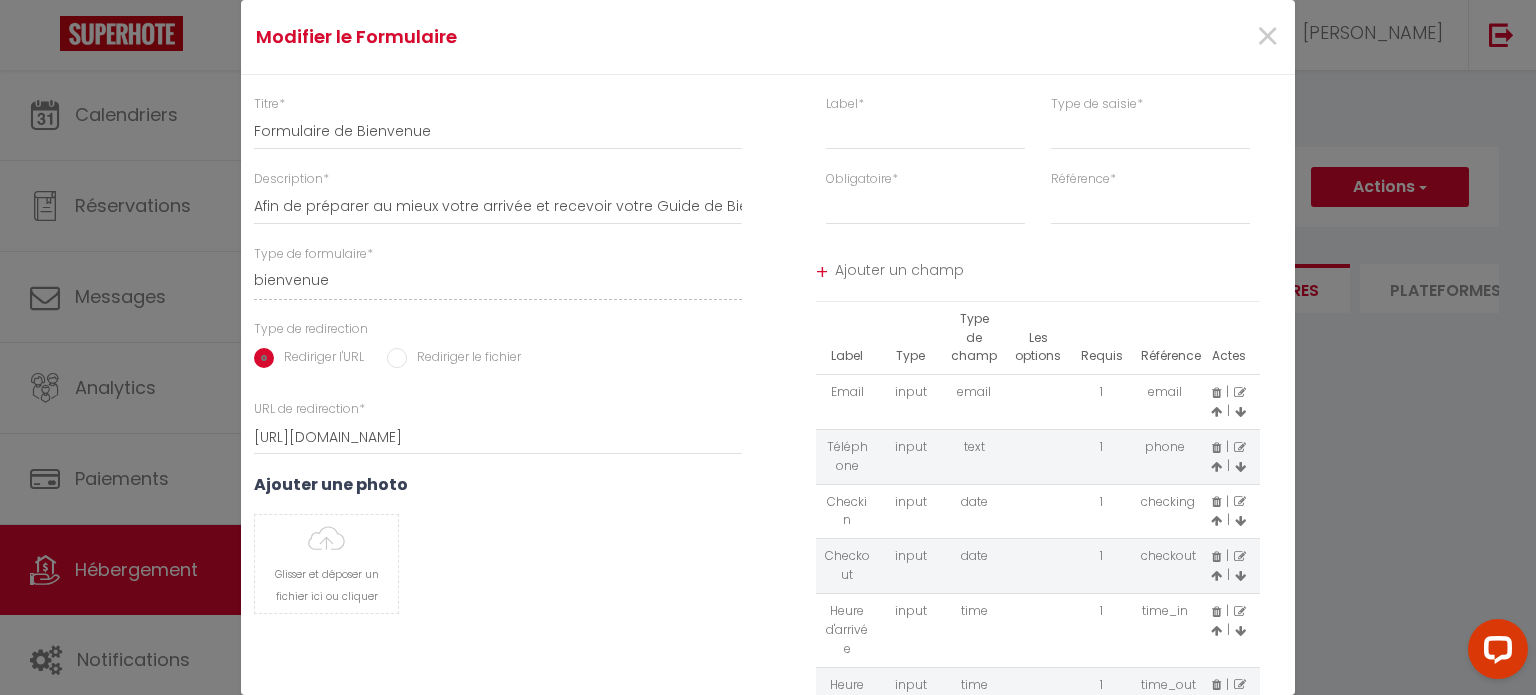 click on "Rediriger le fichier" at bounding box center [464, 359] 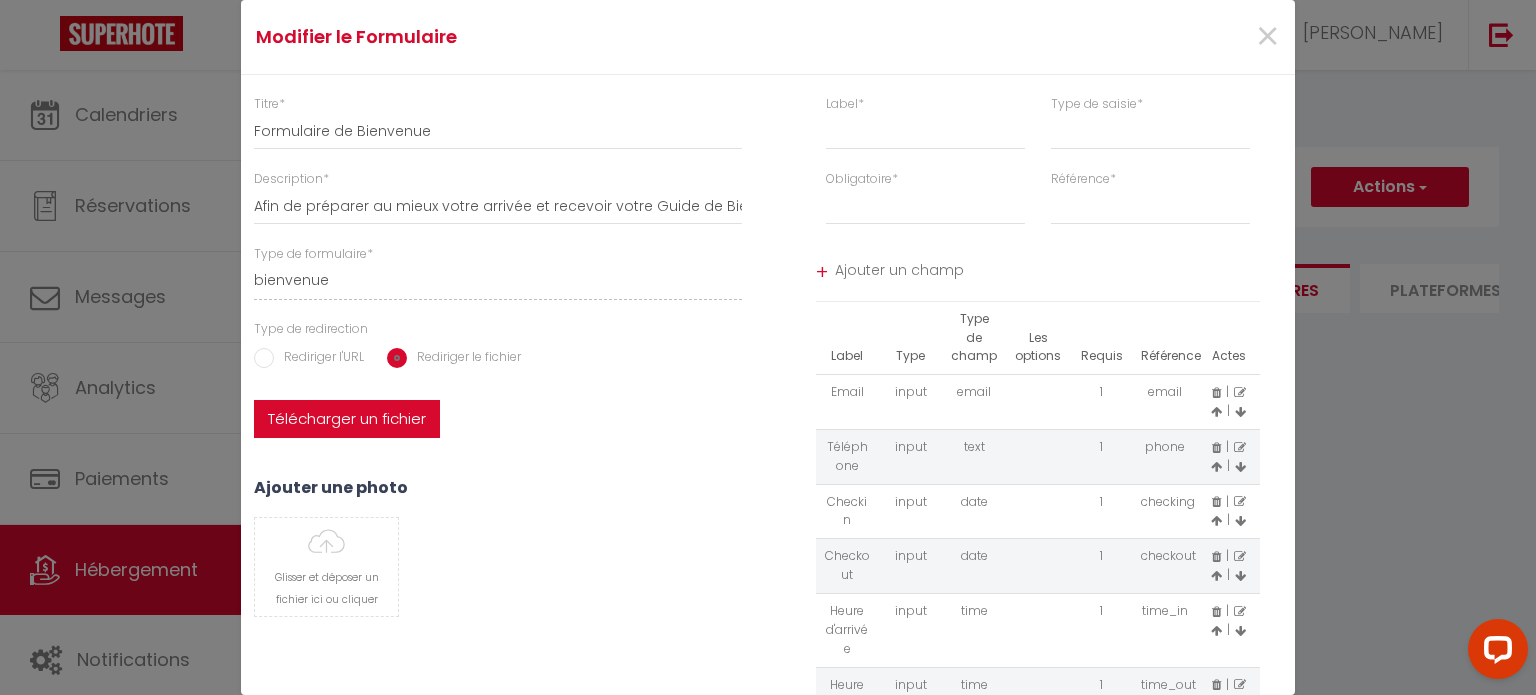 click on "Télécharger un fichier" at bounding box center [347, 419] 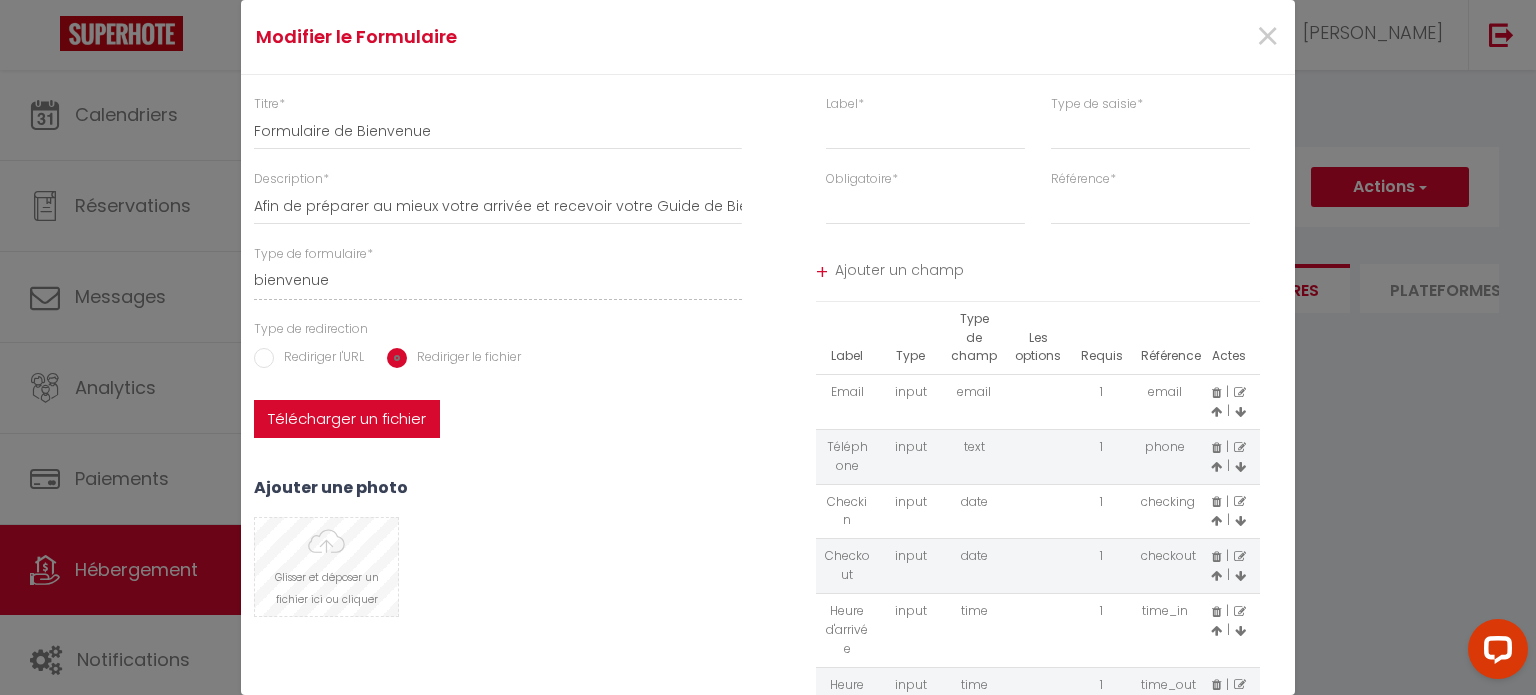 click at bounding box center (326, 567) 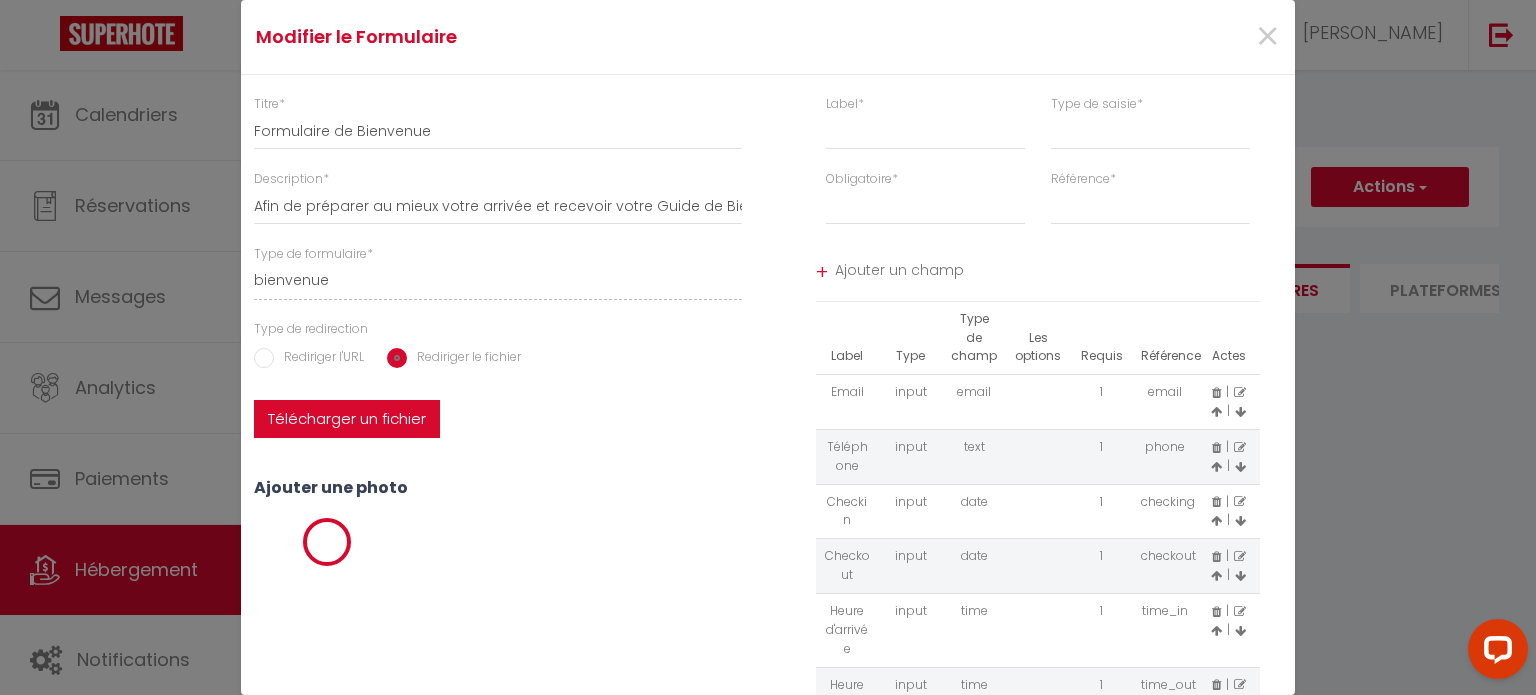 click on "Télécharger un fichier" at bounding box center [347, 419] 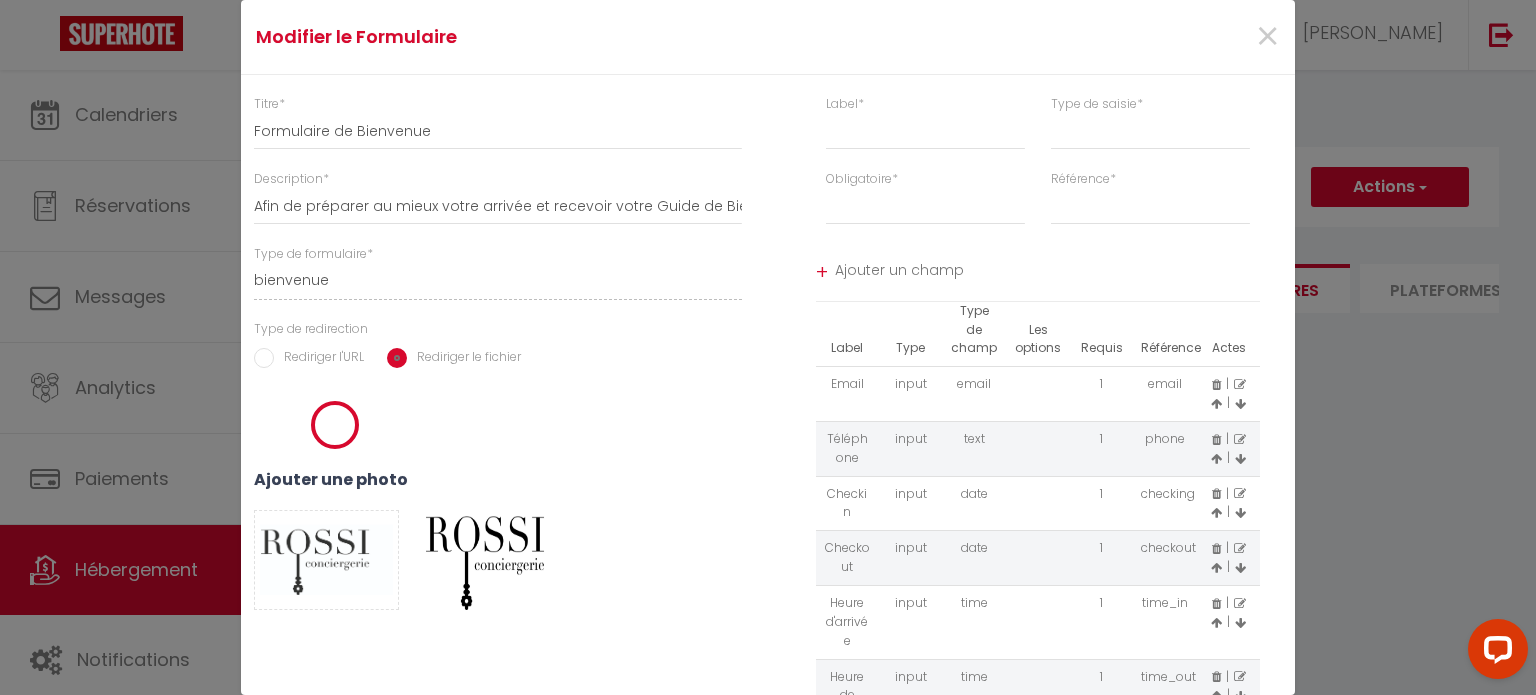 scroll, scrollTop: 11, scrollLeft: 0, axis: vertical 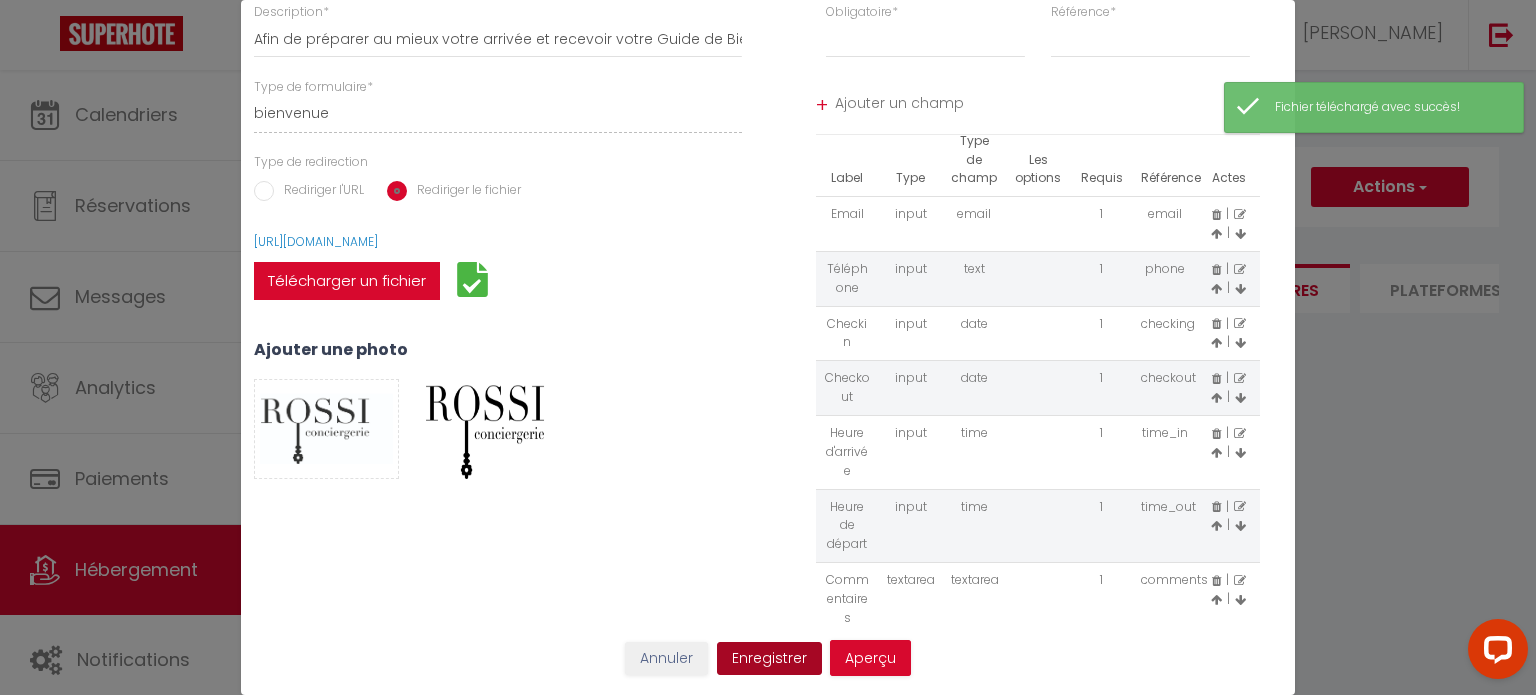 click on "Enregistrer" at bounding box center (769, 659) 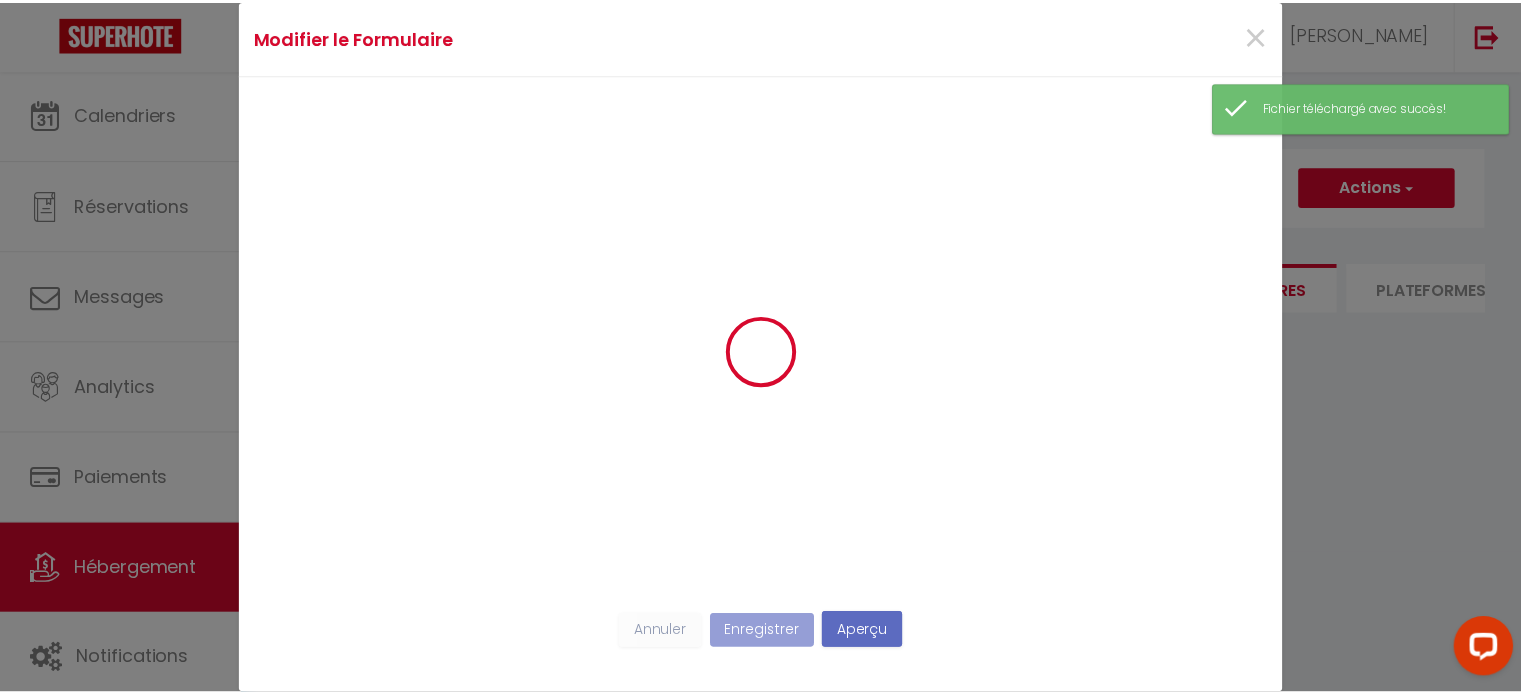 scroll, scrollTop: 0, scrollLeft: 0, axis: both 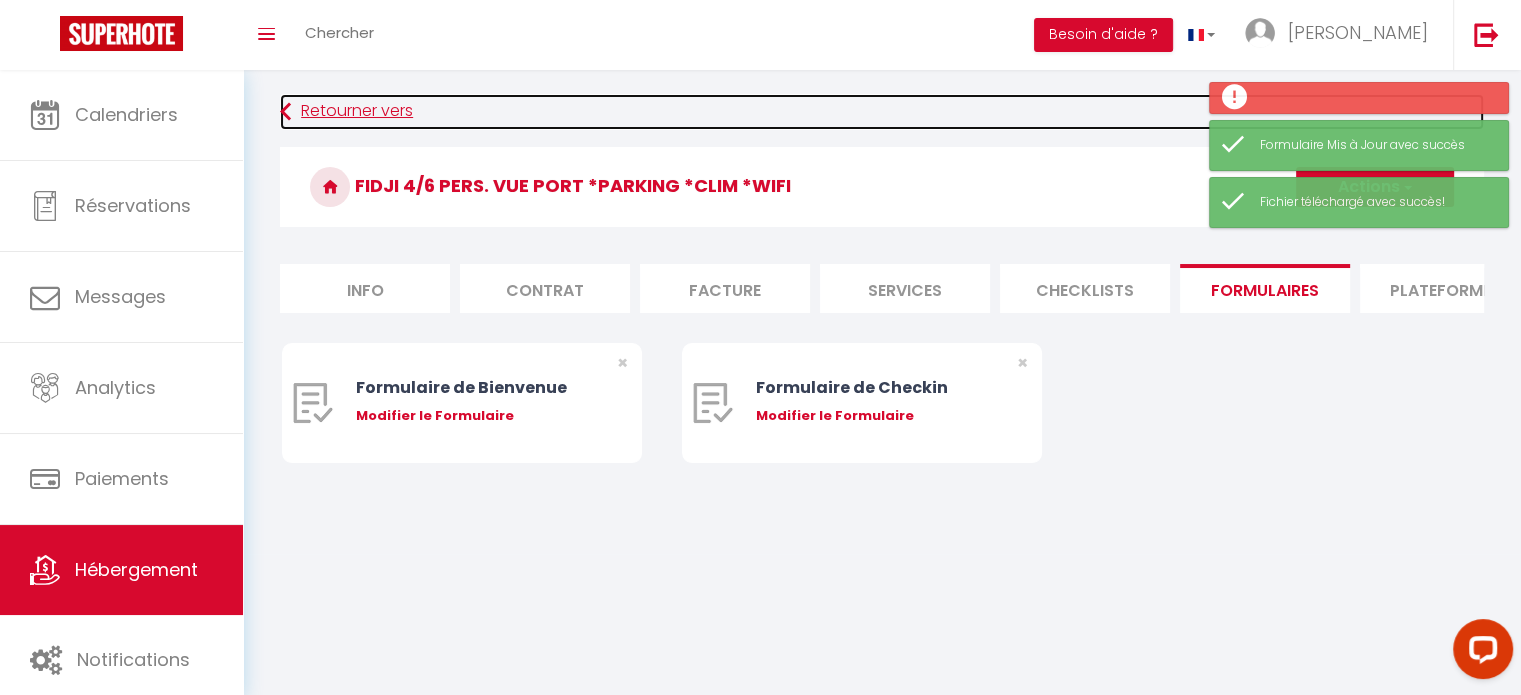 click on "Retourner vers" at bounding box center [882, 112] 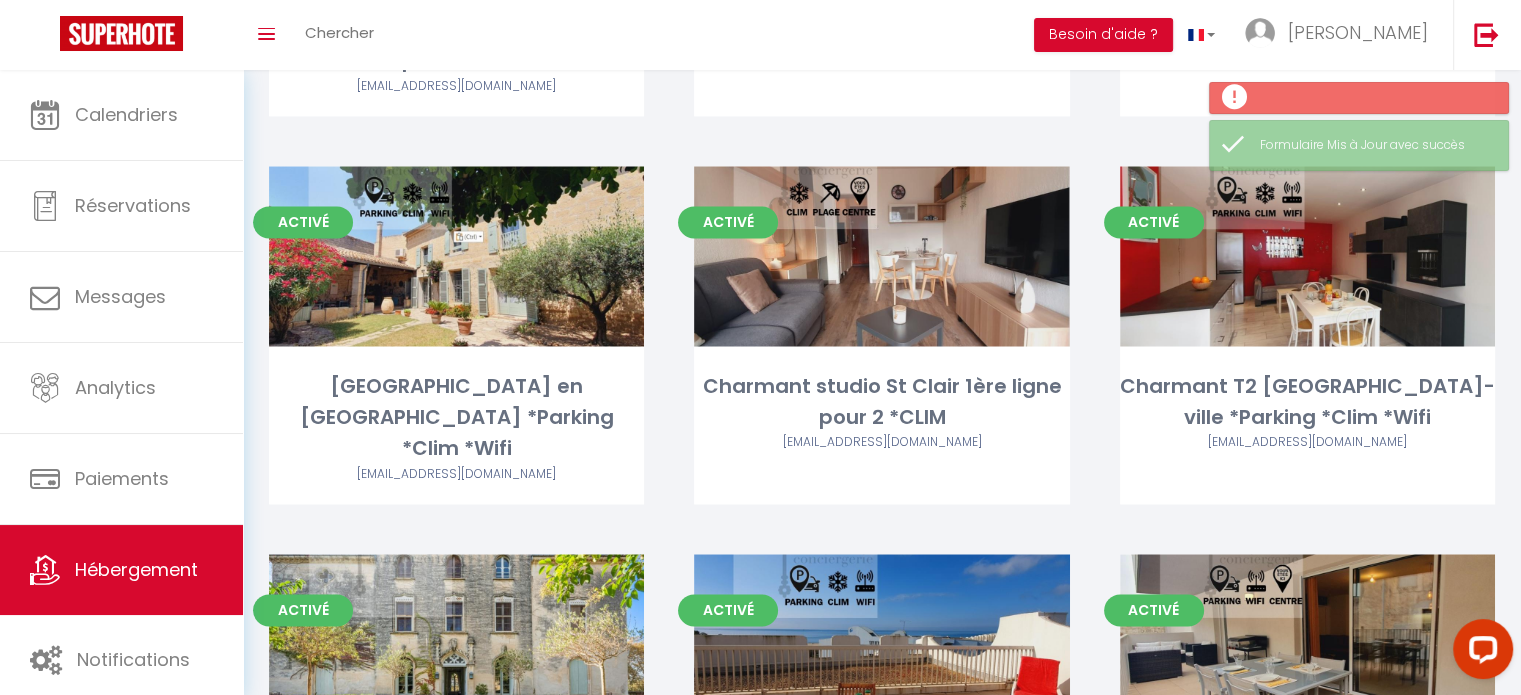 scroll, scrollTop: 3451, scrollLeft: 0, axis: vertical 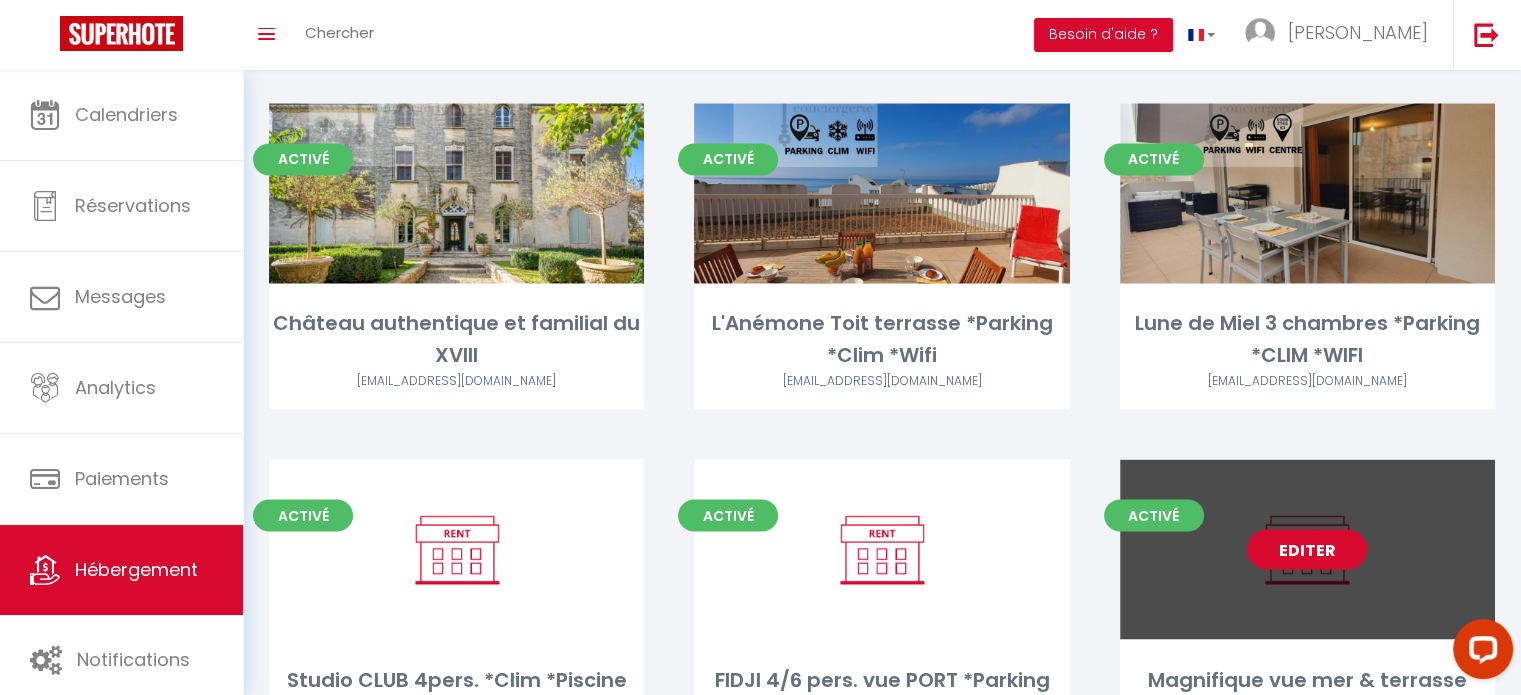 click on "Editer" at bounding box center (1307, 549) 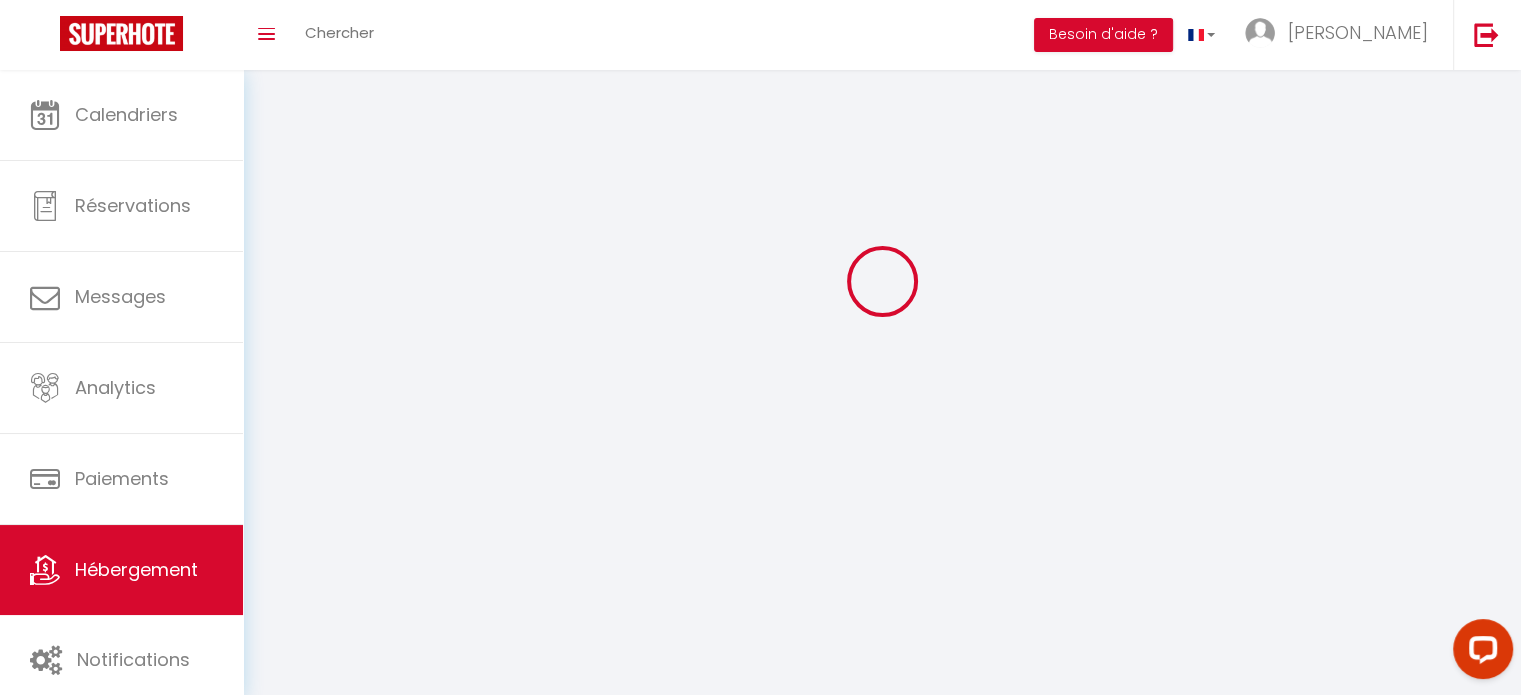 scroll, scrollTop: 0, scrollLeft: 0, axis: both 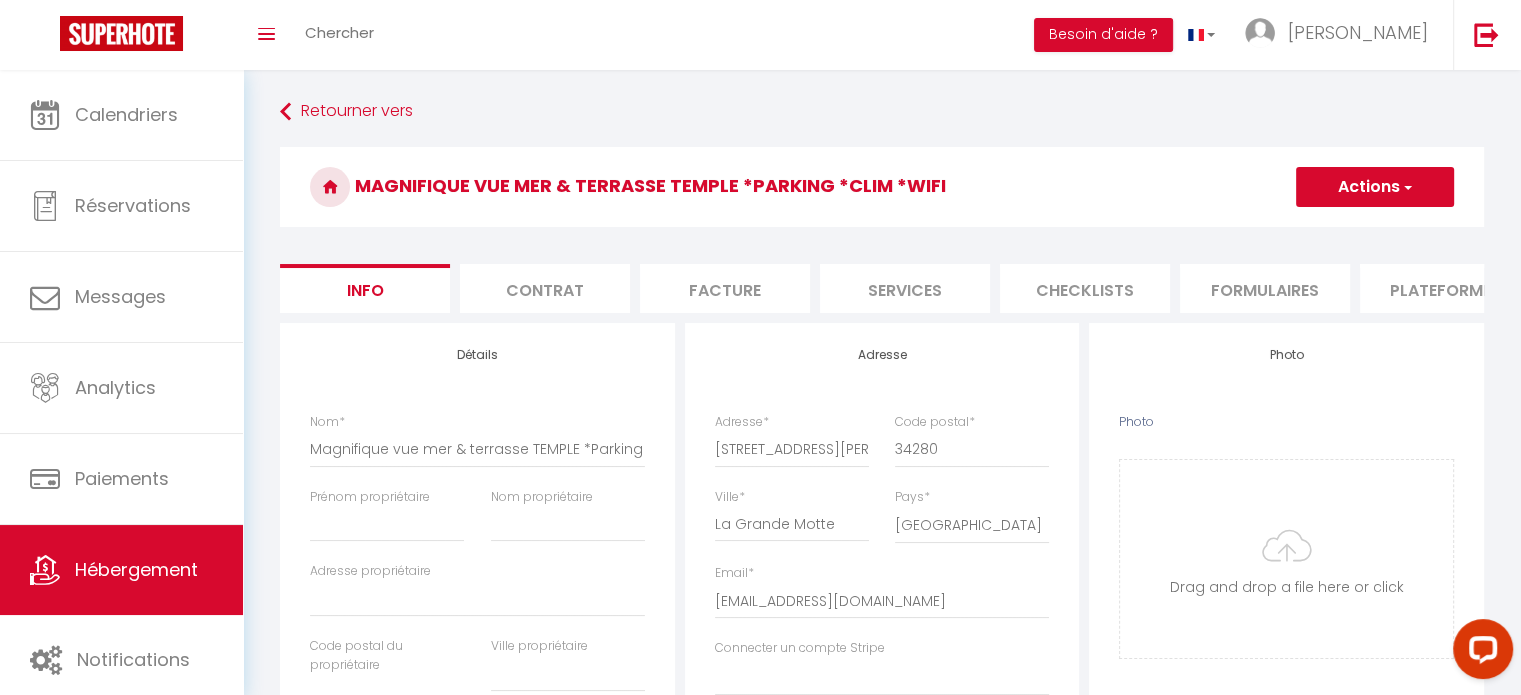 click on "Formulaires" at bounding box center [1265, 288] 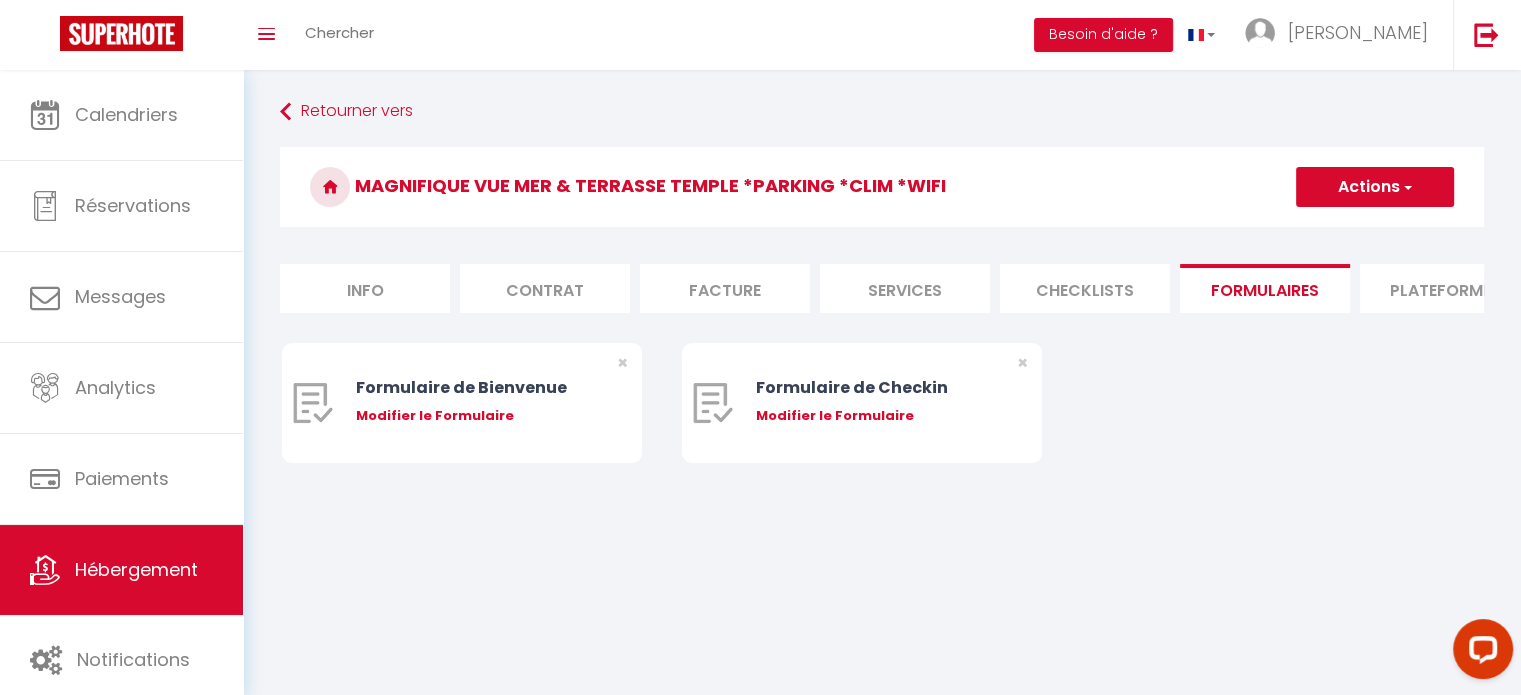 click on "Checklists" at bounding box center (1085, 288) 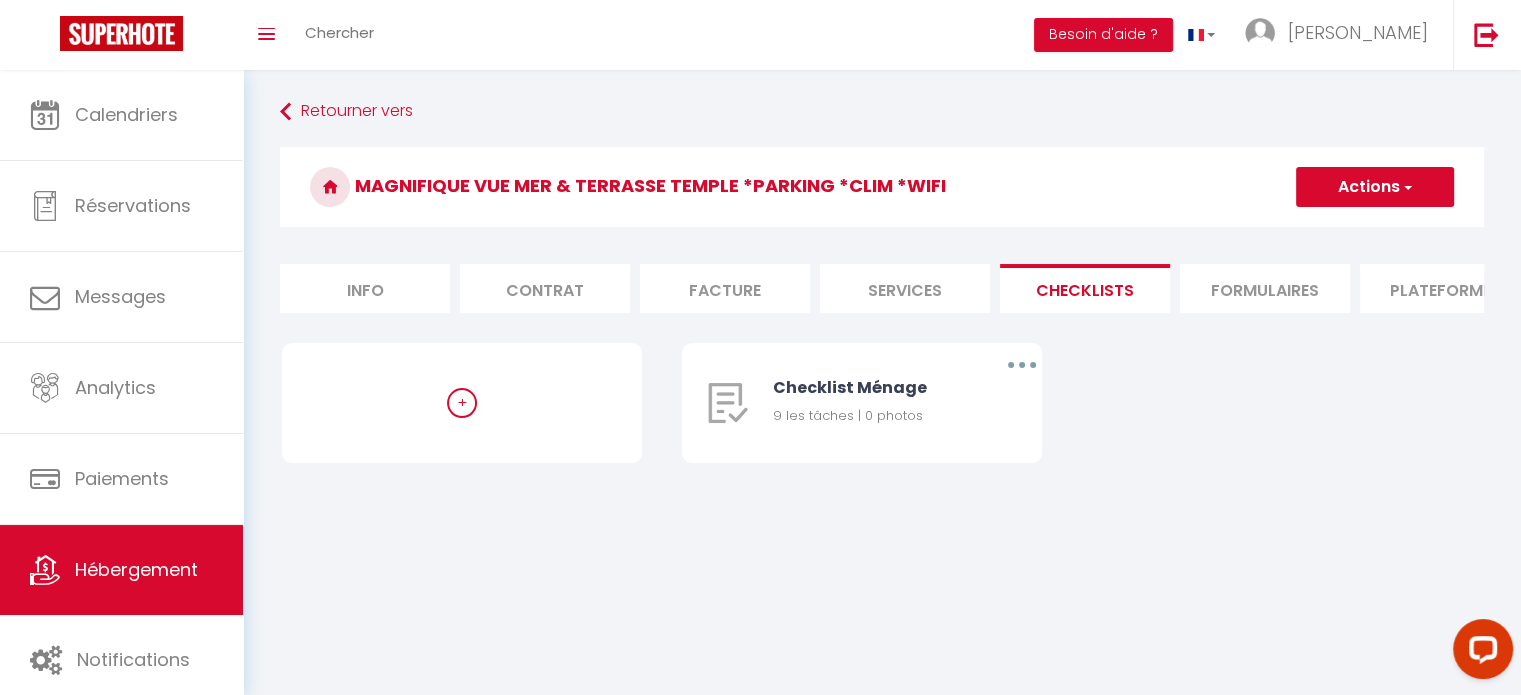 click on "Formulaires" at bounding box center [1265, 288] 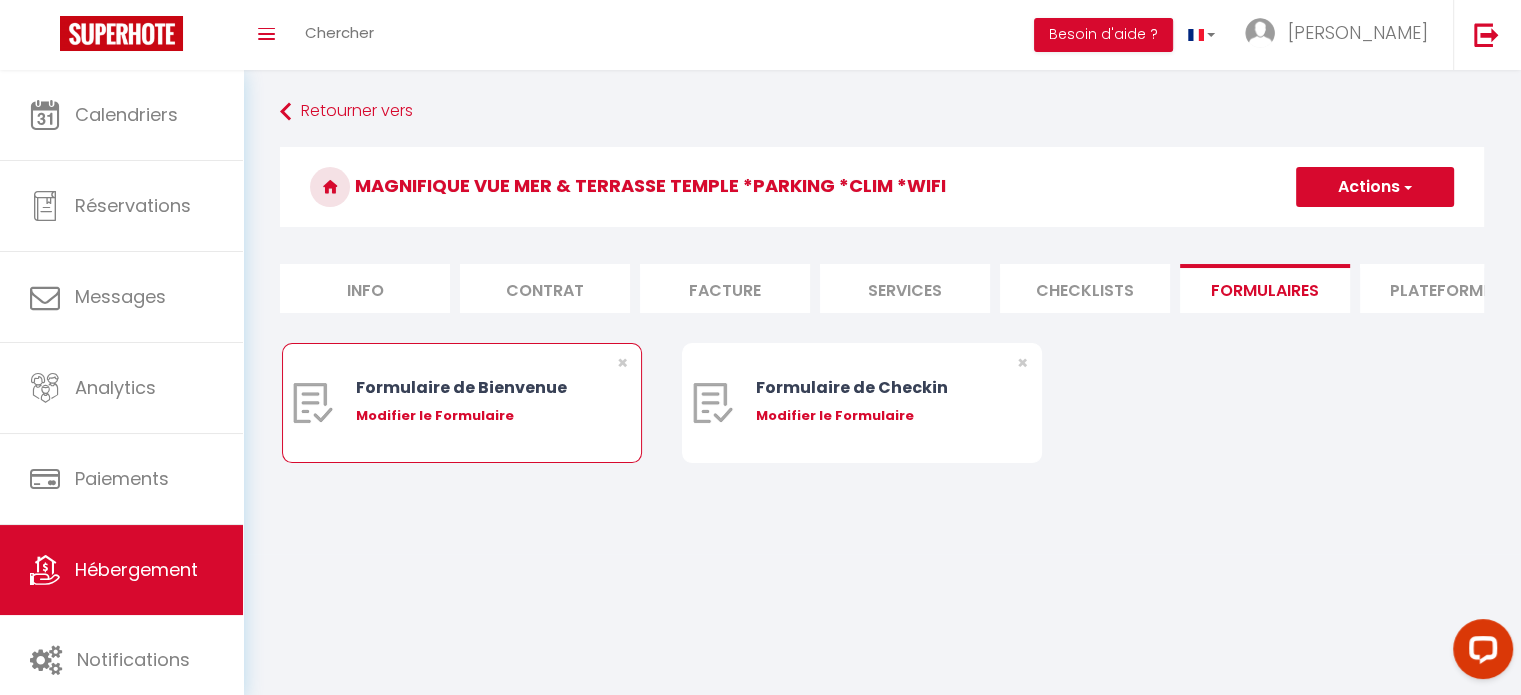 click on "Modifier le Formulaire" at bounding box center (477, 416) 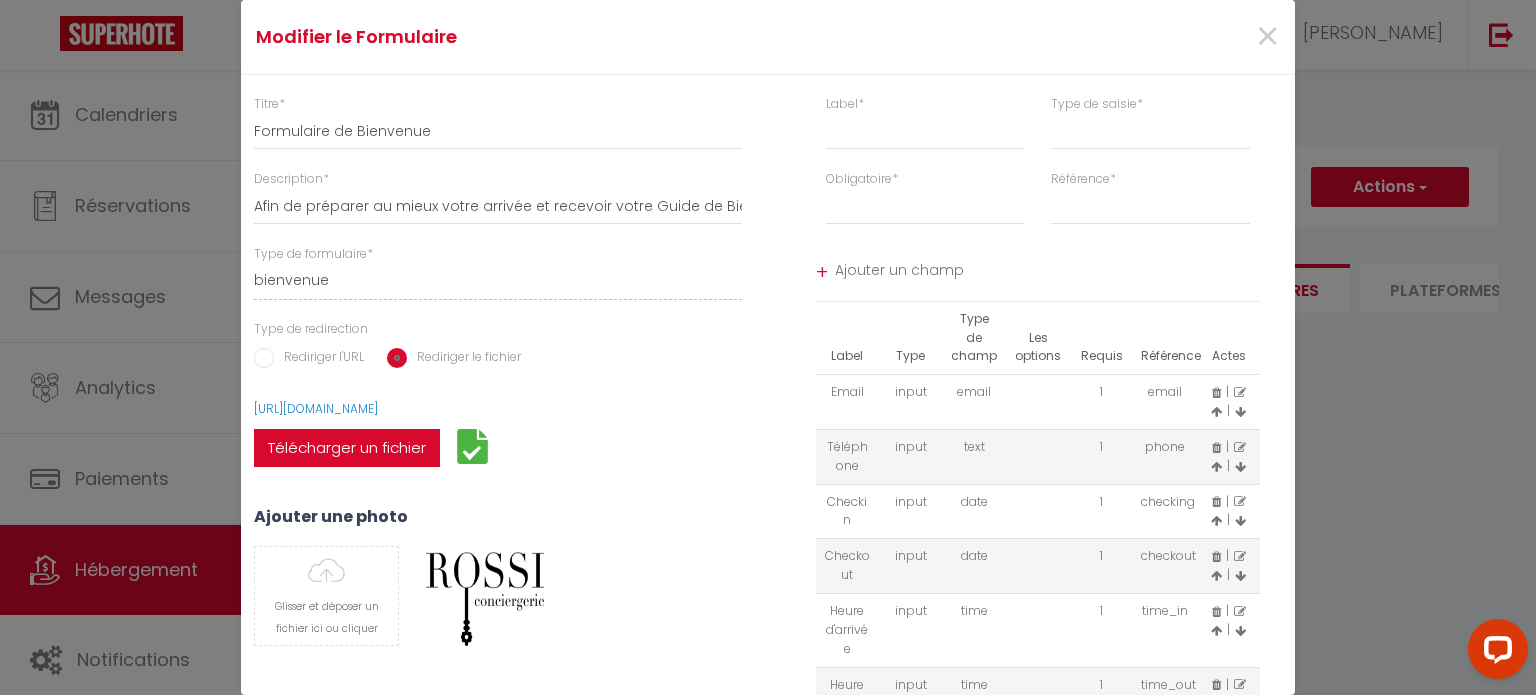 click on "×" at bounding box center [1118, 37] 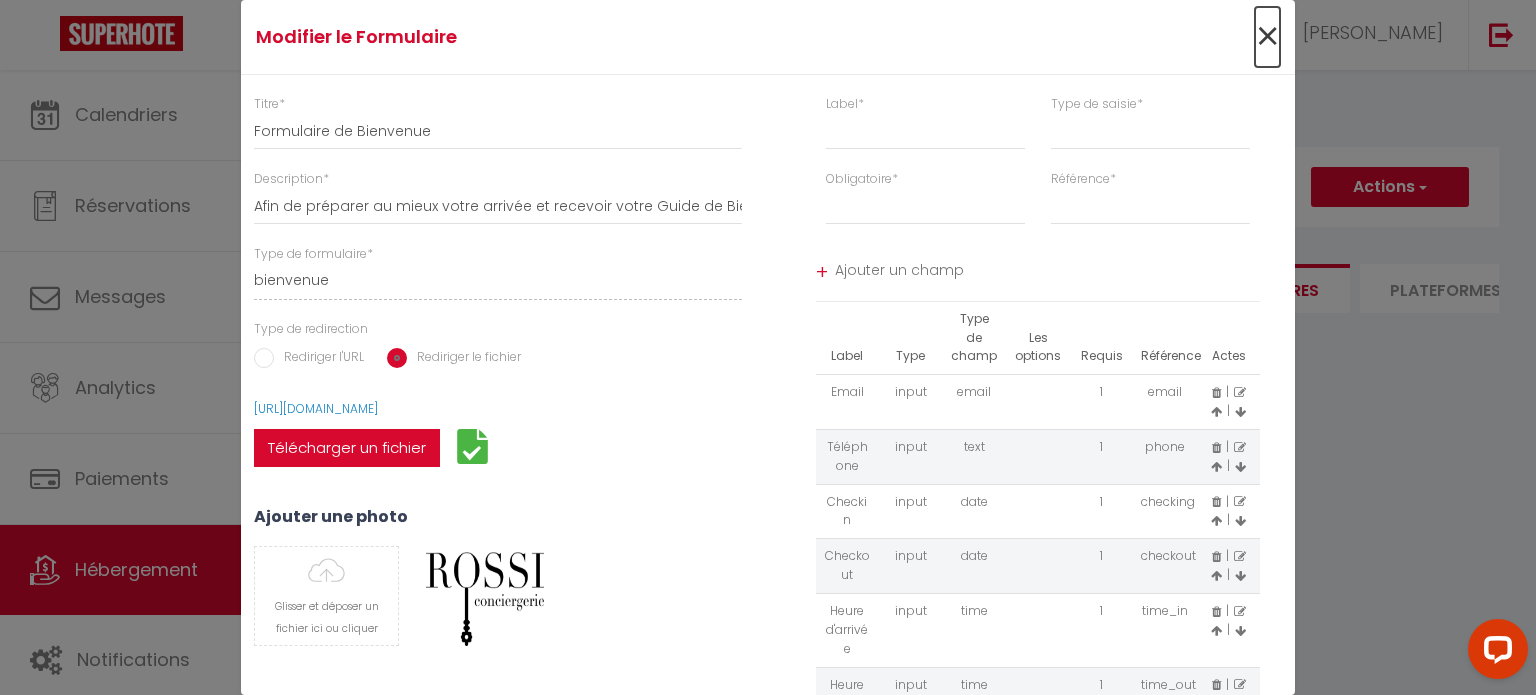 click on "×" at bounding box center (1267, 37) 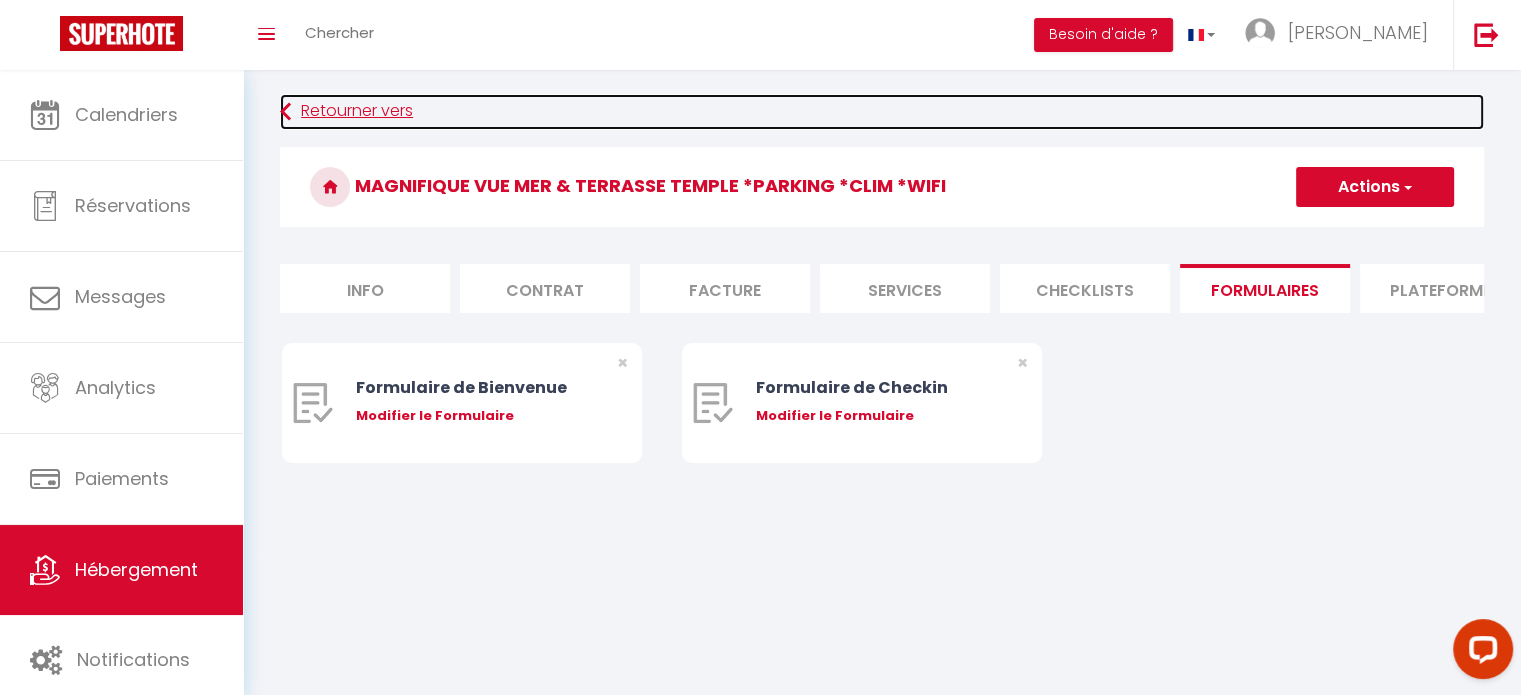 click on "Retourner vers" at bounding box center (882, 112) 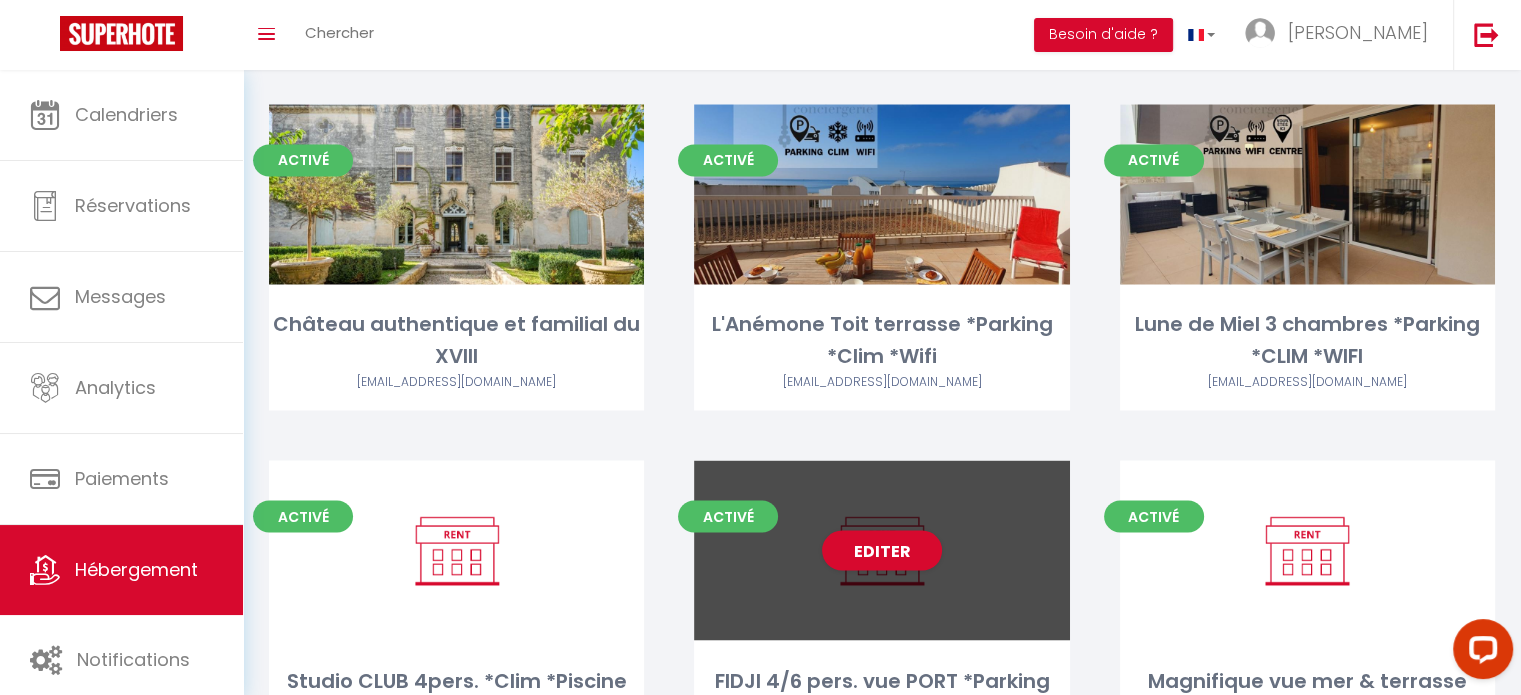 scroll, scrollTop: 3451, scrollLeft: 0, axis: vertical 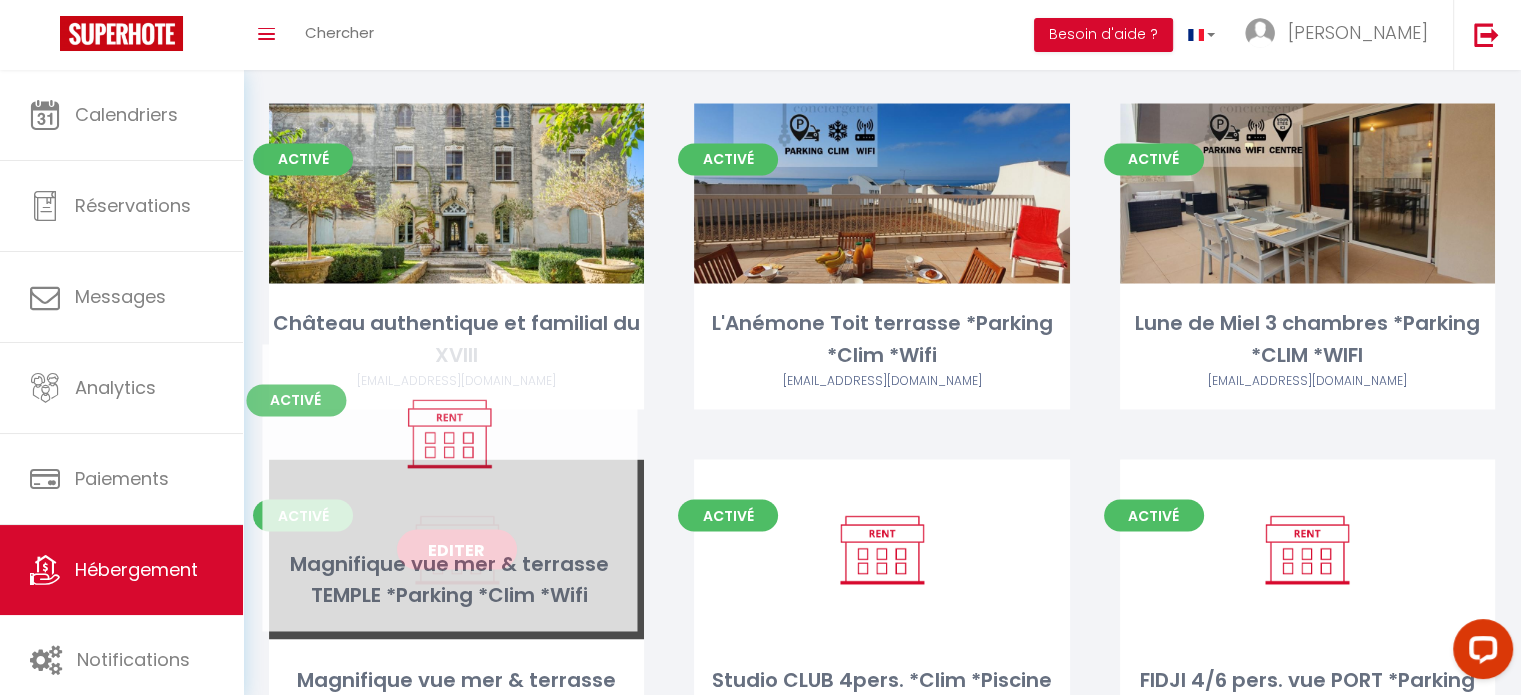 drag, startPoint x: 1324, startPoint y: 442, endPoint x: 467, endPoint y: 452, distance: 857.05835 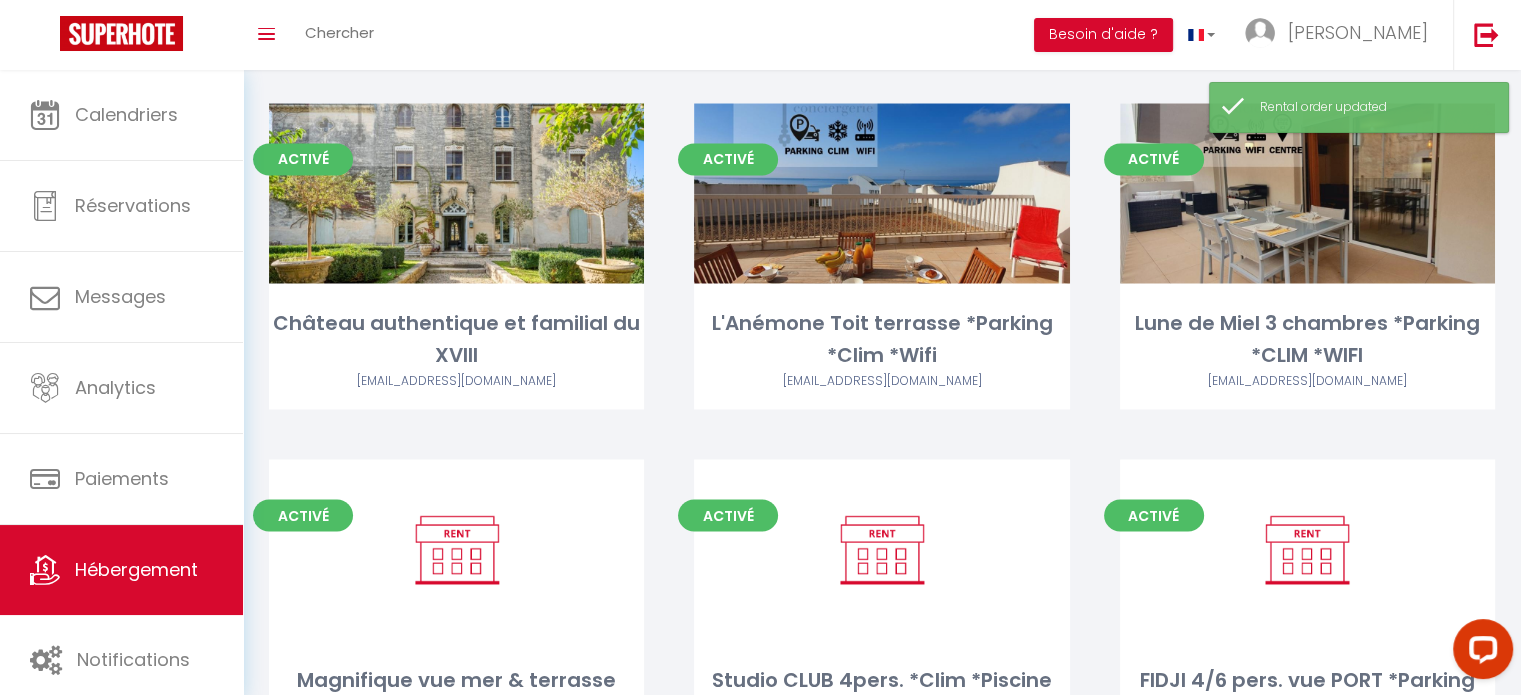 click on "Activé
Editer
Magnifique vue mer & terrasse TEMPLE *Parking *Clim *Wifi" at bounding box center (456, 628) 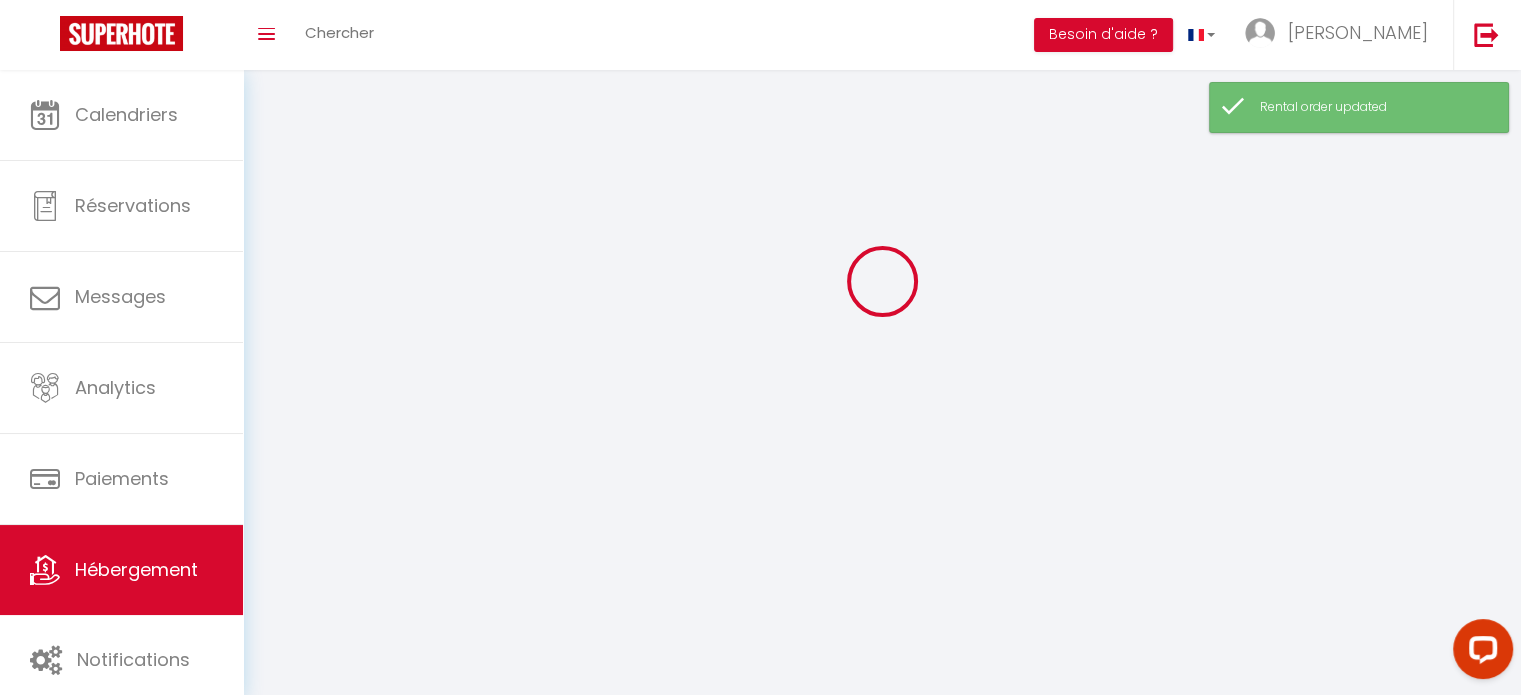 scroll, scrollTop: 0, scrollLeft: 0, axis: both 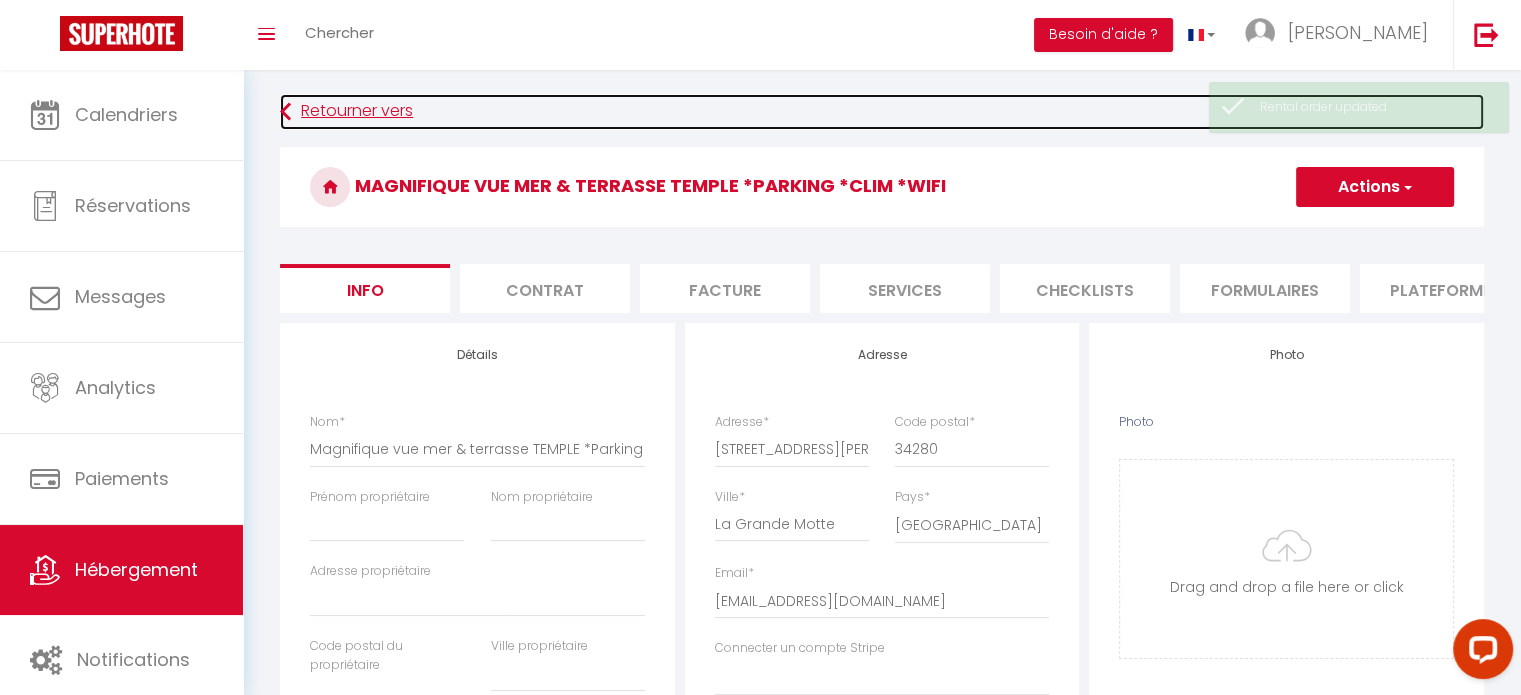 click on "Retourner vers" at bounding box center [882, 112] 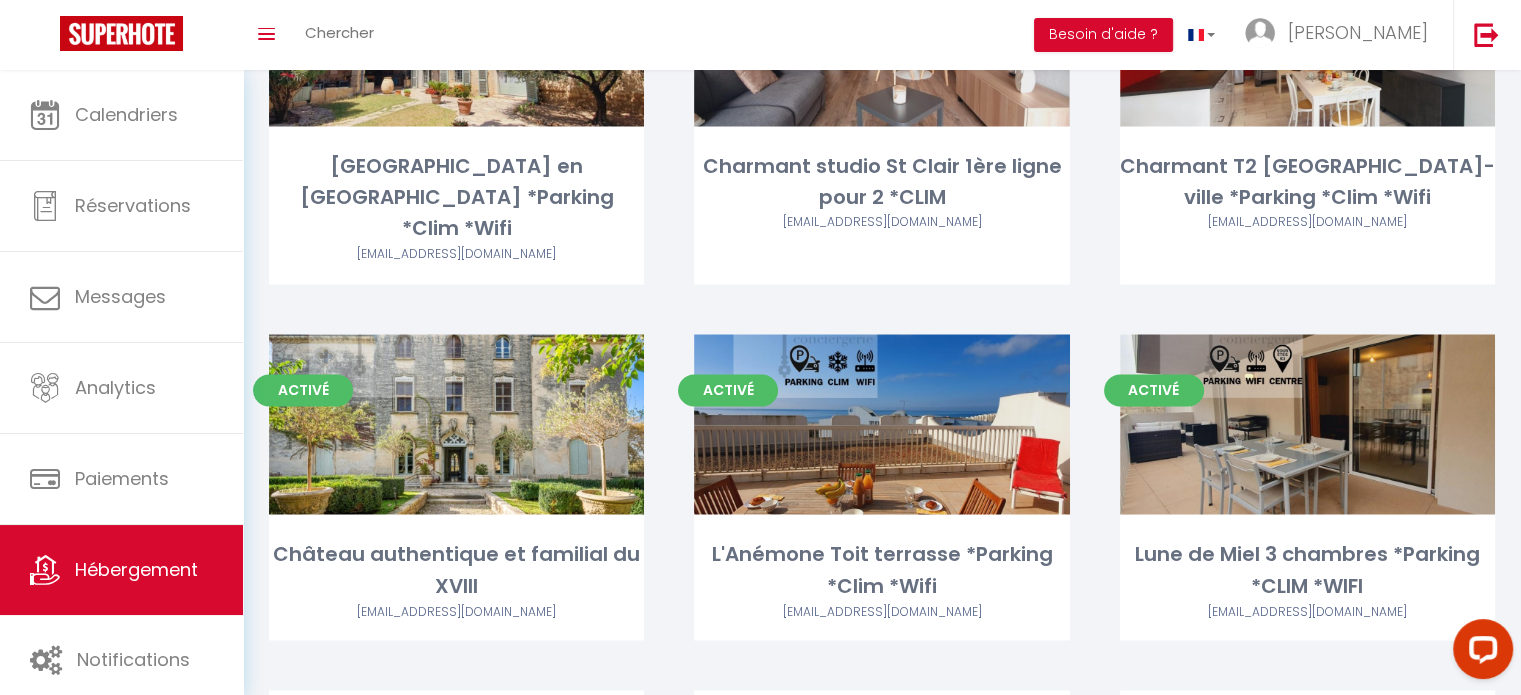 scroll, scrollTop: 3451, scrollLeft: 0, axis: vertical 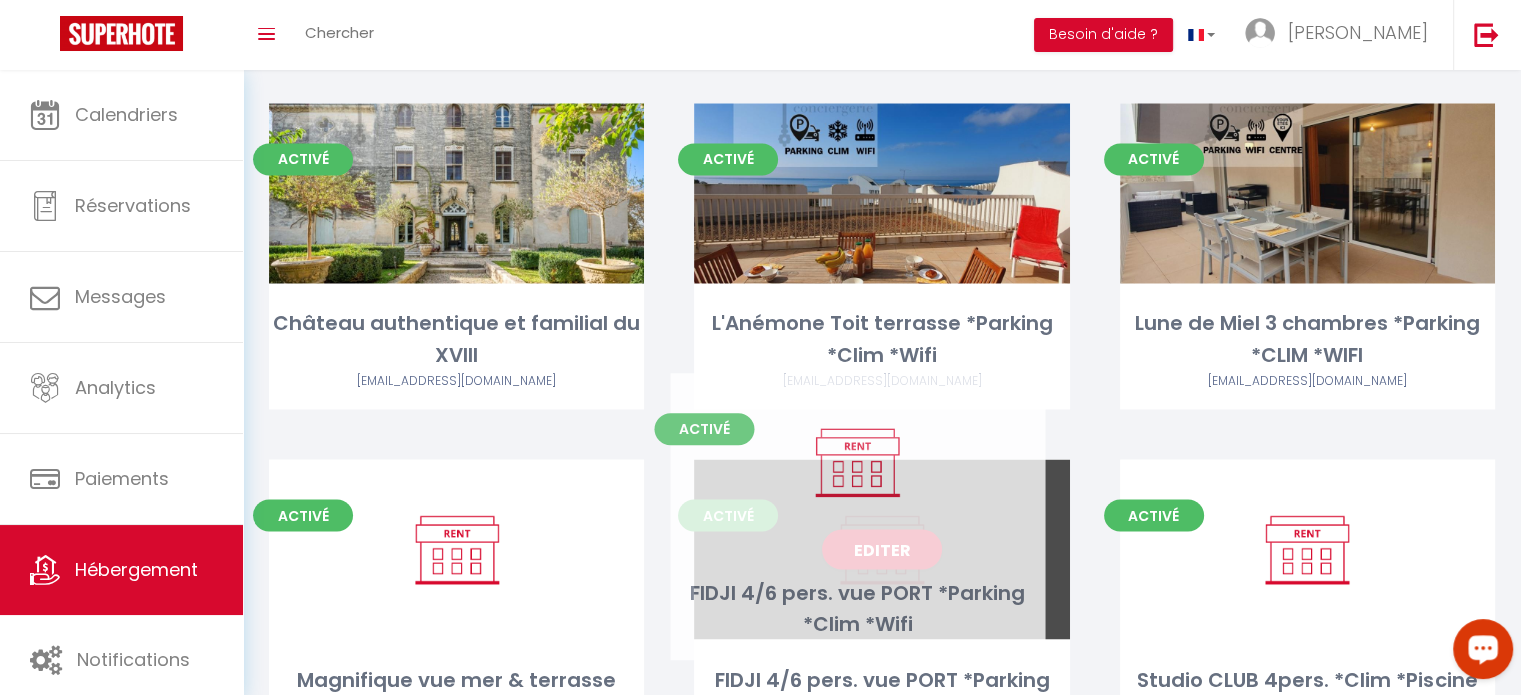 drag, startPoint x: 1320, startPoint y: 446, endPoint x: 870, endPoint y: 485, distance: 451.68683 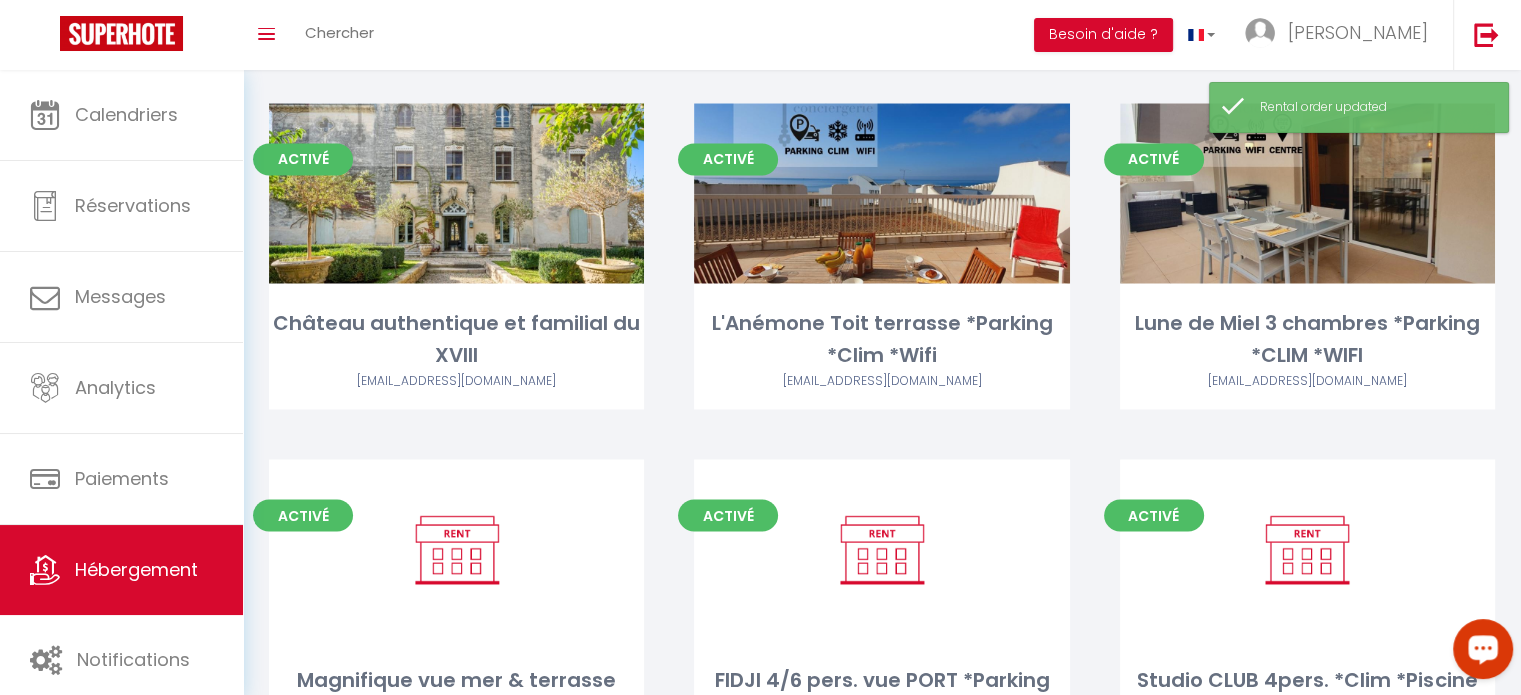 click on "Activé
Editer
Studio CLUB 4pers. *Clim *Piscine *Wifi" at bounding box center (1307, 628) 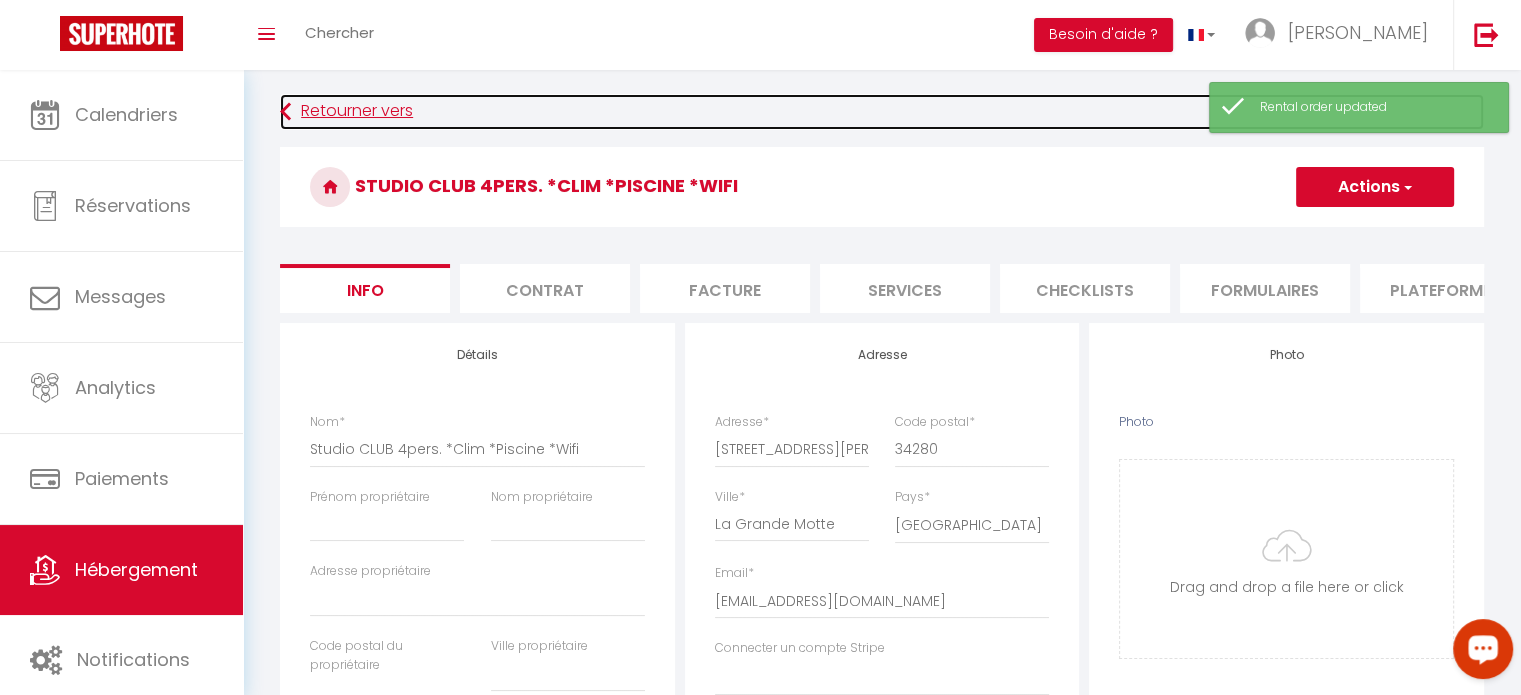 click on "Retourner vers" at bounding box center (882, 112) 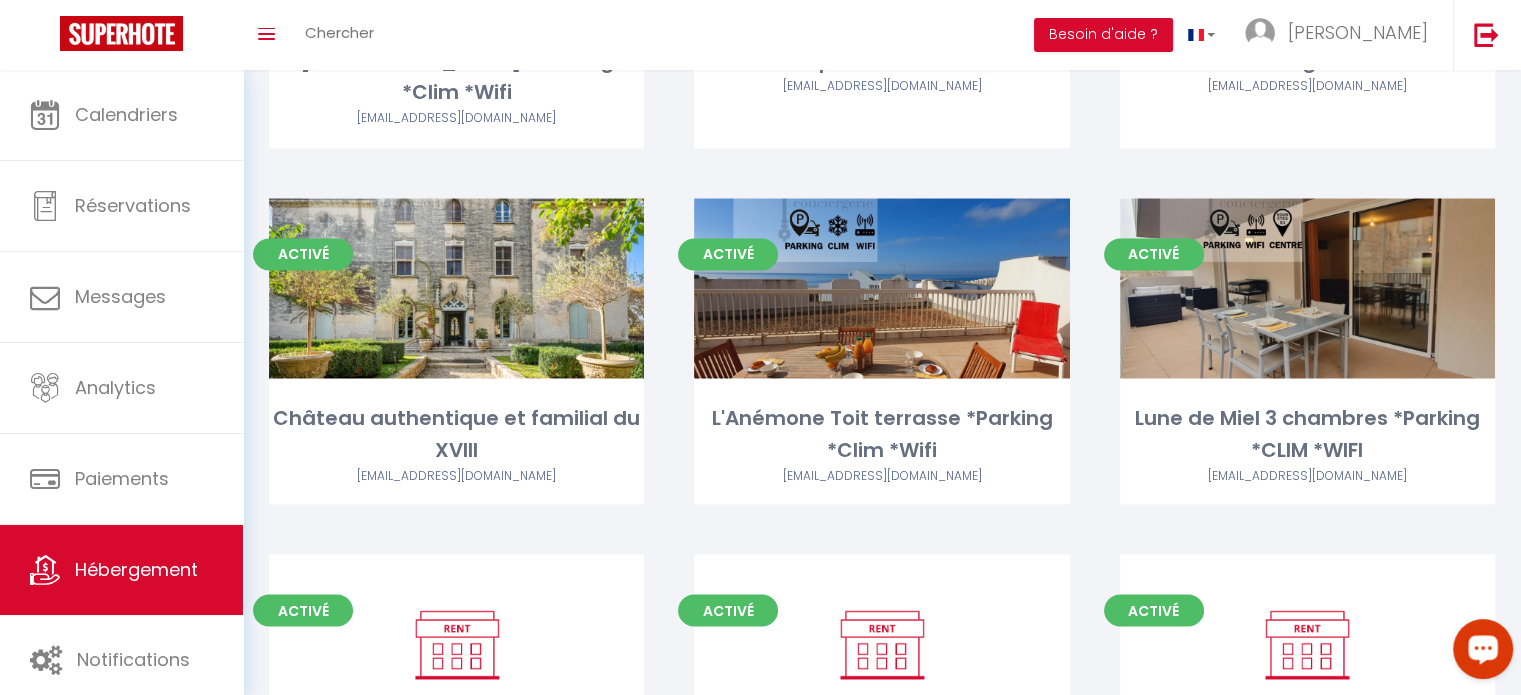 scroll, scrollTop: 3451, scrollLeft: 0, axis: vertical 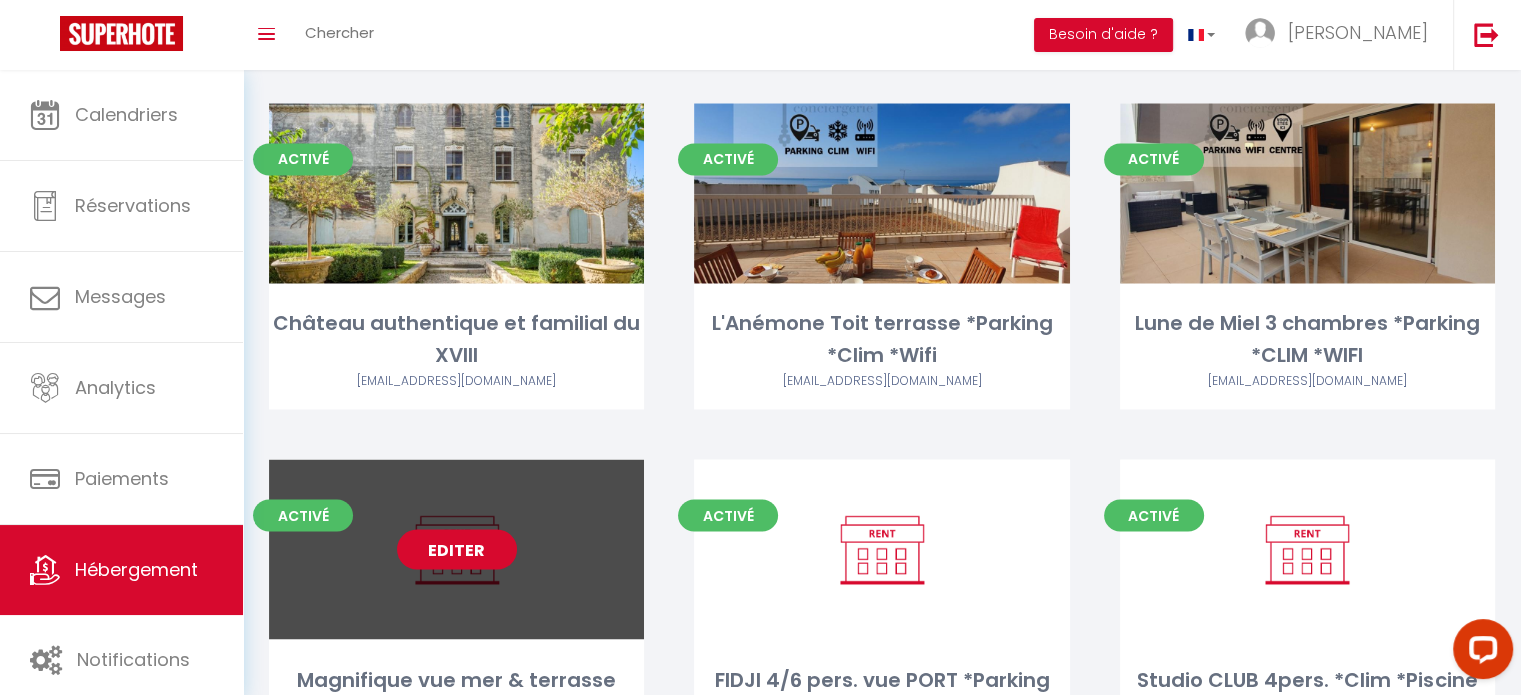 click on "Editer" at bounding box center [457, 549] 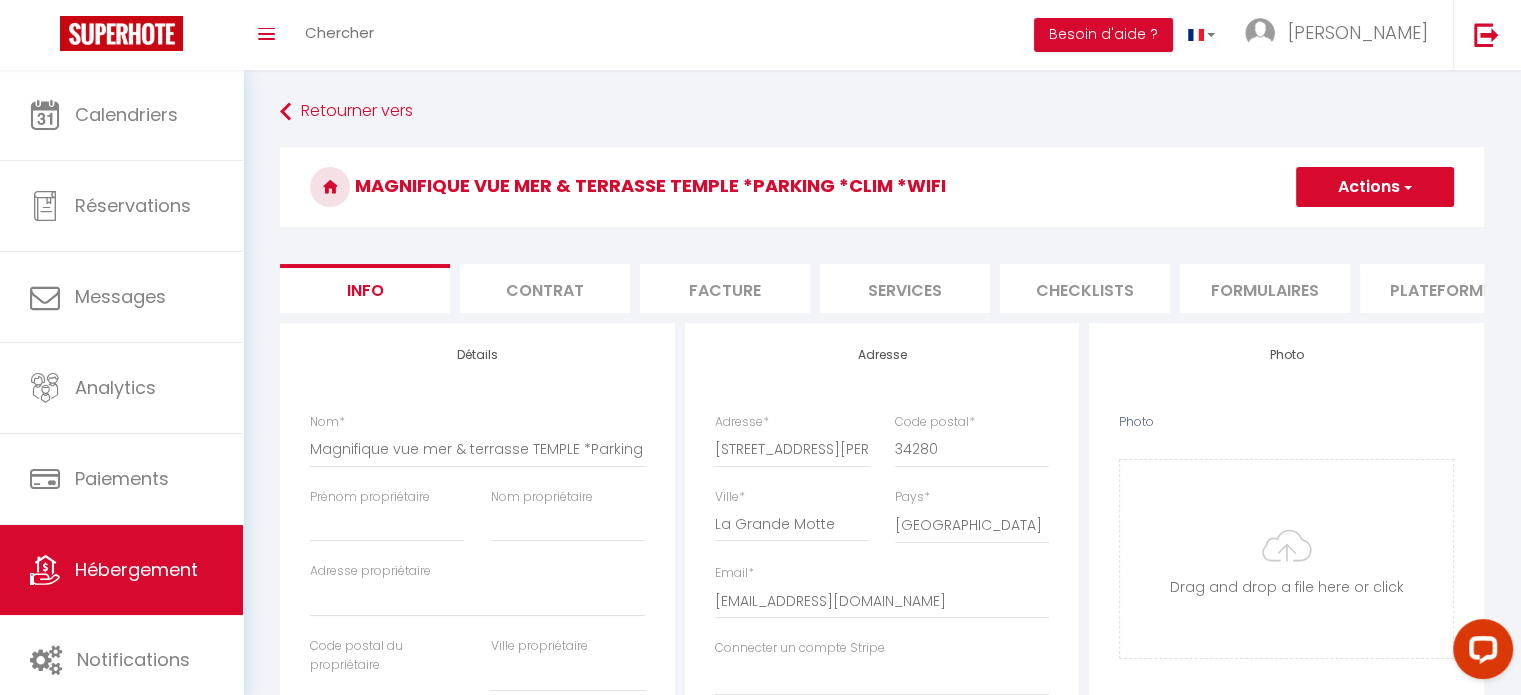 click on "Checklists" at bounding box center (1085, 288) 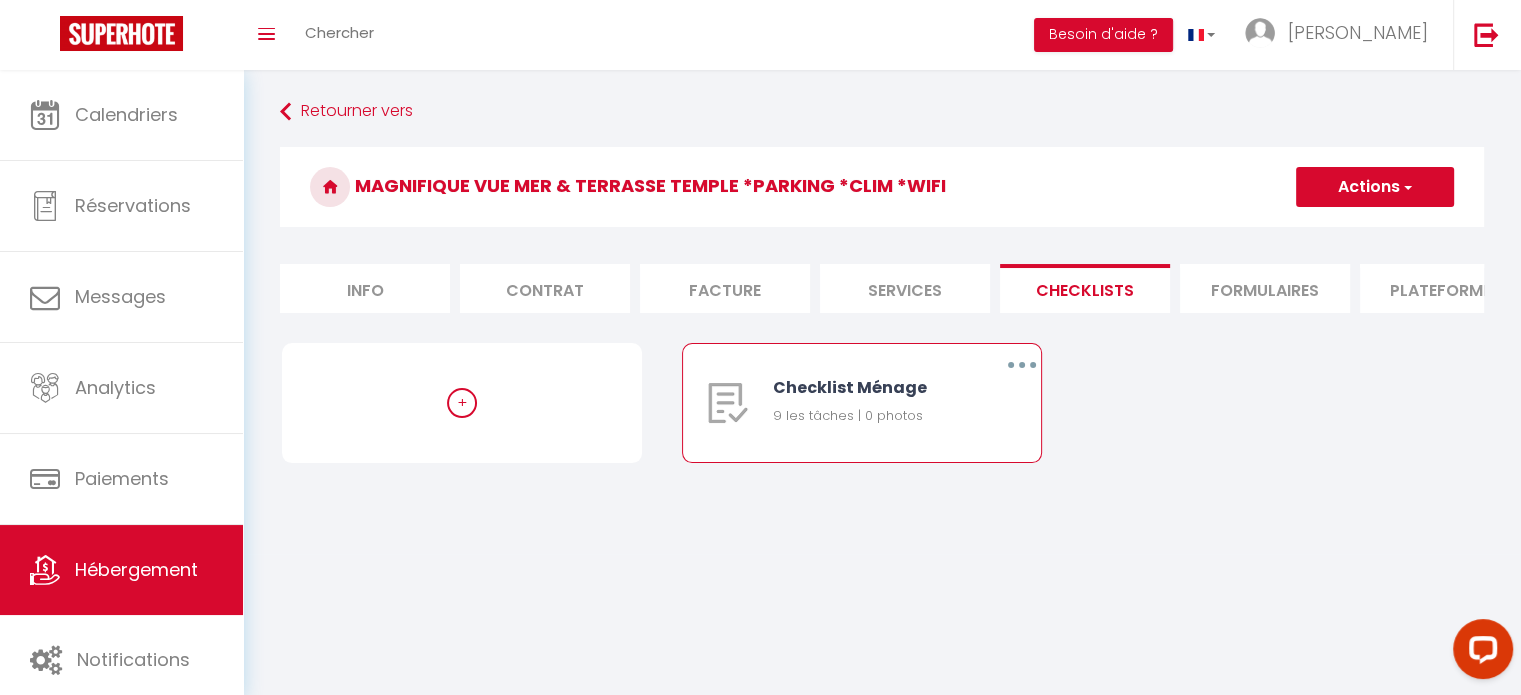 click at bounding box center [1022, 365] 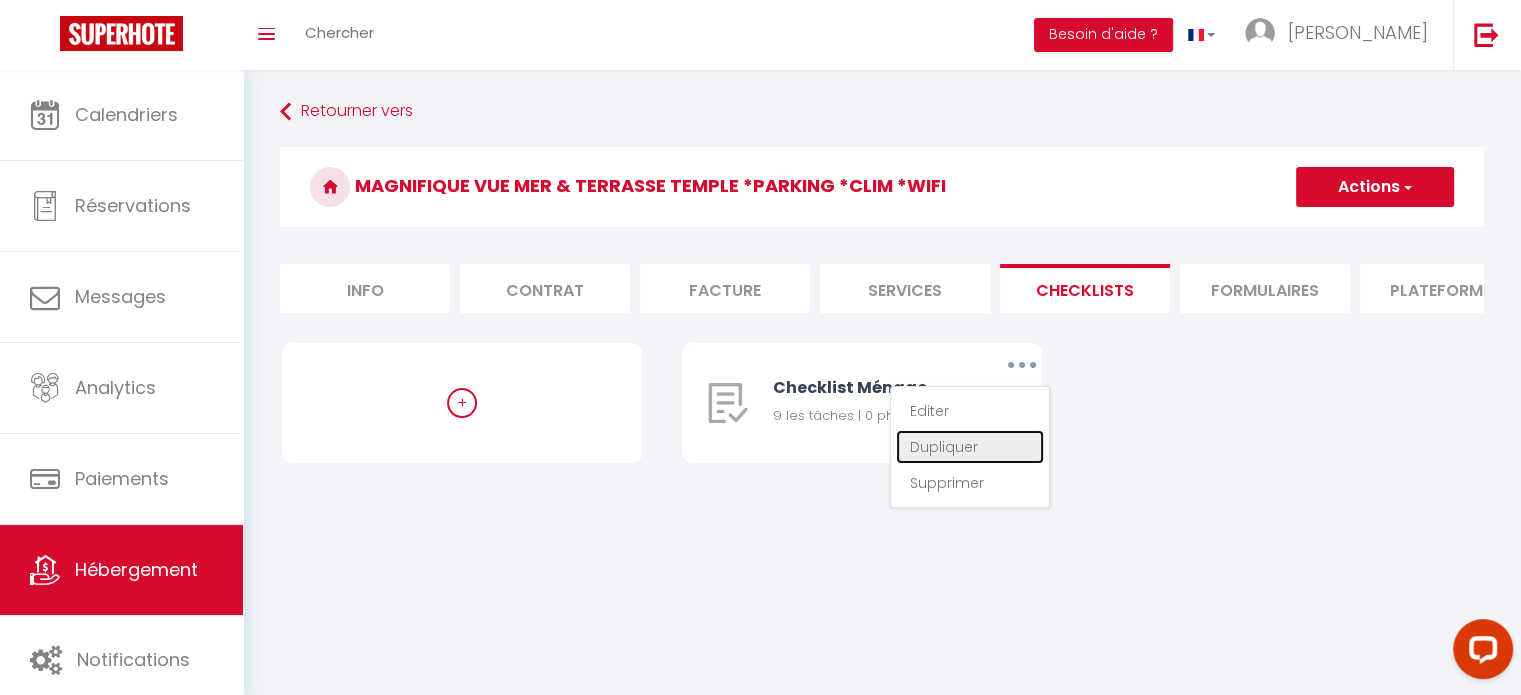 click on "Dupliquer" at bounding box center [970, 447] 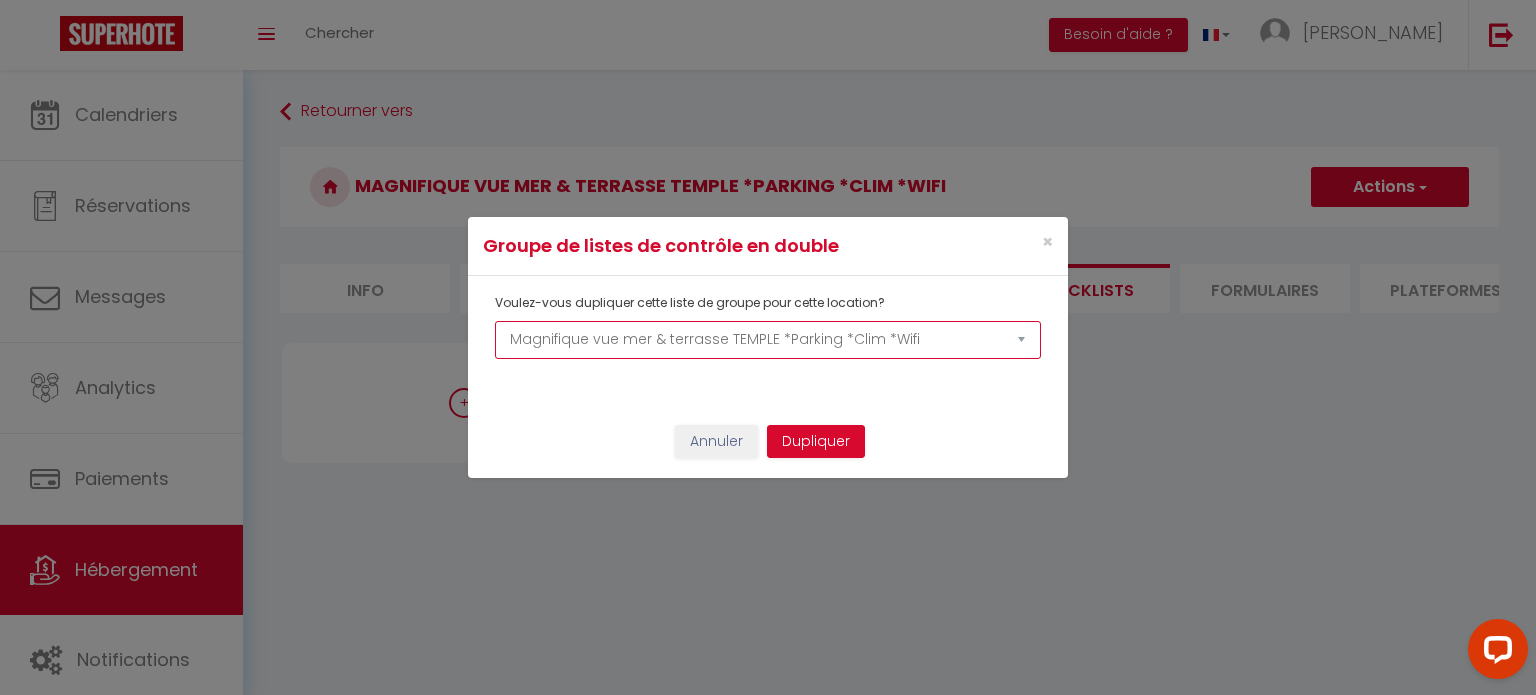 click on "T2 Le Club *WIFI *CLIM *[GEOGRAPHIC_DATA]-Ville
Studio cabine 1ère ligne pleine vue mer *Parking *WIFI
[GEOGRAPHIC_DATA] Thalassa première ligne *Wifi *[GEOGRAPHIC_DATA]
T2 familial Foc 1ère ligne plages *Parking privé *WIFI
Suite élégante Club *Wifi *Piscine *Centre-ville
T2 cœur de ville Antinéa 2ème *CLIM *WIFI *[GEOGRAPHIC_DATA]
T2 FIDJI vue [GEOGRAPHIC_DATA] *Parking *Clim *Wifi
T2 Magellan 1er cœur de ville *Clim *Wifi *[GEOGRAPHIC_DATA]
T2 traversant familial CAP SUD *Parking *Plages
[MEDICAL_DATA] Plage du Golf *Piscine *WIFI" at bounding box center [768, 340] 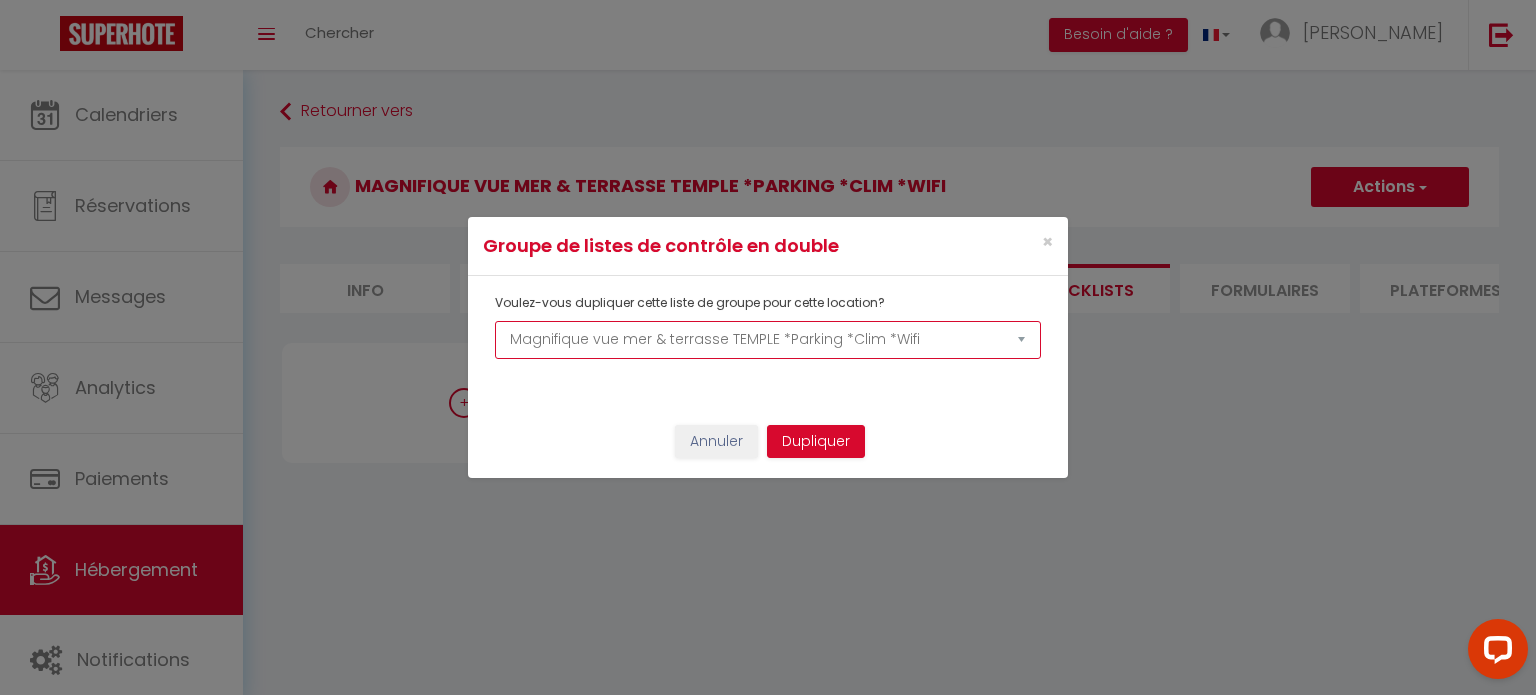 click on "T2 Le Club *WIFI *CLIM *[GEOGRAPHIC_DATA]-Ville
Studio cabine 1ère ligne pleine vue mer *Parking *WIFI
[GEOGRAPHIC_DATA] Thalassa première ligne *Wifi *[GEOGRAPHIC_DATA]
T2 familial Foc 1ère ligne plages *Parking privé *WIFI
Suite élégante Club *Wifi *Piscine *Centre-ville
T2 cœur de ville Antinéa 2ème *CLIM *WIFI *[GEOGRAPHIC_DATA]
T2 FIDJI vue [GEOGRAPHIC_DATA] *Parking *Clim *Wifi
T2 Magellan 1er cœur de ville *Clim *Wifi *[GEOGRAPHIC_DATA]
T2 traversant familial CAP SUD *Parking *Plages
[MEDICAL_DATA] Plage du Golf *Piscine *WIFI" at bounding box center (768, 340) 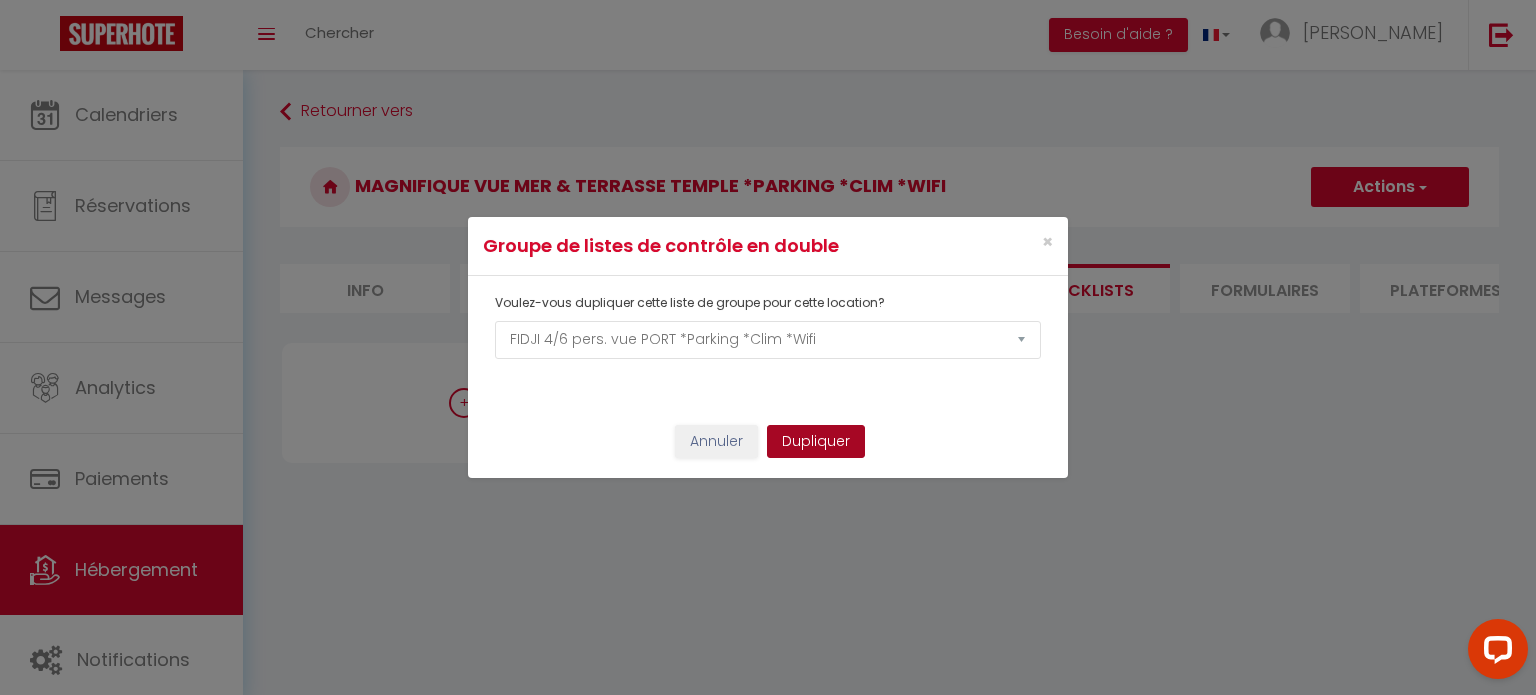 click on "Dupliquer" at bounding box center [816, 442] 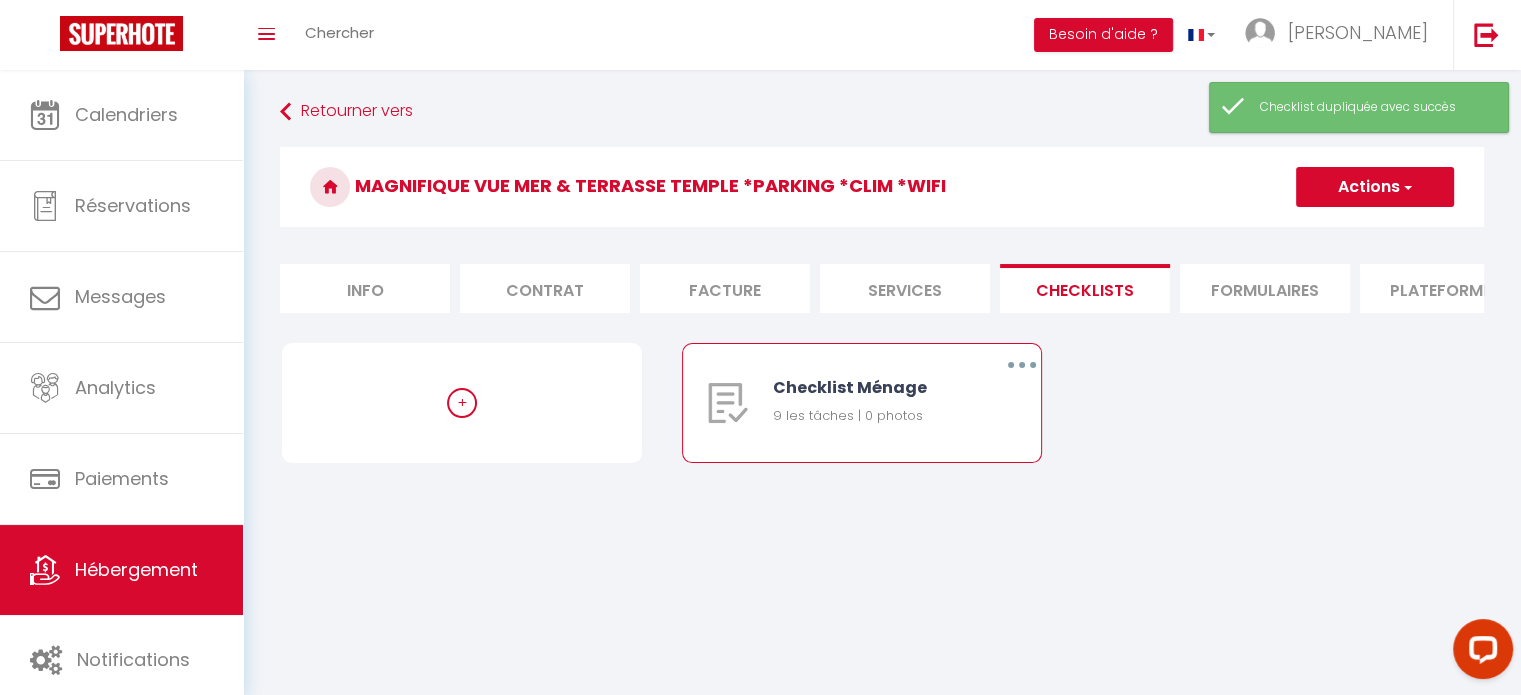 click at bounding box center (1022, 365) 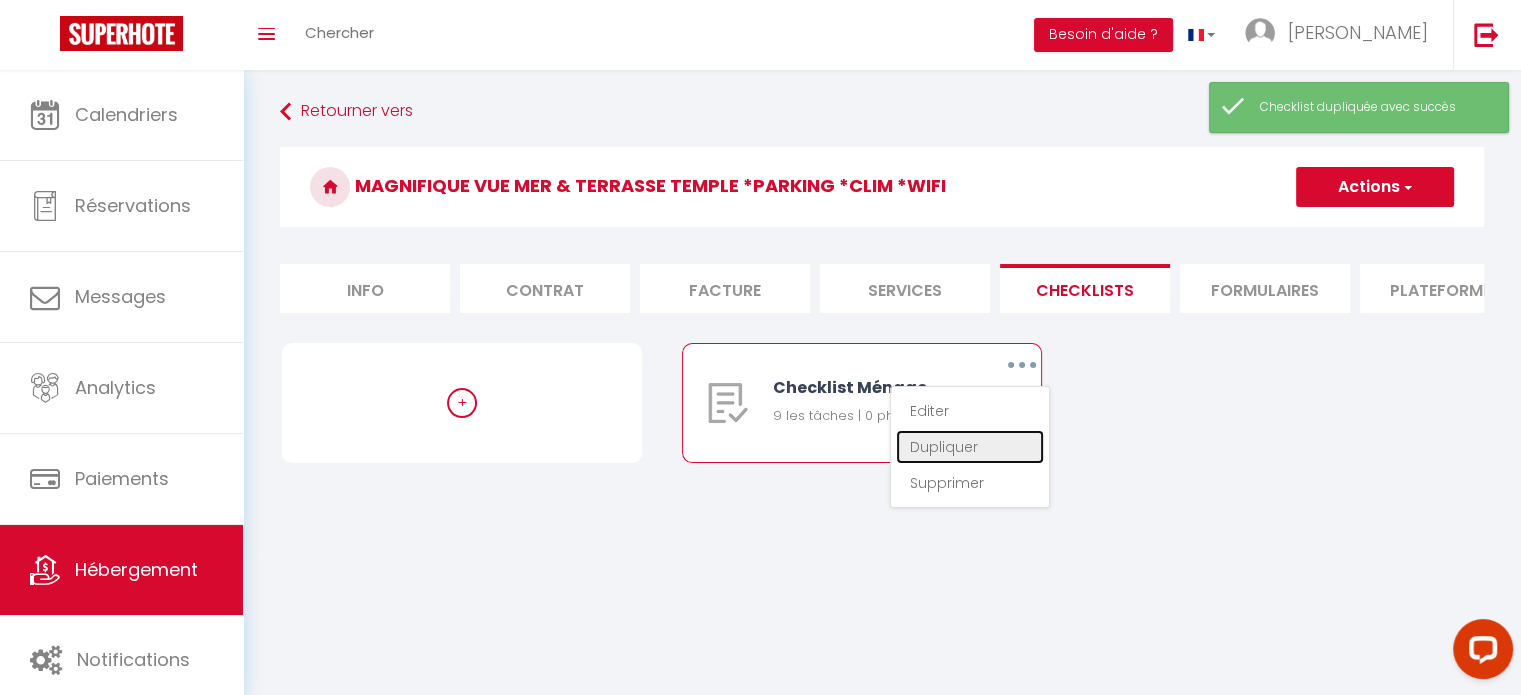 click on "Dupliquer" at bounding box center (970, 447) 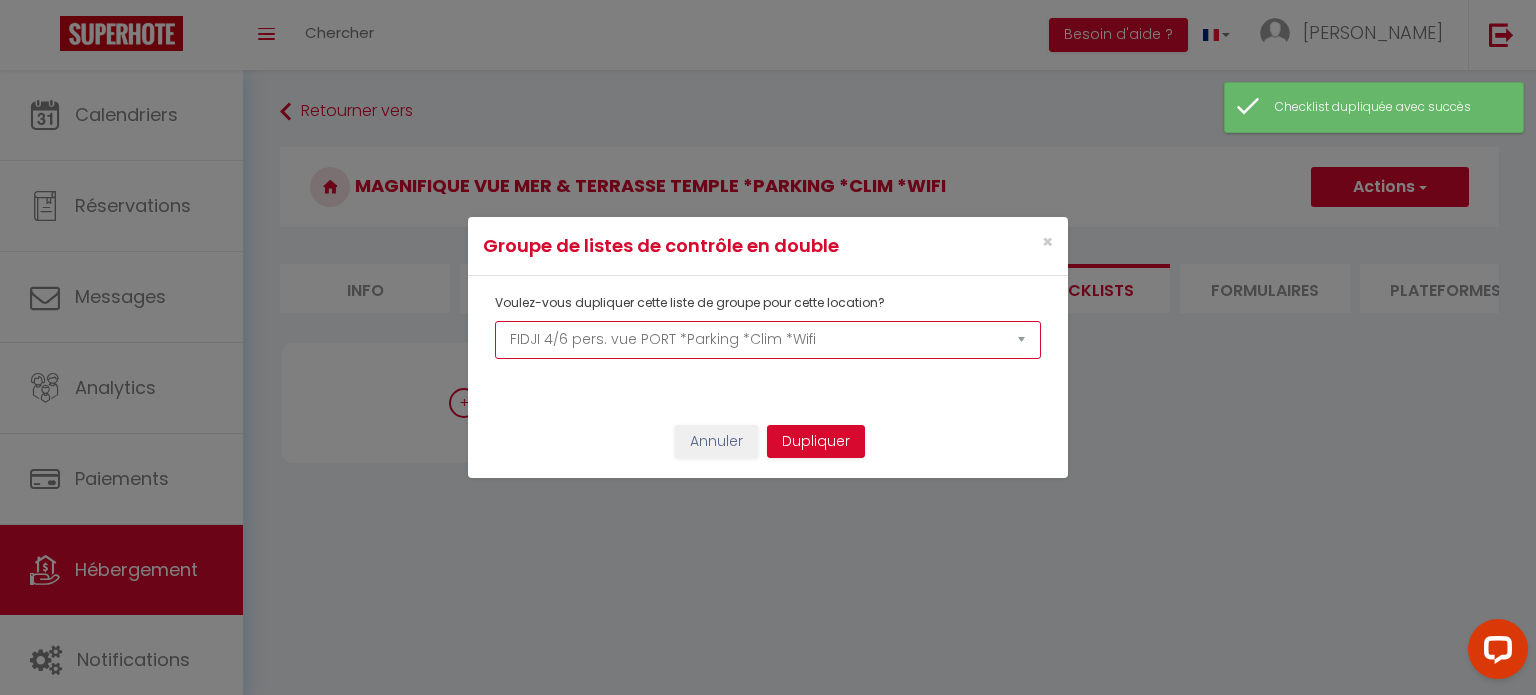 click on "T2 Le Club *WIFI *CLIM *[GEOGRAPHIC_DATA]-Ville
Studio cabine 1ère ligne pleine vue mer *Parking *WIFI
[GEOGRAPHIC_DATA] Thalassa première ligne *Wifi *[GEOGRAPHIC_DATA]
T2 familial Foc 1ère ligne plages *Parking privé *WIFI
Suite élégante Club *Wifi *Piscine *Centre-ville
T2 cœur de ville Antinéa 2ème *CLIM *WIFI *[GEOGRAPHIC_DATA]
T2 FIDJI vue [GEOGRAPHIC_DATA] *Parking *Clim *Wifi
T2 Magellan 1er cœur de ville *Clim *Wifi *[GEOGRAPHIC_DATA]
T2 traversant familial CAP SUD *Parking *Plages
[MEDICAL_DATA] Plage du Golf *Piscine *WIFI" at bounding box center (768, 340) 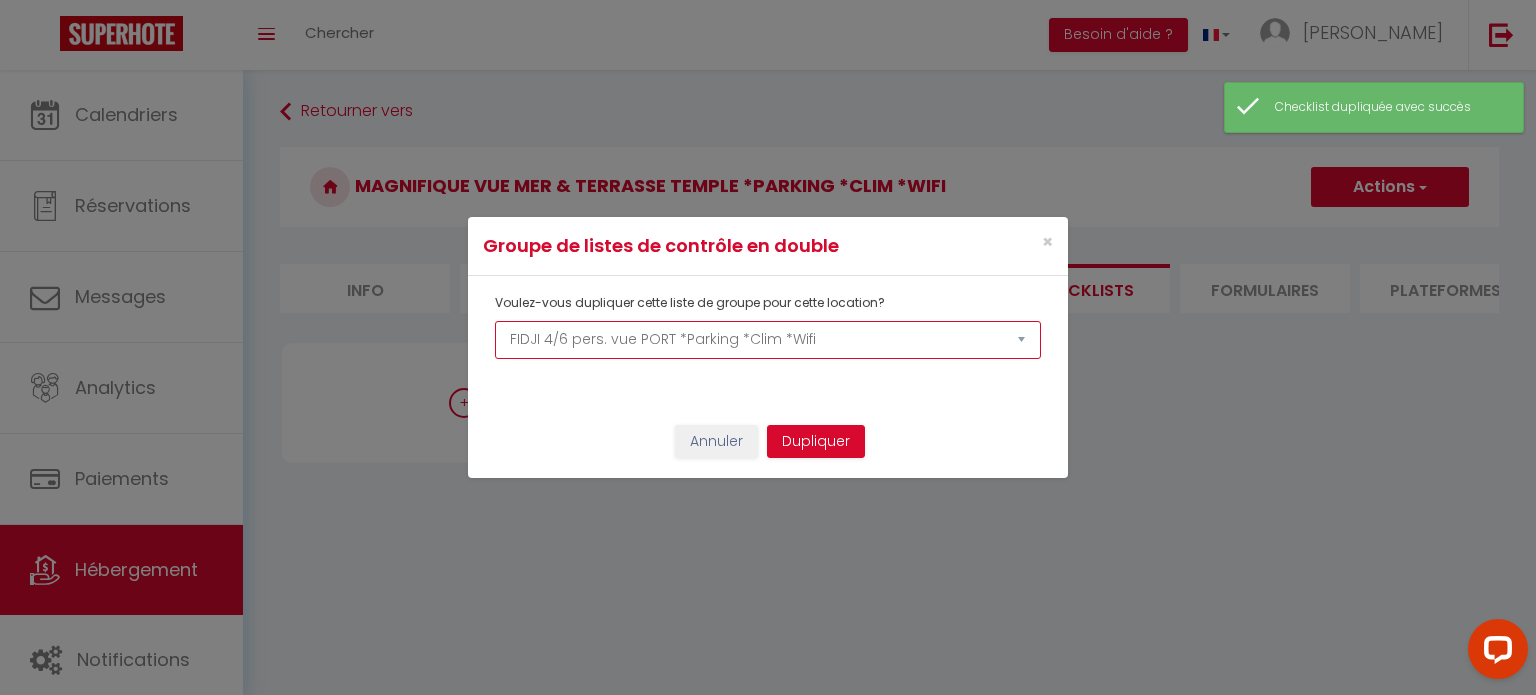 click on "T2 Le Club *WIFI *CLIM *[GEOGRAPHIC_DATA]-Ville
Studio cabine 1ère ligne pleine vue mer *Parking *WIFI
[GEOGRAPHIC_DATA] Thalassa première ligne *Wifi *[GEOGRAPHIC_DATA]
T2 familial Foc 1ère ligne plages *Parking privé *WIFI
Suite élégante Club *Wifi *Piscine *Centre-ville
T2 cœur de ville Antinéa 2ème *CLIM *WIFI *[GEOGRAPHIC_DATA]
T2 FIDJI vue [GEOGRAPHIC_DATA] *Parking *Clim *Wifi
T2 Magellan 1er cœur de ville *Clim *Wifi *[GEOGRAPHIC_DATA]
T2 traversant familial CAP SUD *Parking *Plages
[MEDICAL_DATA] Plage du Golf *Piscine *WIFI" at bounding box center (768, 340) 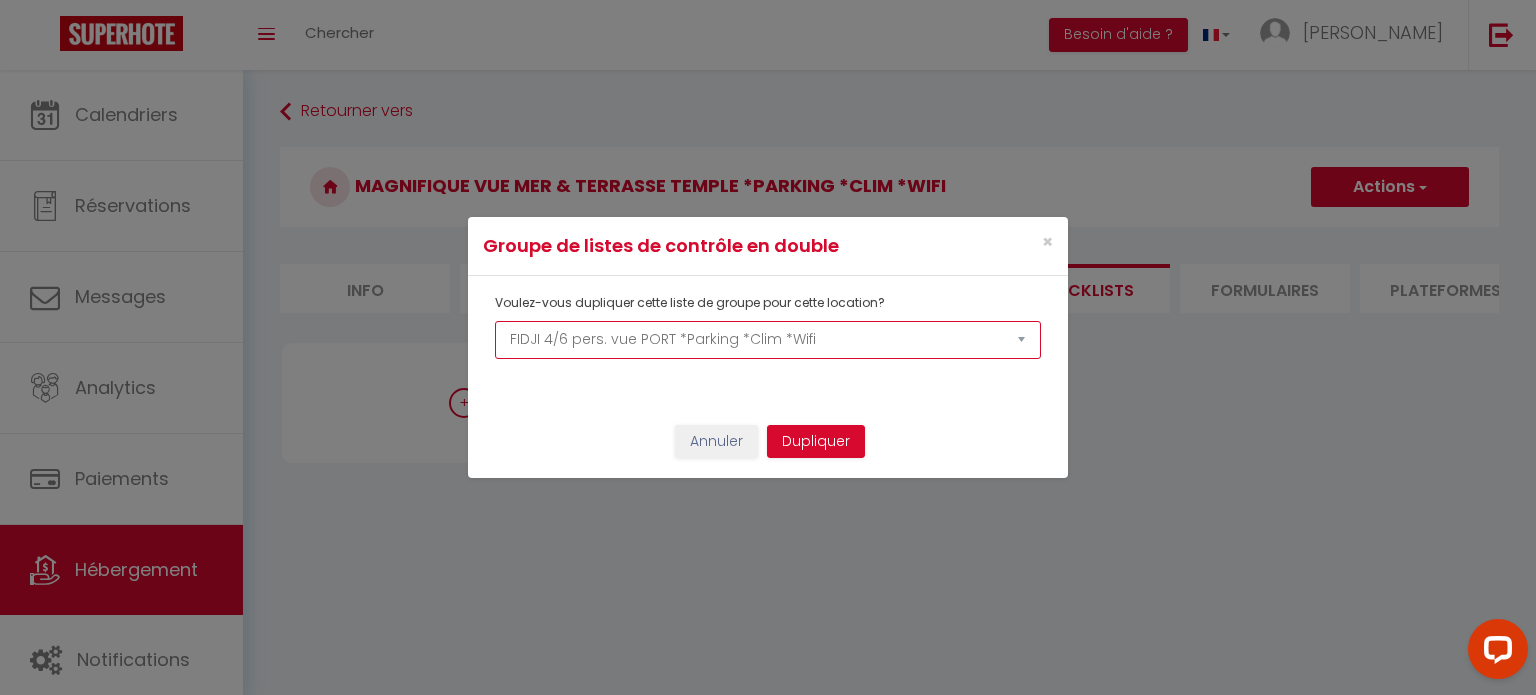 click on "T2 Le Club *WIFI *CLIM *[GEOGRAPHIC_DATA]-Ville
Studio cabine 1ère ligne pleine vue mer *Parking *WIFI
[GEOGRAPHIC_DATA] Thalassa première ligne *Wifi *[GEOGRAPHIC_DATA]
T2 familial Foc 1ère ligne plages *Parking privé *WIFI
Suite élégante Club *Wifi *Piscine *Centre-ville
T2 cœur de ville Antinéa 2ème *CLIM *WIFI *[GEOGRAPHIC_DATA]
T2 FIDJI vue [GEOGRAPHIC_DATA] *Parking *Clim *Wifi
T2 Magellan 1er cœur de ville *Clim *Wifi *[GEOGRAPHIC_DATA]
T2 traversant familial CAP SUD *Parking *Plages
[MEDICAL_DATA] Plage du Golf *Piscine *WIFI" at bounding box center [768, 340] 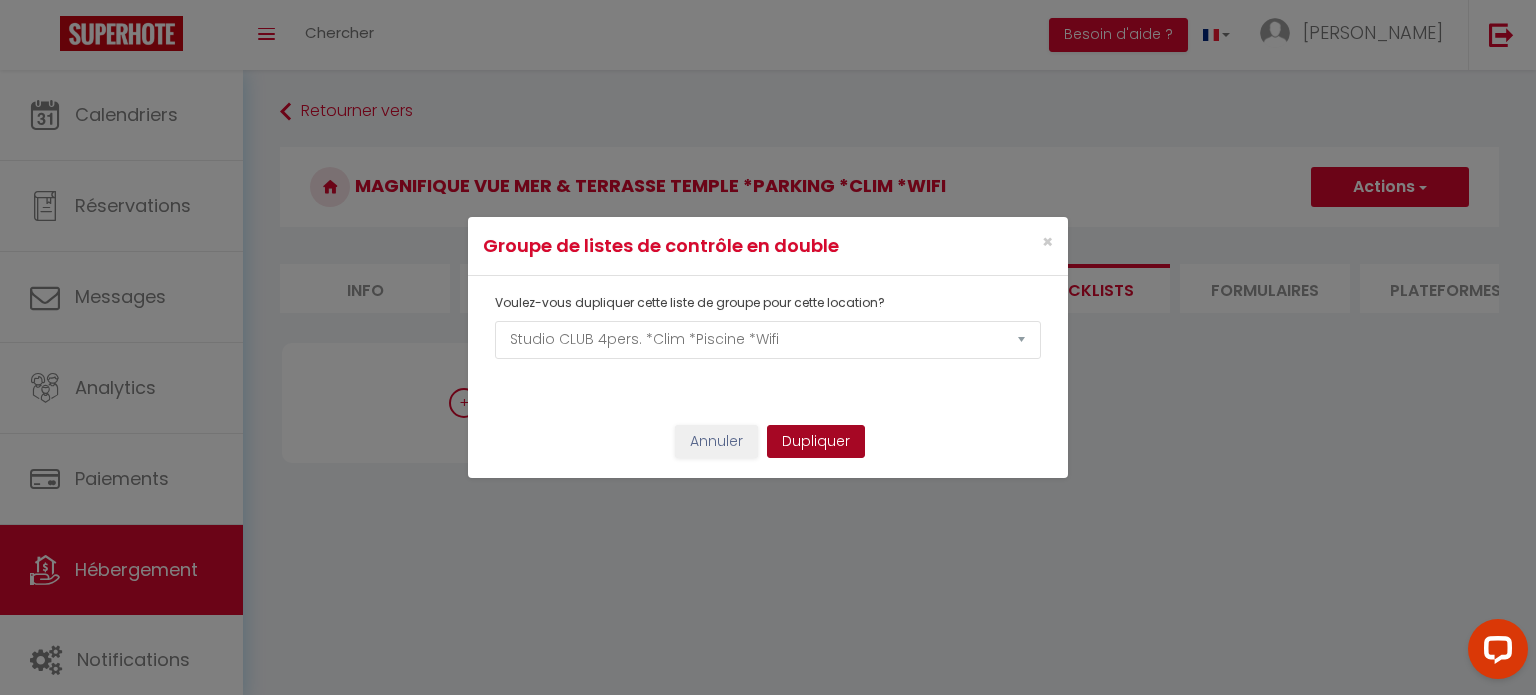 click on "Dupliquer" at bounding box center [816, 442] 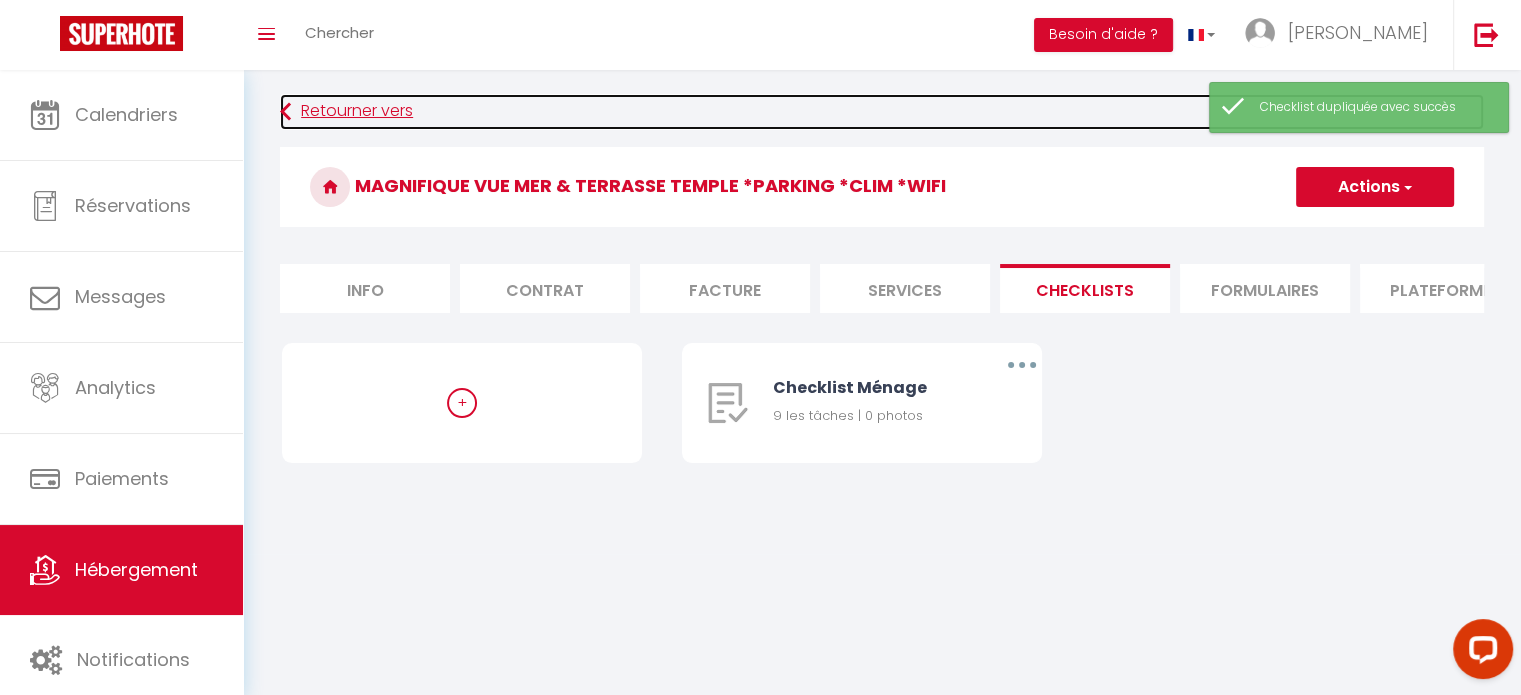 click on "Retourner vers" at bounding box center [882, 112] 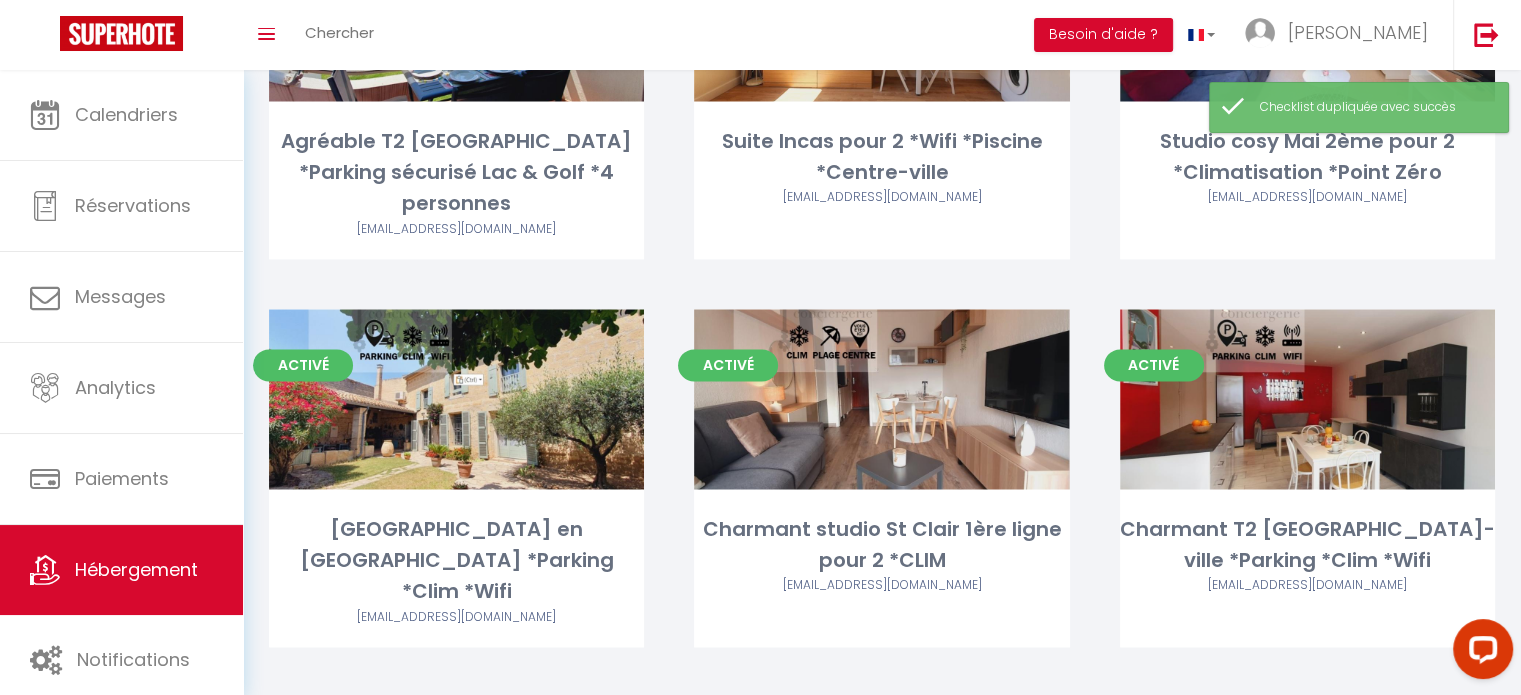 scroll, scrollTop: 3451, scrollLeft: 0, axis: vertical 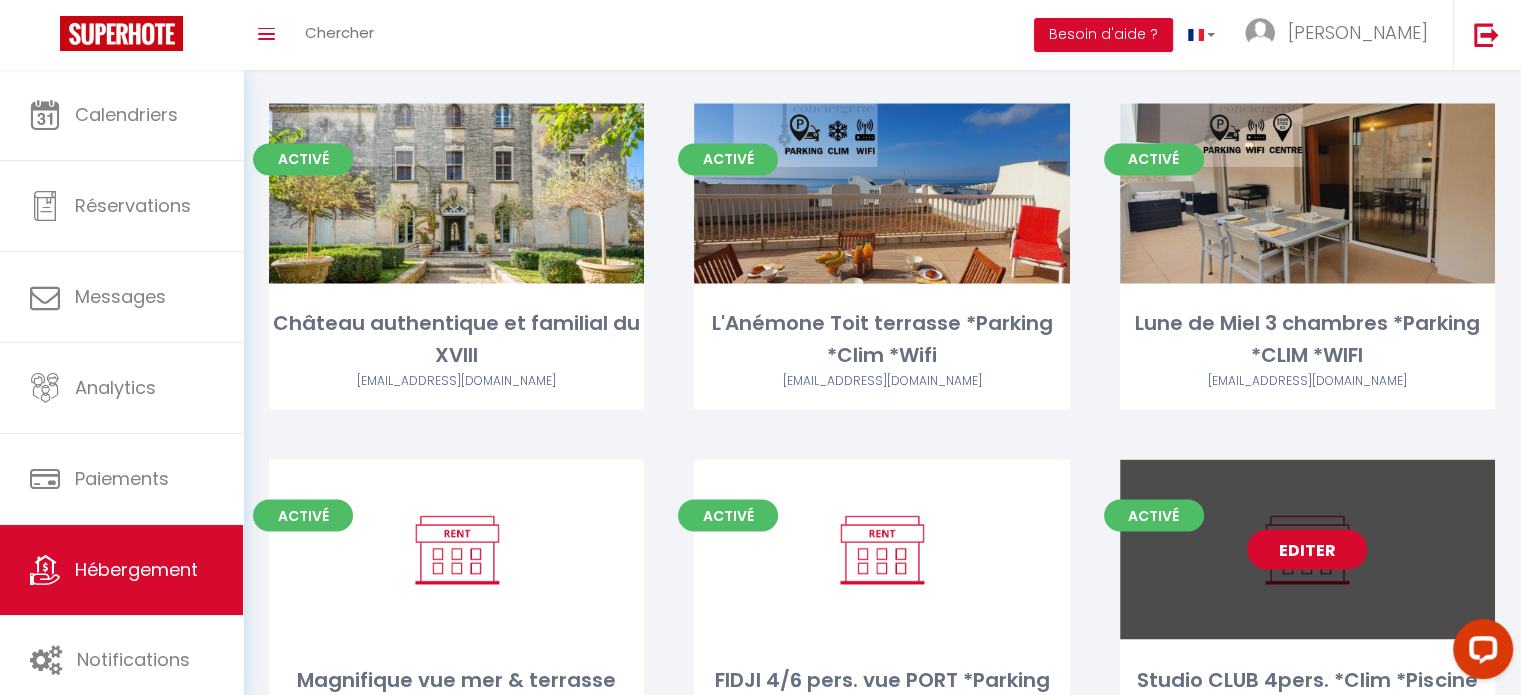 click on "Editer" at bounding box center (1307, 549) 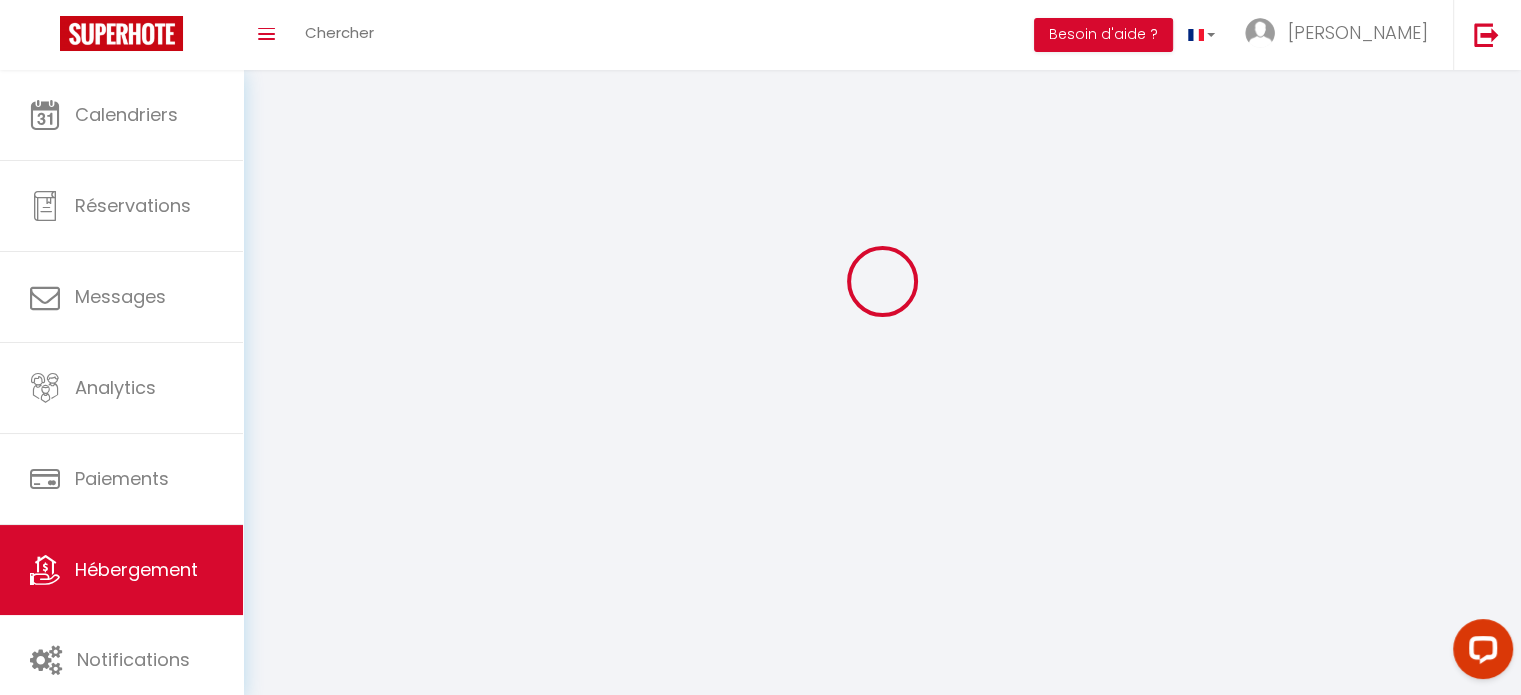 scroll, scrollTop: 0, scrollLeft: 0, axis: both 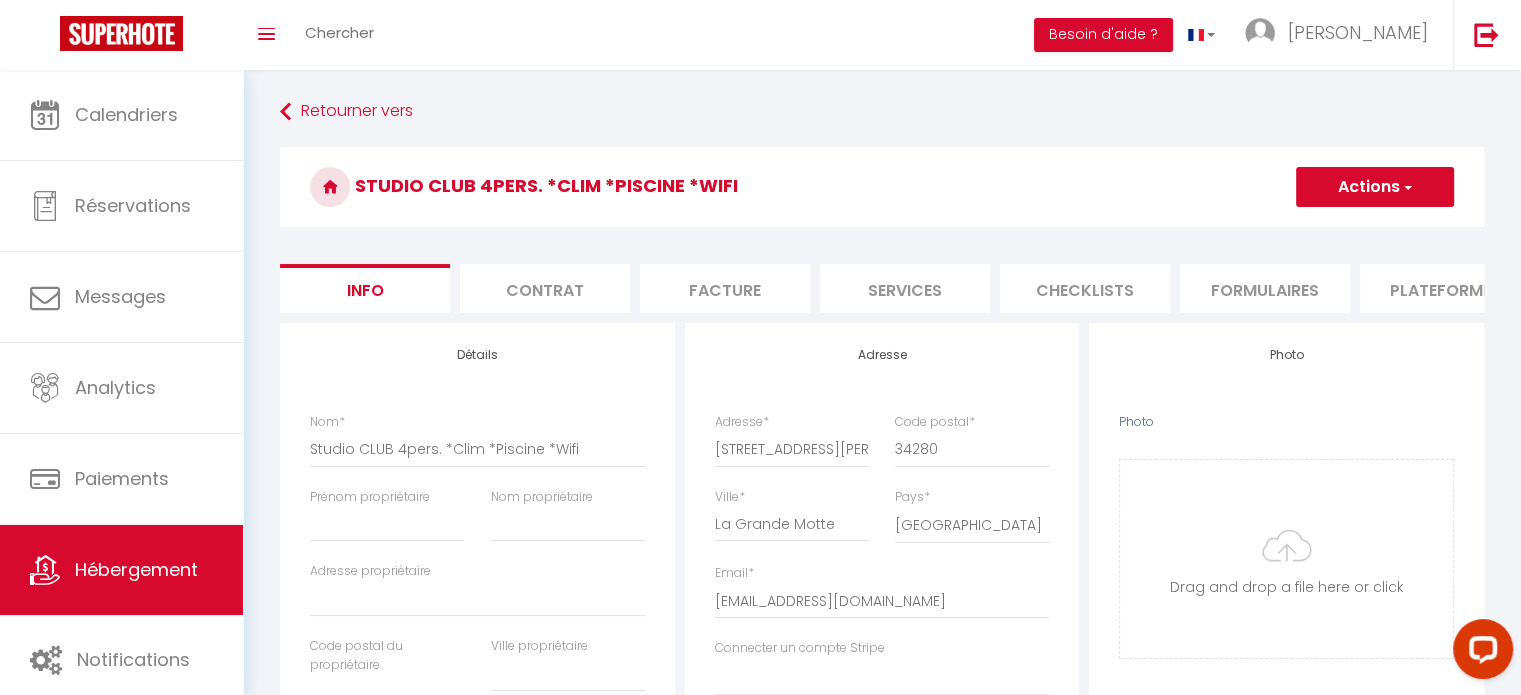 click on "Checklists" at bounding box center [1085, 288] 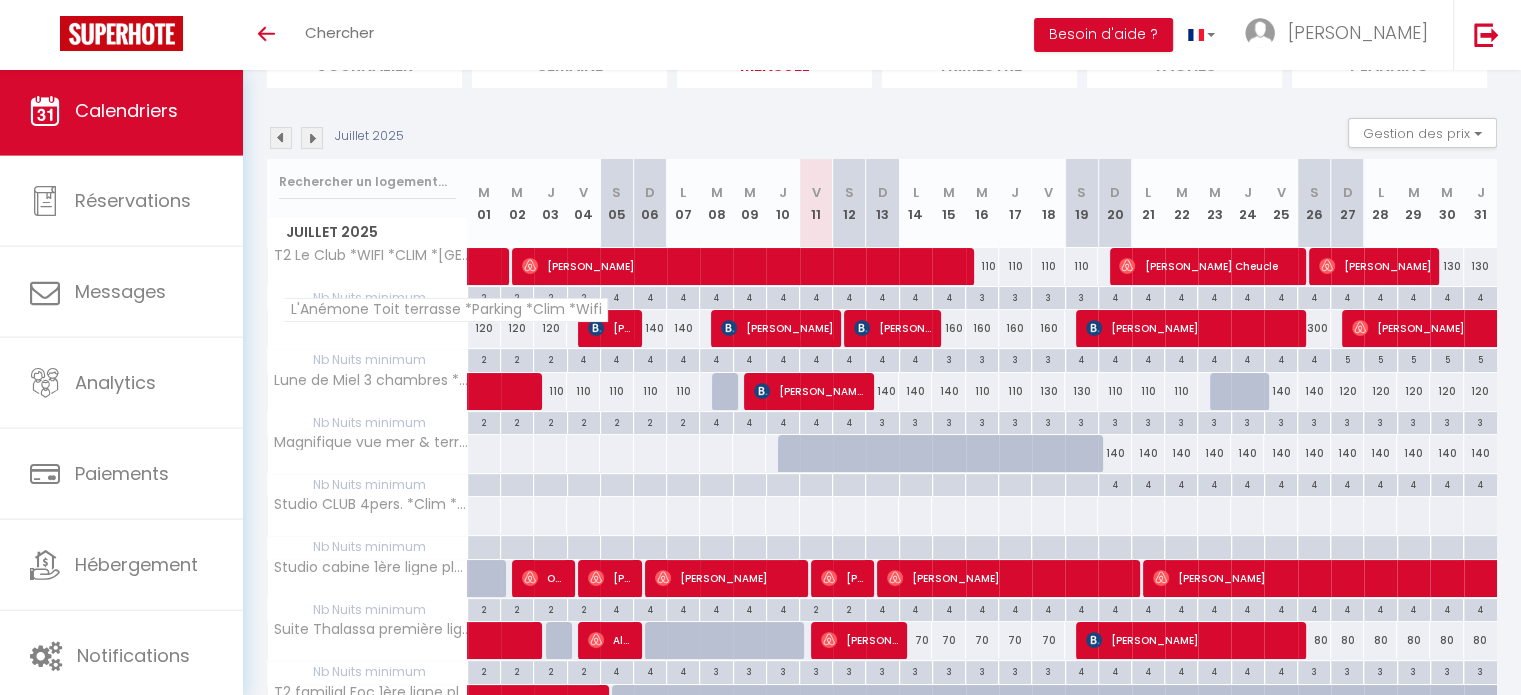 scroll, scrollTop: 200, scrollLeft: 0, axis: vertical 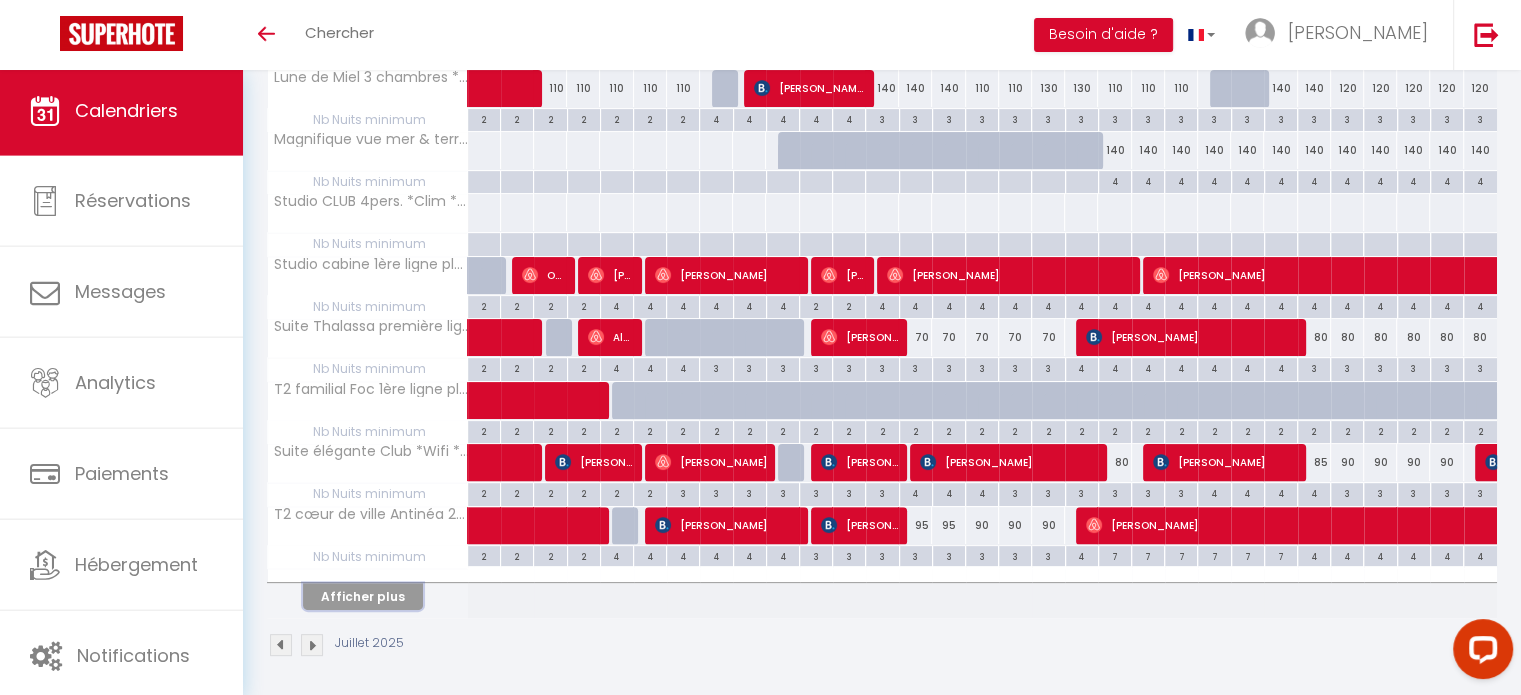 click on "Afficher plus" at bounding box center [363, 596] 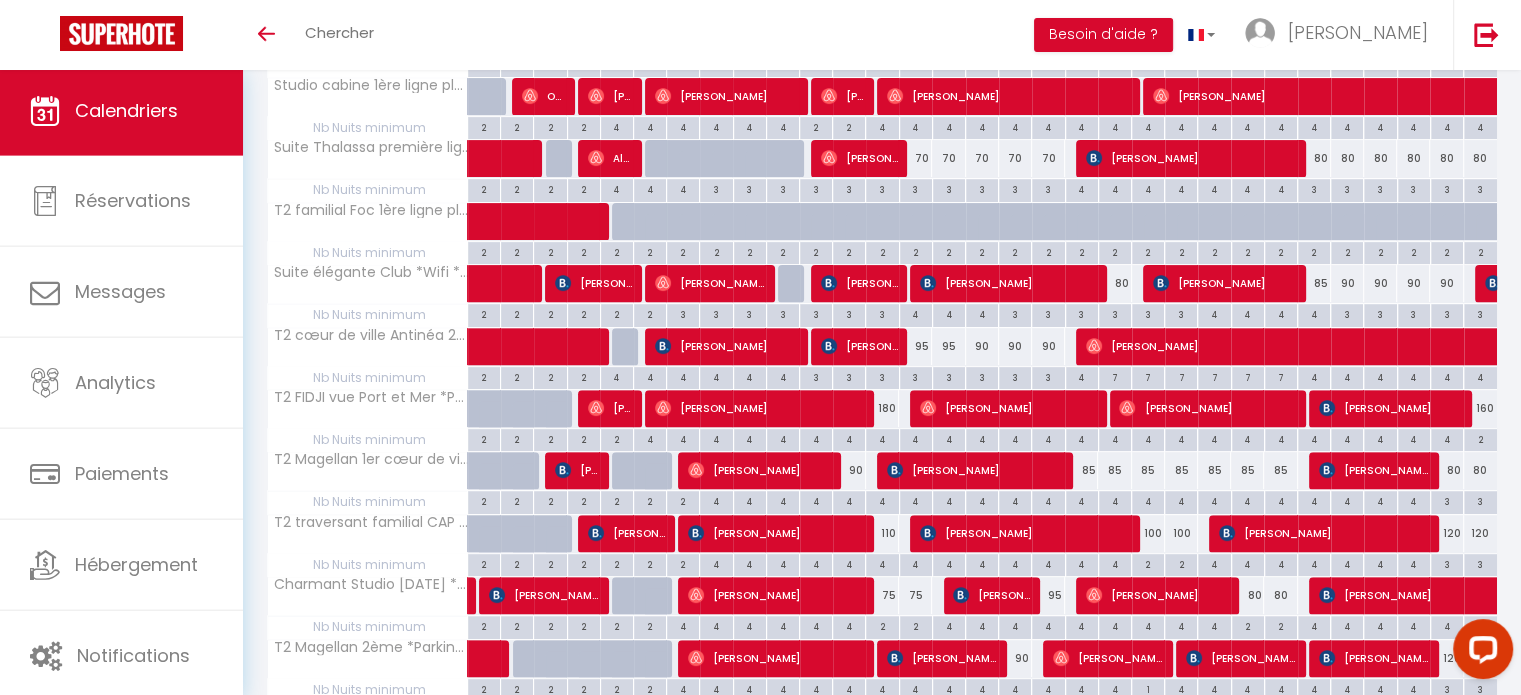 scroll, scrollTop: 672, scrollLeft: 0, axis: vertical 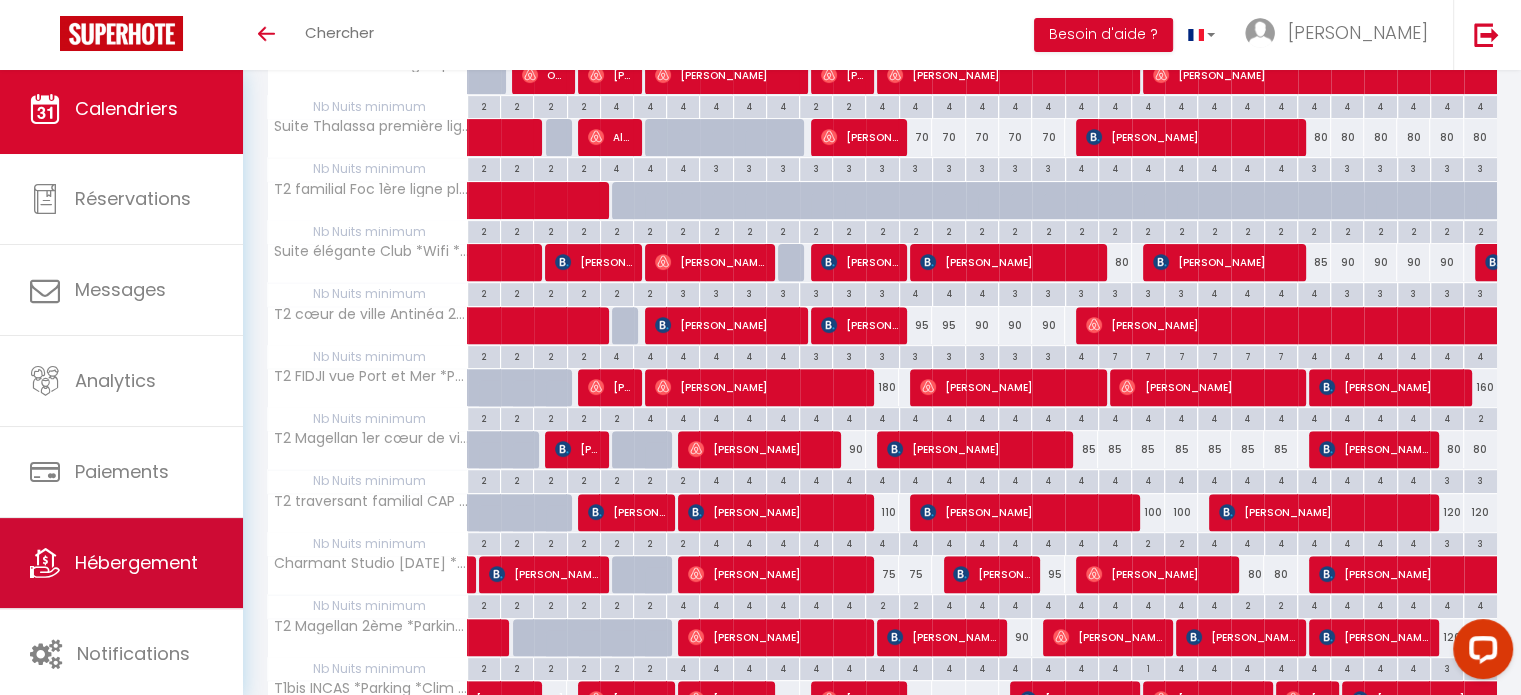 click on "Hébergement" at bounding box center [136, 562] 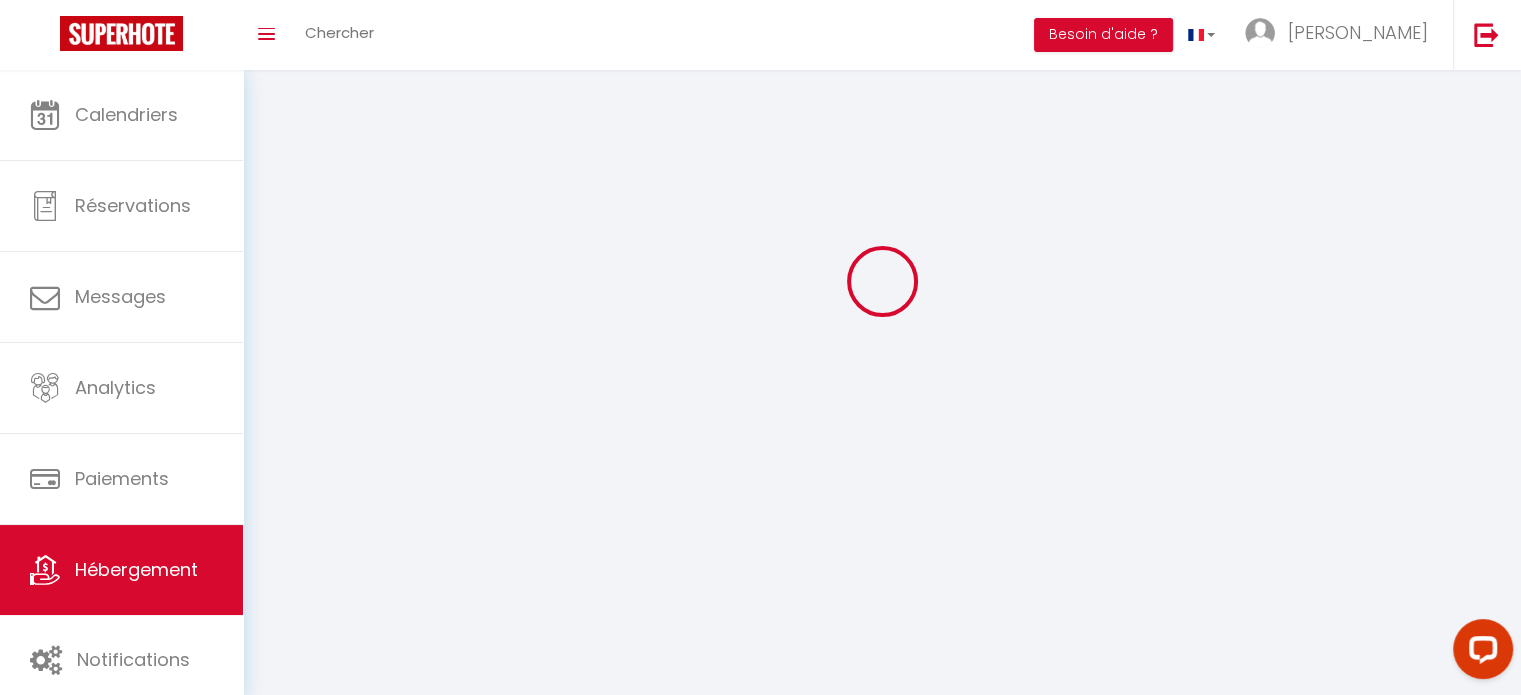scroll, scrollTop: 0, scrollLeft: 0, axis: both 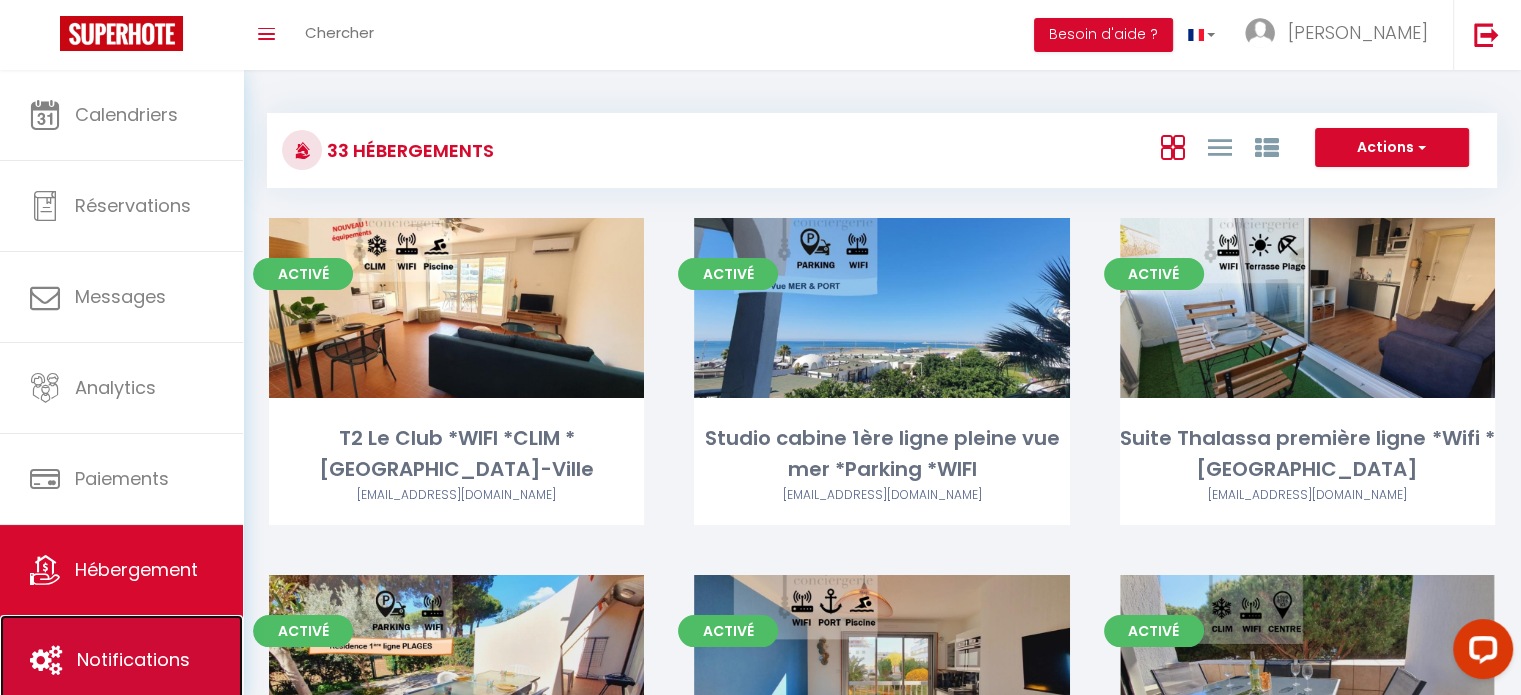click on "Notifications" at bounding box center [121, 660] 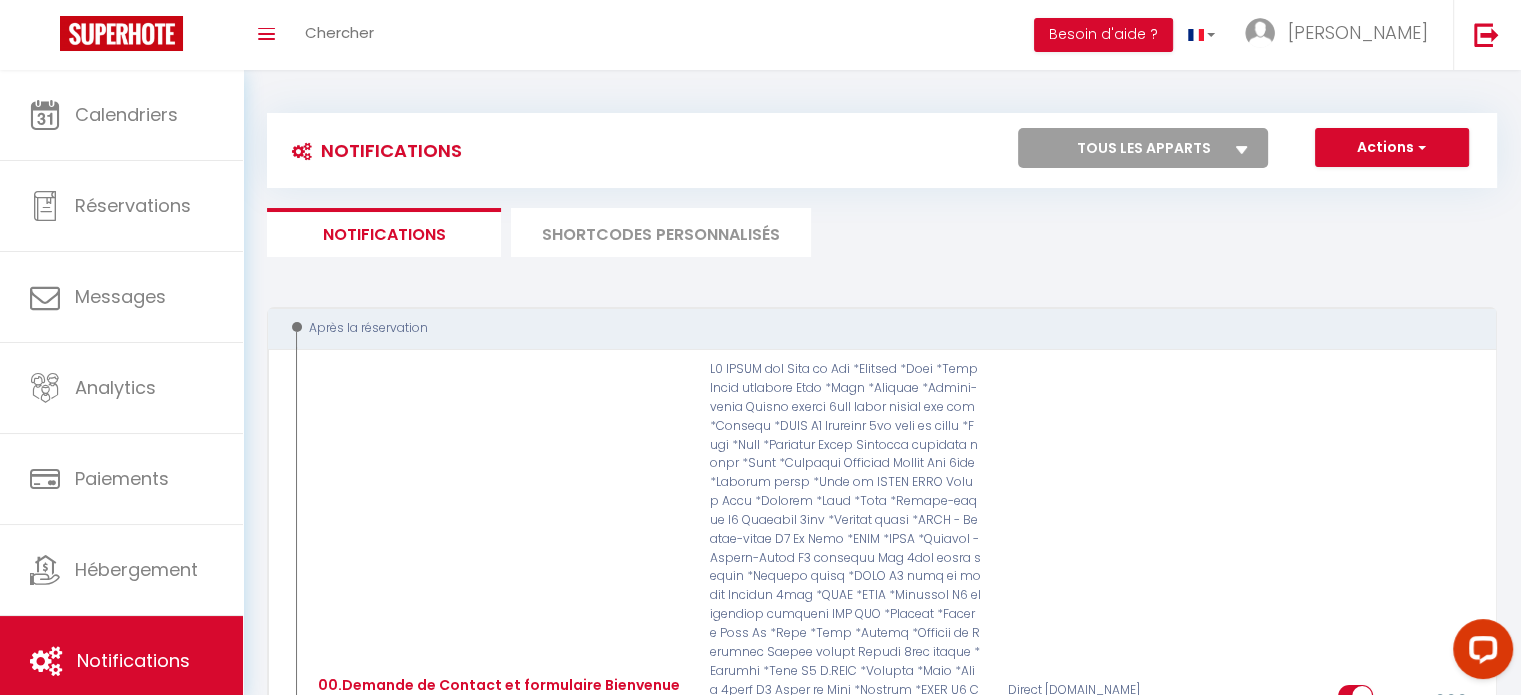 select 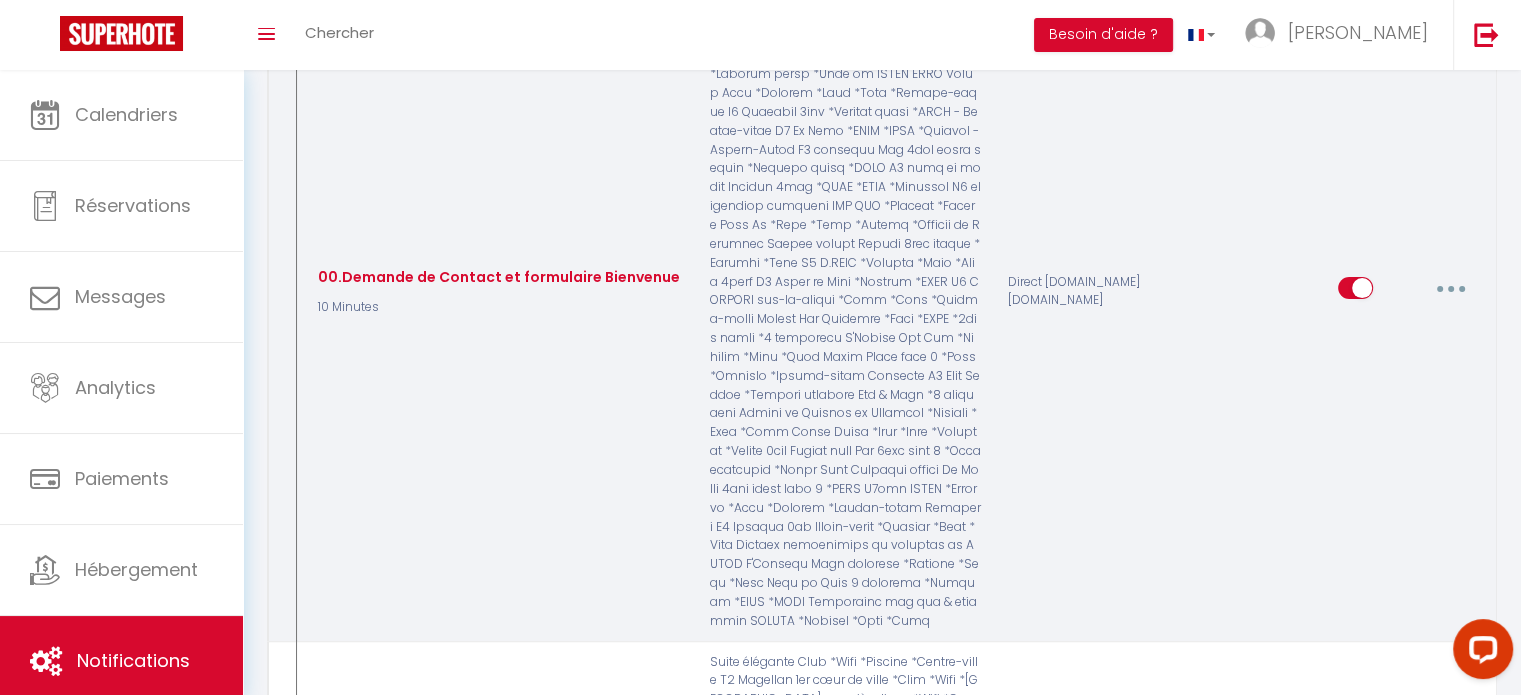scroll, scrollTop: 500, scrollLeft: 0, axis: vertical 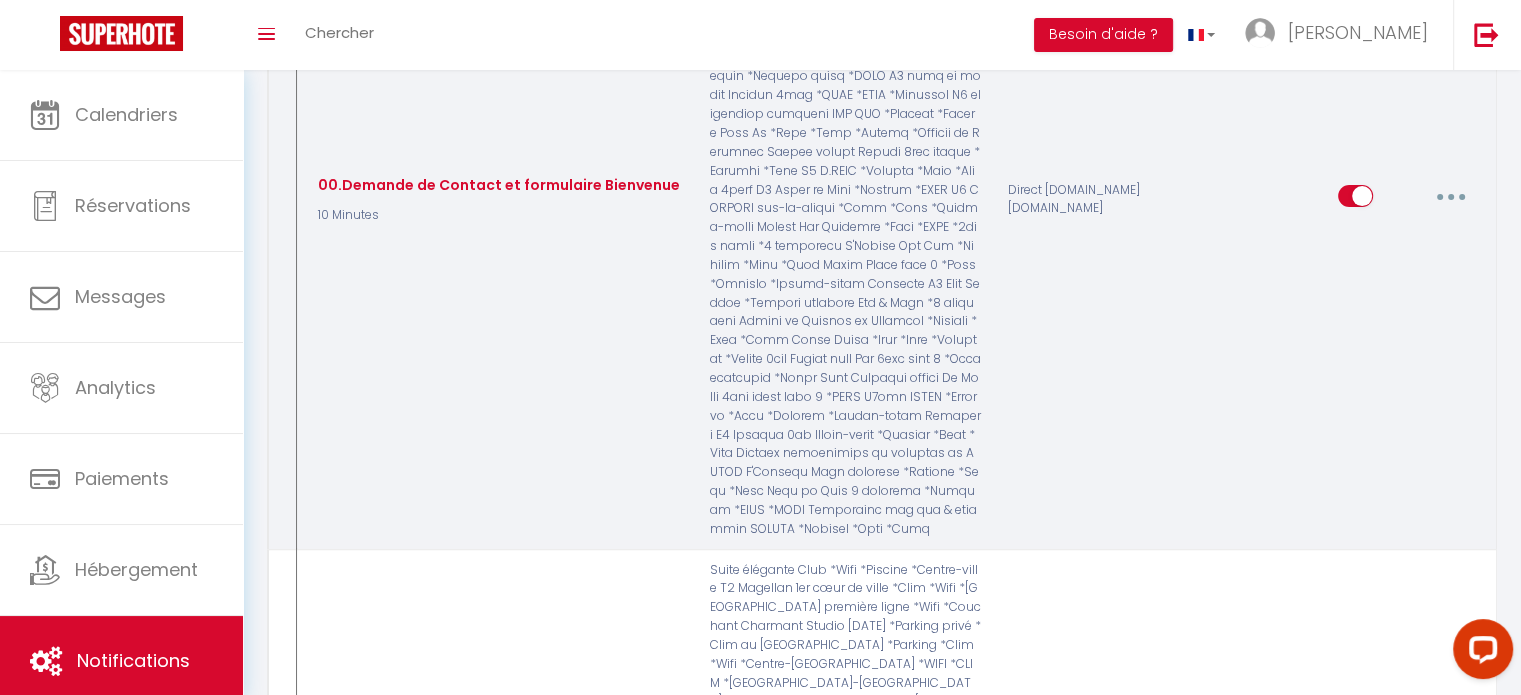 select 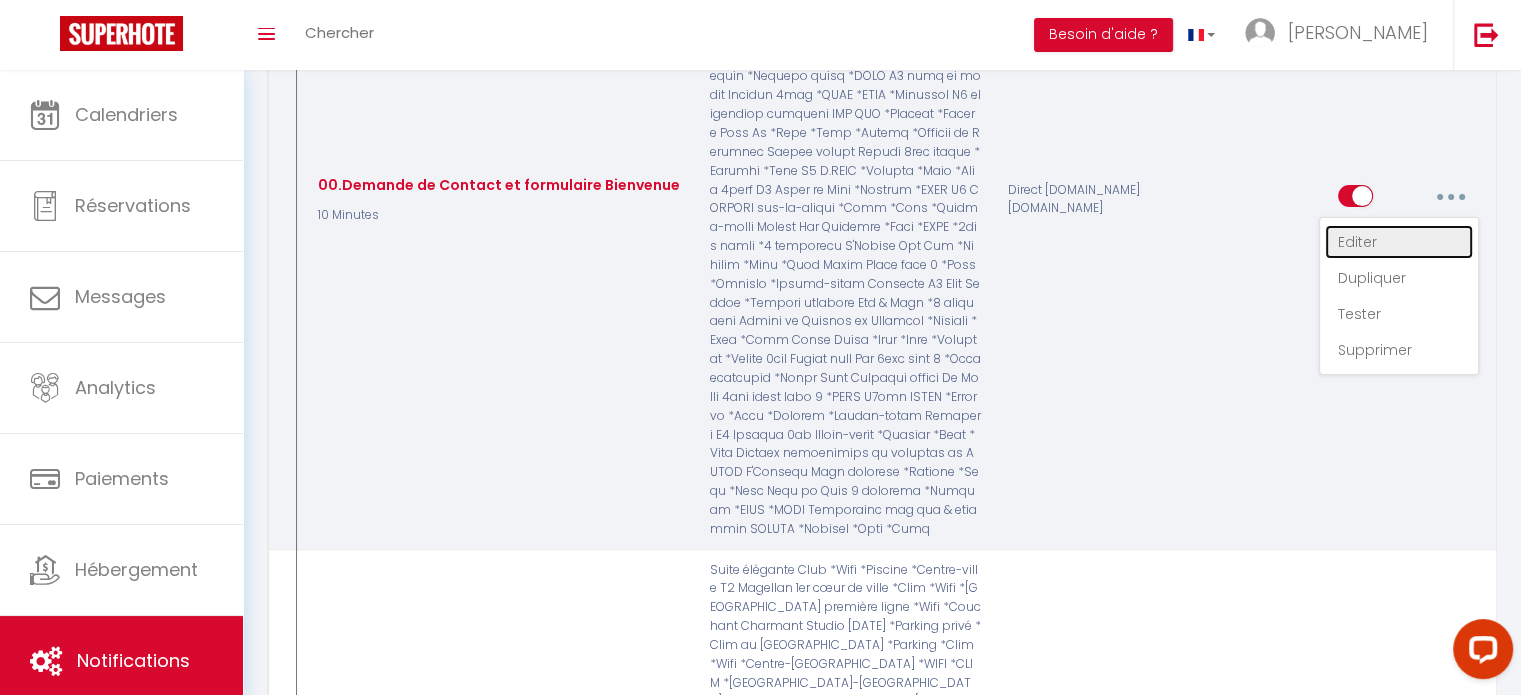 click on "Editer" at bounding box center [1399, 242] 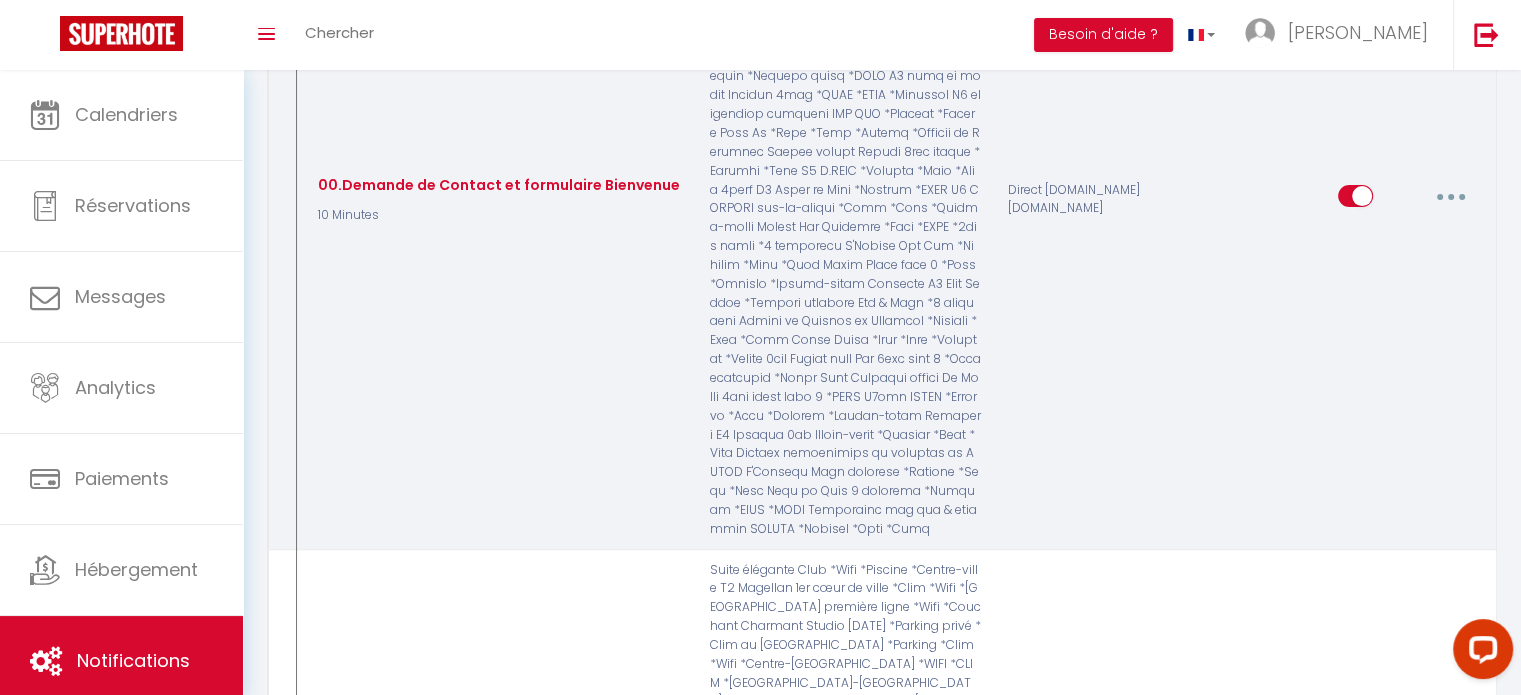 type on "00.Demande de Contact et formulaire Bienvenue" 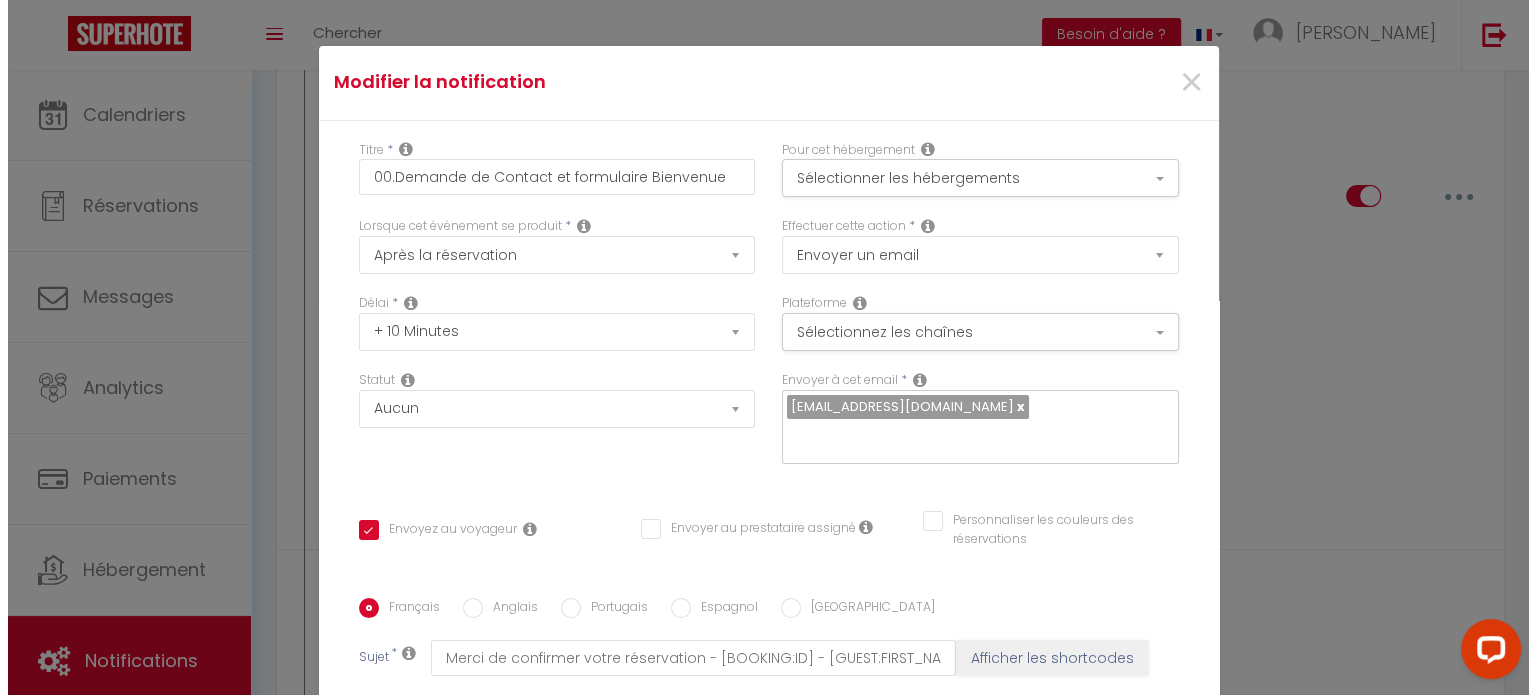 scroll, scrollTop: 490, scrollLeft: 0, axis: vertical 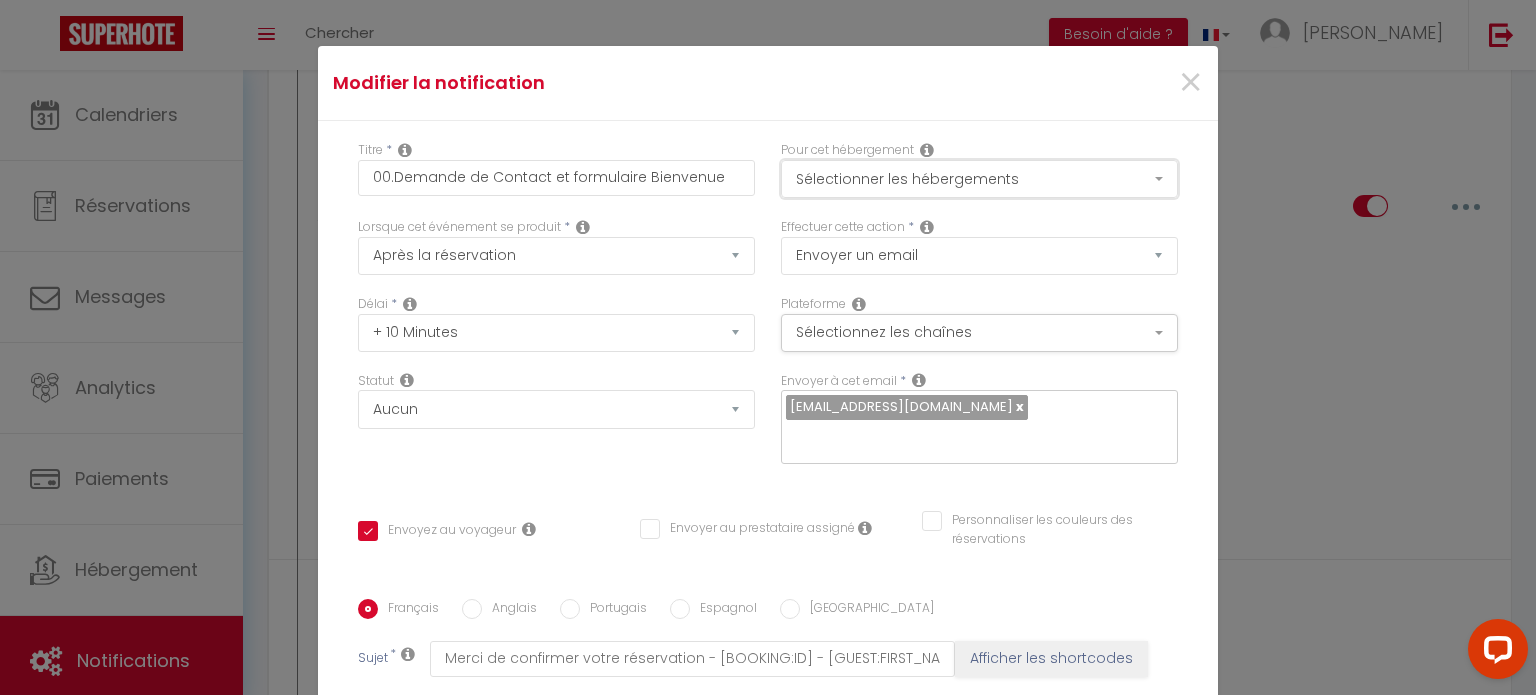 click on "Sélectionner les hébergements" at bounding box center (979, 179) 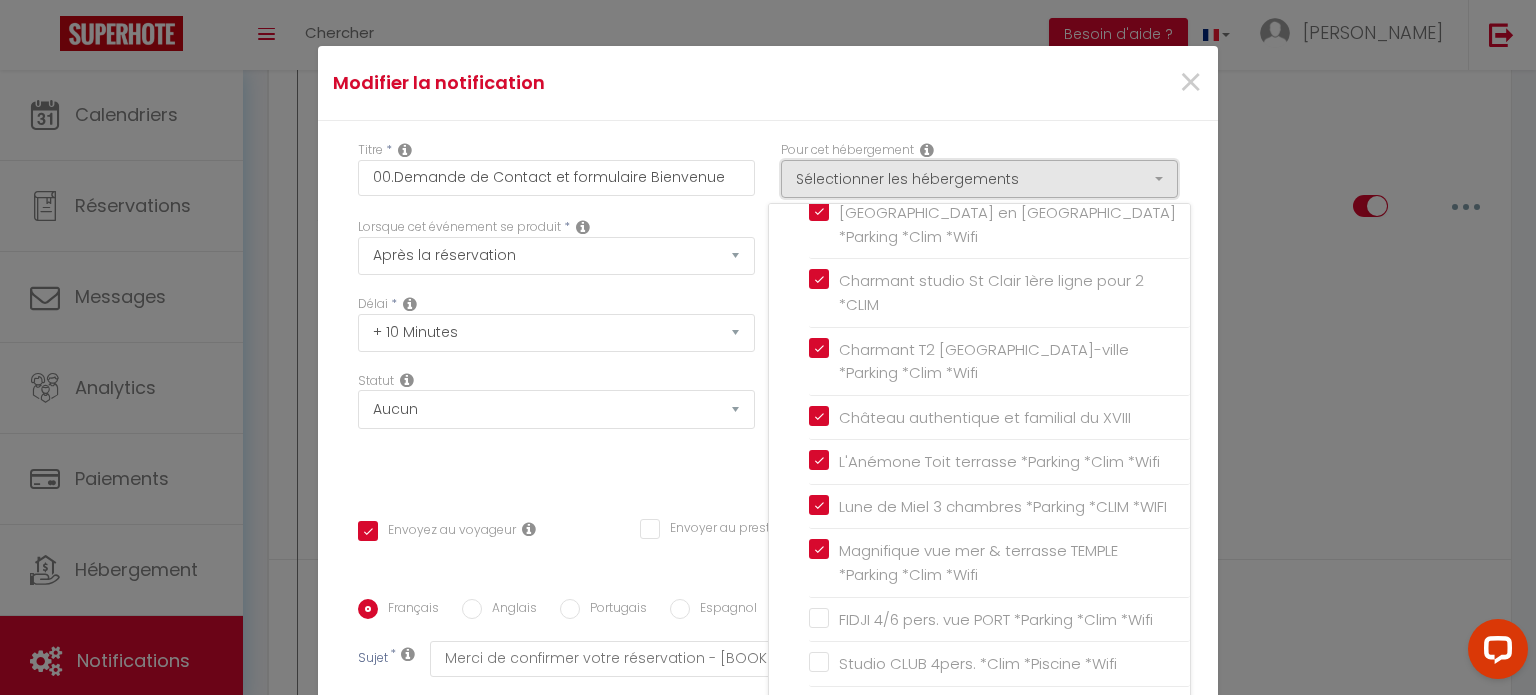 scroll, scrollTop: 1686, scrollLeft: 0, axis: vertical 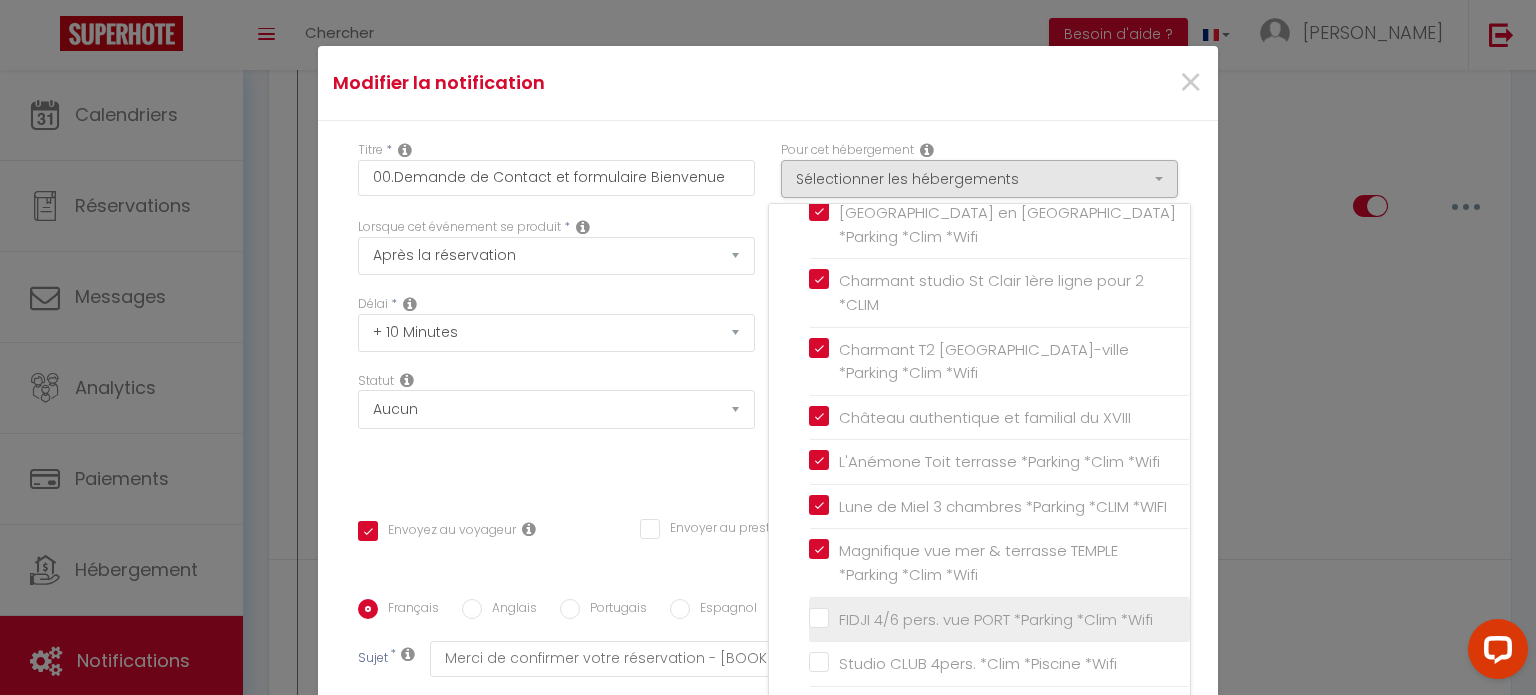click on "FIDJI 4/6 pers. vue PORT *Parking *Clim *Wifi" at bounding box center [991, 620] 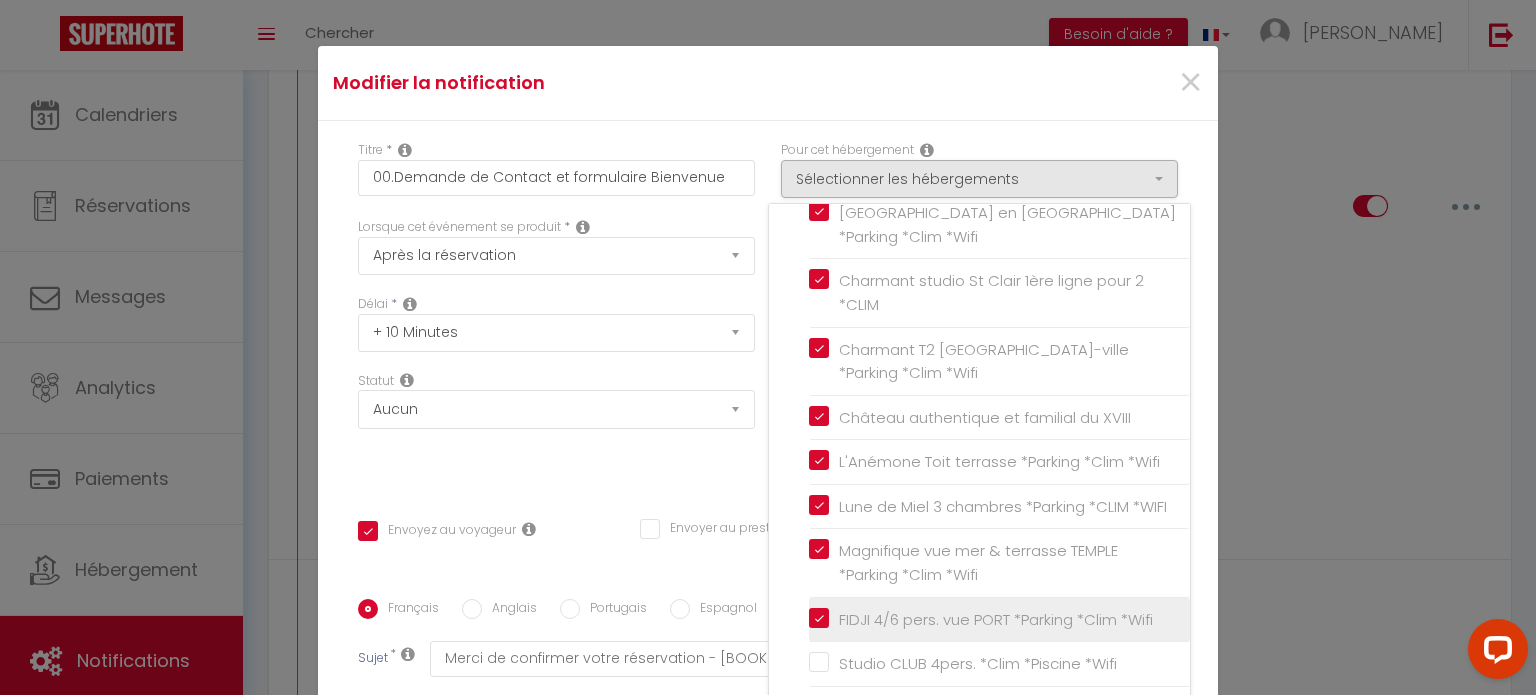 checkbox on "true" 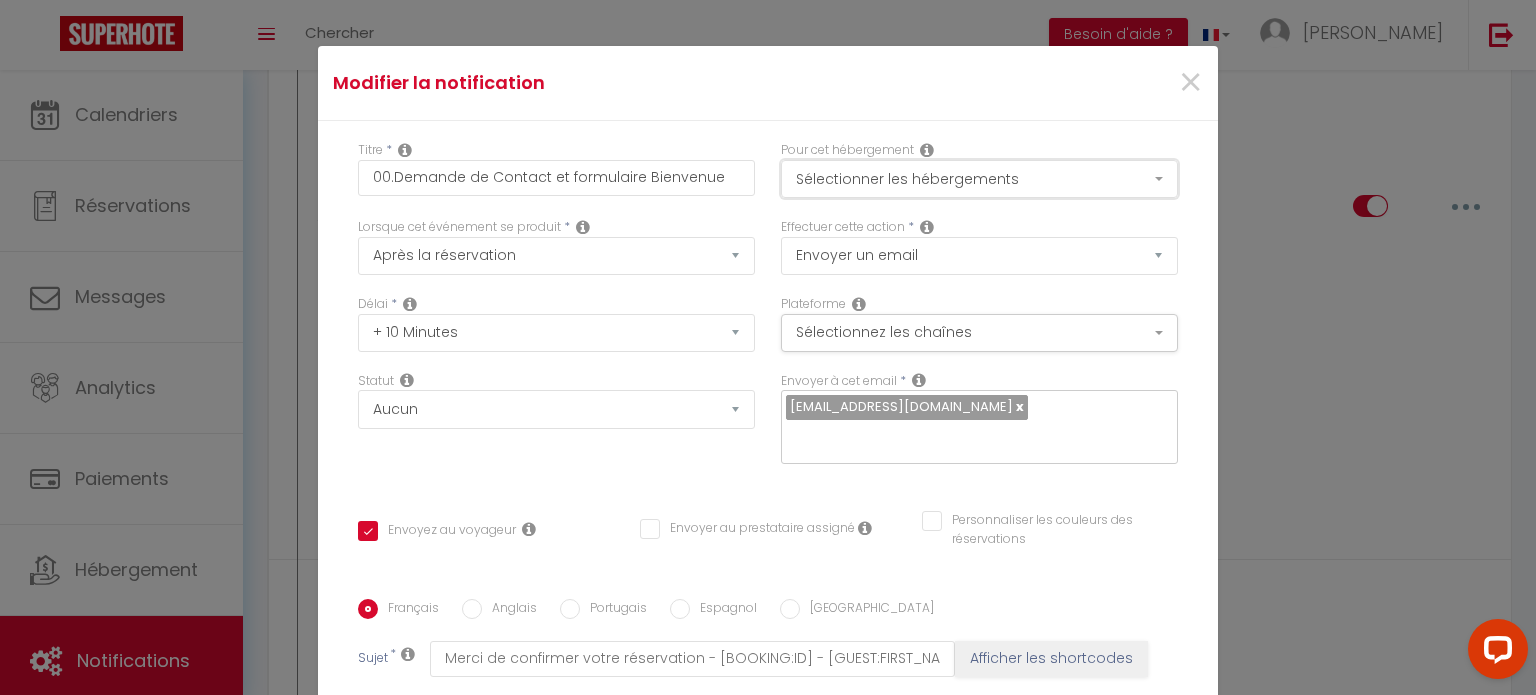 click on "Sélectionner les hébergements" at bounding box center (979, 179) 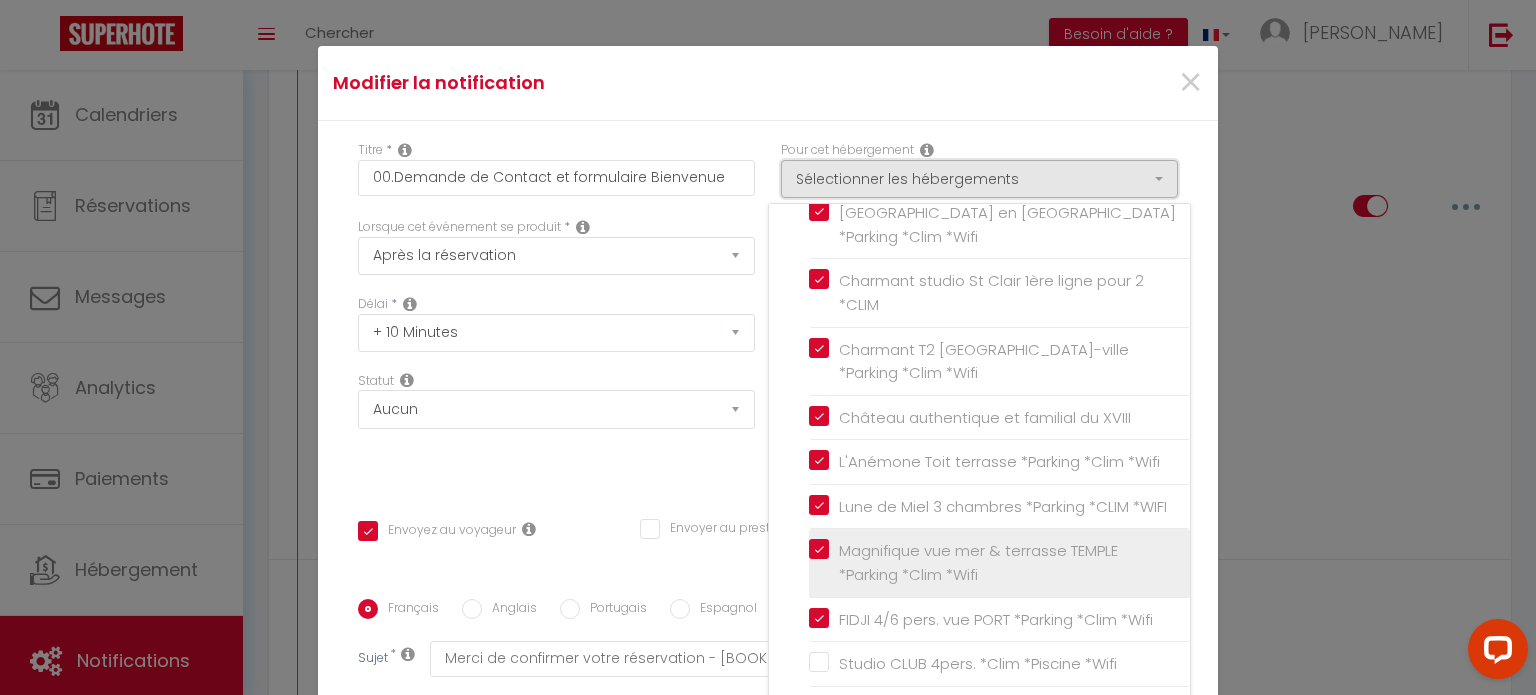 scroll, scrollTop: 1686, scrollLeft: 0, axis: vertical 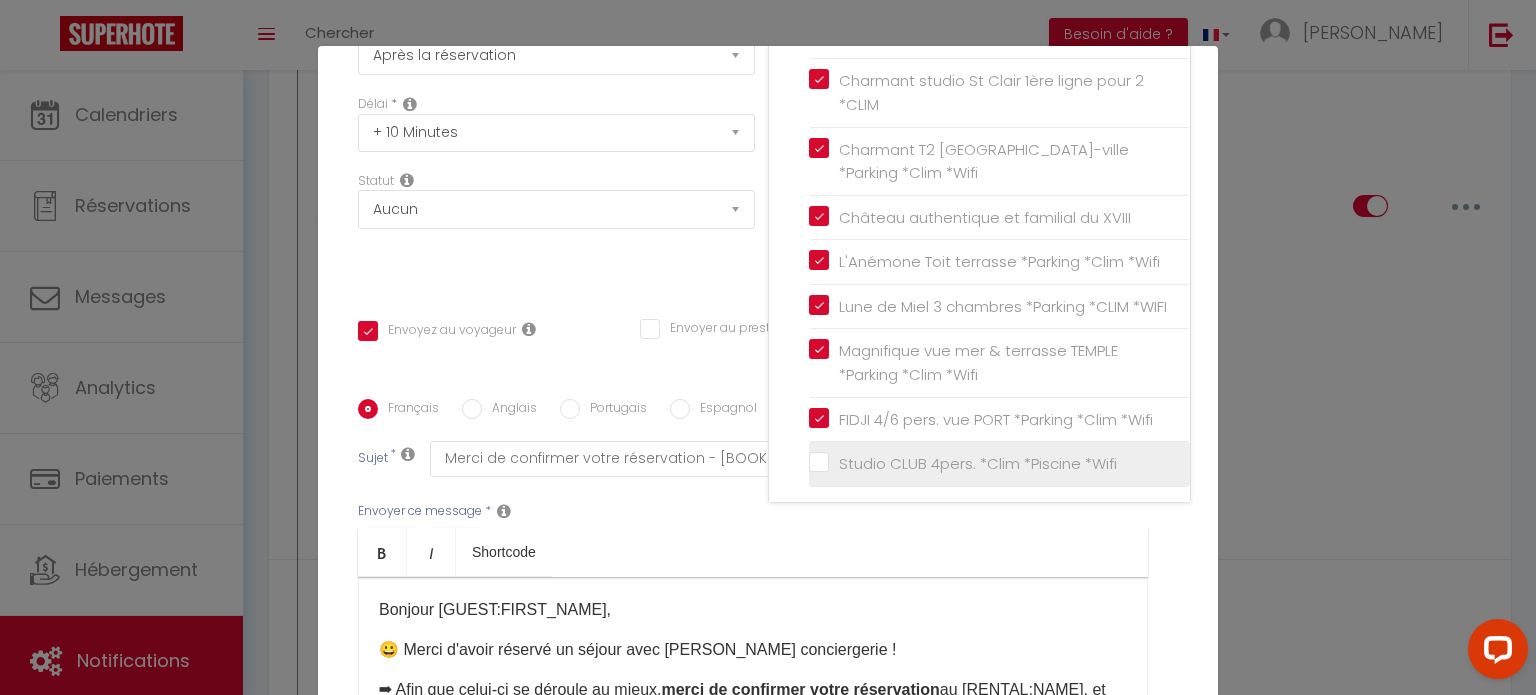 click on "Studio CLUB 4pers. *Clim *Piscine *Wifi" at bounding box center (999, 464) 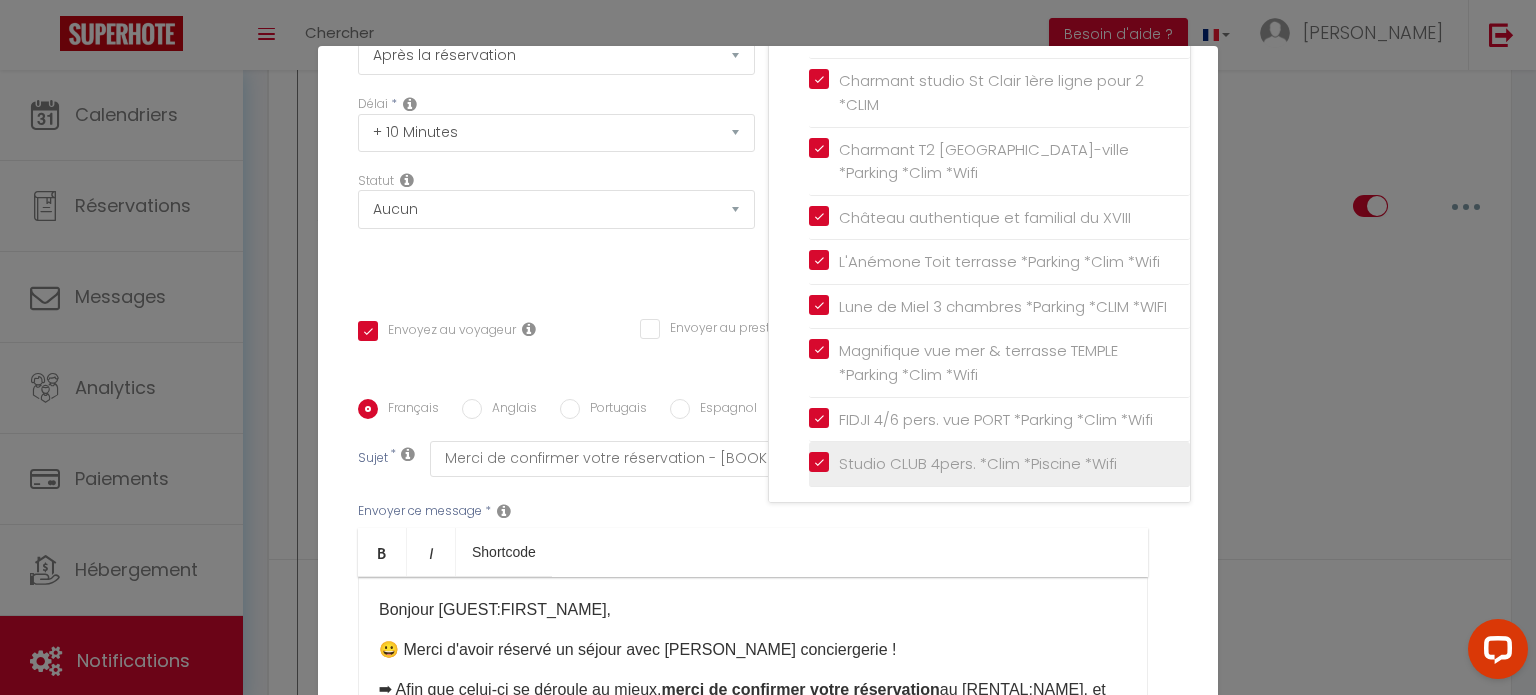 checkbox on "true" 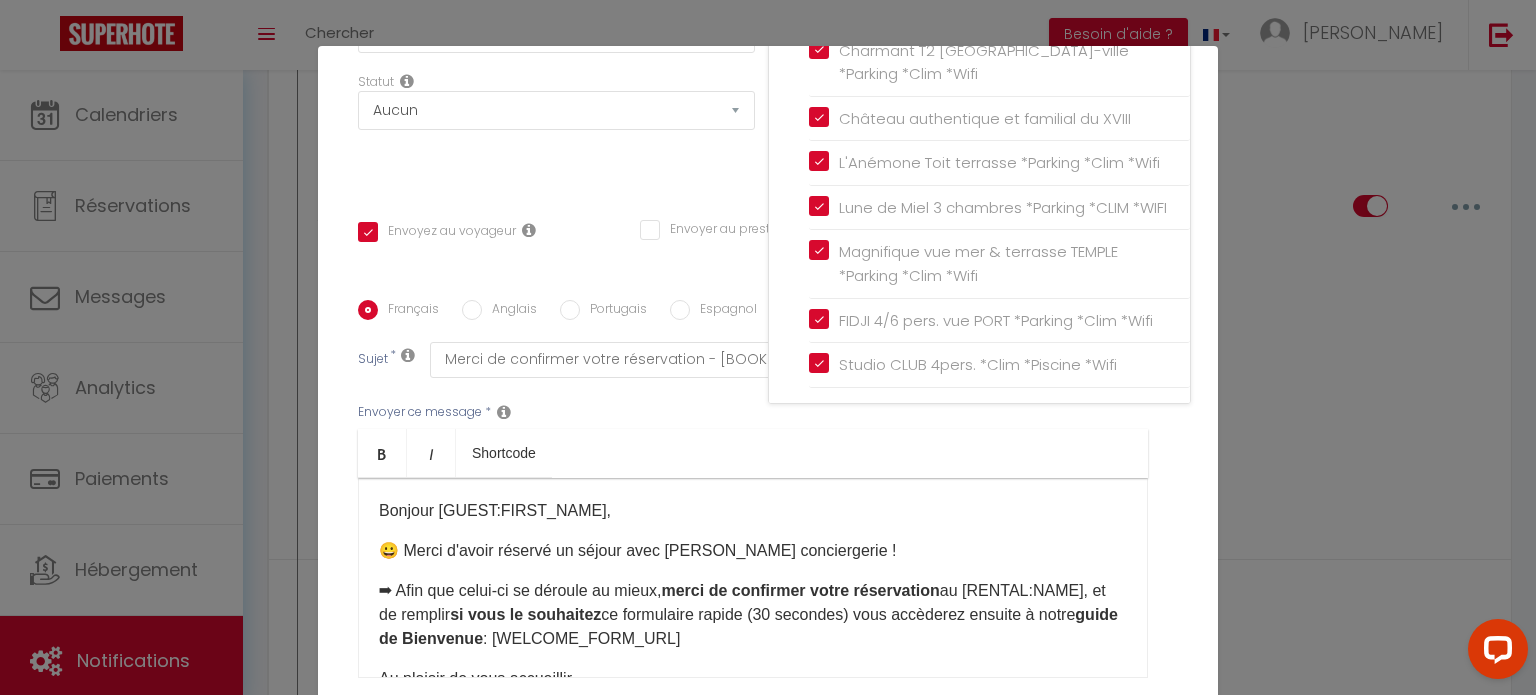 scroll, scrollTop: 396, scrollLeft: 0, axis: vertical 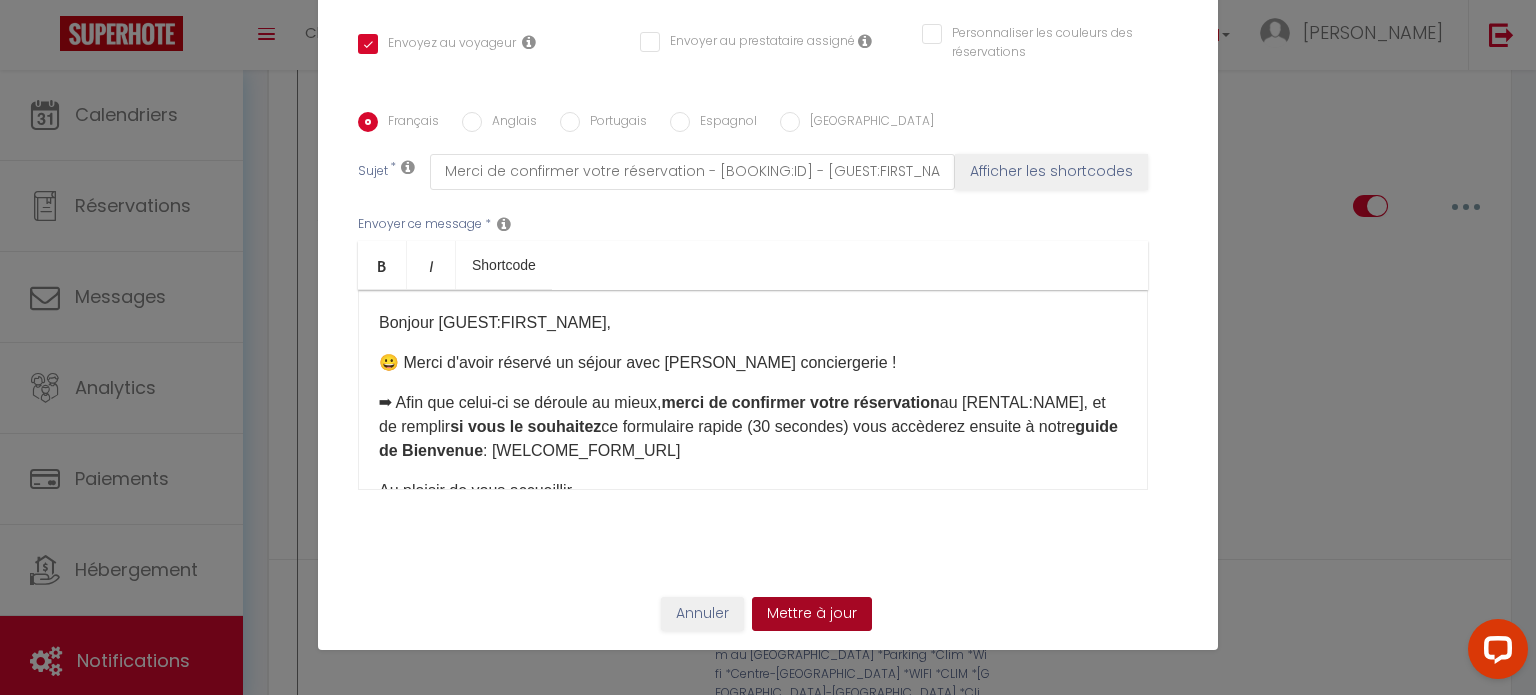 click on "Mettre à jour" at bounding box center (812, 614) 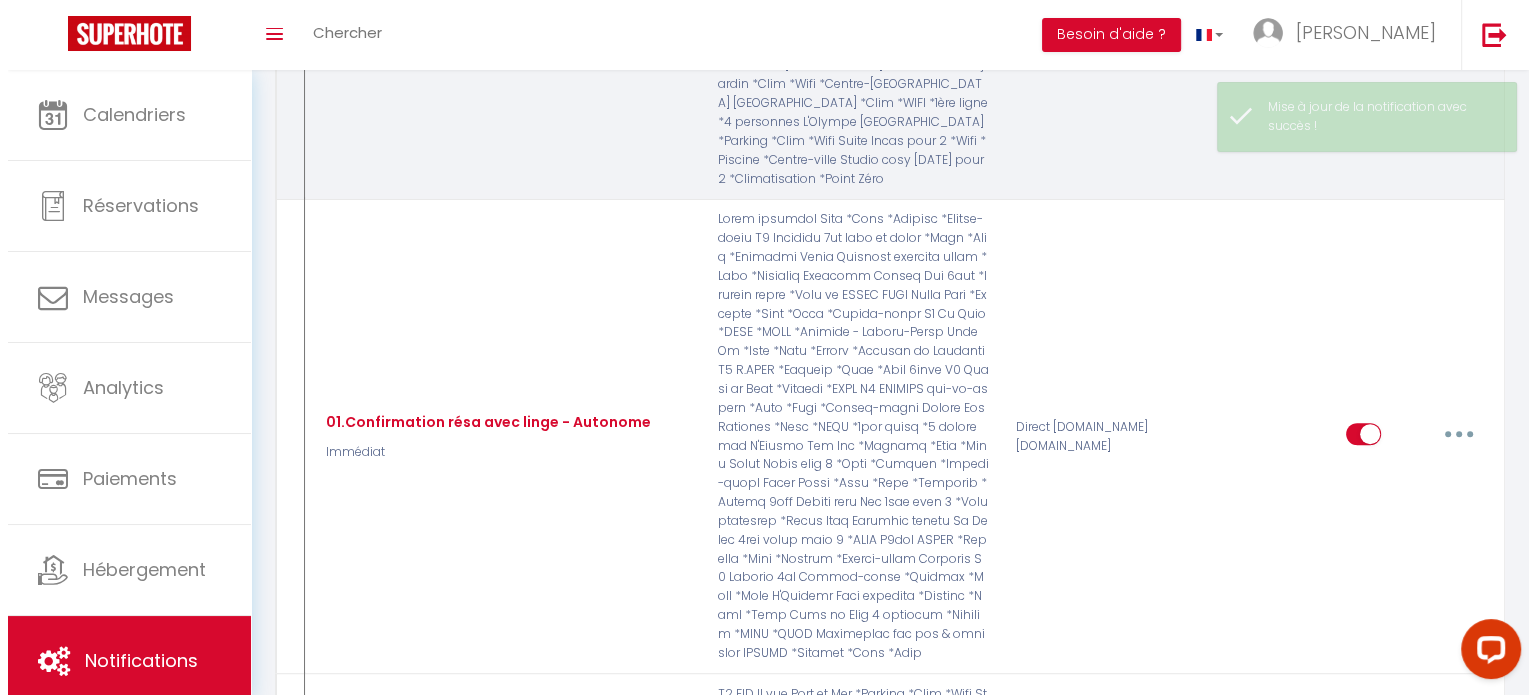 scroll, scrollTop: 608, scrollLeft: 0, axis: vertical 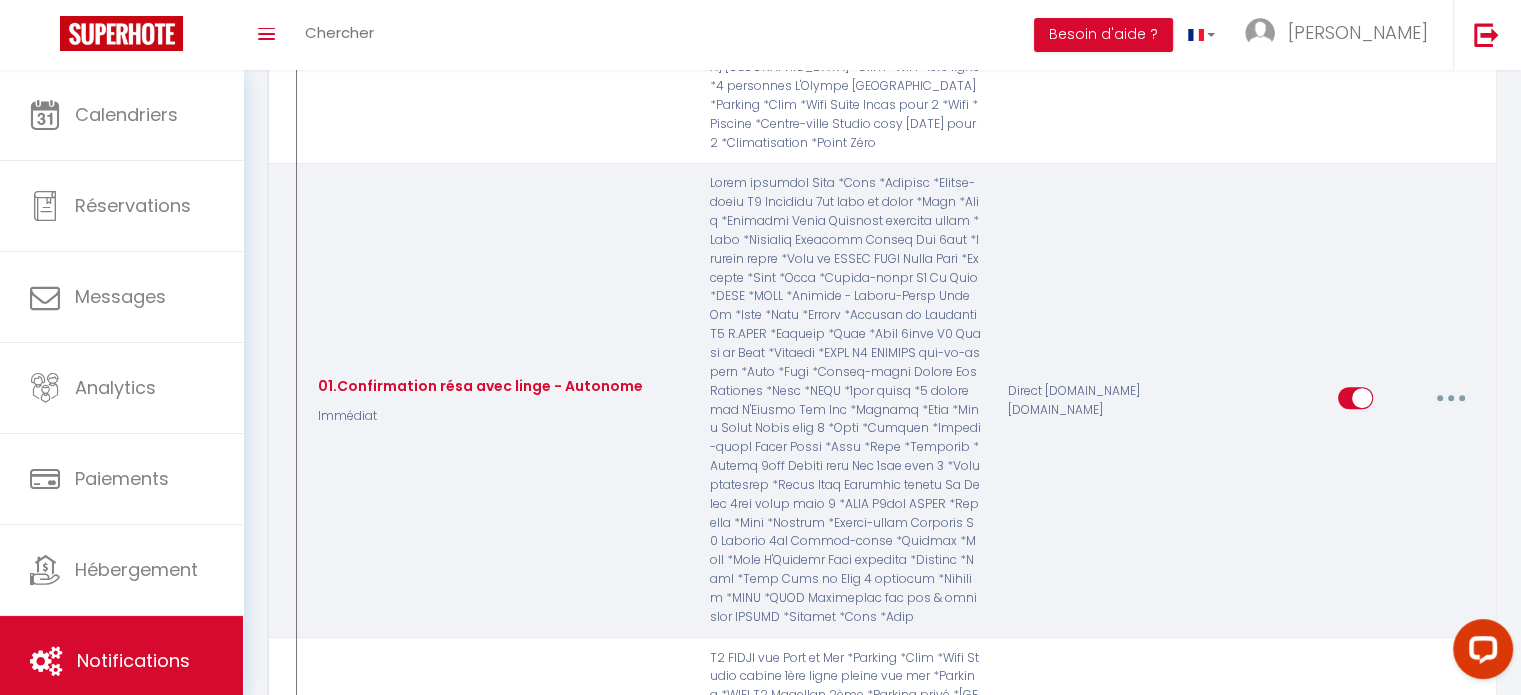 click at bounding box center (1451, 398) 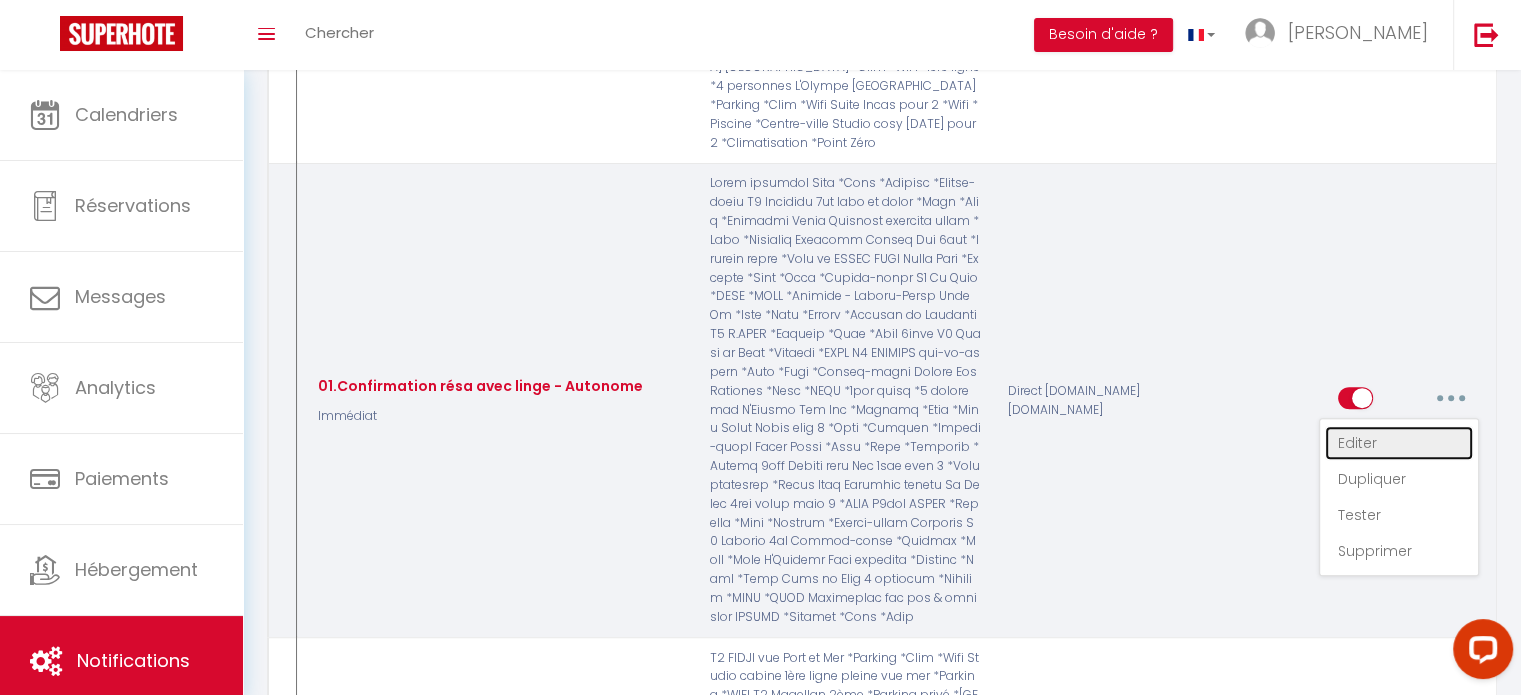 click on "Editer" at bounding box center (1399, 443) 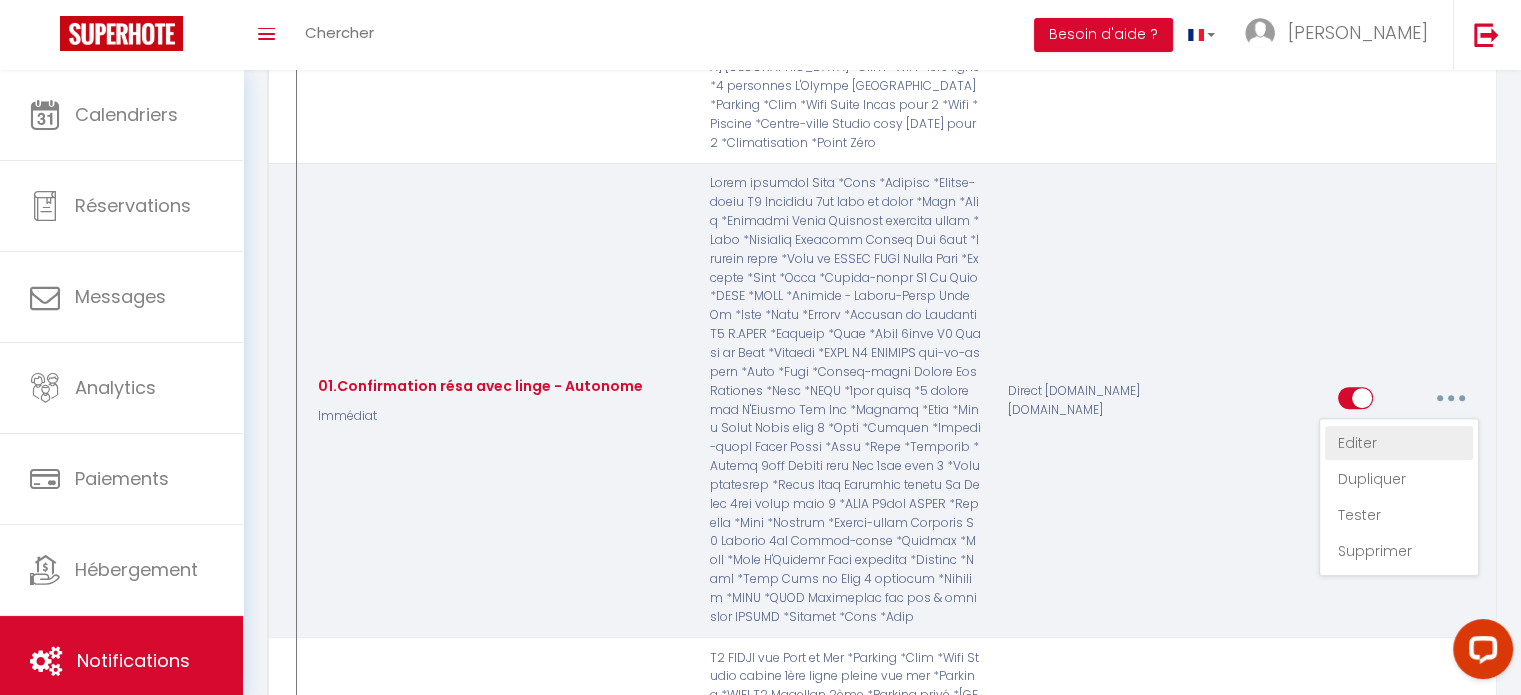 type on "01.Confirmation résa avec linge - Autonome" 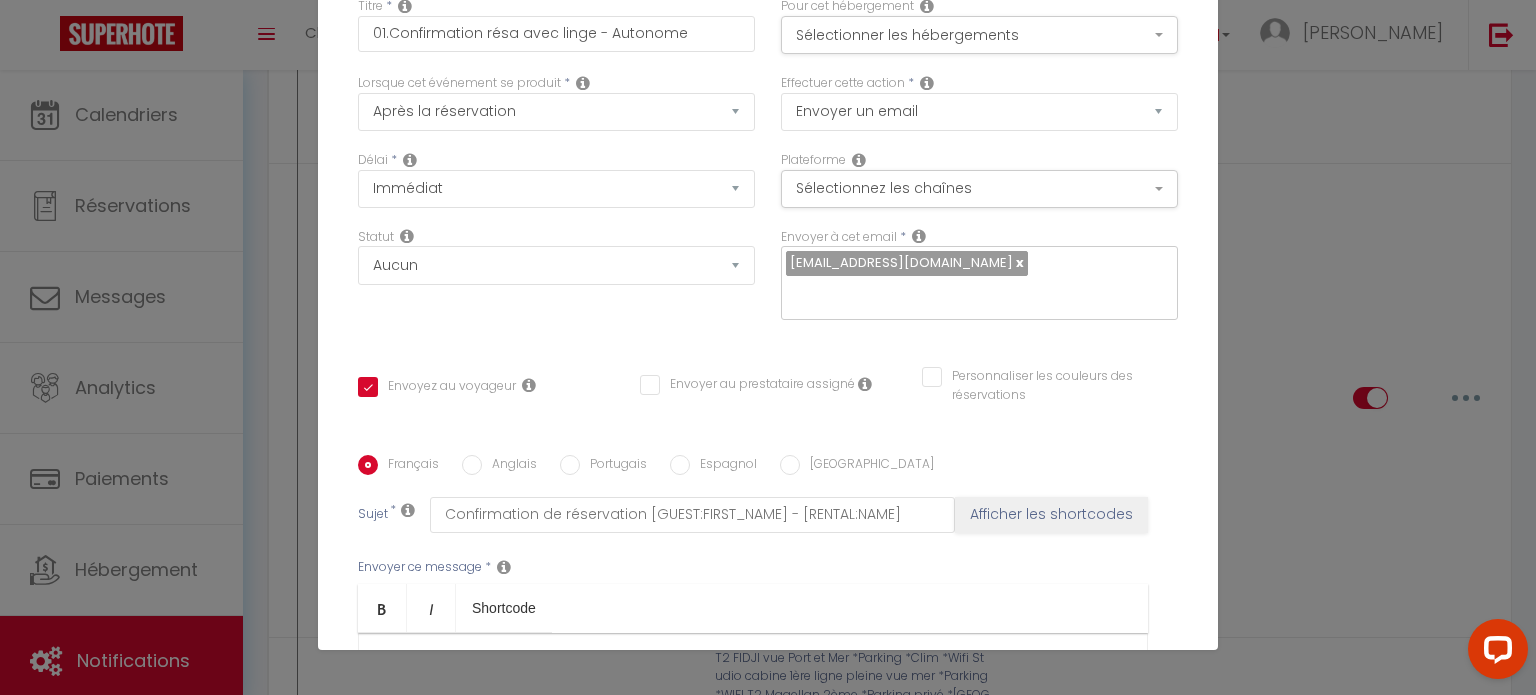 scroll, scrollTop: 0, scrollLeft: 0, axis: both 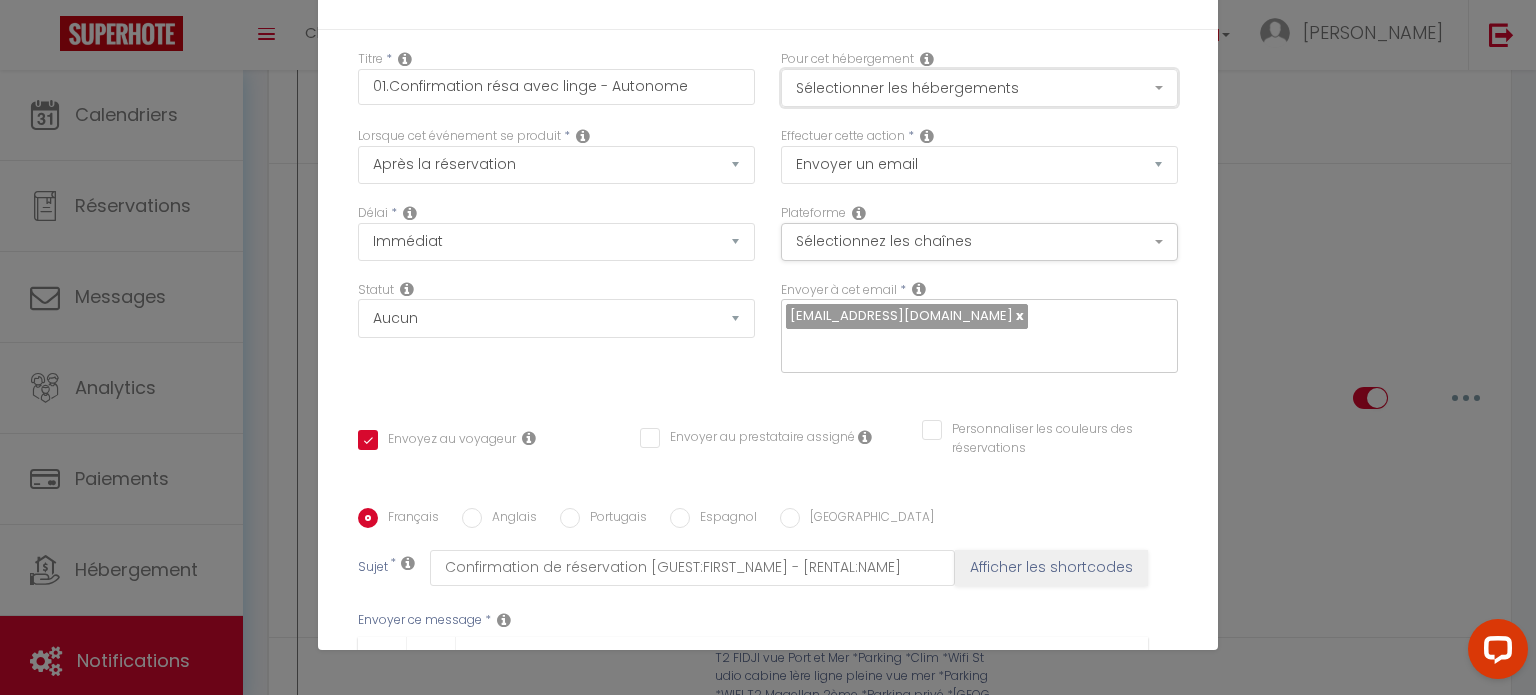 click on "Sélectionner les hébergements" at bounding box center [979, 88] 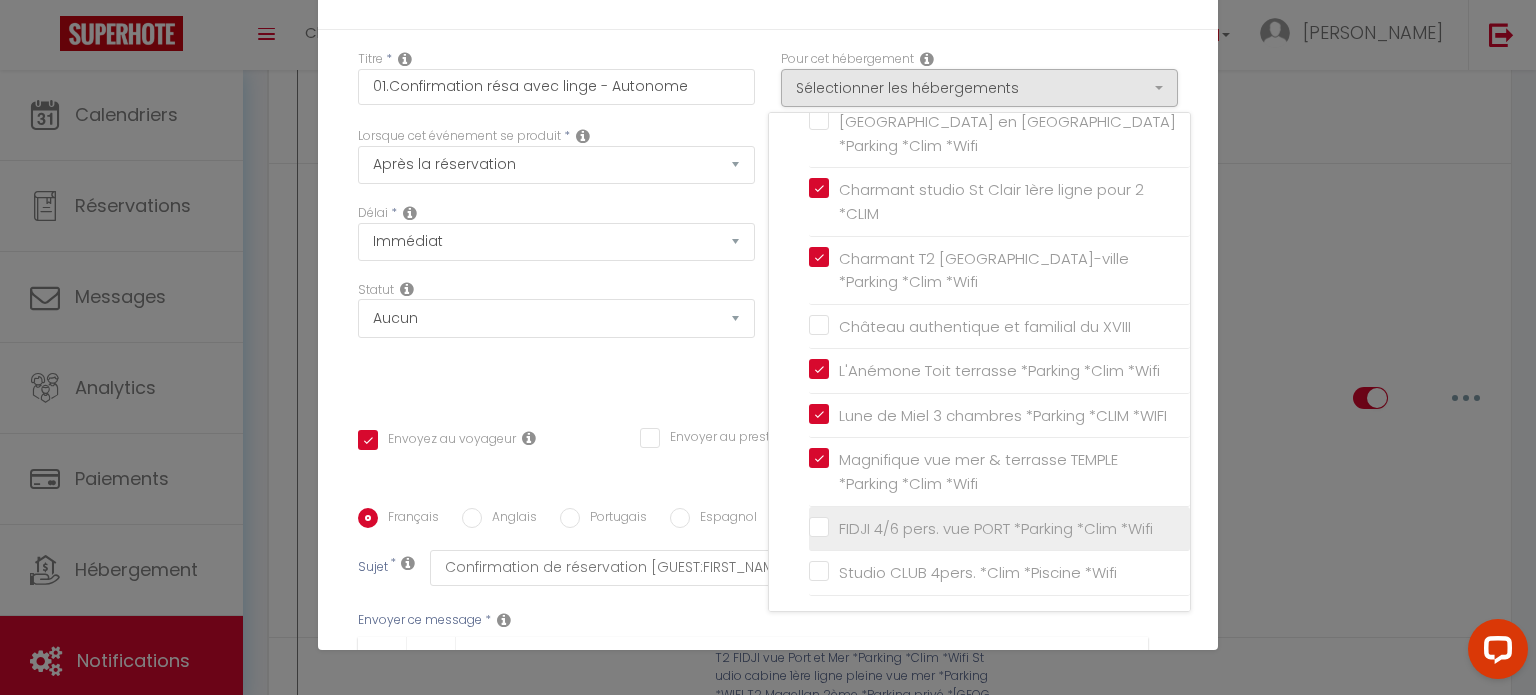 click on "FIDJI 4/6 pers. vue PORT *Parking *Clim *Wifi" at bounding box center [991, 529] 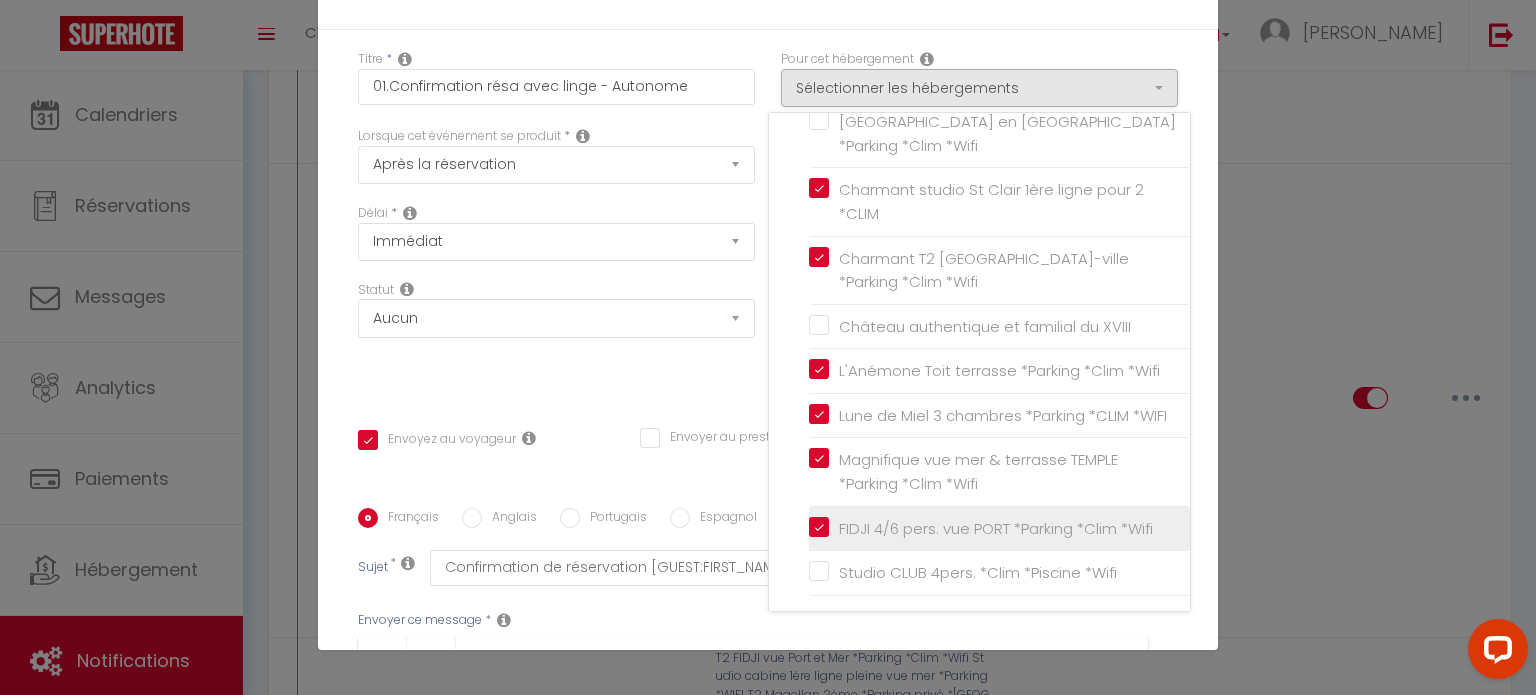 checkbox on "true" 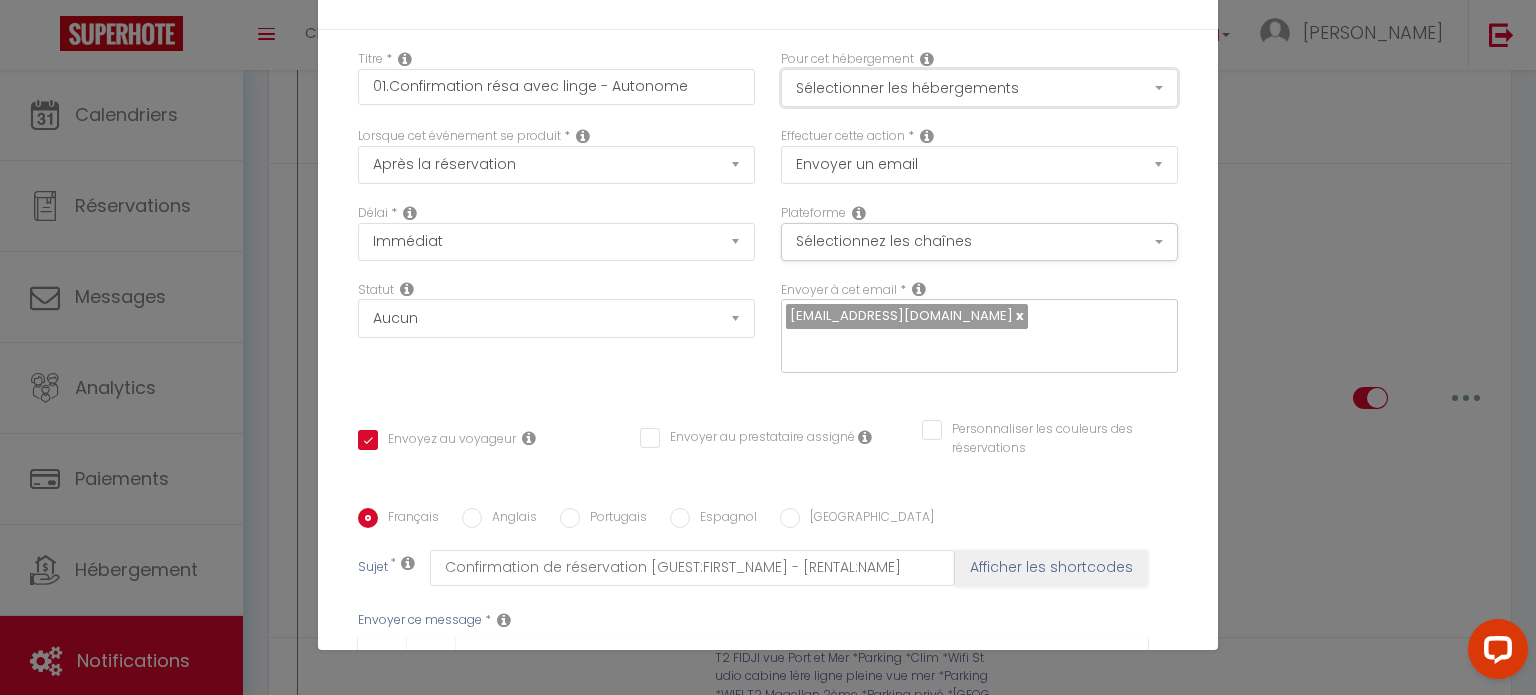 click on "Sélectionner les hébergements" at bounding box center [979, 88] 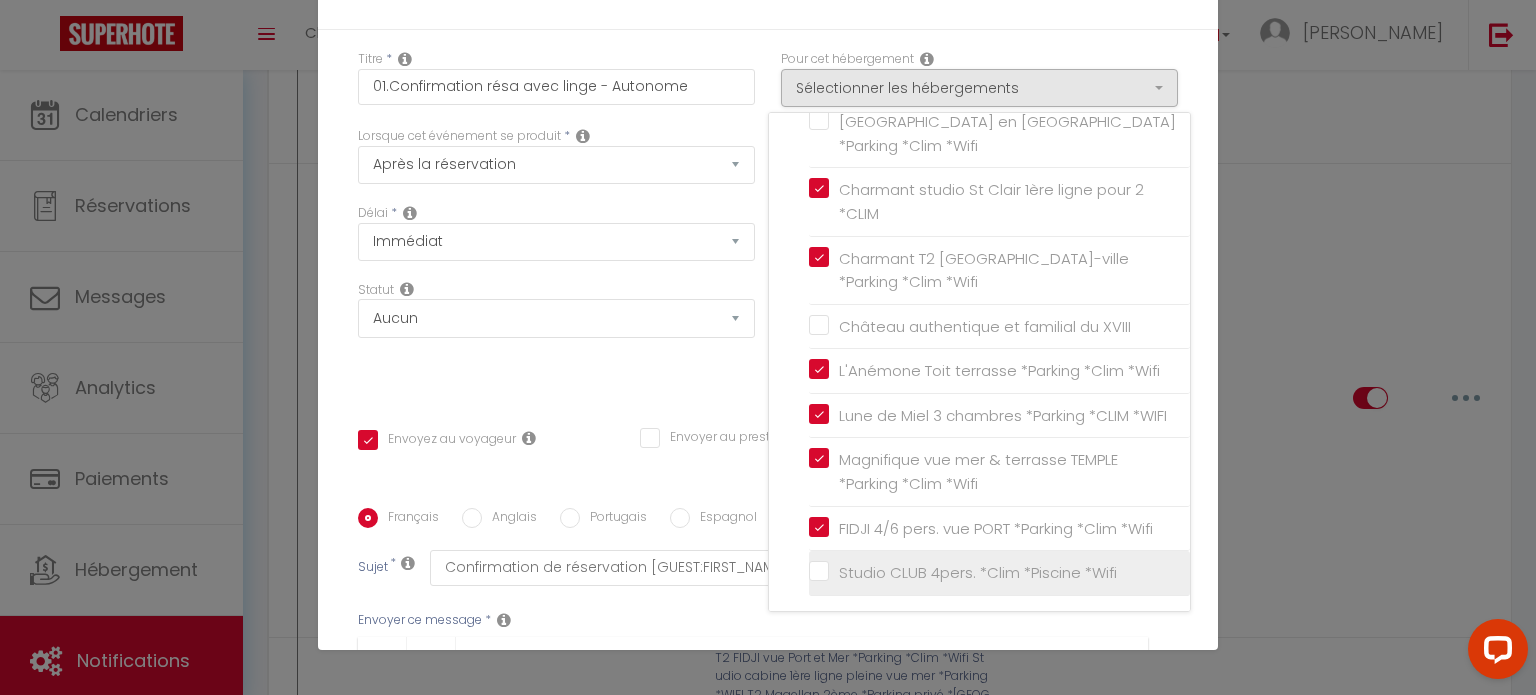 click on "Studio CLUB 4pers. *Clim *Piscine *Wifi" at bounding box center [999, 573] 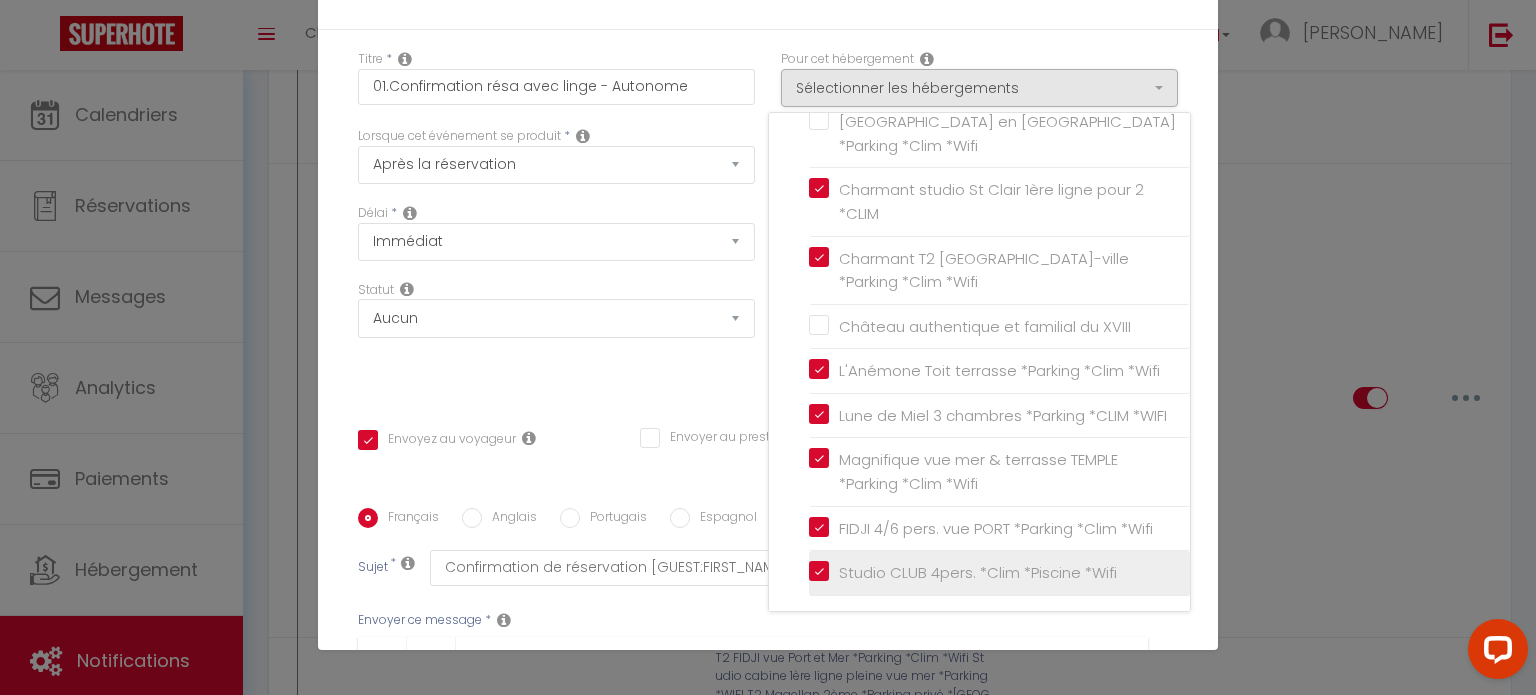 checkbox on "true" 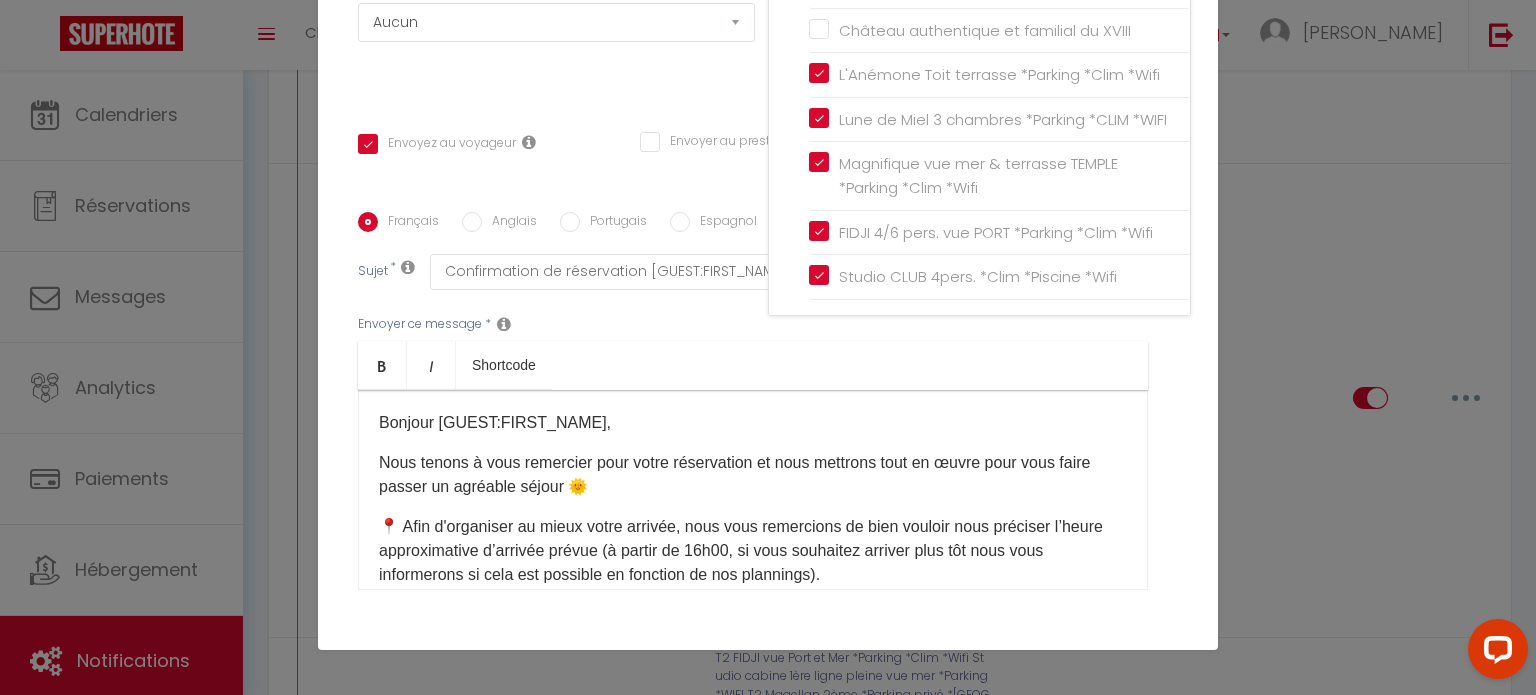 scroll, scrollTop: 300, scrollLeft: 0, axis: vertical 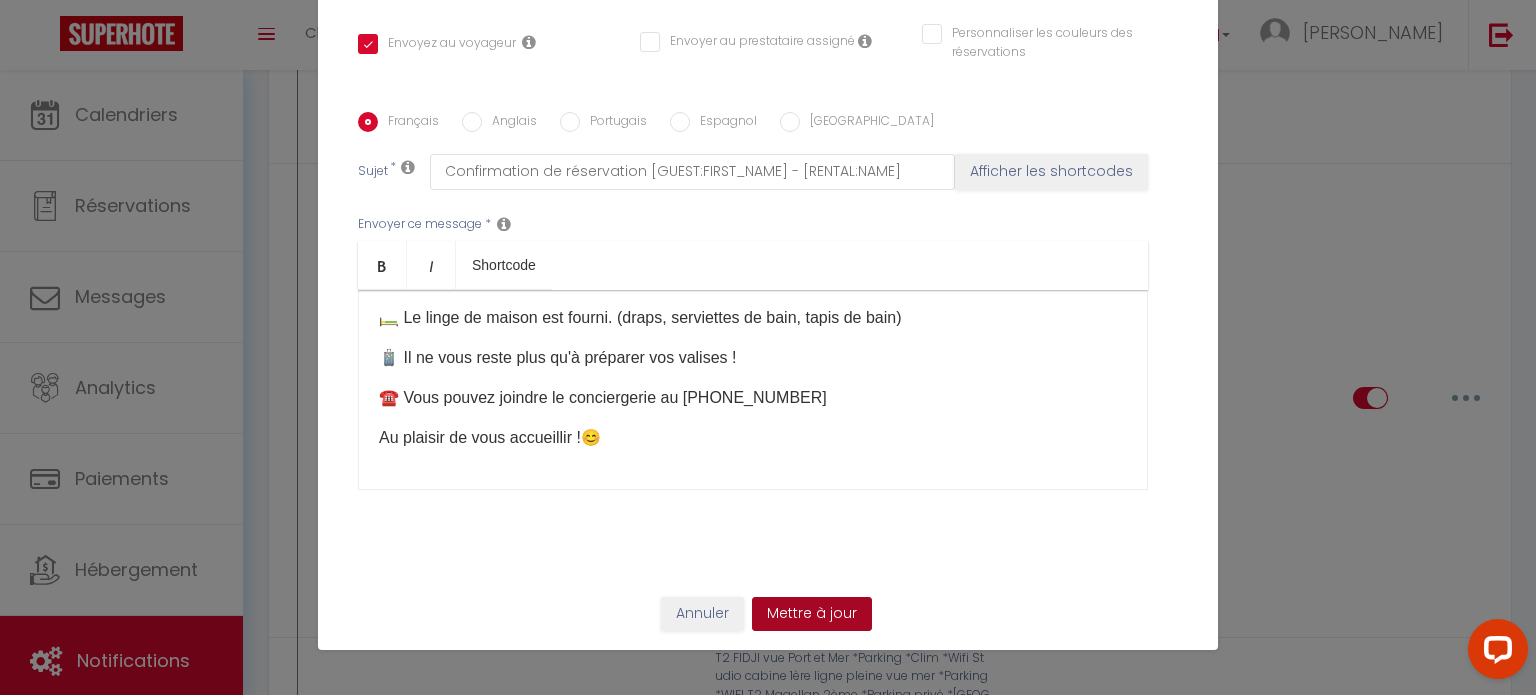 click on "Mettre à jour" at bounding box center [812, 614] 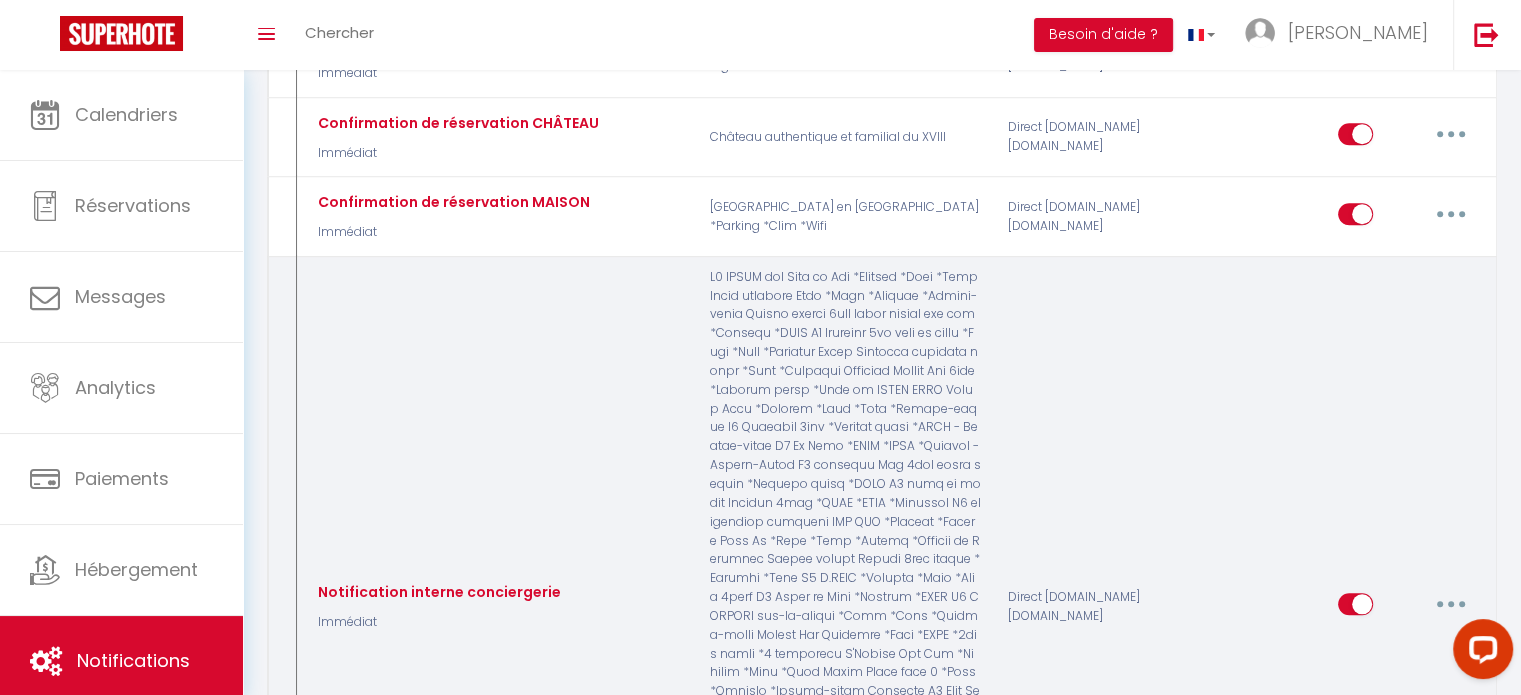 scroll, scrollTop: 2008, scrollLeft: 0, axis: vertical 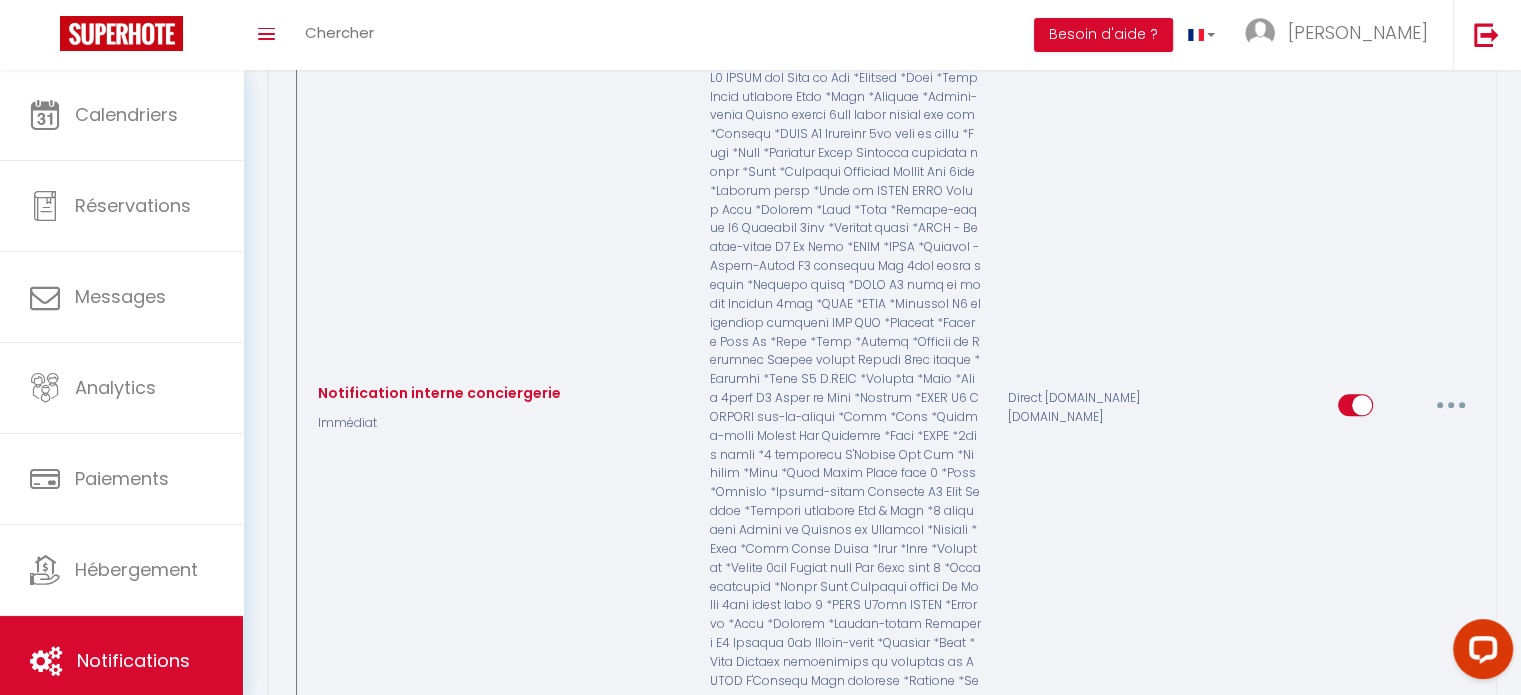 click at bounding box center (1451, 405) 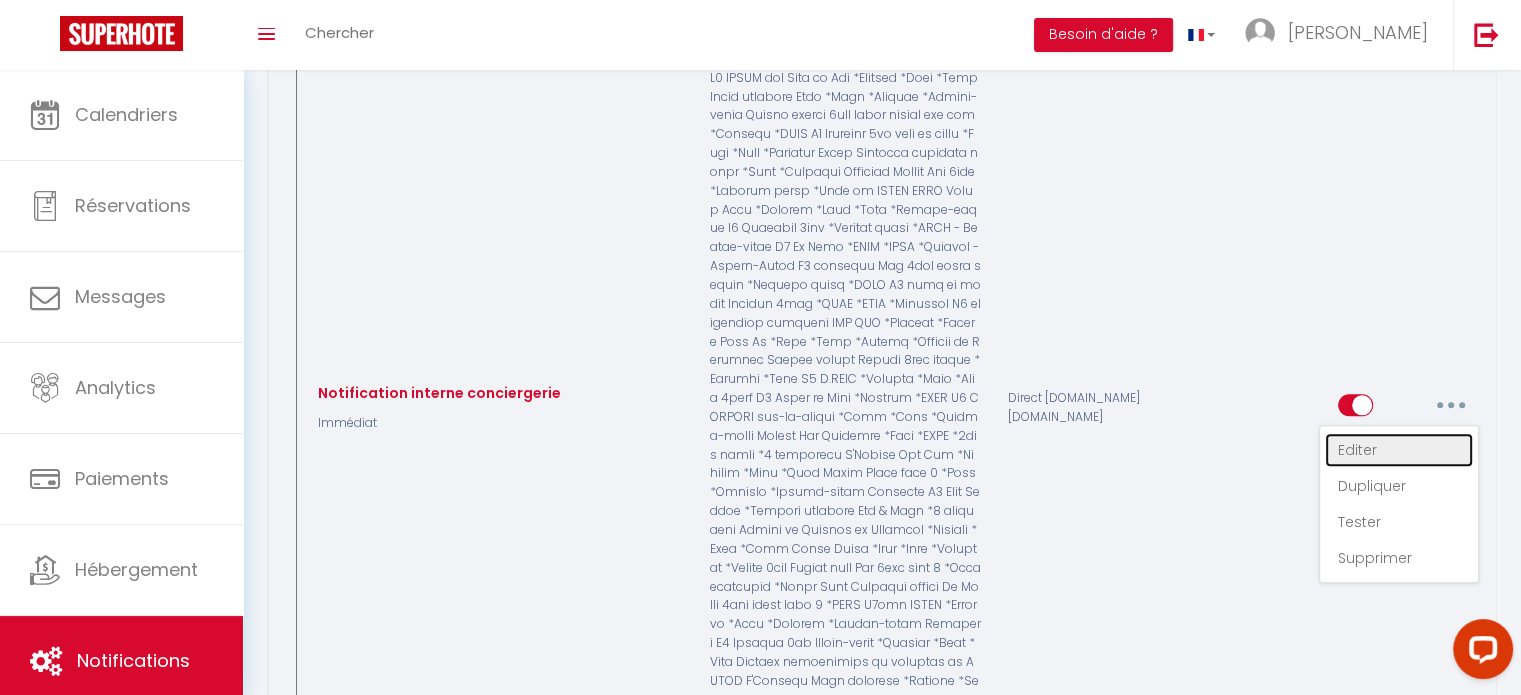 click on "Editer" at bounding box center [1399, 450] 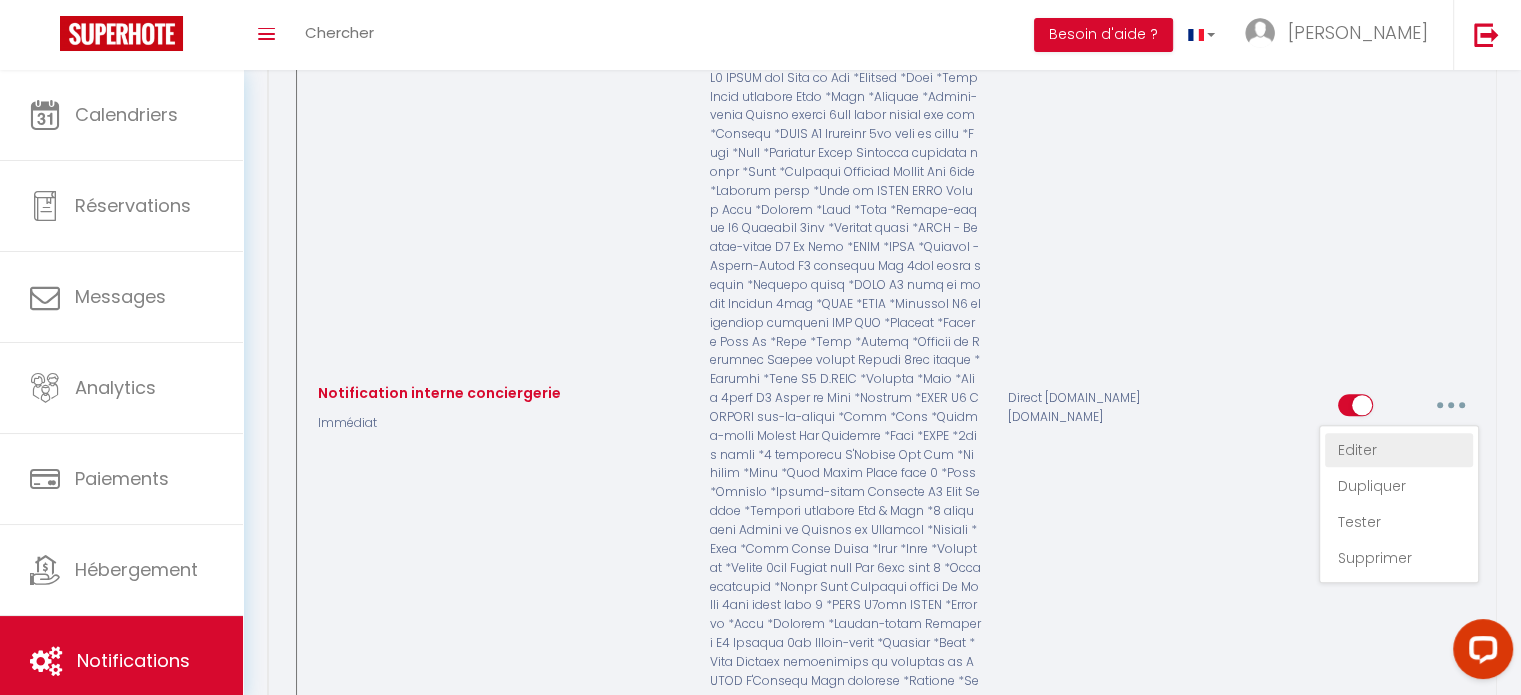 type on "Notification interne conciergerie" 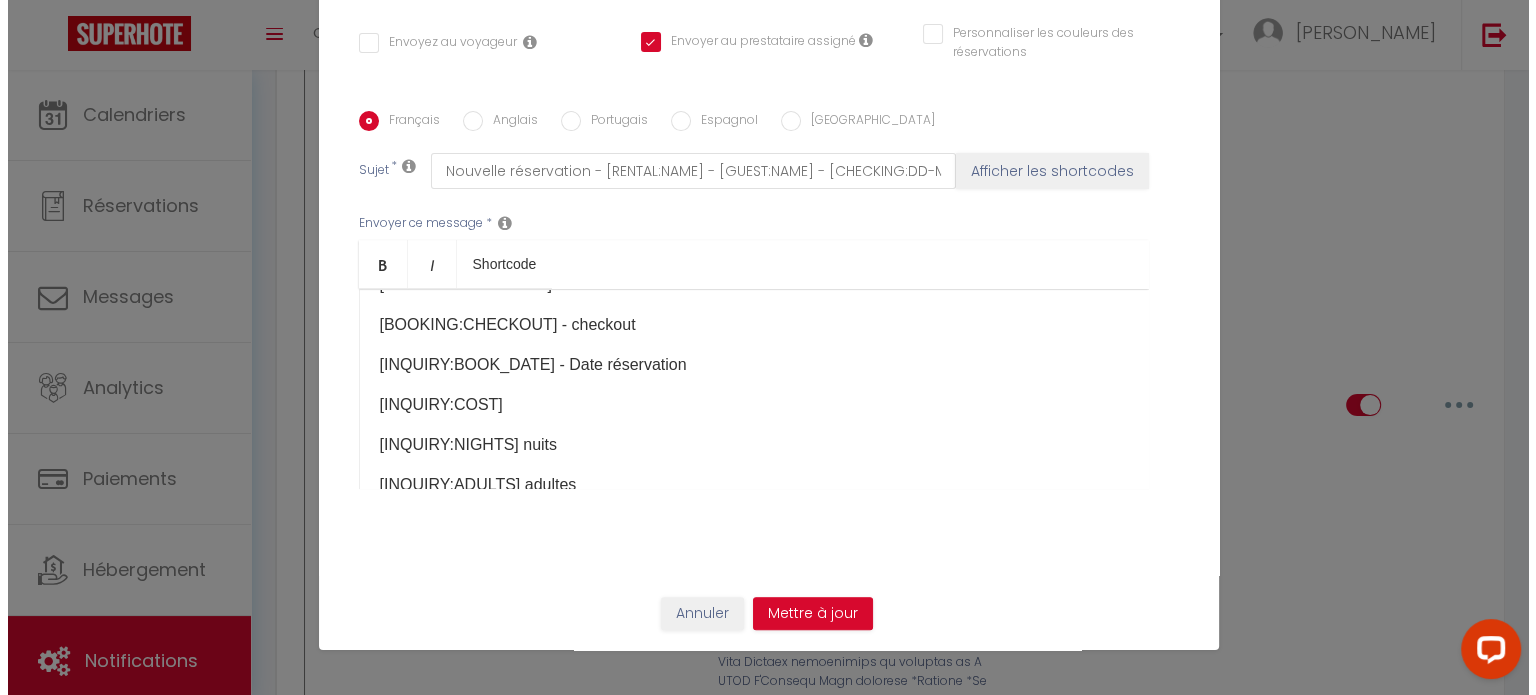 scroll, scrollTop: 1961, scrollLeft: 0, axis: vertical 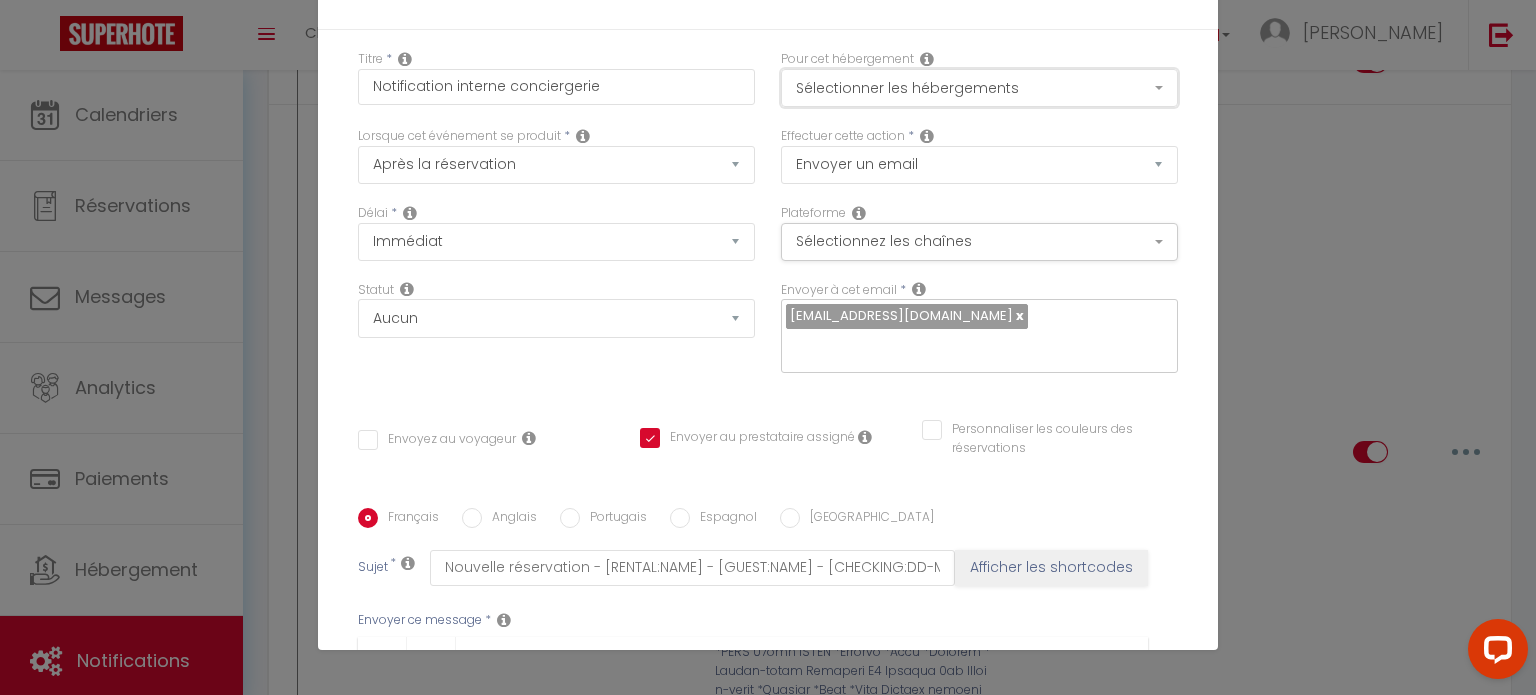 click on "Sélectionner les hébergements" at bounding box center [979, 88] 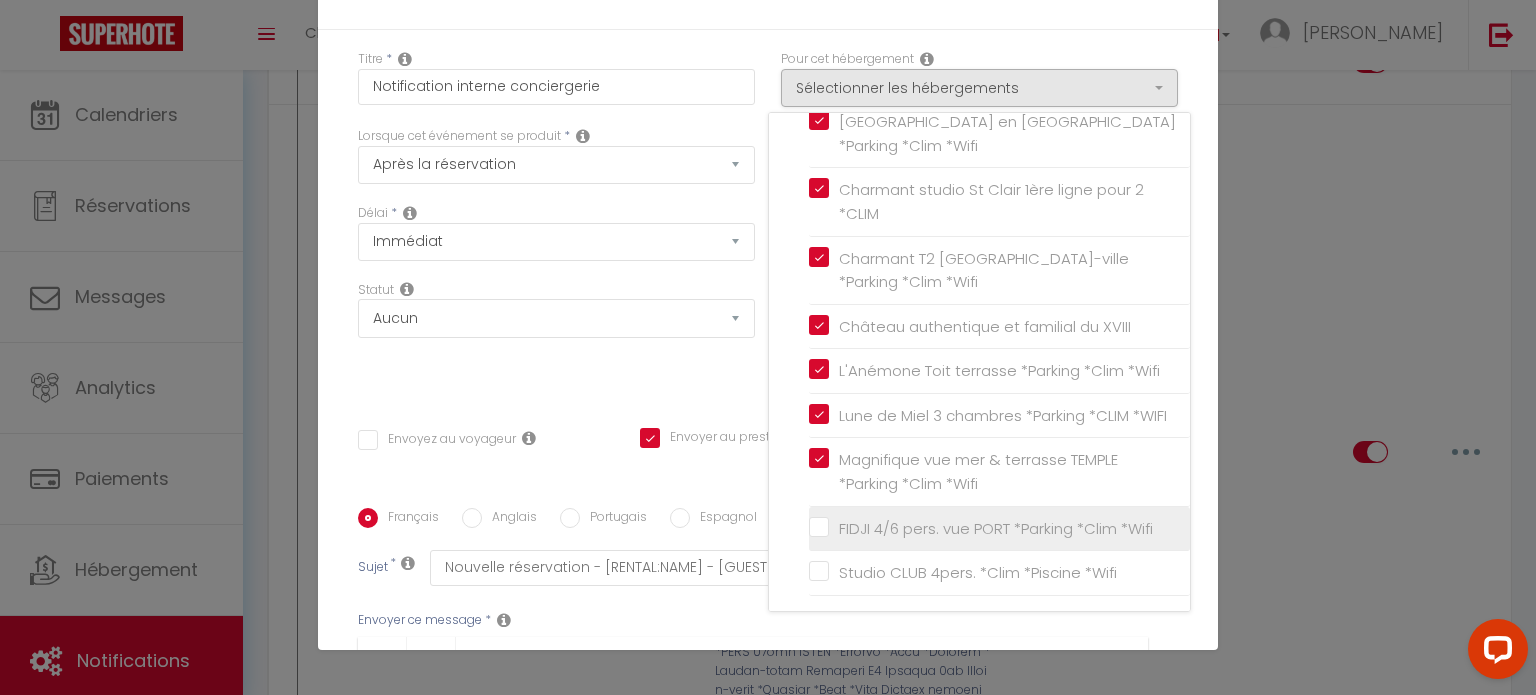 click on "FIDJI 4/6 pers. vue PORT *Parking *Clim *Wifi" at bounding box center [999, 528] 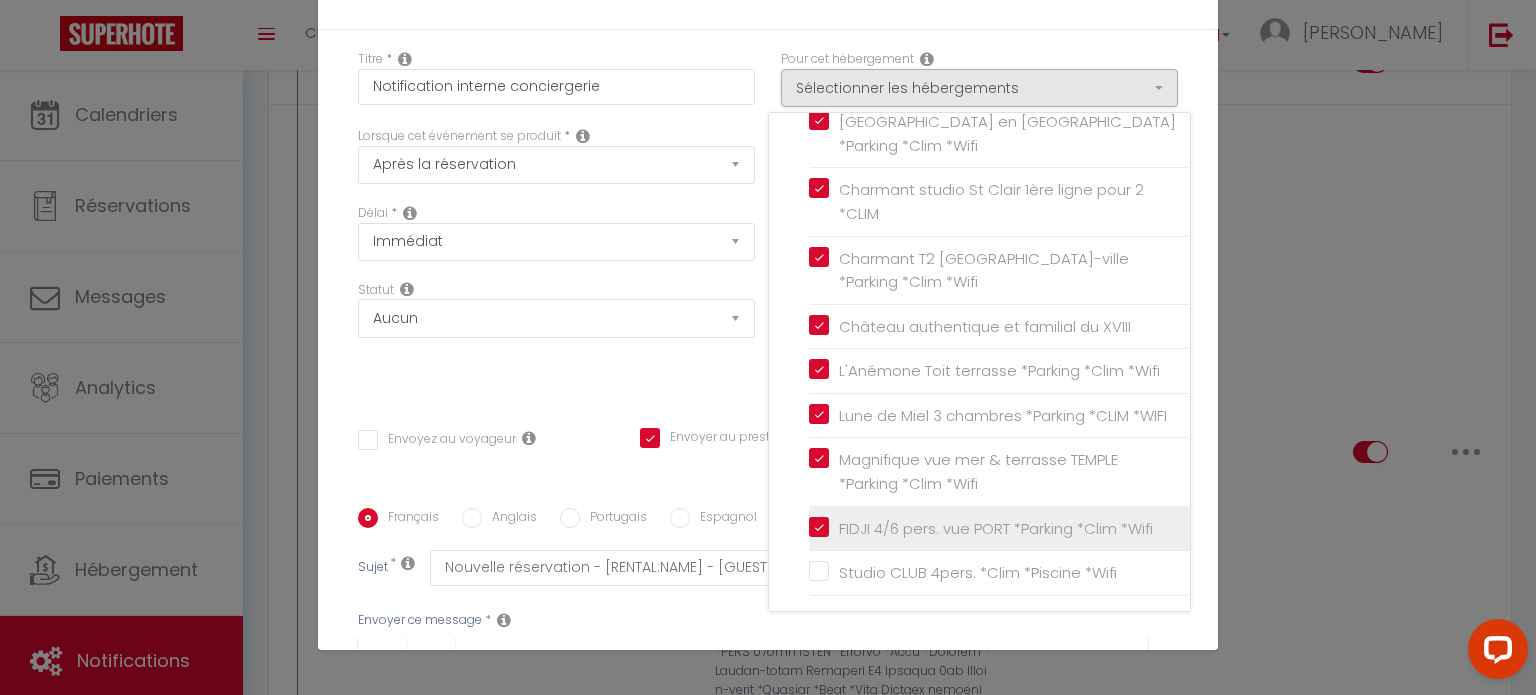 checkbox on "false" 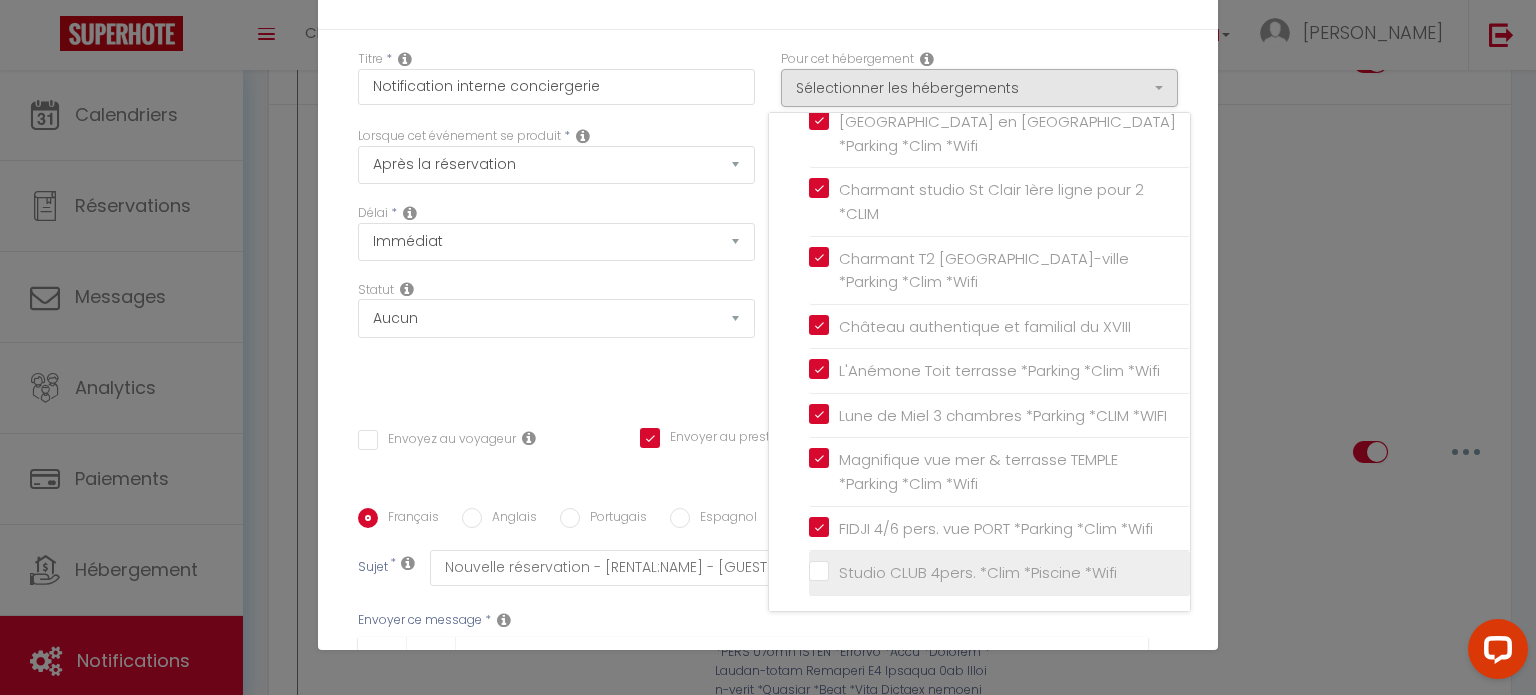 click on "Studio CLUB 4pers. *Clim *Piscine *Wifi" at bounding box center [999, 573] 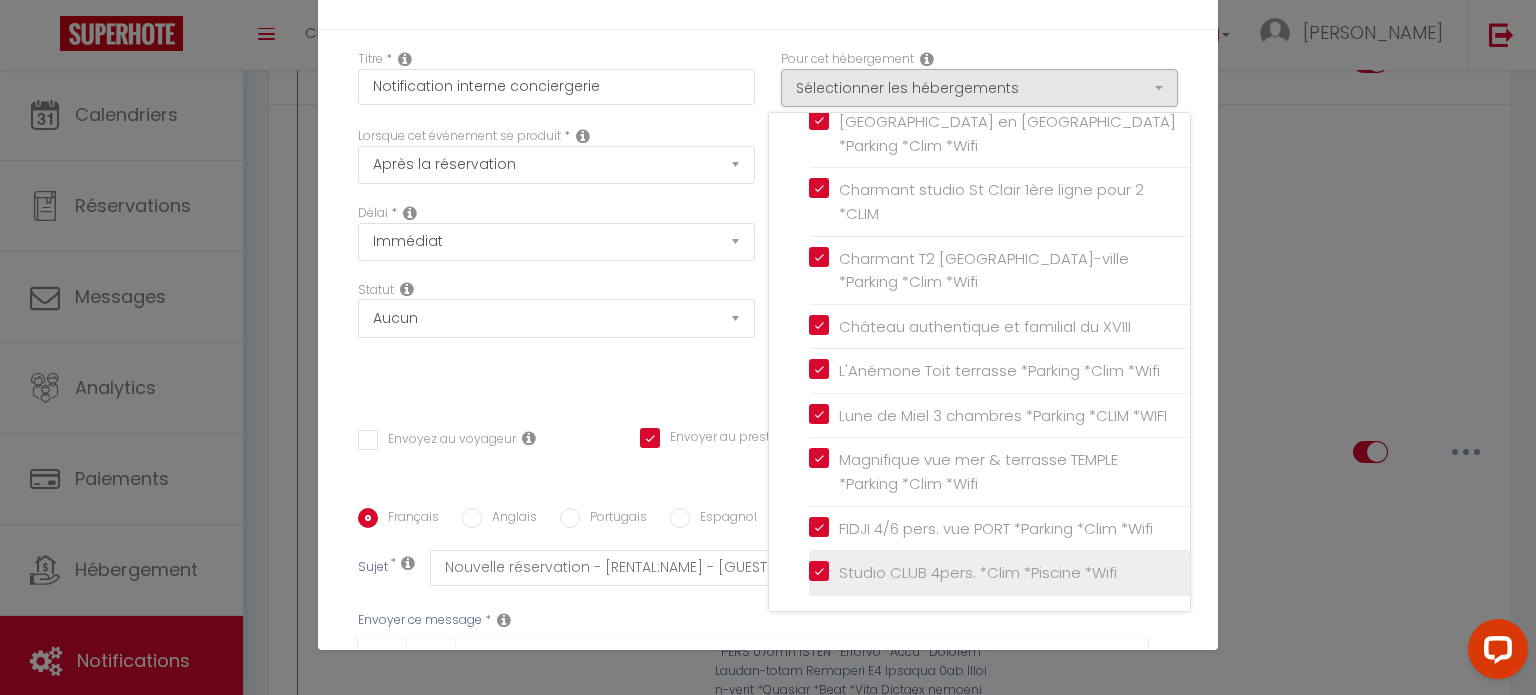 checkbox on "true" 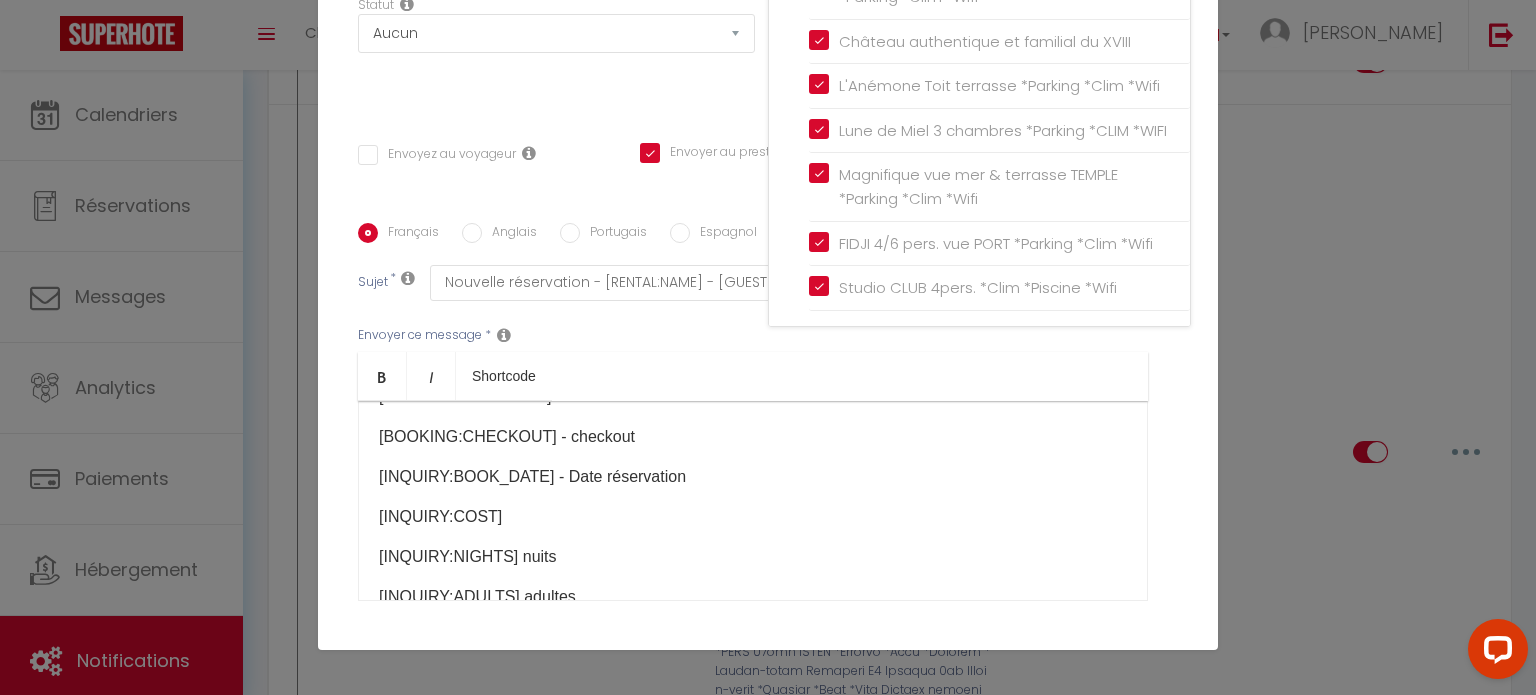 scroll, scrollTop: 396, scrollLeft: 0, axis: vertical 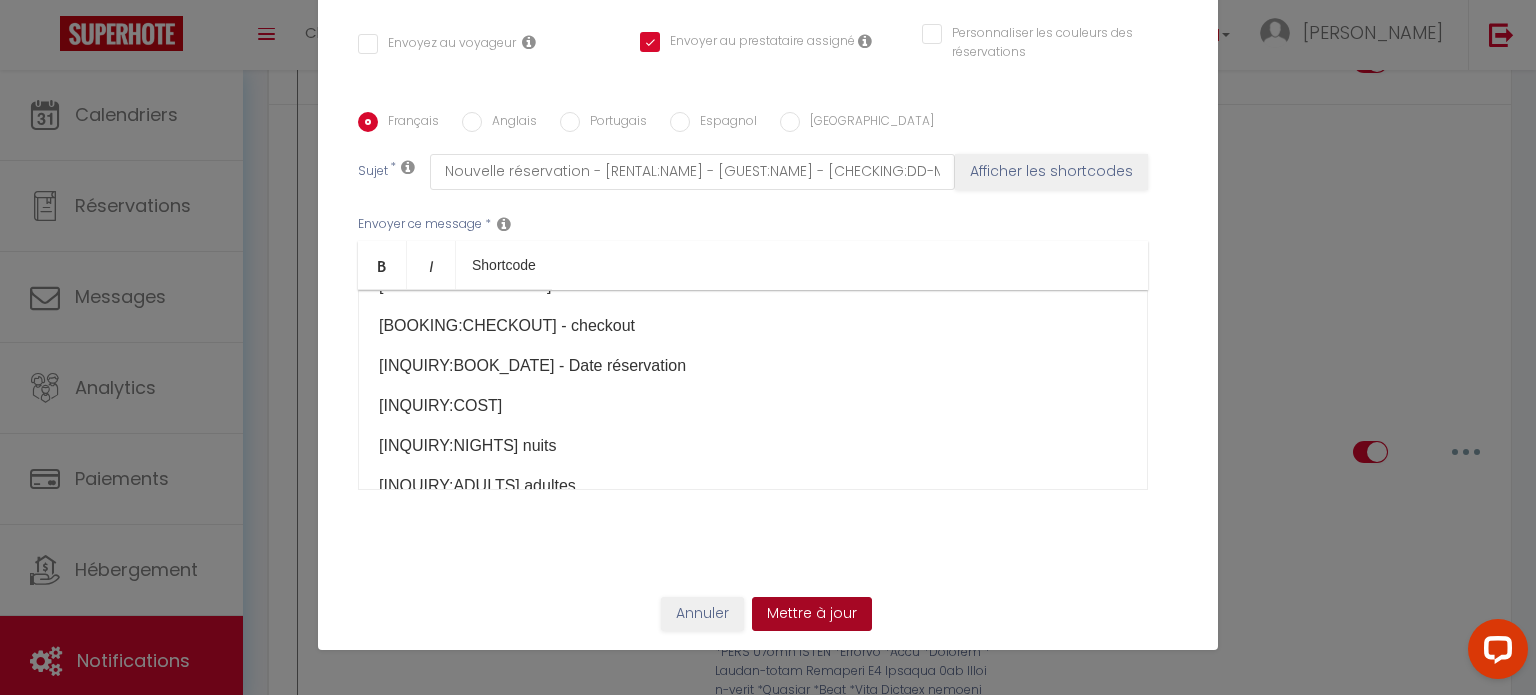 click on "Mettre à jour" at bounding box center (812, 614) 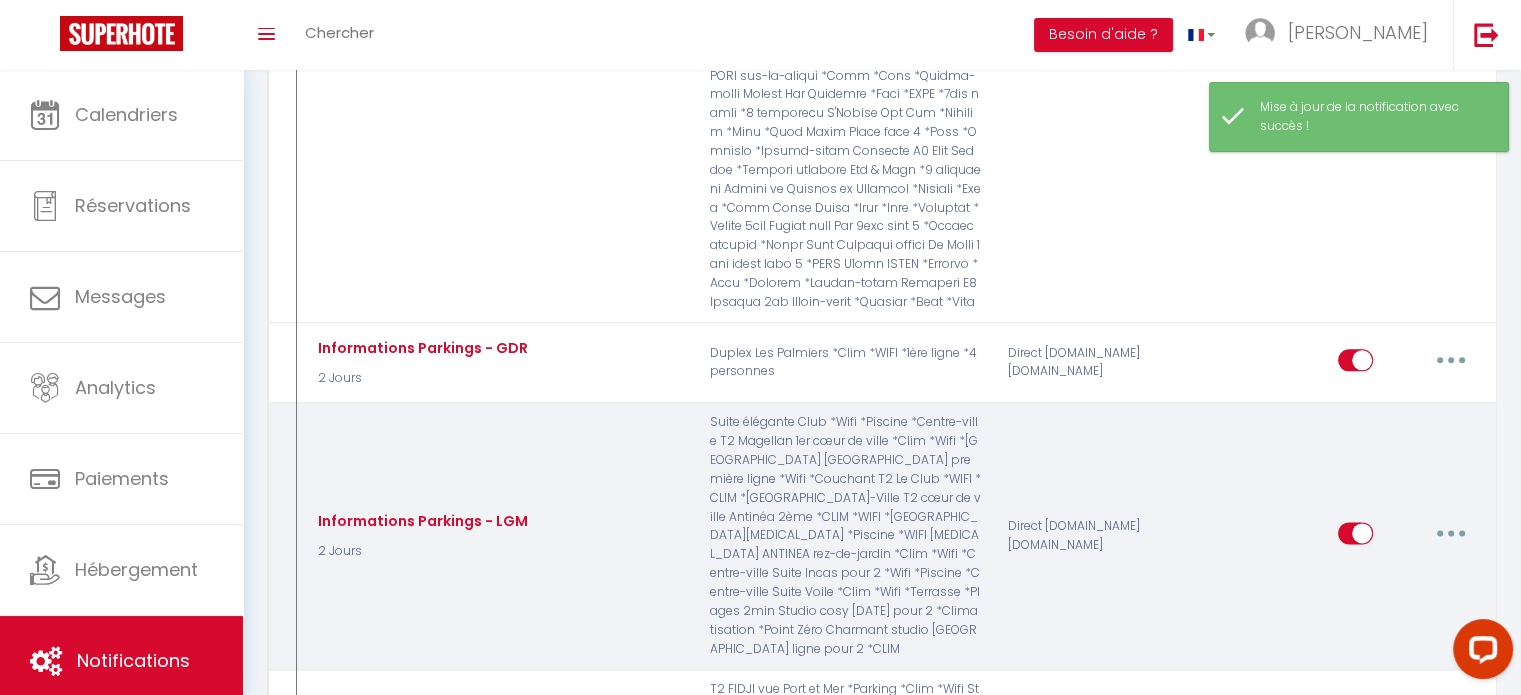 scroll, scrollTop: 2516, scrollLeft: 0, axis: vertical 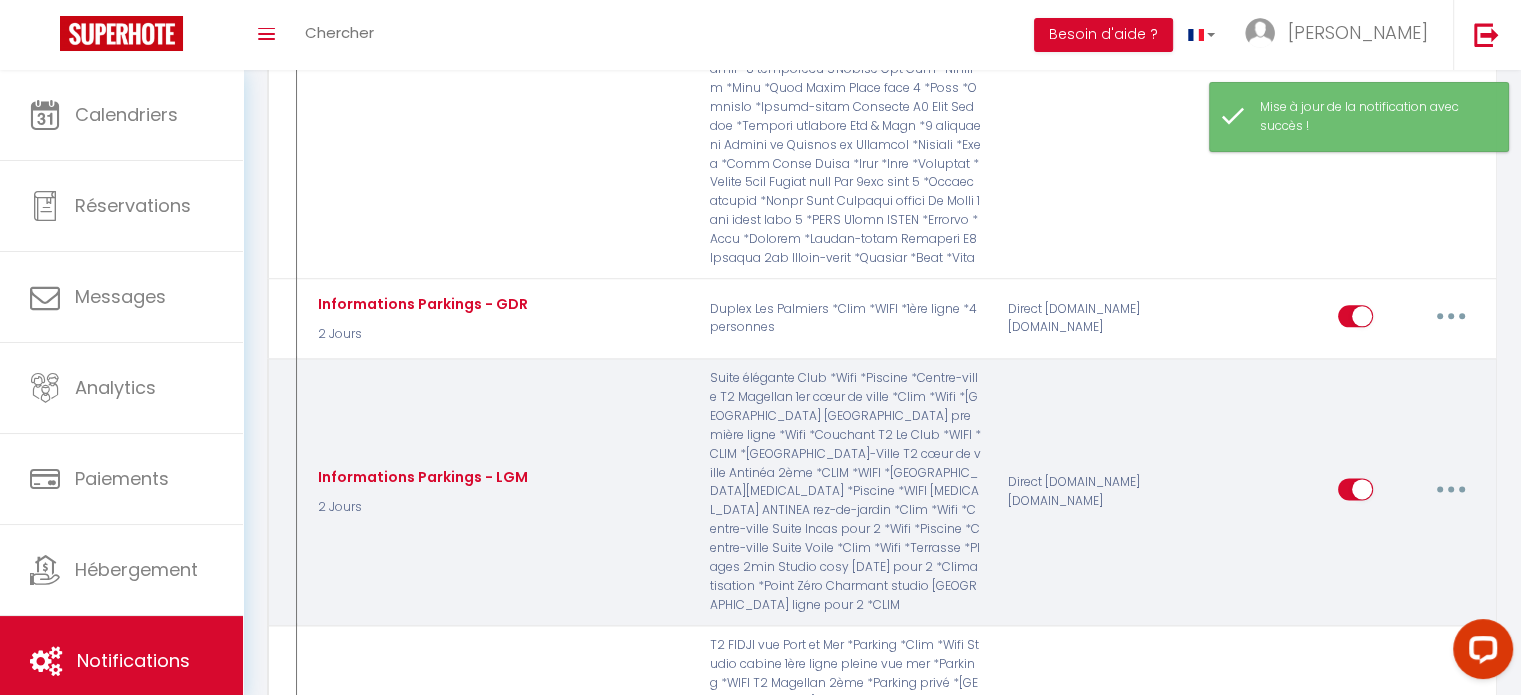 click at bounding box center [1451, 489] 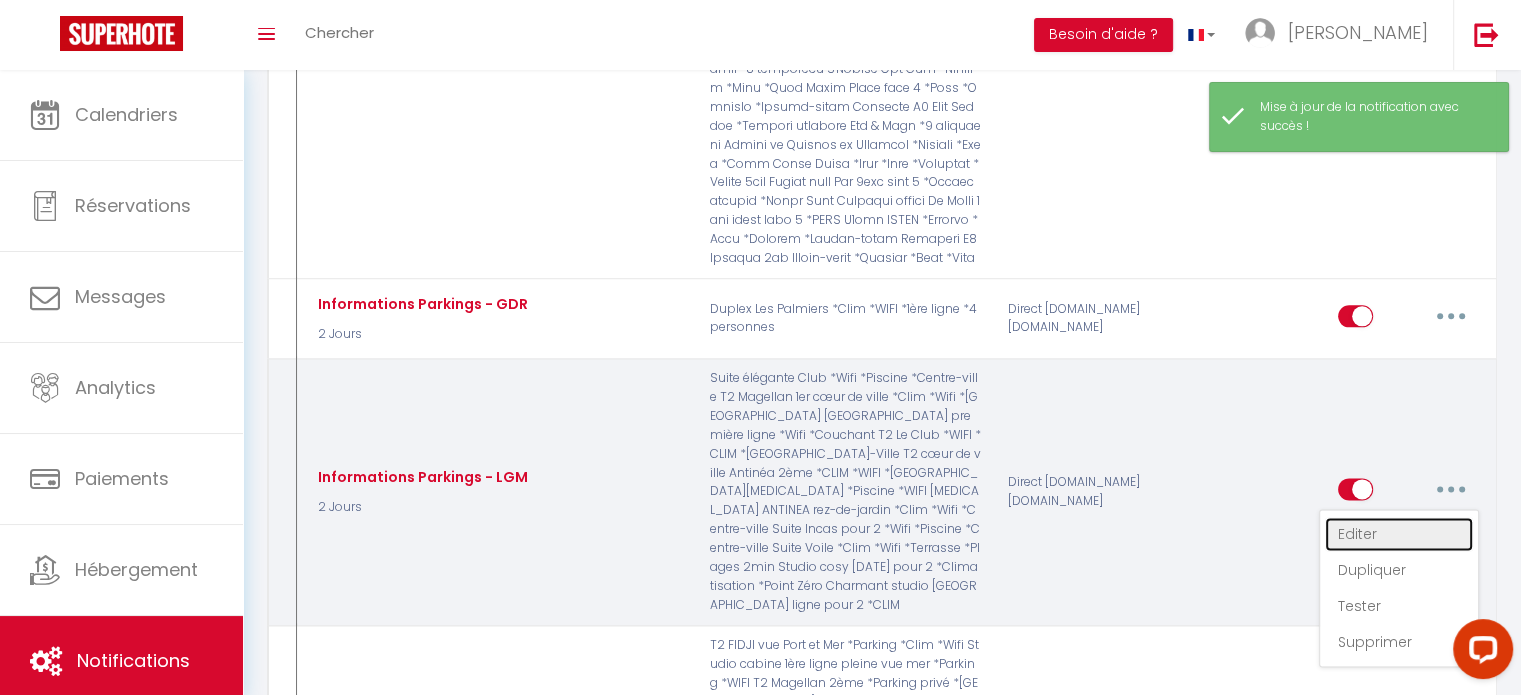 click on "Editer" at bounding box center (1399, 534) 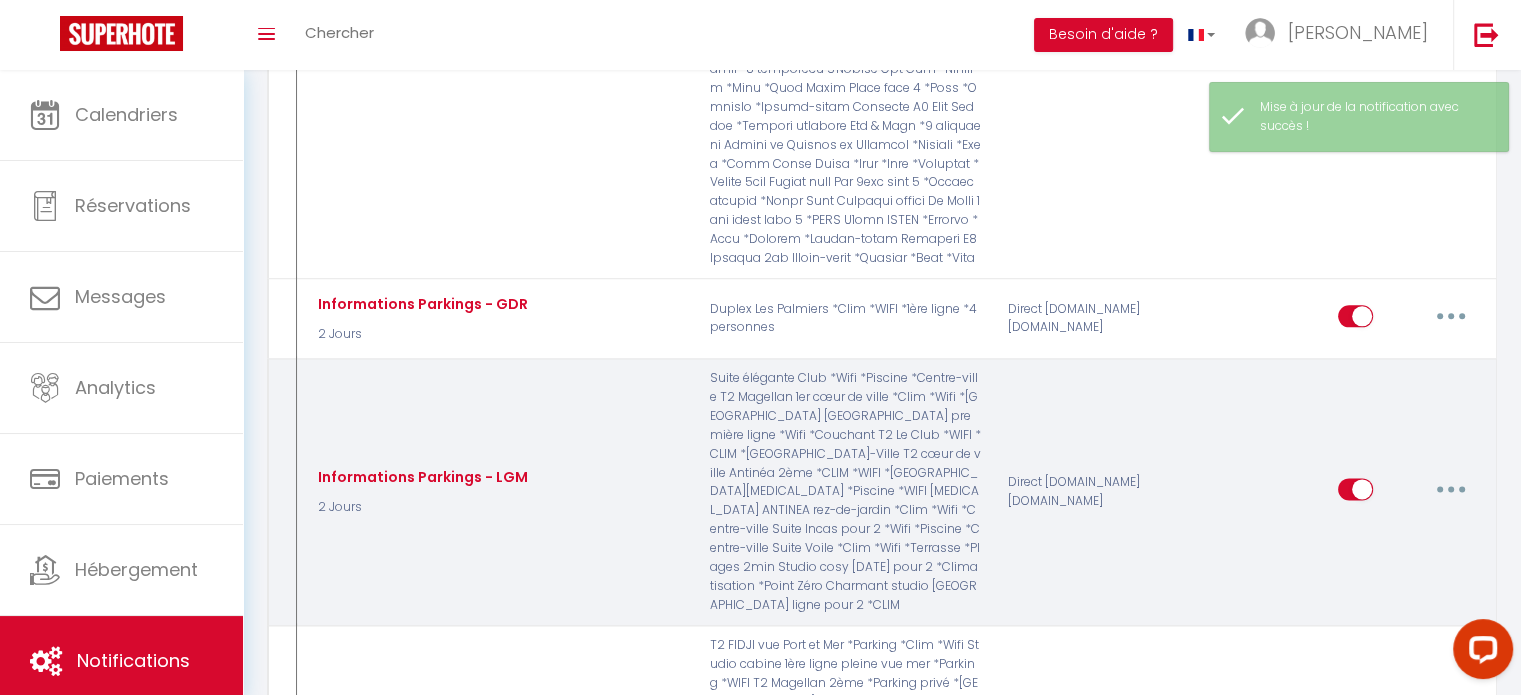 type on "Informations Parkings - LGM" 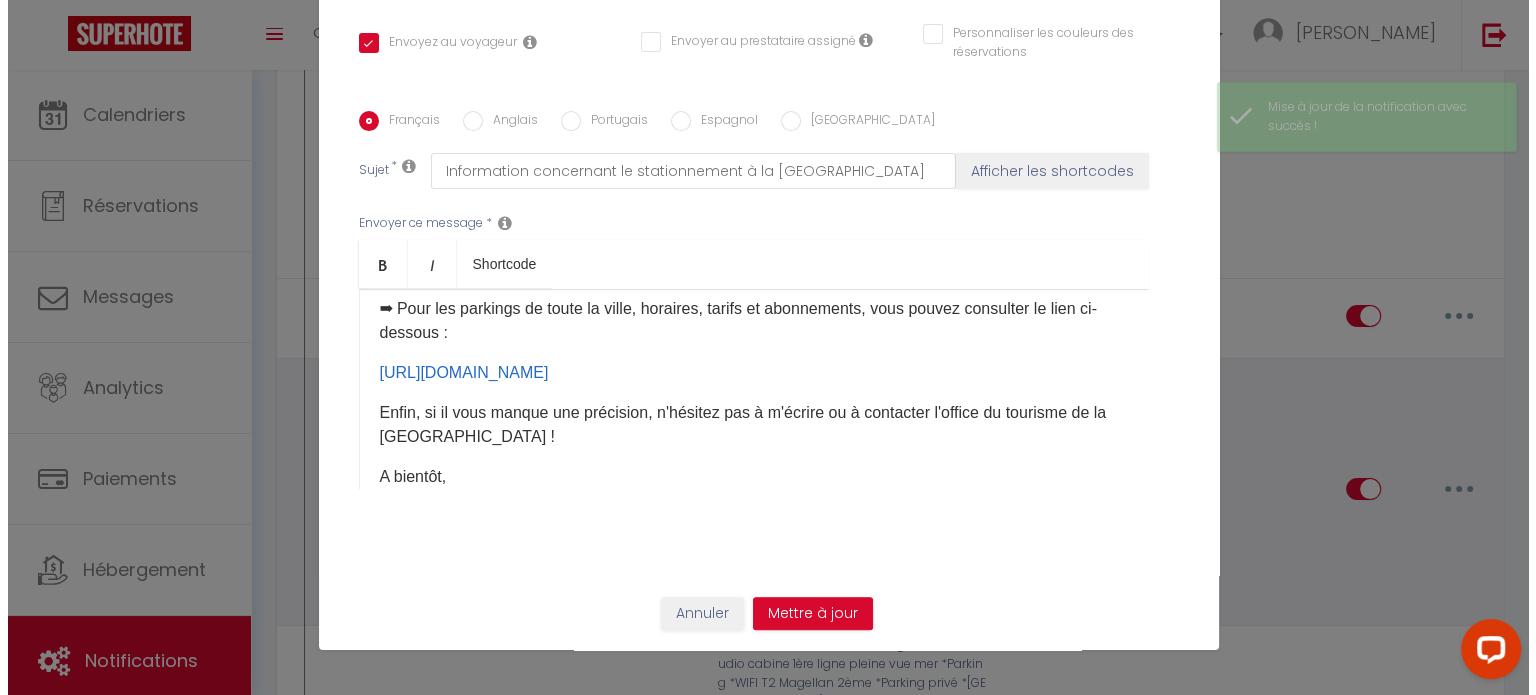 scroll, scrollTop: 2479, scrollLeft: 0, axis: vertical 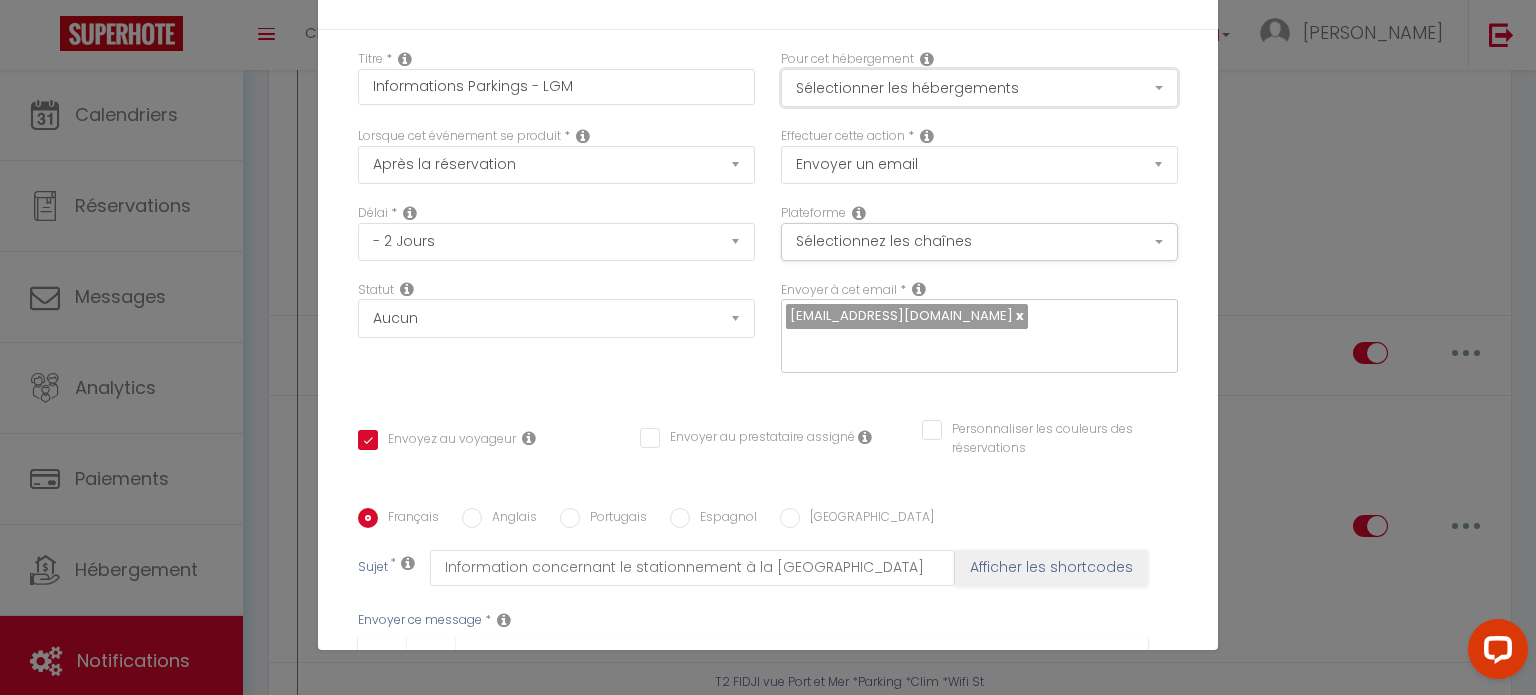 click on "Sélectionner les hébergements" at bounding box center [979, 88] 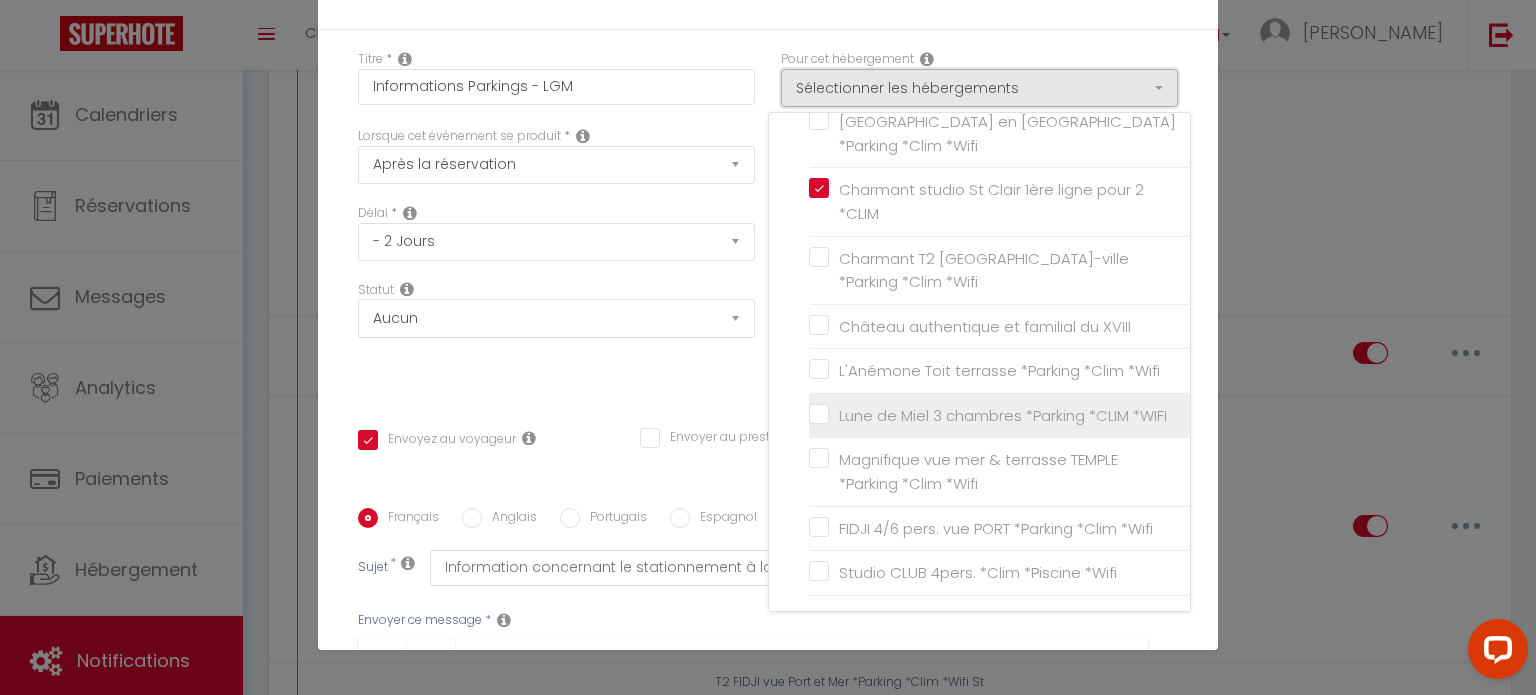 scroll, scrollTop: 1686, scrollLeft: 0, axis: vertical 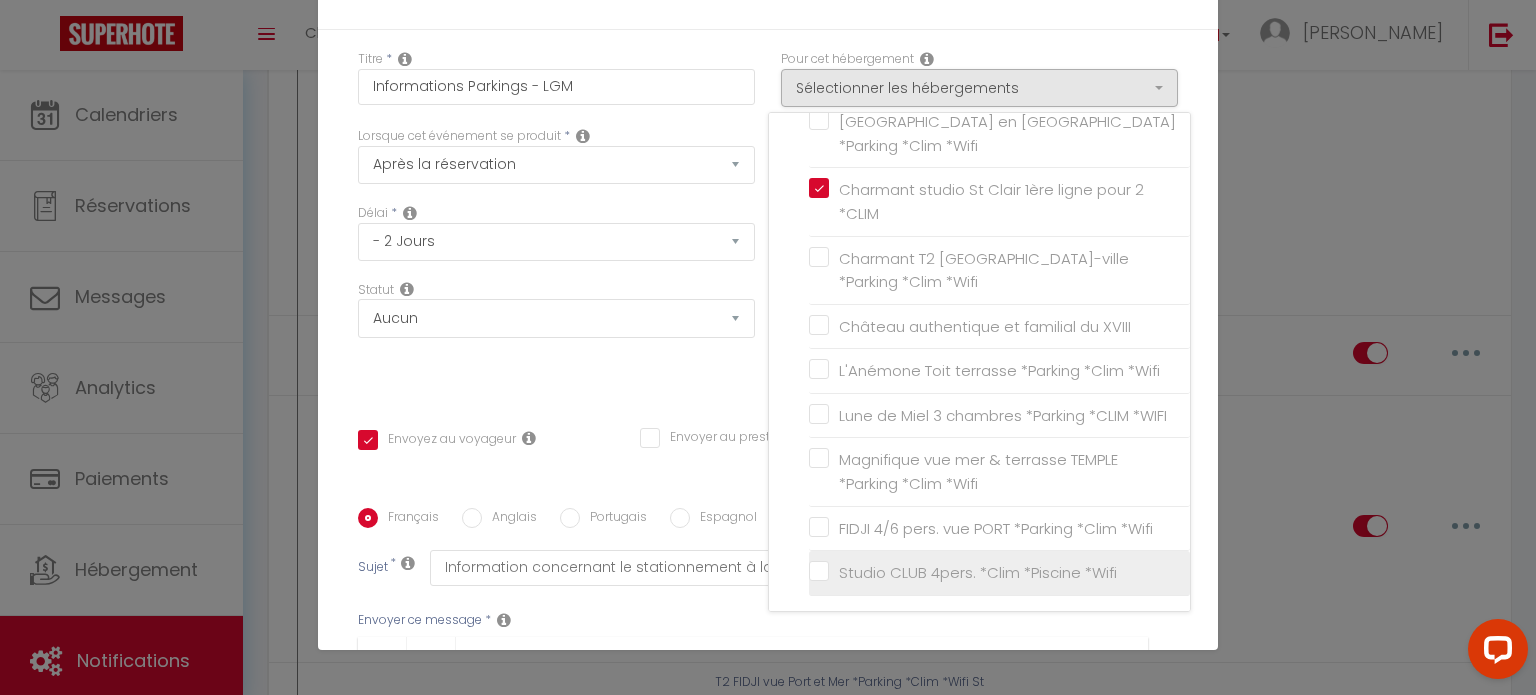 click on "Studio CLUB 4pers. *Clim *Piscine *Wifi" at bounding box center (999, 573) 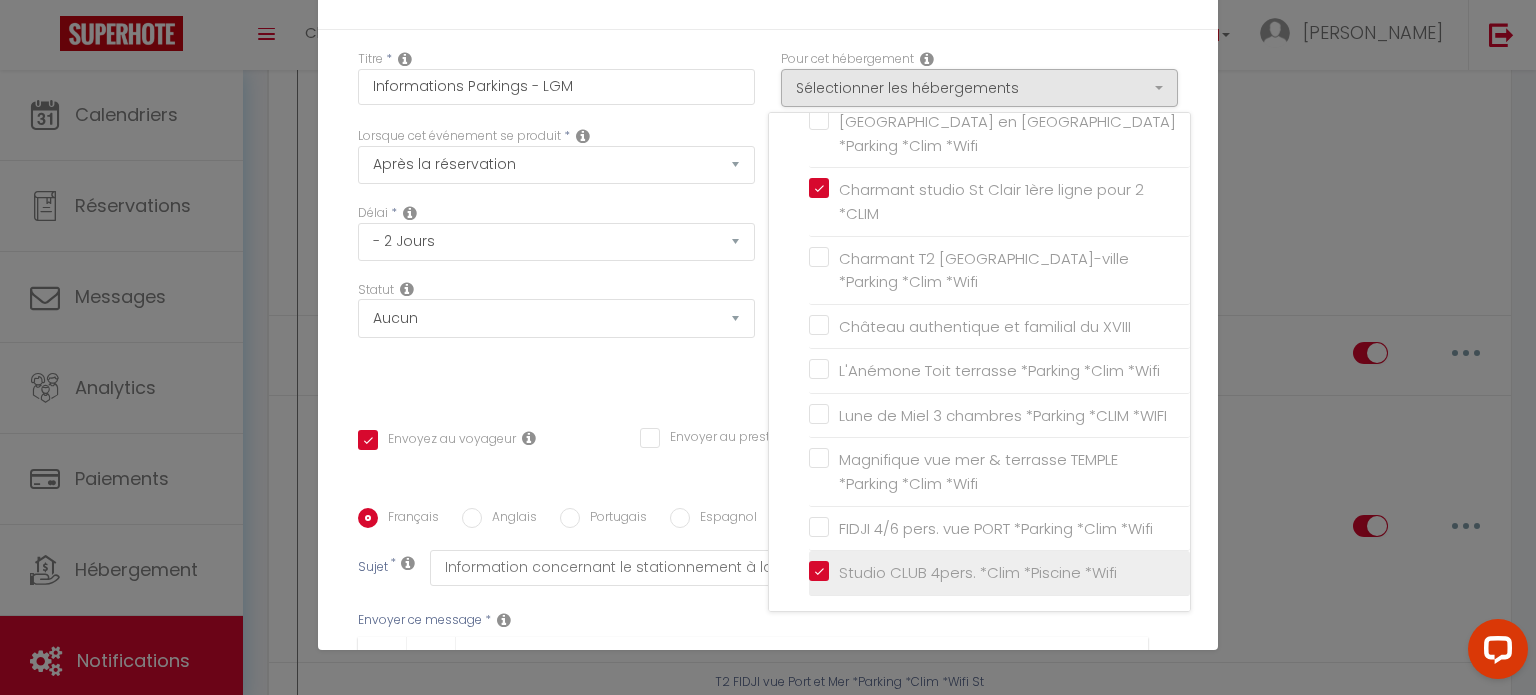 click on "Studio CLUB 4pers. *Clim *Piscine *Wifi" at bounding box center [999, 573] 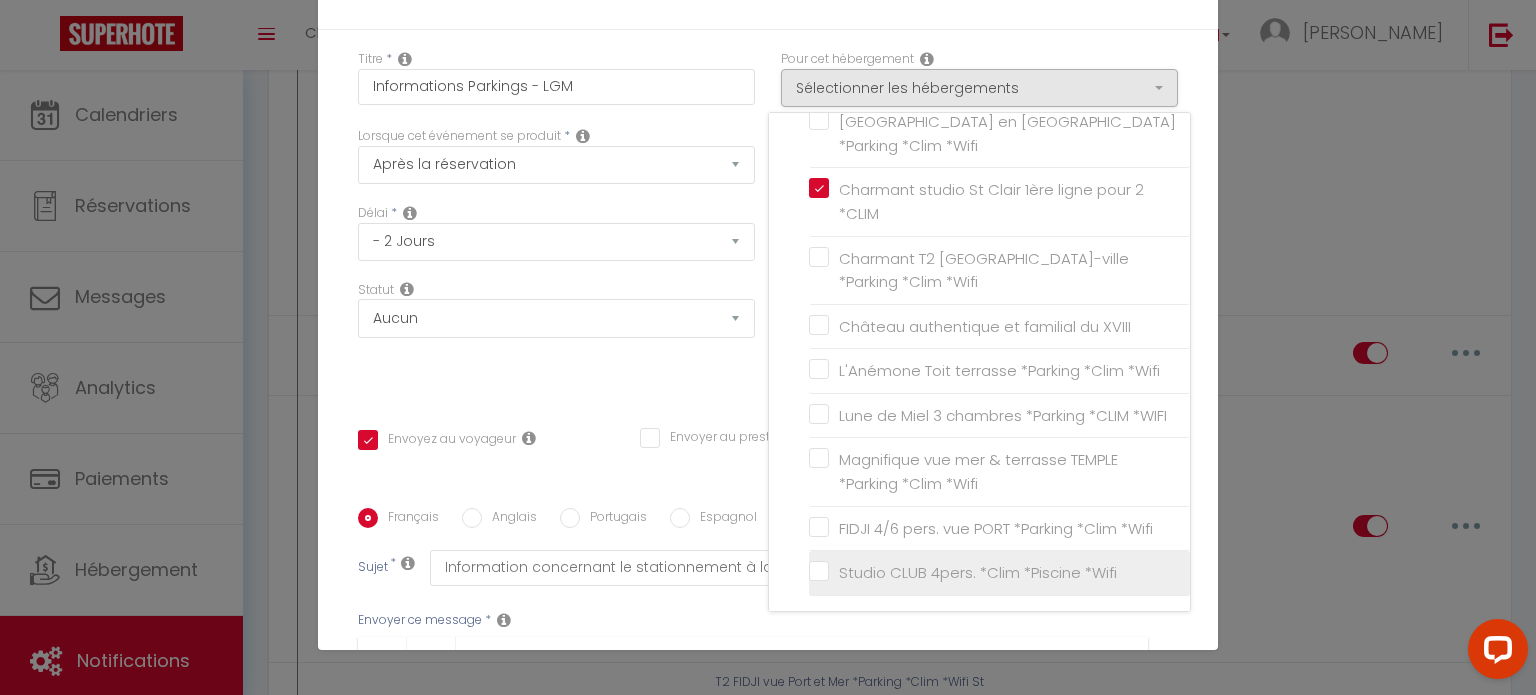checkbox on "true" 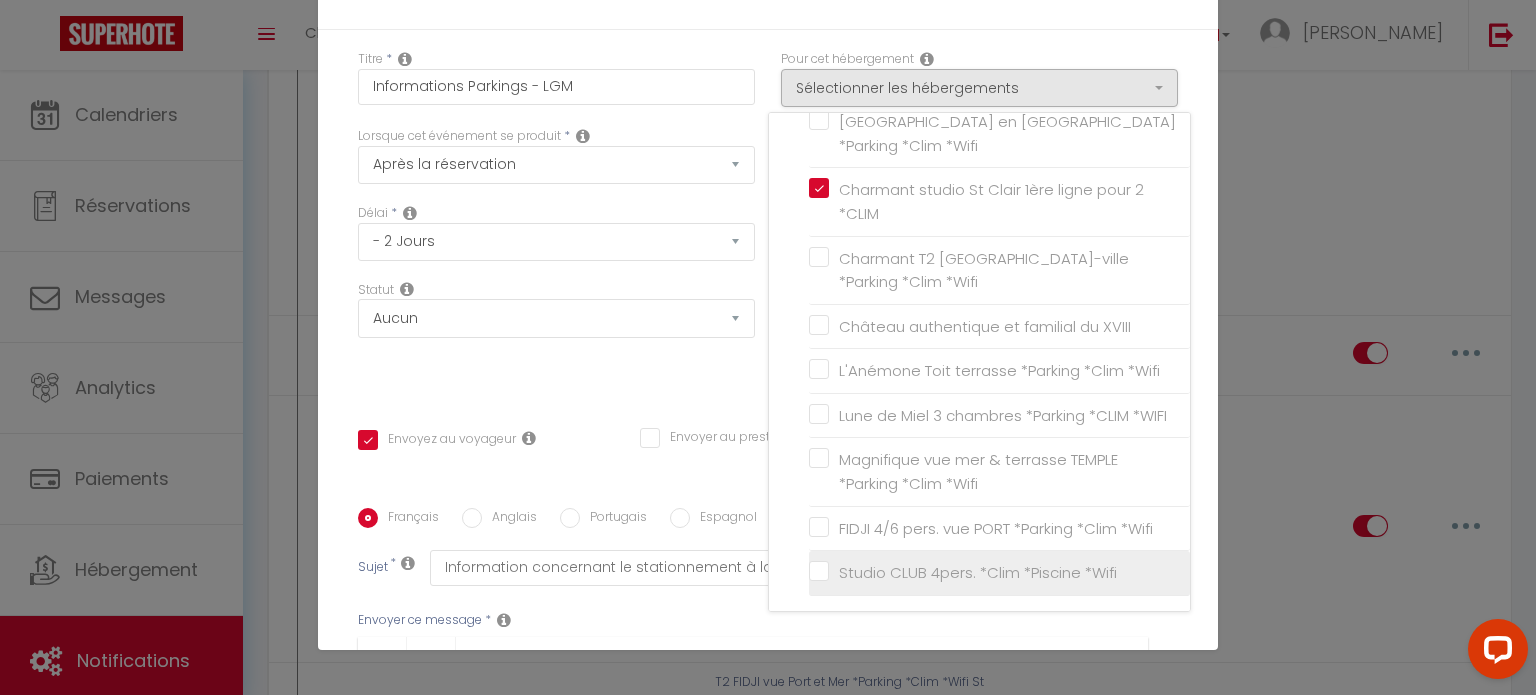 click on "Studio CLUB 4pers. *Clim *Piscine *Wifi" at bounding box center [999, 573] 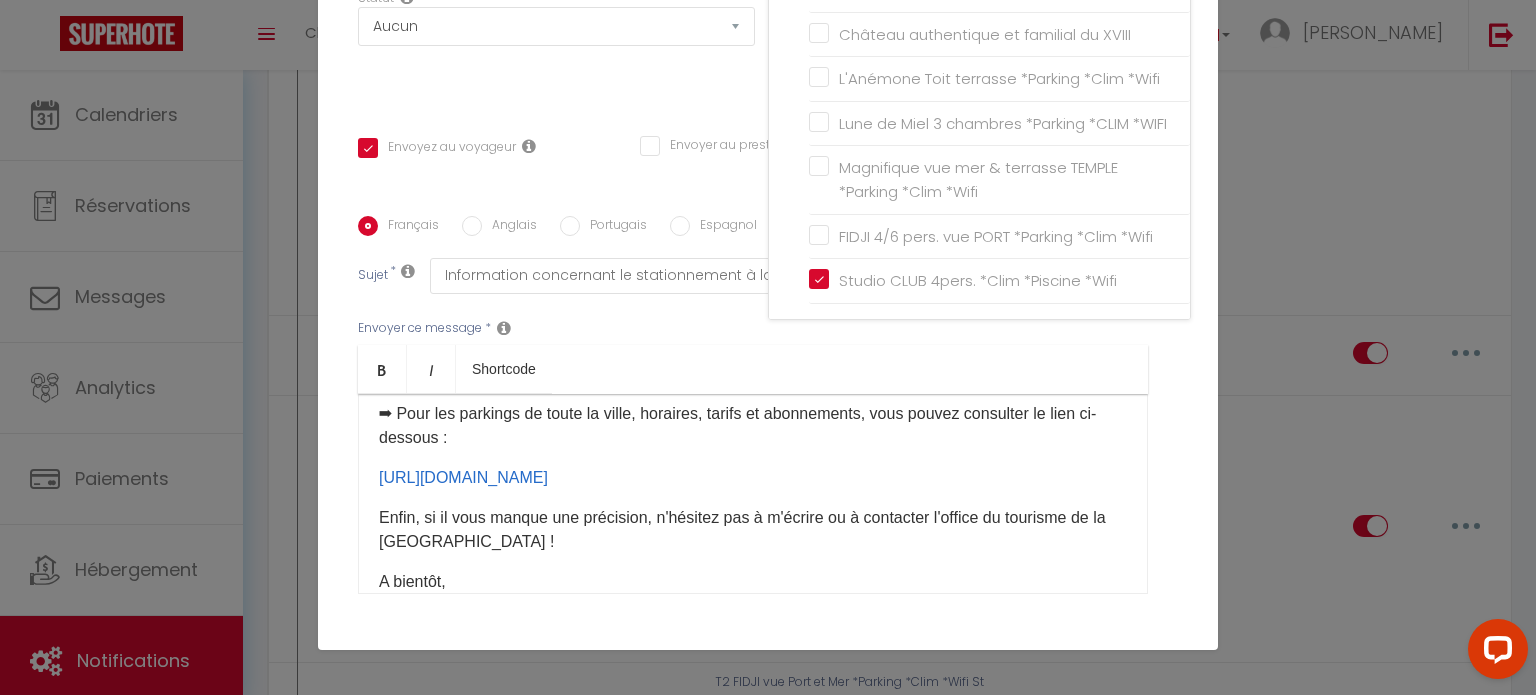 scroll, scrollTop: 396, scrollLeft: 0, axis: vertical 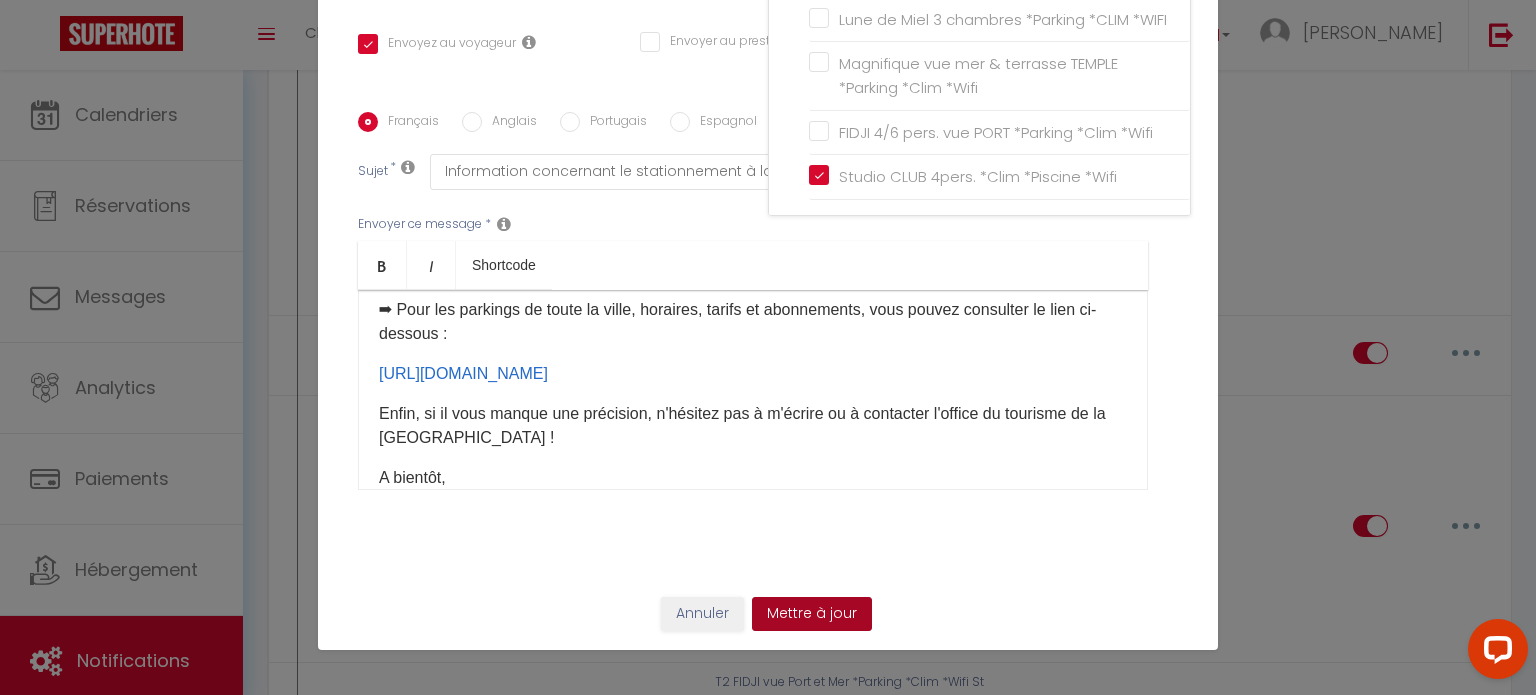 click on "Mettre à jour" at bounding box center [812, 614] 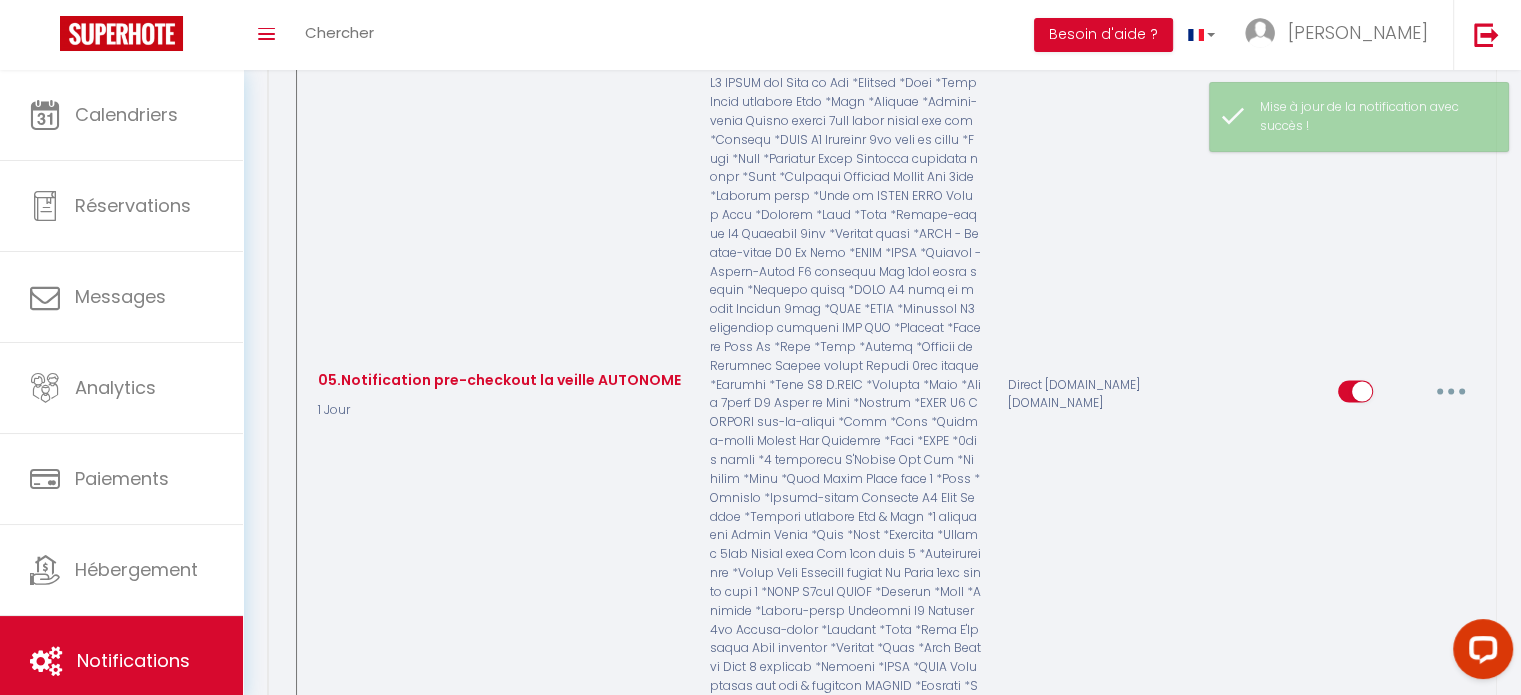 scroll, scrollTop: 3816, scrollLeft: 0, axis: vertical 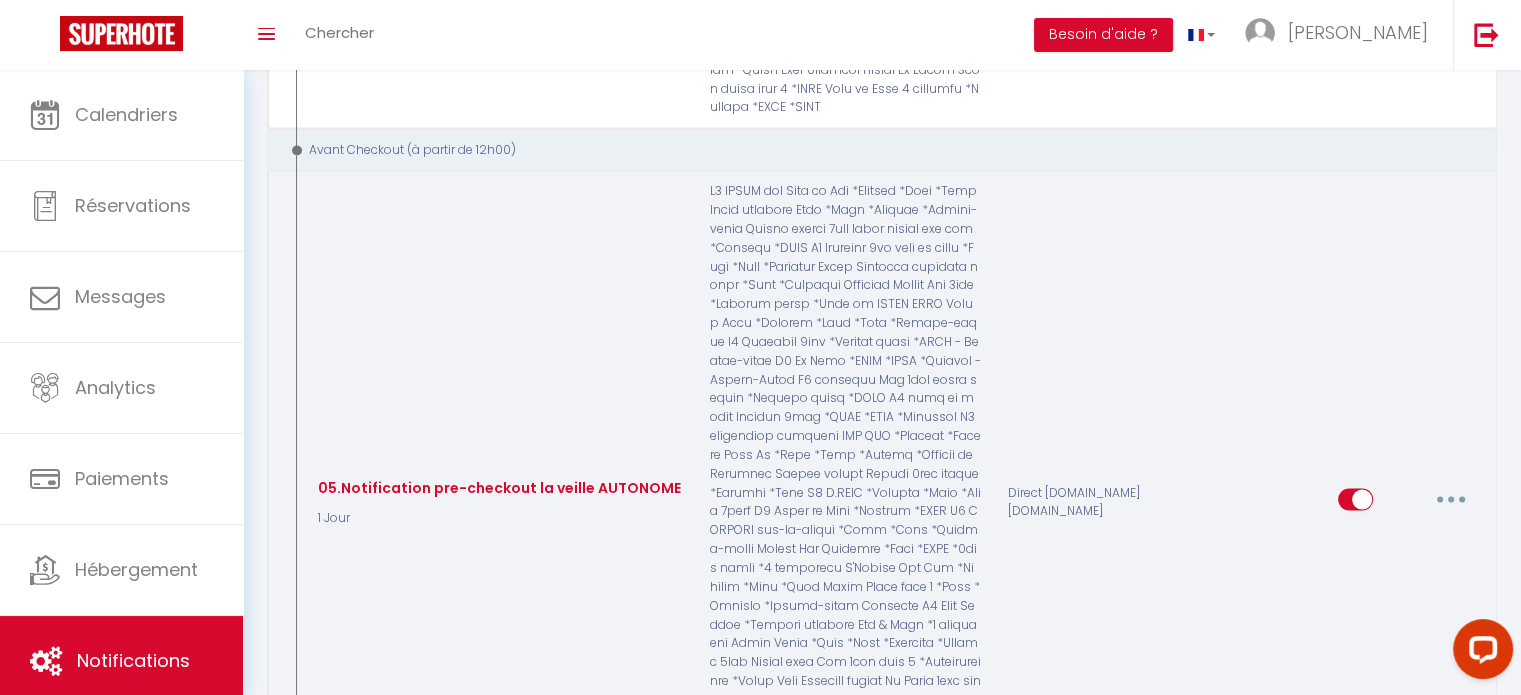 click at bounding box center [1451, 500] 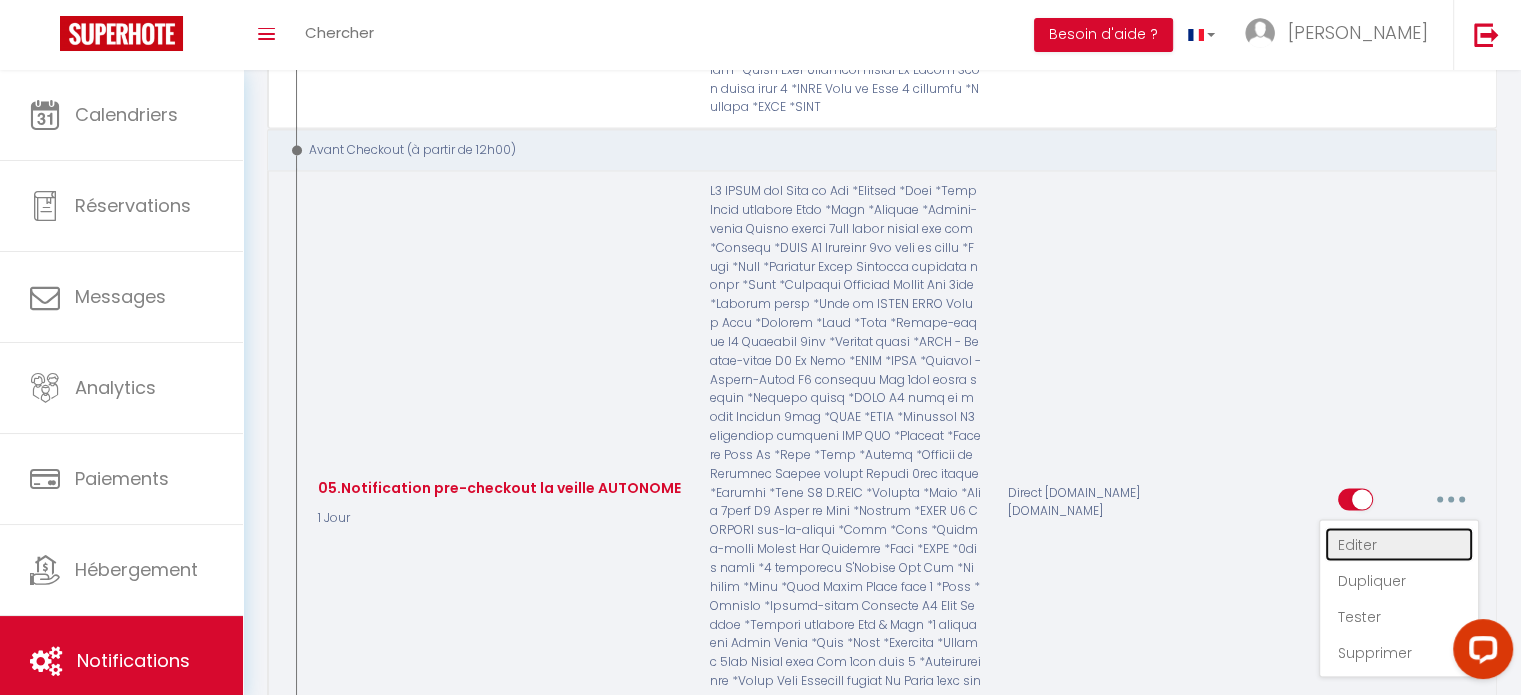 click on "Editer" at bounding box center [1399, 545] 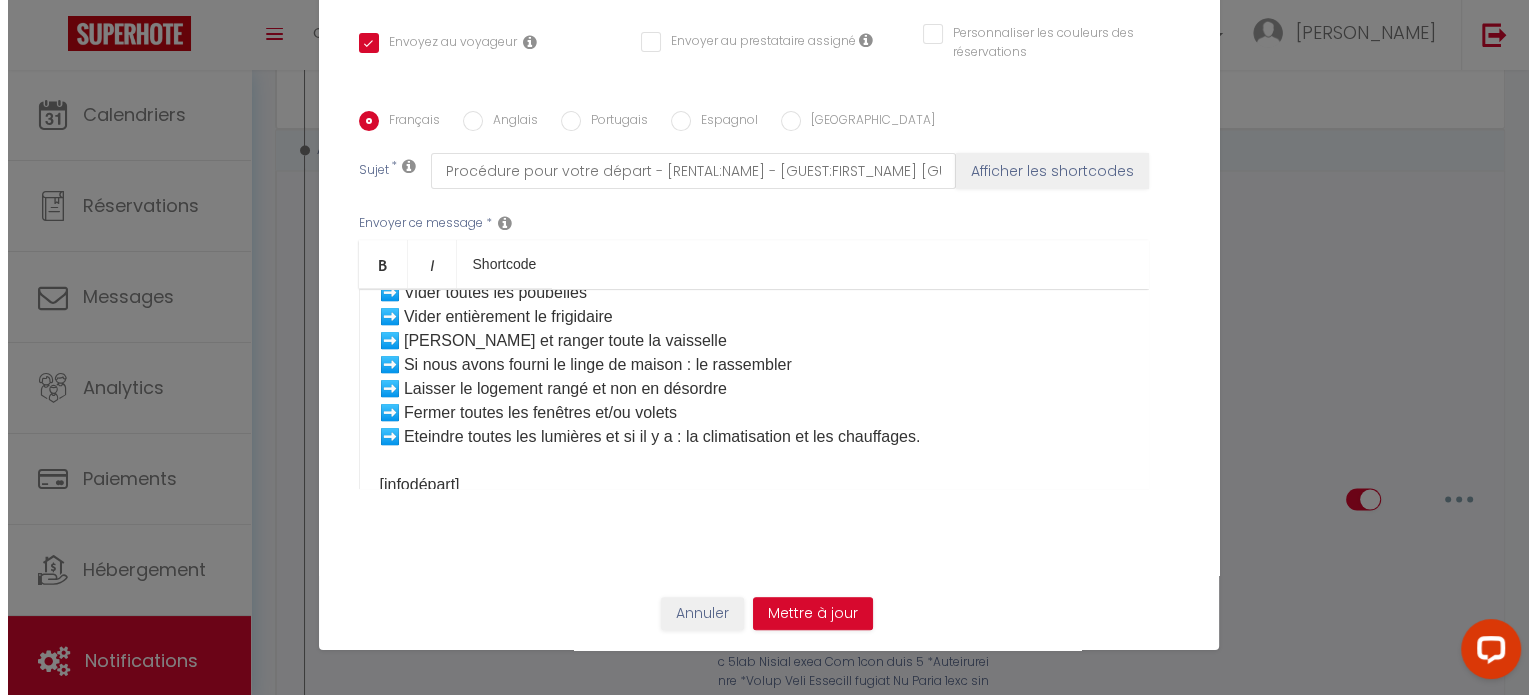 scroll, scrollTop: 3741, scrollLeft: 0, axis: vertical 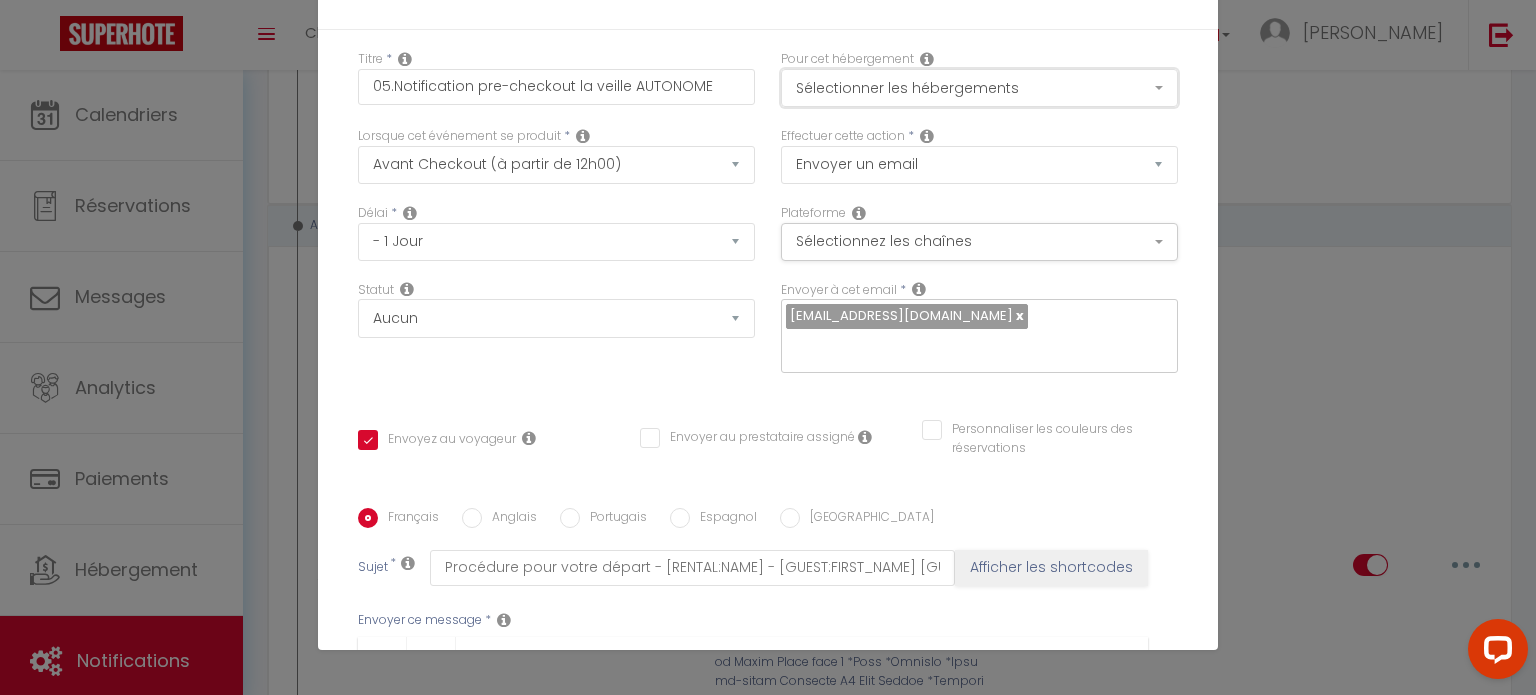 click on "Sélectionner les hébergements" at bounding box center [979, 88] 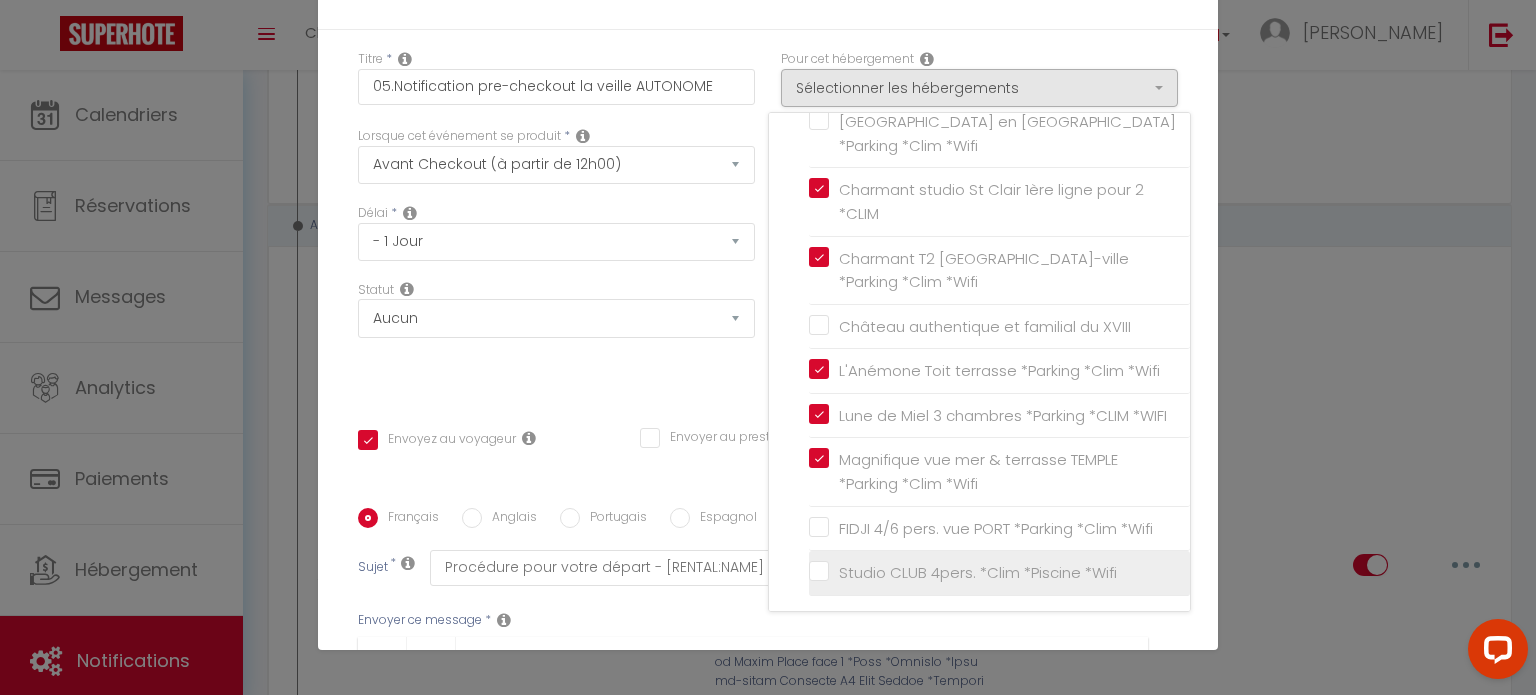 click on "Studio CLUB 4pers. *Clim *Piscine *Wifi" at bounding box center [999, 573] 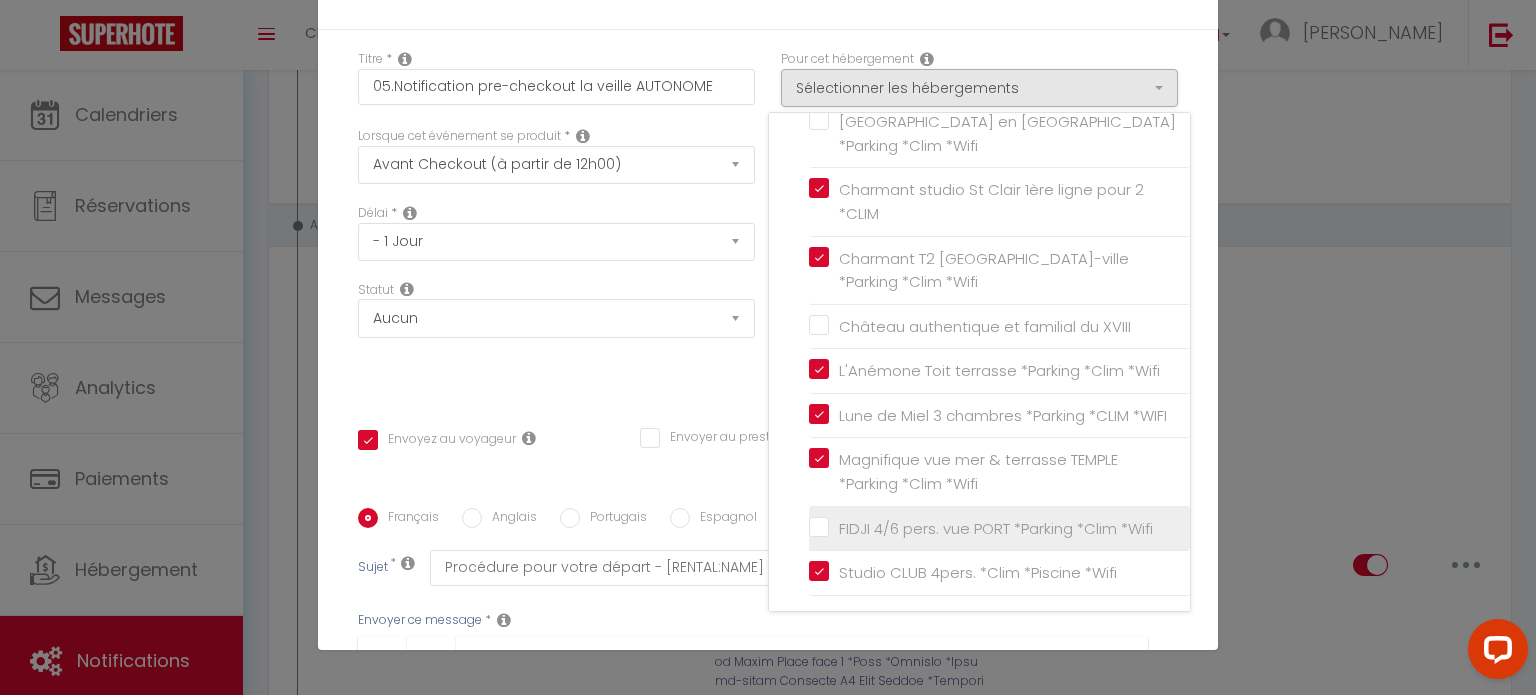 click on "FIDJI 4/6 pers. vue PORT *Parking *Clim *Wifi" at bounding box center (991, 529) 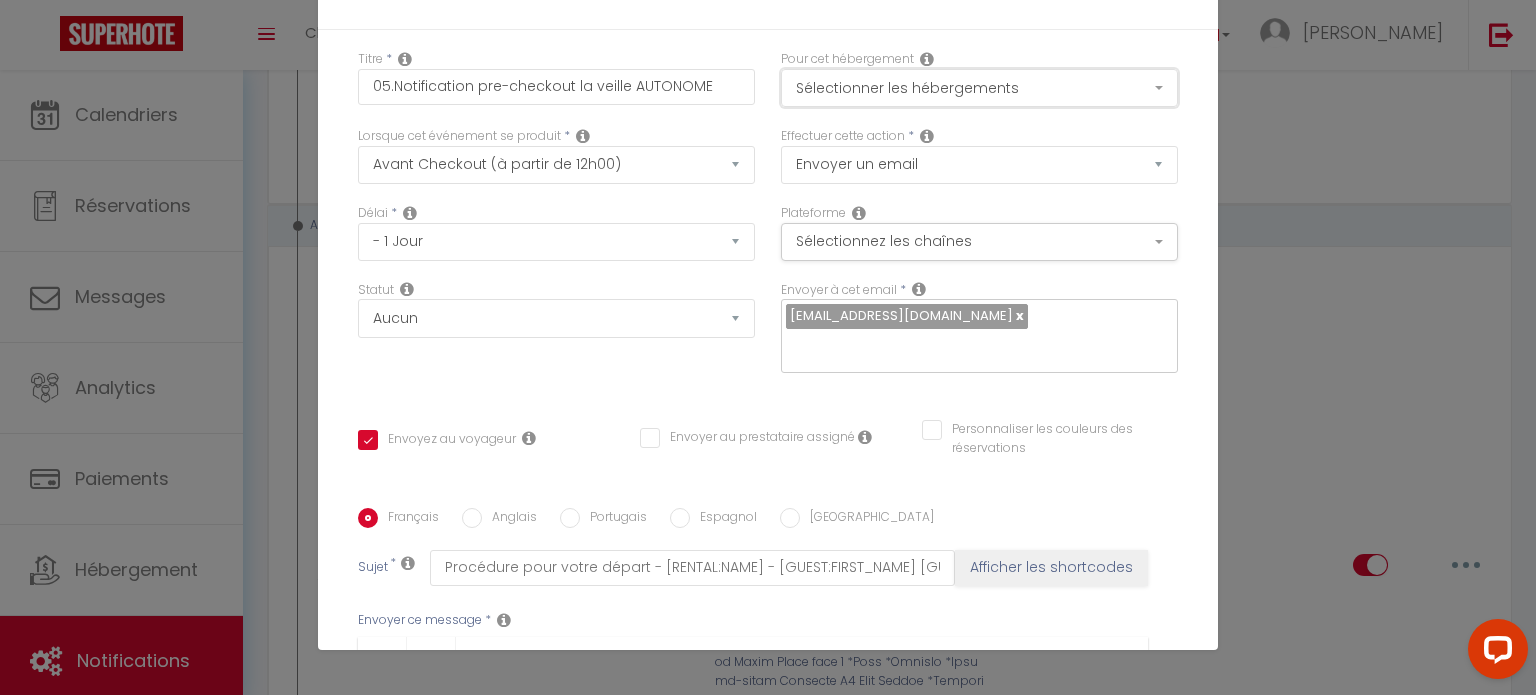 click on "Sélectionner les hébergements" at bounding box center (979, 88) 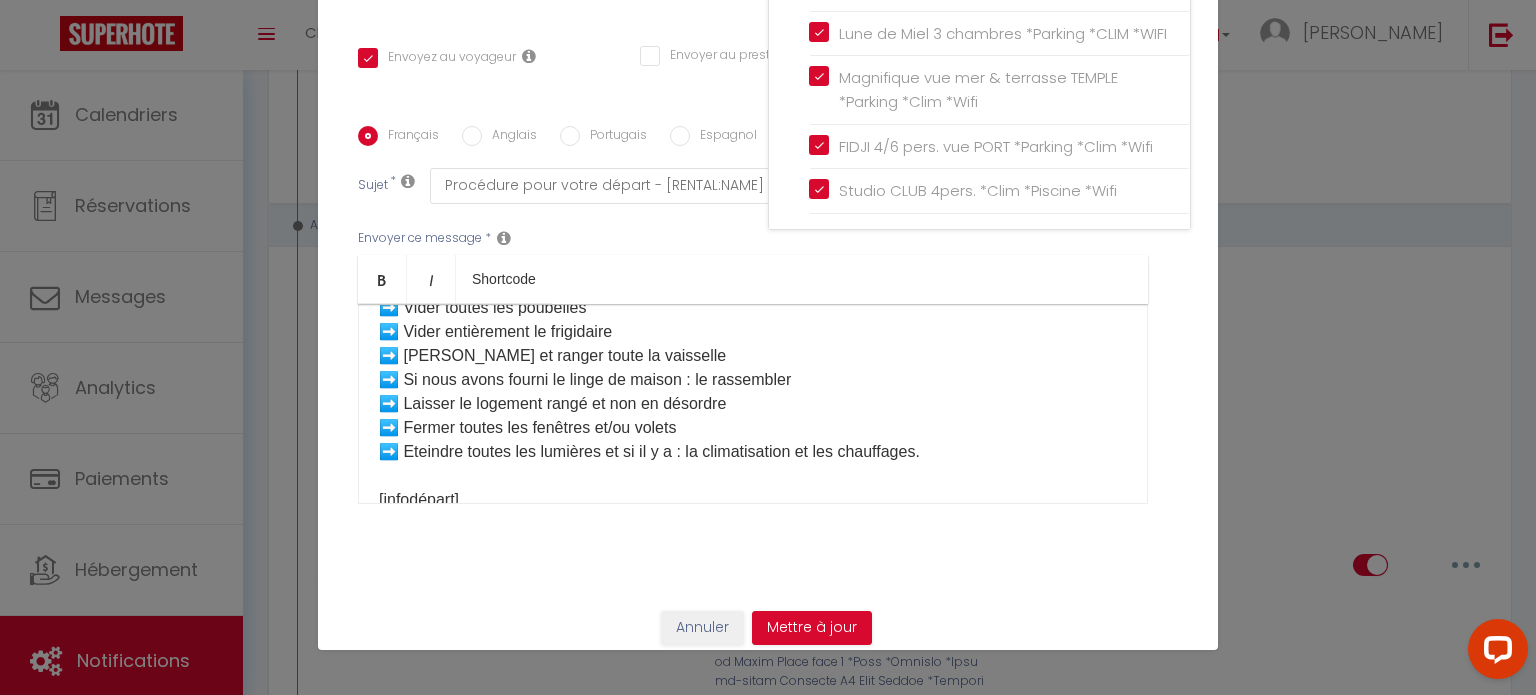 scroll, scrollTop: 396, scrollLeft: 0, axis: vertical 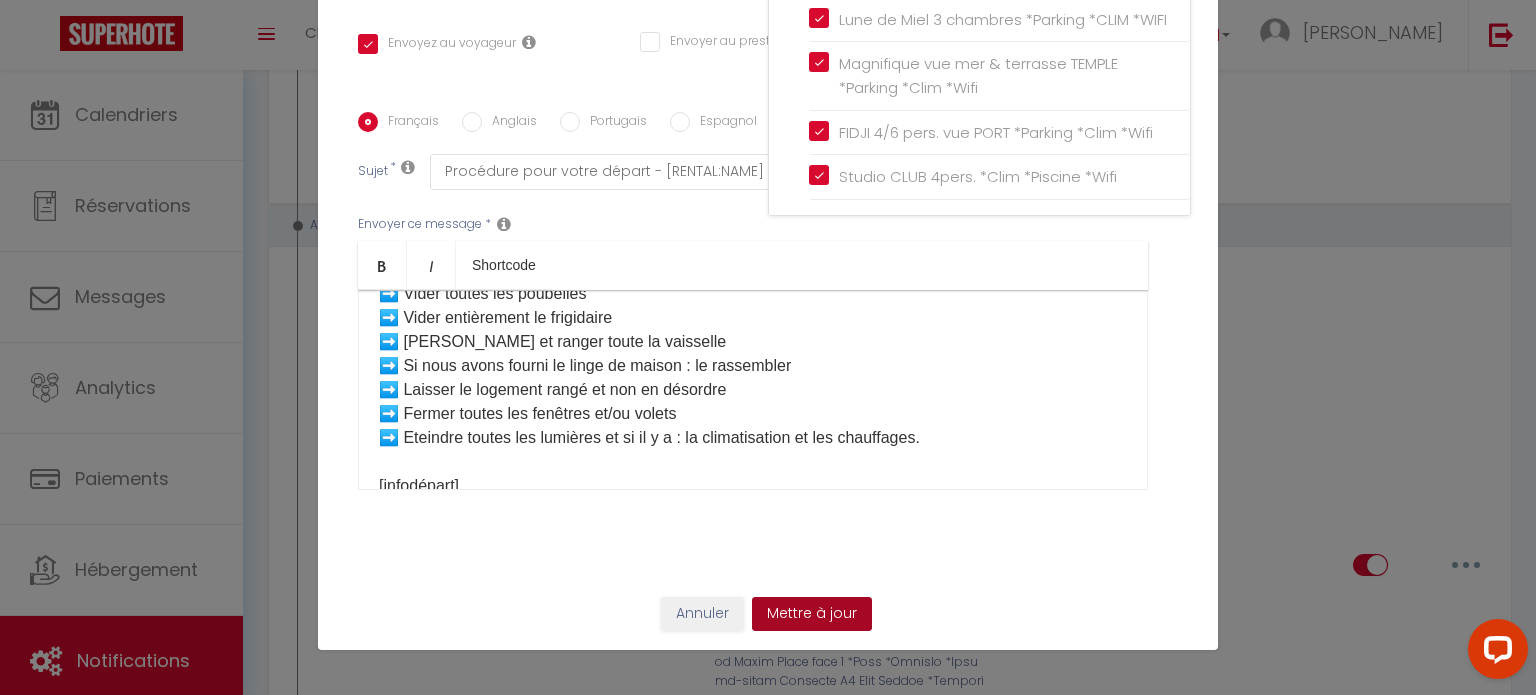 click on "Mettre à jour" at bounding box center (812, 614) 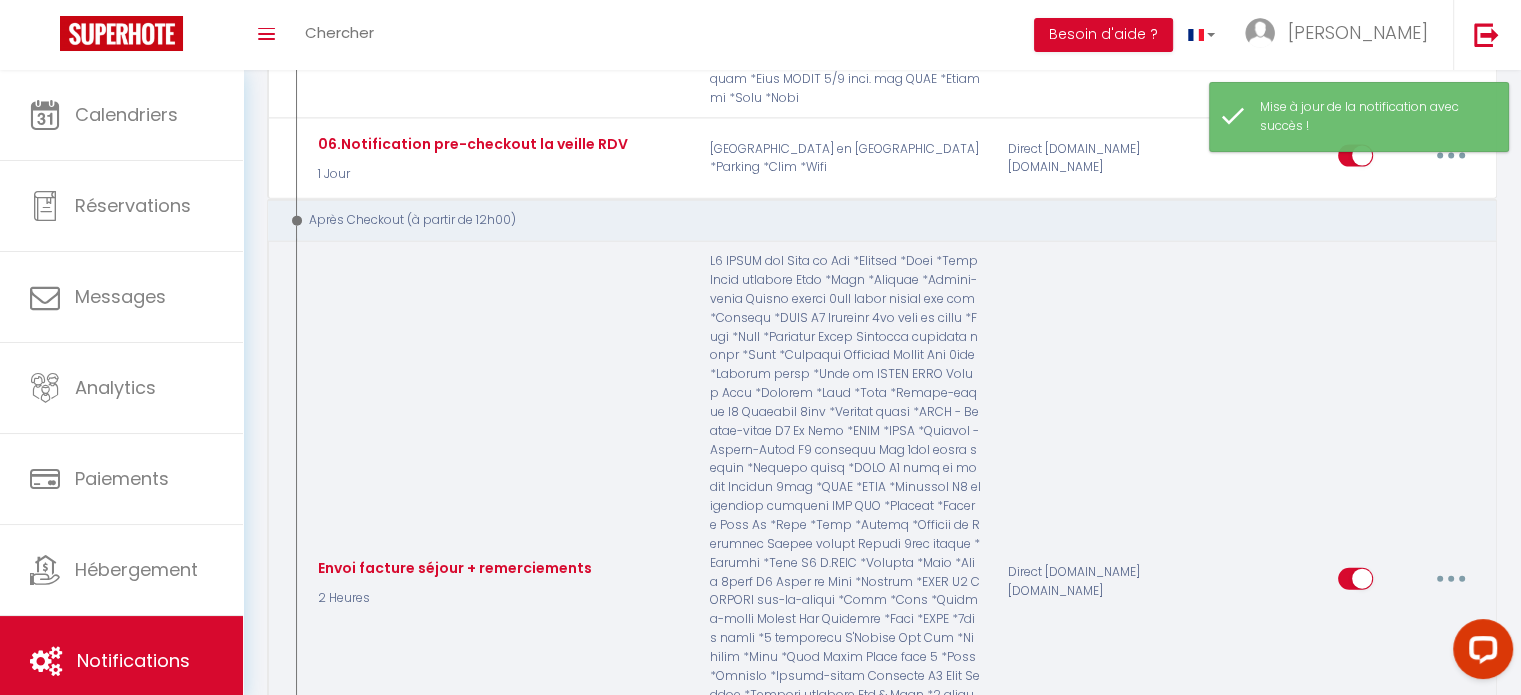 scroll, scrollTop: 4616, scrollLeft: 0, axis: vertical 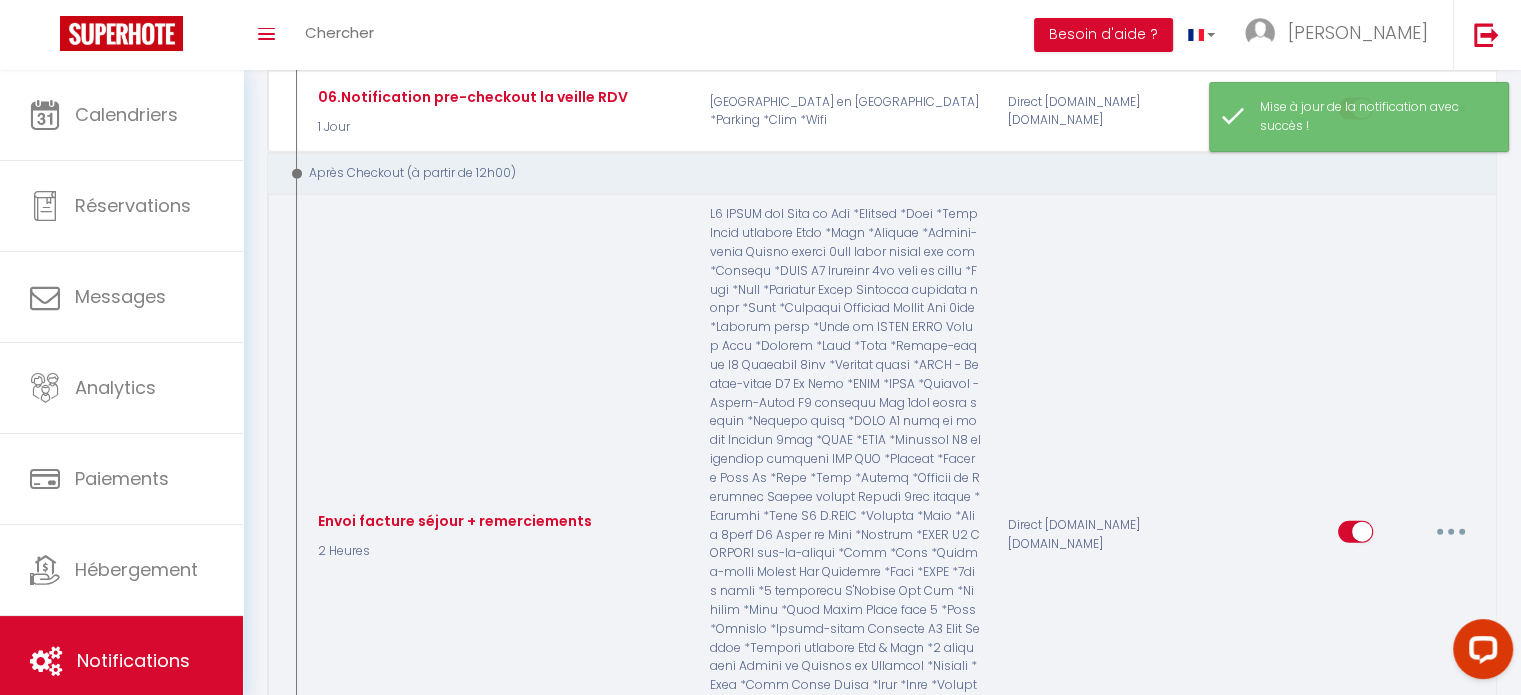 click on "Editer   Dupliquer   Tester   Supprimer" at bounding box center [1408, 535] 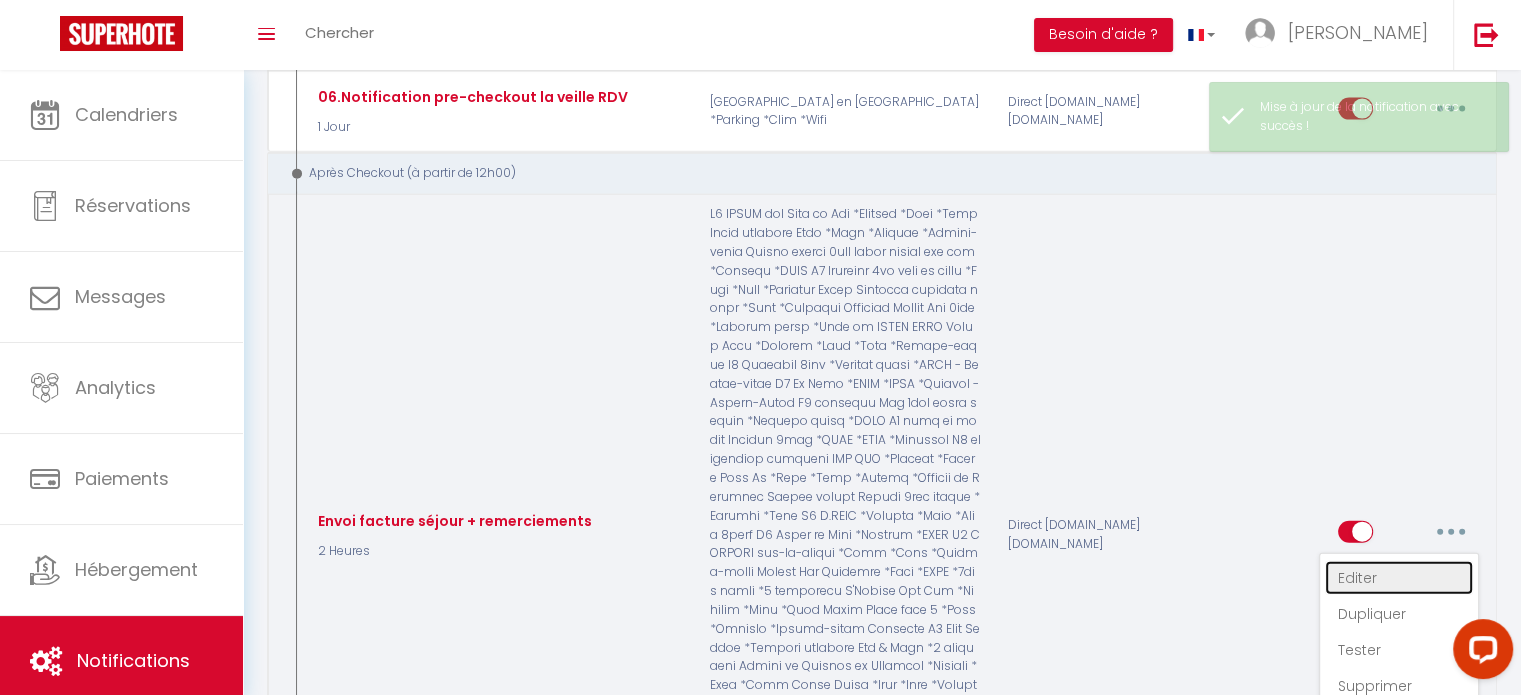 click on "Editer" at bounding box center [1399, 578] 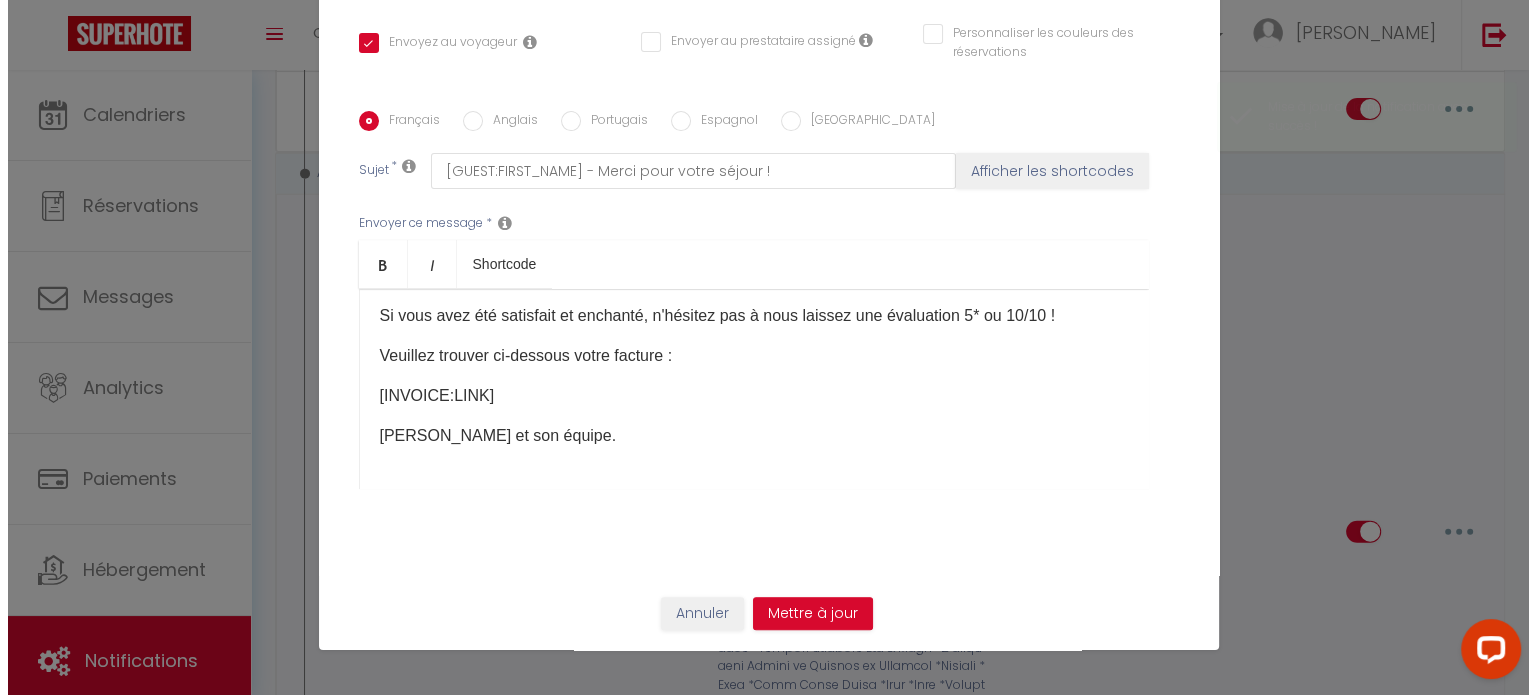 scroll, scrollTop: 4522, scrollLeft: 0, axis: vertical 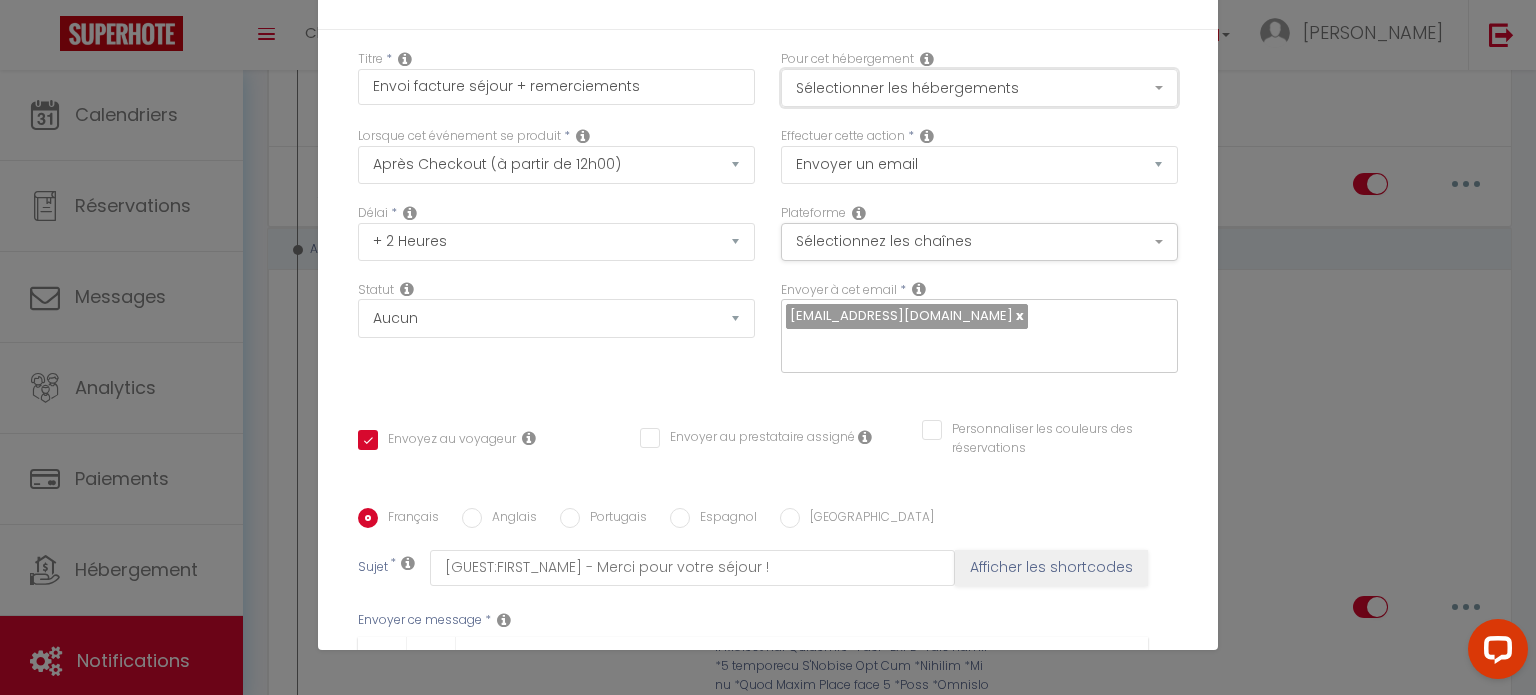 click on "Sélectionner les hébergements" at bounding box center [979, 88] 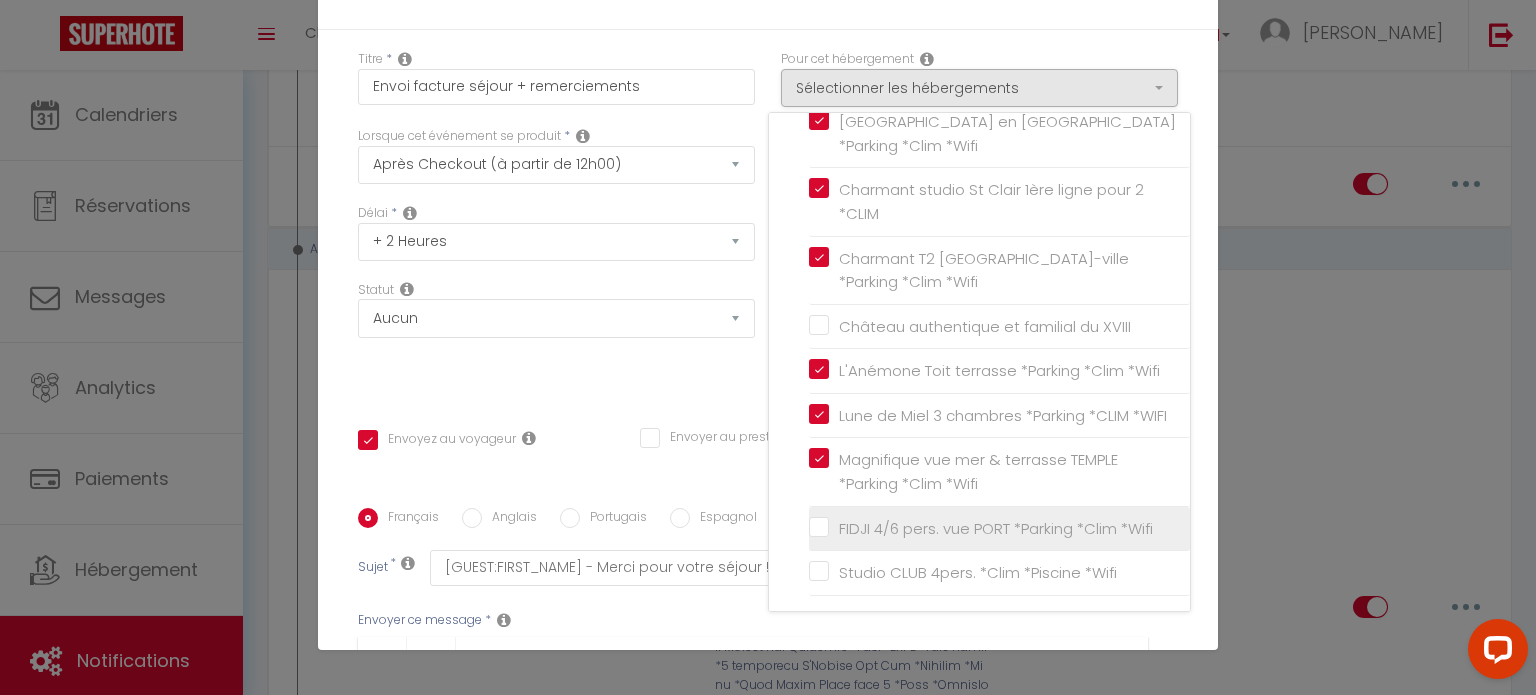 click on "FIDJI 4/6 pers. vue PORT *Parking *Clim *Wifi" at bounding box center (991, 529) 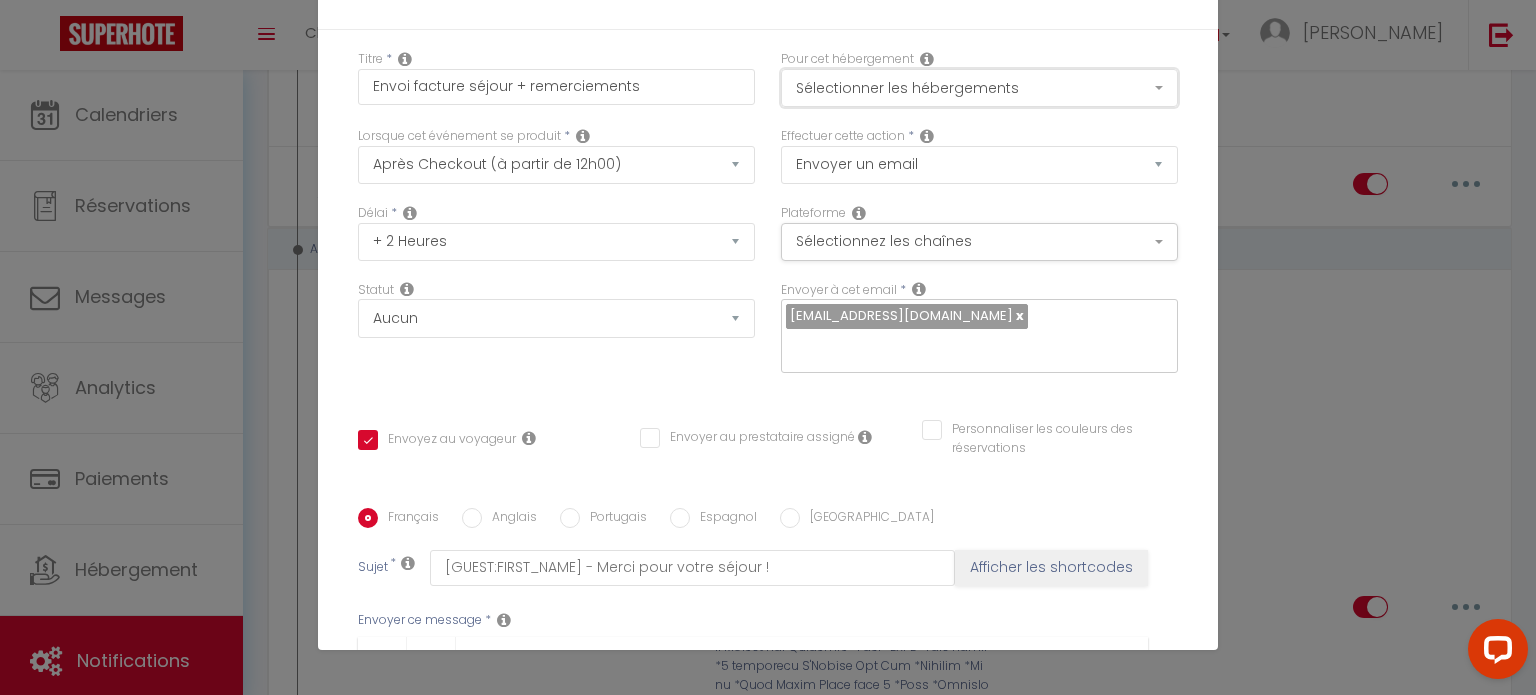 click on "Sélectionner les hébergements" at bounding box center (979, 88) 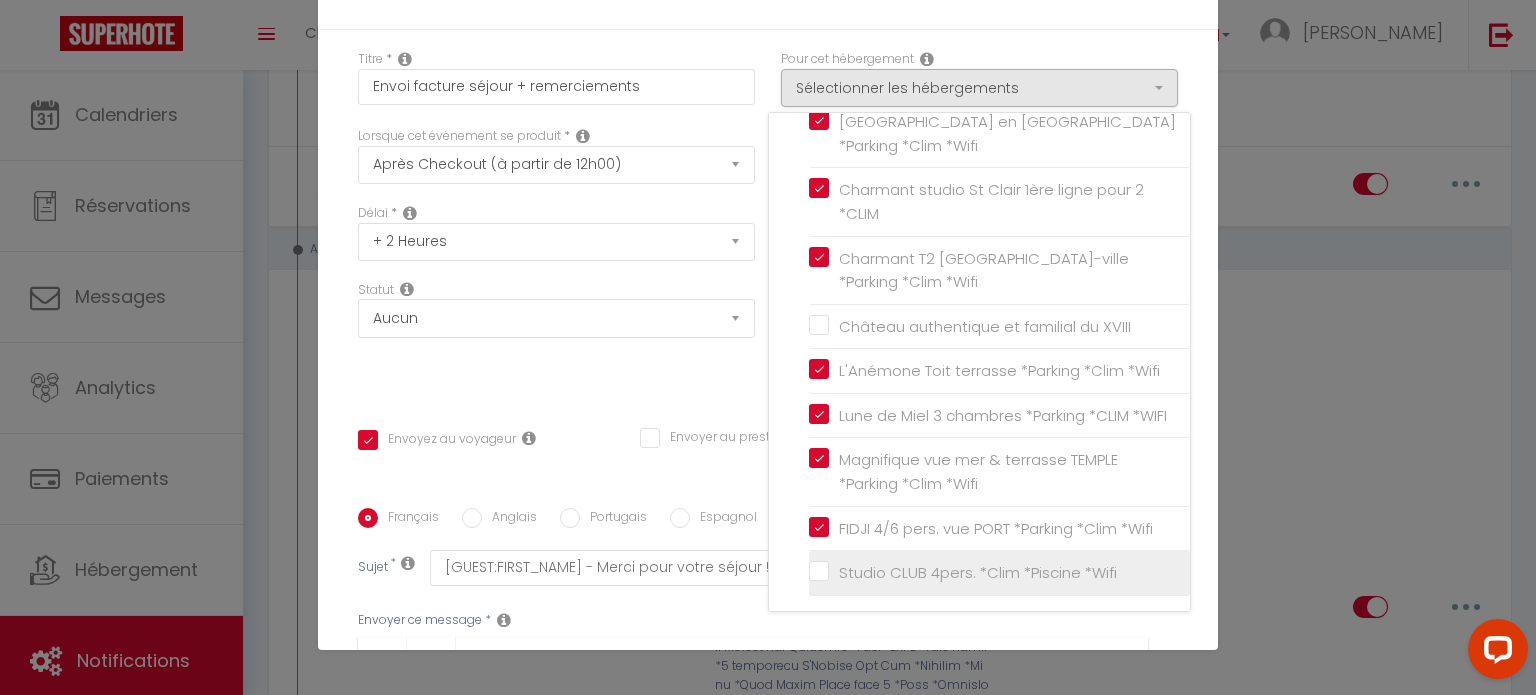 click on "Studio CLUB 4pers. *Clim *Piscine *Wifi" at bounding box center [999, 573] 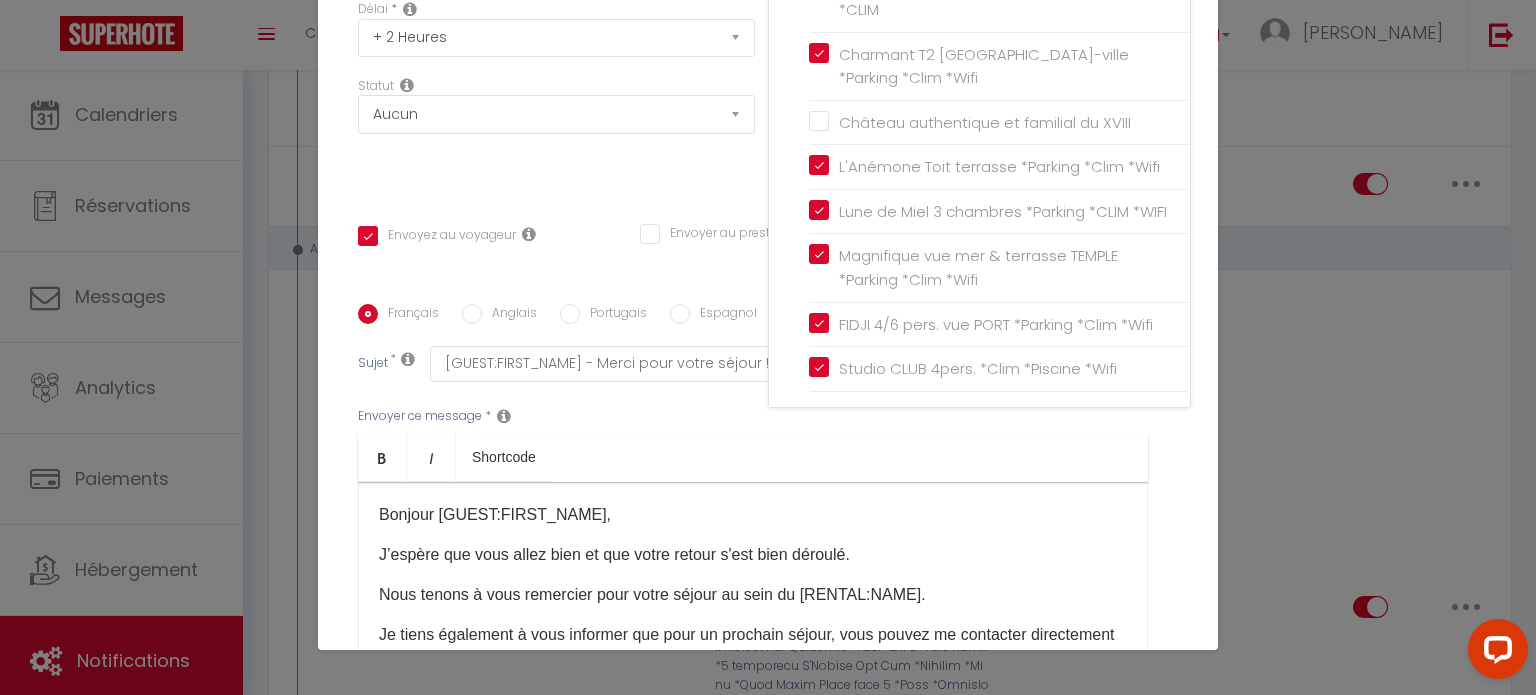 scroll, scrollTop: 396, scrollLeft: 0, axis: vertical 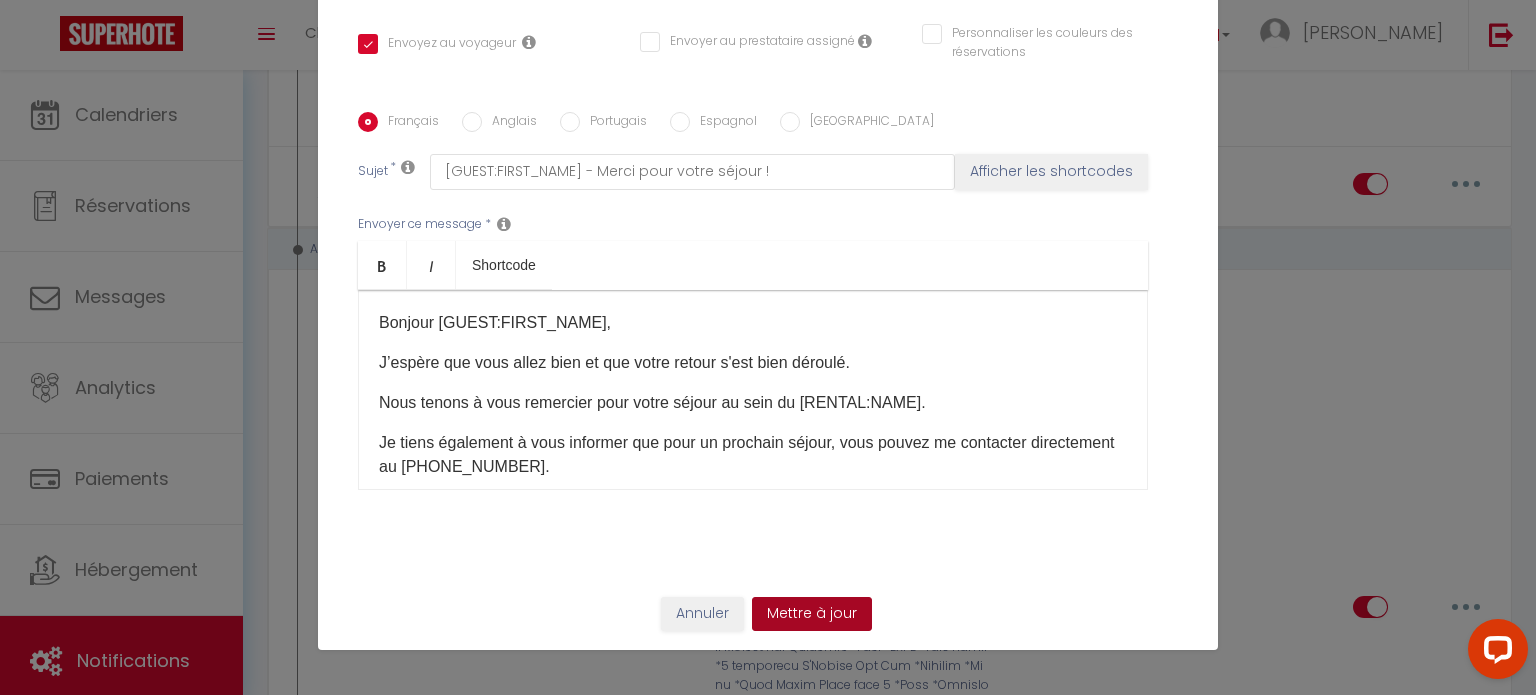 click on "Mettre à jour" at bounding box center [812, 614] 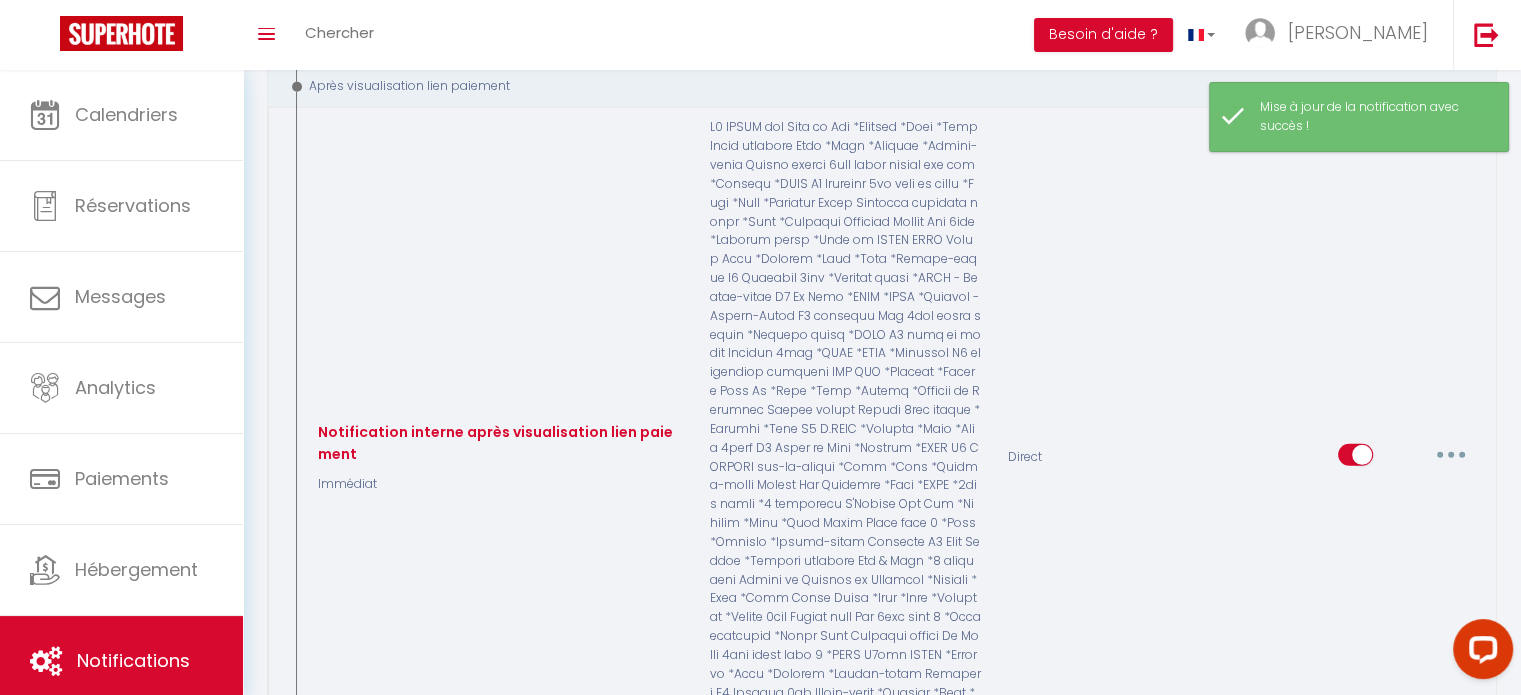 click at bounding box center [1451, 455] 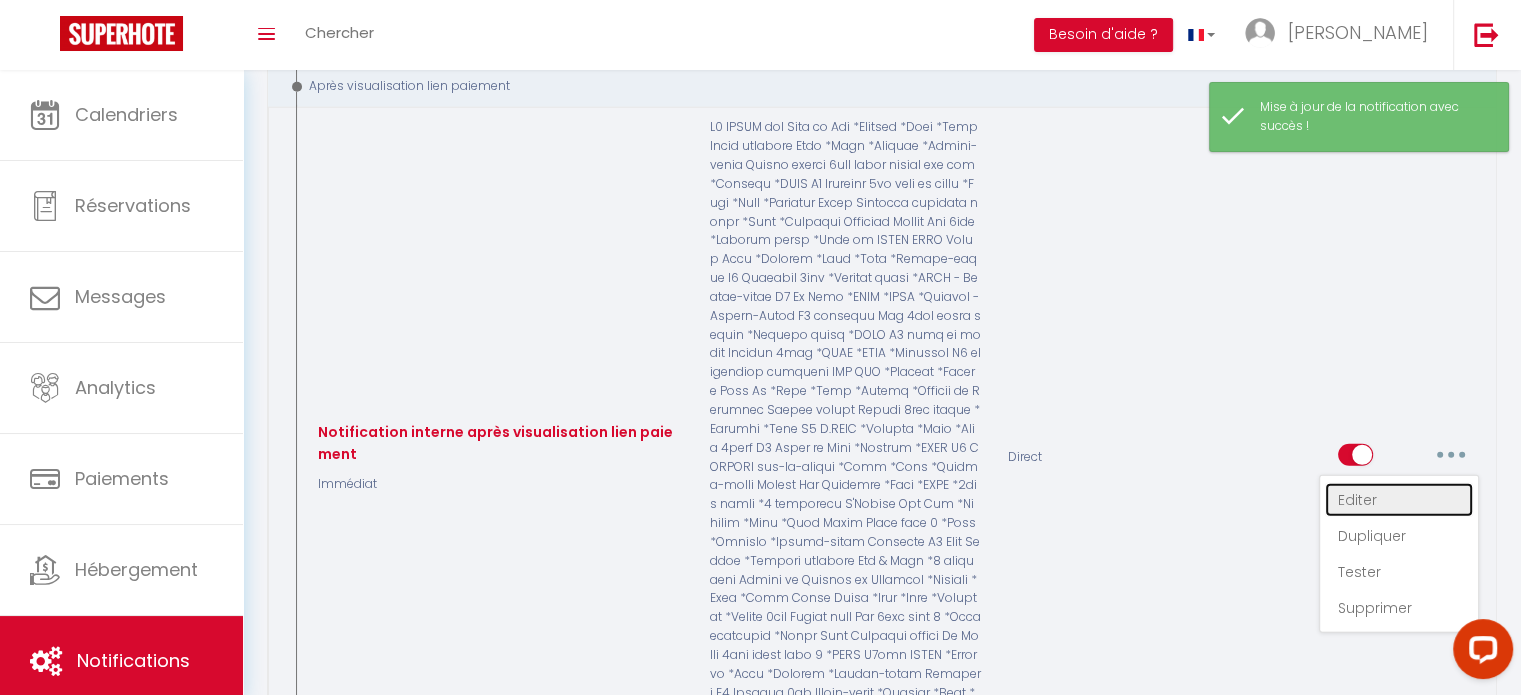 click on "Editer" at bounding box center [1399, 500] 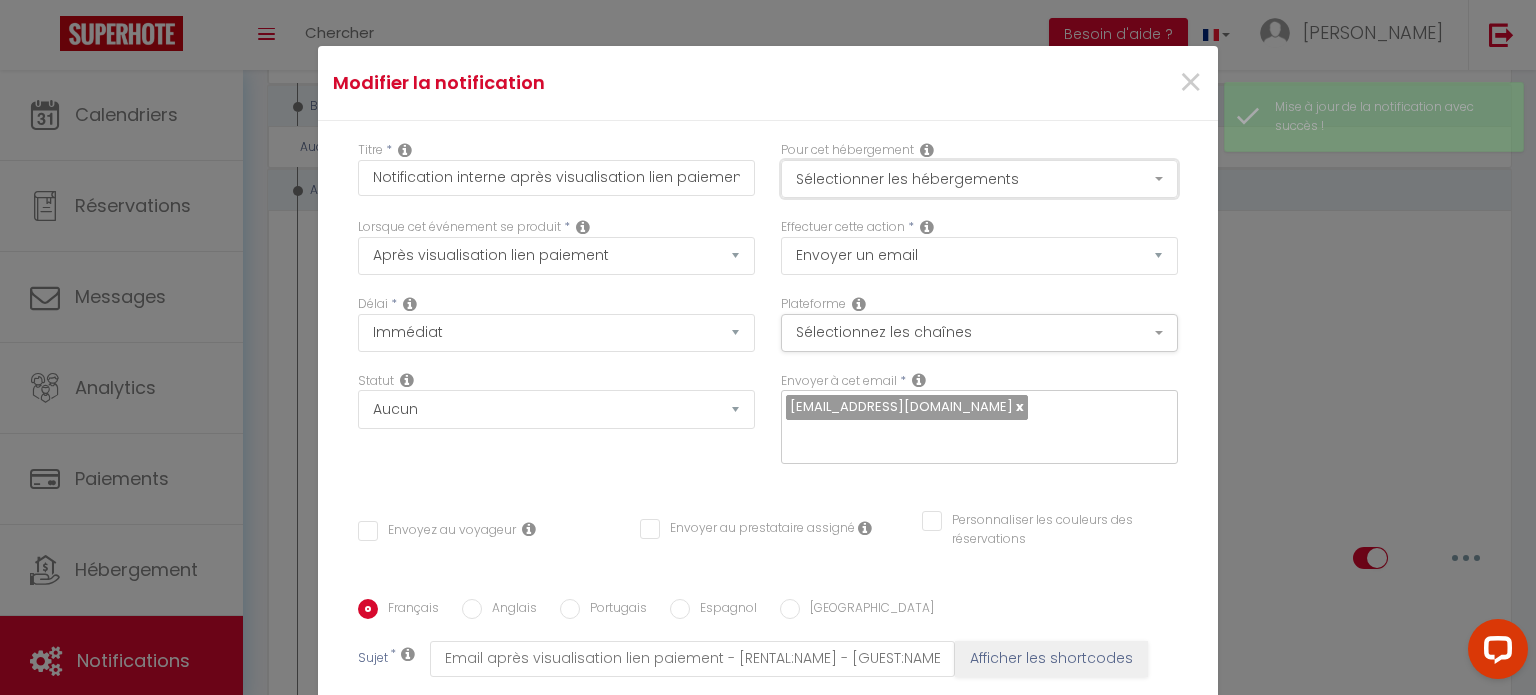 click on "Sélectionner les hébergements" at bounding box center [979, 179] 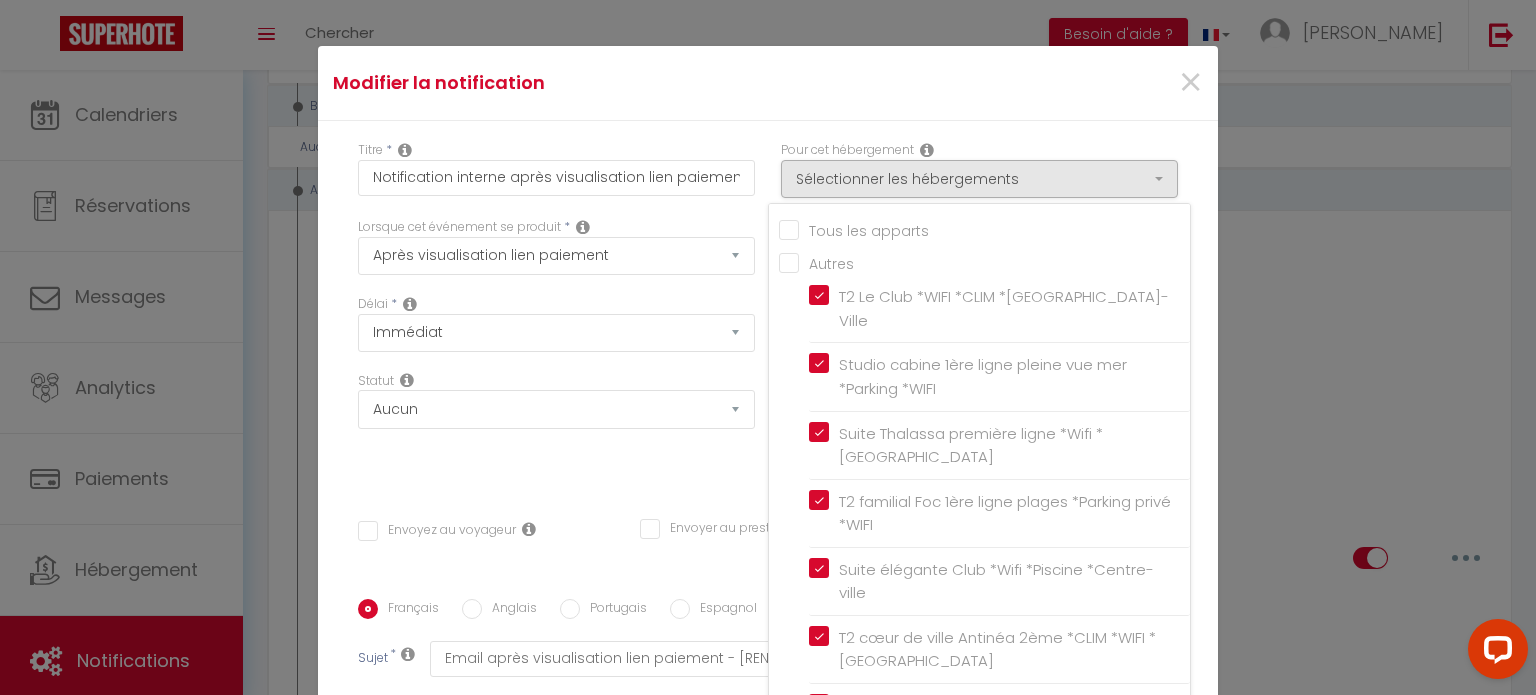 click on "Tous les apparts" at bounding box center (984, 229) 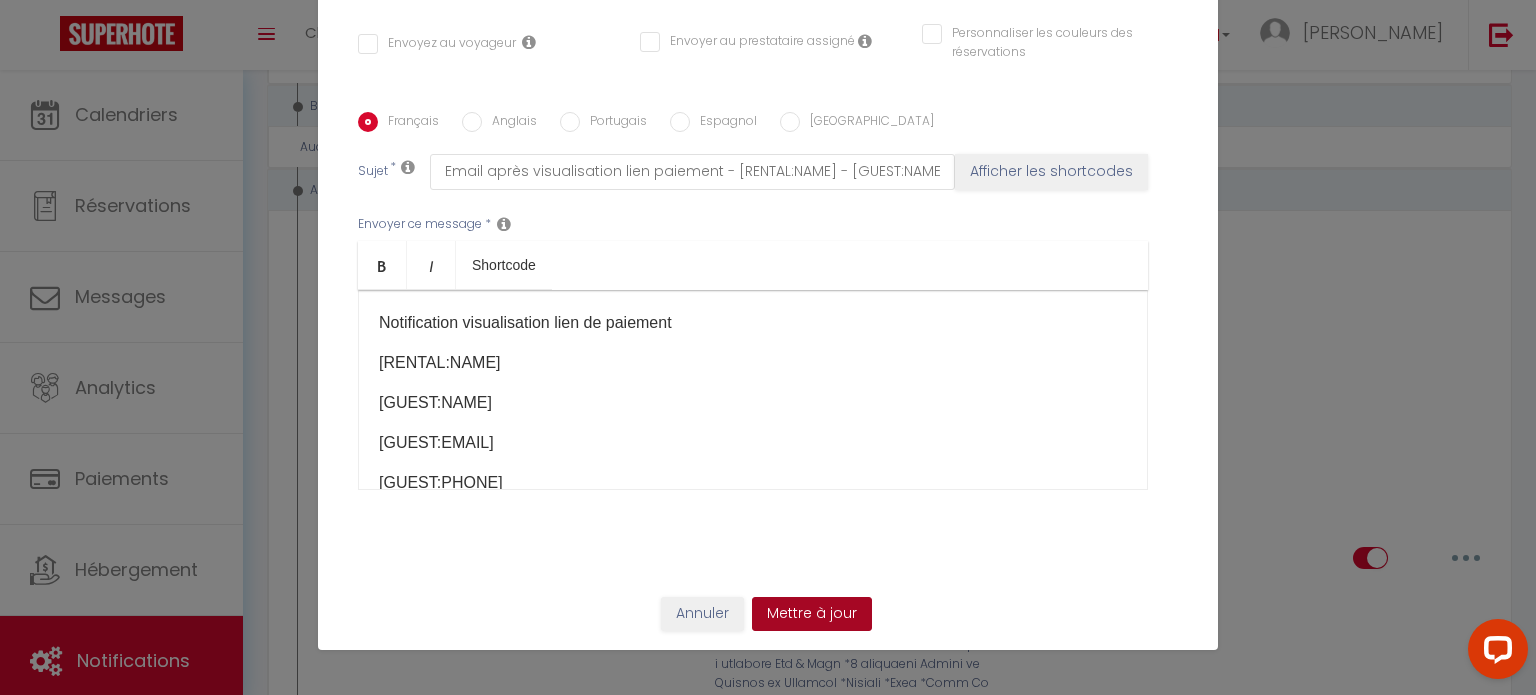 click on "Mettre à jour" at bounding box center (812, 614) 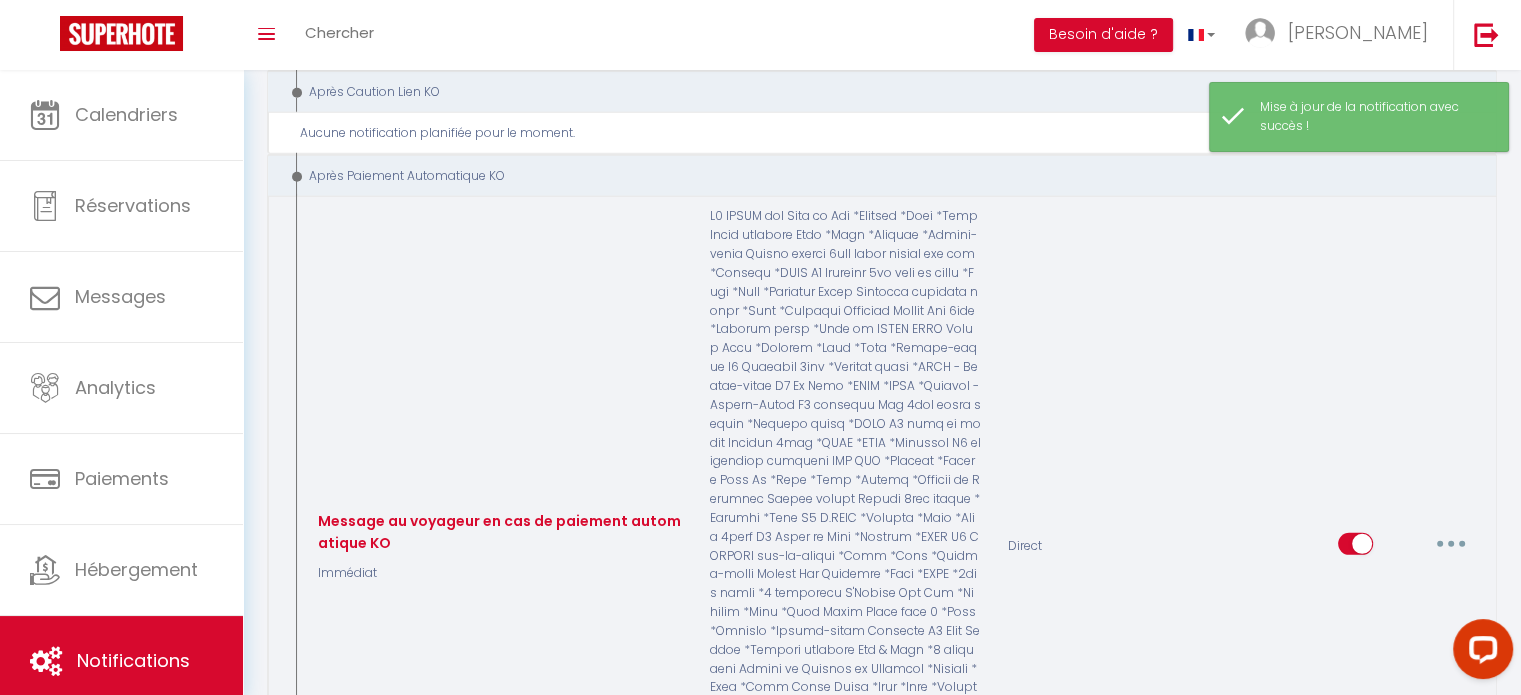 click at bounding box center [1451, 544] 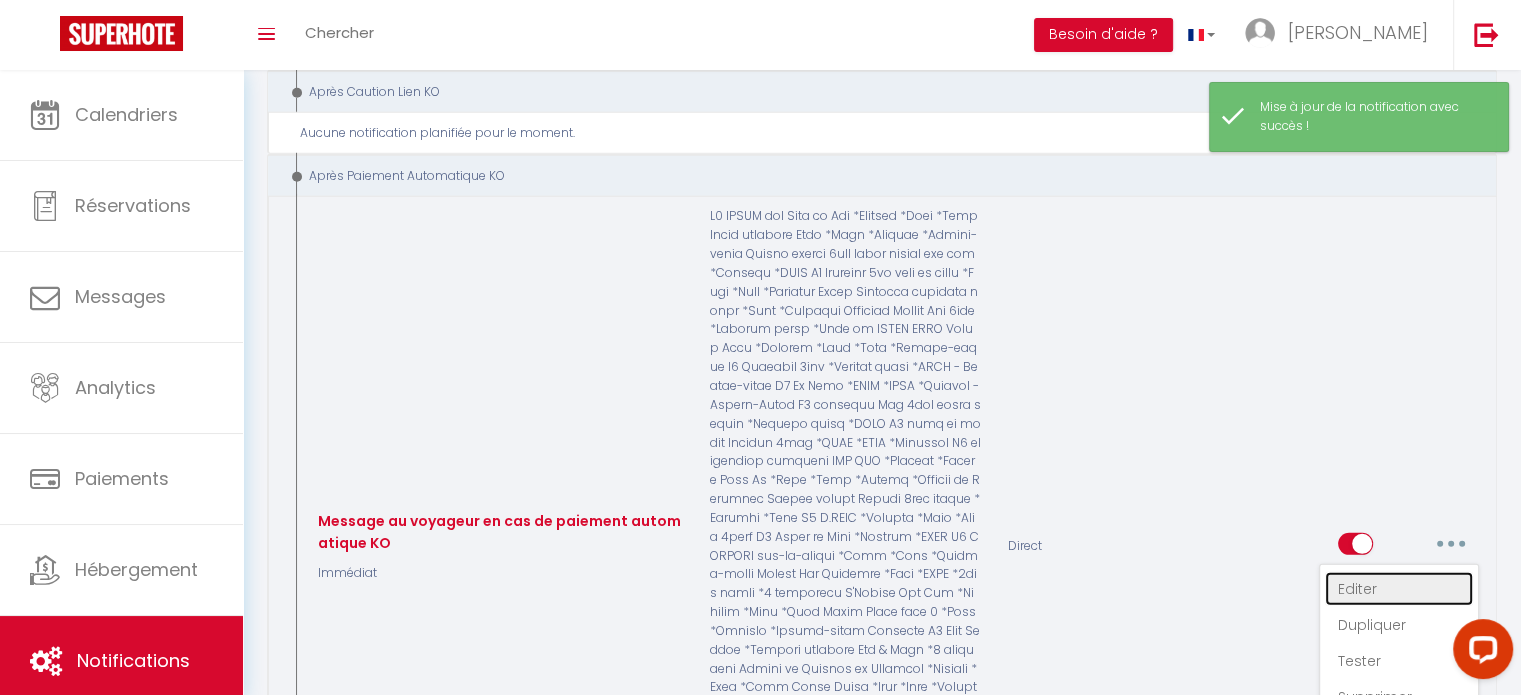 click on "Editer" at bounding box center (1399, 589) 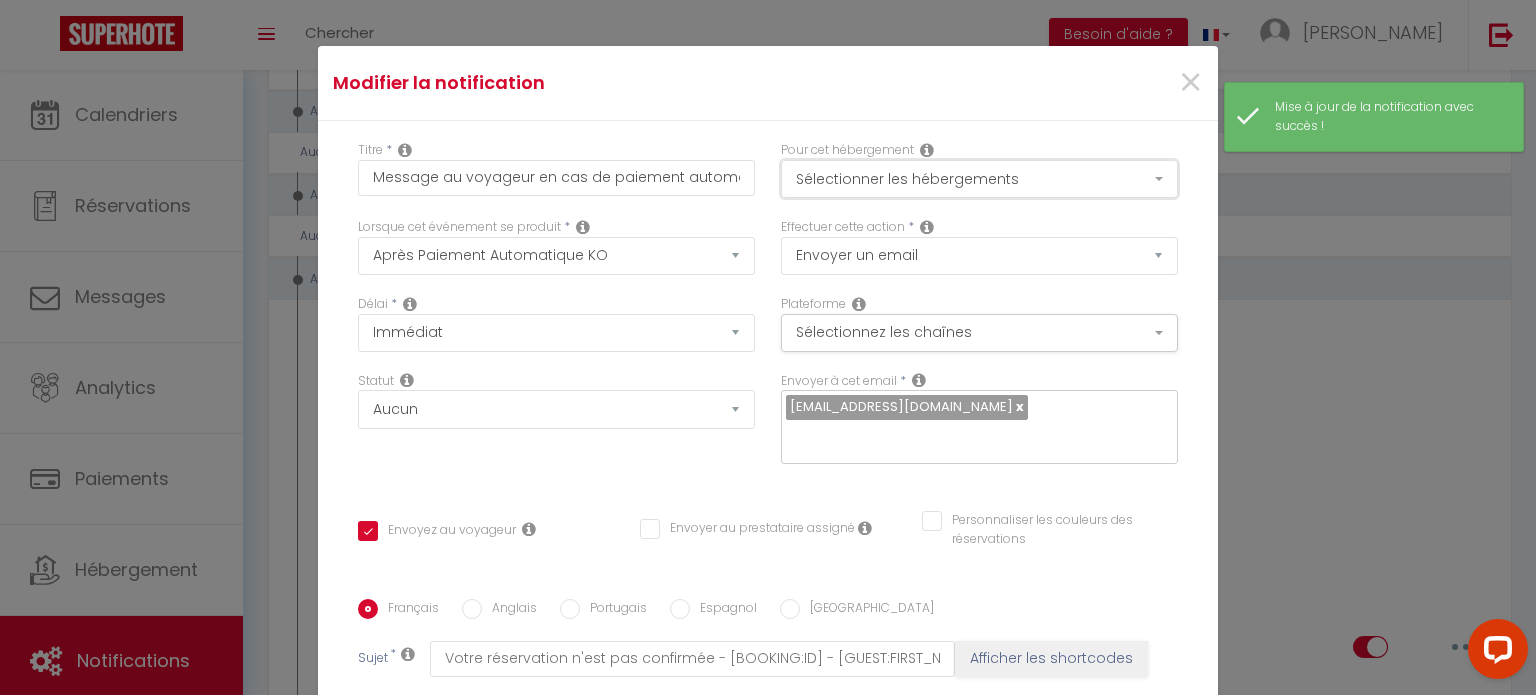 click on "Sélectionner les hébergements" at bounding box center (979, 179) 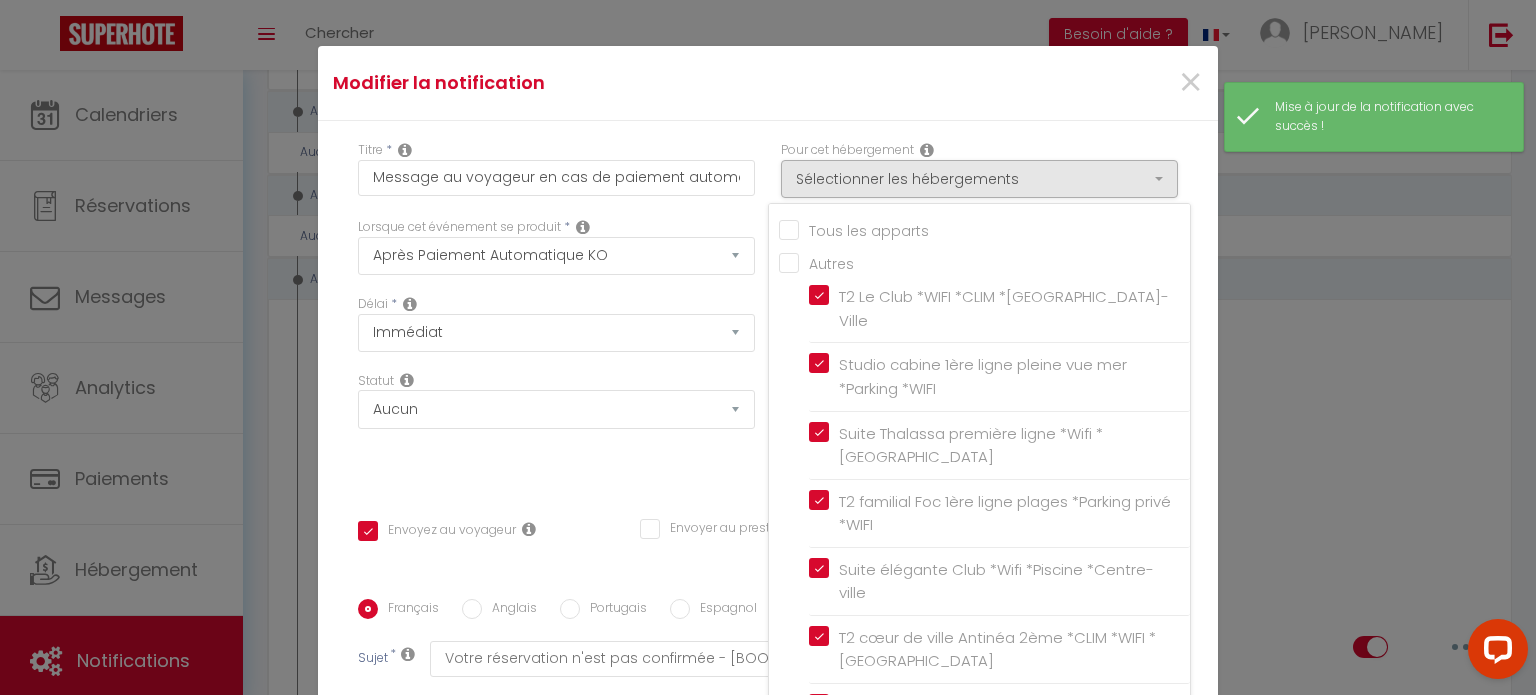 click on "Tous les apparts" at bounding box center [984, 229] 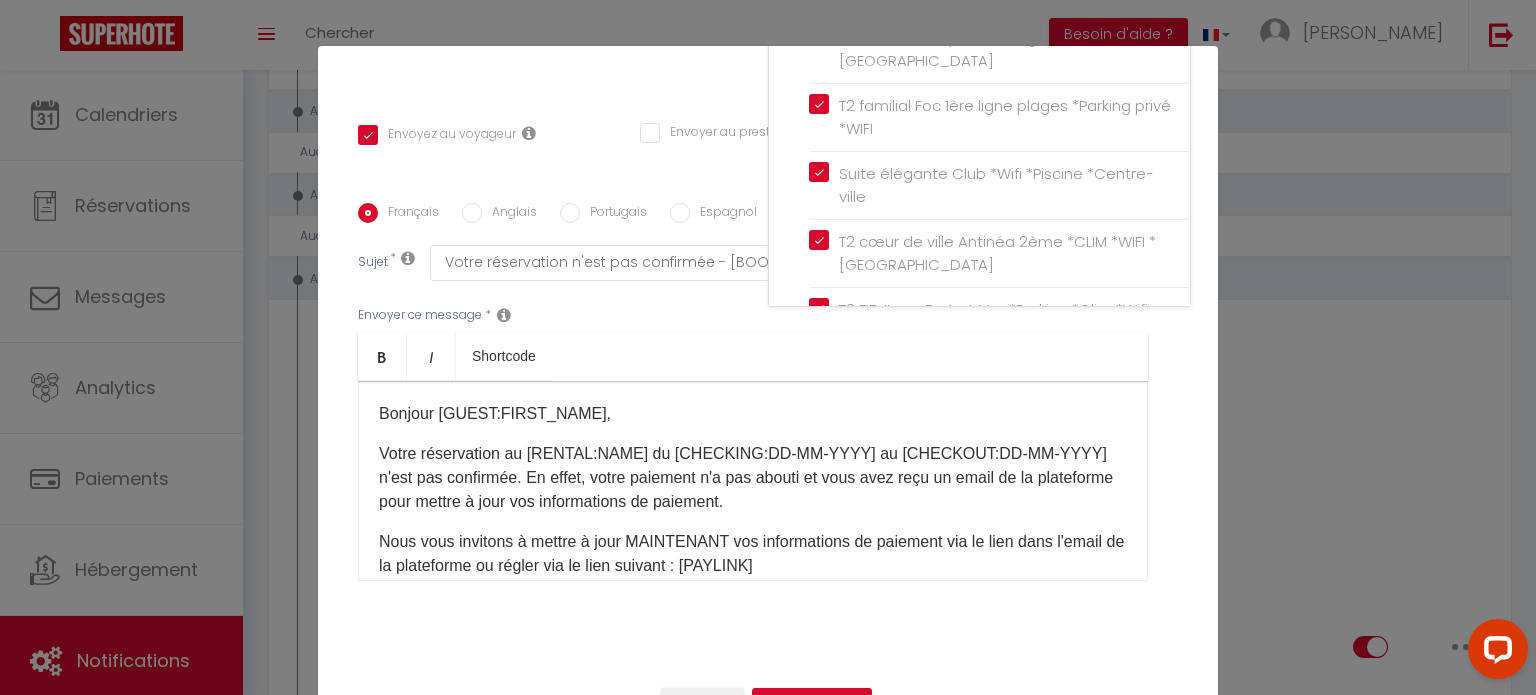 click on "Annuler
Mettre à jour" at bounding box center [768, 712] 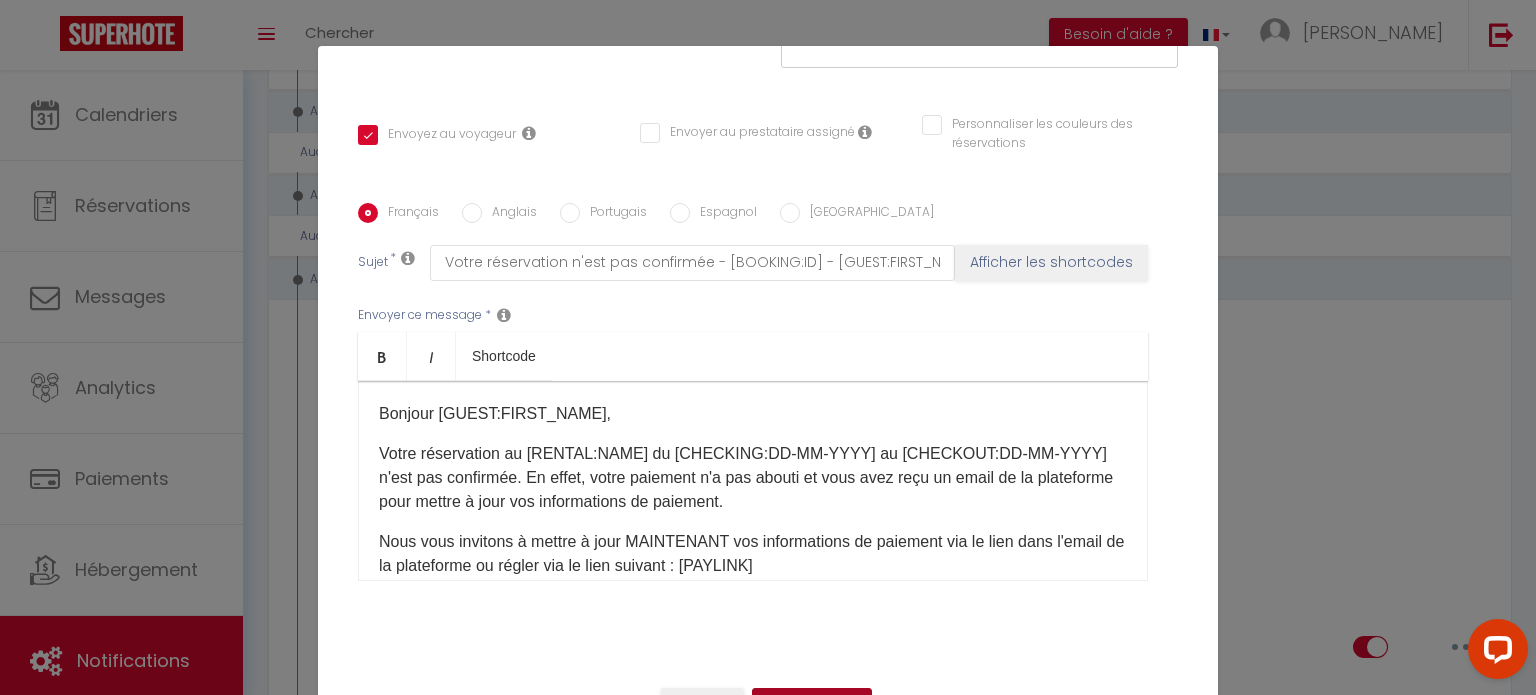 click on "Mettre à jour" at bounding box center (812, 705) 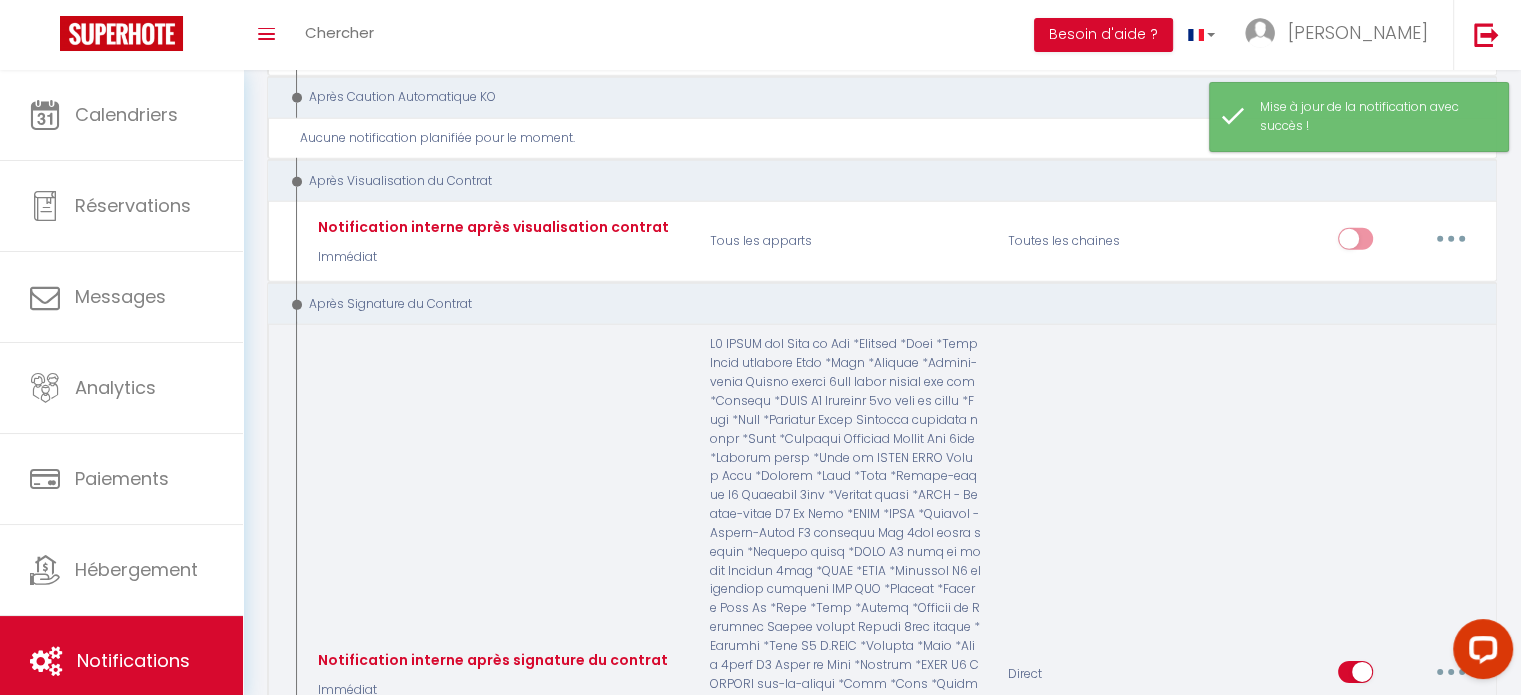 click at bounding box center [1451, 672] 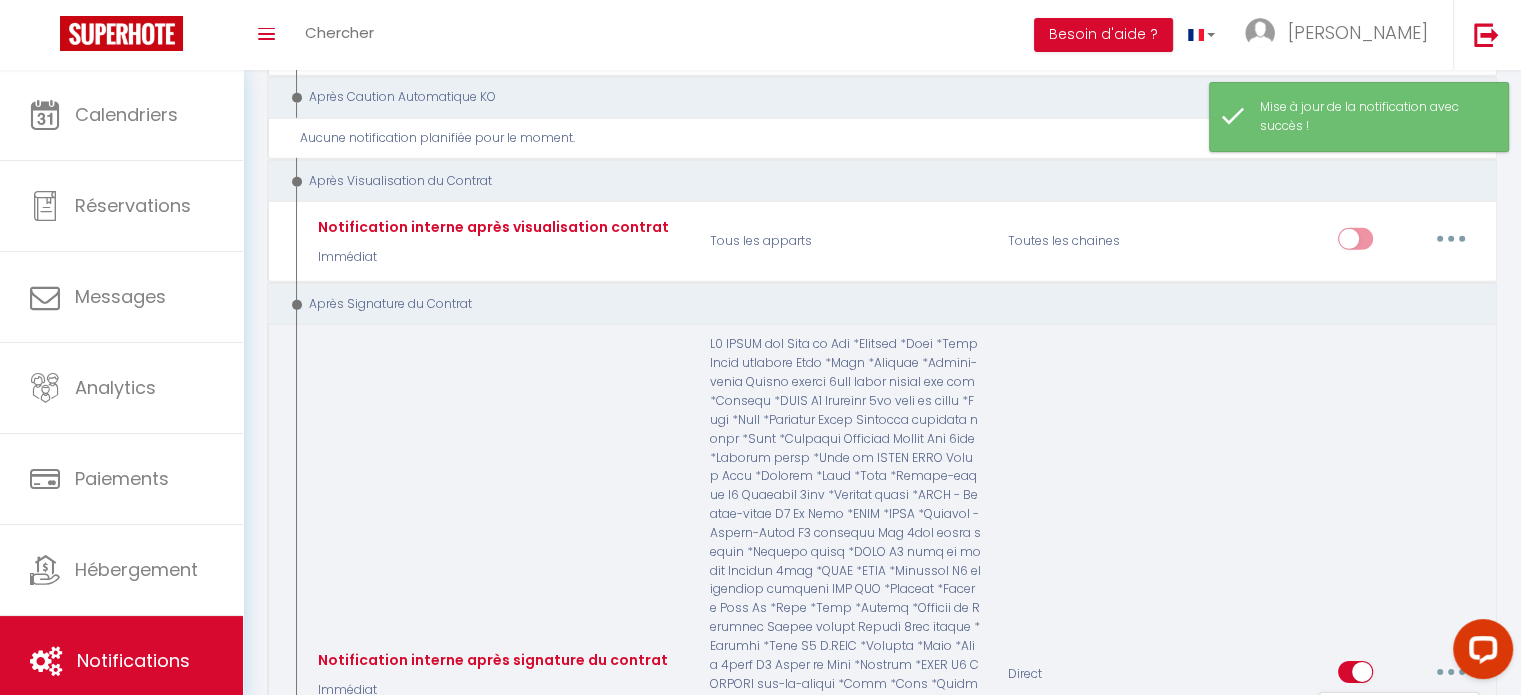 click on "Editer" at bounding box center (1399, 717) 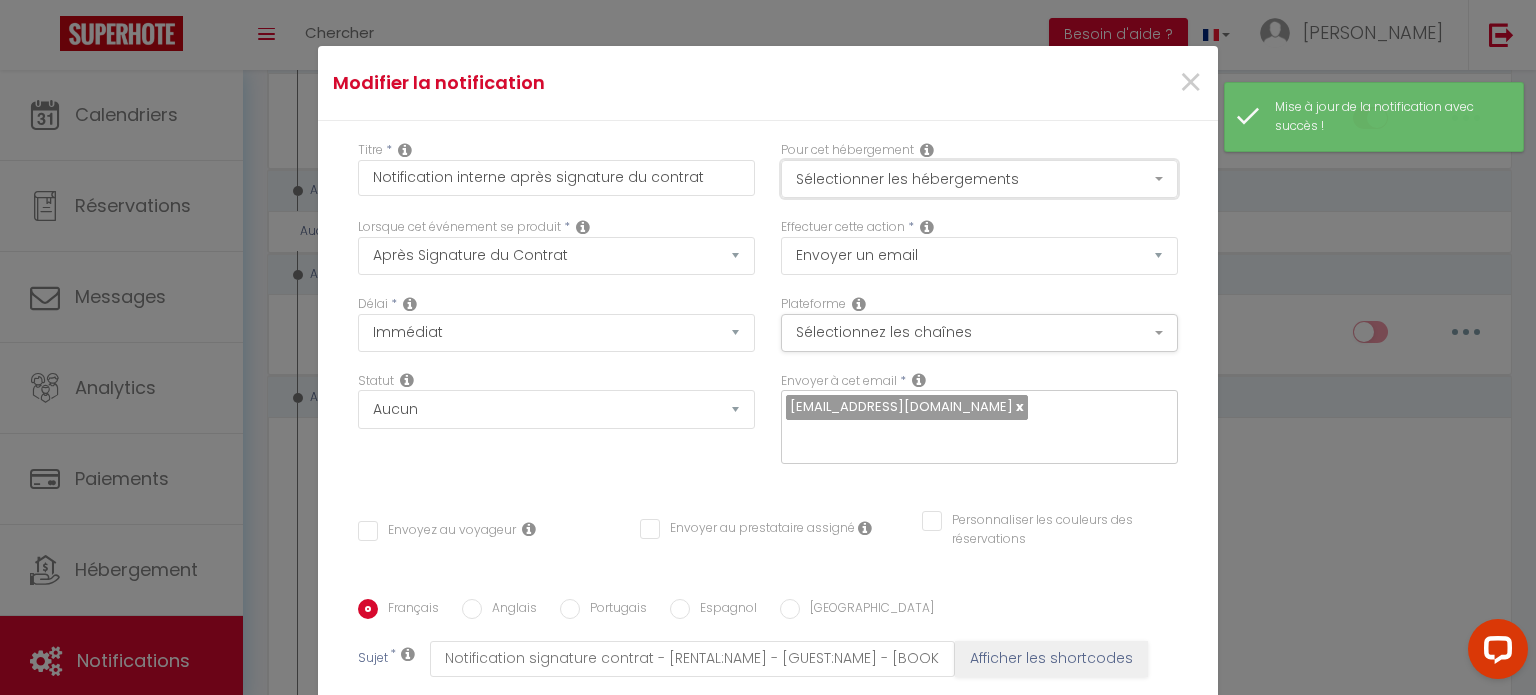 click on "Sélectionner les hébergements" at bounding box center (979, 179) 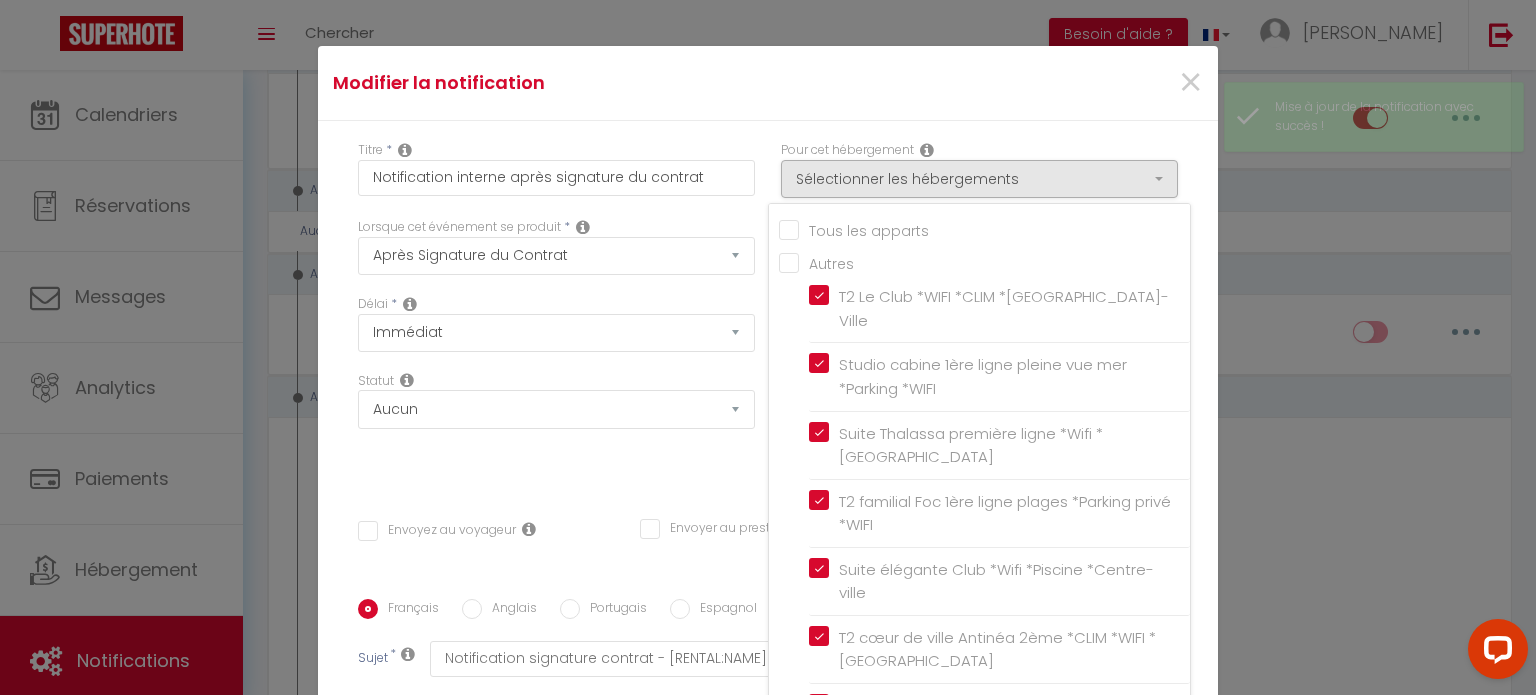 click on "Tous les apparts" at bounding box center (984, 229) 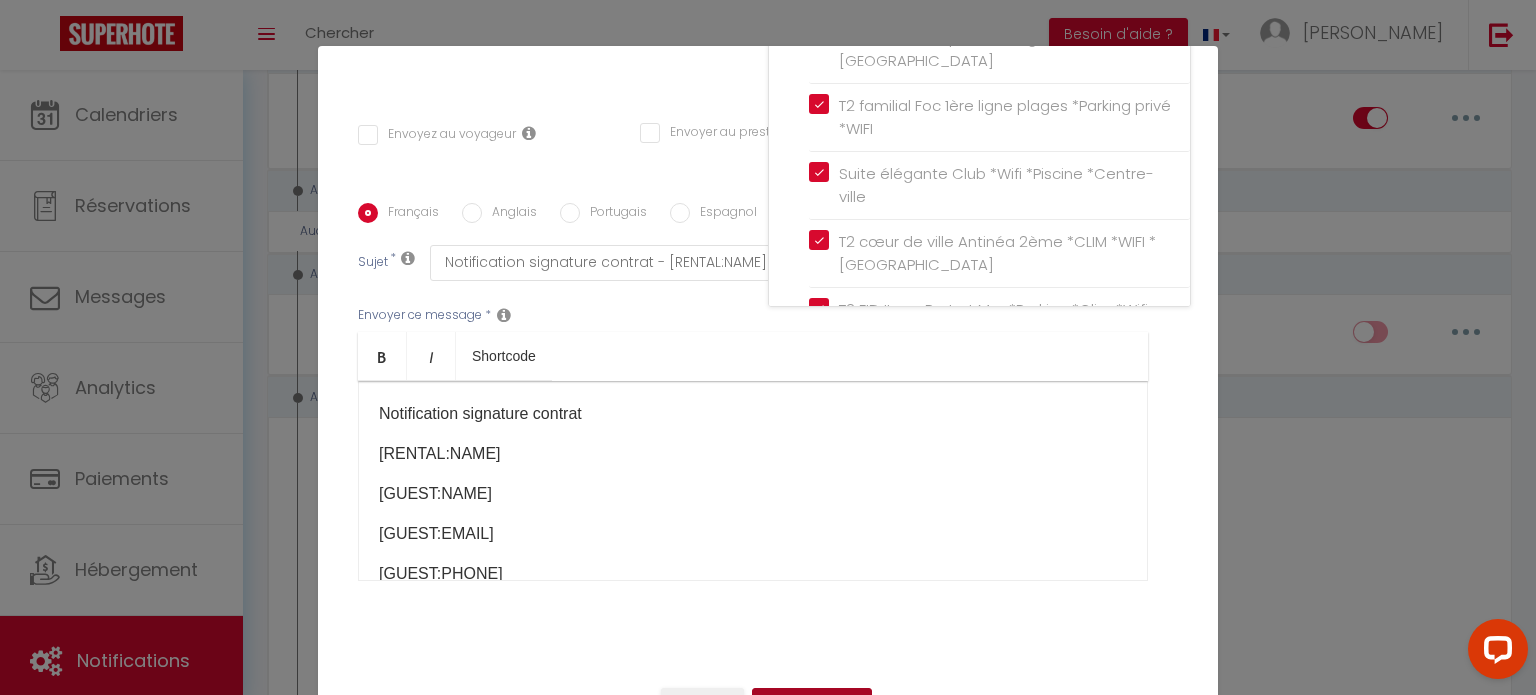 click on "Mettre à jour" at bounding box center [812, 705] 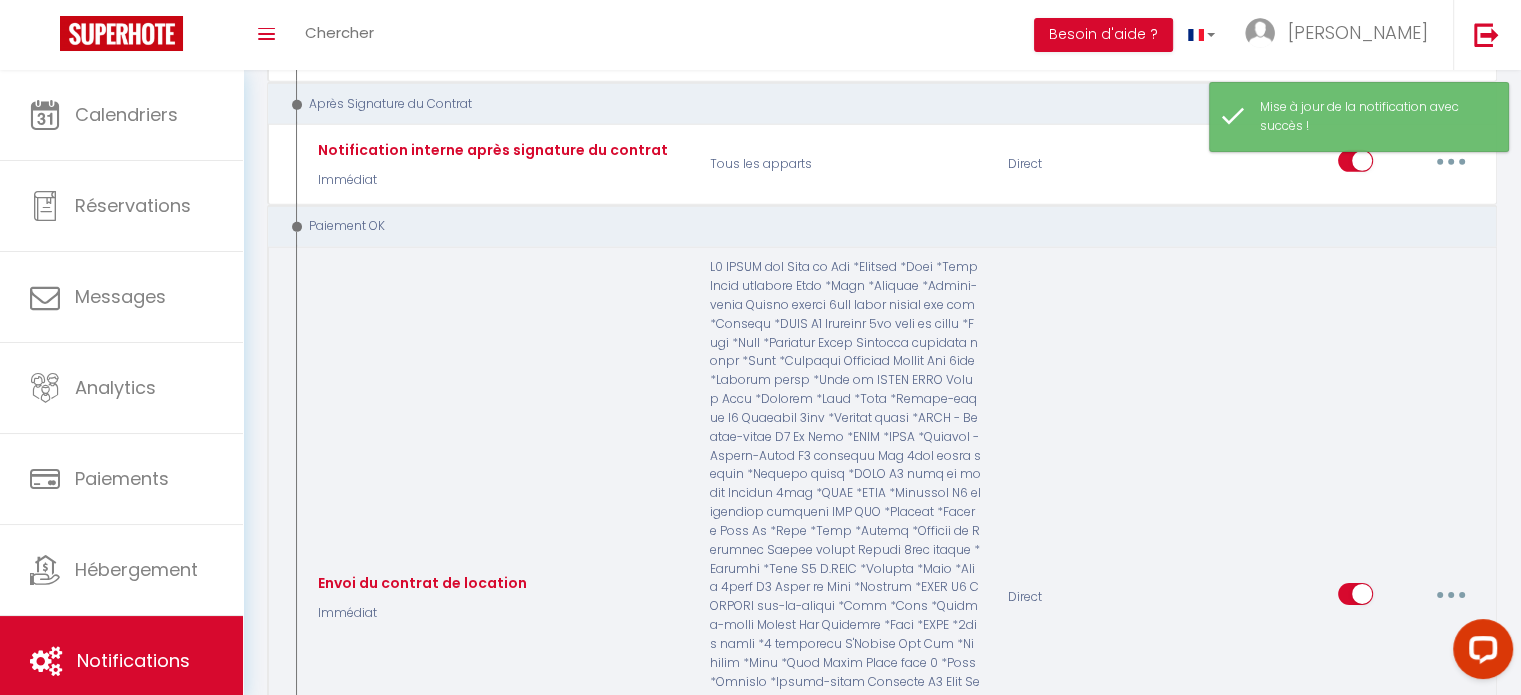 click at bounding box center [1451, 594] 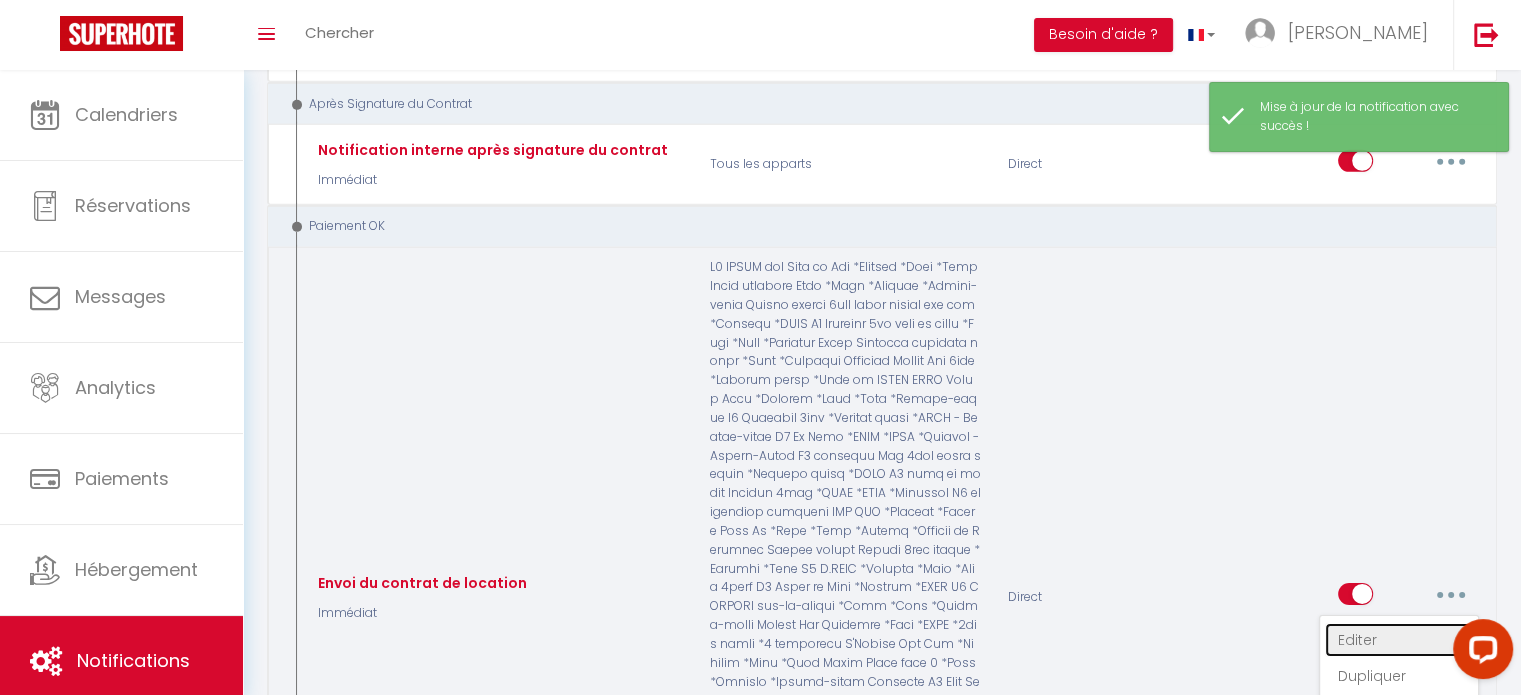 click on "Editer" at bounding box center (1399, 640) 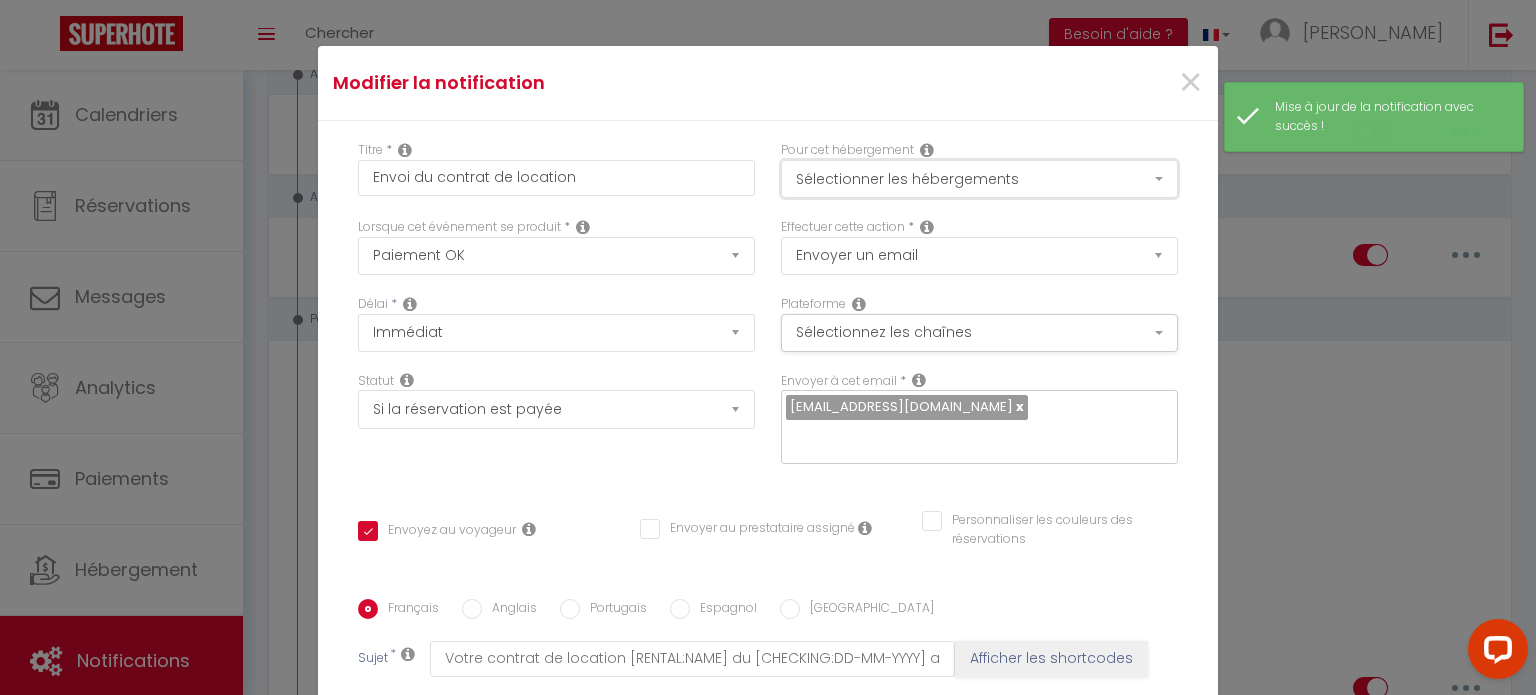 click on "Sélectionner les hébergements" at bounding box center [979, 179] 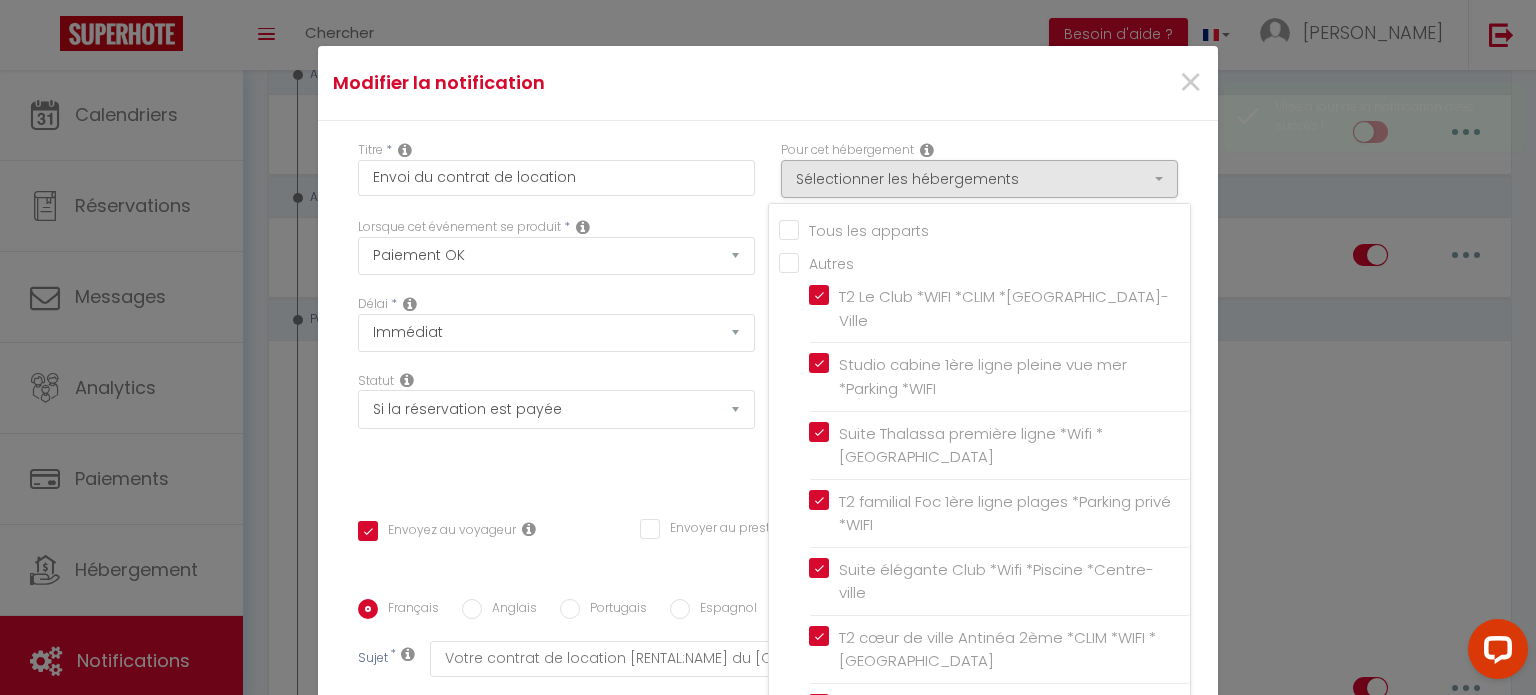 click on "Tous les apparts" at bounding box center [984, 229] 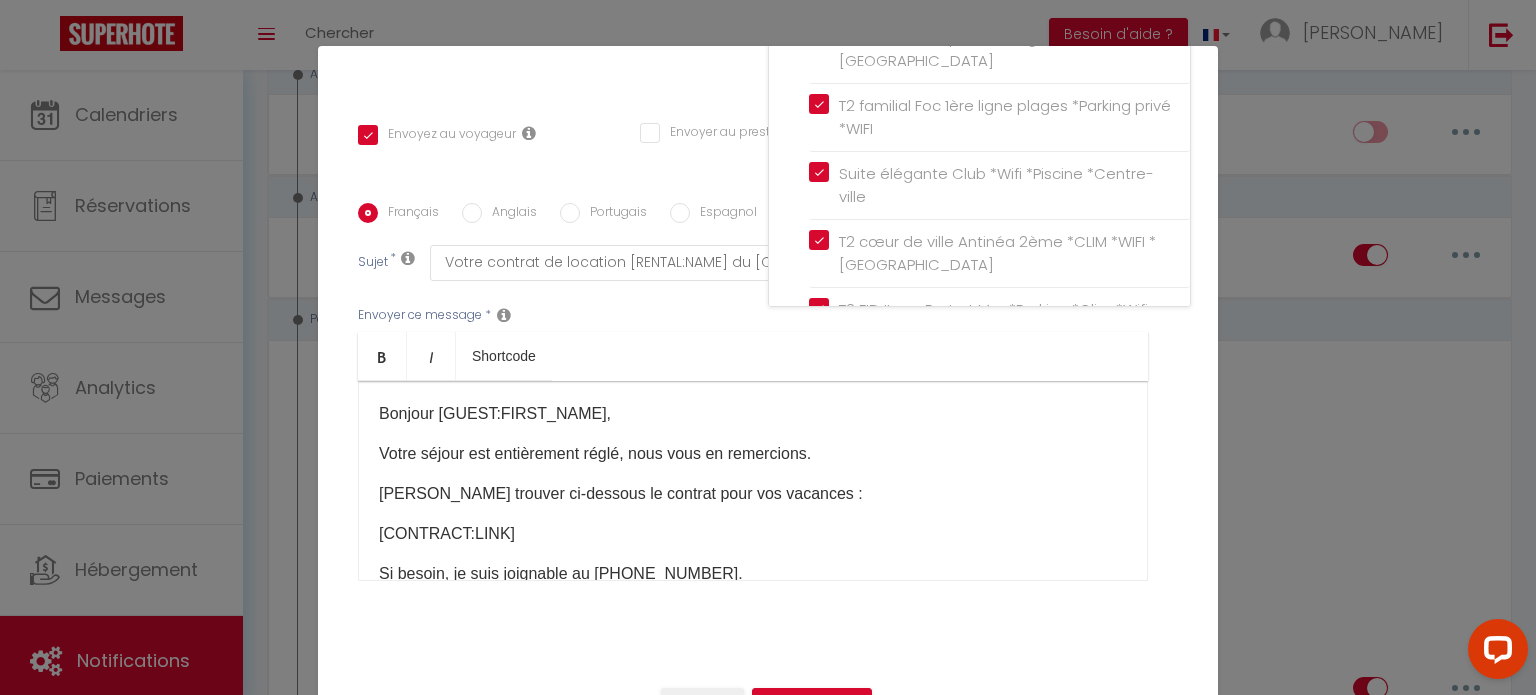 click on "Annuler
Mettre à jour" at bounding box center (768, 712) 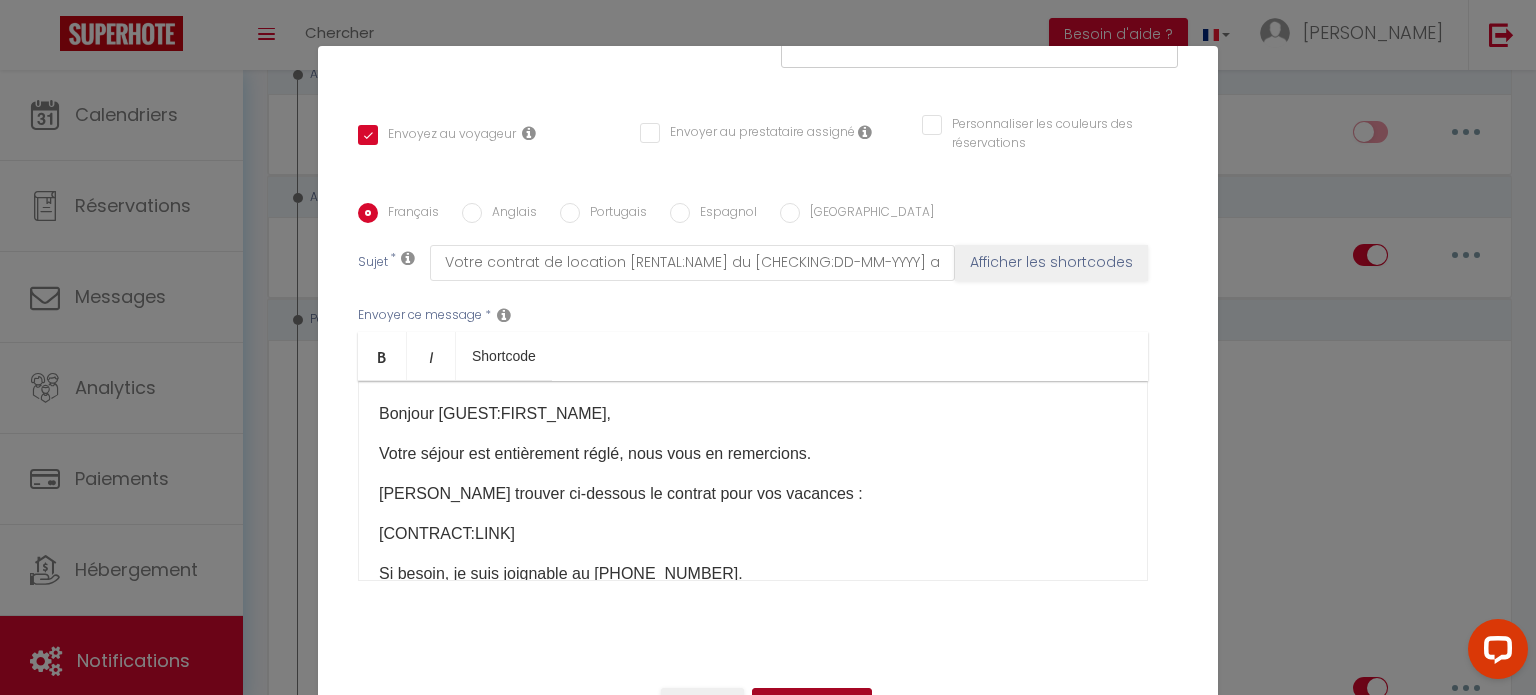 click on "Mettre à jour" at bounding box center [812, 705] 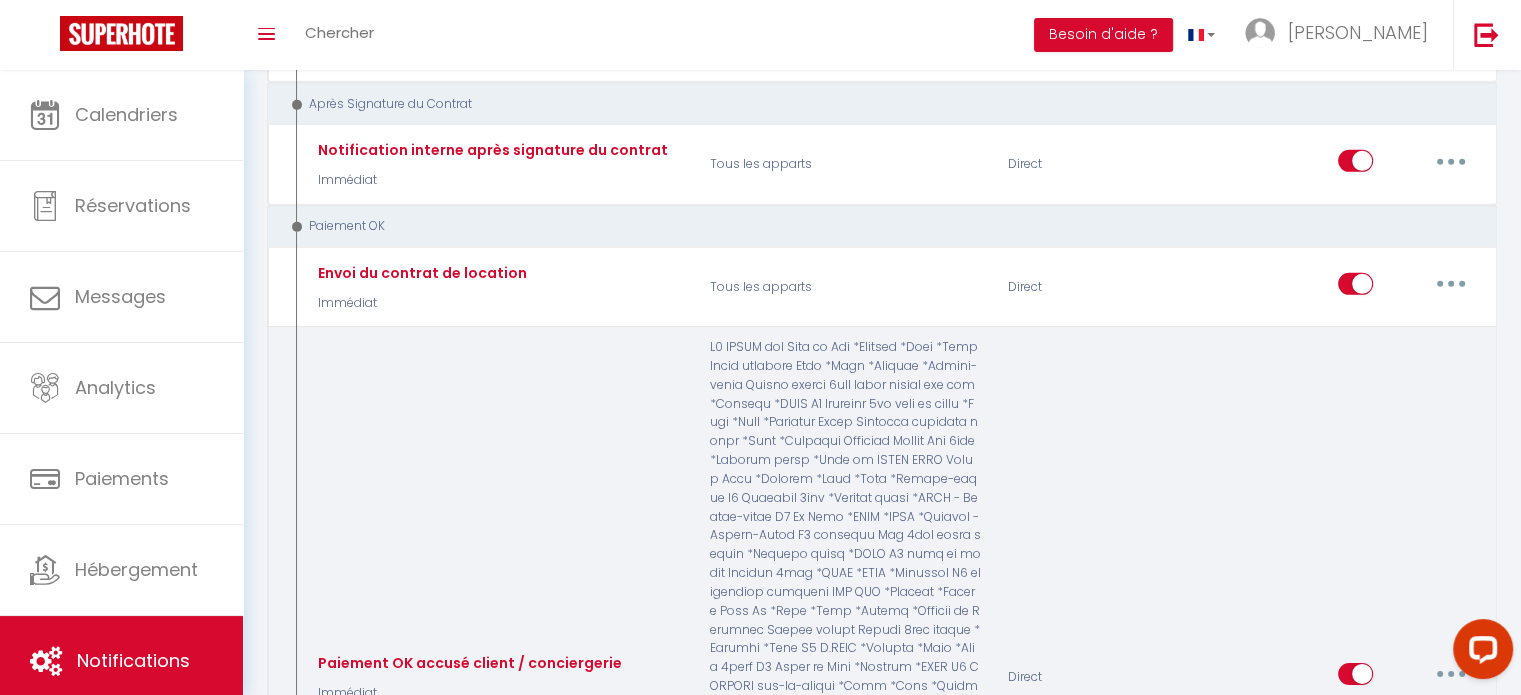 click at bounding box center [1451, 674] 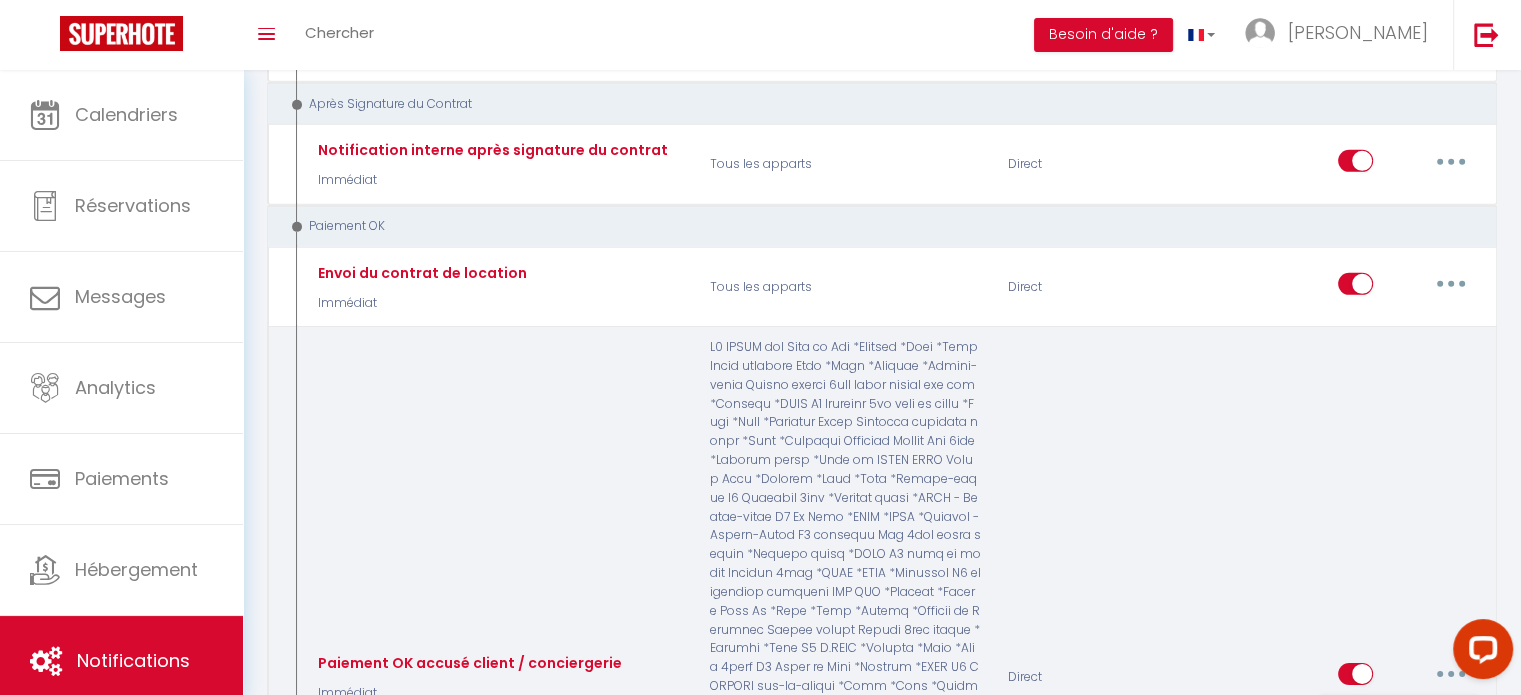 click on "Editer" at bounding box center [1399, 720] 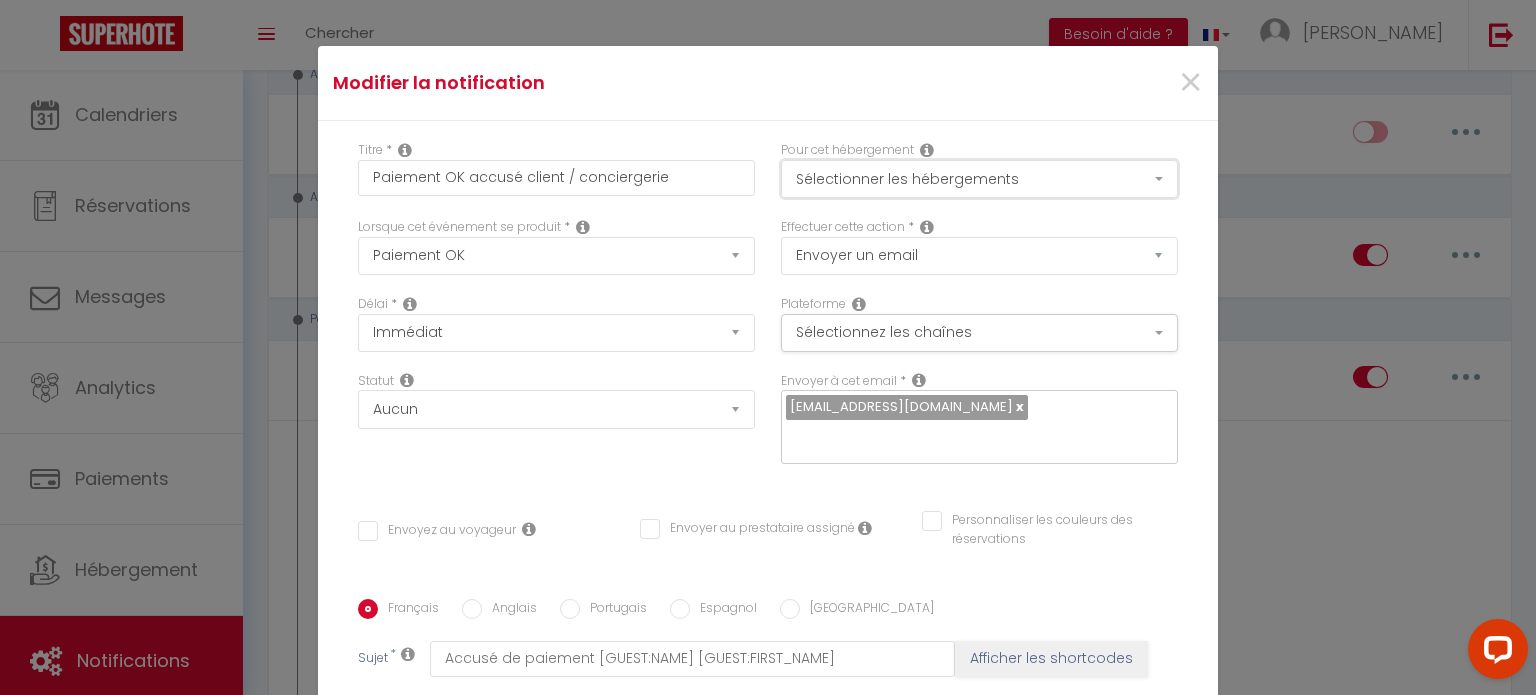 click on "Sélectionner les hébergements" at bounding box center (979, 179) 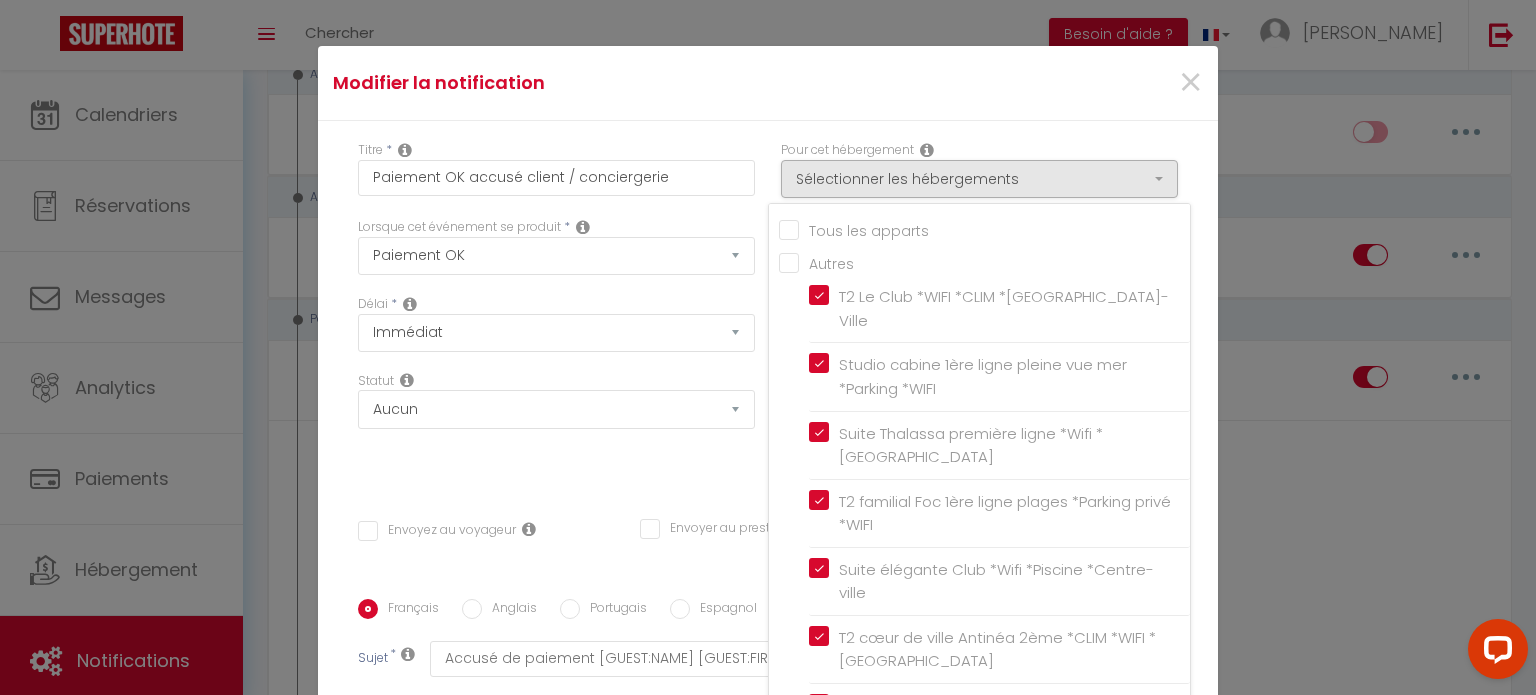 click on "Tous les apparts" at bounding box center [984, 229] 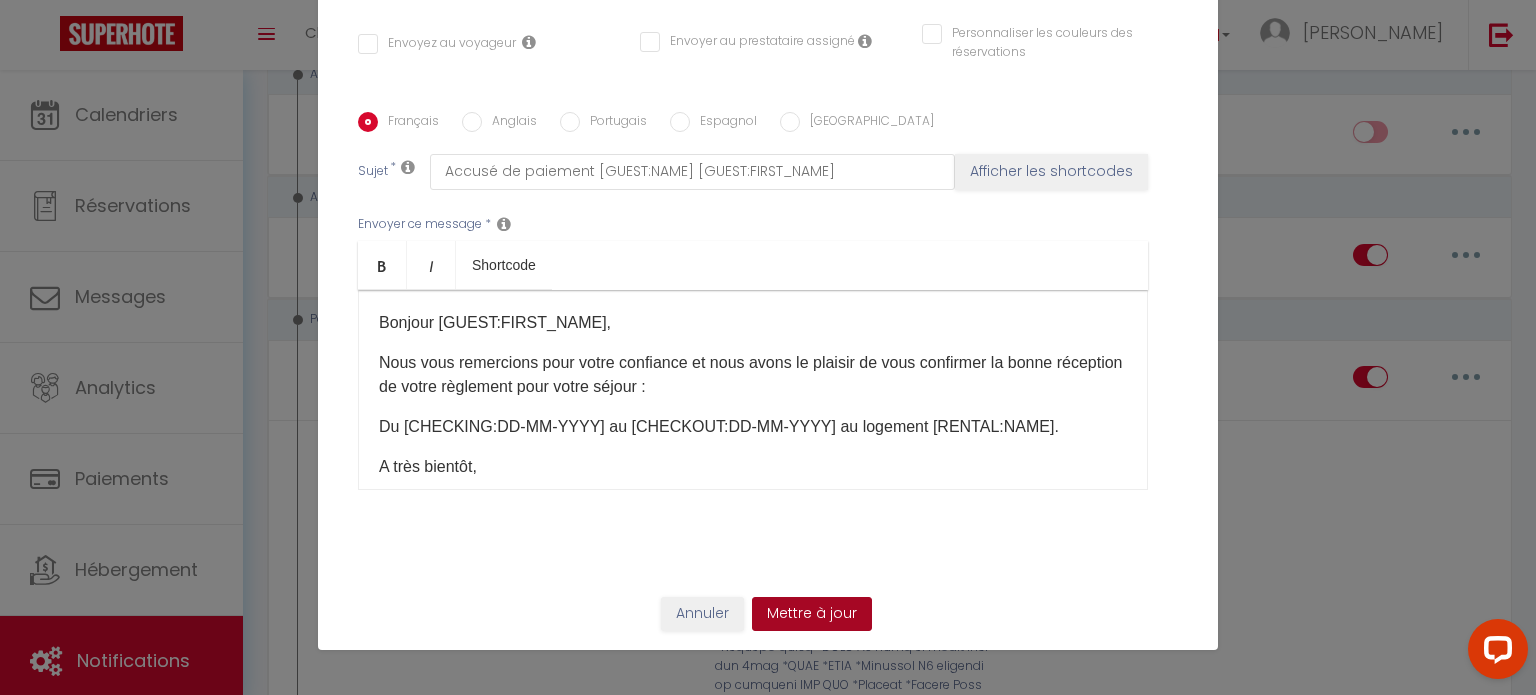 click on "Mettre à jour" at bounding box center [812, 614] 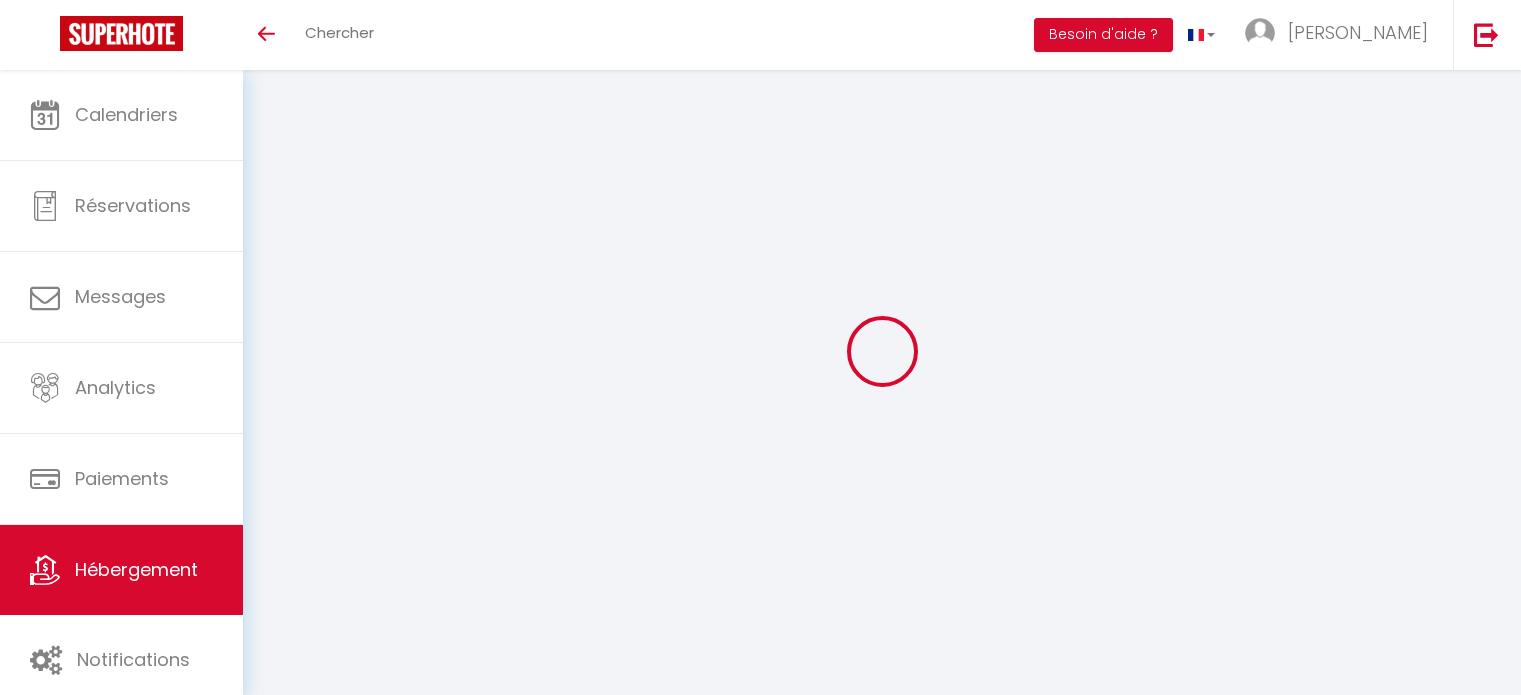 scroll, scrollTop: 0, scrollLeft: 0, axis: both 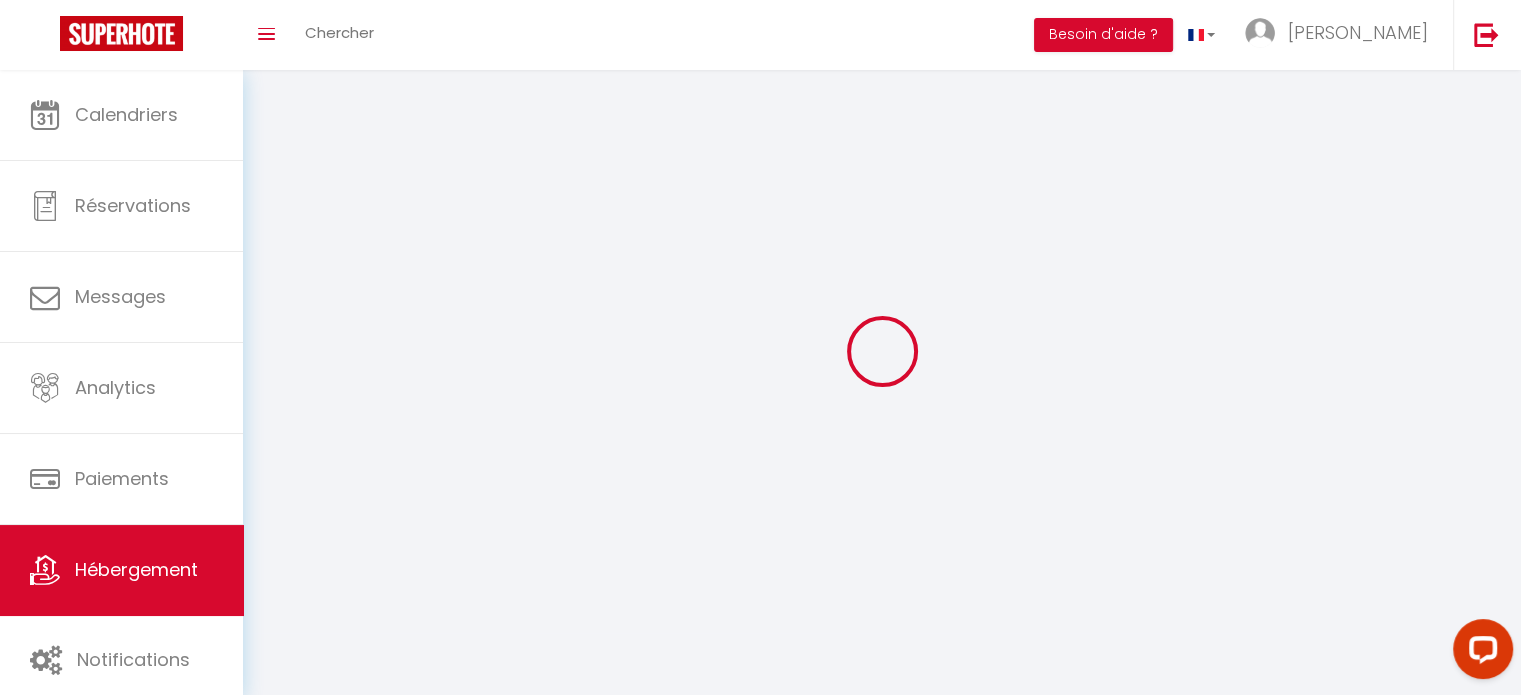 select 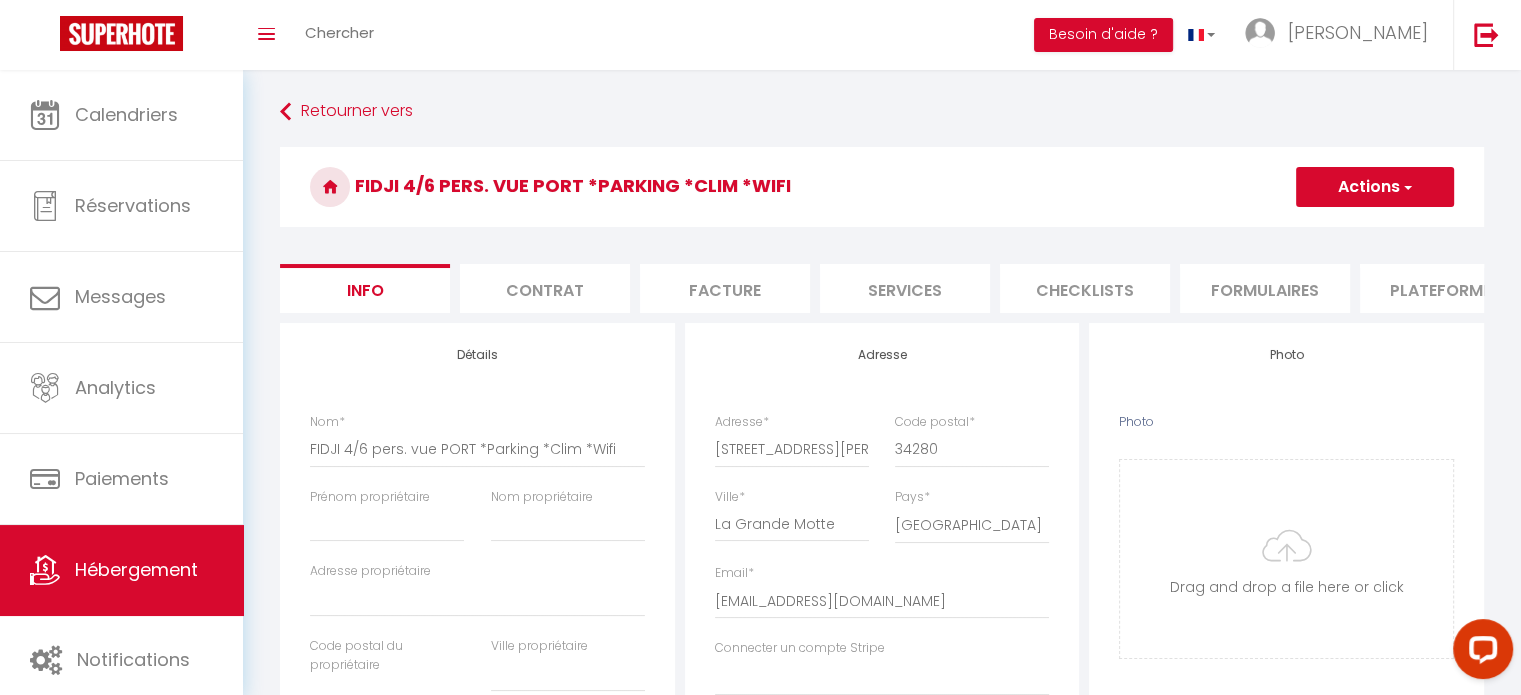 click on "Checklists" at bounding box center [1085, 288] 